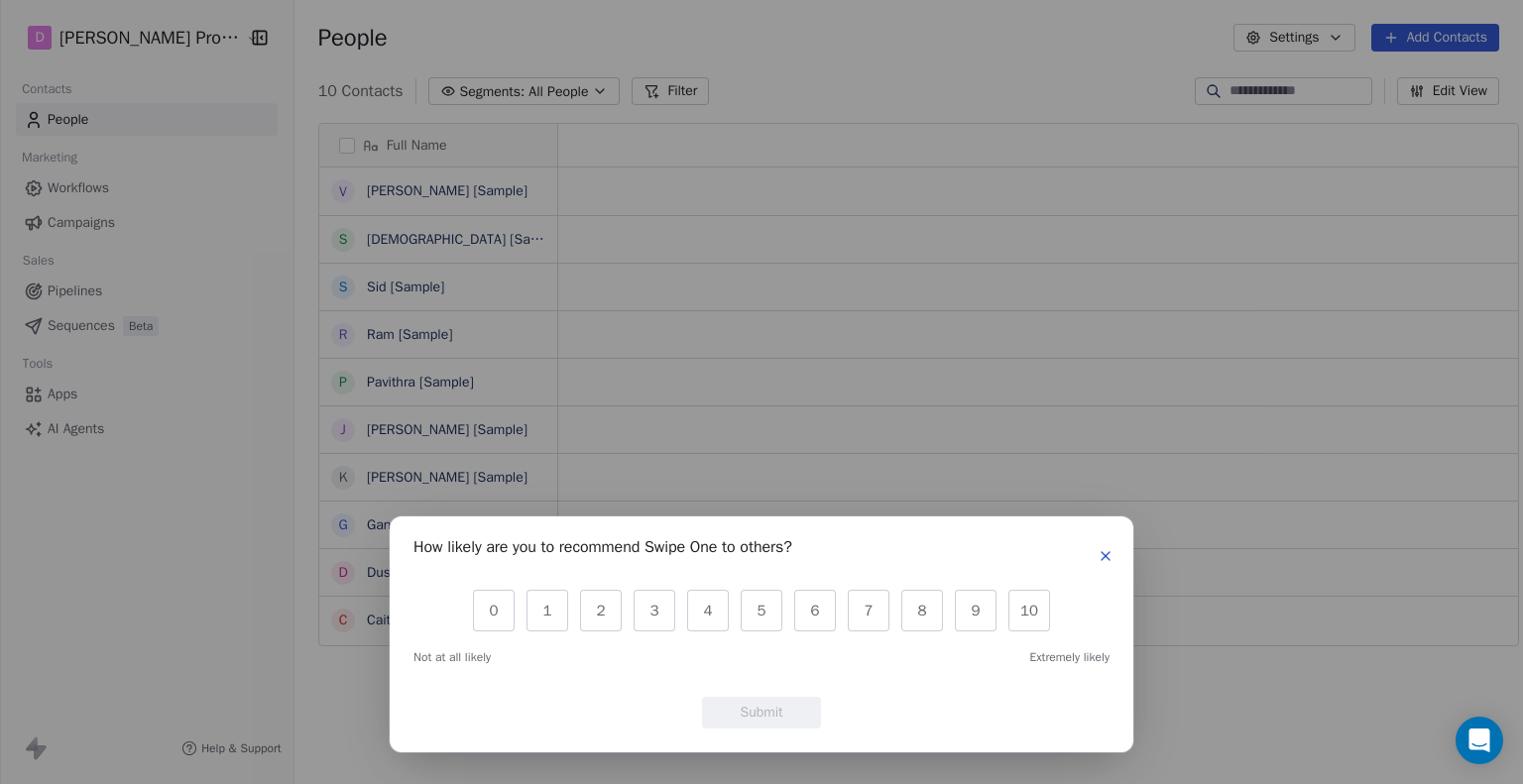 scroll, scrollTop: 0, scrollLeft: 0, axis: both 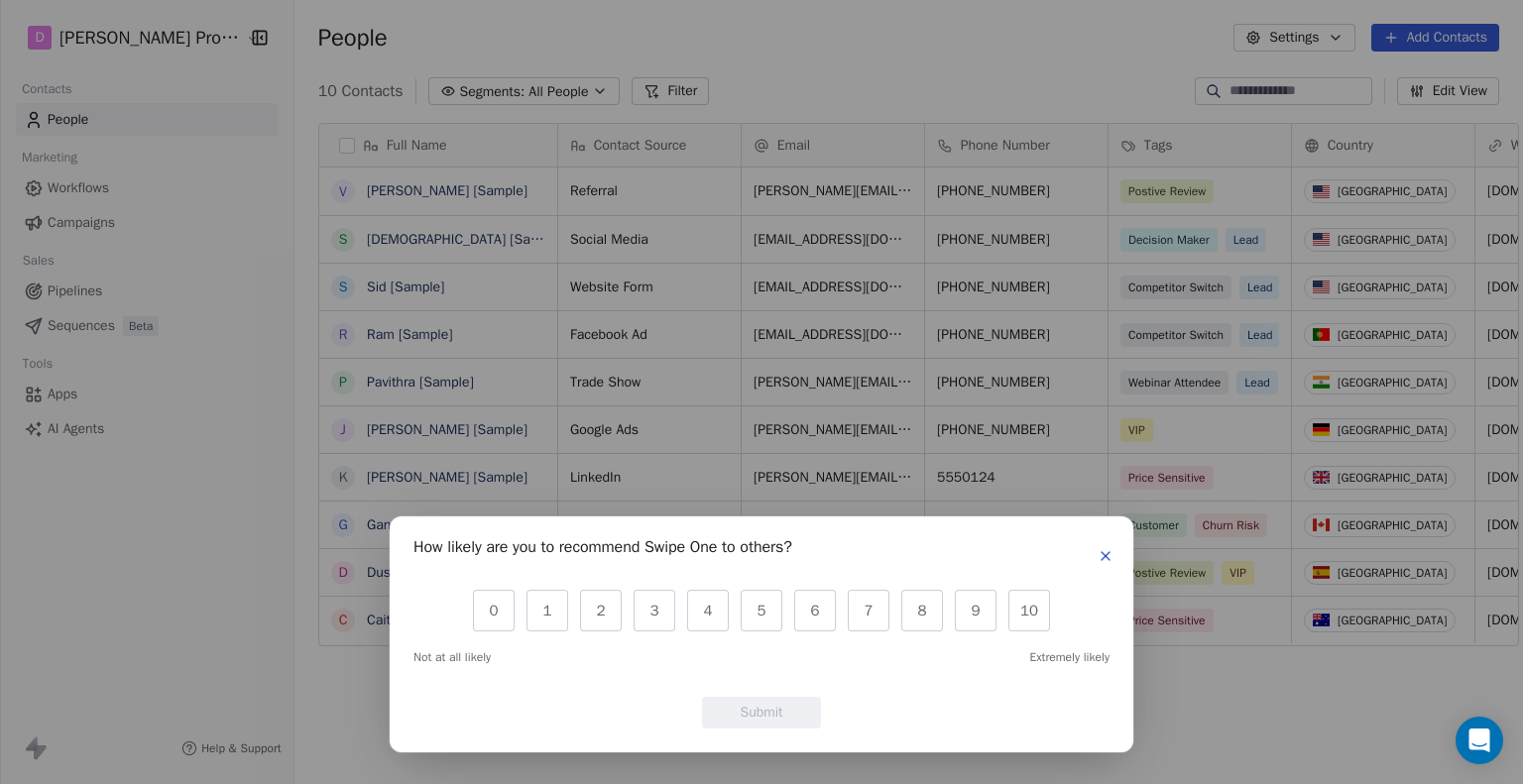 click at bounding box center (1106, 556) 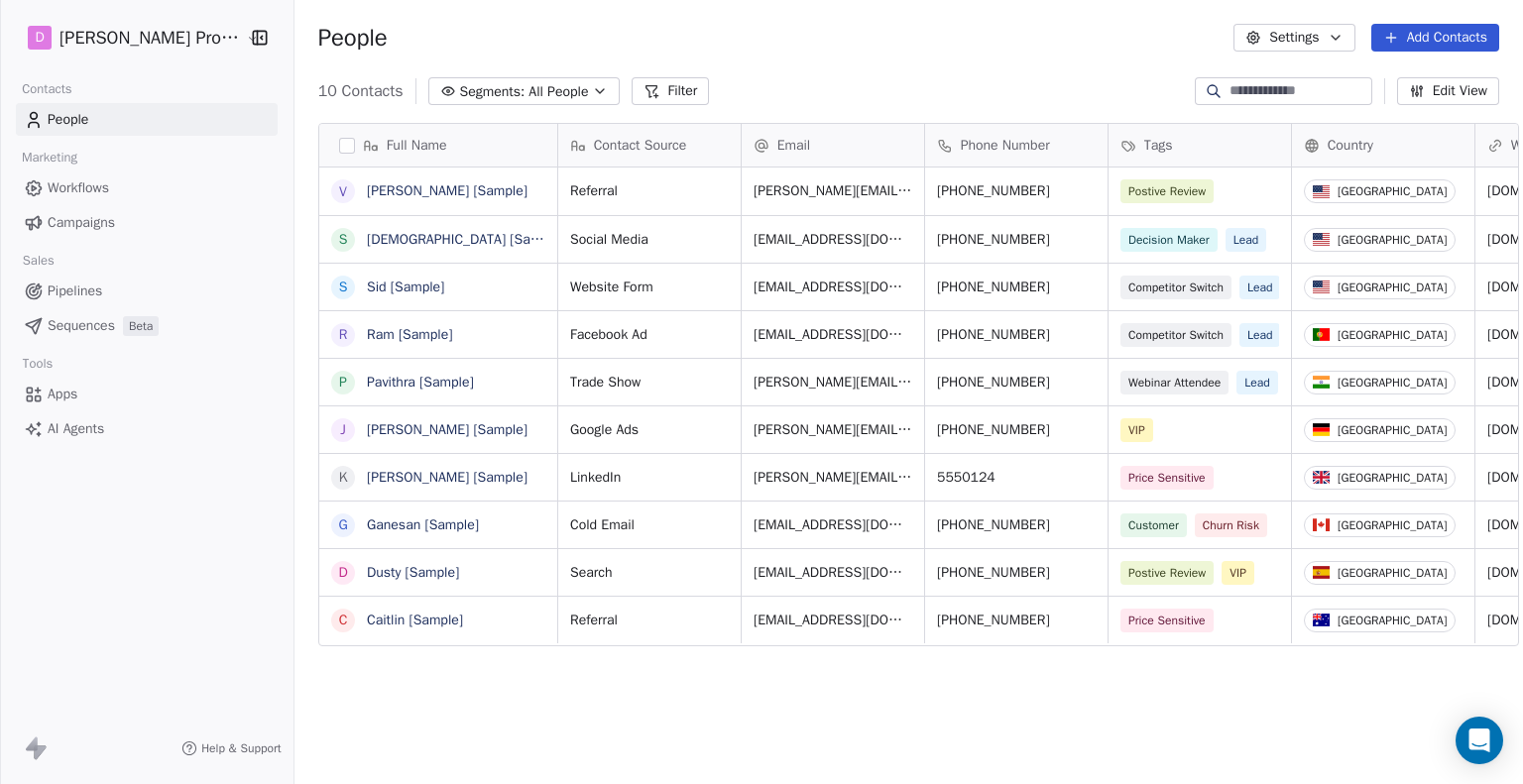 click on "Pipelines" at bounding box center (74, 290) 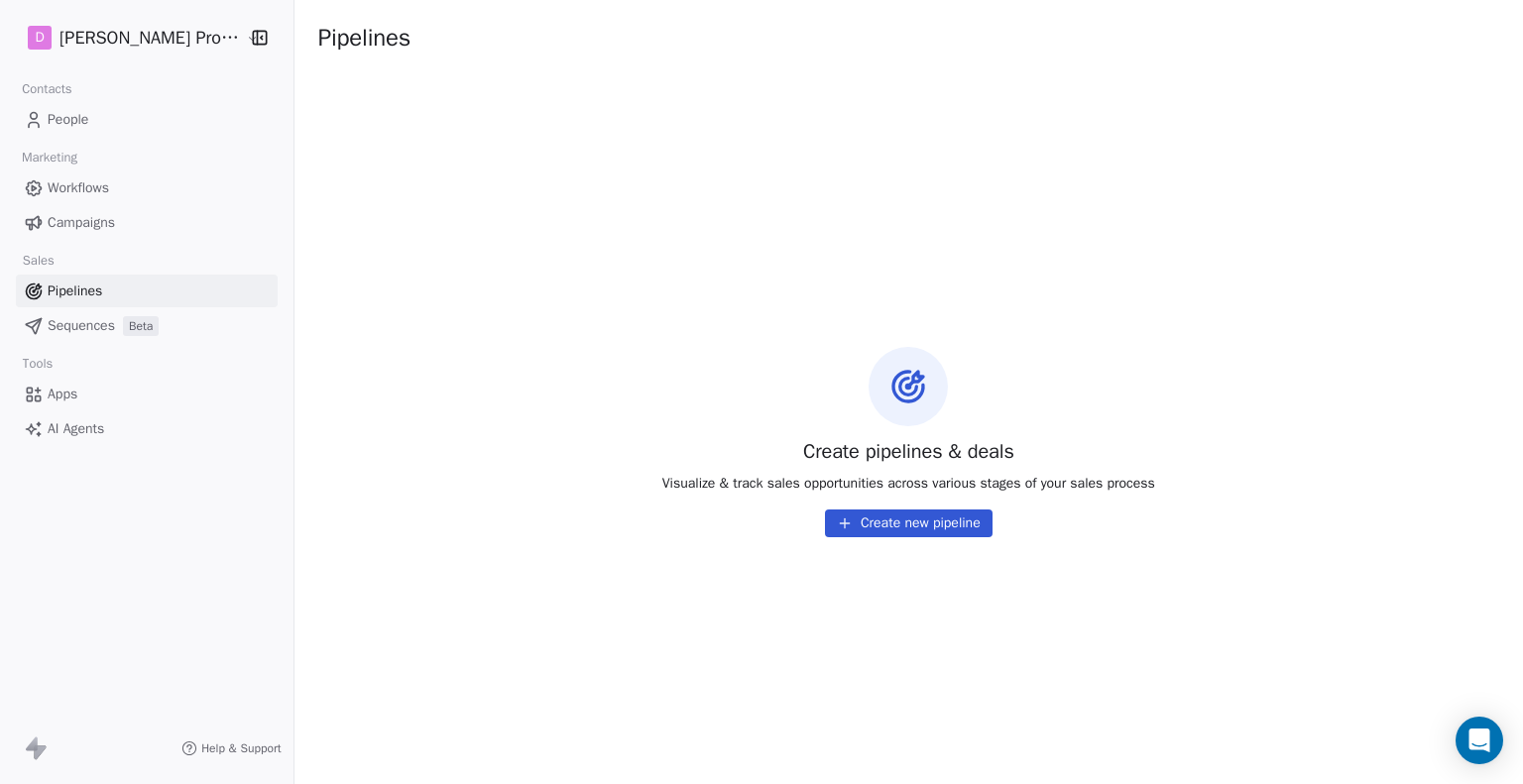 click on "Apps" at bounding box center [62, 393] 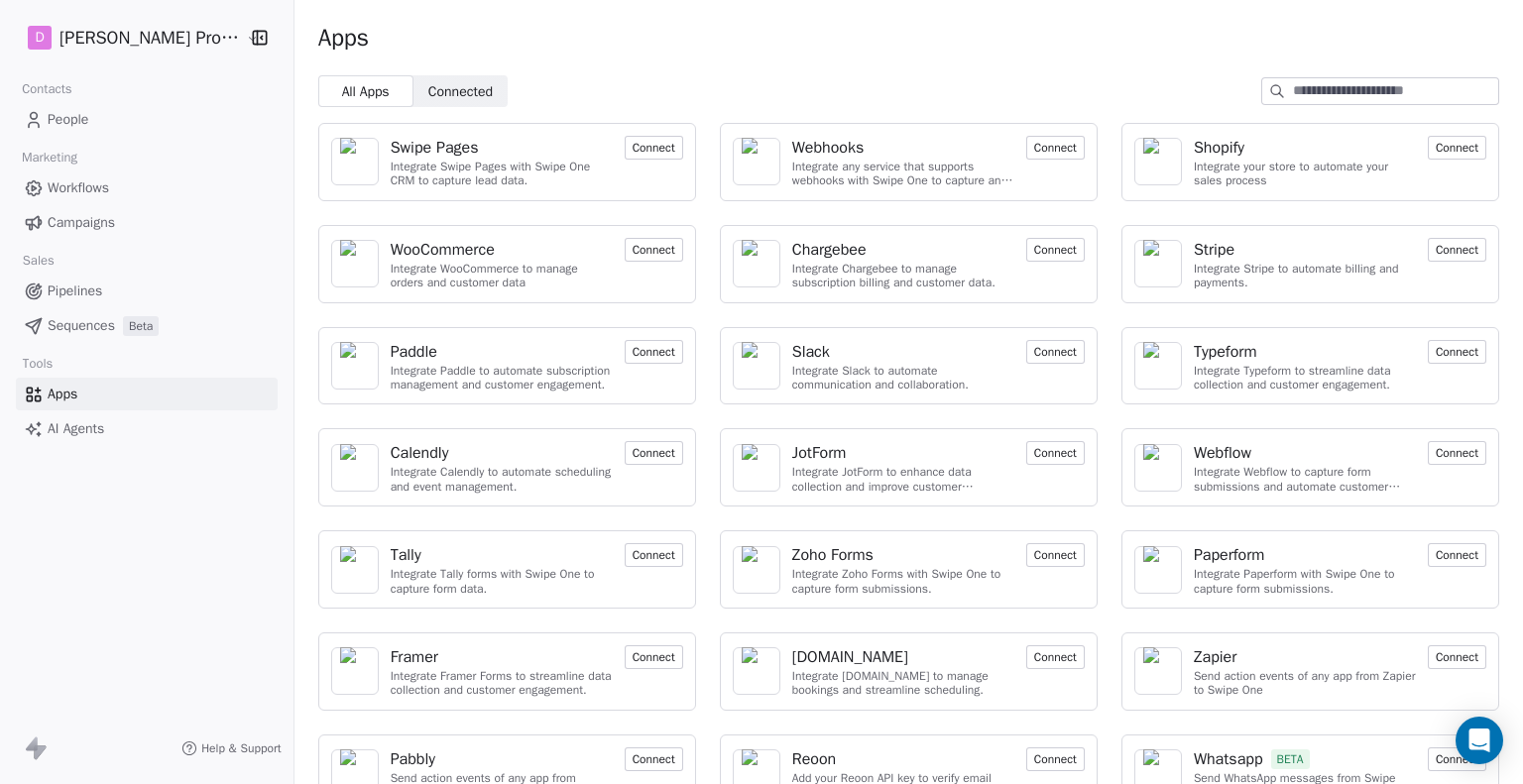 click on "Connected" at bounding box center [460, 91] 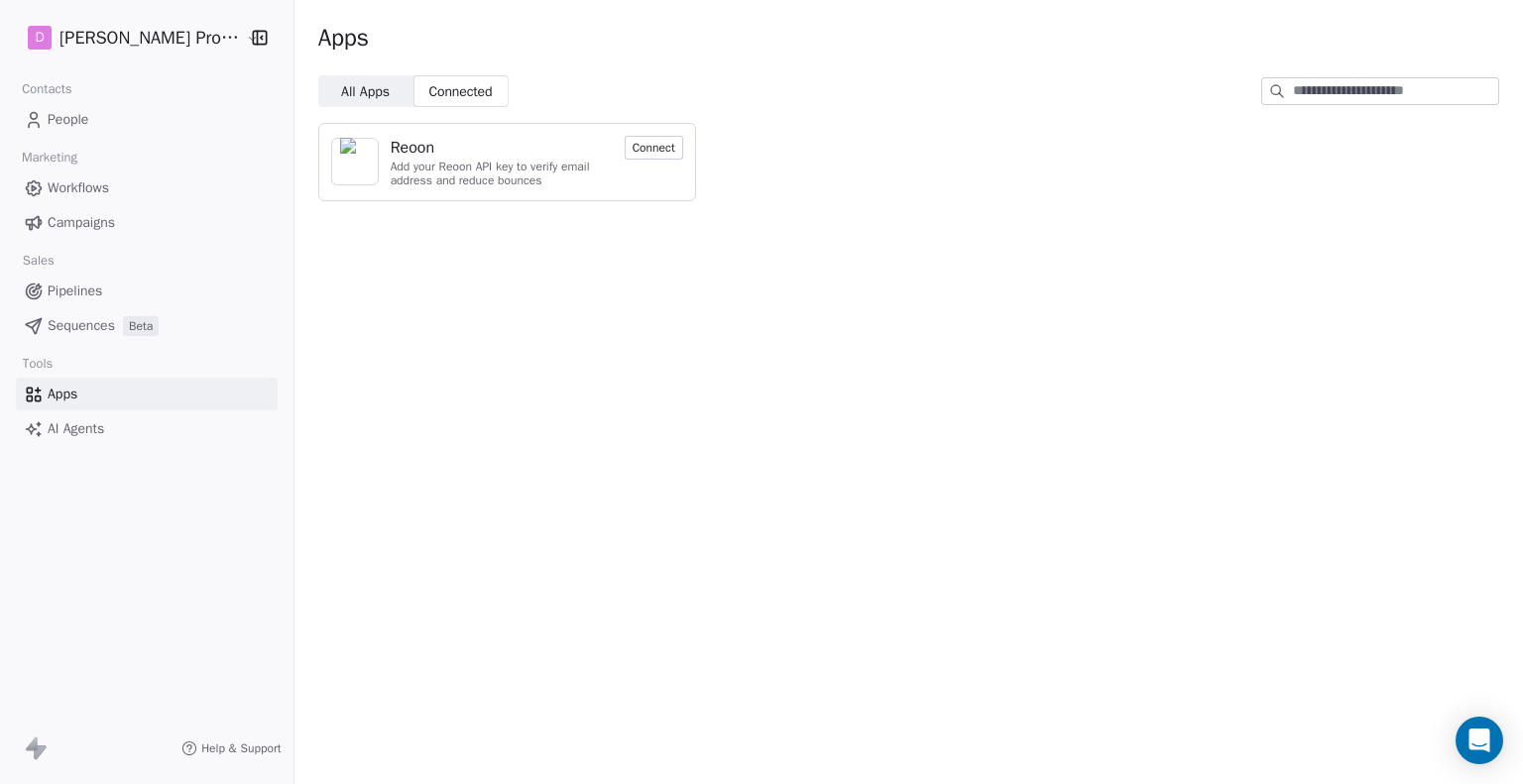 click on "All Apps" at bounding box center (365, 91) 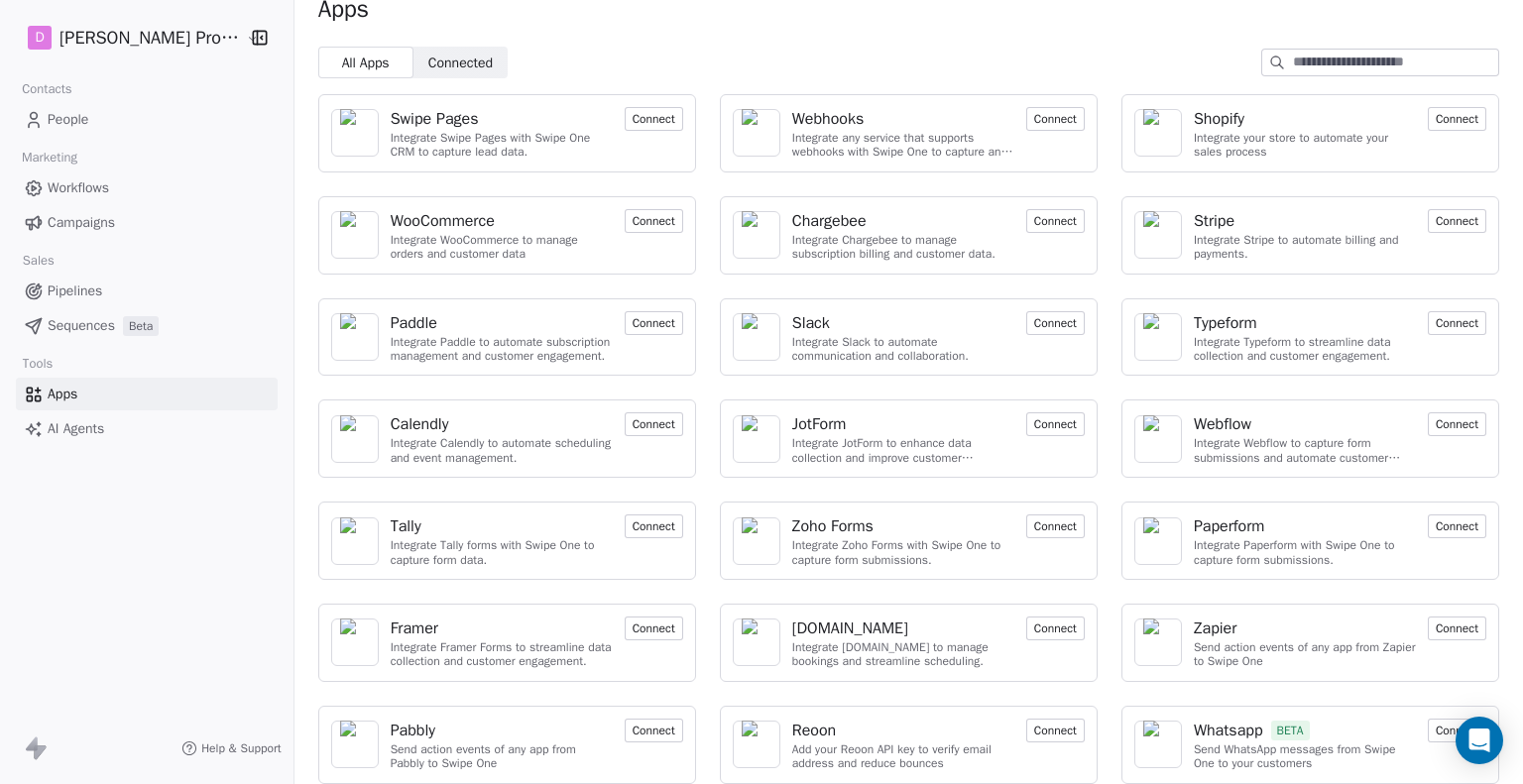 scroll, scrollTop: 44, scrollLeft: 0, axis: vertical 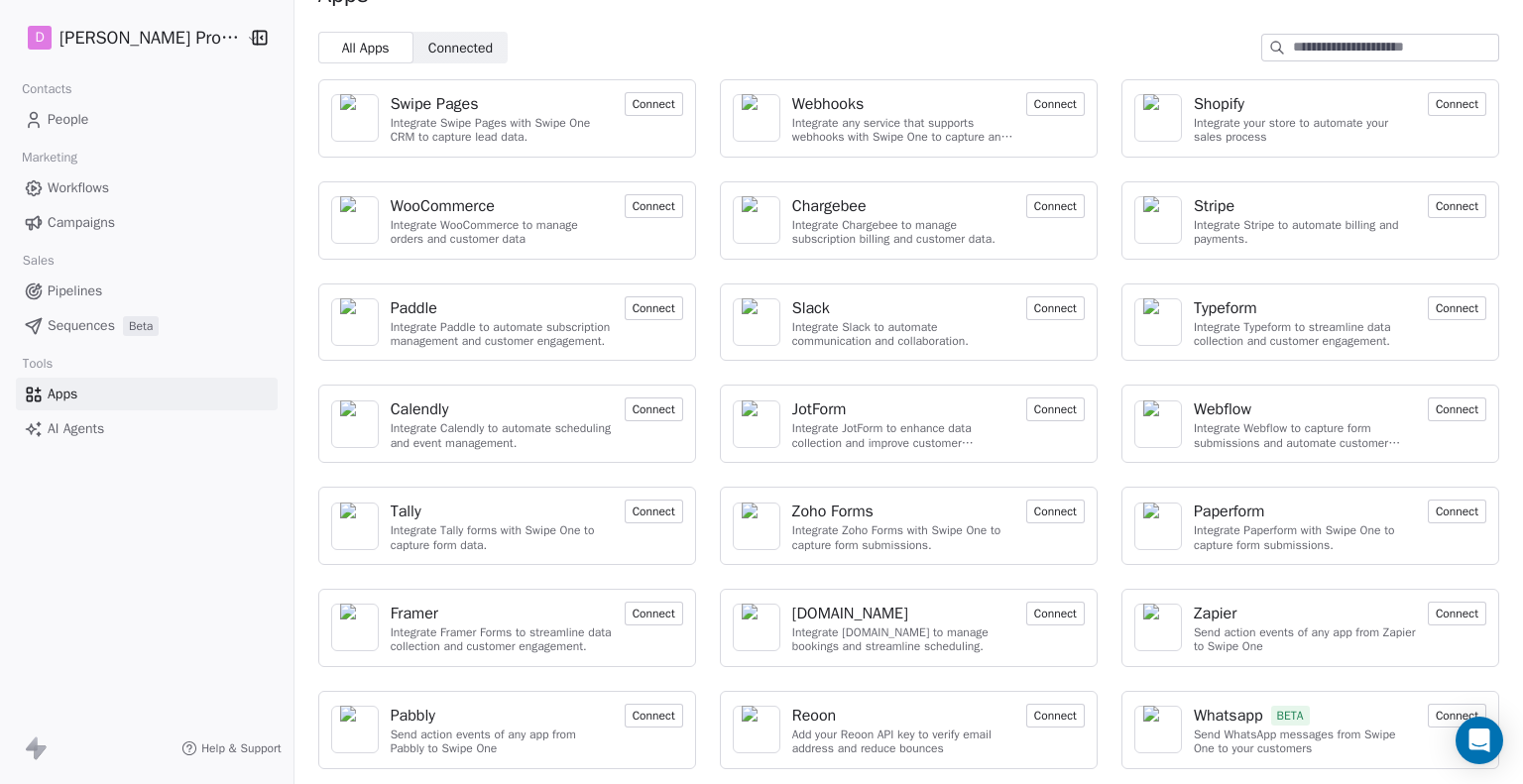 click on "Connect" at bounding box center (1457, 206) 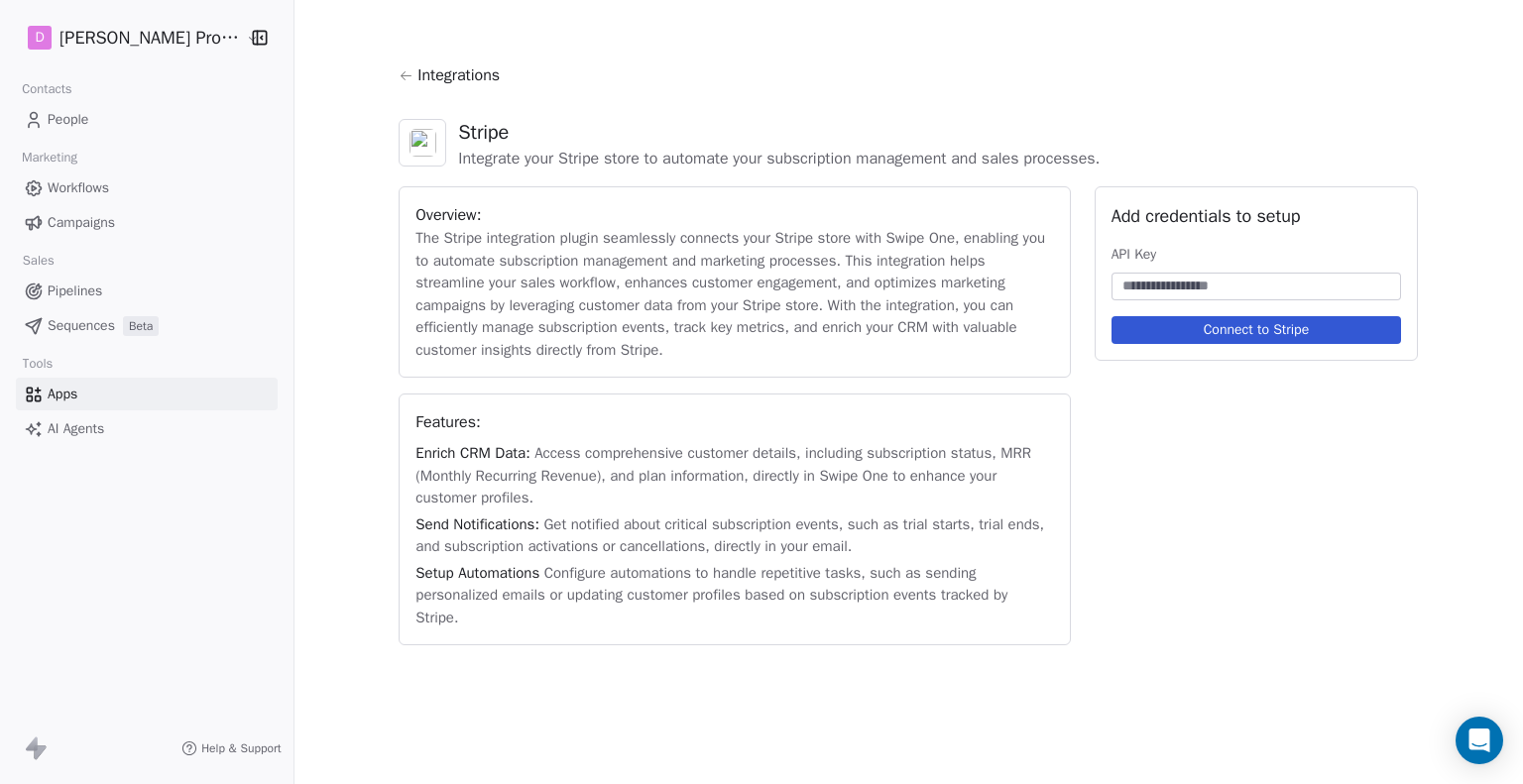 scroll, scrollTop: 0, scrollLeft: 0, axis: both 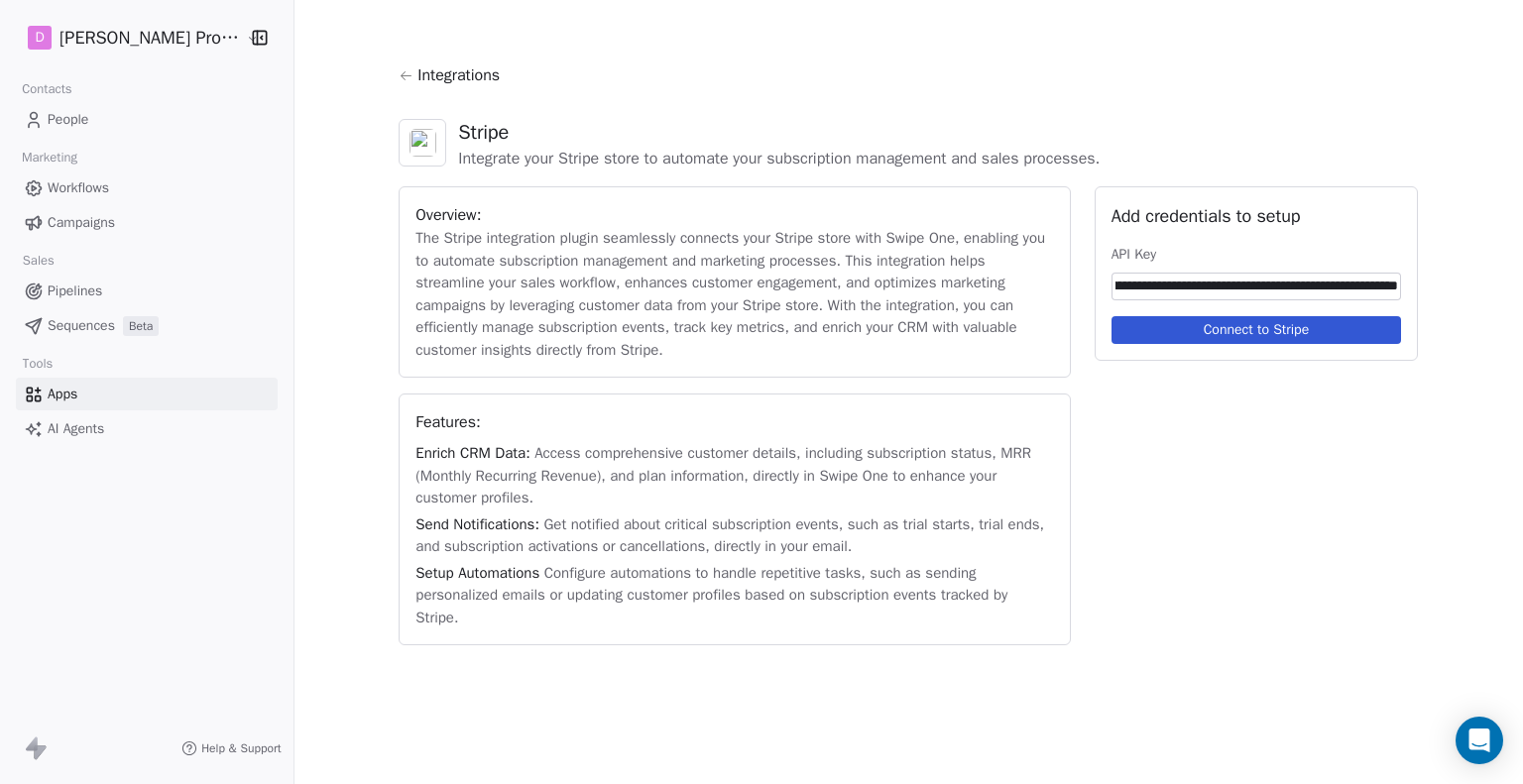 type on "**********" 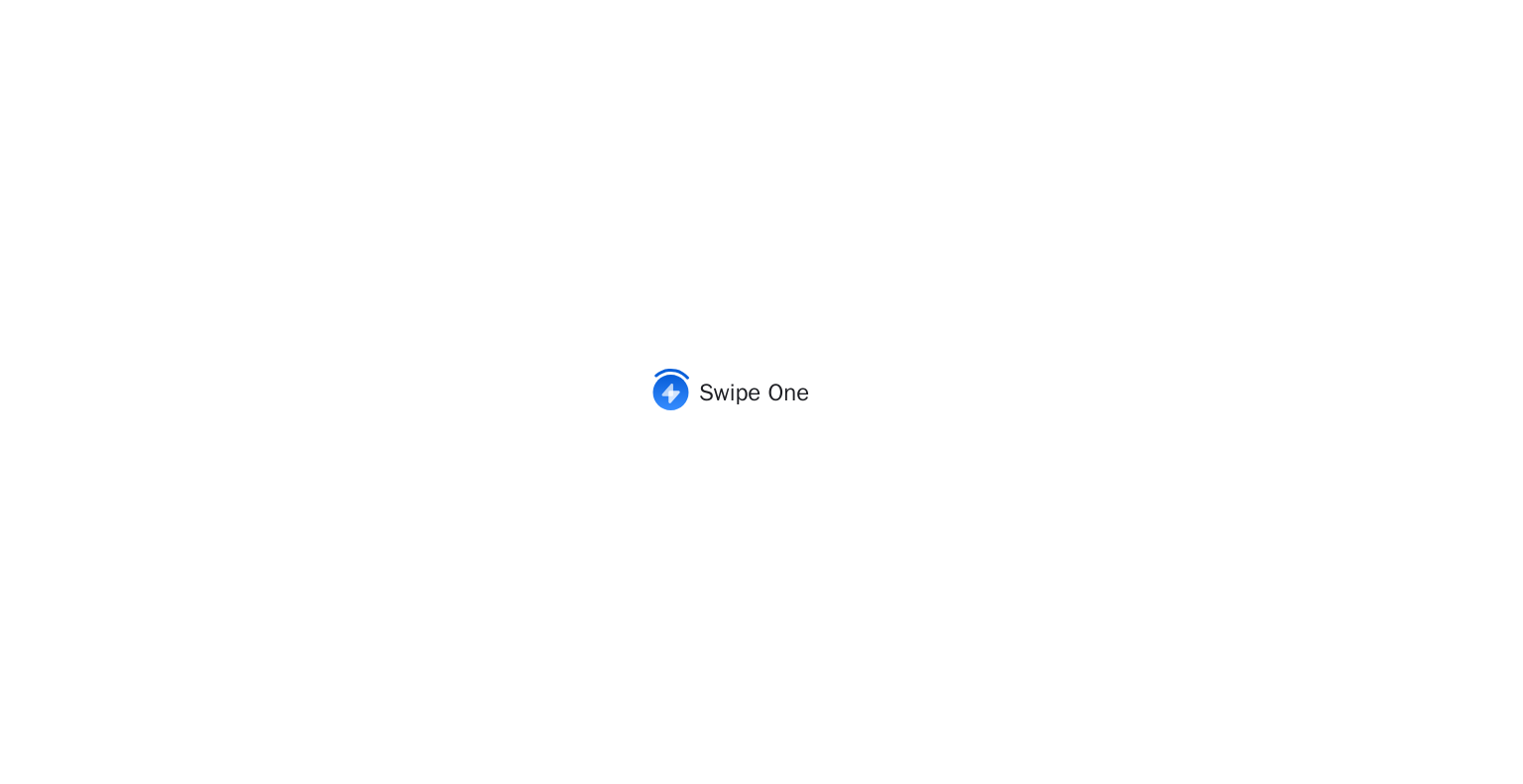 scroll, scrollTop: 0, scrollLeft: 0, axis: both 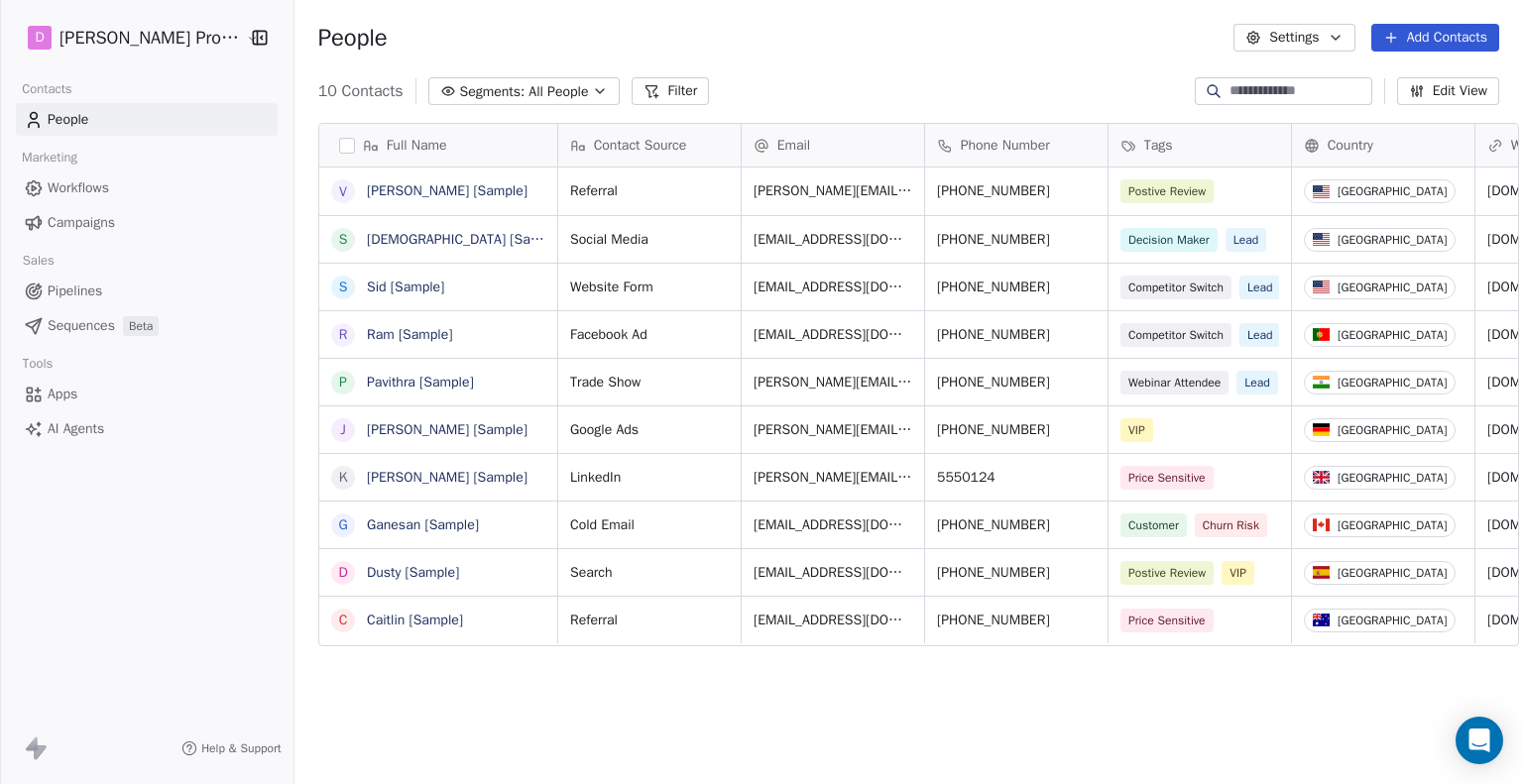 click on "Apps" at bounding box center (62, 393) 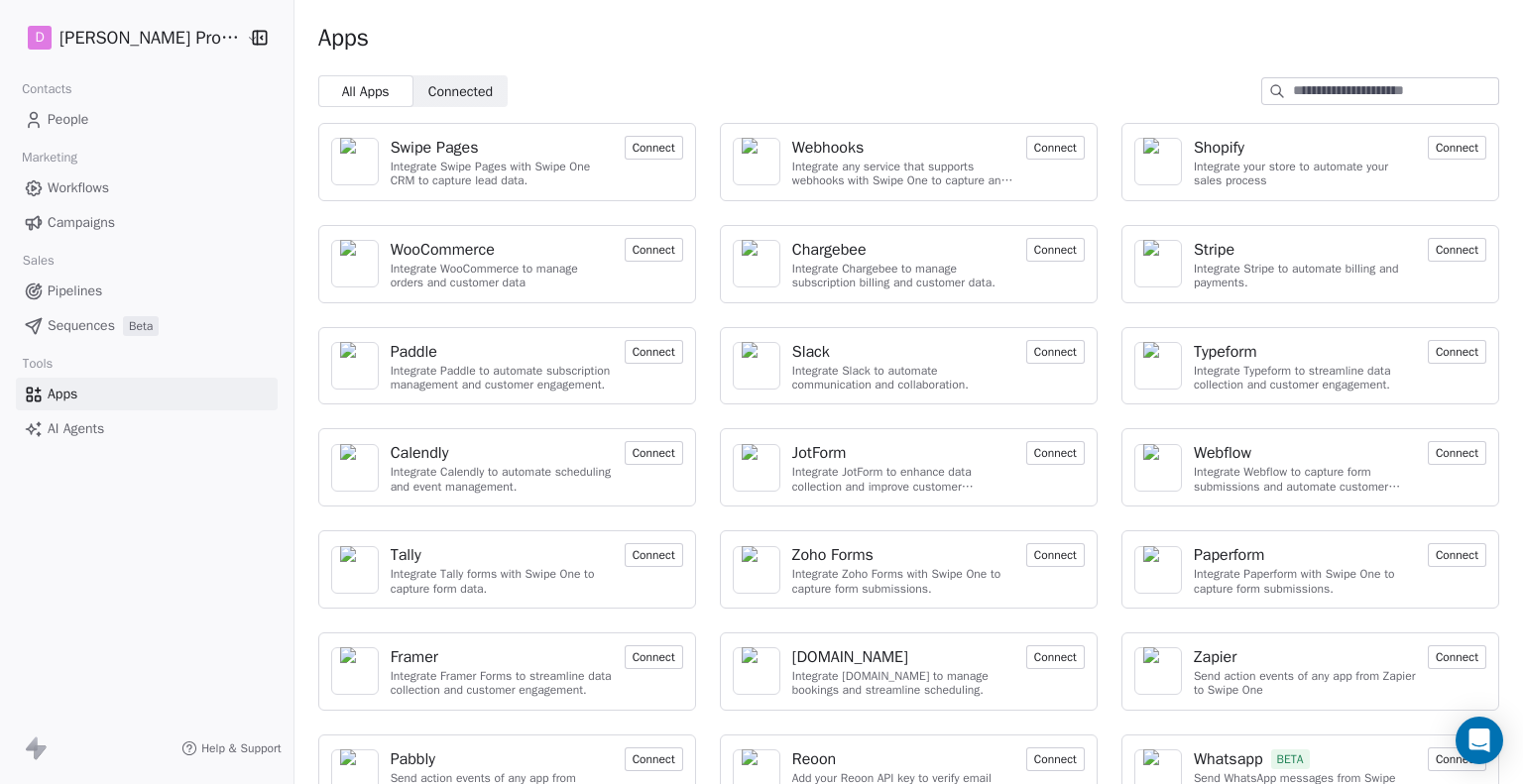 click on "Connected" at bounding box center (460, 91) 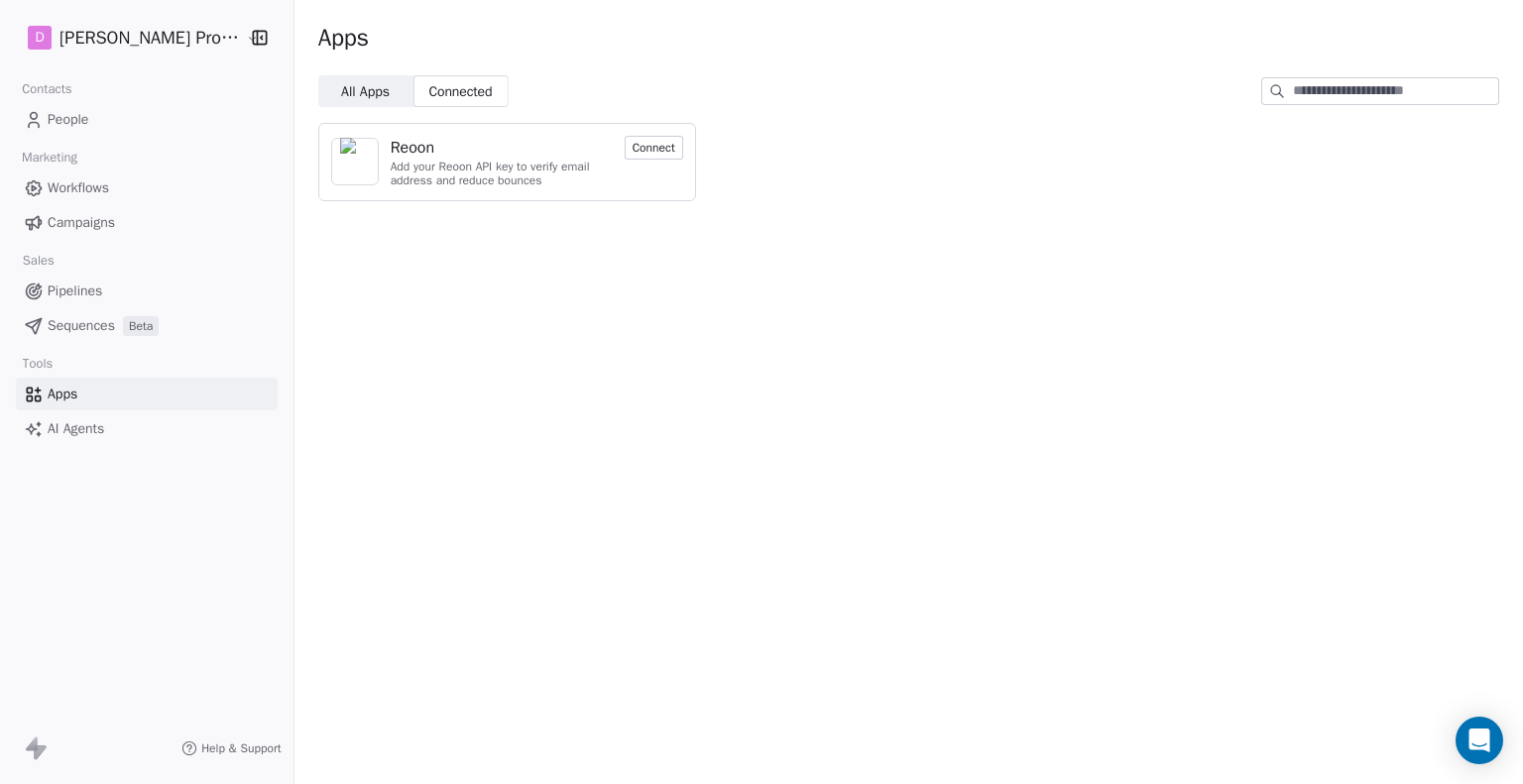 click on "All Apps" at bounding box center [365, 91] 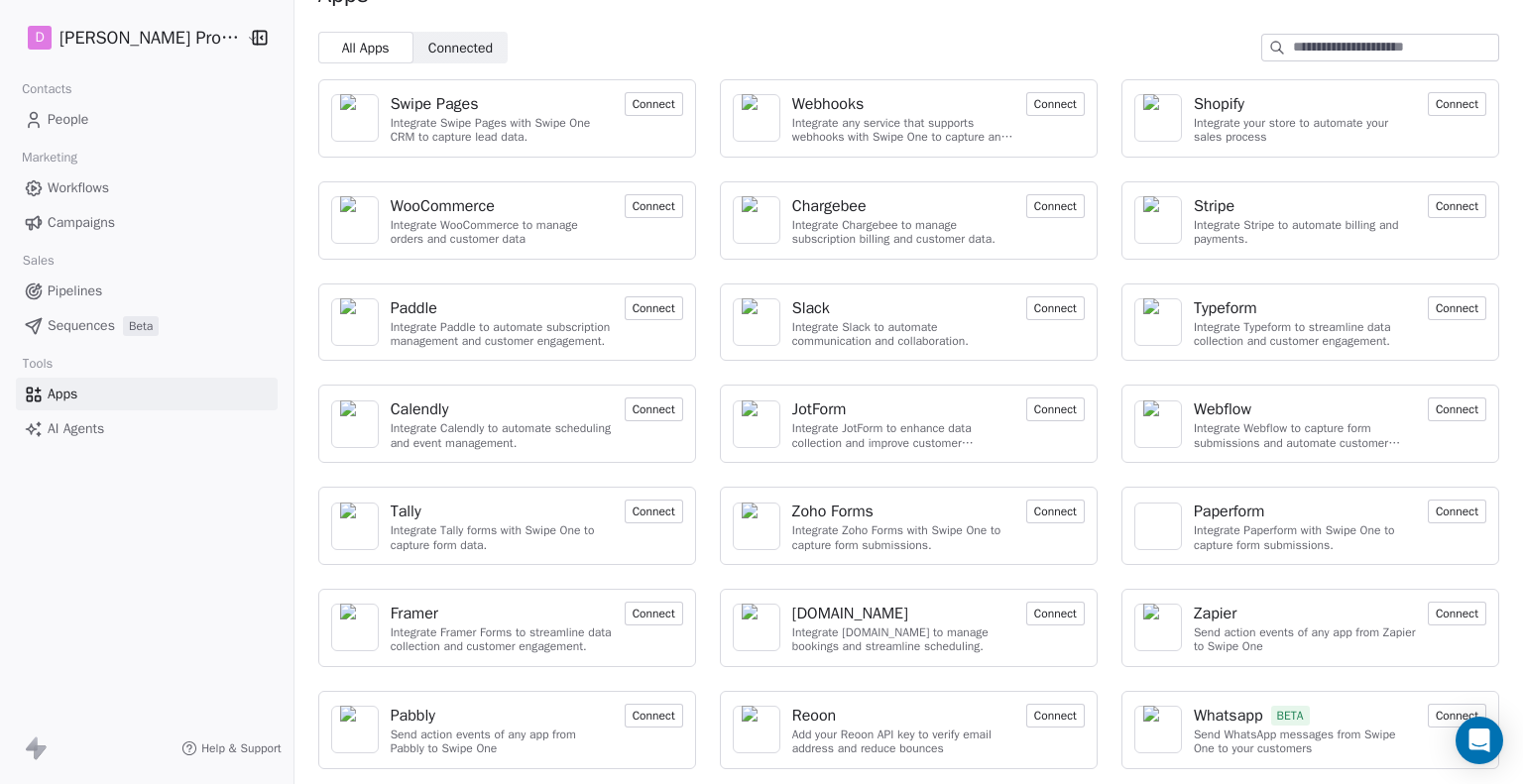 scroll, scrollTop: 0, scrollLeft: 0, axis: both 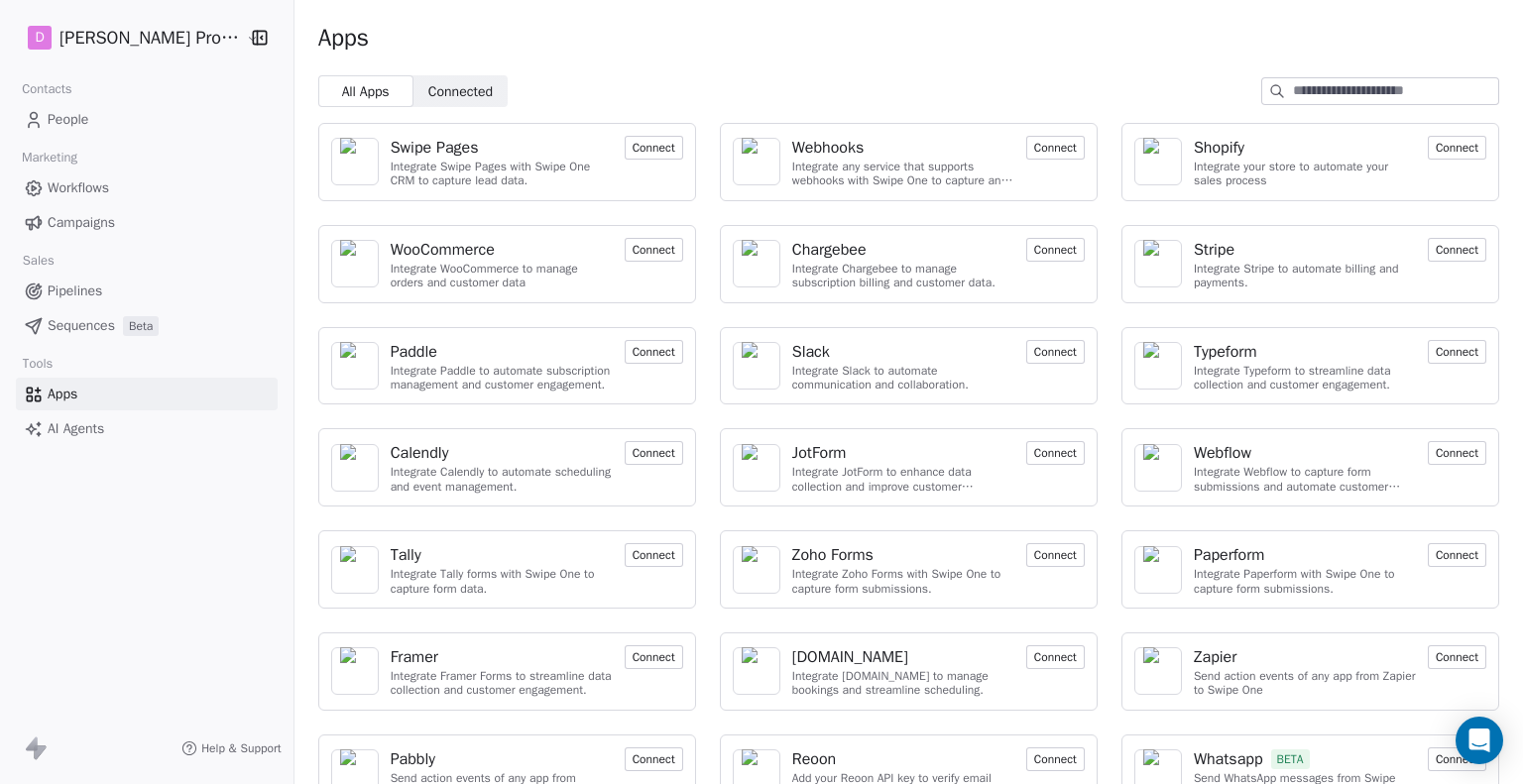 click on "Connect" at bounding box center (1457, 250) 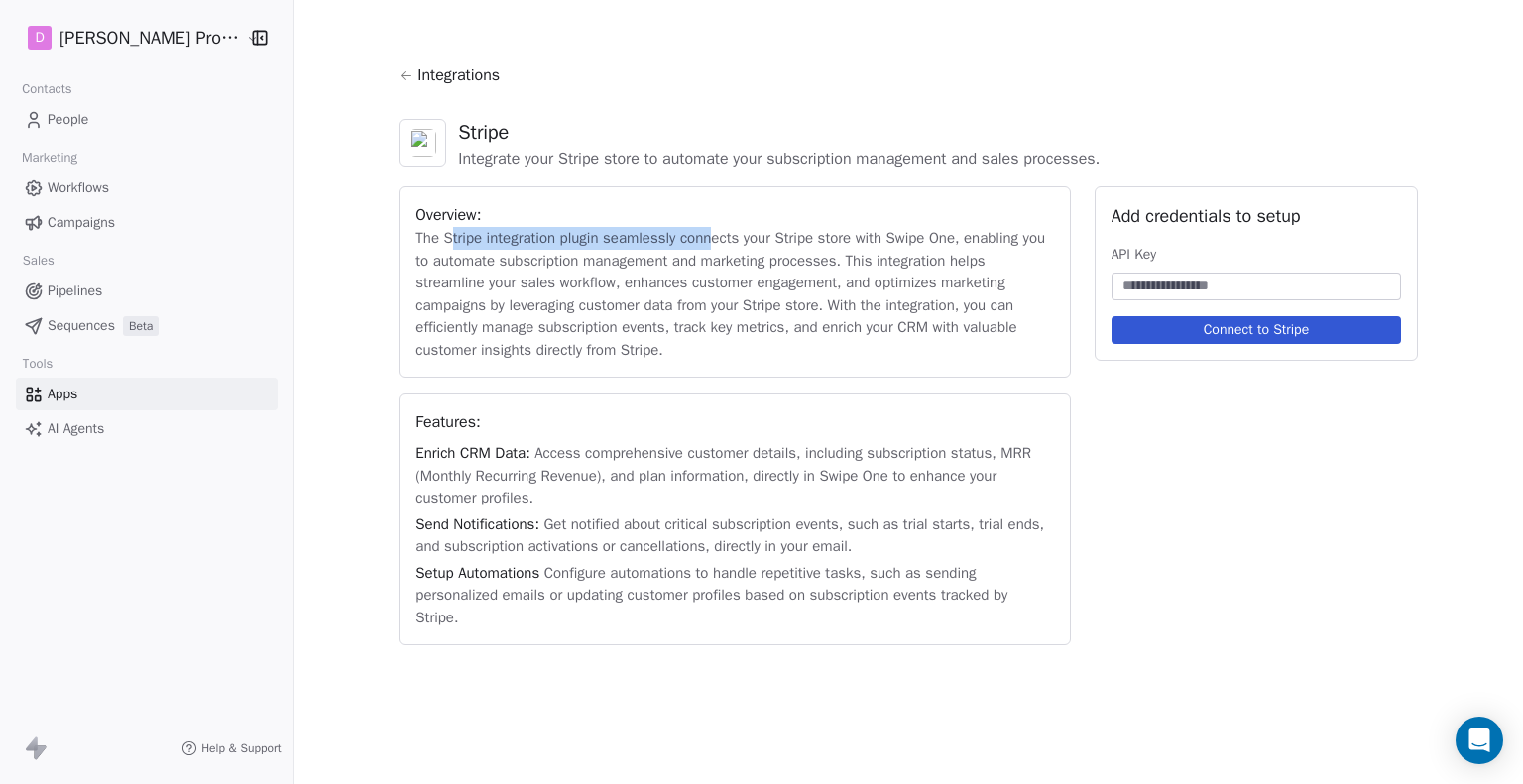 drag, startPoint x: 526, startPoint y: 235, endPoint x: 751, endPoint y: 245, distance: 225.22211 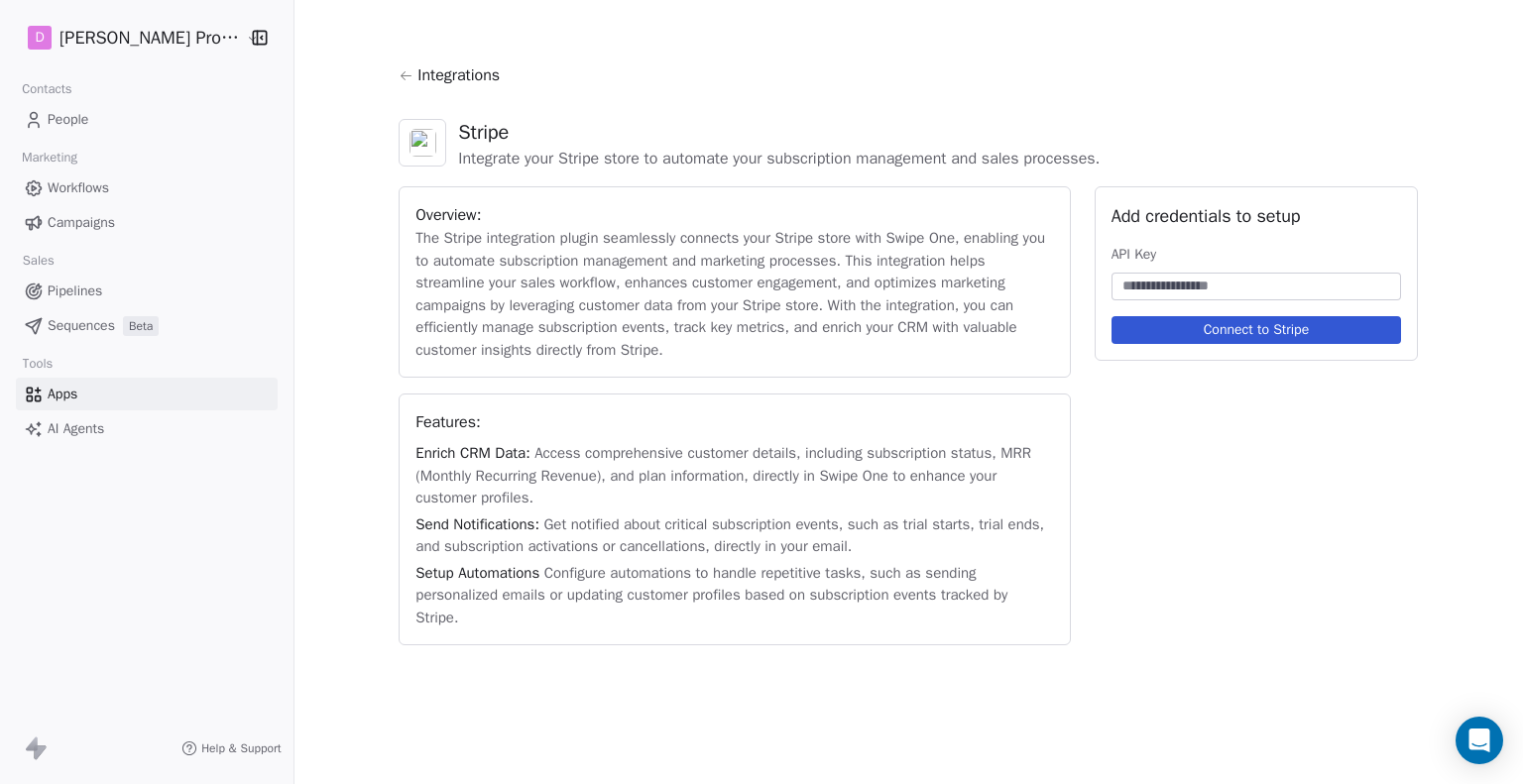click on "The Stripe integration plugin seamlessly connects your Stripe store with Swipe One, enabling you to automate subscription management and marketing processes. This integration helps streamline your sales workflow, enhances customer engagement, and optimizes marketing campaigns by leveraging customer data from your Stripe store. With the integration, you can efficiently manage subscription events, track key metrics, and enrich your CRM with valuable customer insights directly from Stripe." at bounding box center [734, 293] 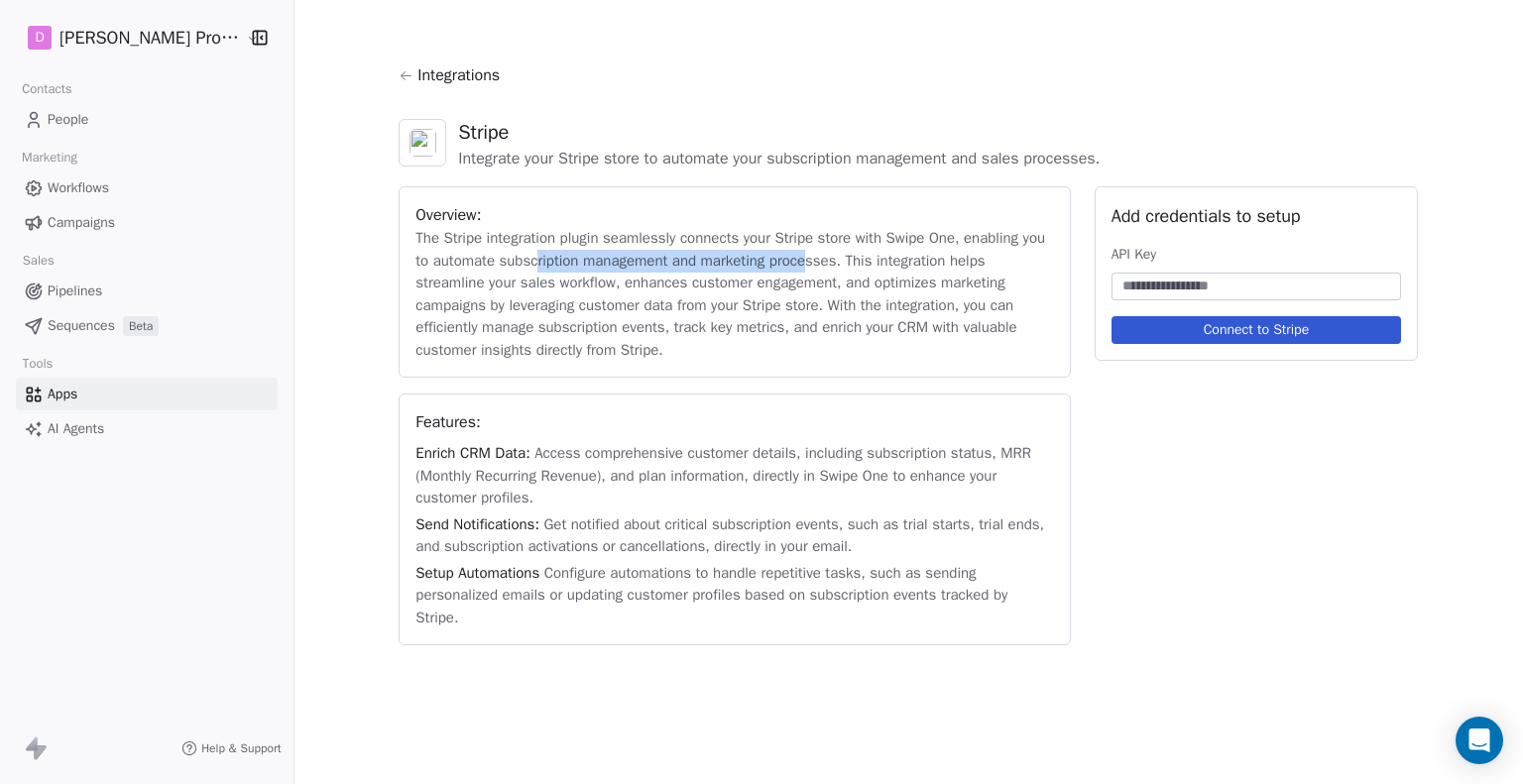 drag, startPoint x: 557, startPoint y: 263, endPoint x: 853, endPoint y: 257, distance: 296.0608 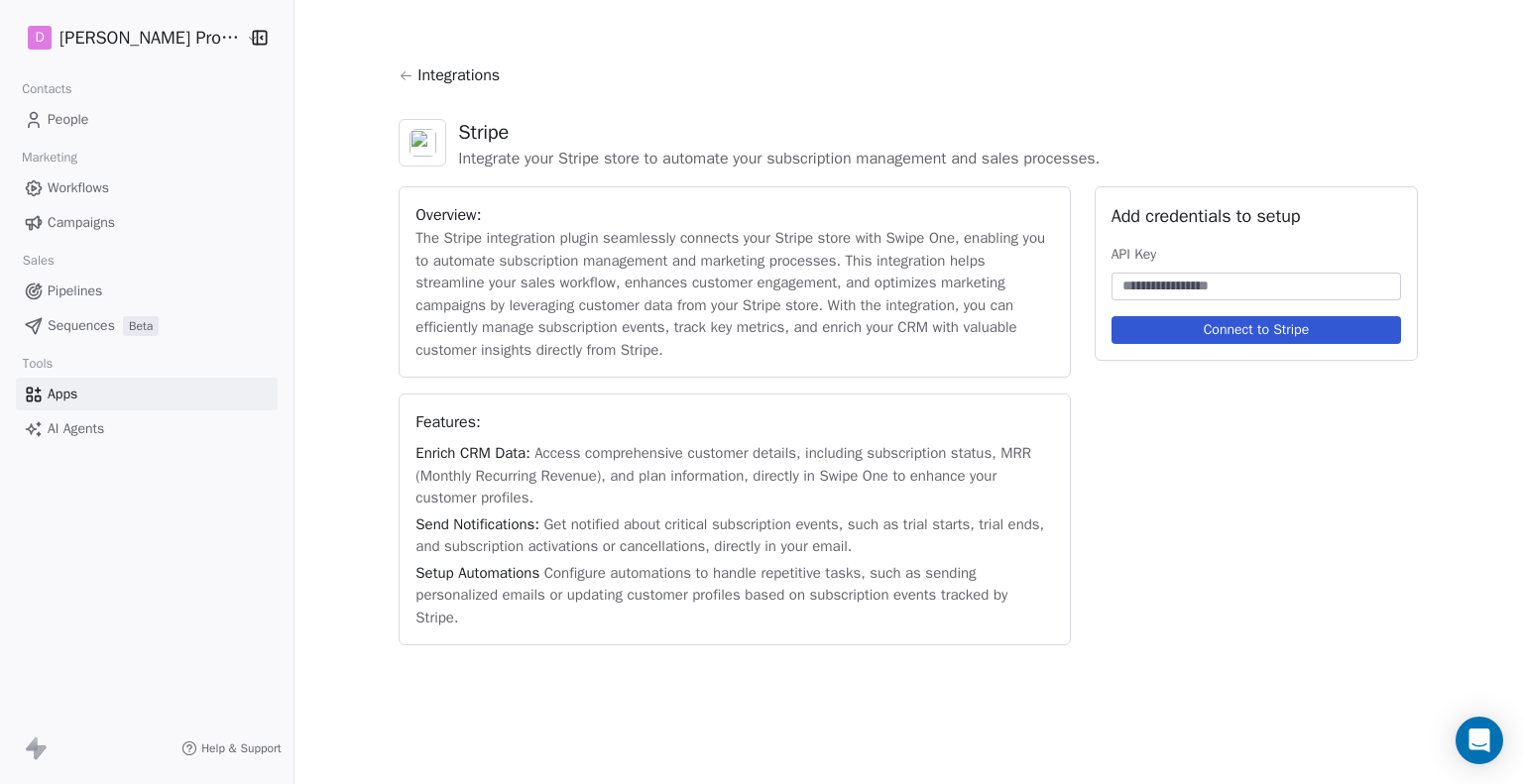 click on "The Stripe integration plugin seamlessly connects your Stripe store with Swipe One, enabling you to automate subscription management and marketing processes. This integration helps streamline your sales workflow, enhances customer engagement, and optimizes marketing campaigns by leveraging customer data from your Stripe store. With the integration, you can efficiently manage subscription events, track key metrics, and enrich your CRM with valuable customer insights directly from Stripe." at bounding box center [734, 293] 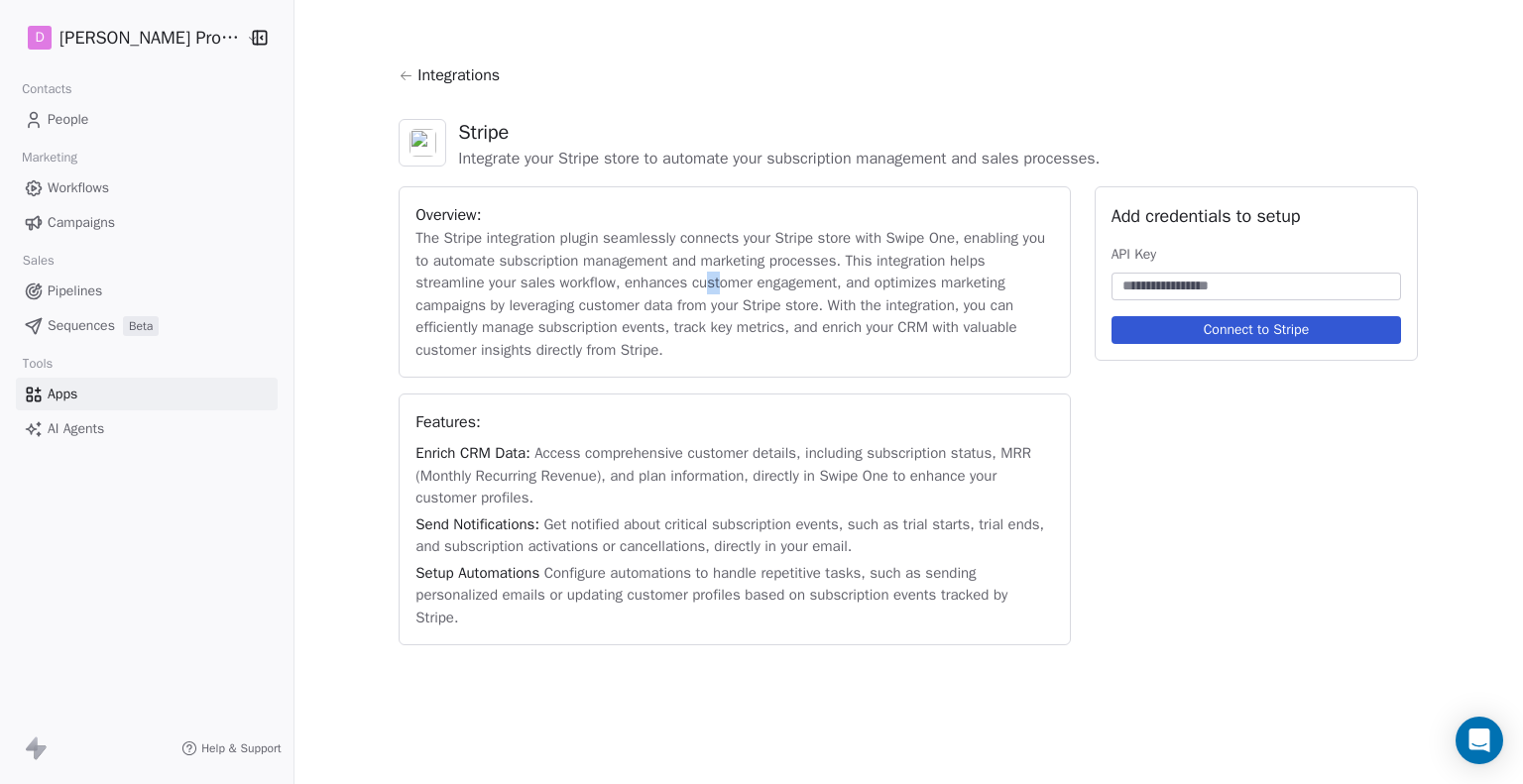 drag, startPoint x: 718, startPoint y: 286, endPoint x: 687, endPoint y: 288, distance: 31.06445 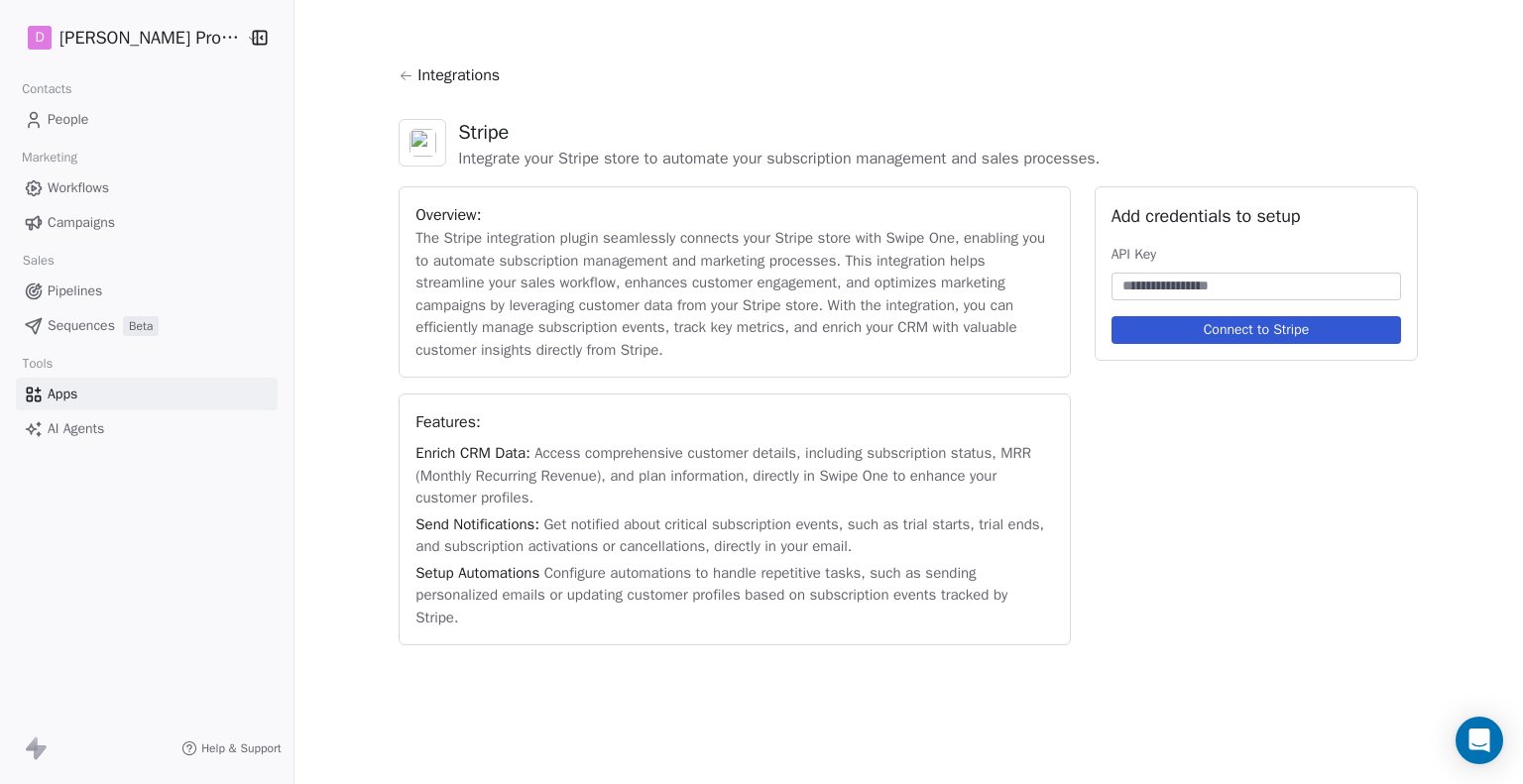 drag, startPoint x: 474, startPoint y: 284, endPoint x: 498, endPoint y: 280, distance: 24.3311 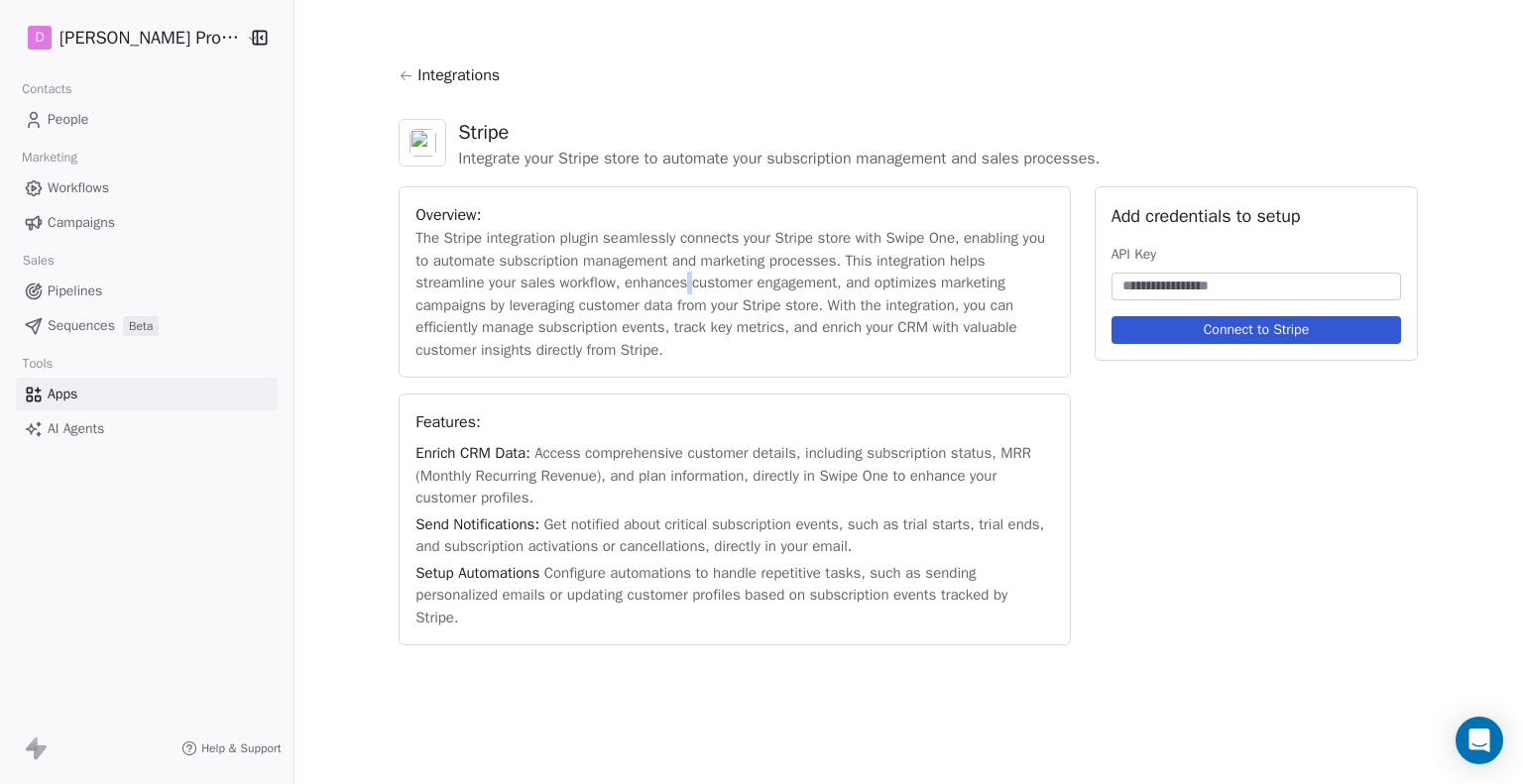 click on "The Stripe integration plugin seamlessly connects your Stripe store with Swipe One, enabling you to automate subscription management and marketing processes. This integration helps streamline your sales workflow, enhances customer engagement, and optimizes marketing campaigns by leveraging customer data from your Stripe store. With the integration, you can efficiently manage subscription events, track key metrics, and enrich your CRM with valuable customer insights directly from Stripe." at bounding box center [734, 293] 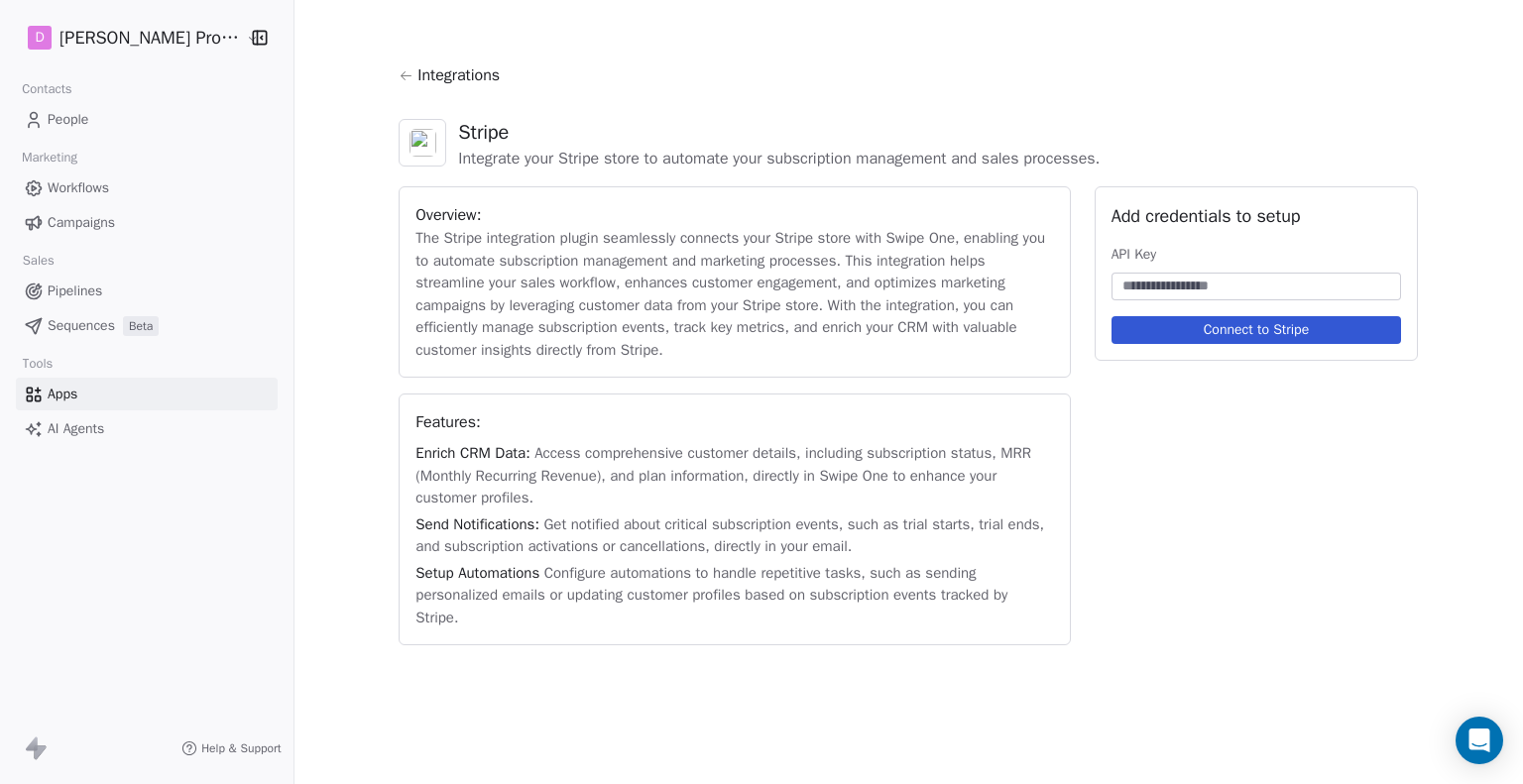 click on "The Stripe integration plugin seamlessly connects your Stripe store with Swipe One, enabling you to automate subscription management and marketing processes. This integration helps streamline your sales workflow, enhances customer engagement, and optimizes marketing campaigns by leveraging customer data from your Stripe store. With the integration, you can efficiently manage subscription events, track key metrics, and enrich your CRM with valuable customer insights directly from Stripe." at bounding box center (734, 293) 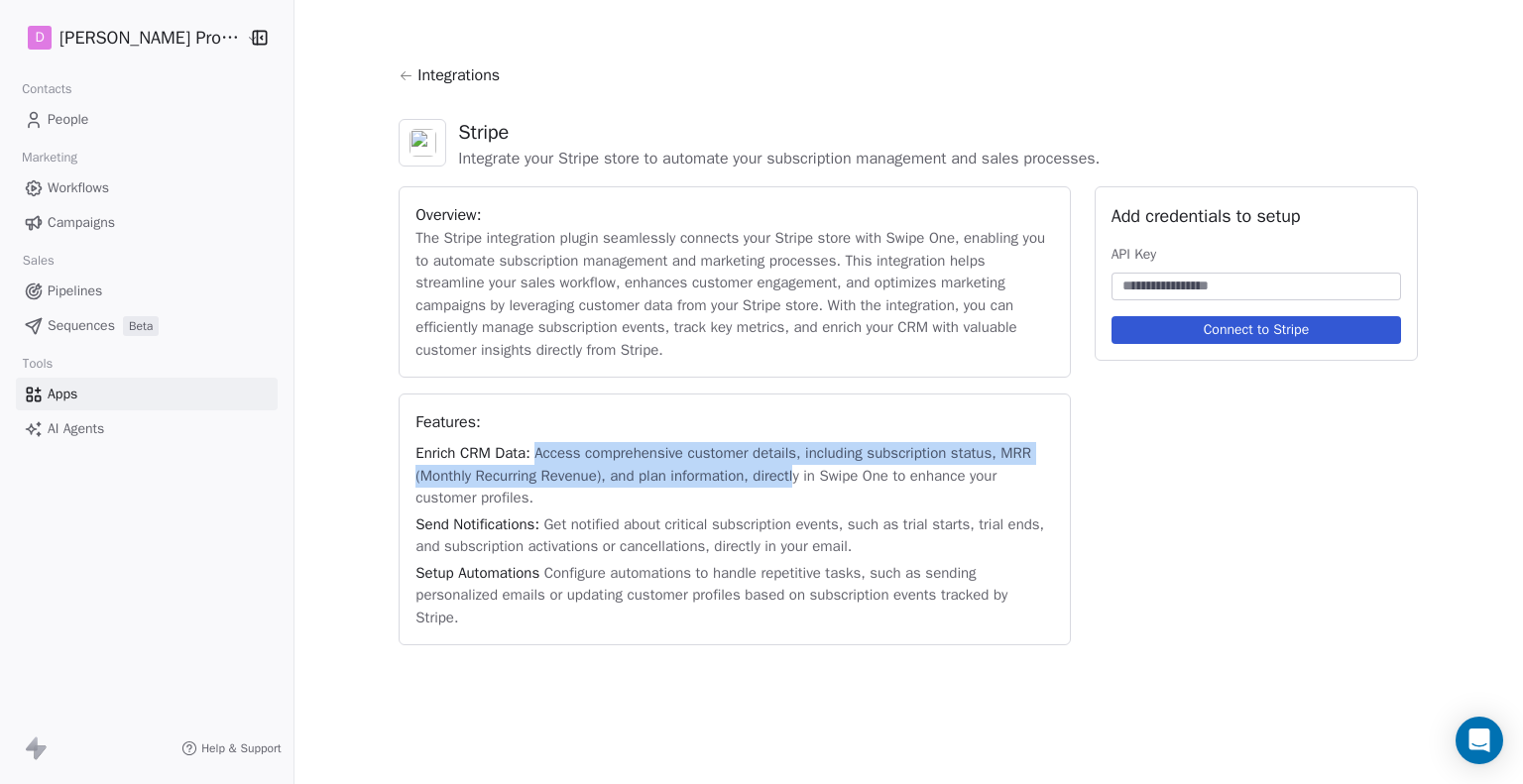 drag, startPoint x: 538, startPoint y: 452, endPoint x: 832, endPoint y: 500, distance: 297.8926 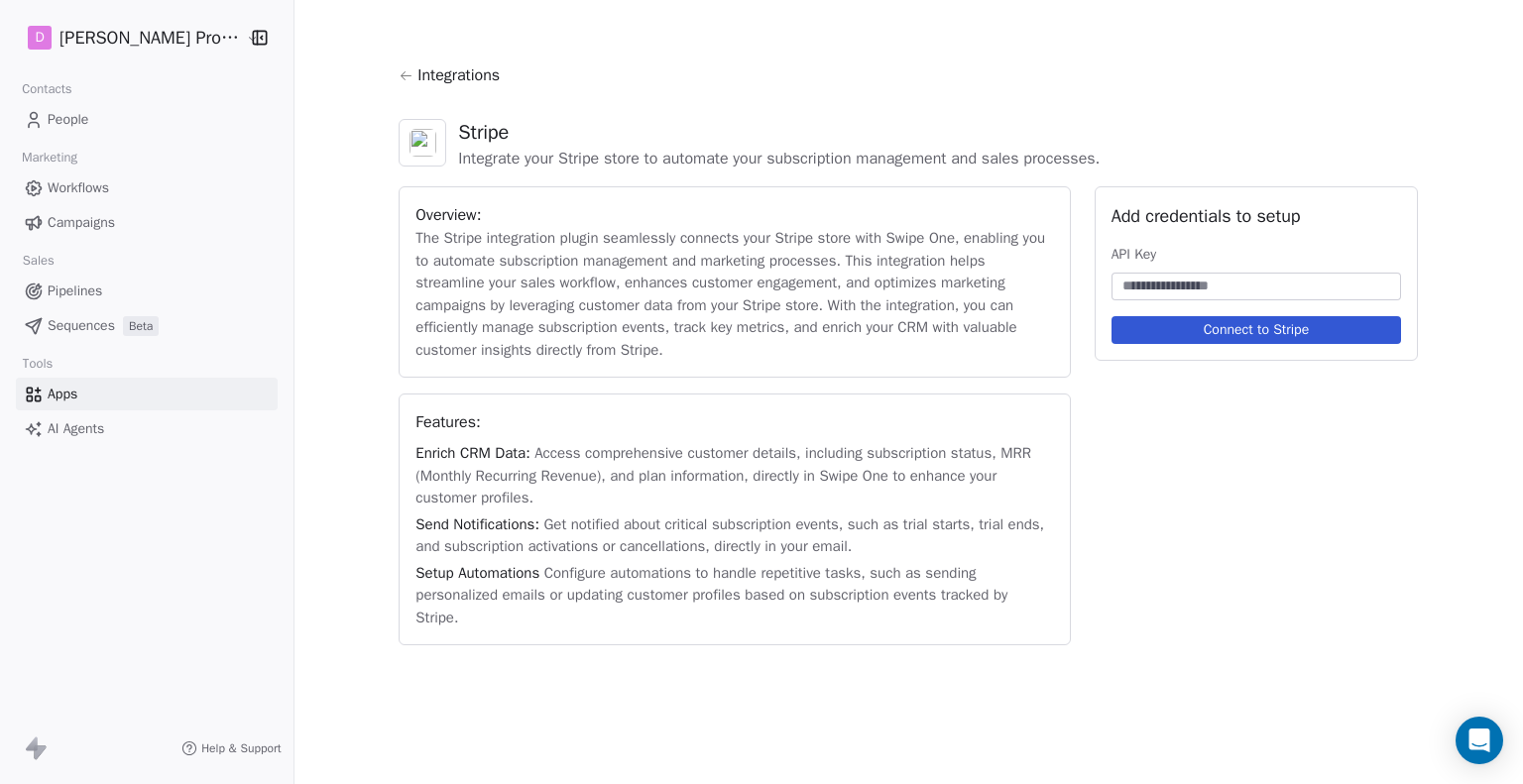 click on "Send Notifications:   Get notified about critical subscription events, such as trial starts, trial ends, and subscription activations or cancellations, directly in your email." at bounding box center (734, 535) 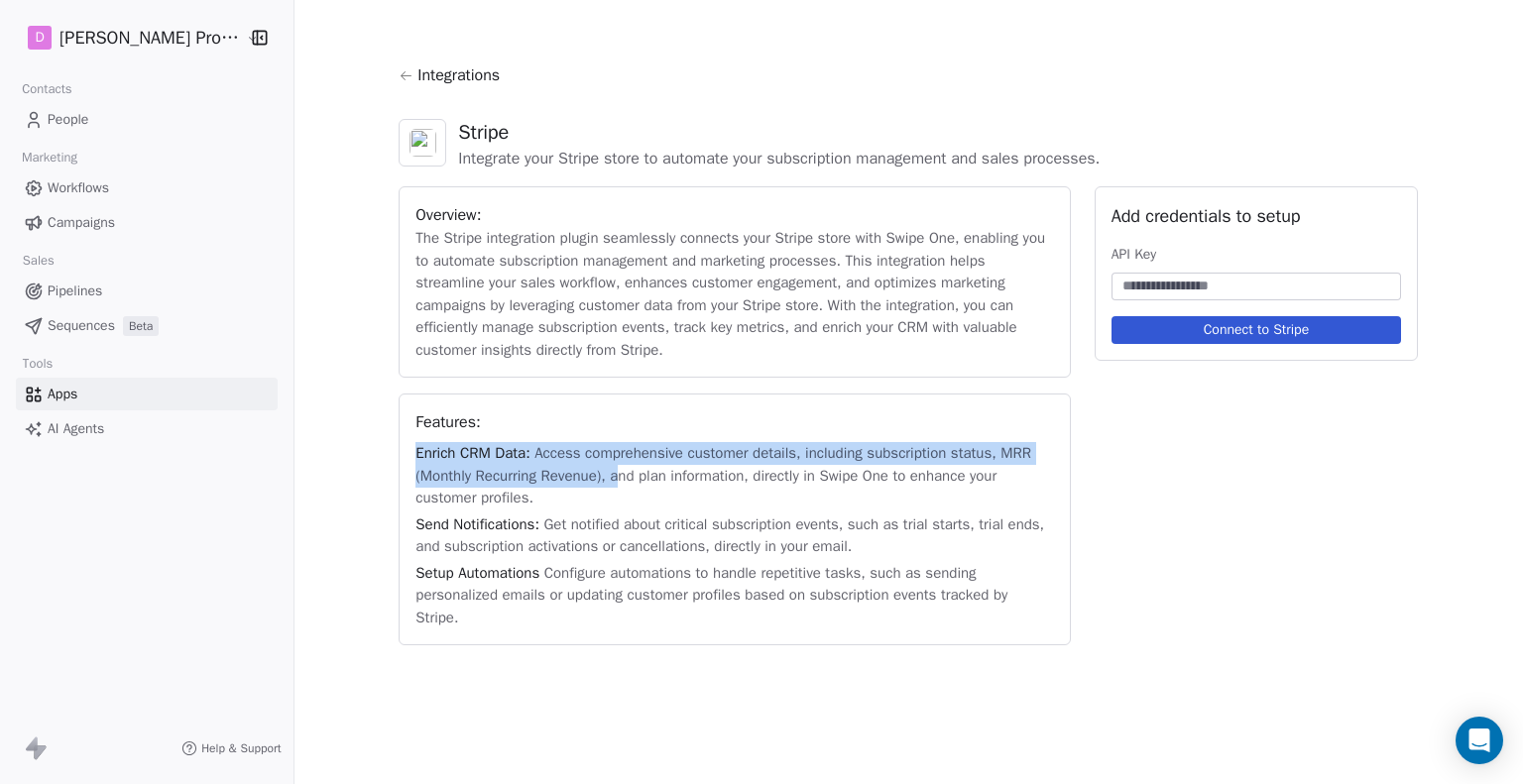 drag, startPoint x: 570, startPoint y: 467, endPoint x: 493, endPoint y: 418, distance: 91.26883 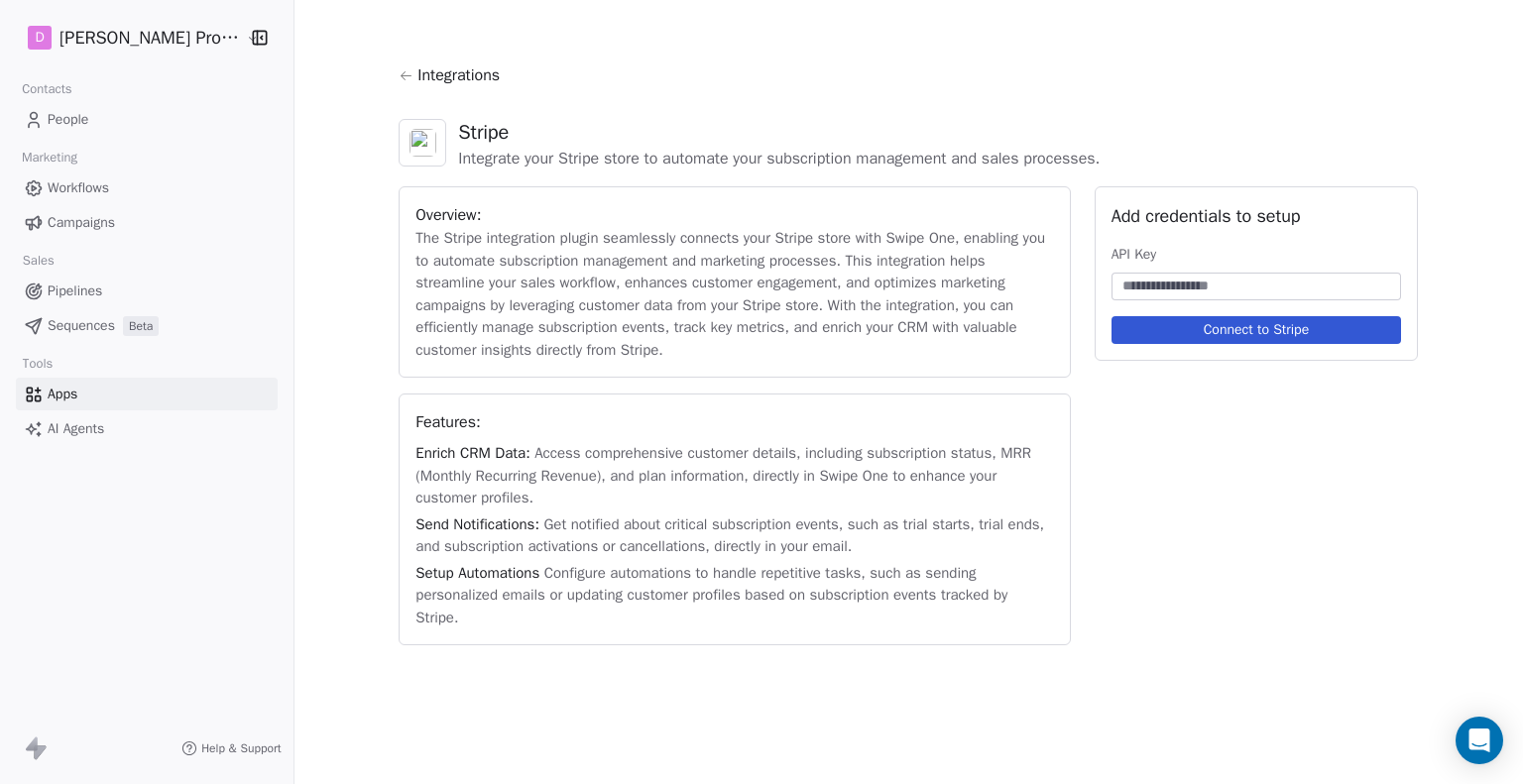 click on "Send Notifications:   Get notified about critical subscription events, such as trial starts, trial ends, and subscription activations or cancellations, directly in your email." at bounding box center [734, 535] 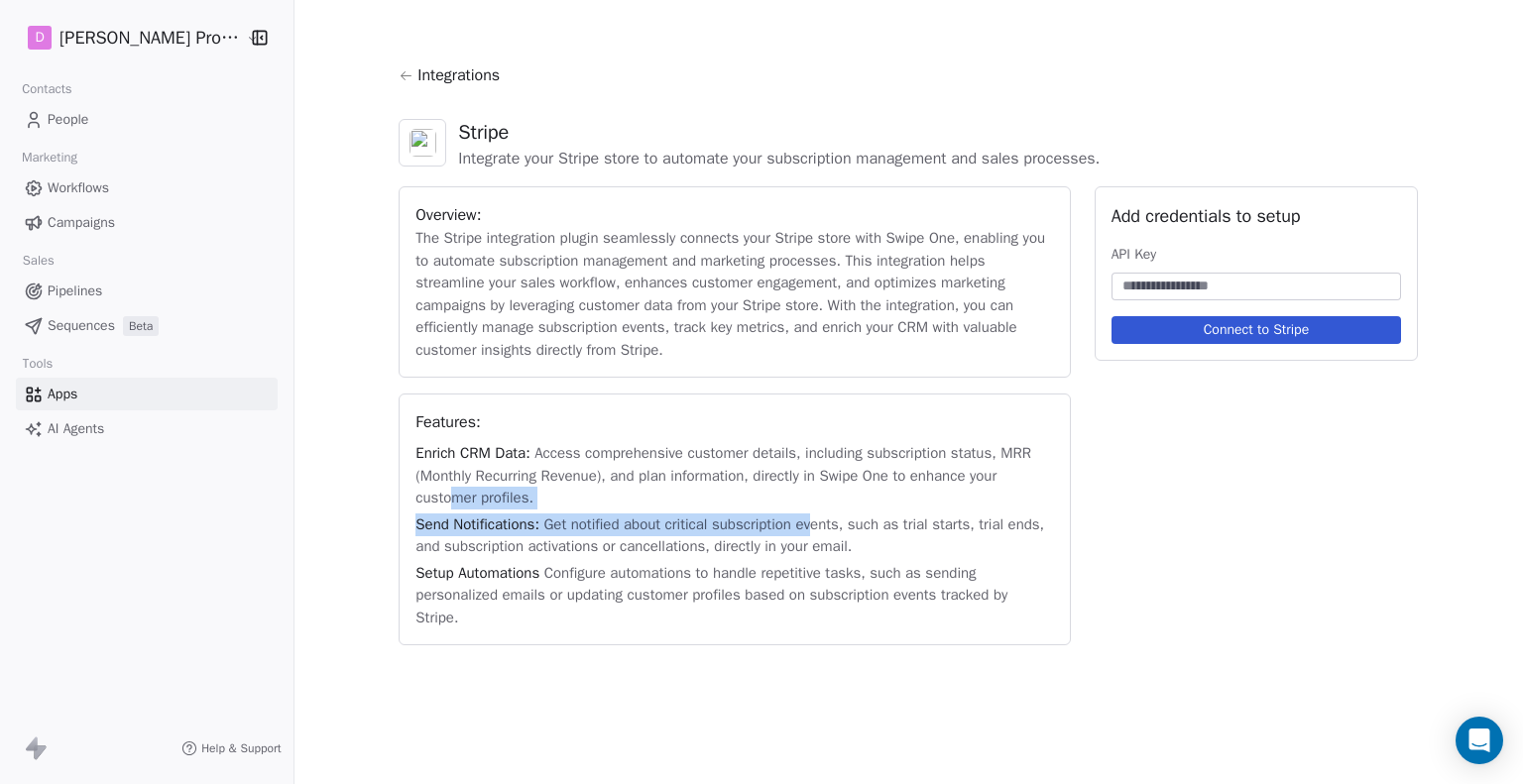drag, startPoint x: 830, startPoint y: 532, endPoint x: 439, endPoint y: 491, distance: 393.14374 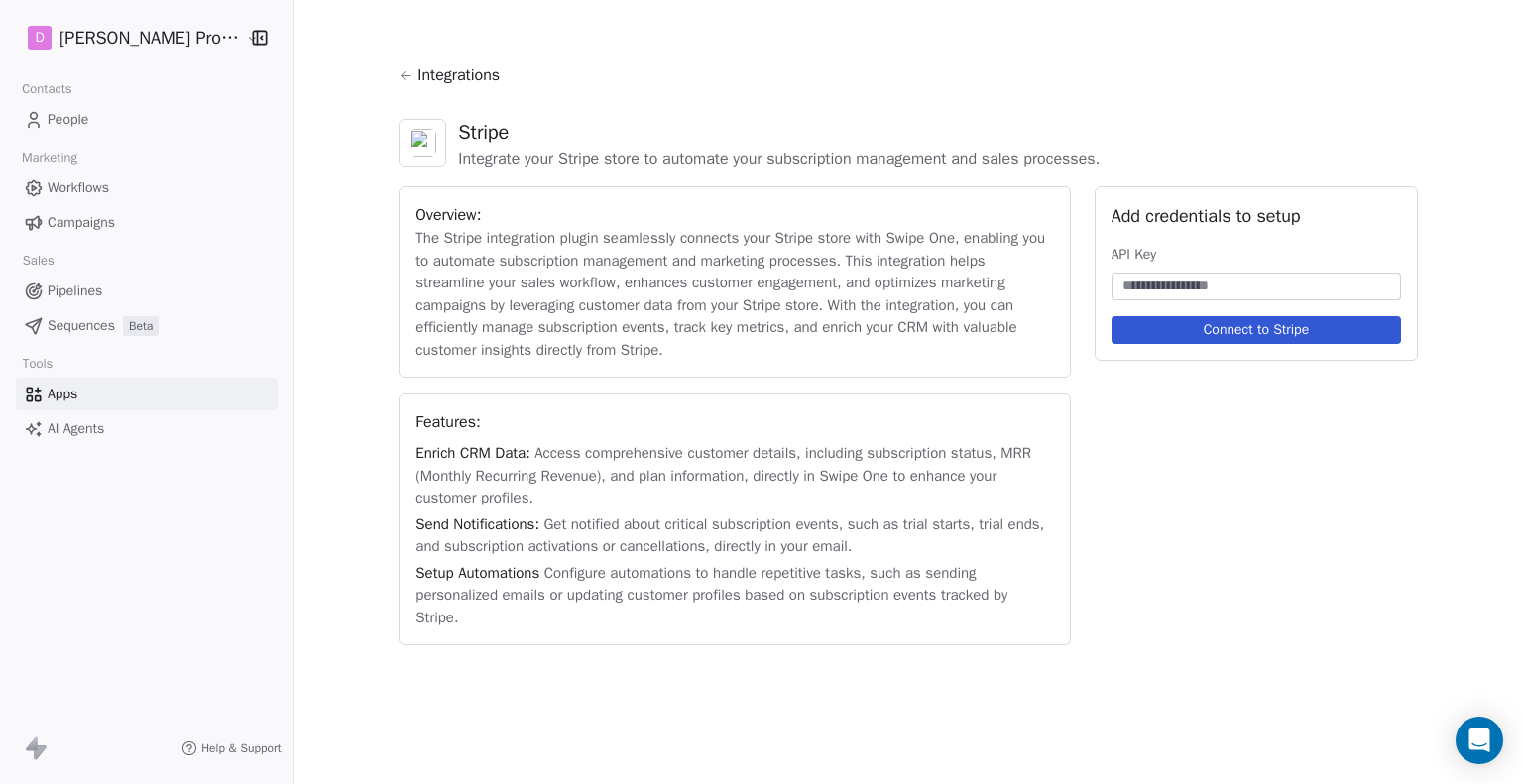 click on "Setup Automations   Configure automations to handle repetitive tasks, such as sending personalized emails or updating customer profiles based on subscription events tracked by Stripe." at bounding box center (734, 596) 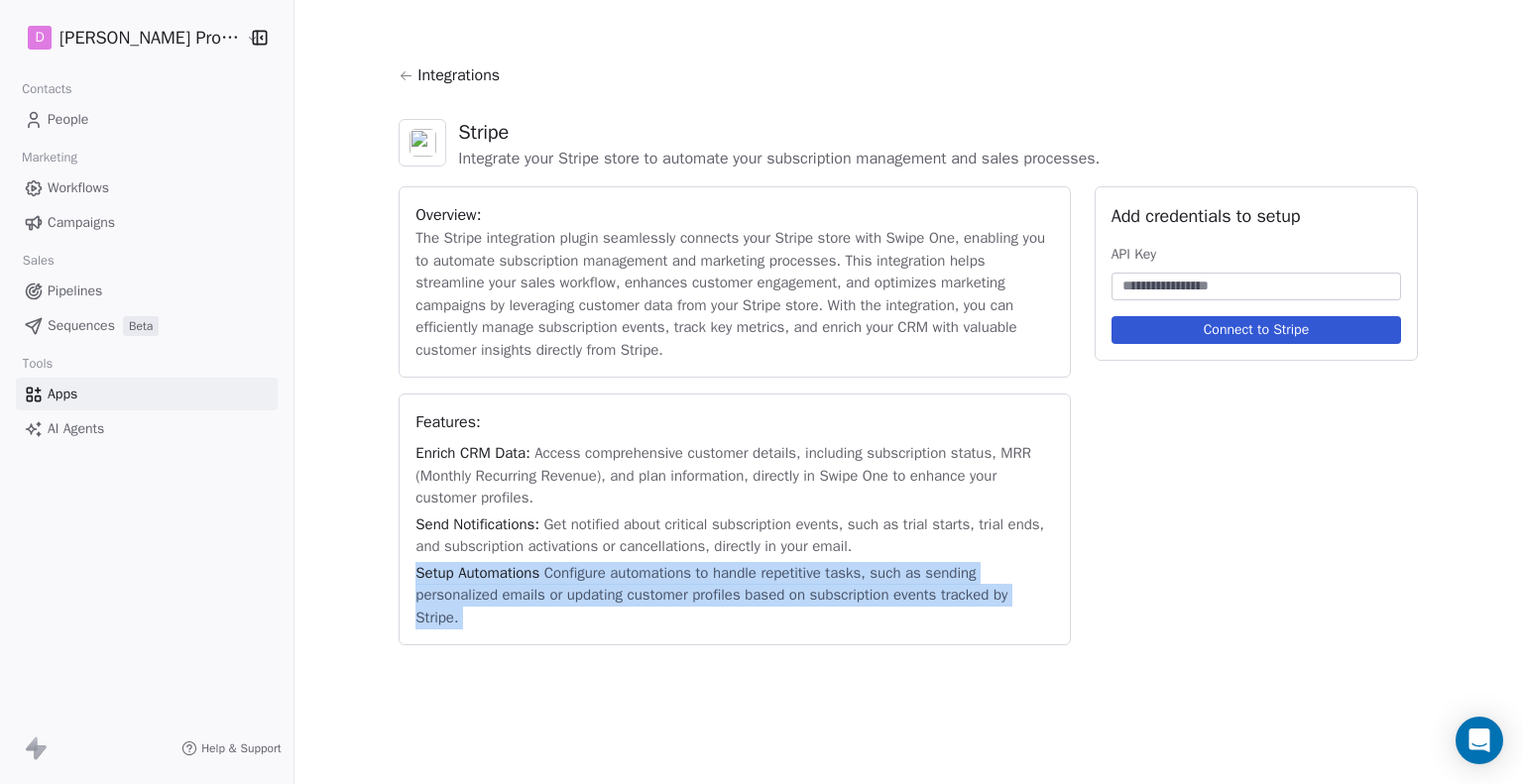 click on "Setup Automations   Configure automations to handle repetitive tasks, such as sending personalized emails or updating customer profiles based on subscription events tracked by Stripe." at bounding box center [734, 596] 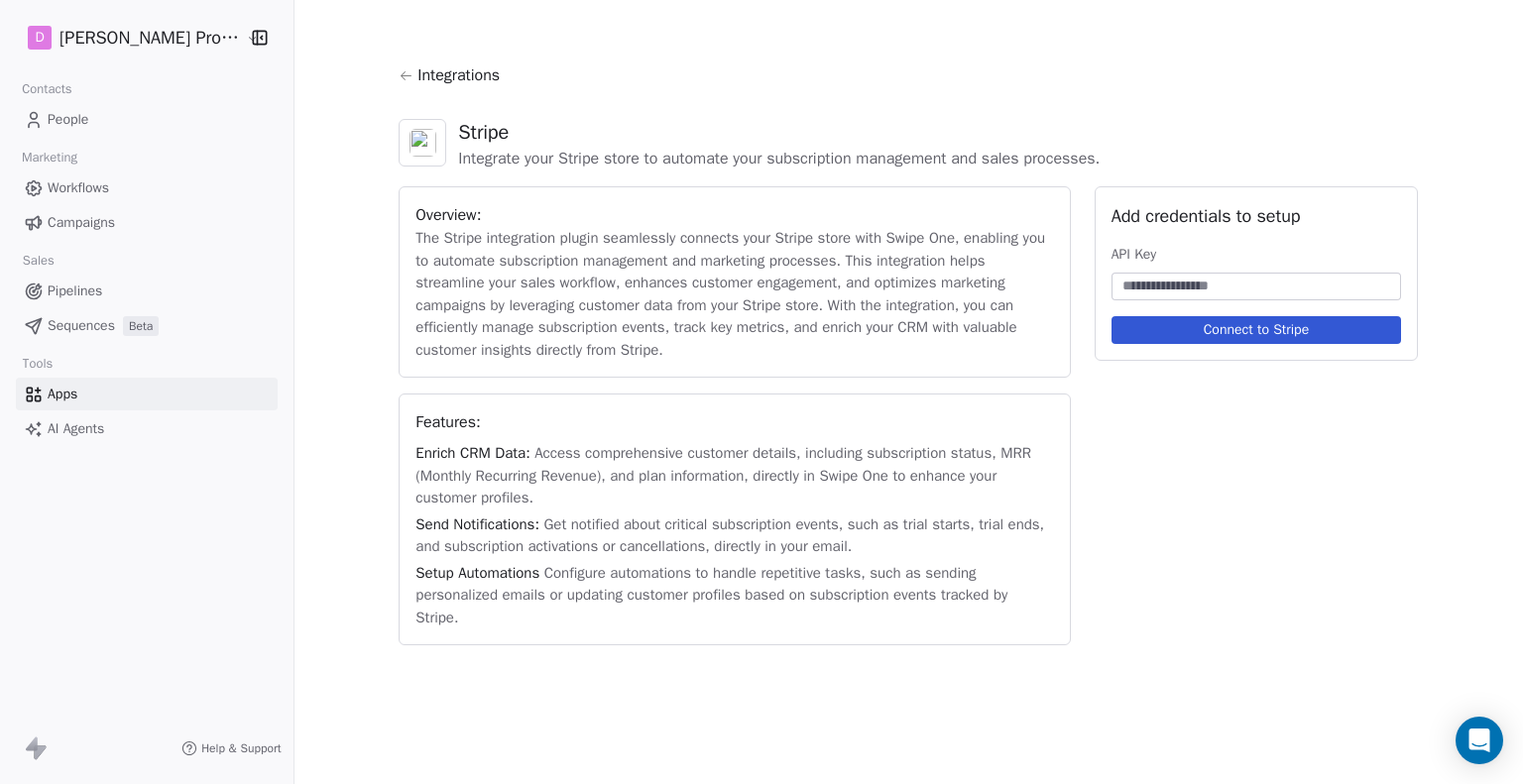 click at bounding box center (1256, 286) 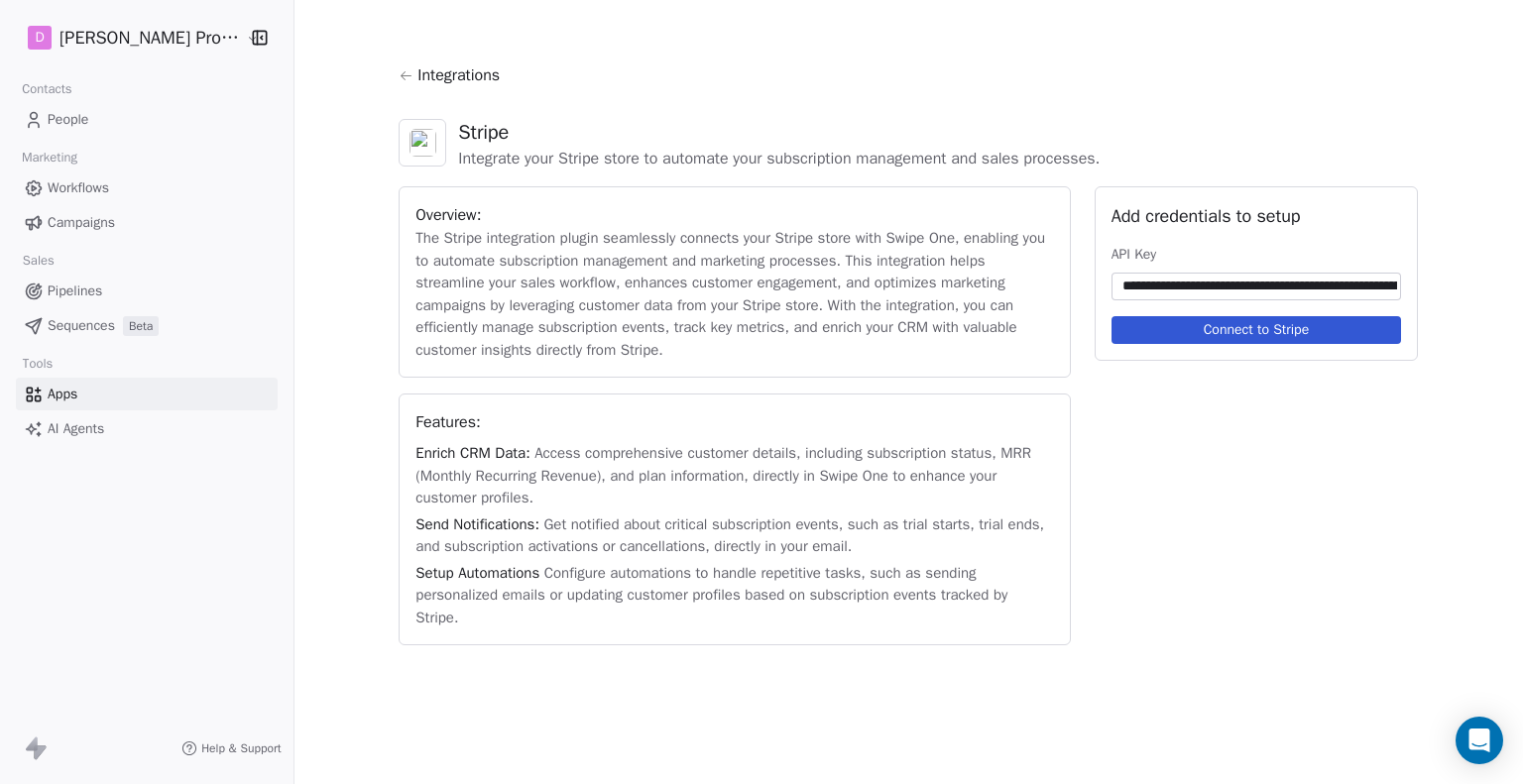 scroll, scrollTop: 0, scrollLeft: 551, axis: horizontal 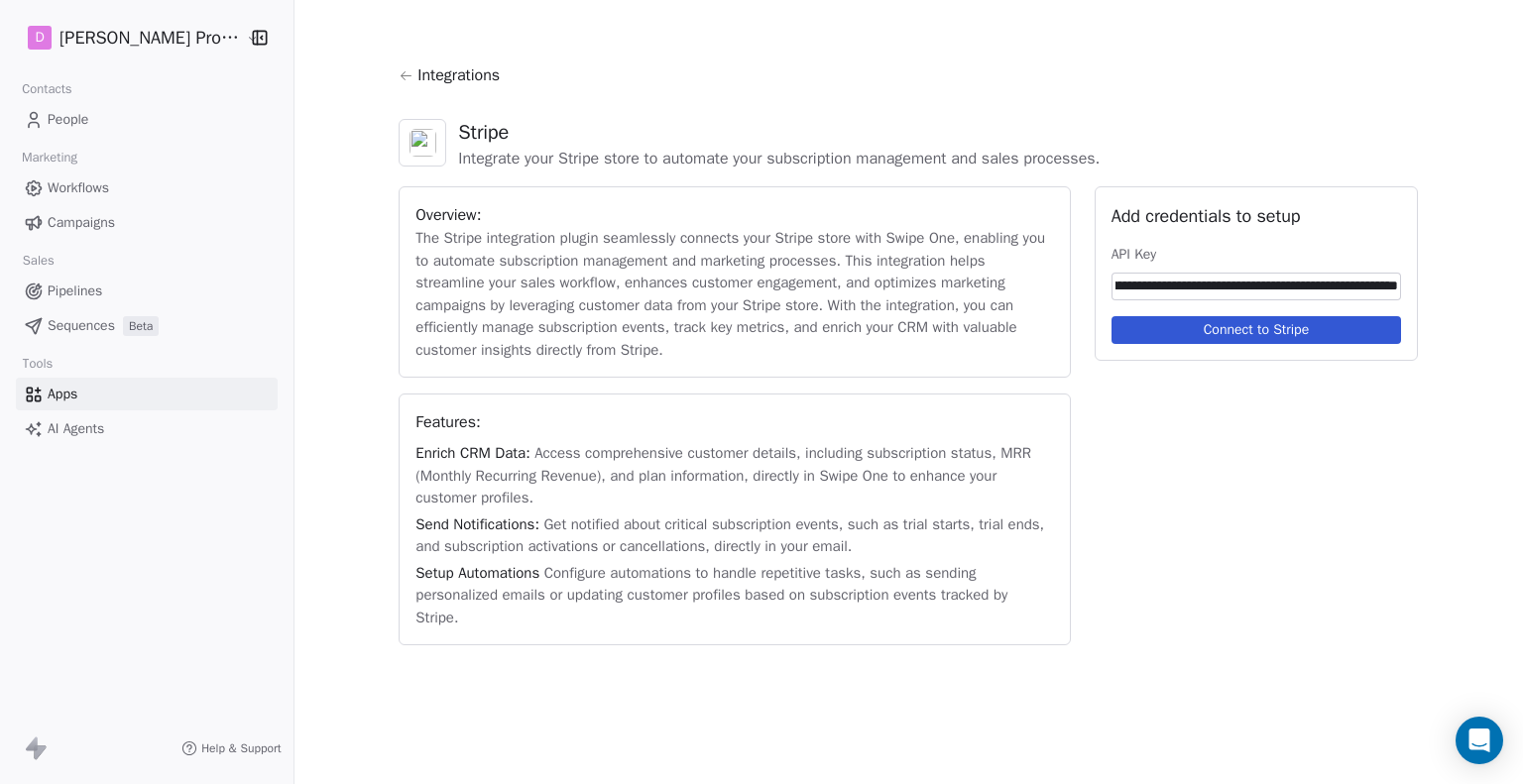 type on "**********" 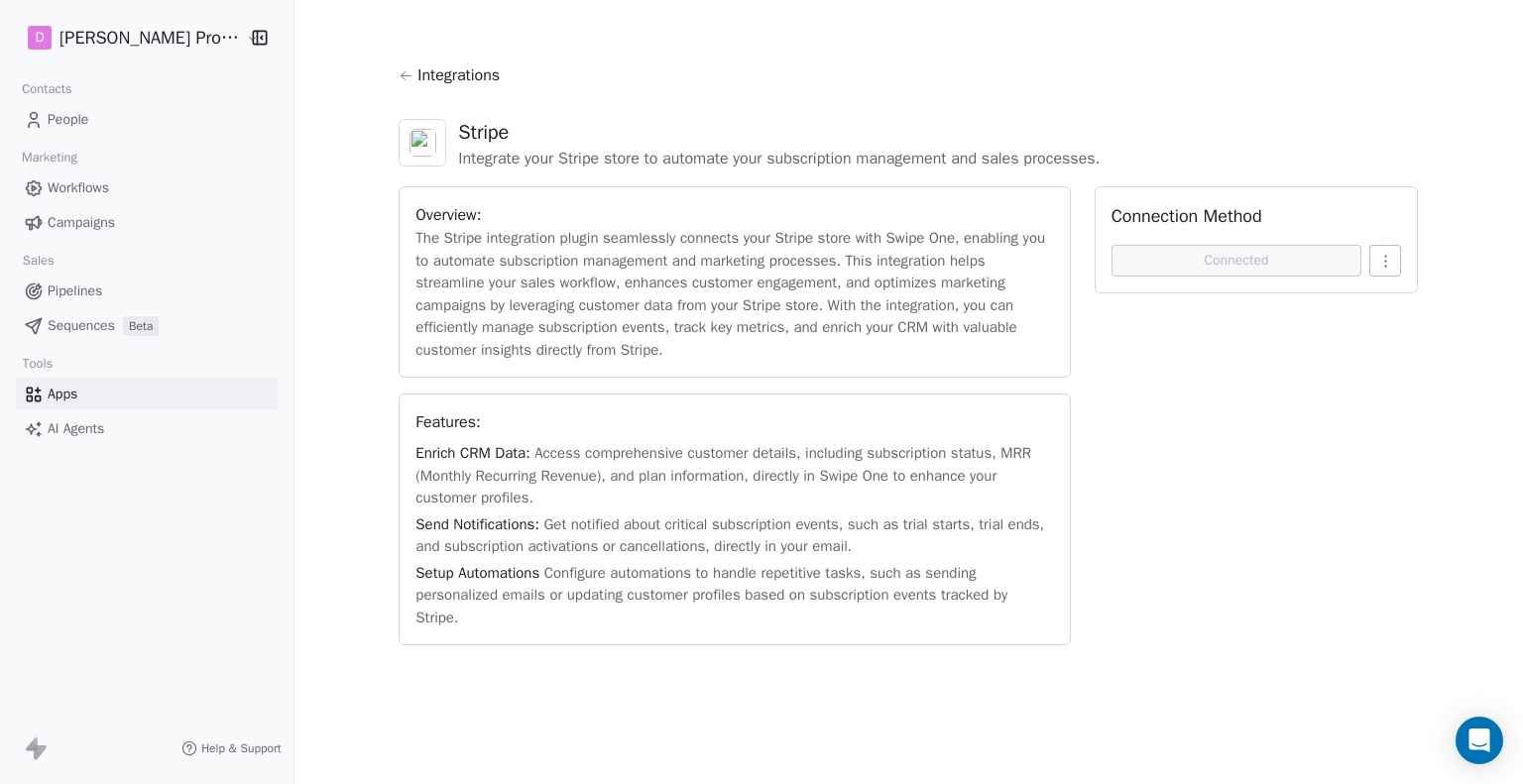 click on "Integrations" at bounding box center (458, 75) 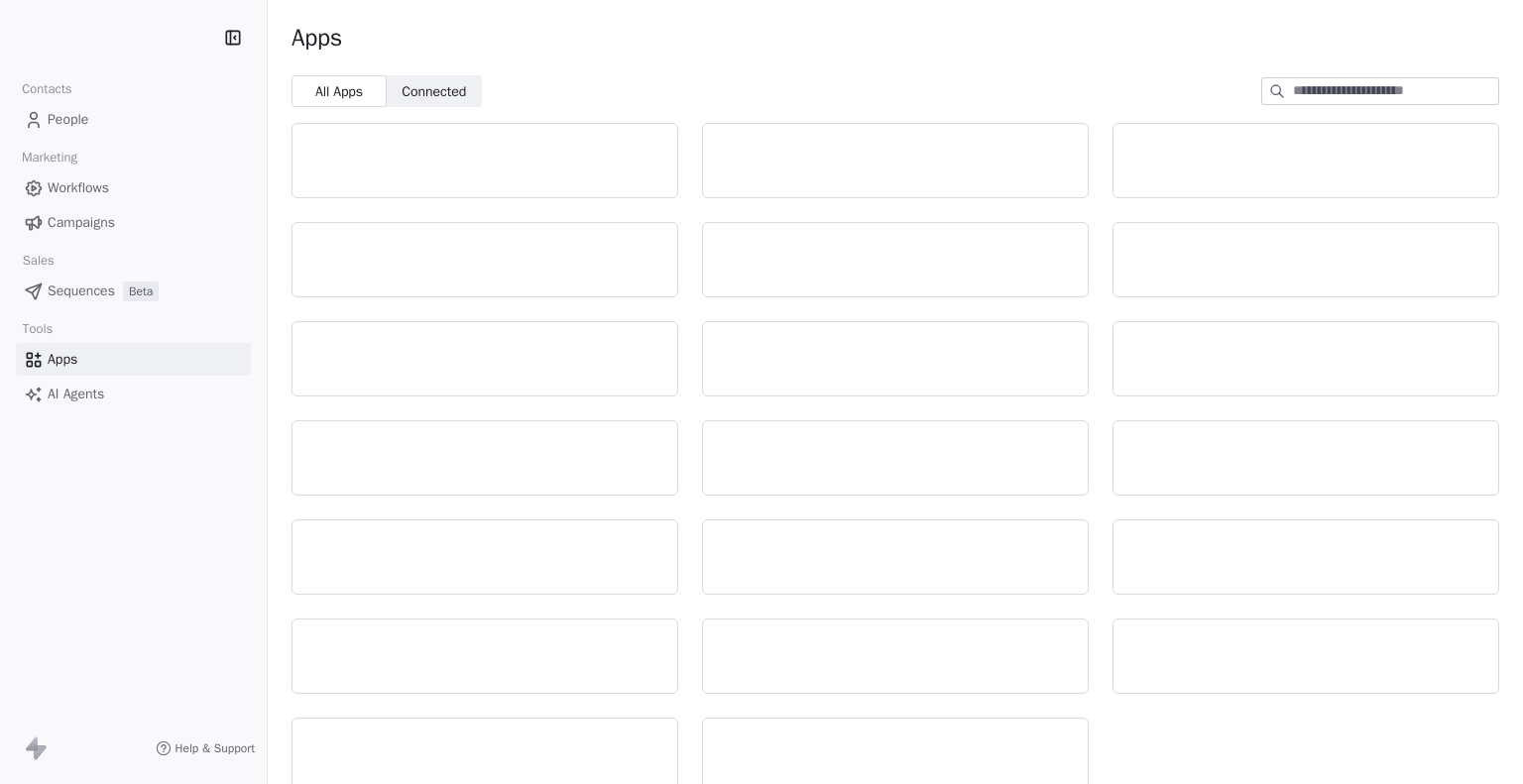 scroll, scrollTop: 0, scrollLeft: 0, axis: both 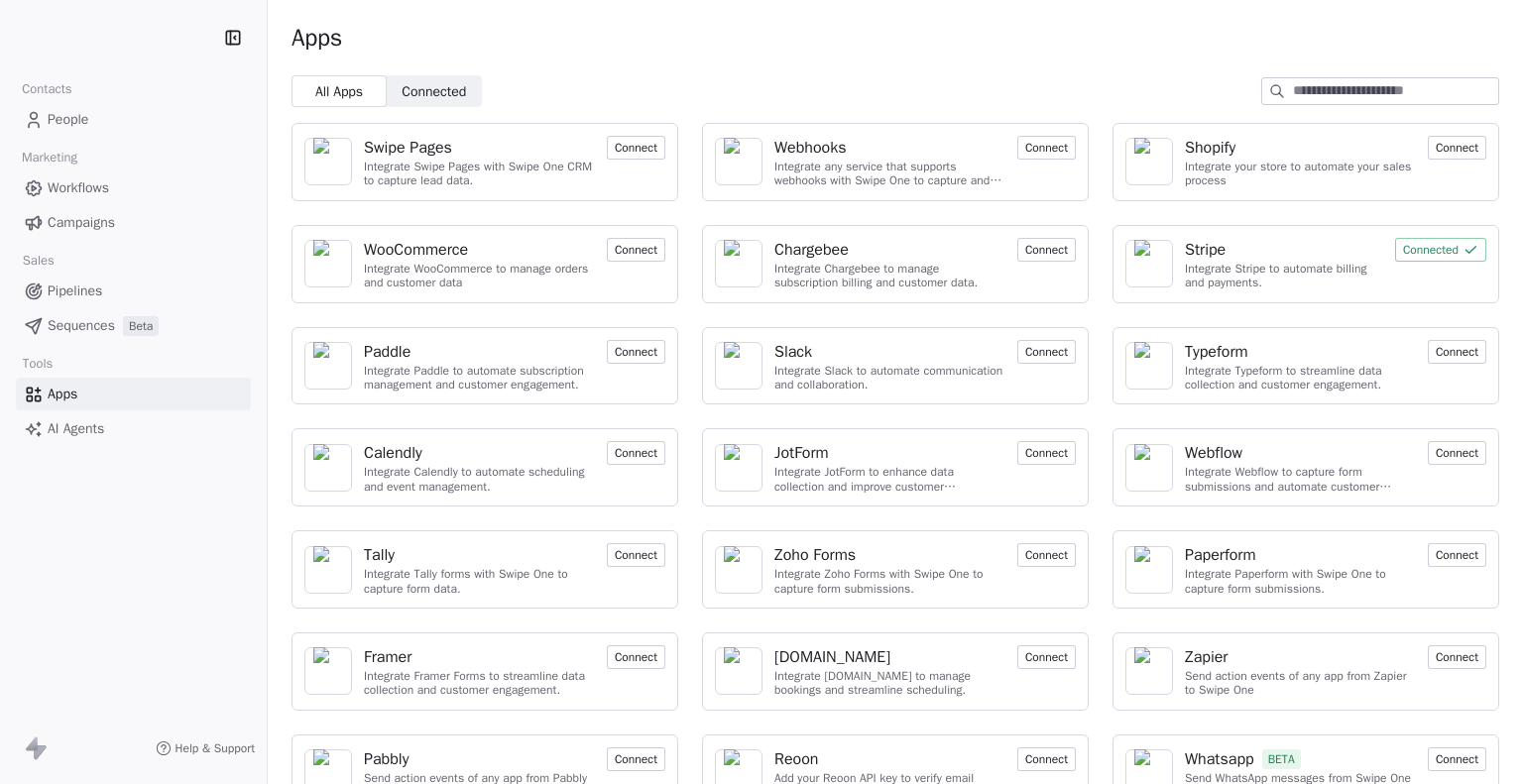 click on "People" at bounding box center [67, 119] 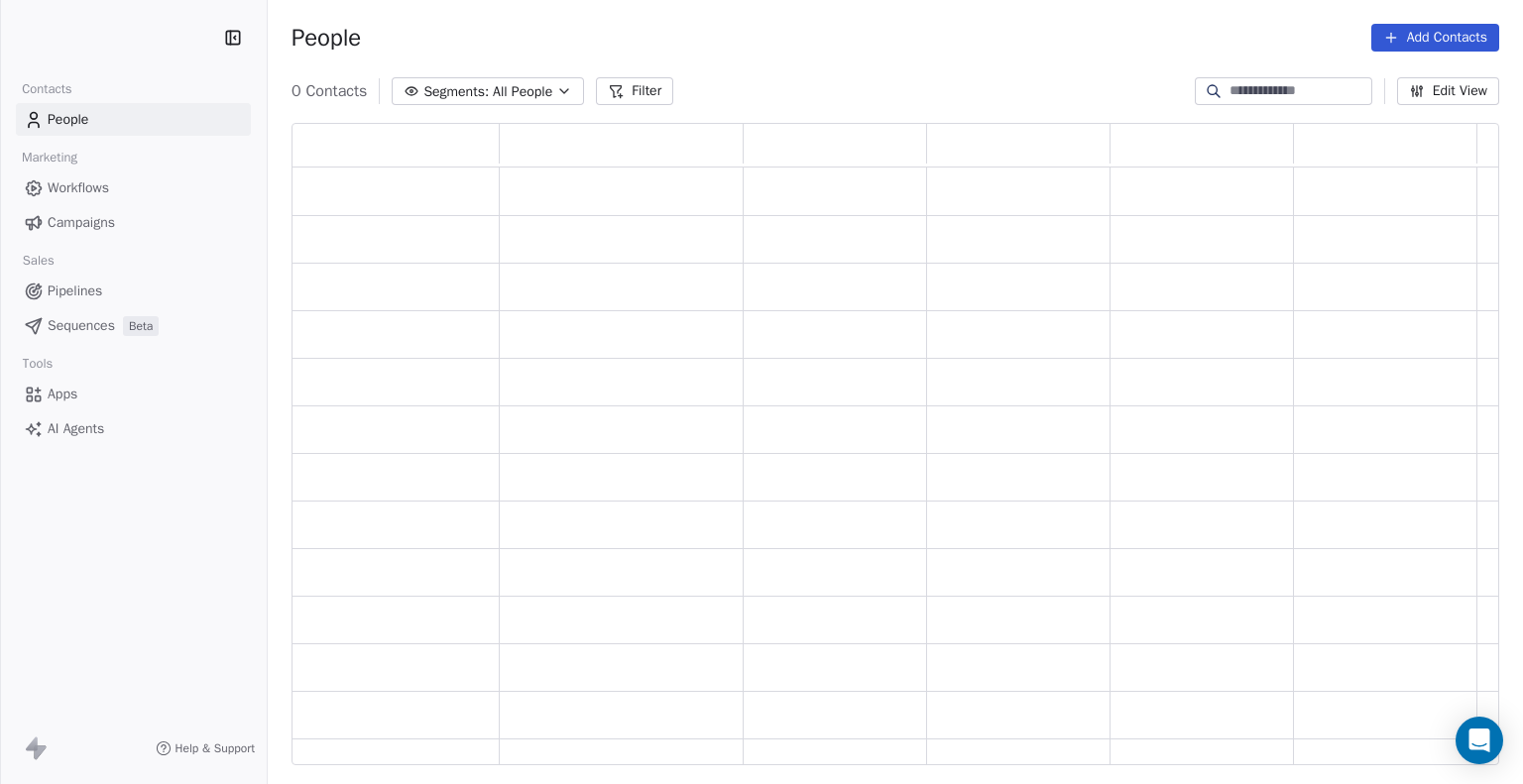 scroll, scrollTop: 16, scrollLeft: 16, axis: both 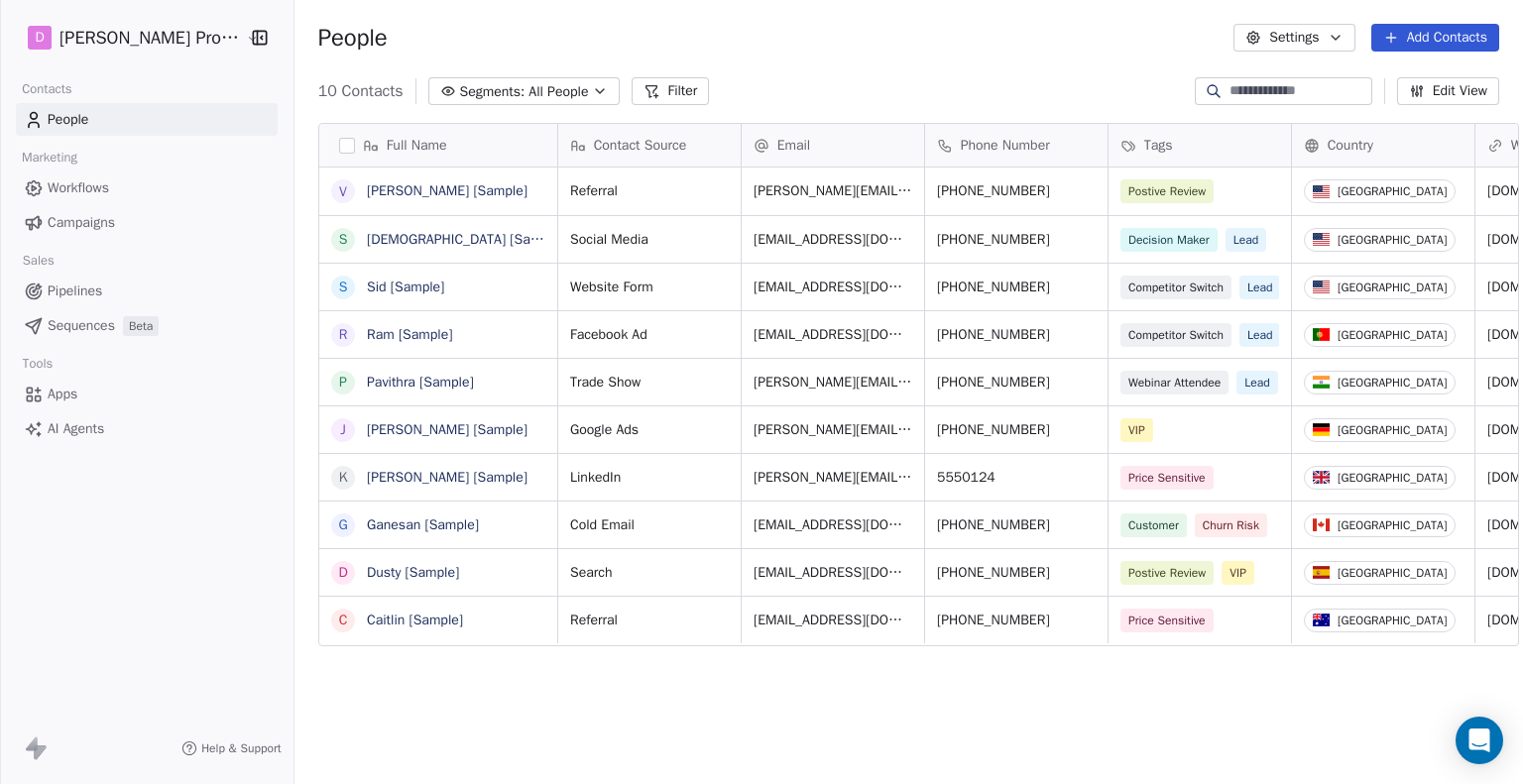 click on "10 Contacts" at bounding box center (361, 91) 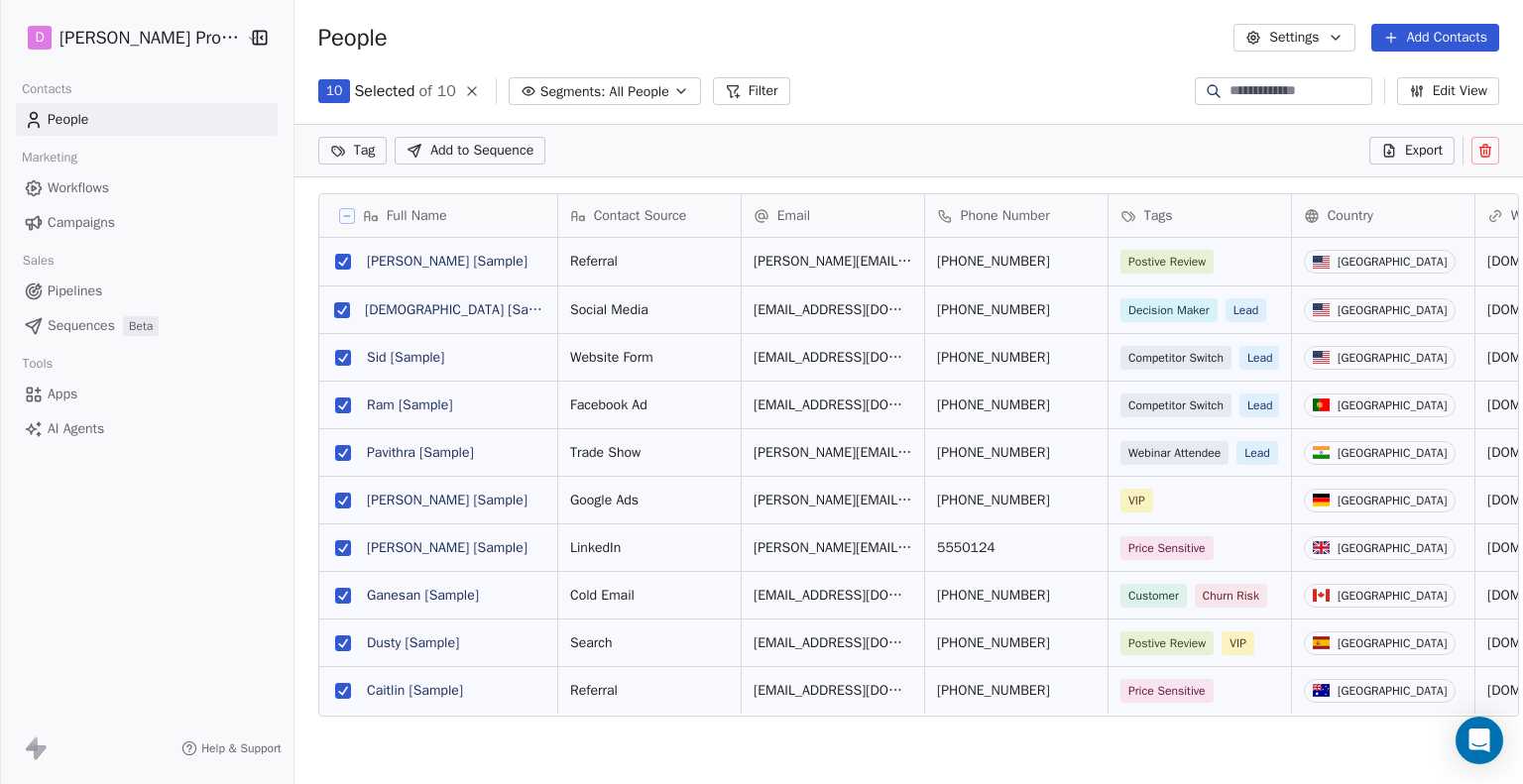 scroll, scrollTop: 606, scrollLeft: 1233, axis: both 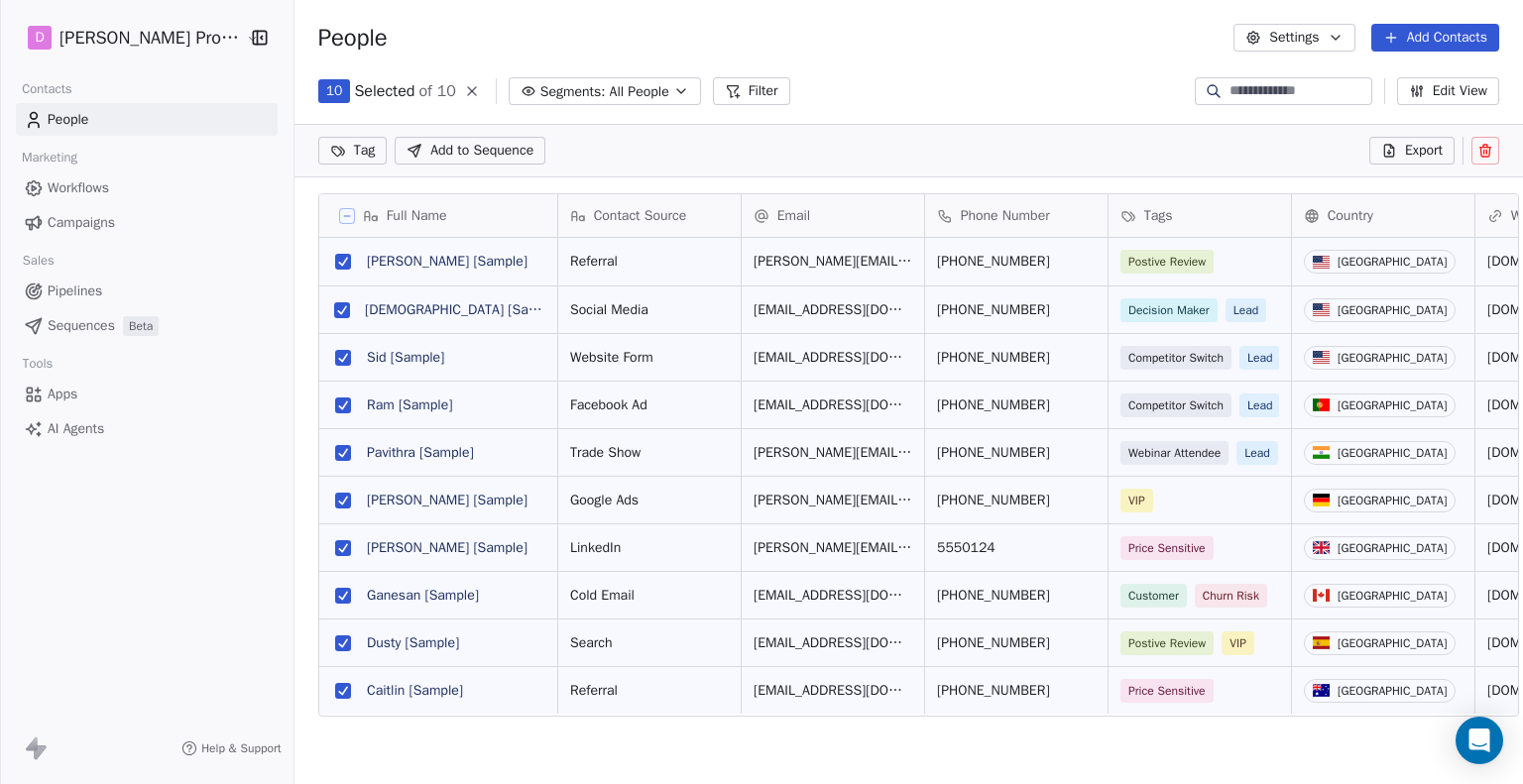 click 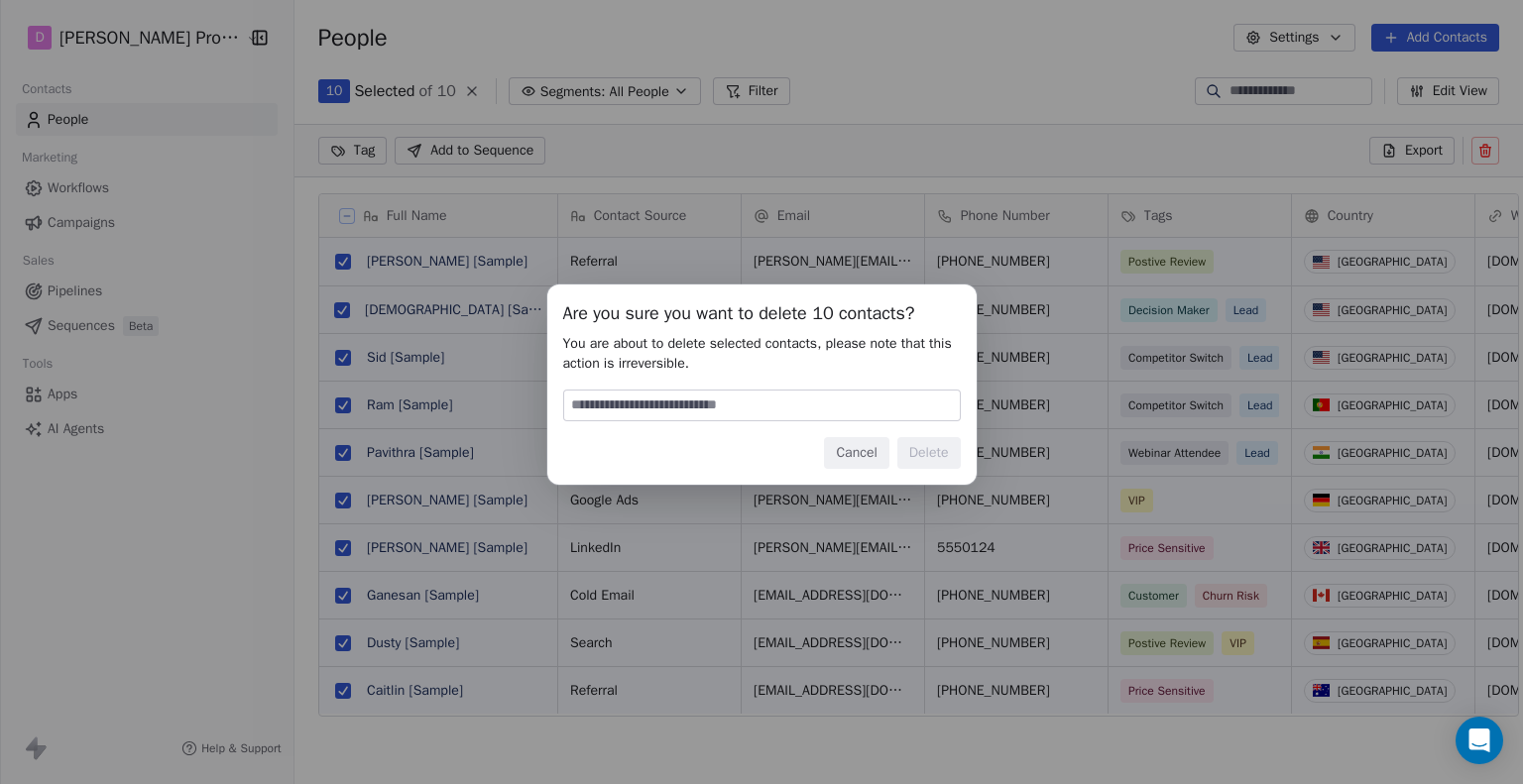 click at bounding box center [762, 405] 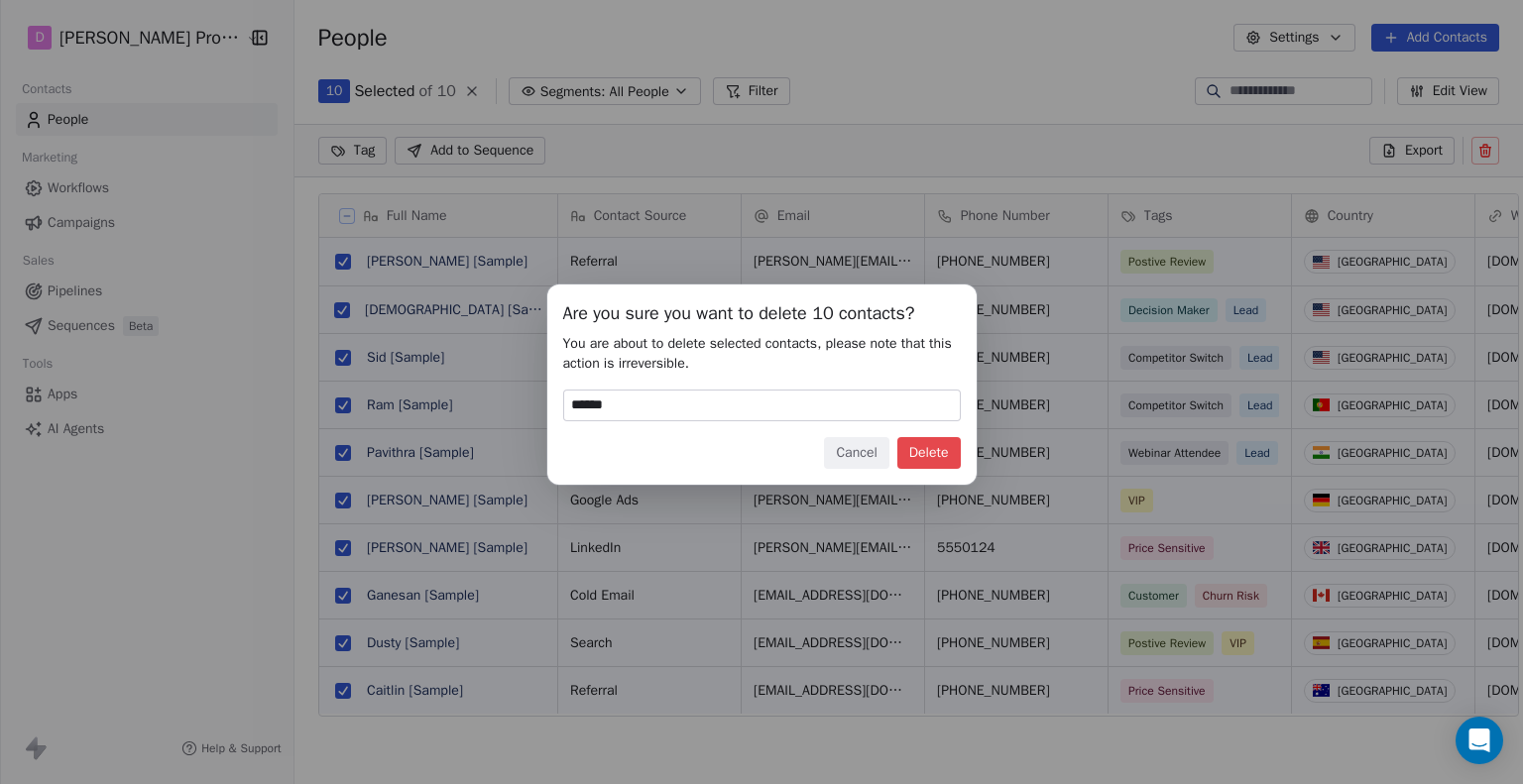 type on "******" 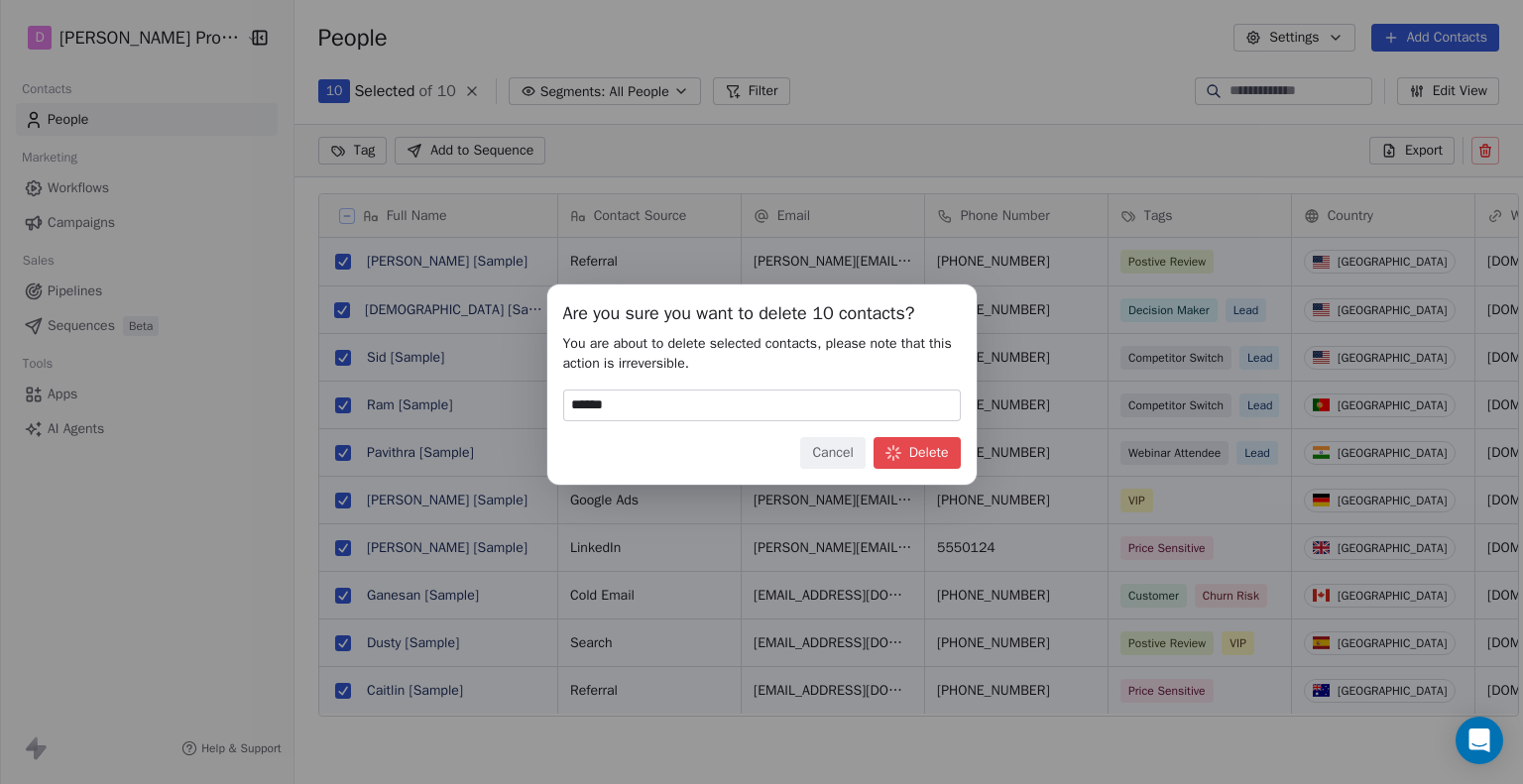 scroll, scrollTop: 16, scrollLeft: 16, axis: both 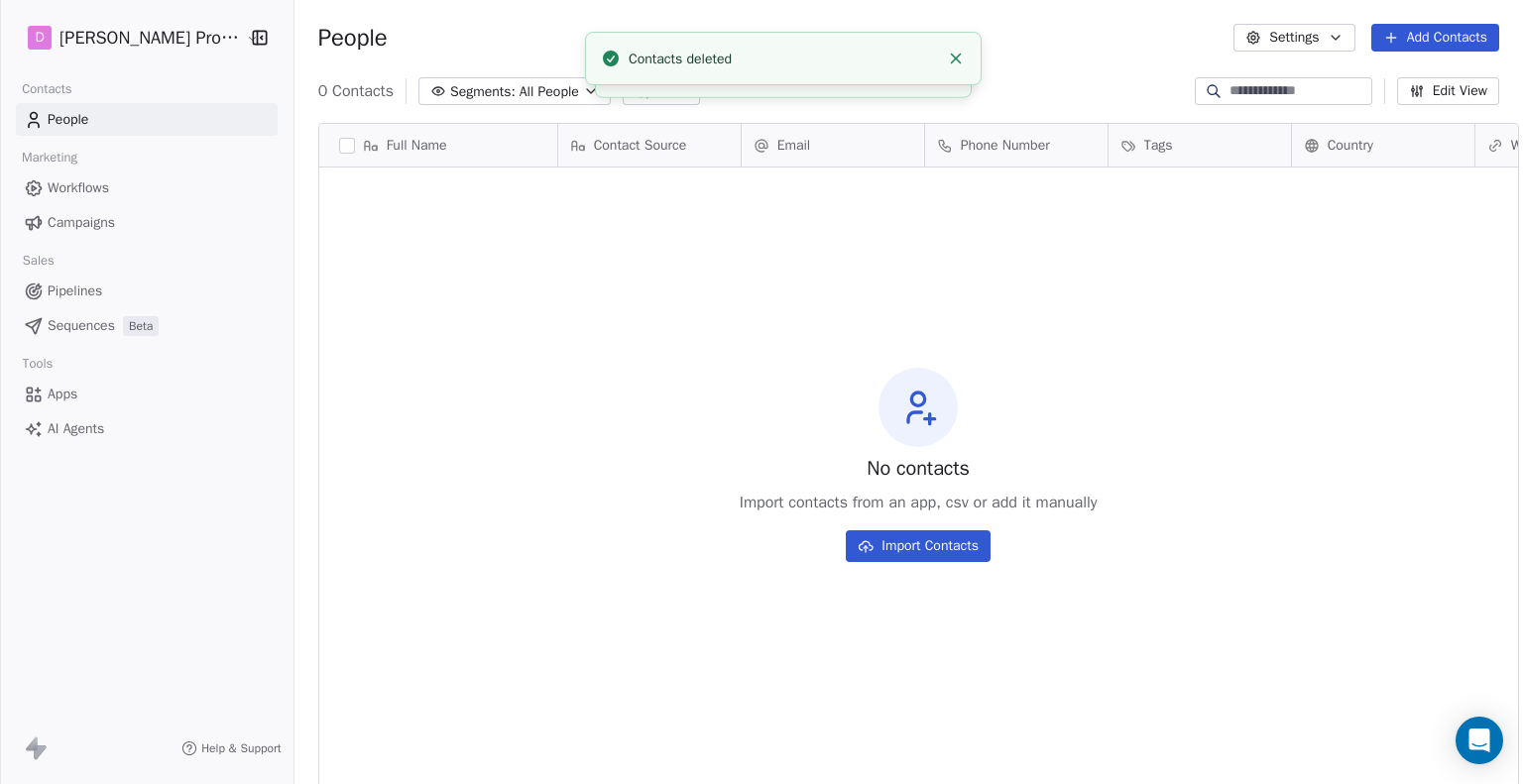 click on "No contacts Import contacts from an app, csv or add it manually   Import Contacts" at bounding box center [918, 464] 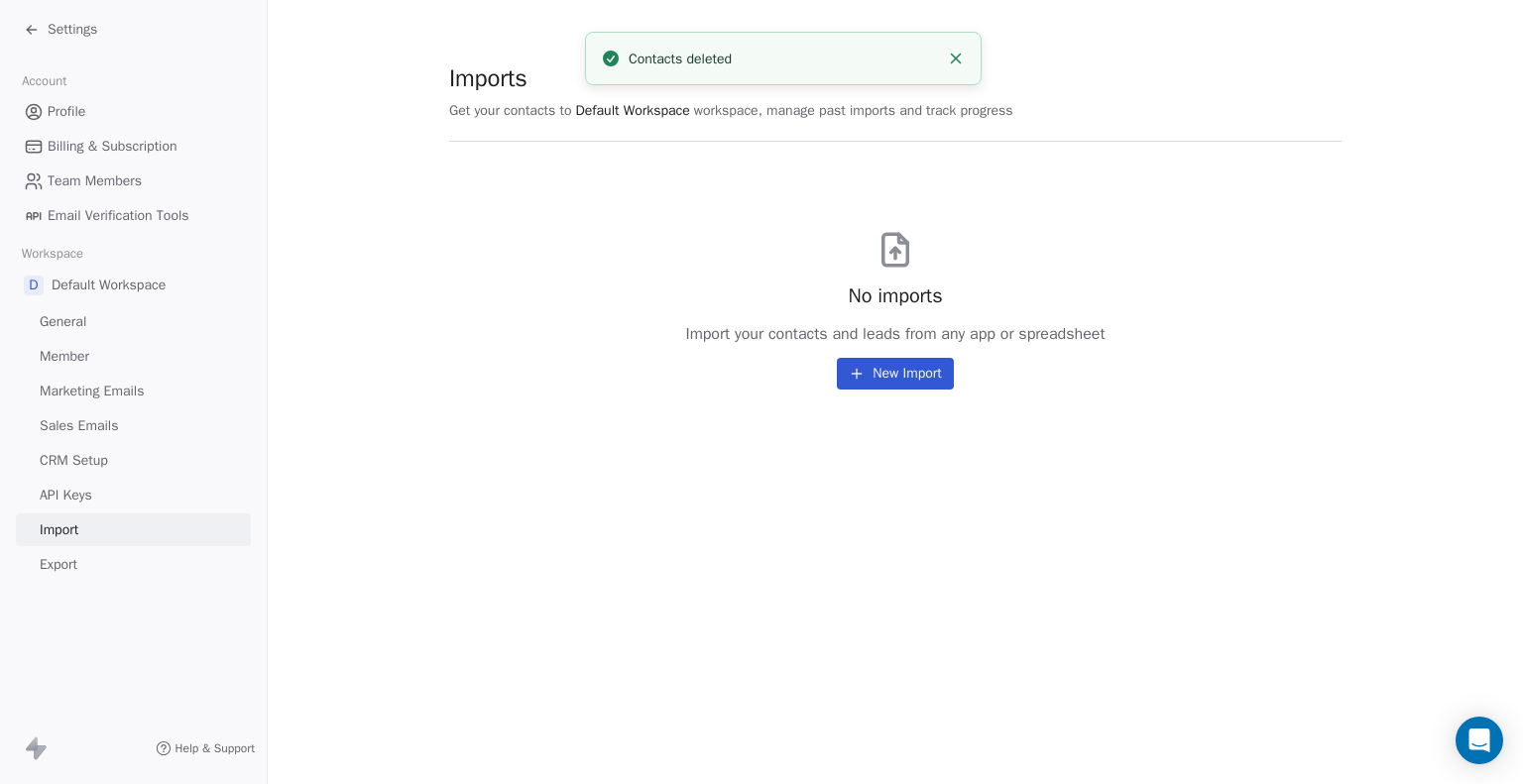 click on "New Import" at bounding box center (894, 374) 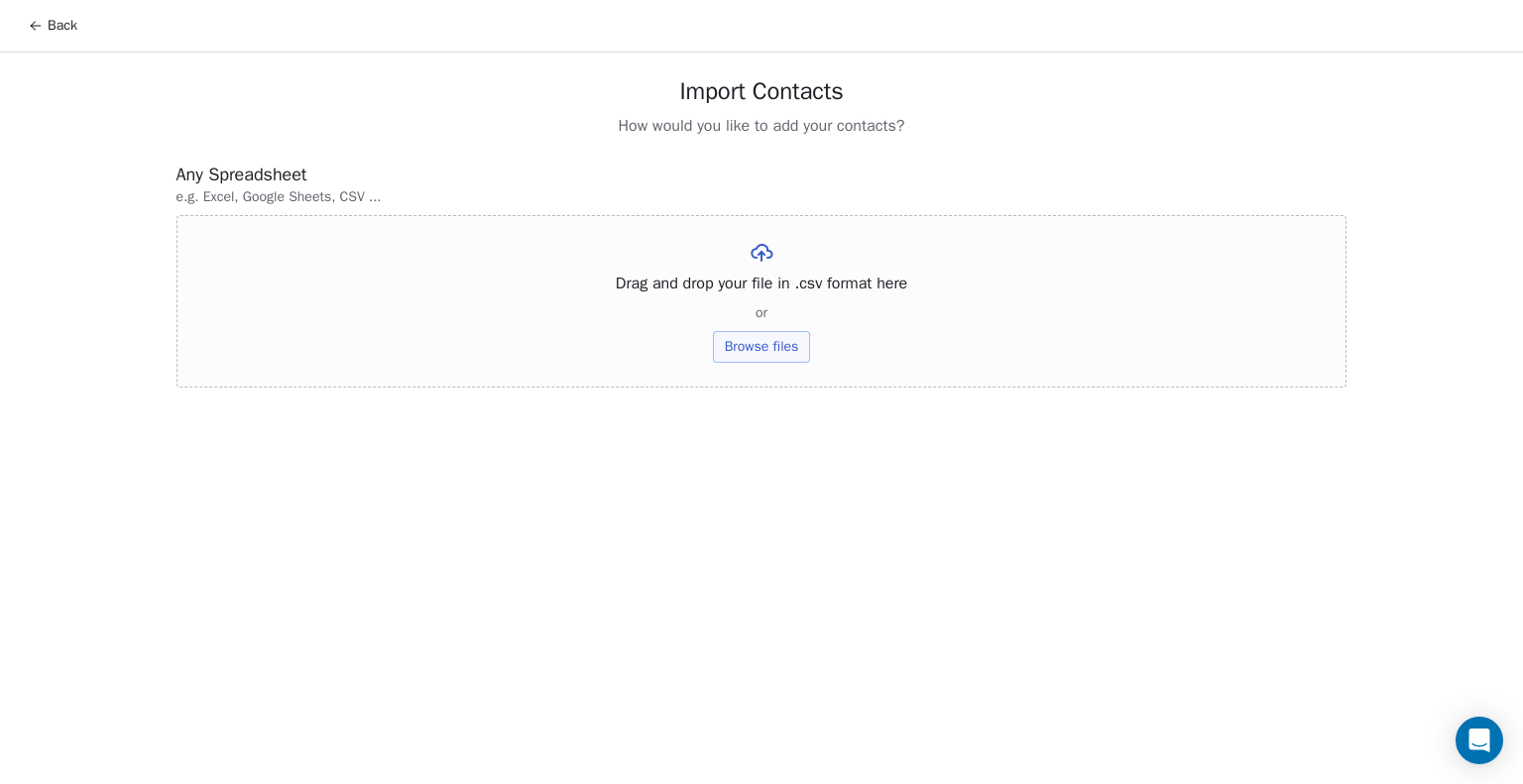 click on "Drag and drop your file in .csv format here" at bounding box center [762, 283] 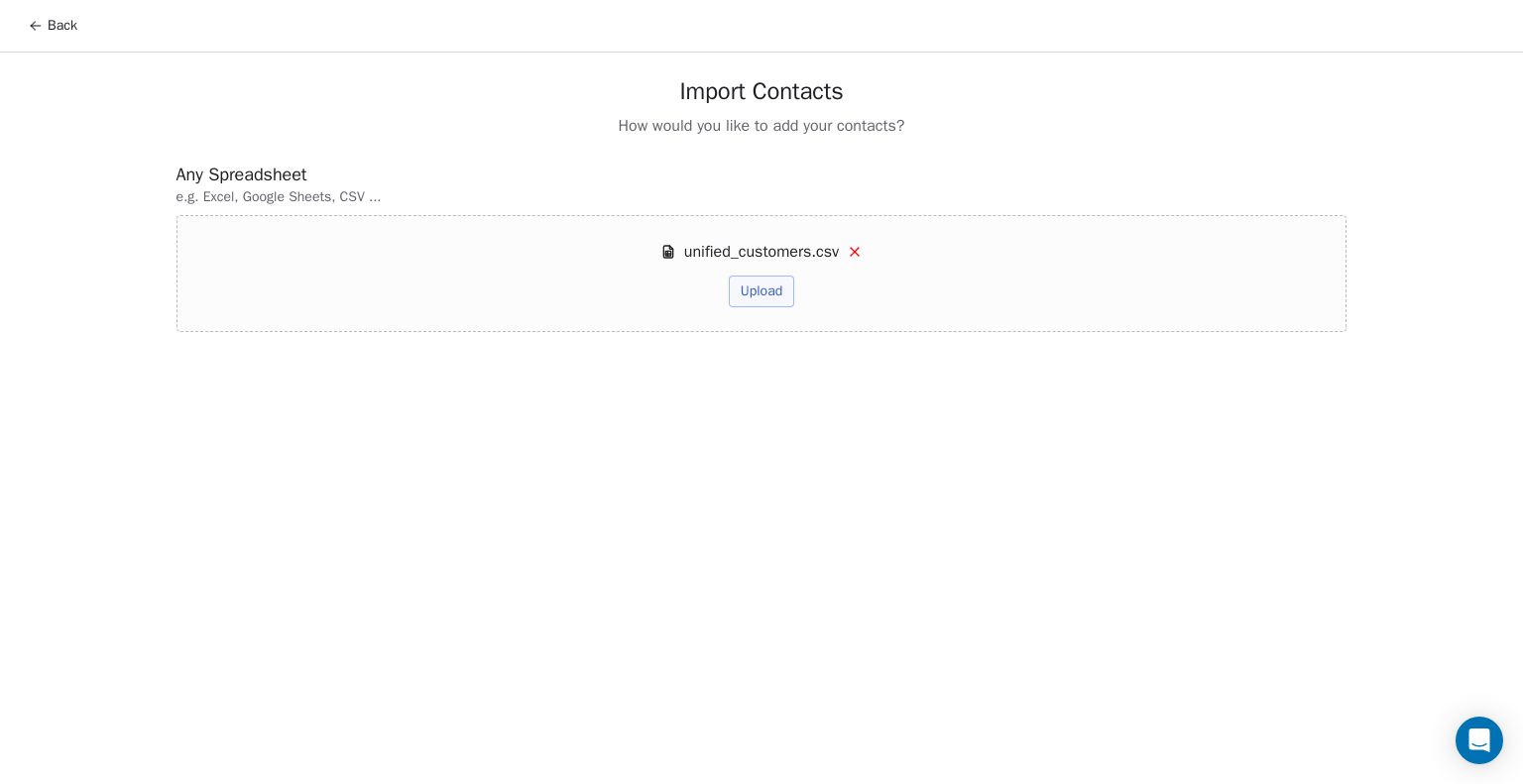 click on "Upload" at bounding box center [762, 291] 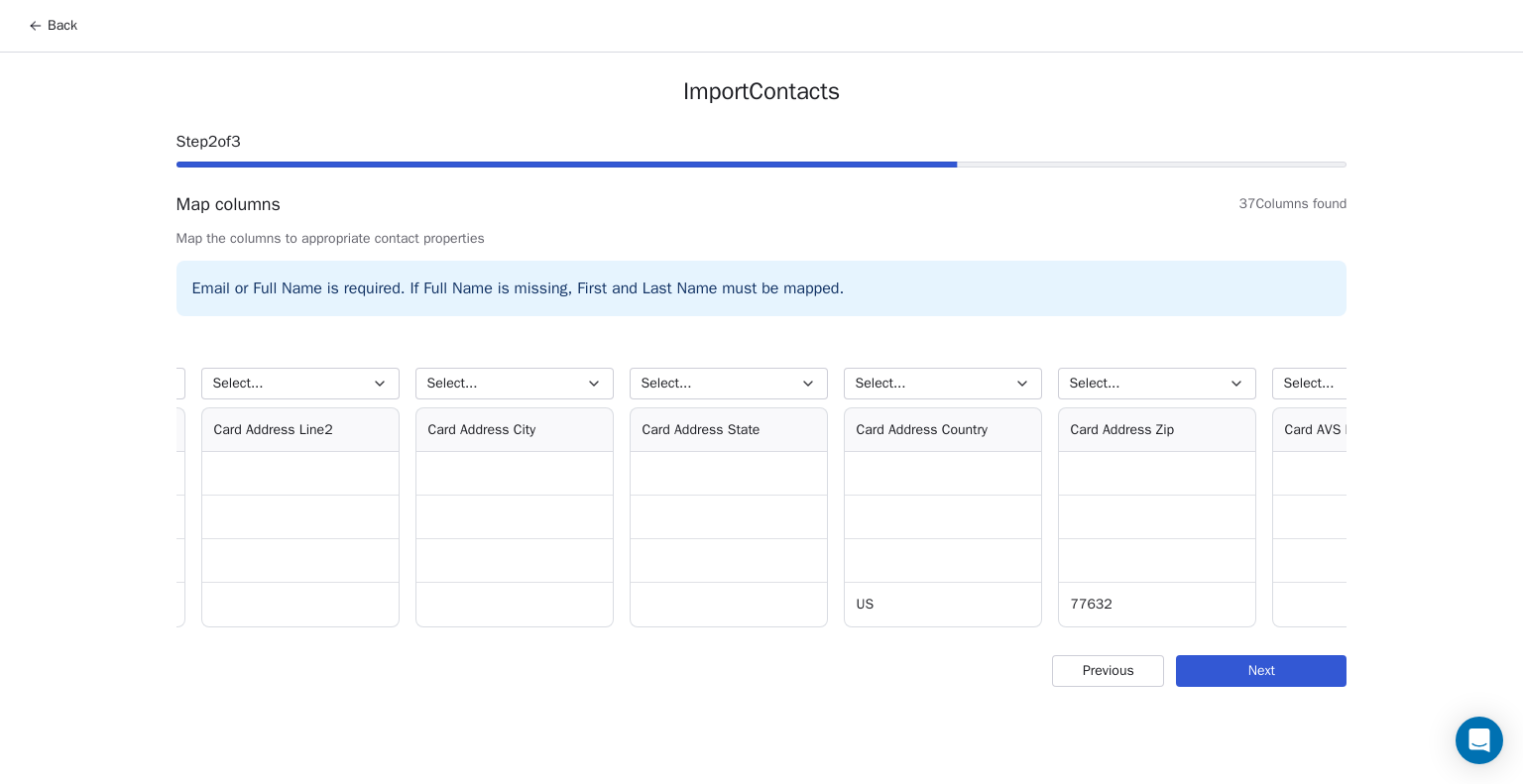 scroll, scrollTop: 0, scrollLeft: 0, axis: both 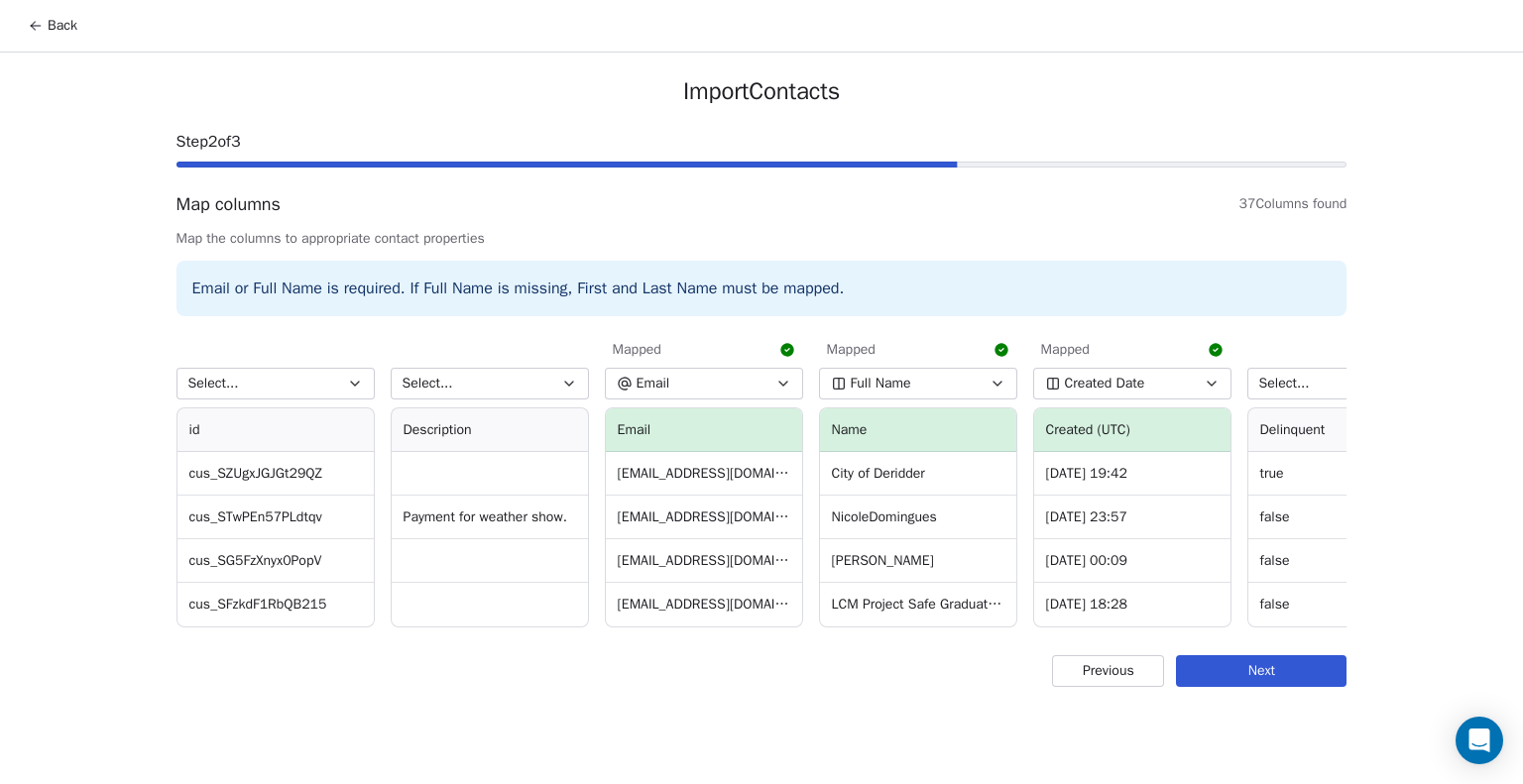 click on "Select..." at bounding box center (276, 384) 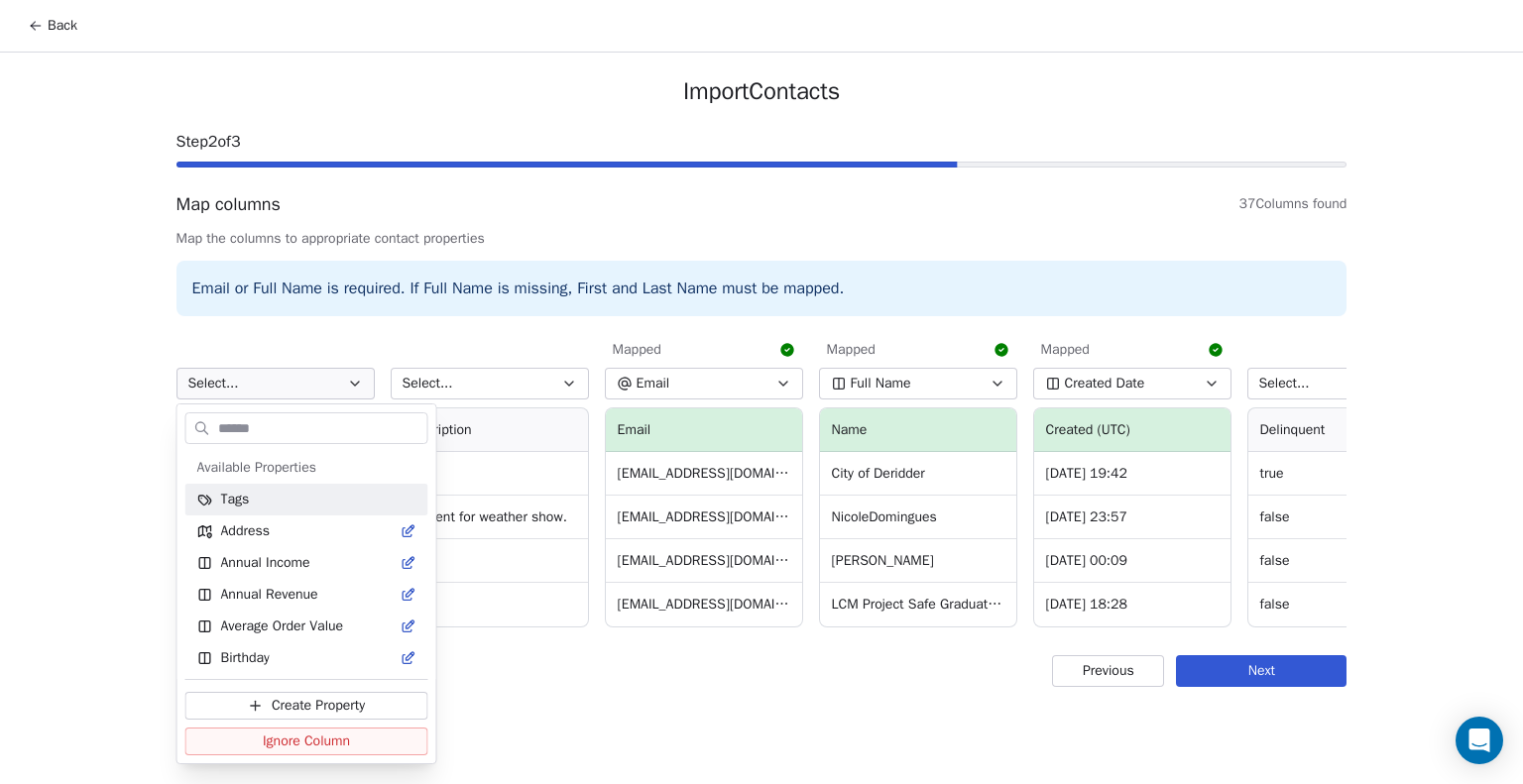 click on "Back Import  Contacts Step  2  of  3 Map columns 37  Columns found Map the columns to appropriate contact properties Email or Full Name is required. If Full Name is missing, First and Last Name must be mapped.   Select... id cus_SZUgxJGJGt29QZ cus_STwPEn57PLdtqv cus_SG5FzXnyx0PopV cus_SFzkdF1RbQB215   Select... Description Payment for weather show.   Mapped Email Email hbuxton@cityofderidder.org ndomingues@chemed.org henryevette@charter.net mtubbleville1013@gmail.com   Mapped Full Name Name City of Deridder NicoleDomingues Evette Henry LCM Project Safe Graduation: Michelle Tubbleville   Mapped Created Date Created (UTC) 2025-06-26 19:42 2025-06-11 23:57 2025-05-06 00:09 2025-05-05 18:28   Select... Delinquent true false false false   Select... Card ID pm_1RMAVKGCuslTtbK0GmYrutt4   Select... Card Name   Select... Card Address Line1   Select... Card Address Line2   Select... Card Address City   Select... Card Address State   Select... Card Address Country US   Select... Card Address Zip 77632   Select..." at bounding box center (762, 392) 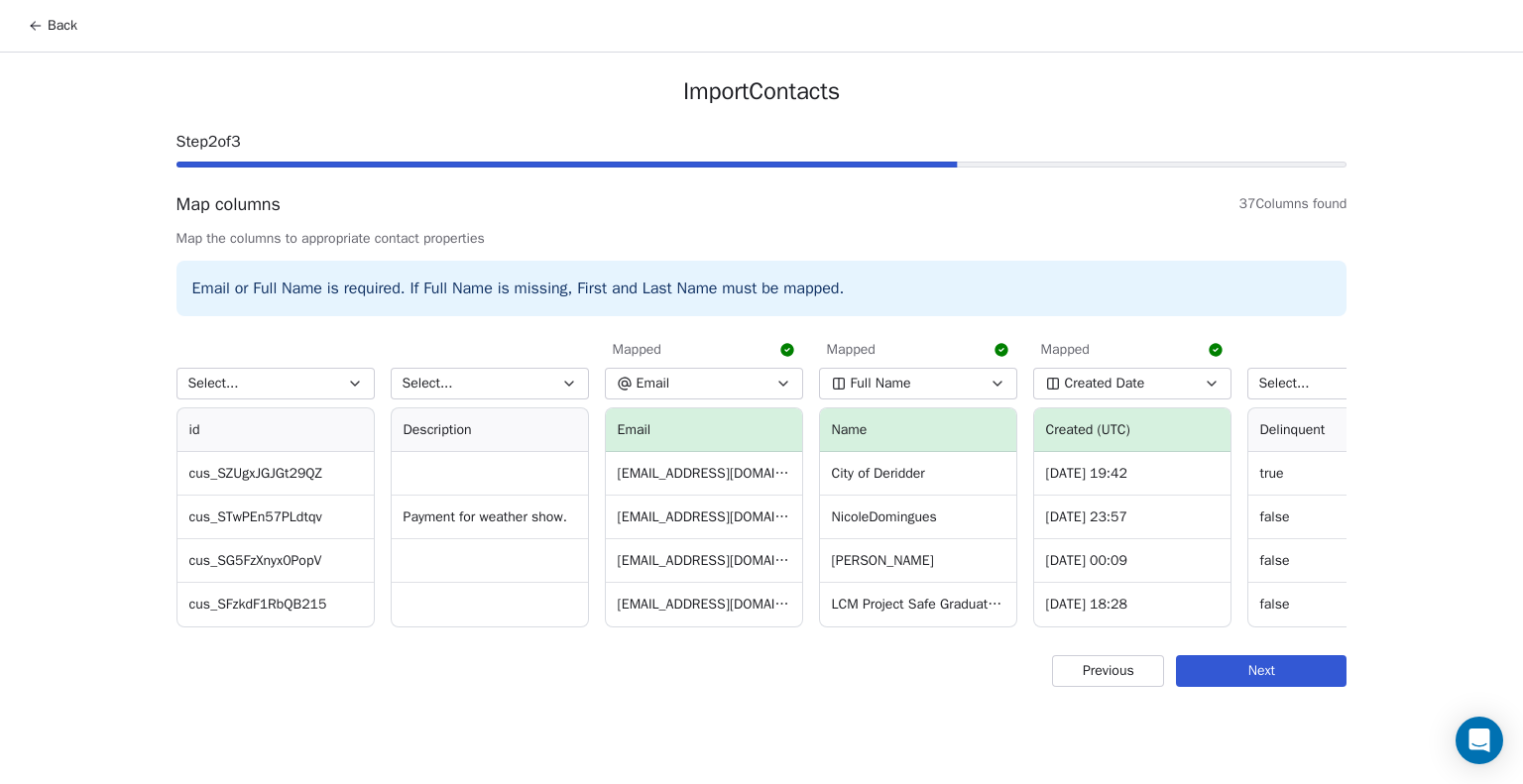 click on "Next" at bounding box center [1261, 671] 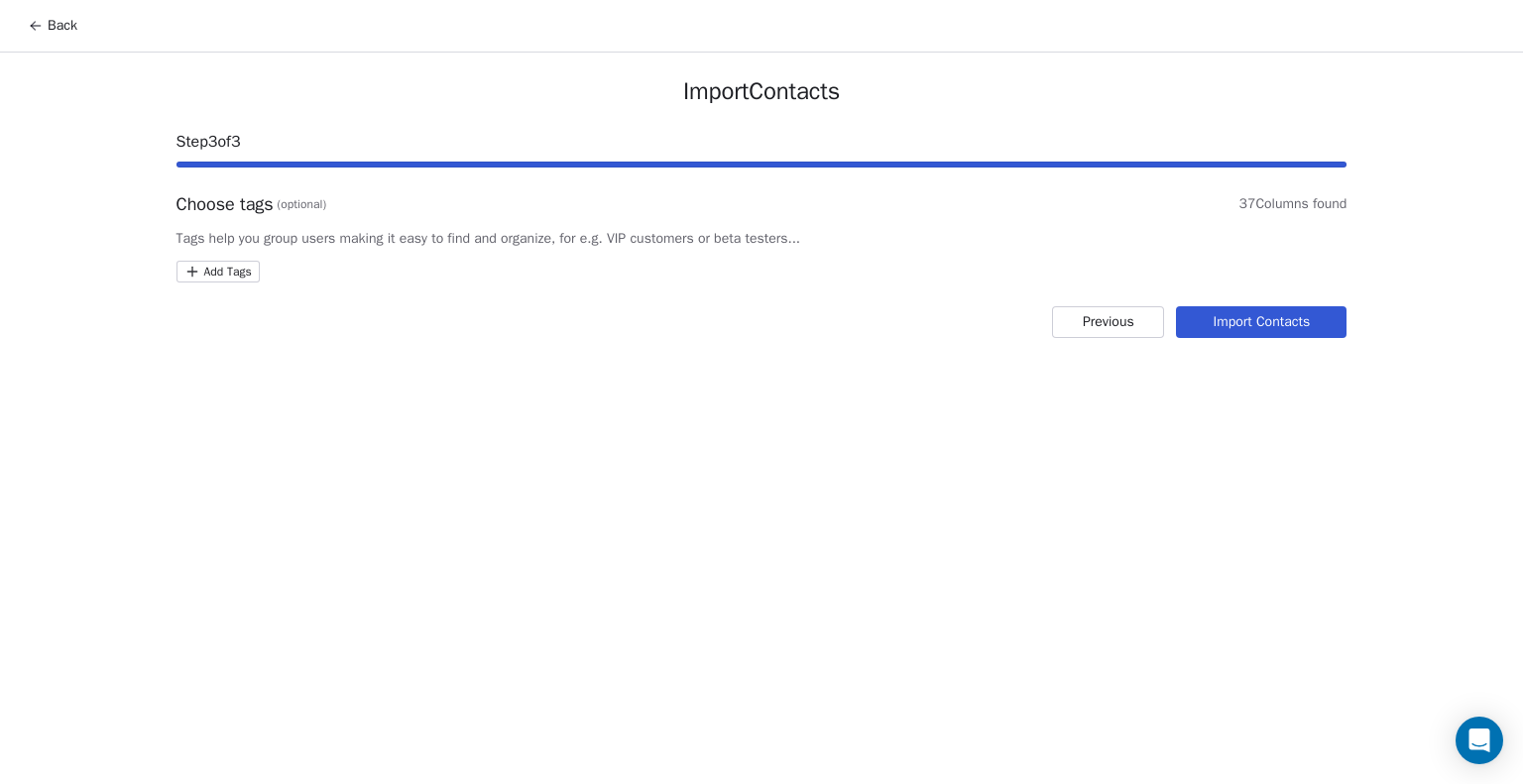 click on "Import Contacts" at bounding box center [1261, 322] 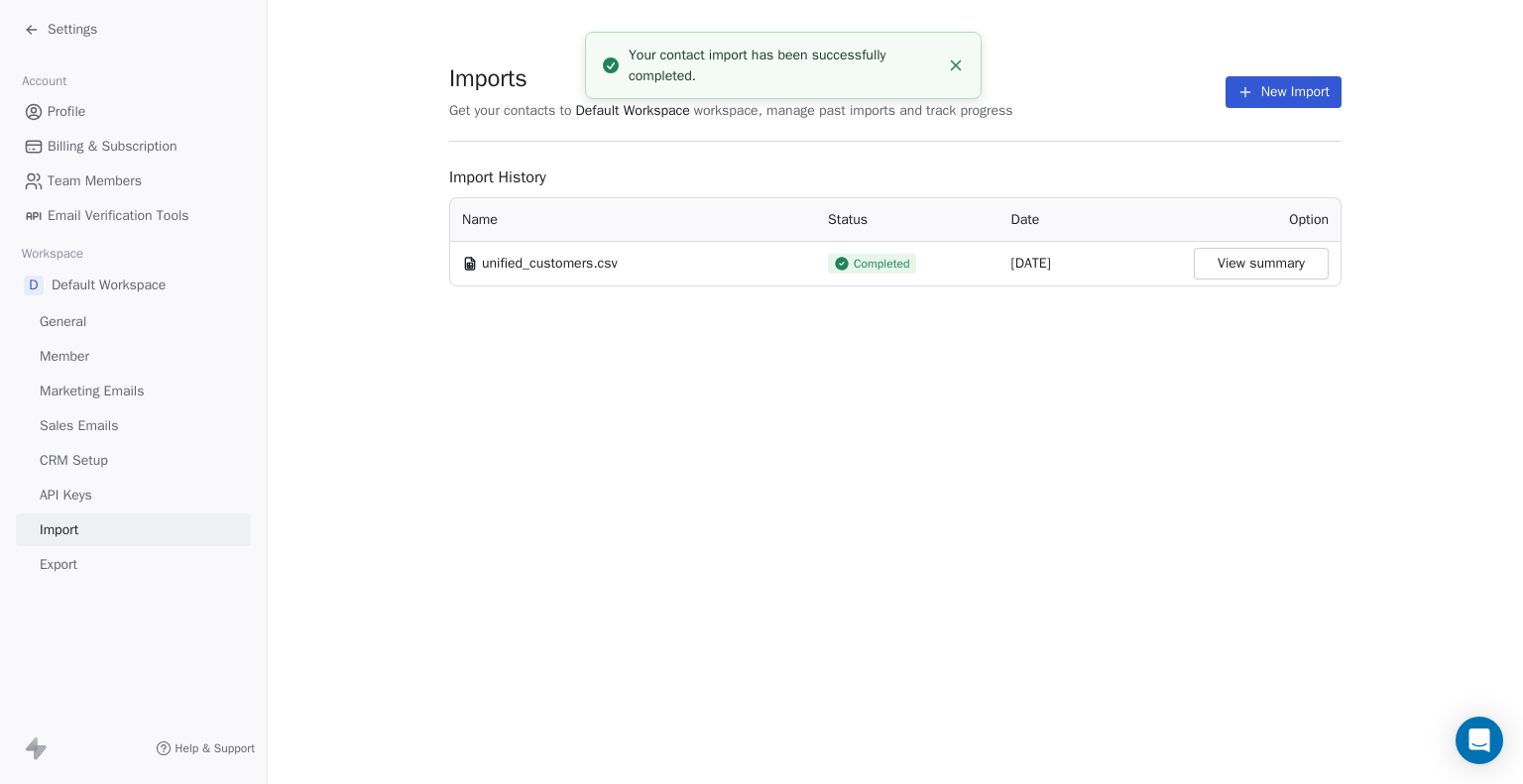 click on "Profile" at bounding box center [66, 111] 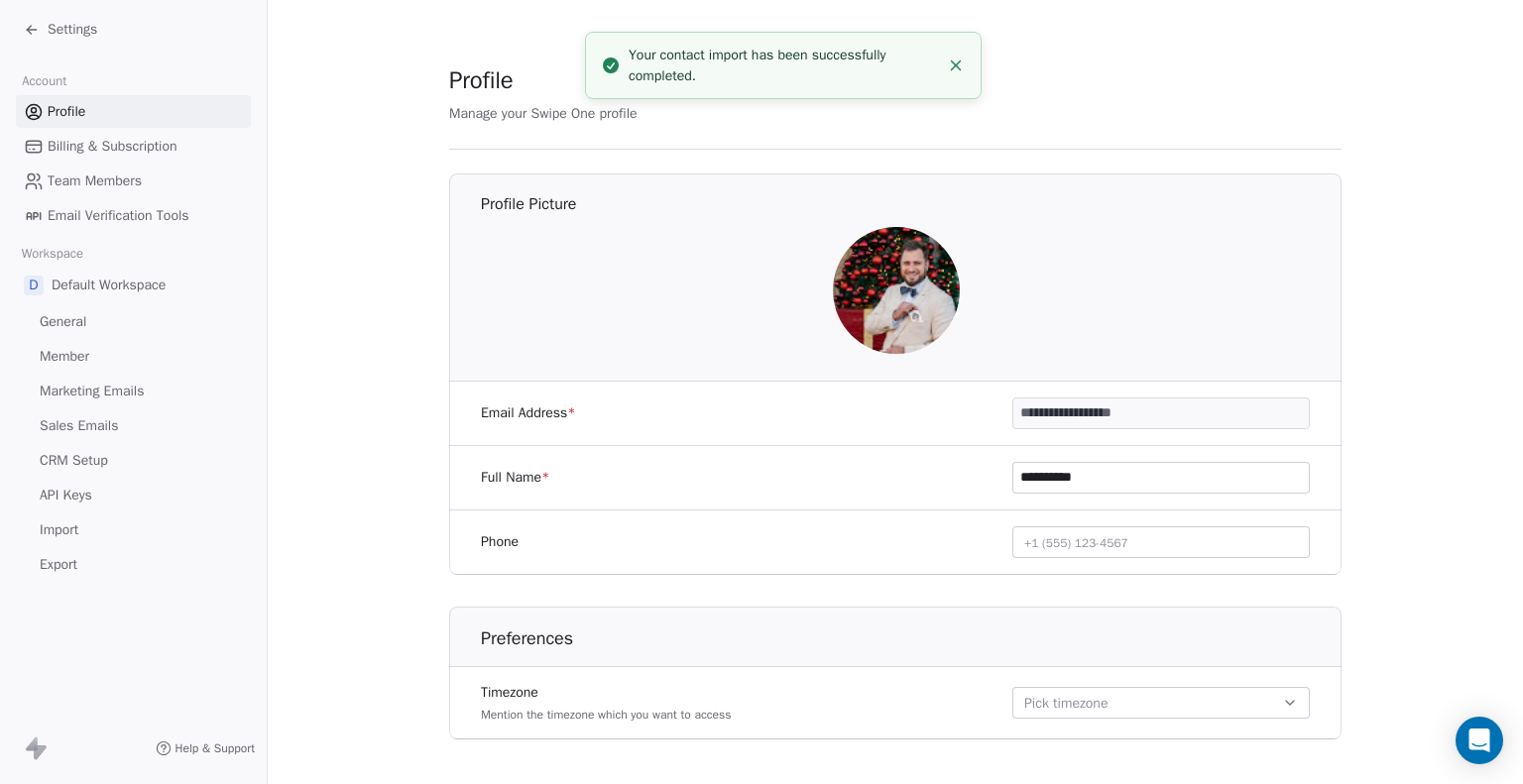 click on "Settings" at bounding box center (72, 30) 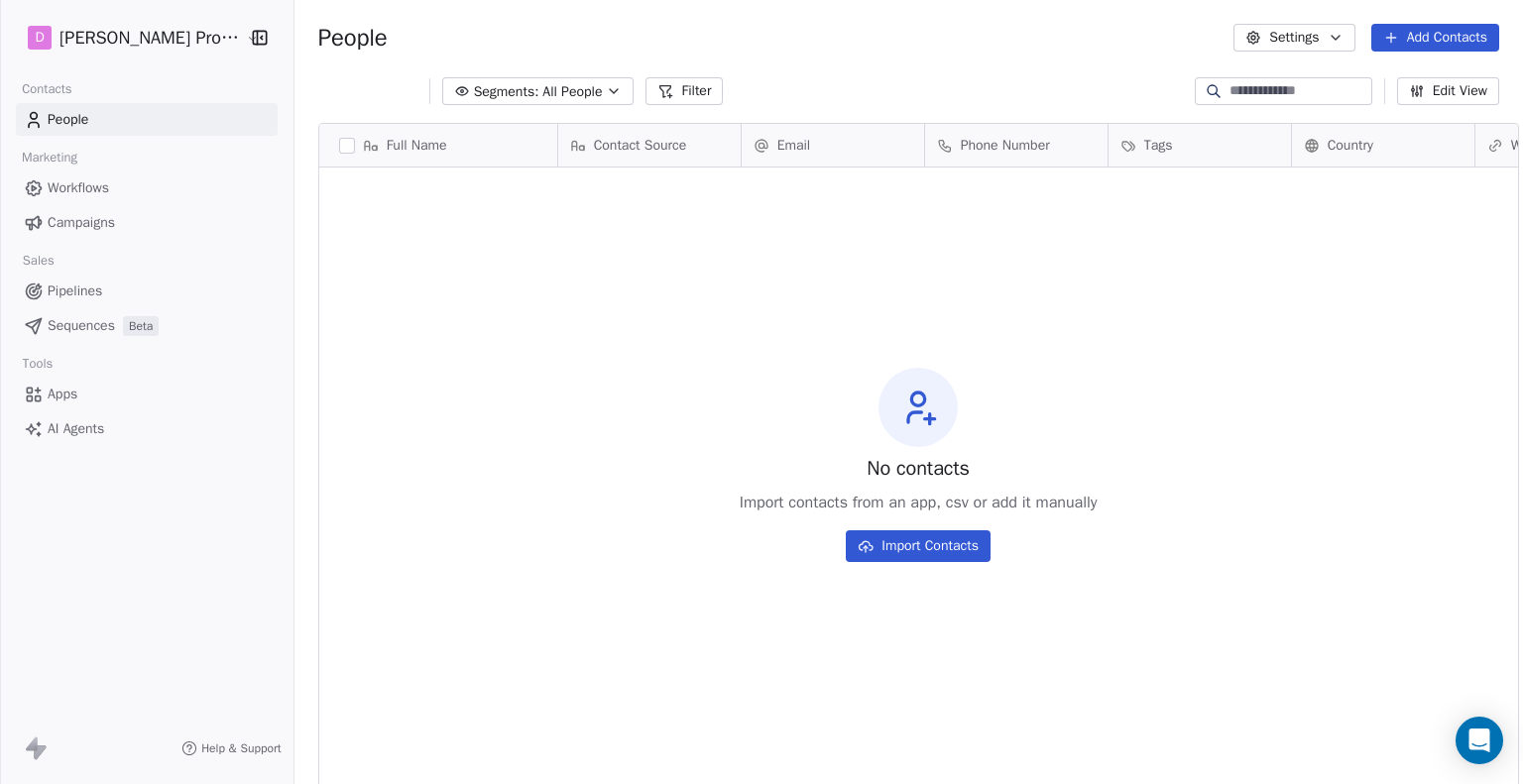 scroll, scrollTop: 16, scrollLeft: 16, axis: both 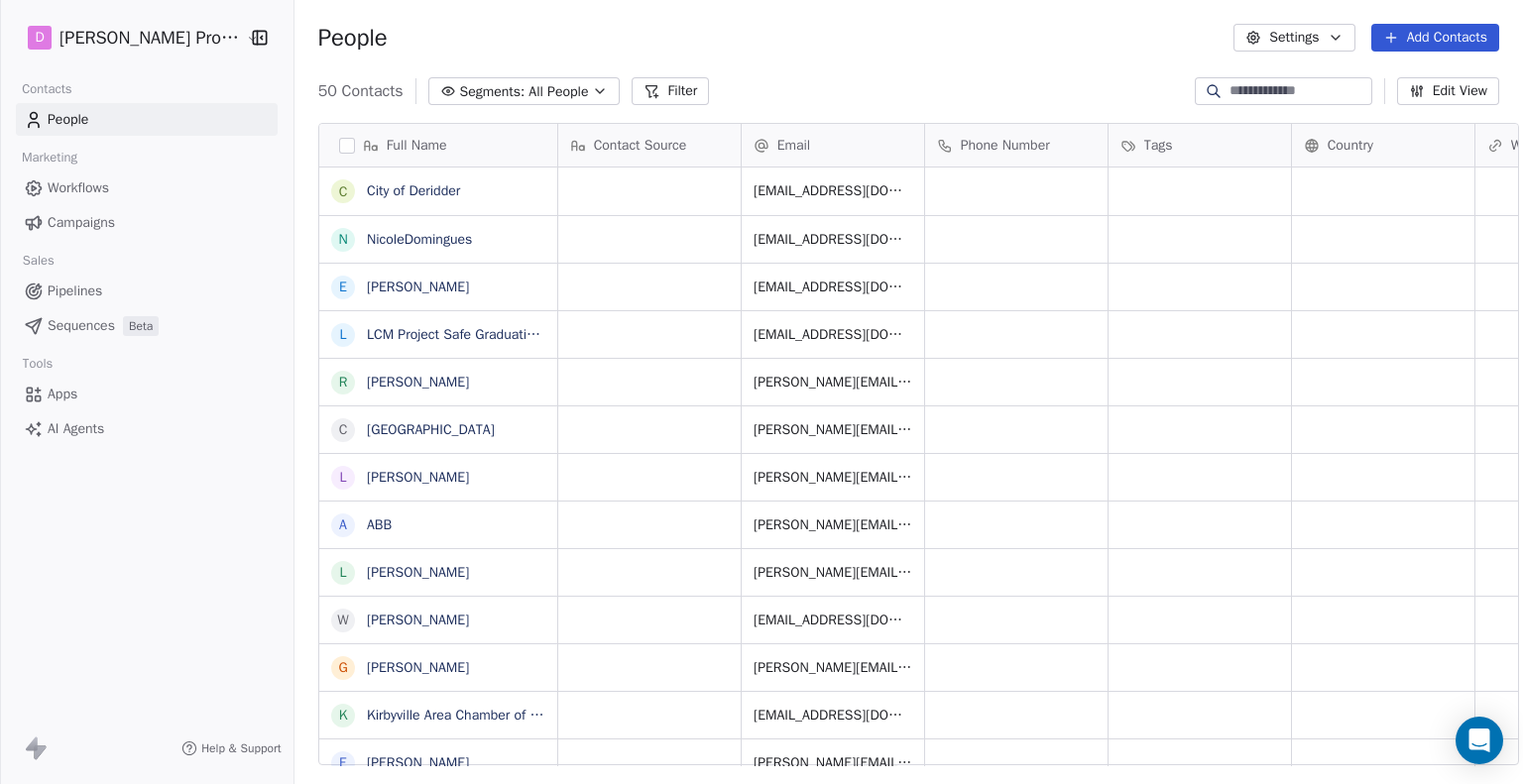 click on "Workflows" at bounding box center [78, 187] 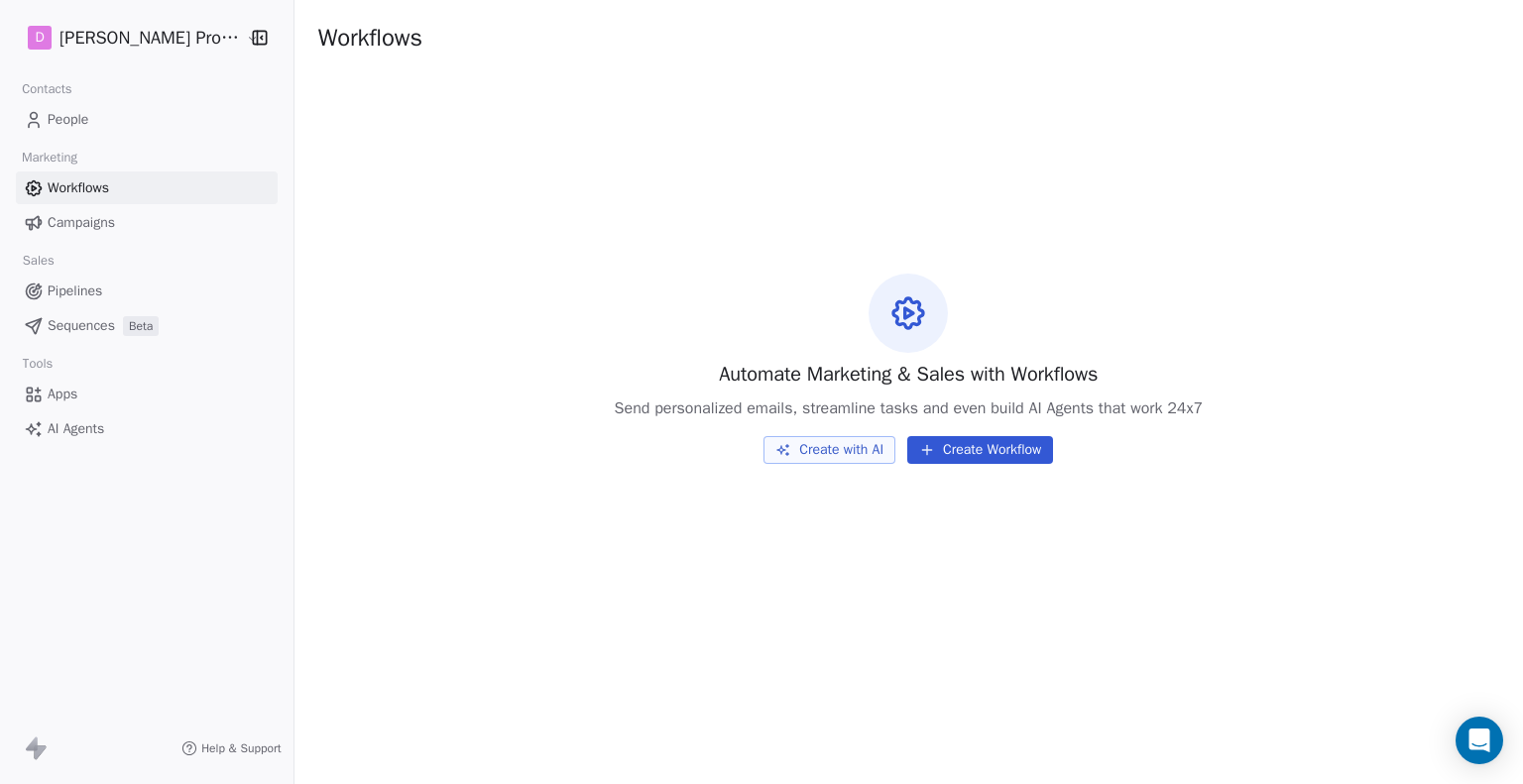 click on "Campaigns" at bounding box center [147, 222] 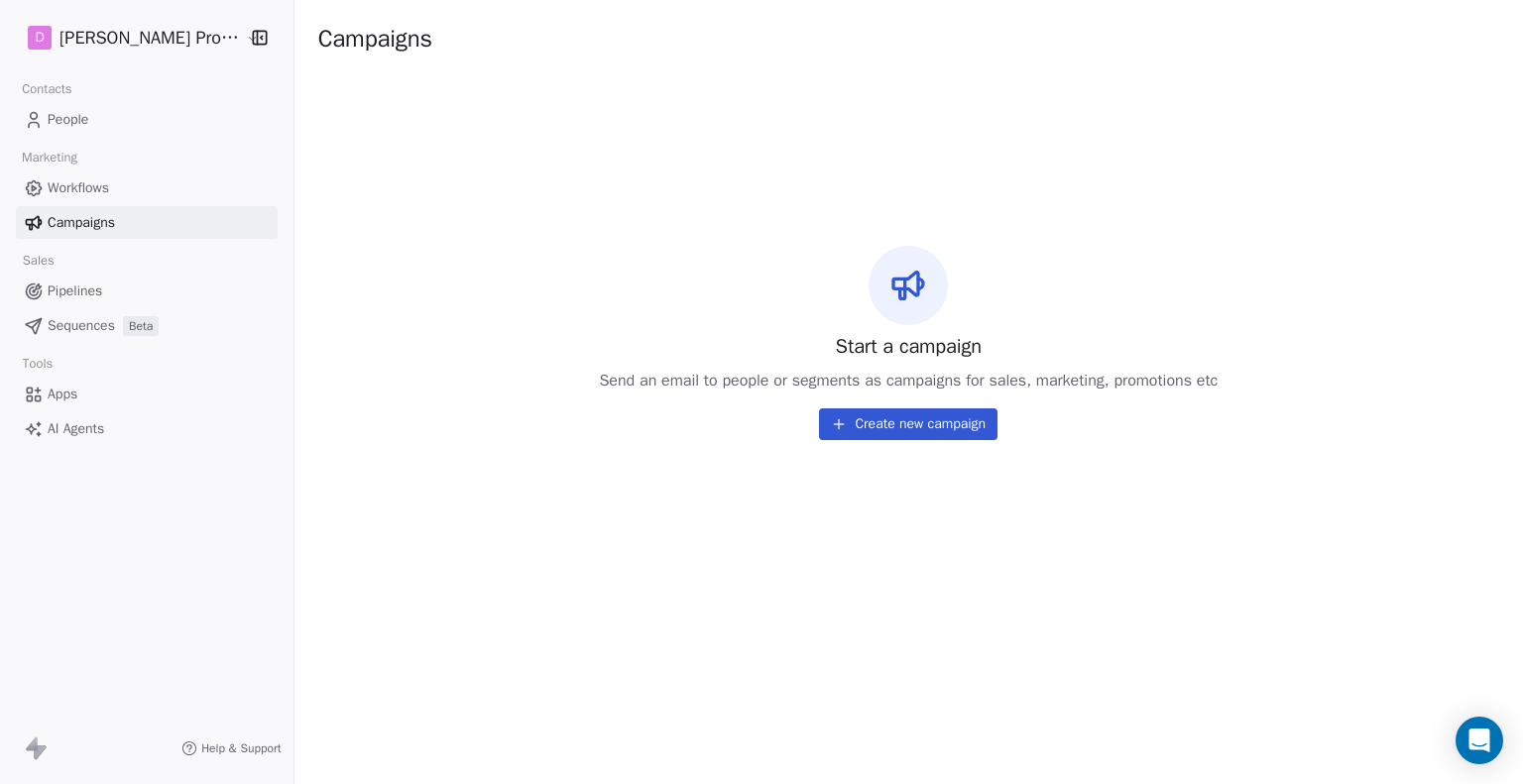 click on "Pipelines" at bounding box center [147, 290] 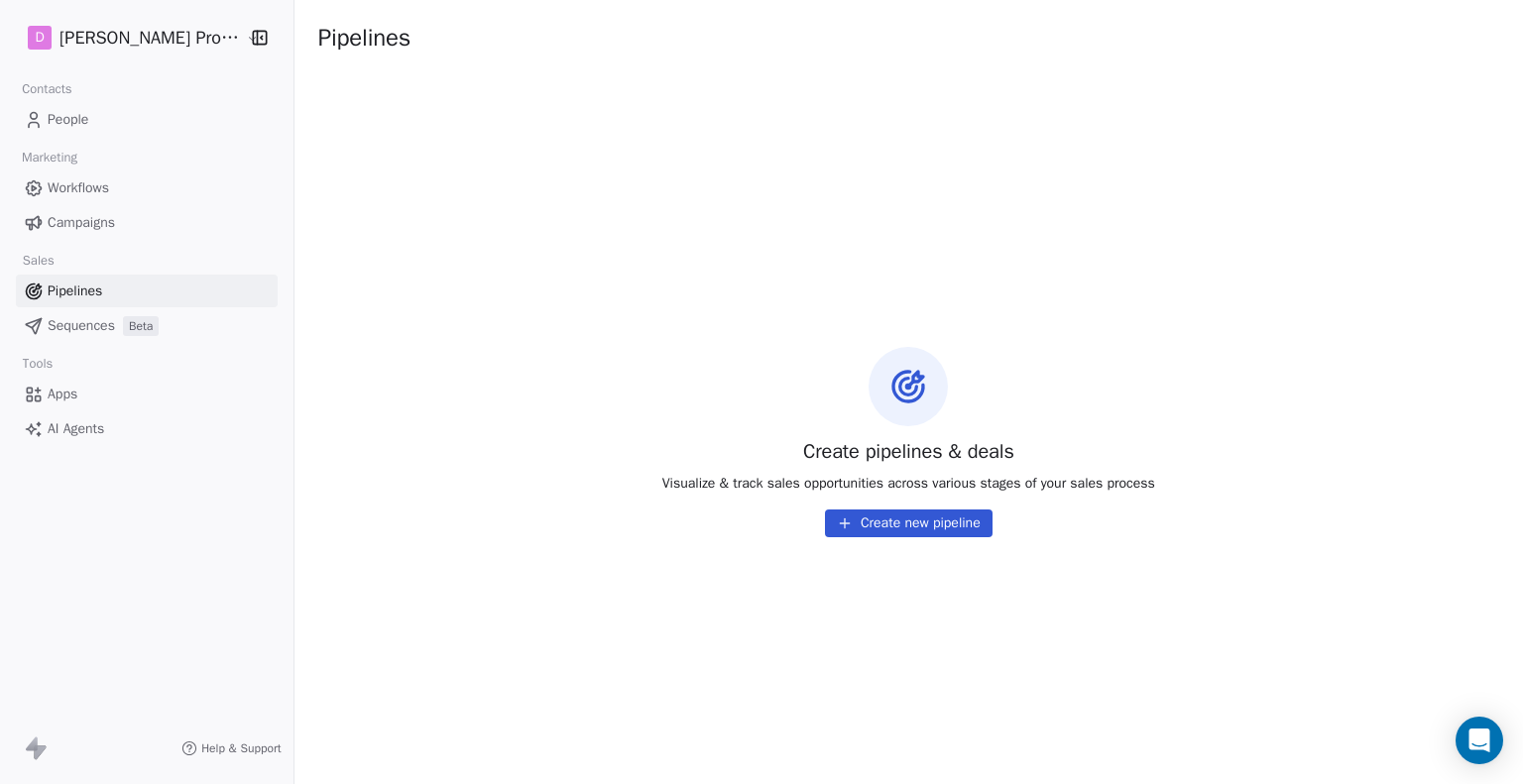 click on "Sequences" at bounding box center (81, 325) 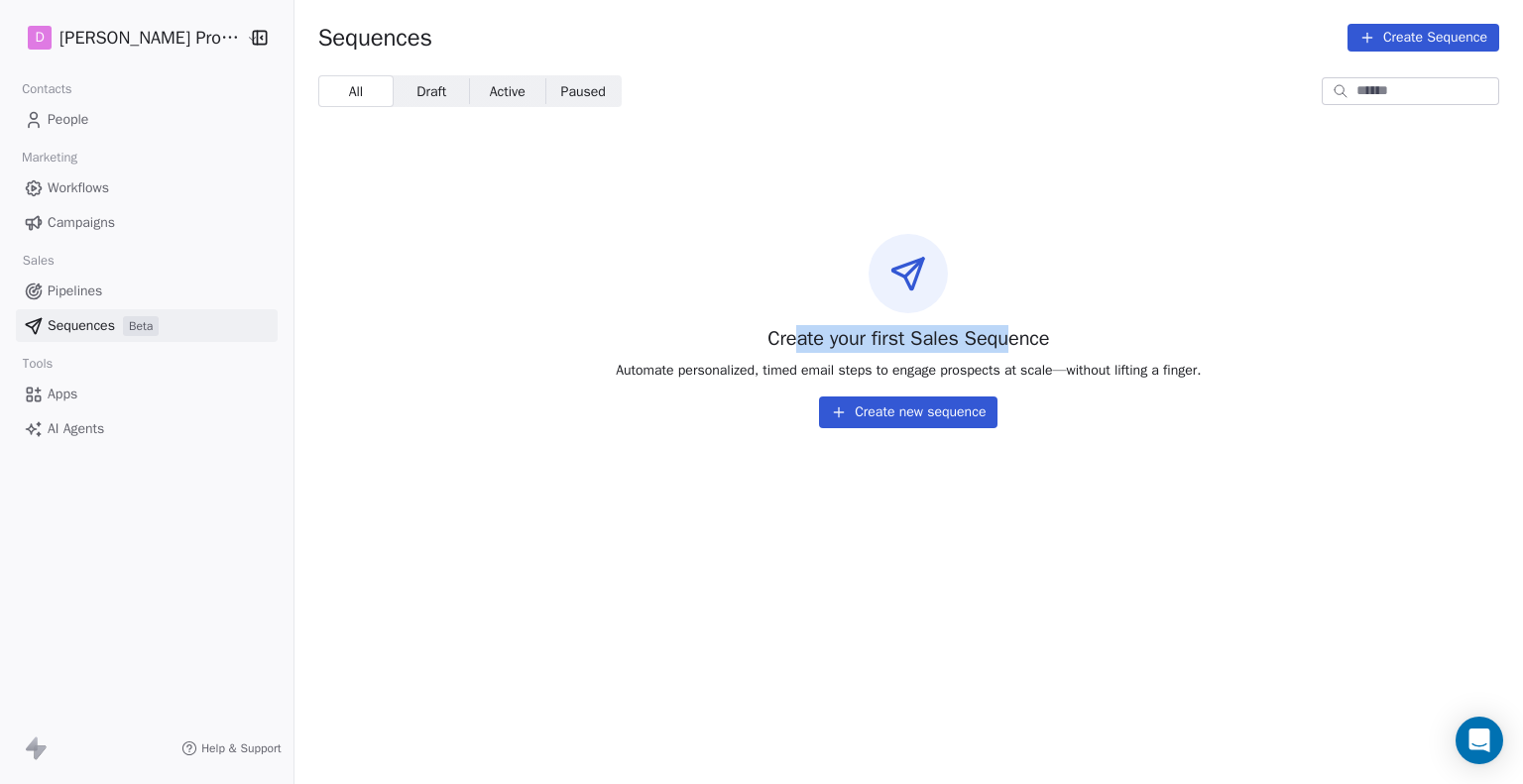 drag, startPoint x: 783, startPoint y: 332, endPoint x: 1023, endPoint y: 325, distance: 240.10206 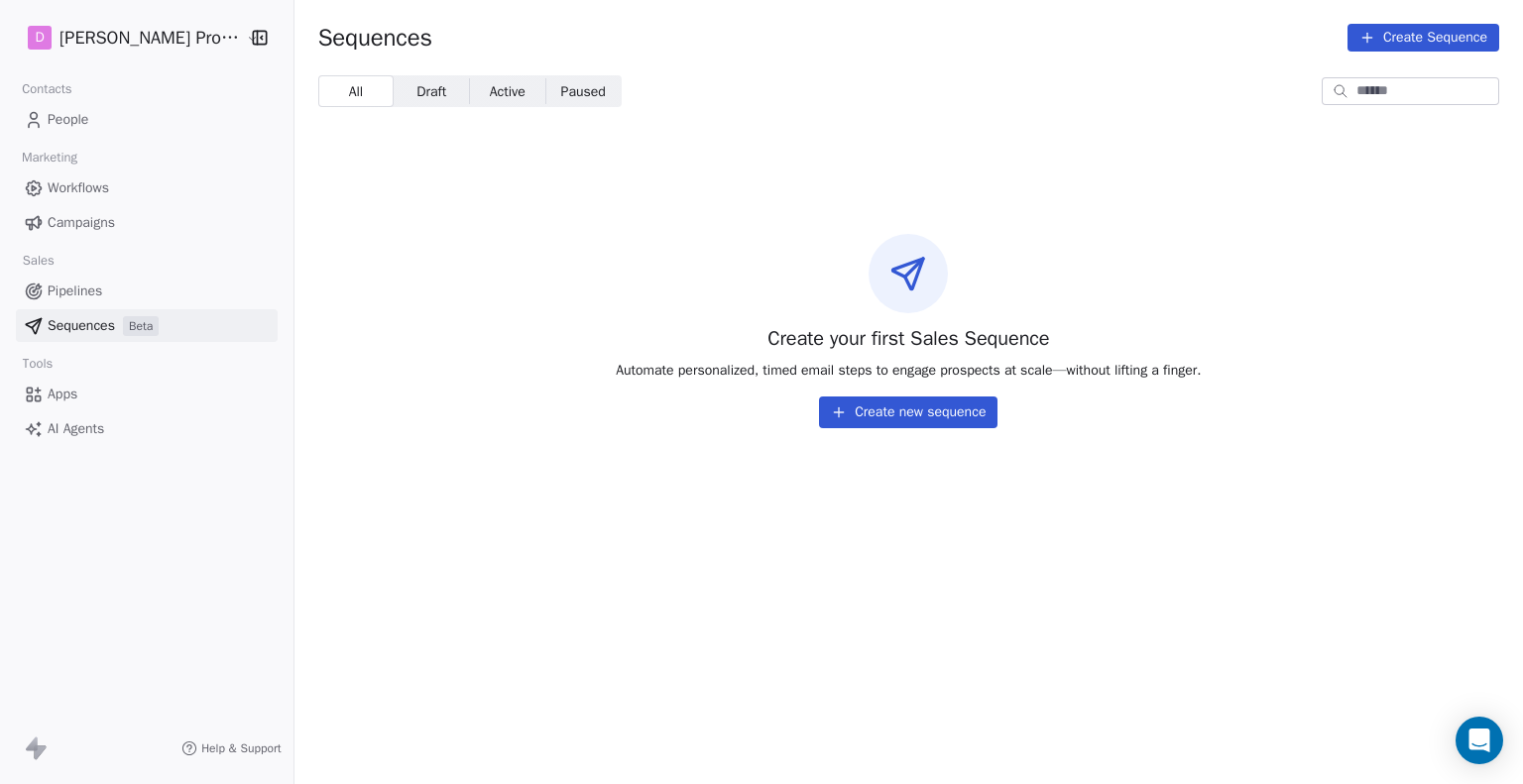 click on "Create your first Sales Sequence Automate personalized, timed email steps to engage prospects at scale—without lifting a finger. Create new sequence" at bounding box center (908, 331) 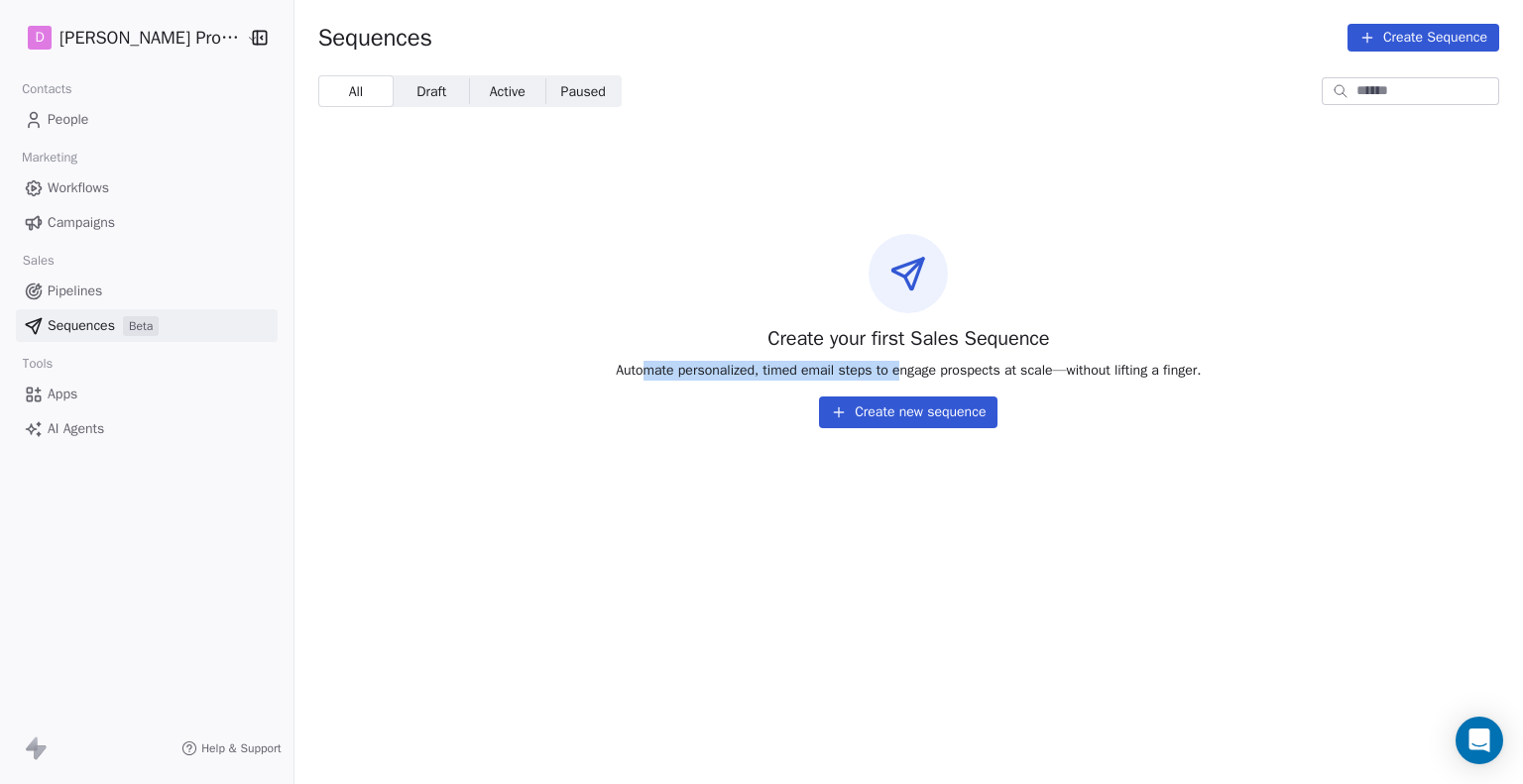 drag, startPoint x: 628, startPoint y: 367, endPoint x: 901, endPoint y: 373, distance: 273.06593 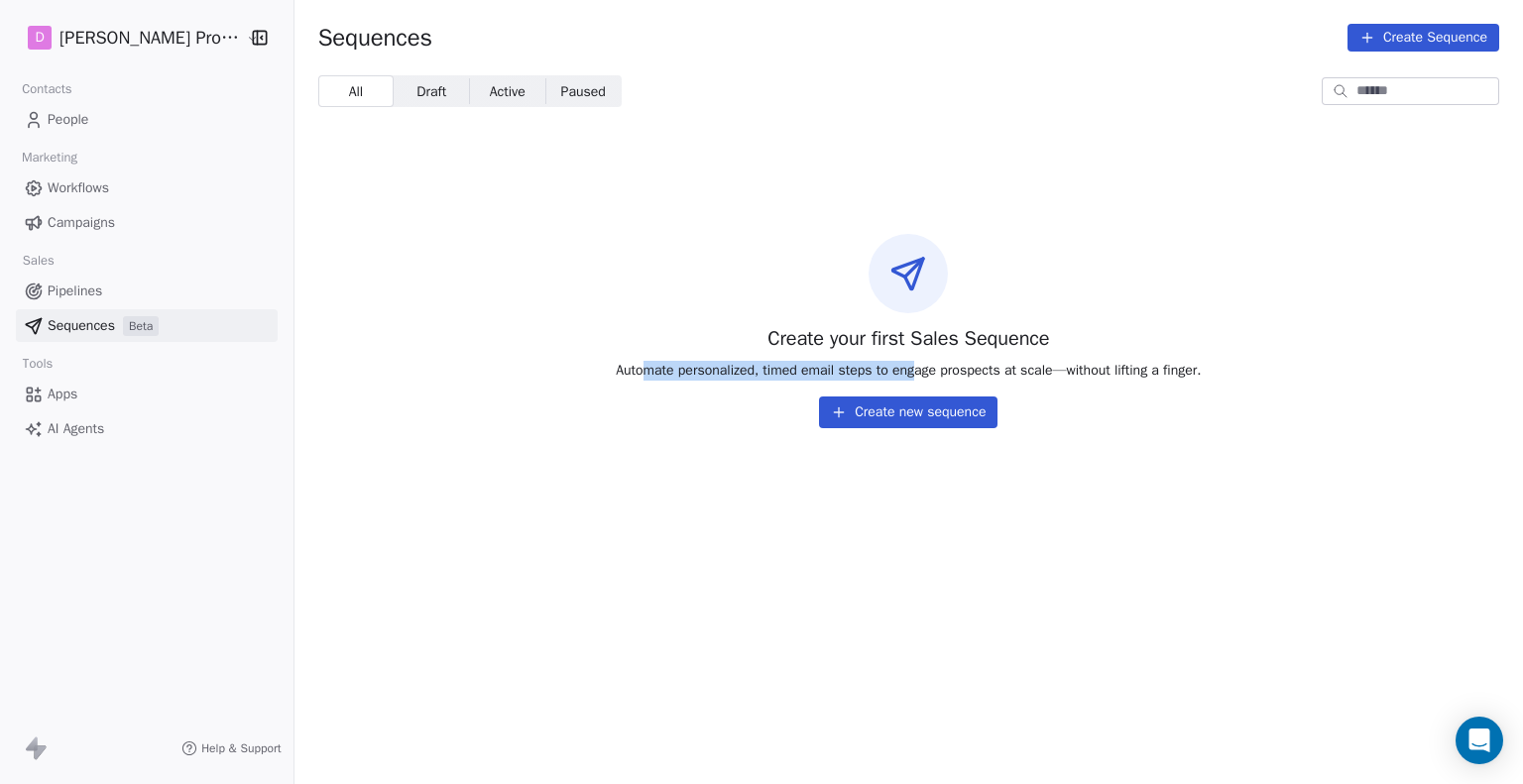 click on "Automate personalized, timed email steps to engage prospects at scale—without lifting a finger." at bounding box center (908, 371) 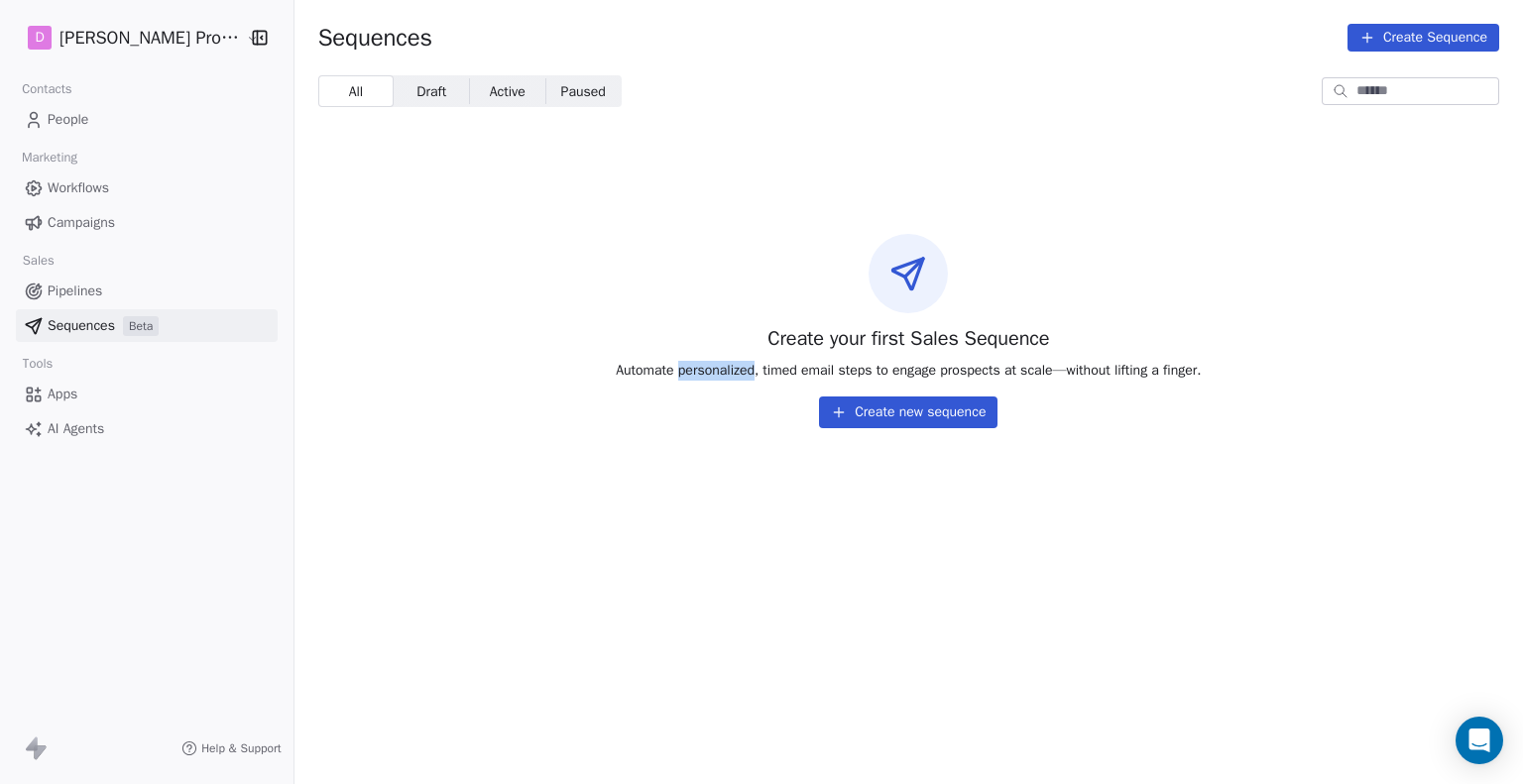 click on "Automate personalized, timed email steps to engage prospects at scale—without lifting a finger." at bounding box center [908, 371] 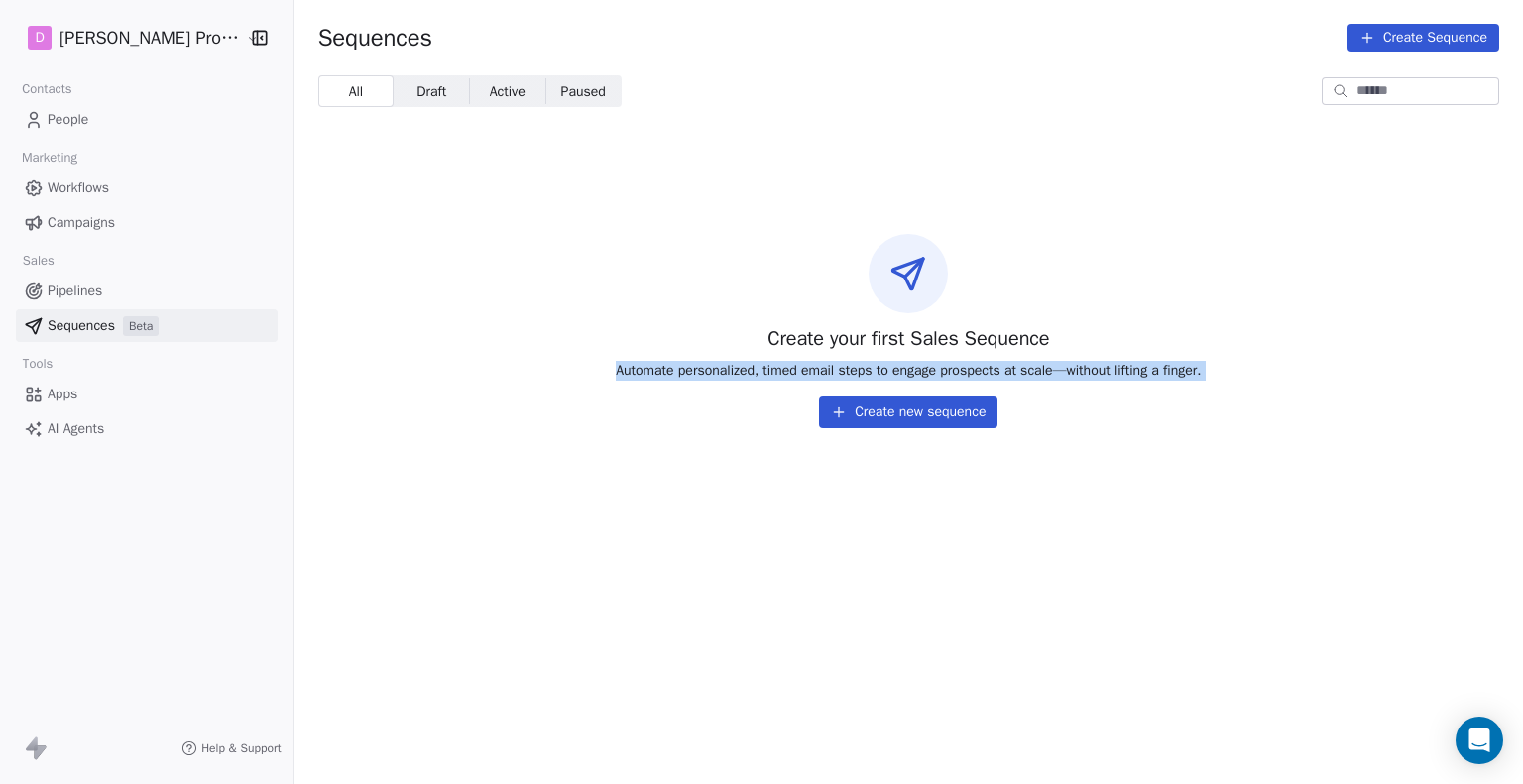 click on "Automate personalized, timed email steps to engage prospects at scale—without lifting a finger." at bounding box center (908, 371) 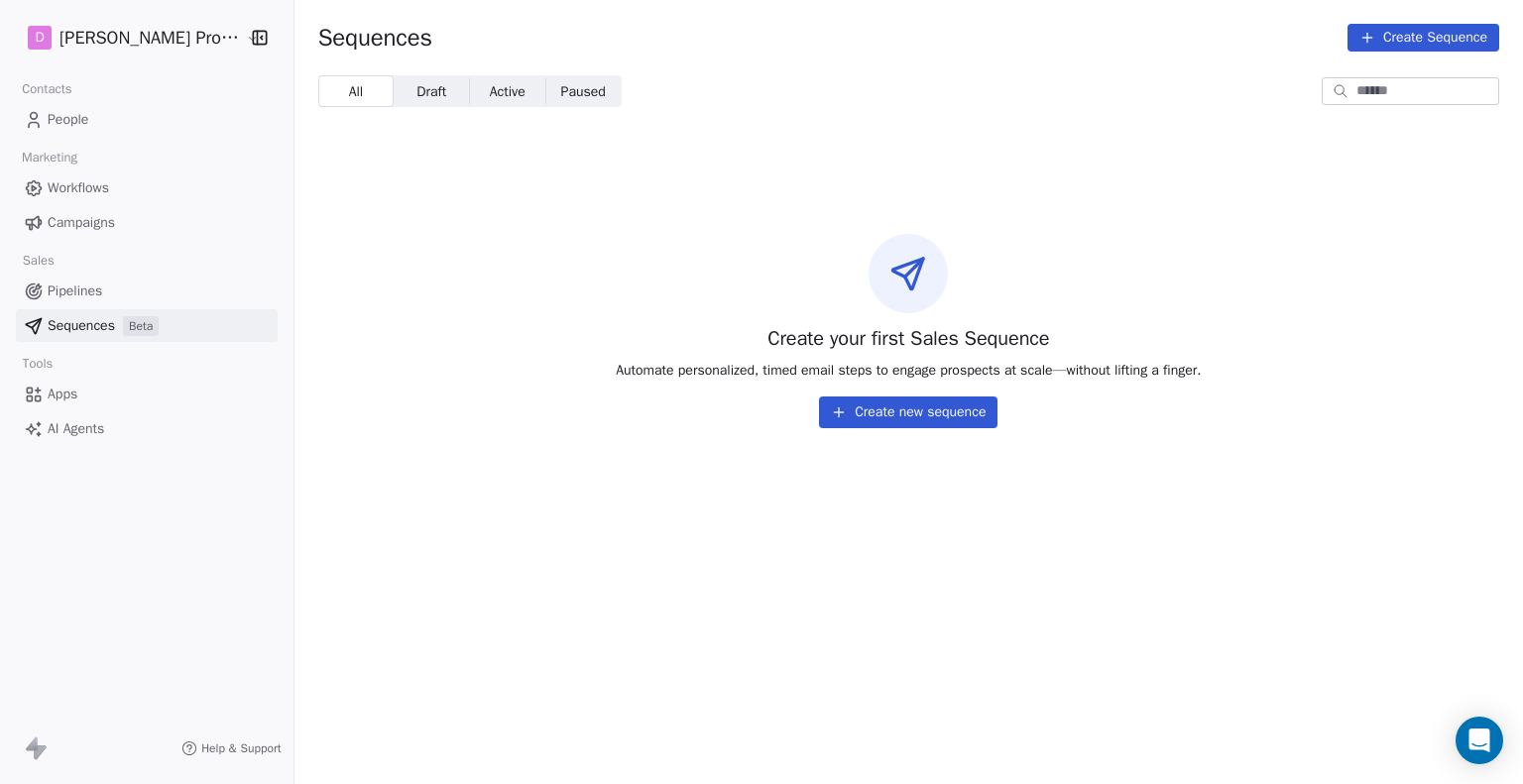 click on "Create new sequence" at bounding box center (908, 412) 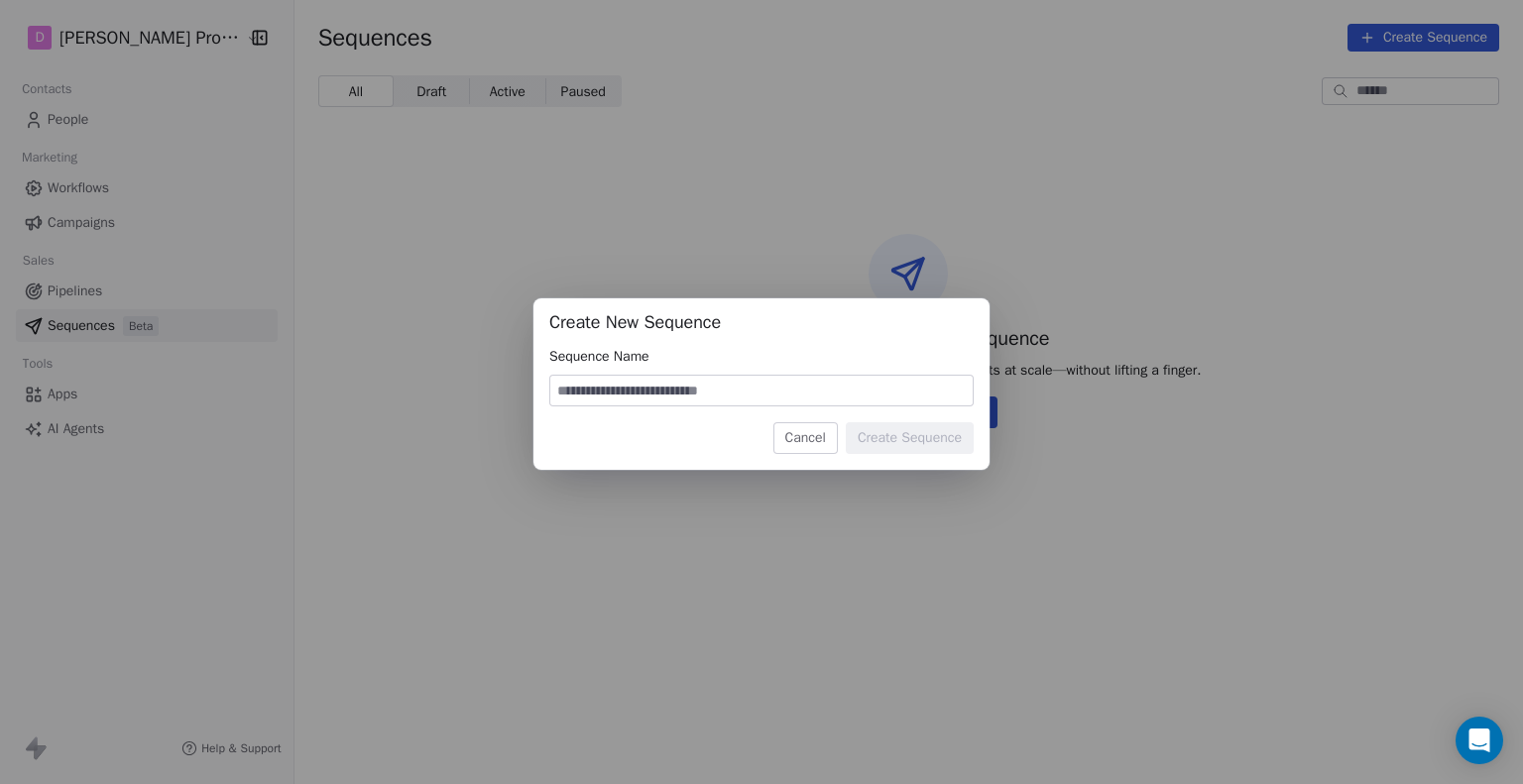 click at bounding box center [762, 391] 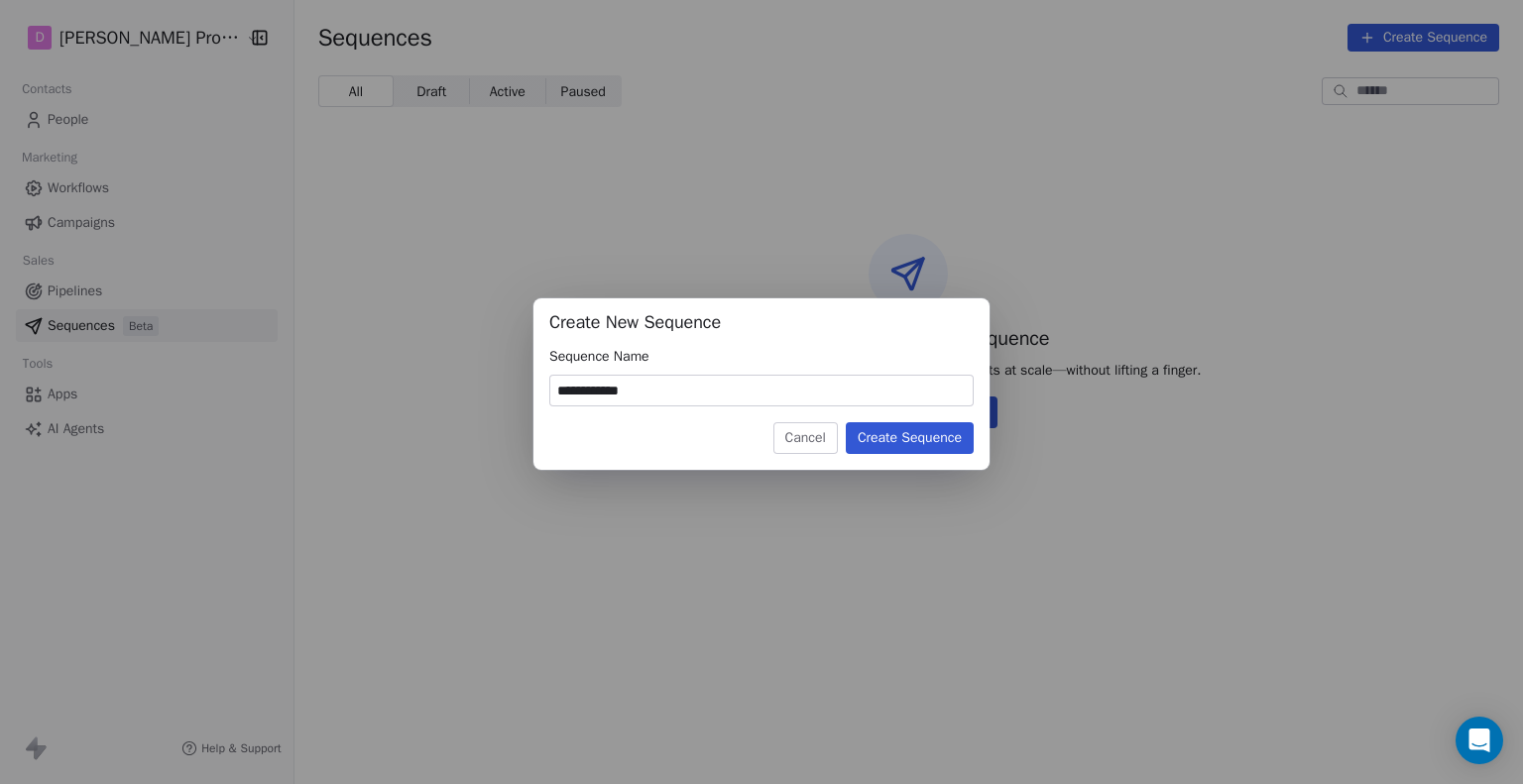 type on "**********" 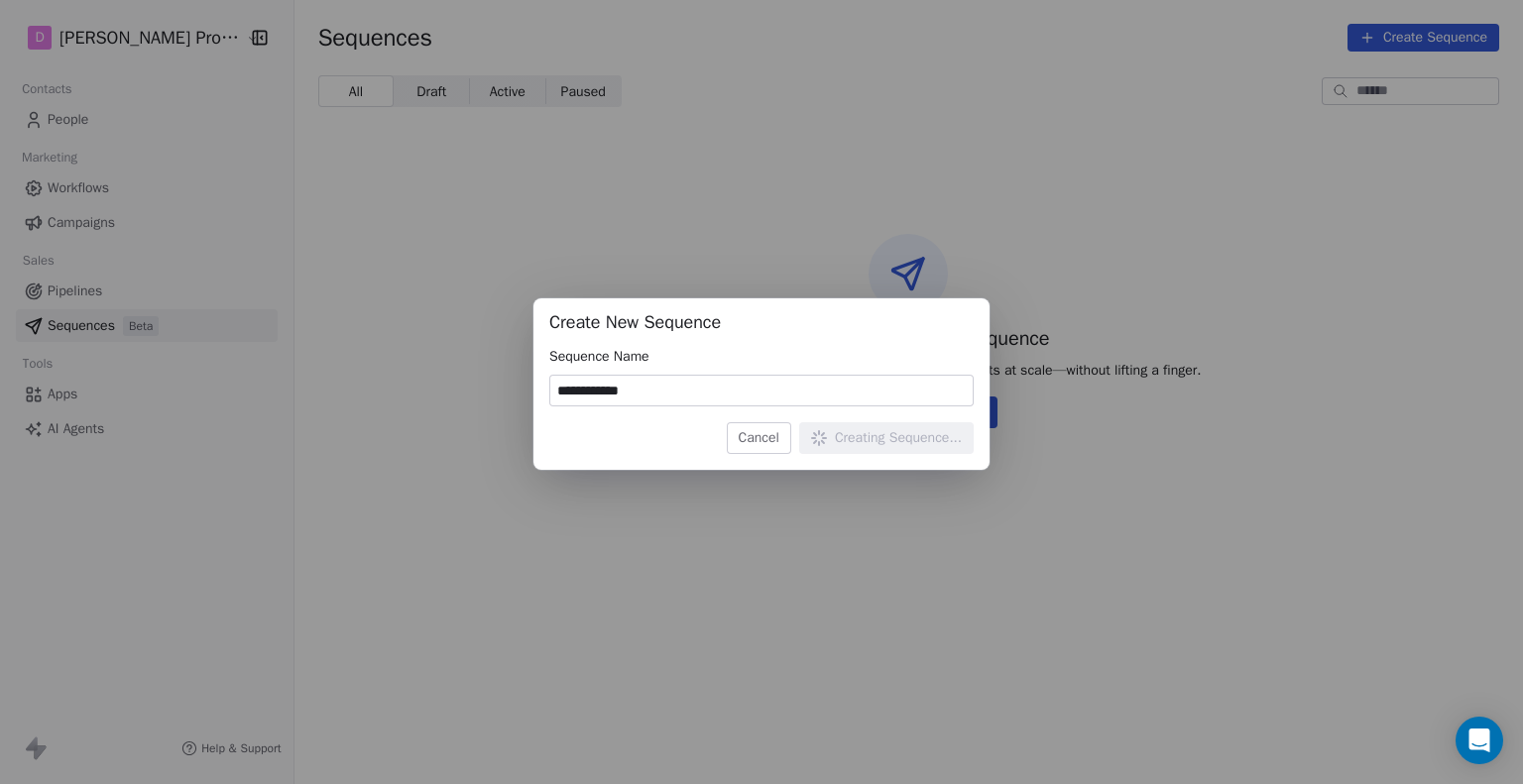 type 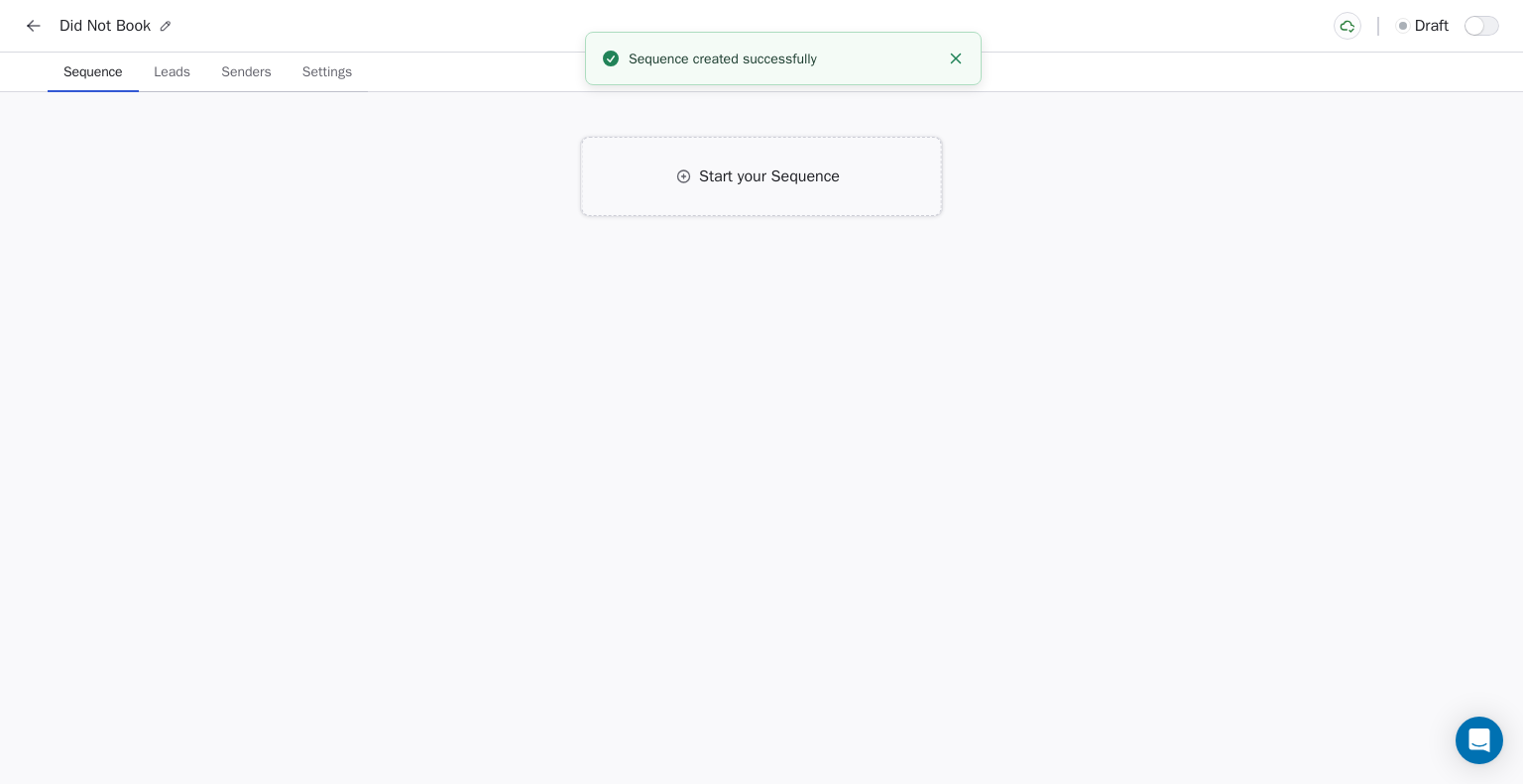 click on "Start your Sequence" at bounding box center (762, 176) 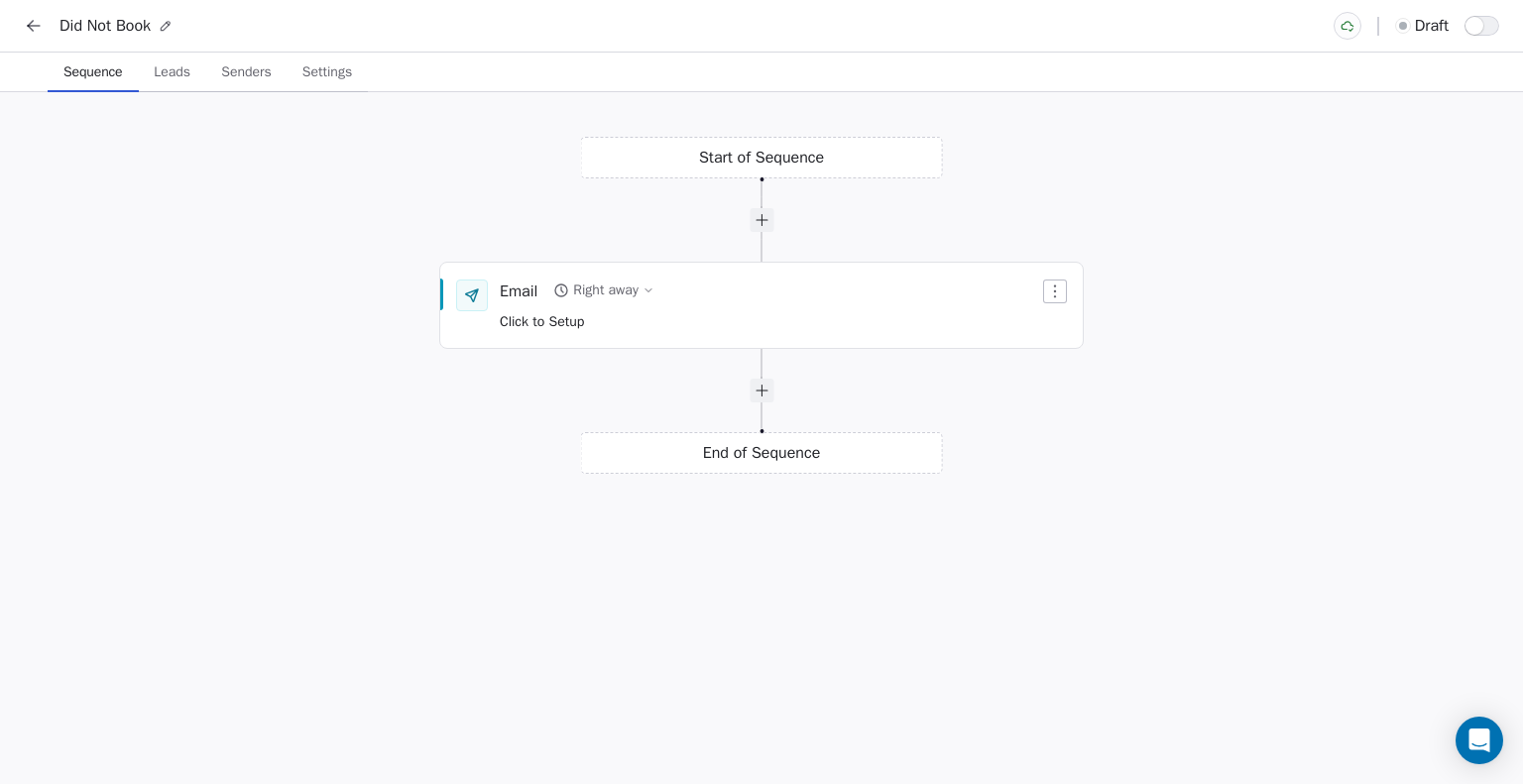 click on "Start of Sequence Email Right away Click to Setup End of Sequence" at bounding box center (762, 438) 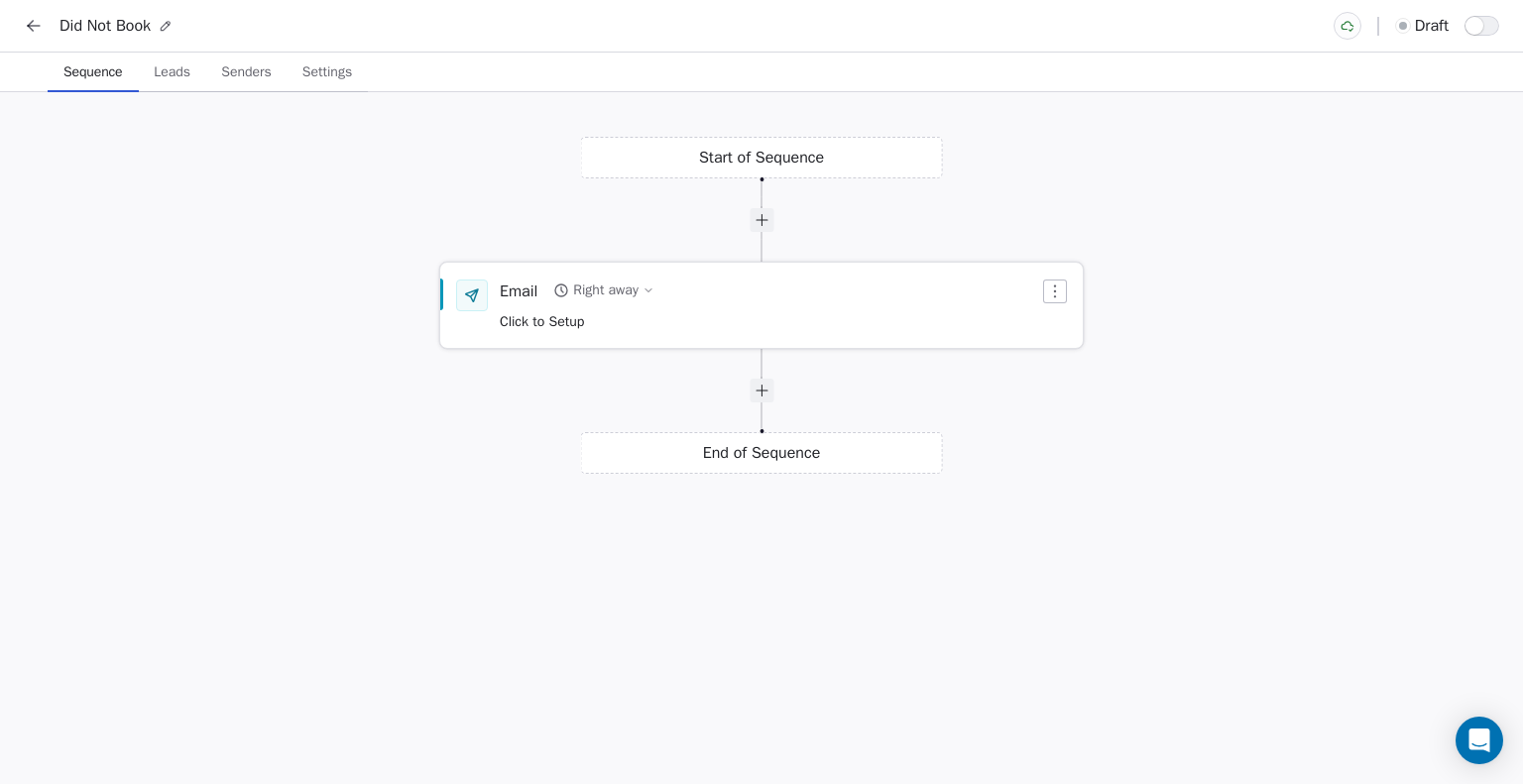 click on "Click to Setup" at bounding box center [541, 321] 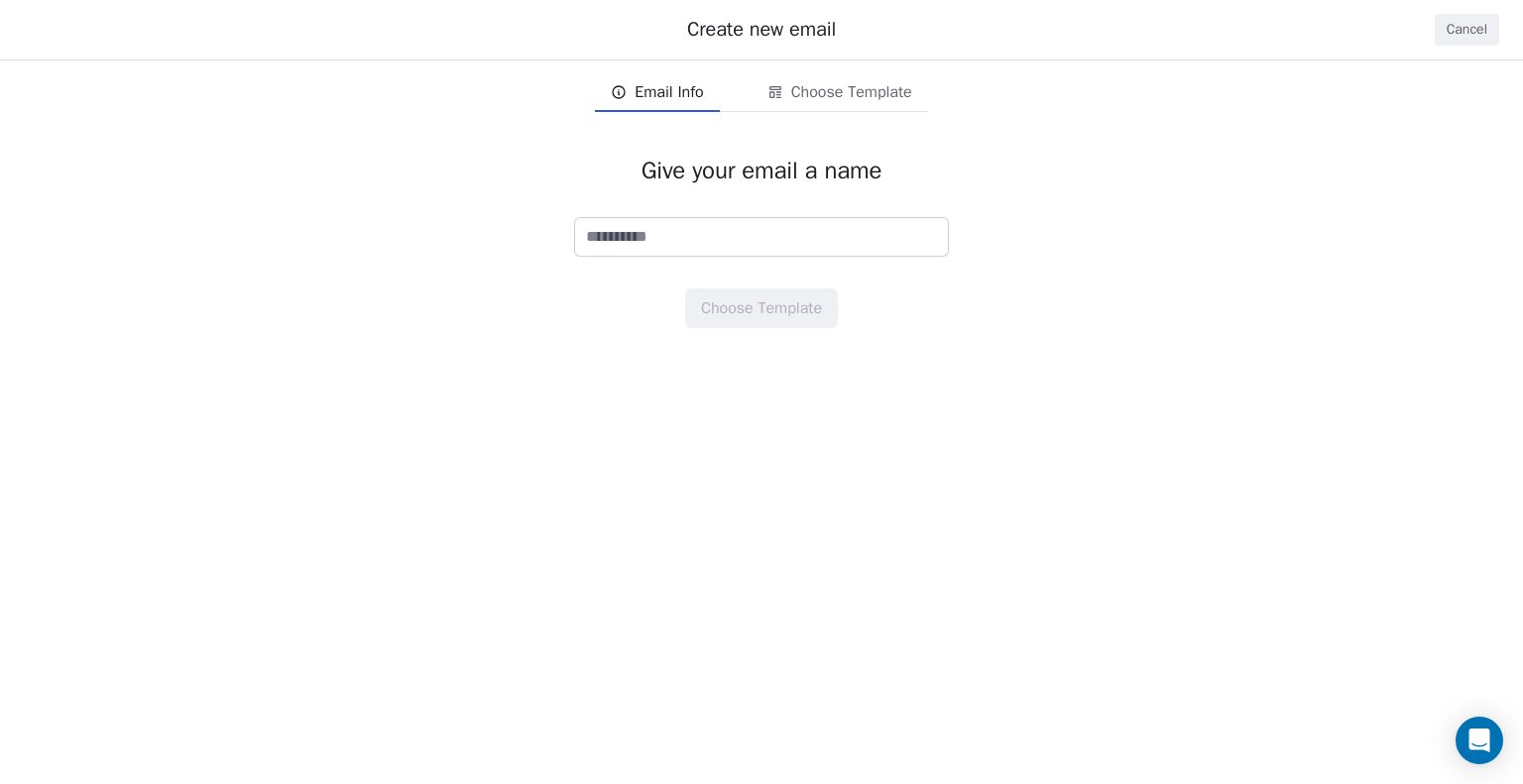 click at bounding box center [762, 237] 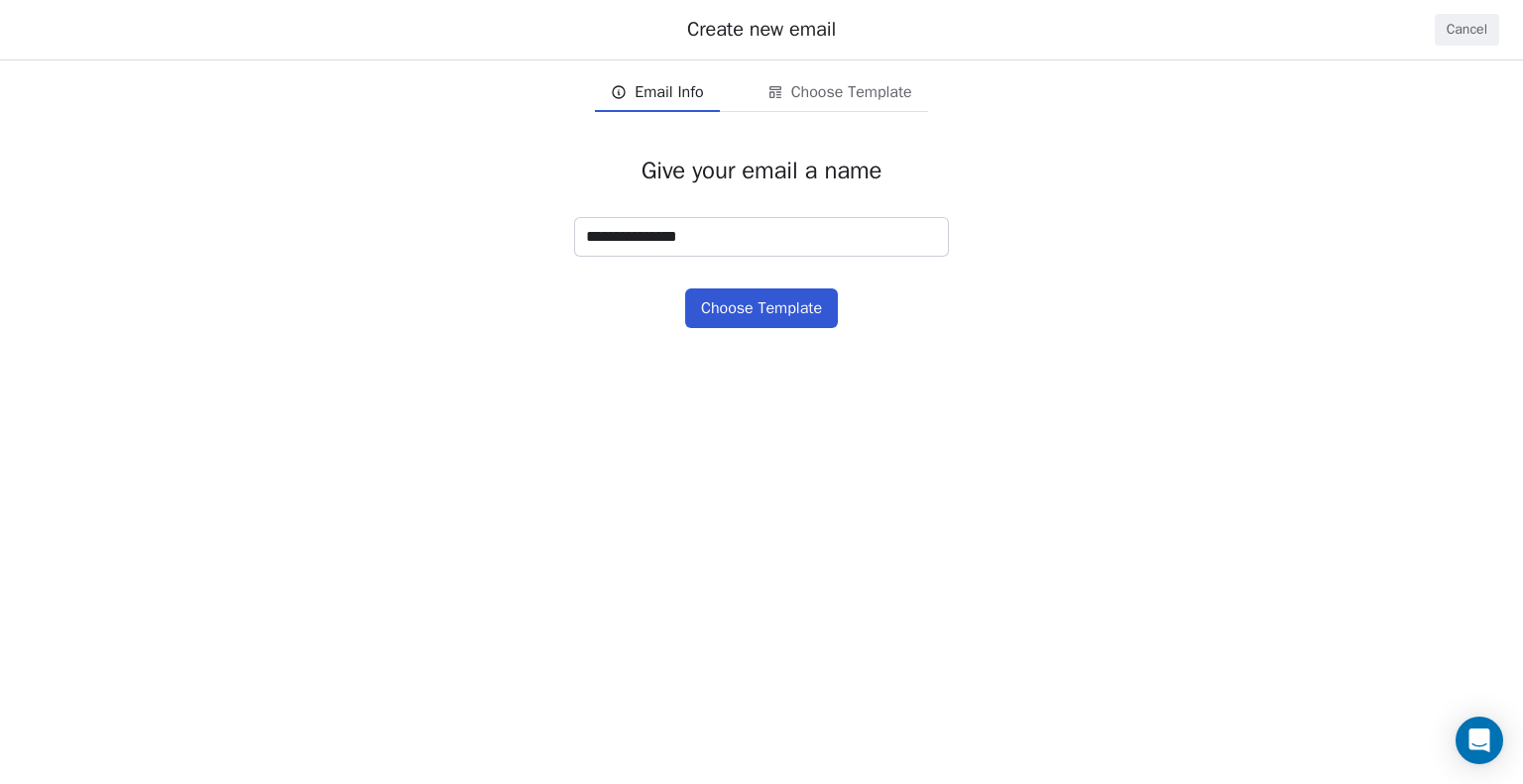 type on "**********" 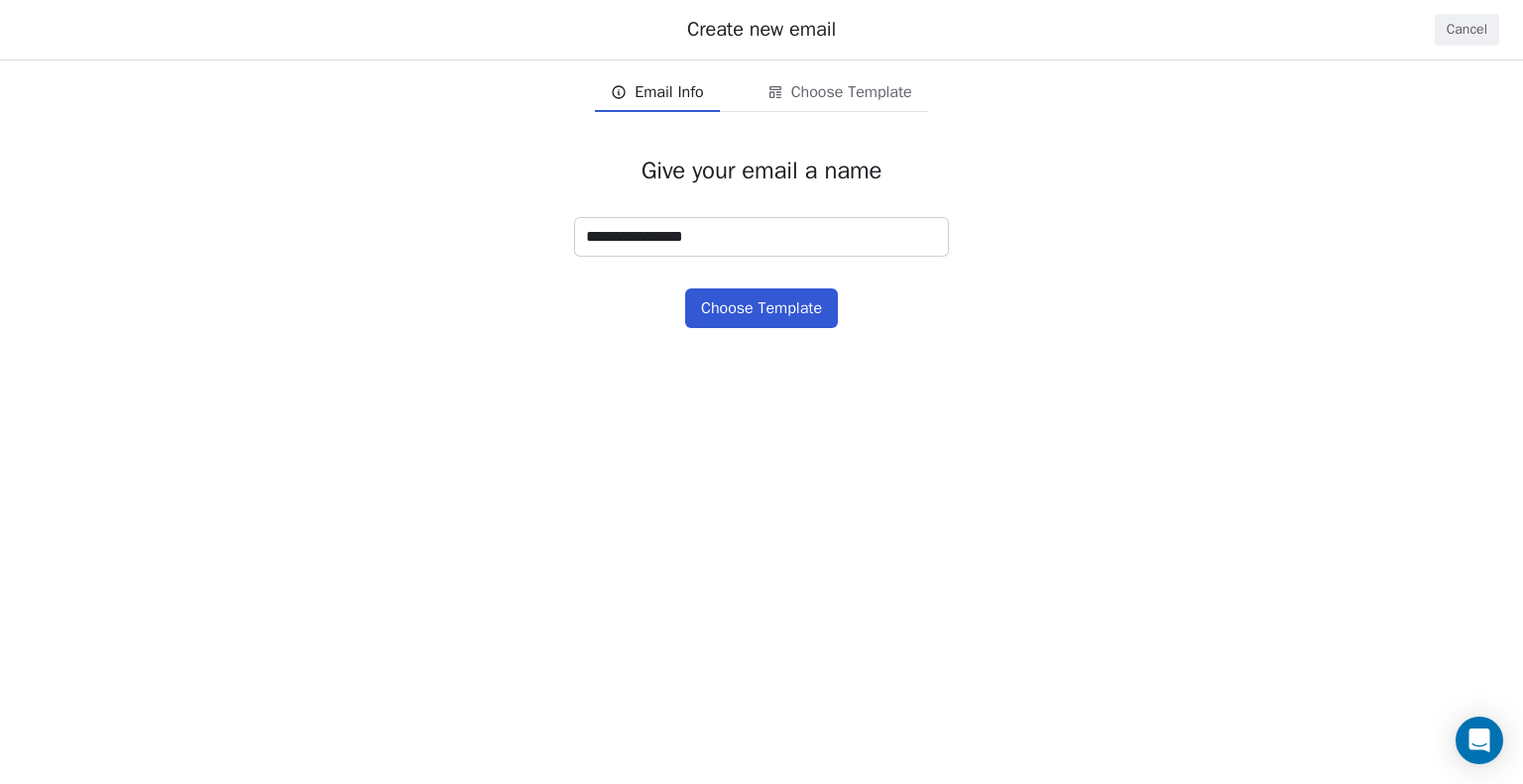 click on "Choose Template" at bounding box center (762, 308) 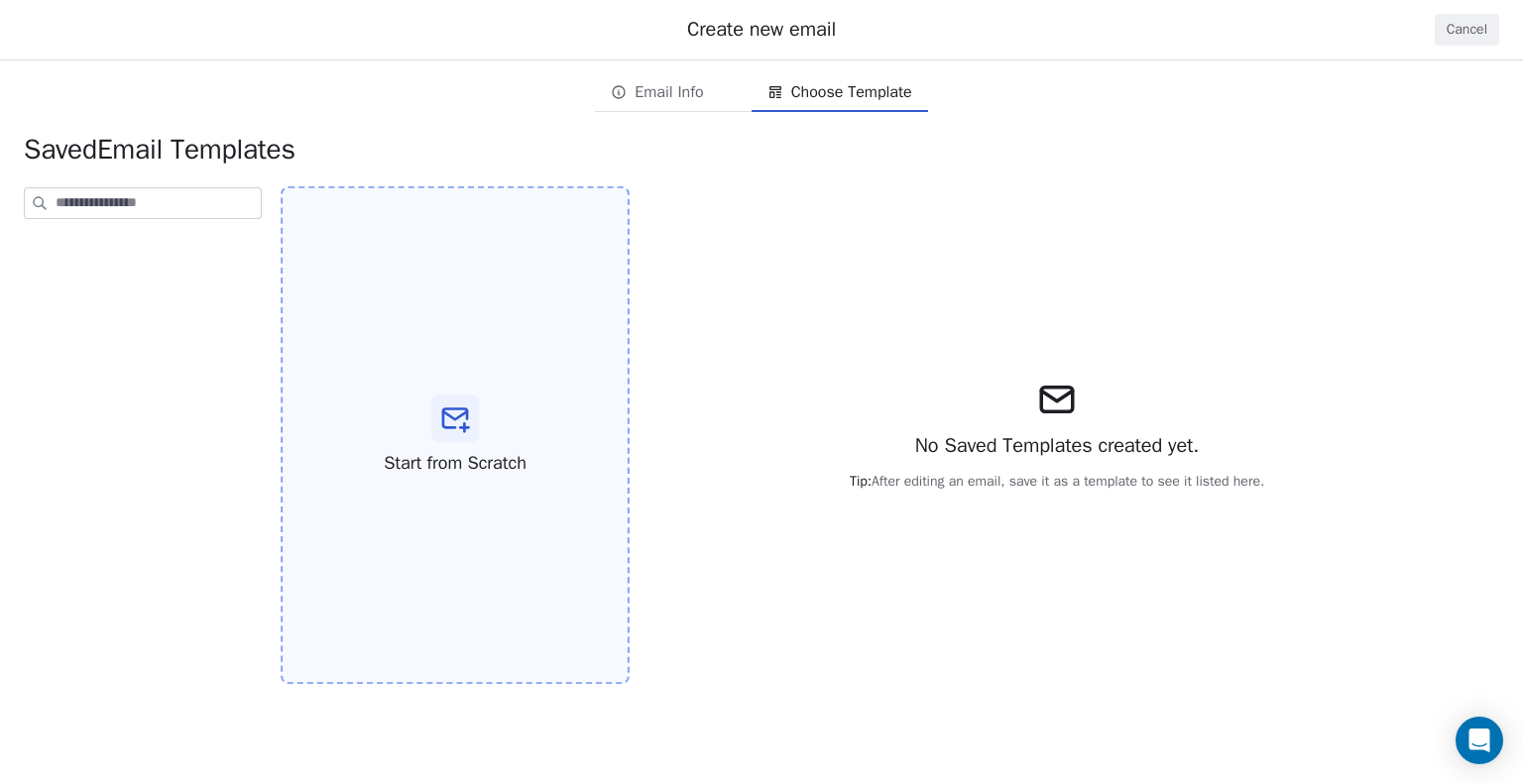 click 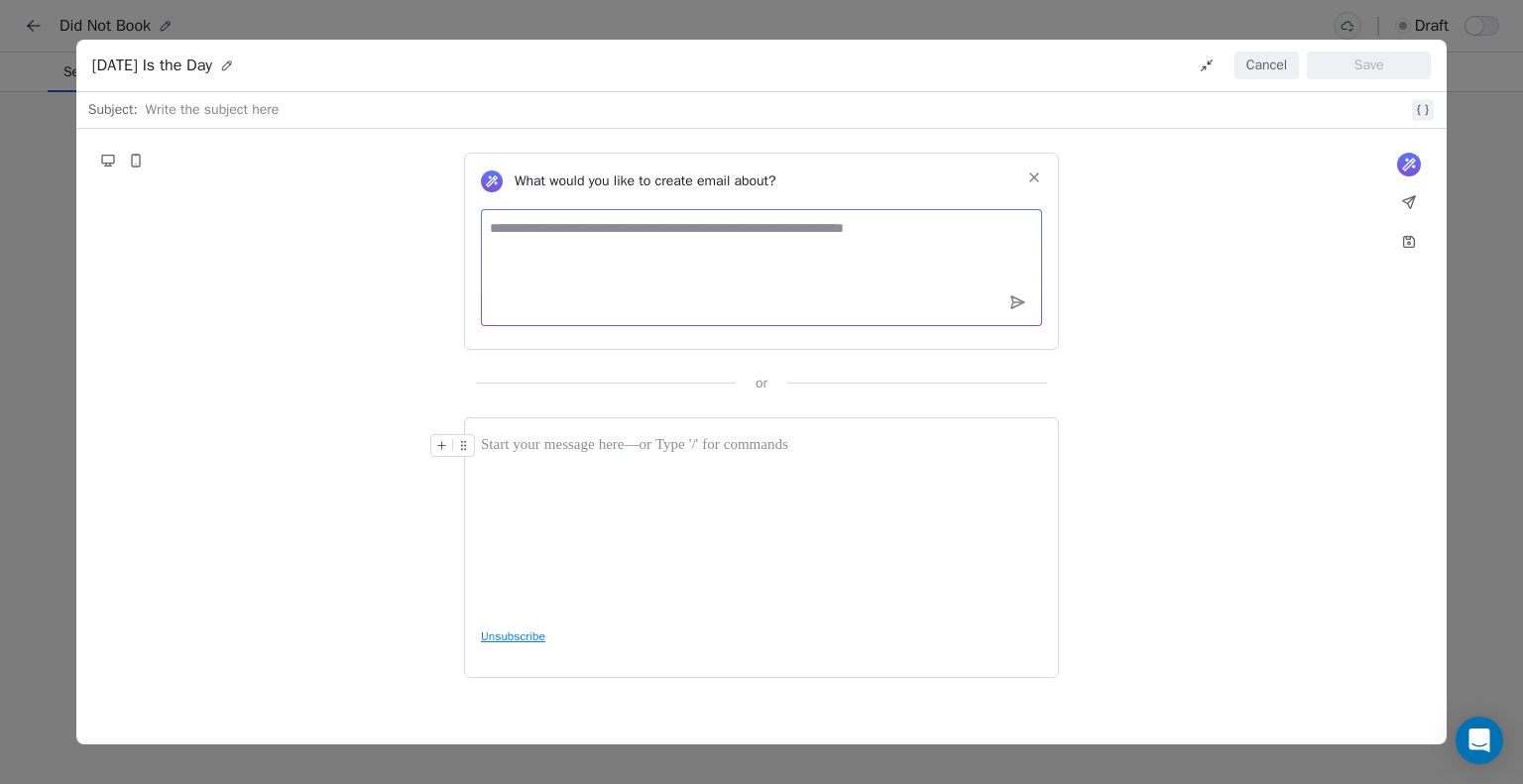 click at bounding box center [762, 268] 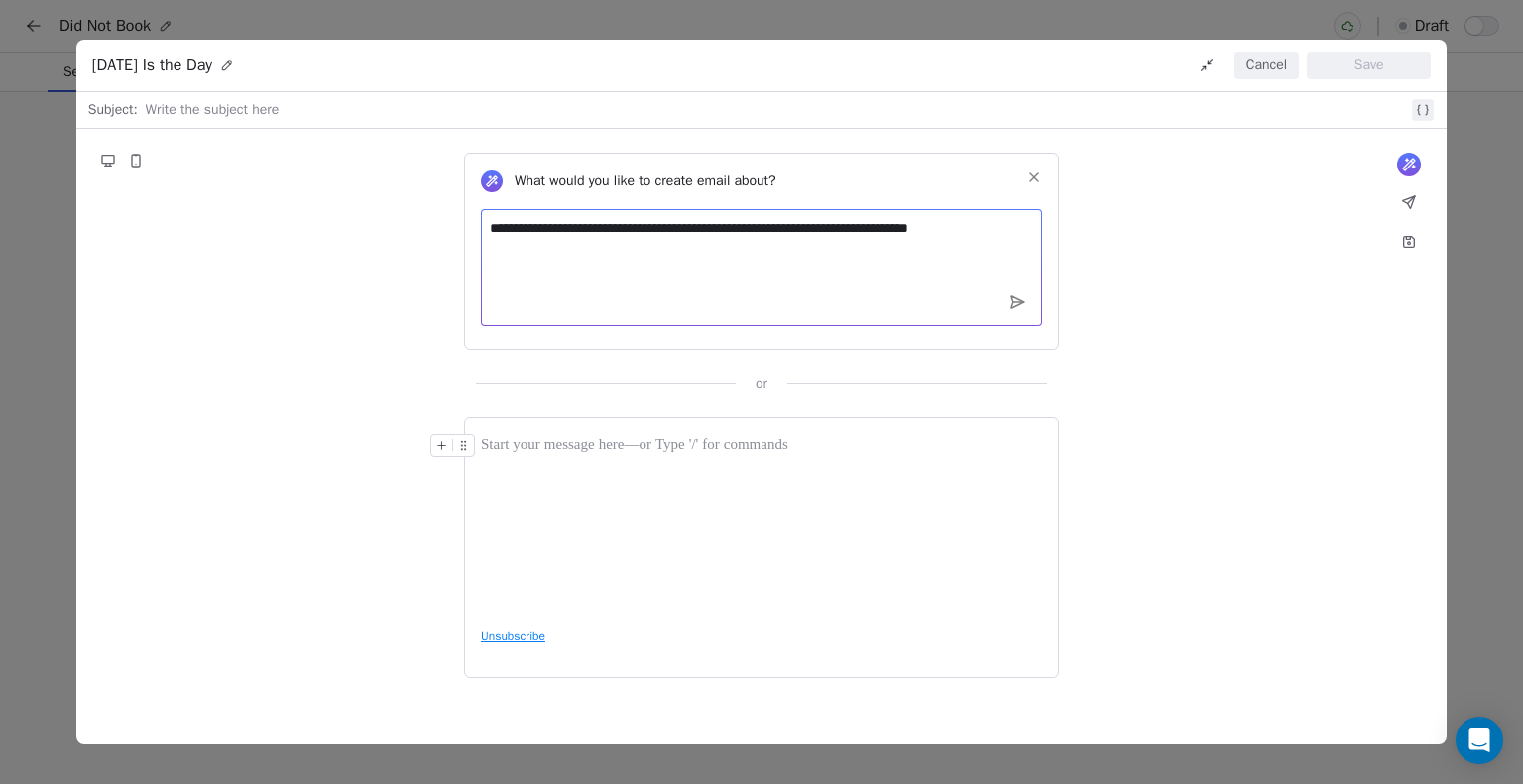 type on "**********" 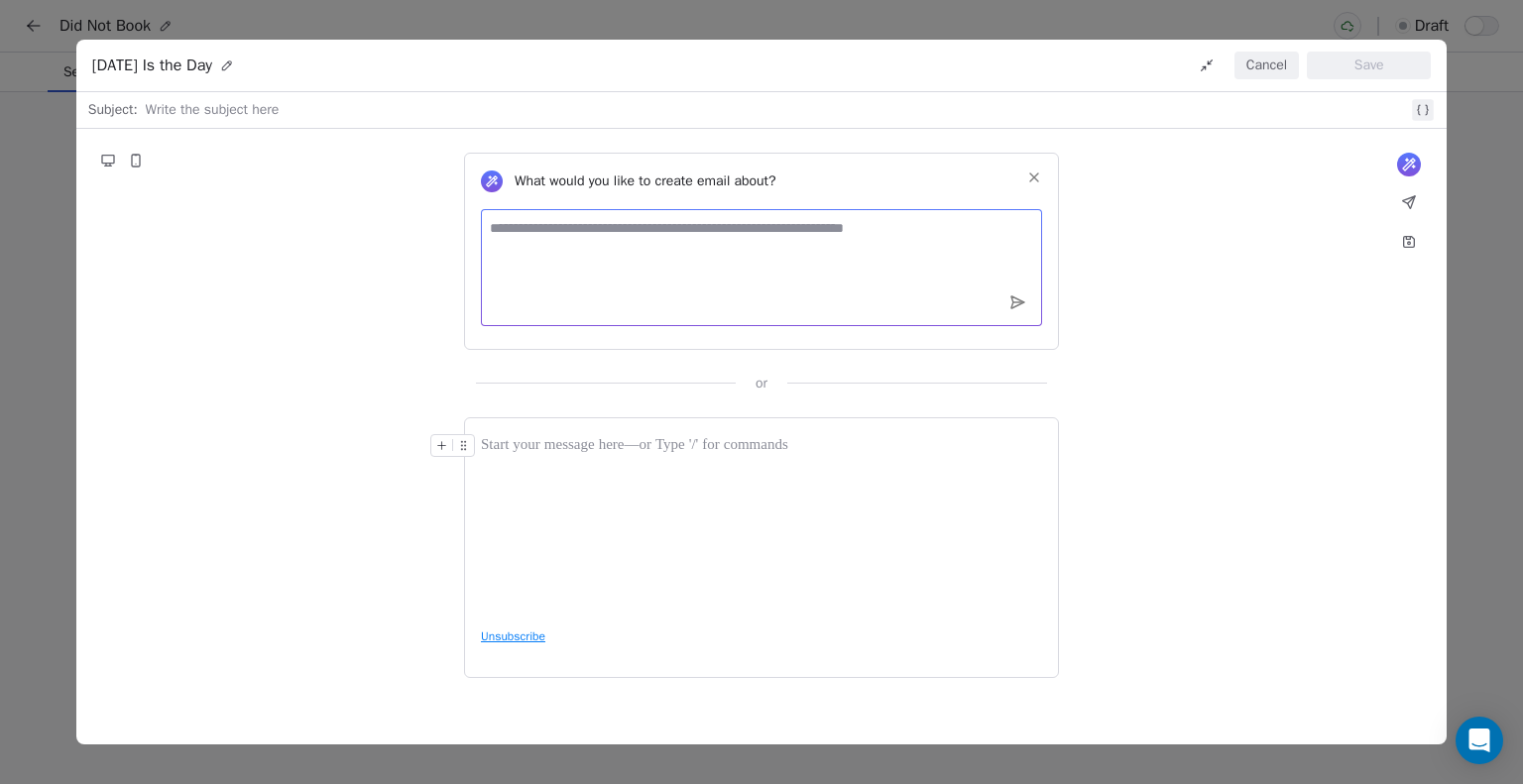 type 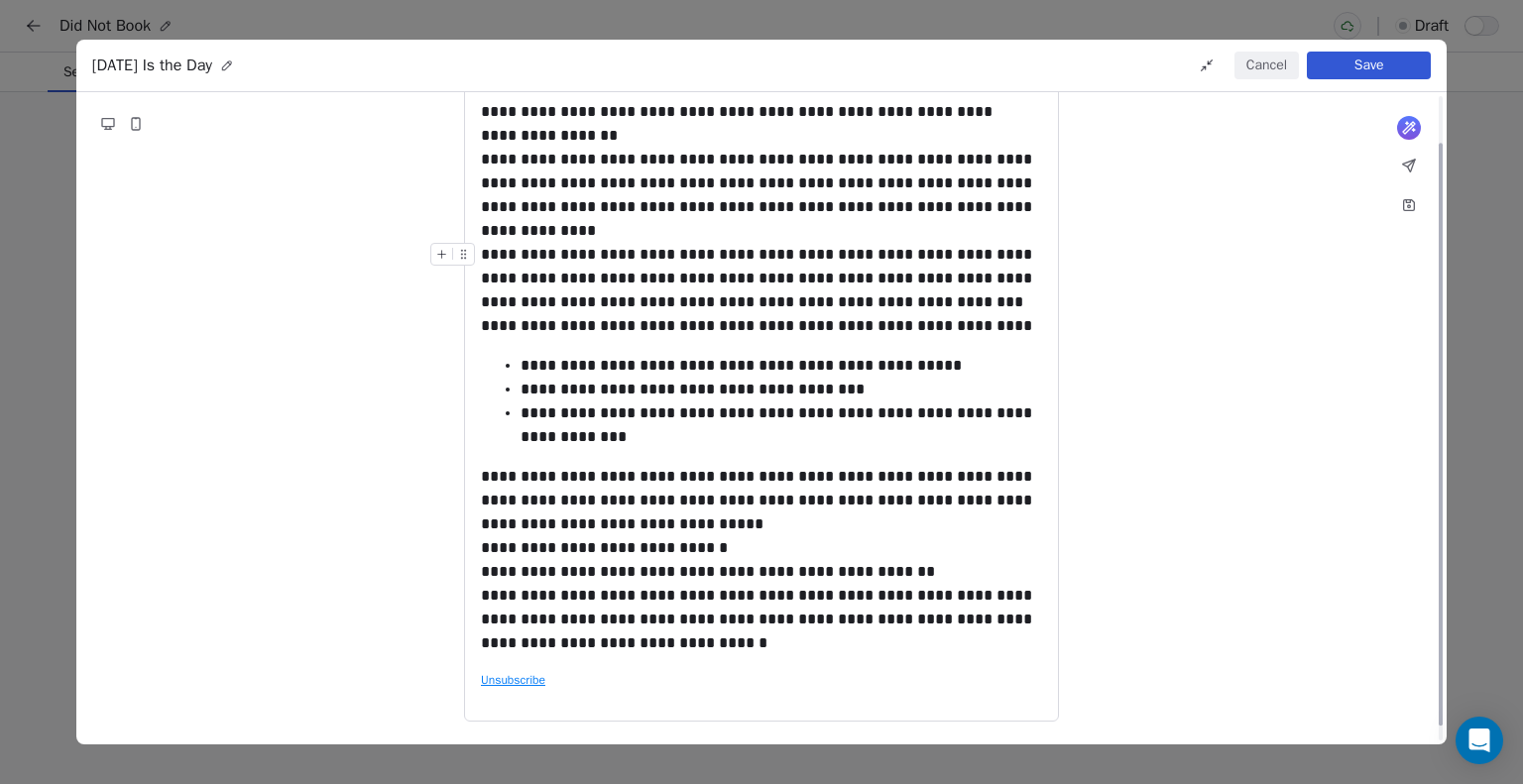 scroll, scrollTop: 0, scrollLeft: 0, axis: both 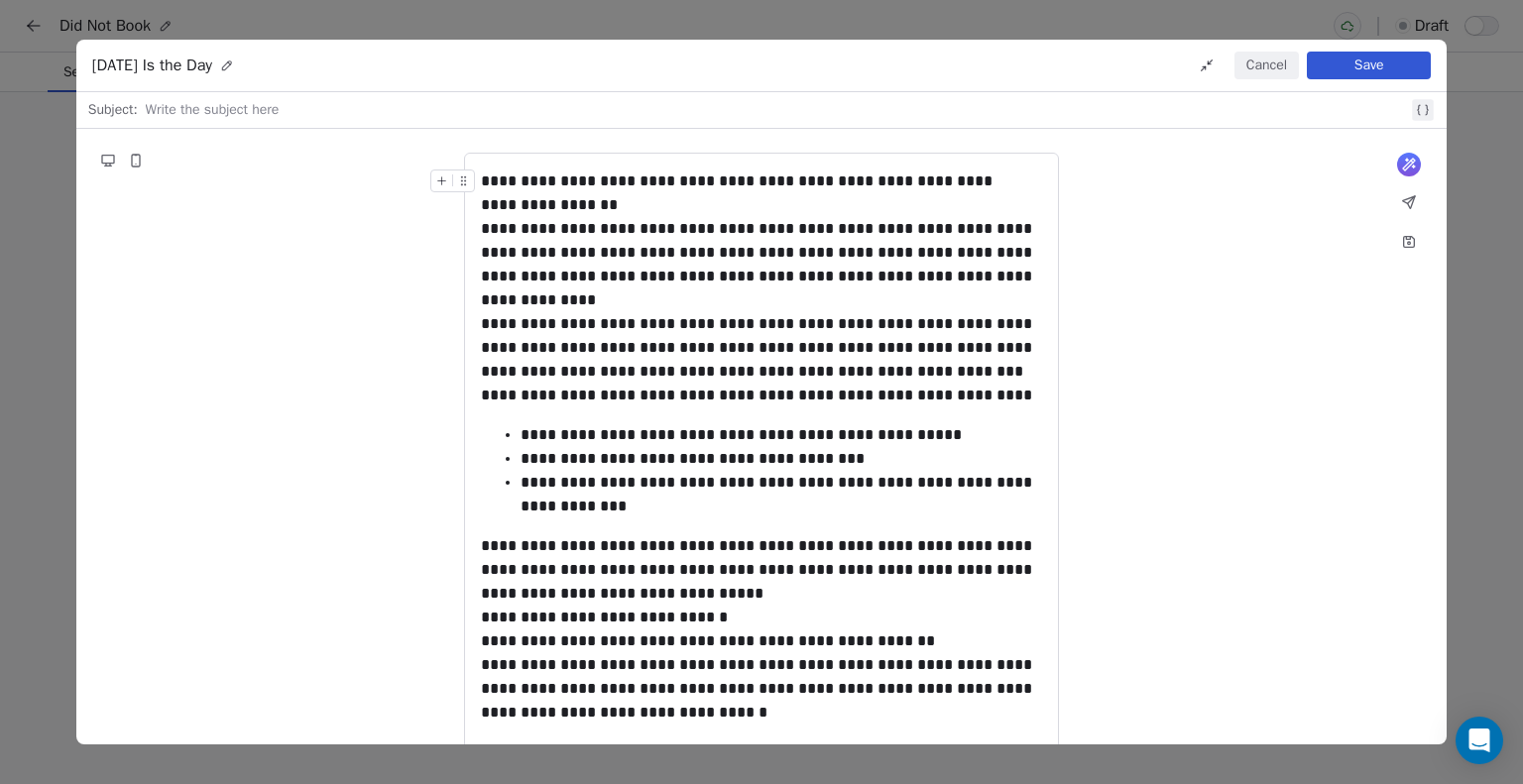 click at bounding box center (776, 110) 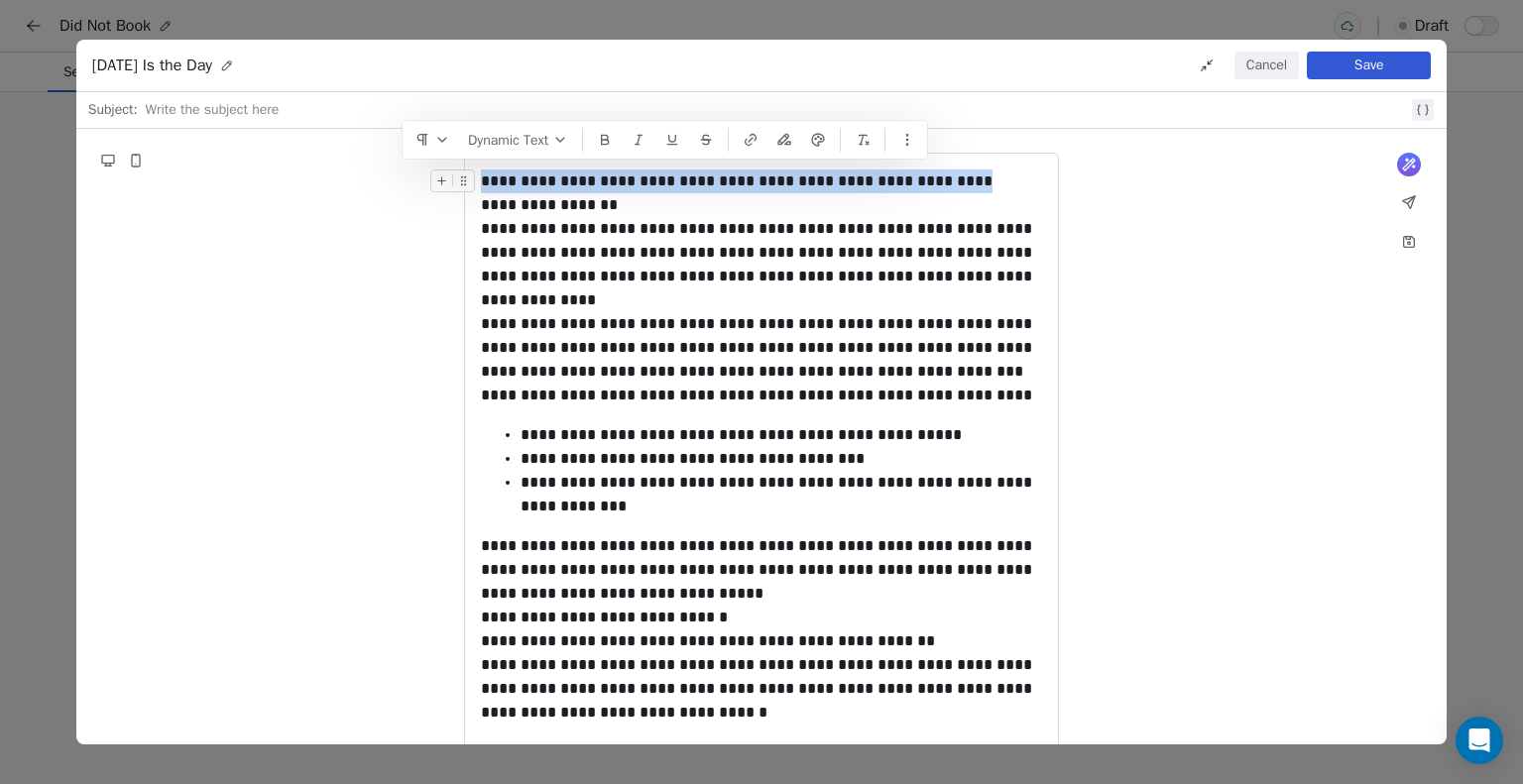 drag, startPoint x: 929, startPoint y: 184, endPoint x: 482, endPoint y: 177, distance: 447.05481 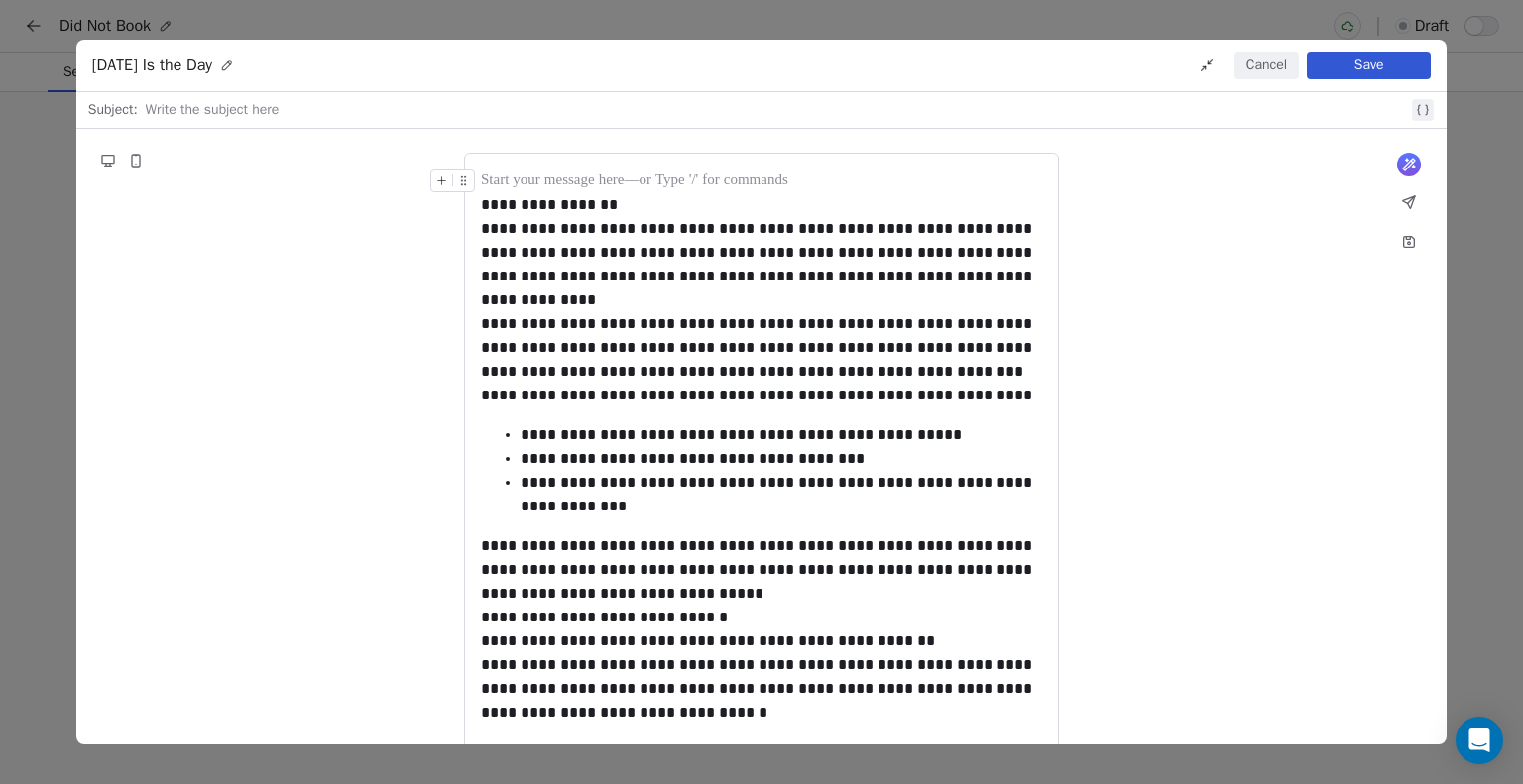 click at bounding box center [776, 110] 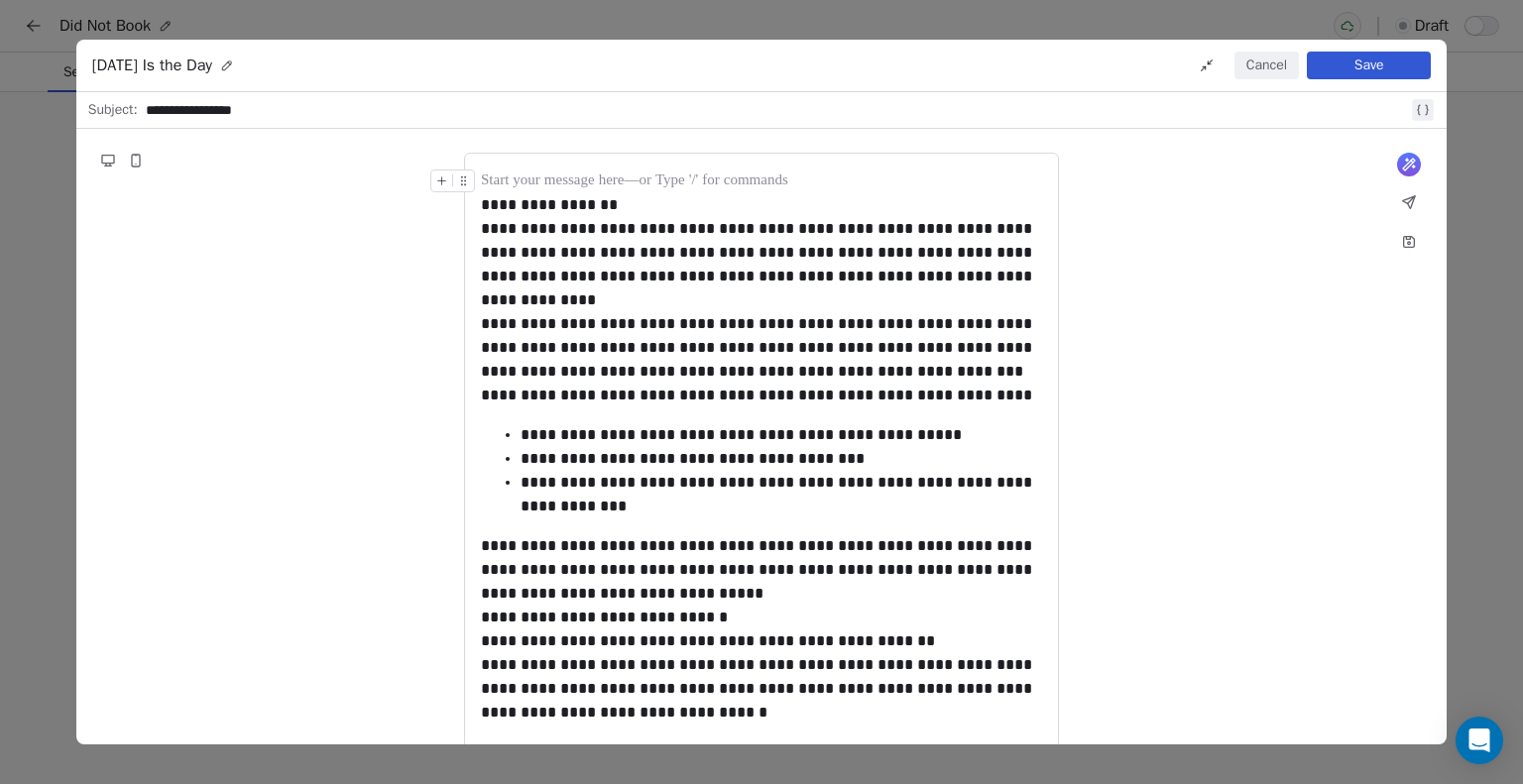 click on "**********" at bounding box center (776, 110) 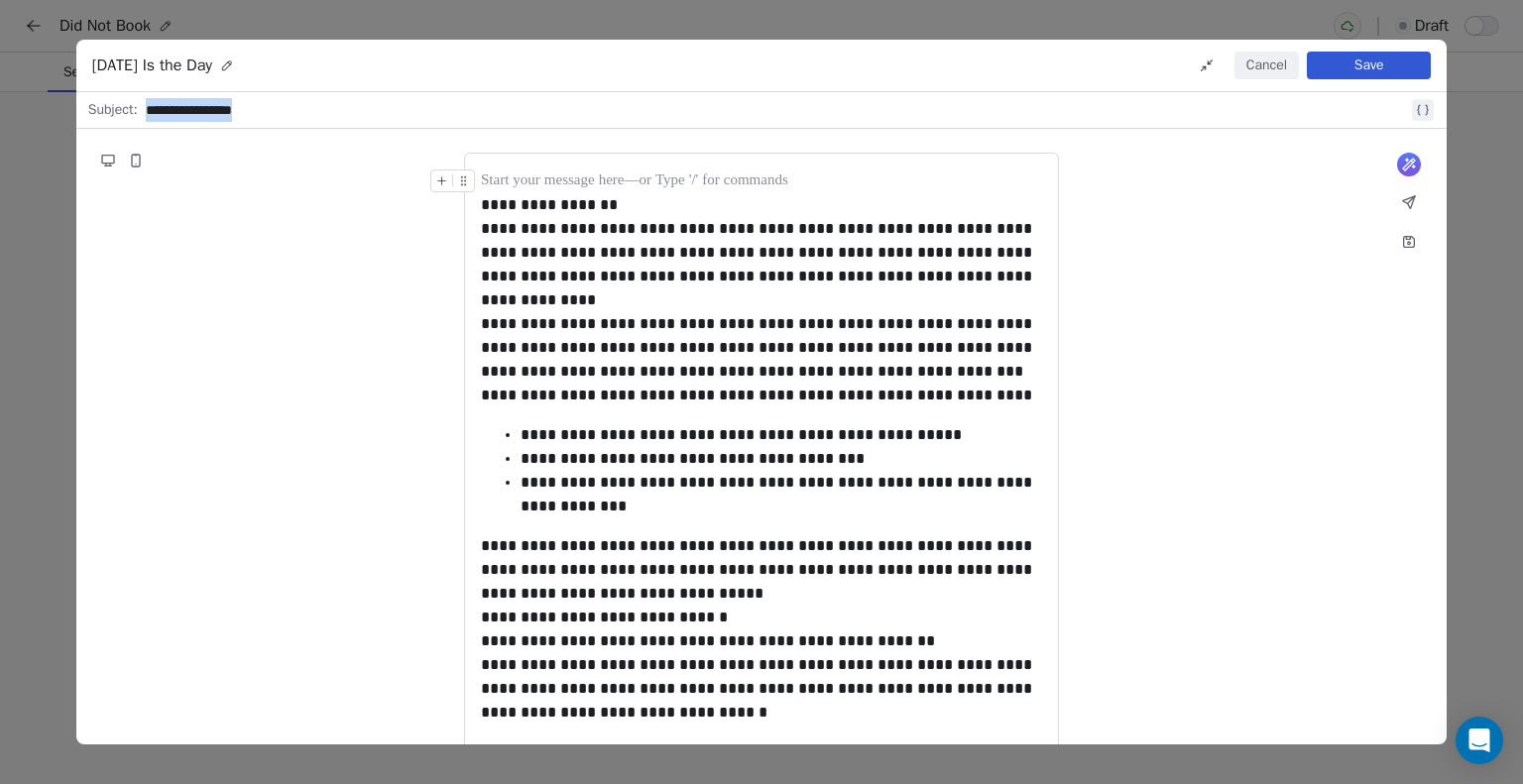 click on "**********" at bounding box center (776, 110) 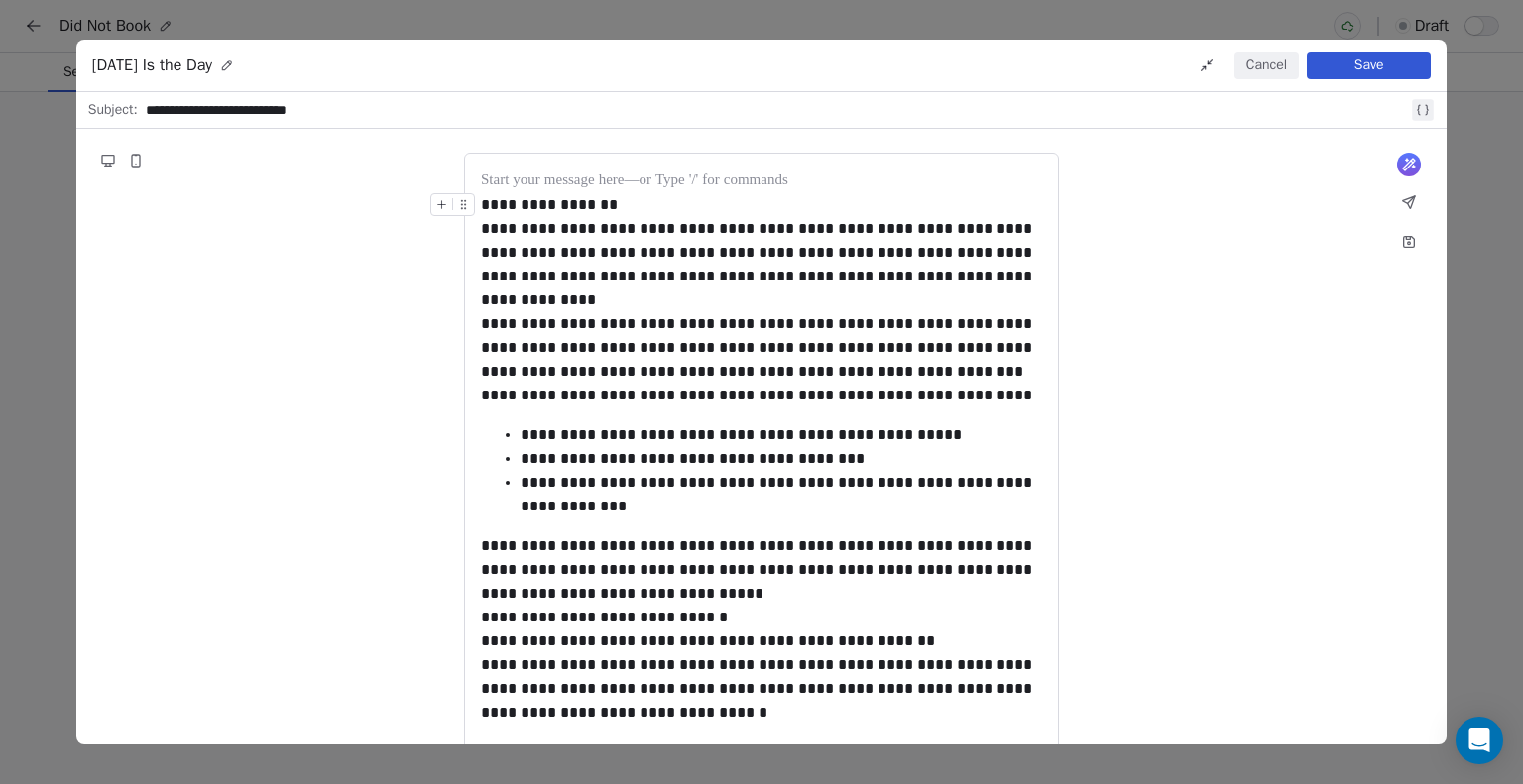 click on "**********" at bounding box center (762, 205) 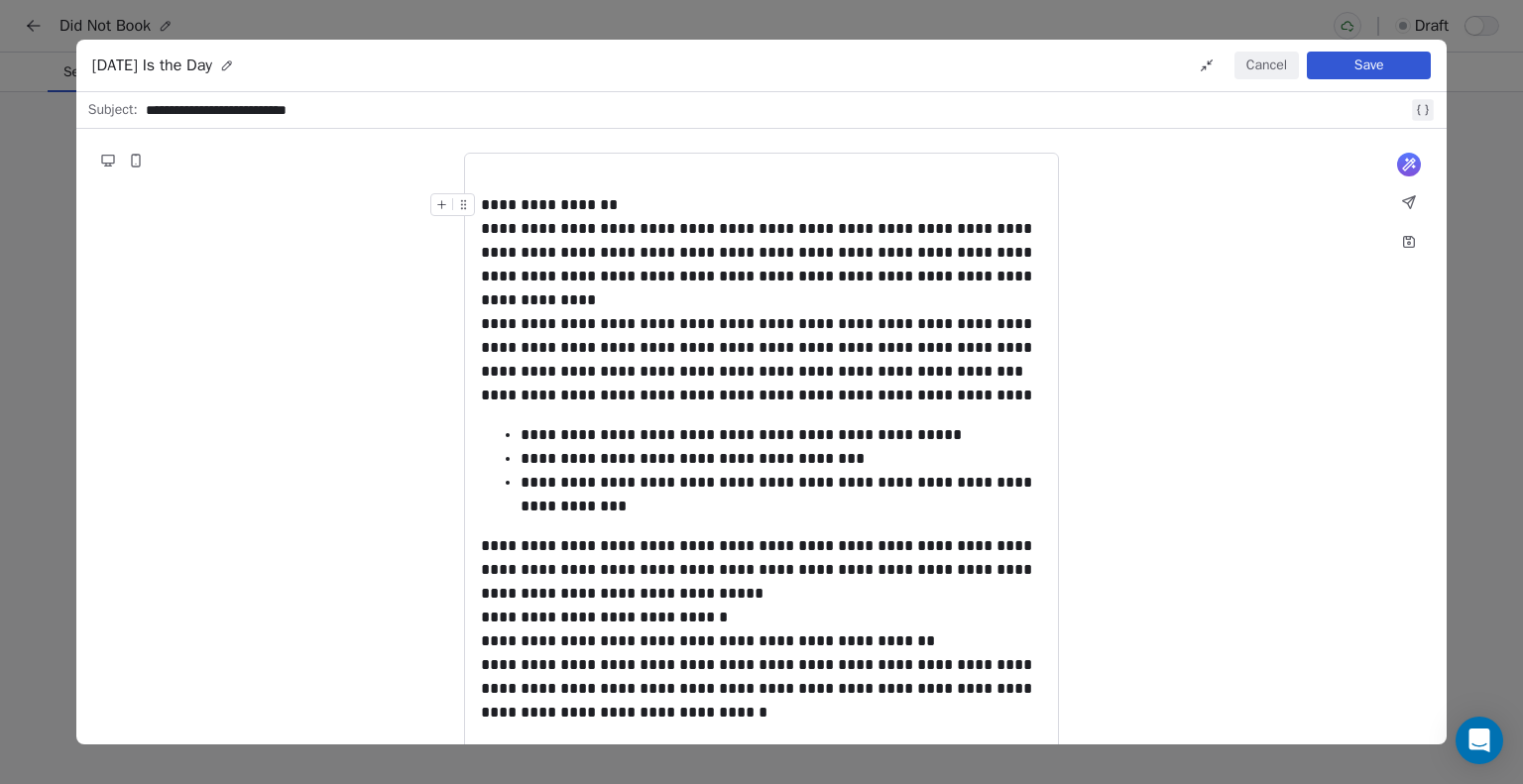 click at bounding box center [762, 181] 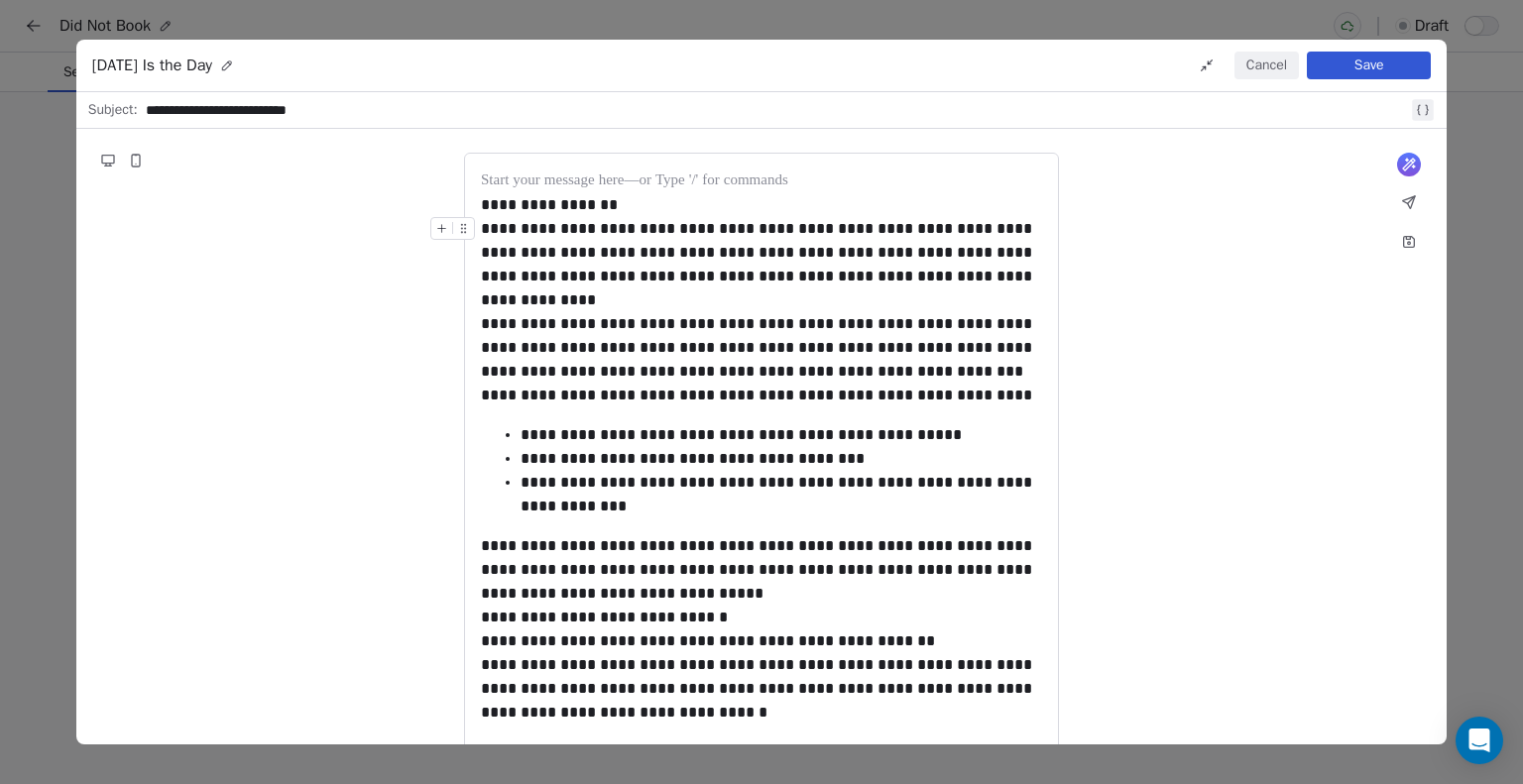 type 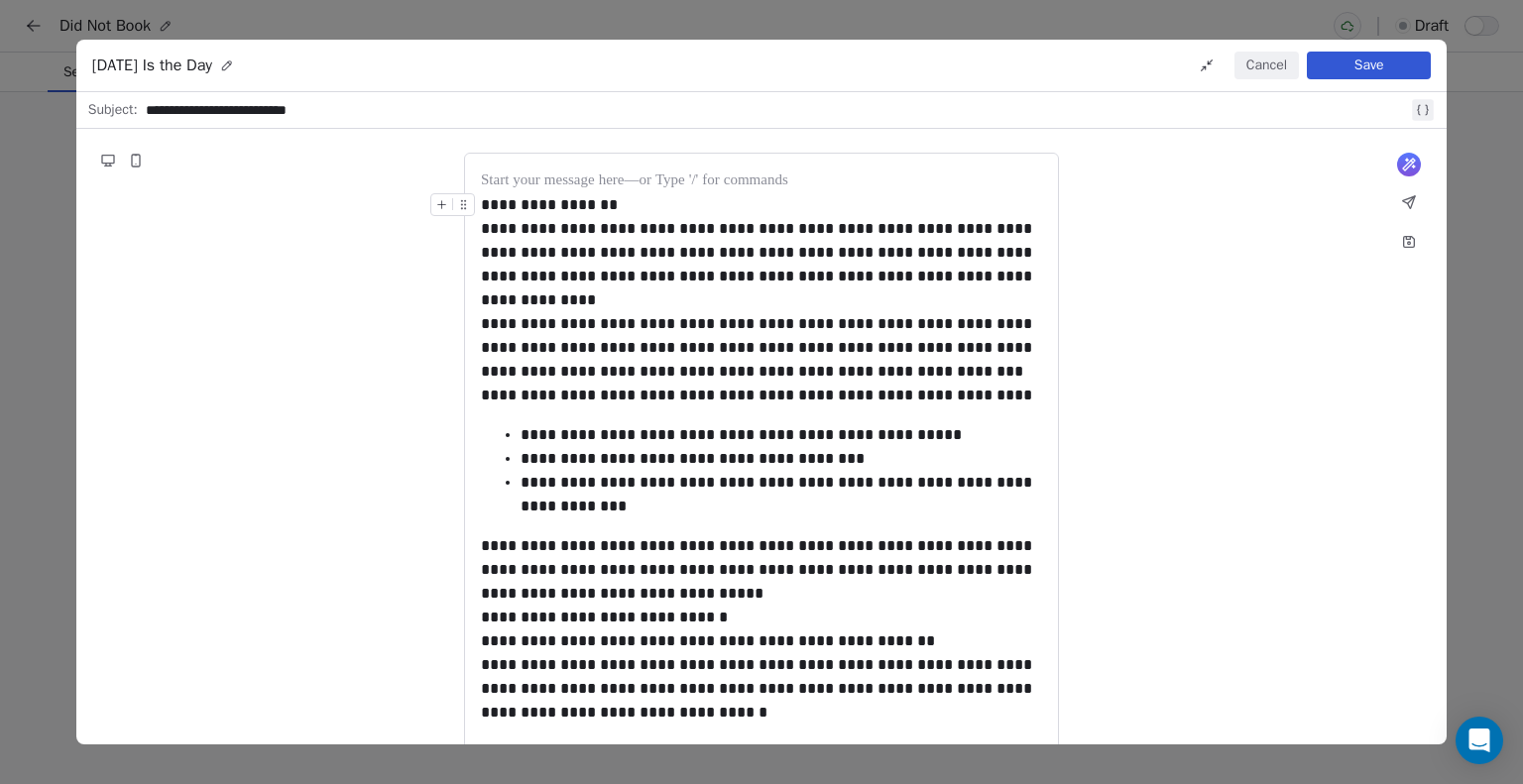 click 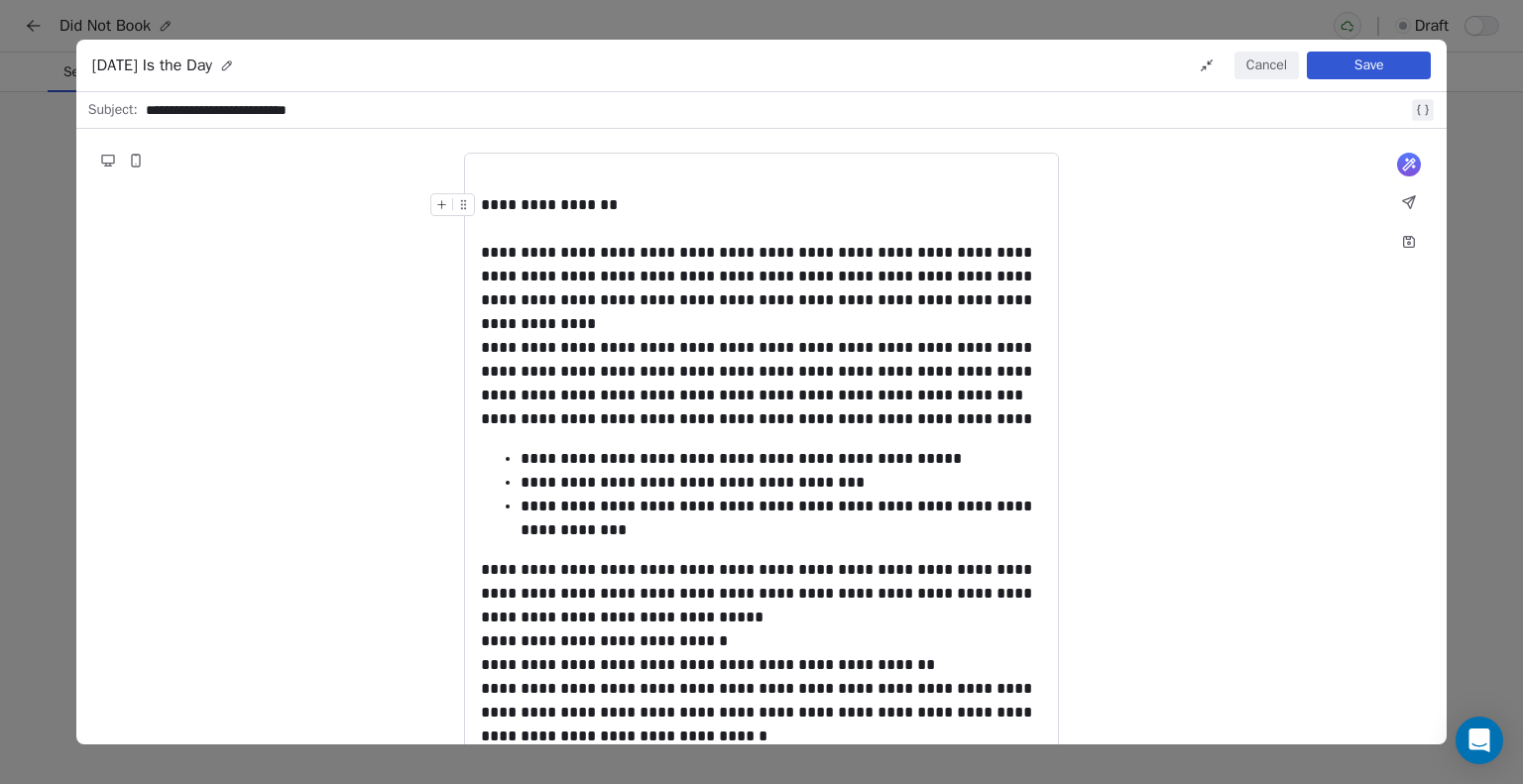 click on "**********" at bounding box center [762, 205] 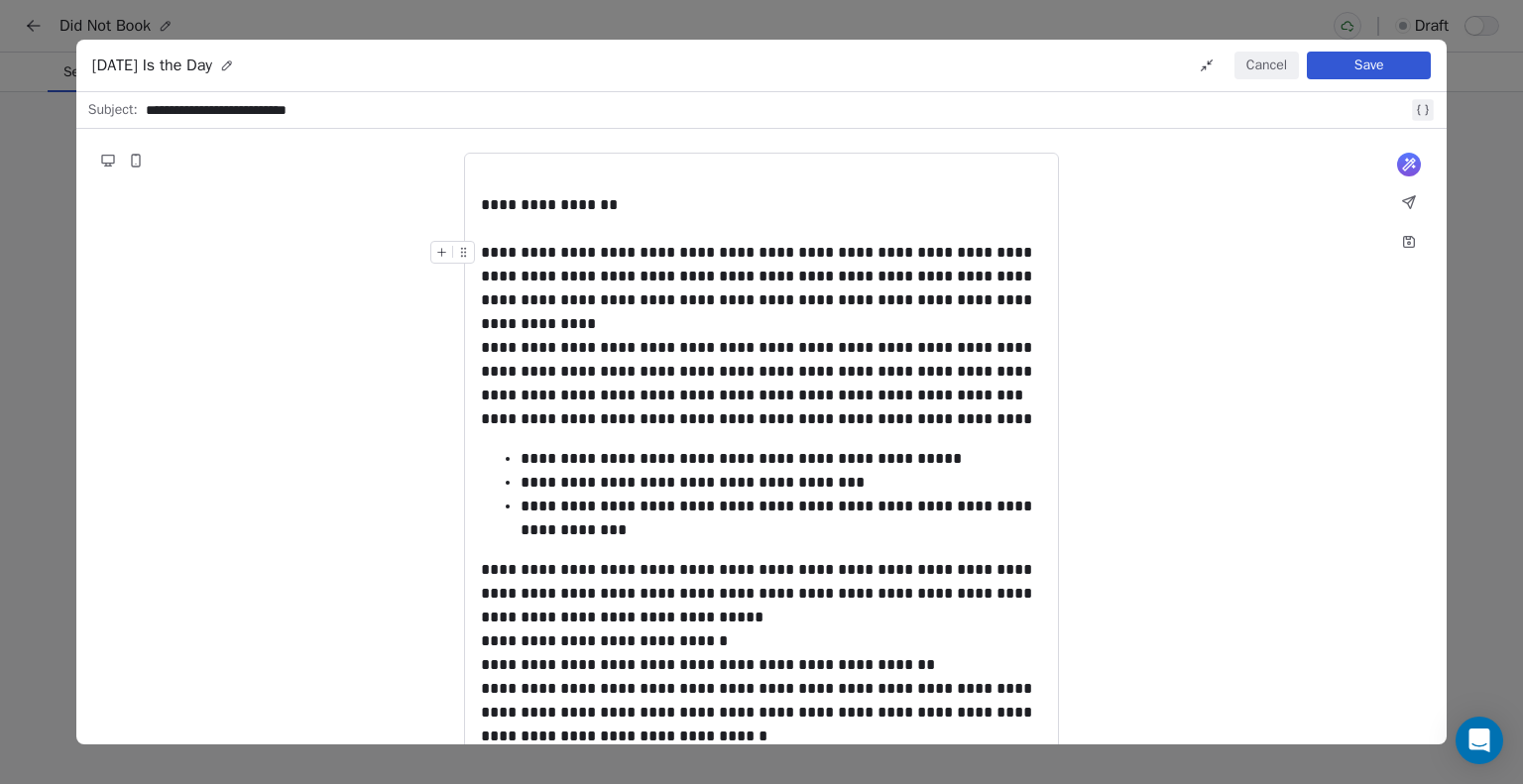 click on "**********" at bounding box center [762, 288] 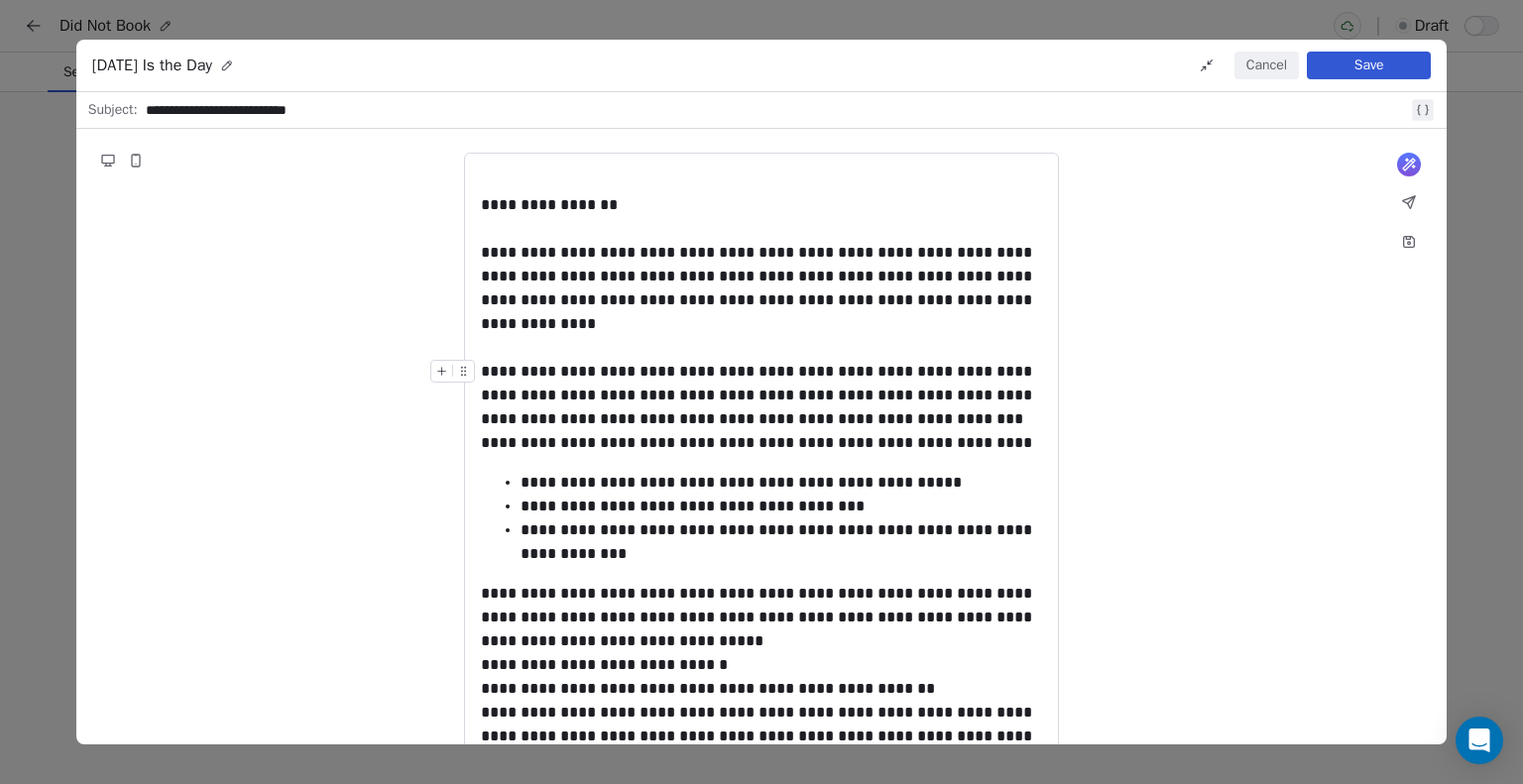 click on "**********" at bounding box center (762, 395) 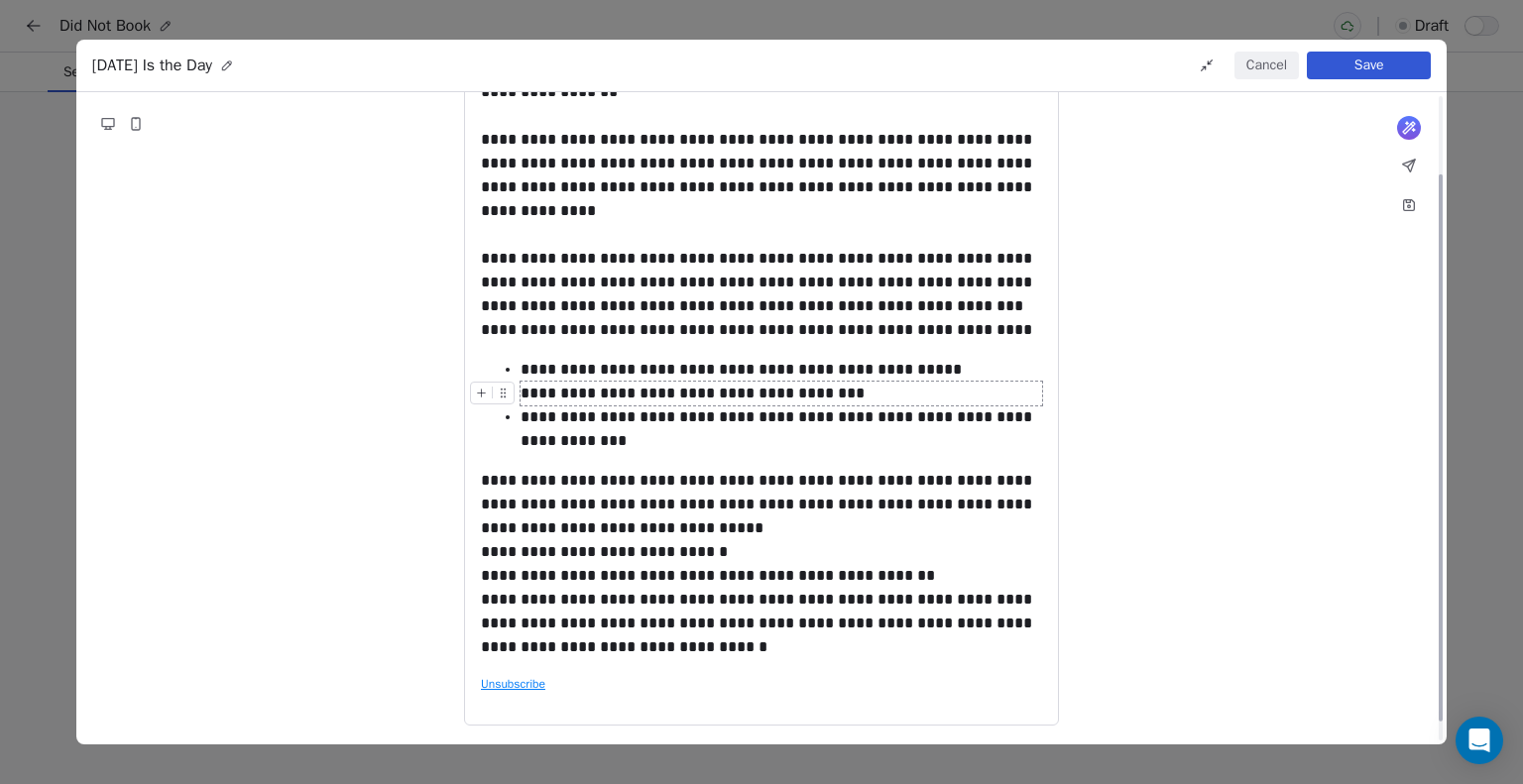scroll, scrollTop: 117, scrollLeft: 0, axis: vertical 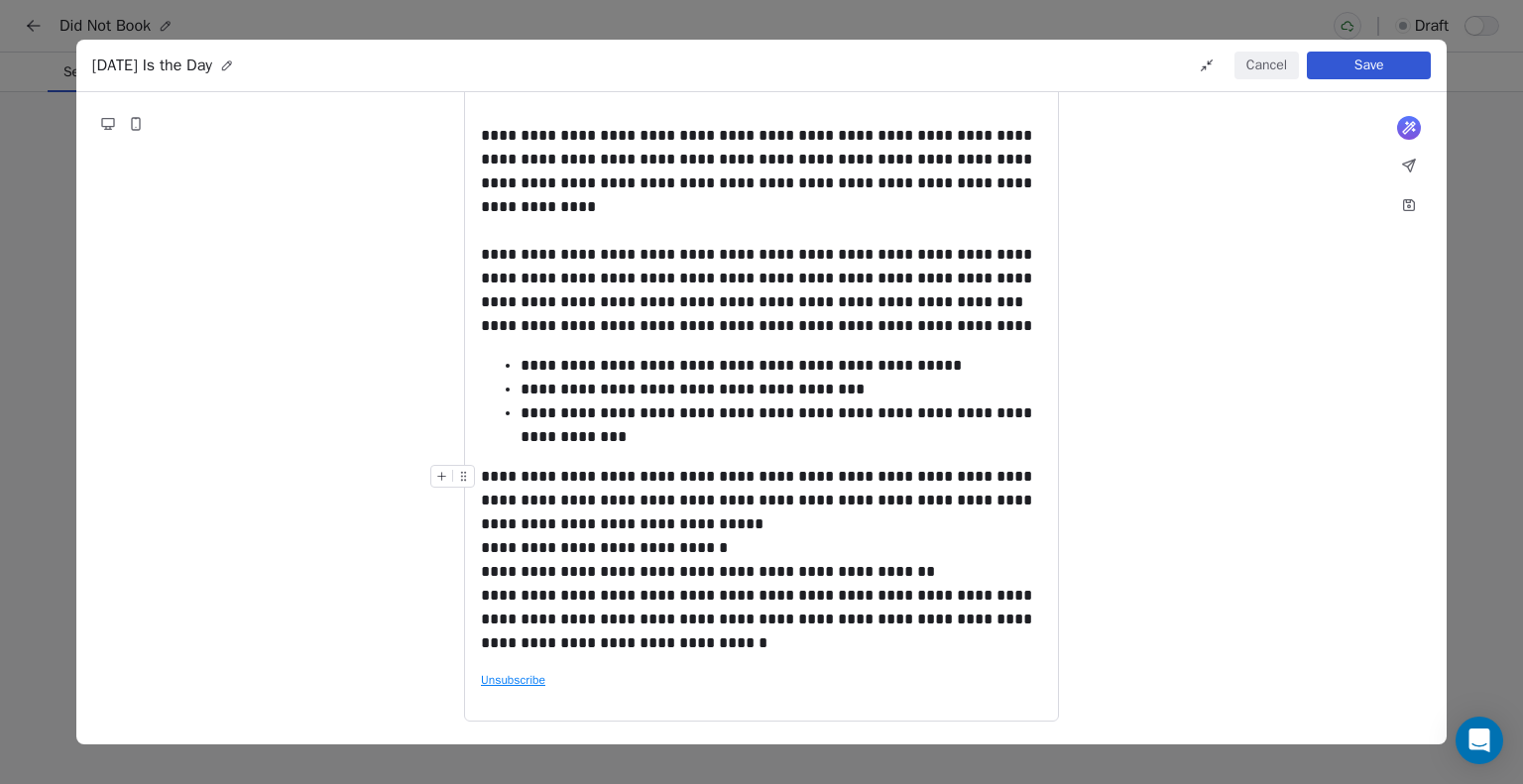 click on "**********" at bounding box center (762, 501) 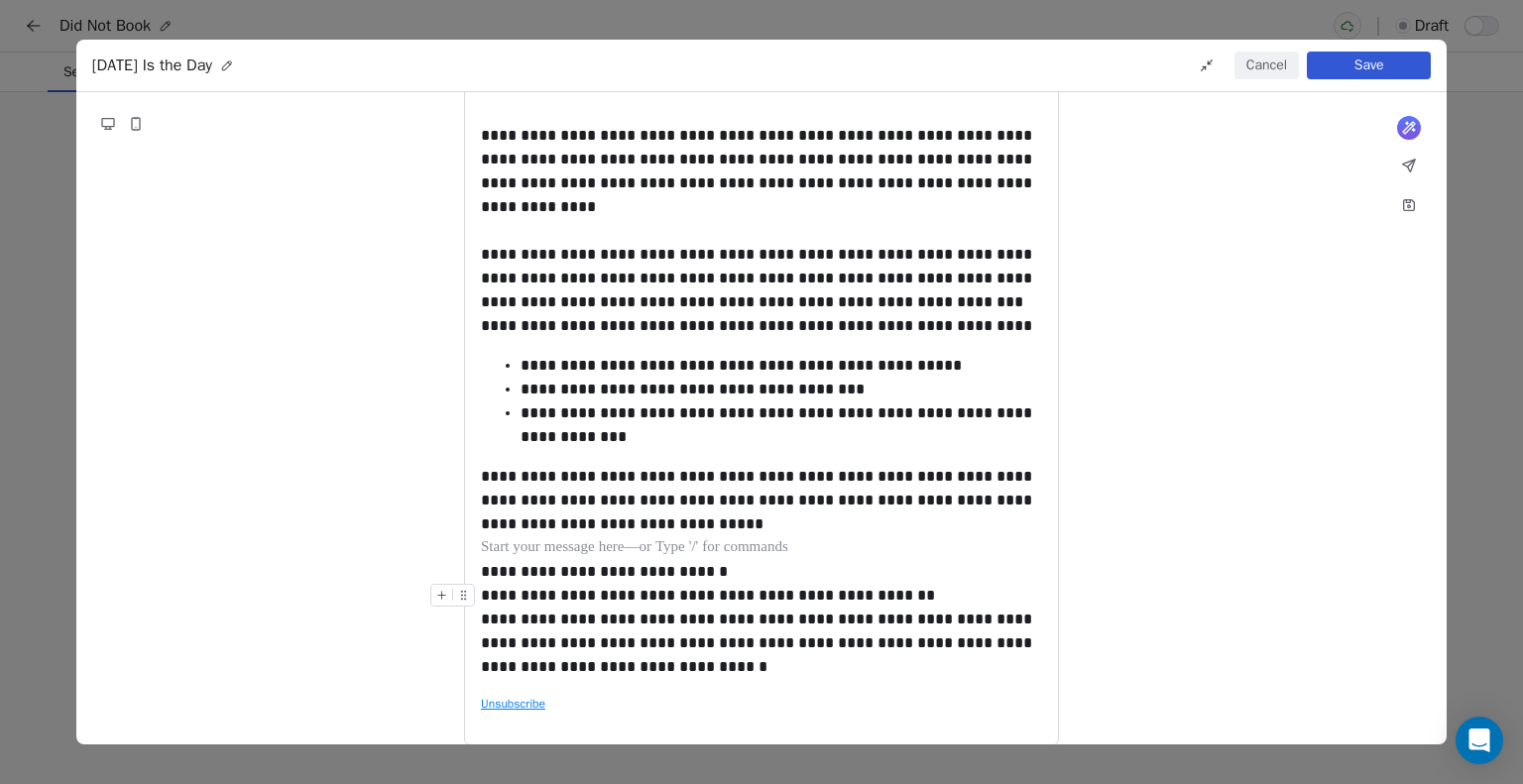 click on "**********" at bounding box center (762, 596) 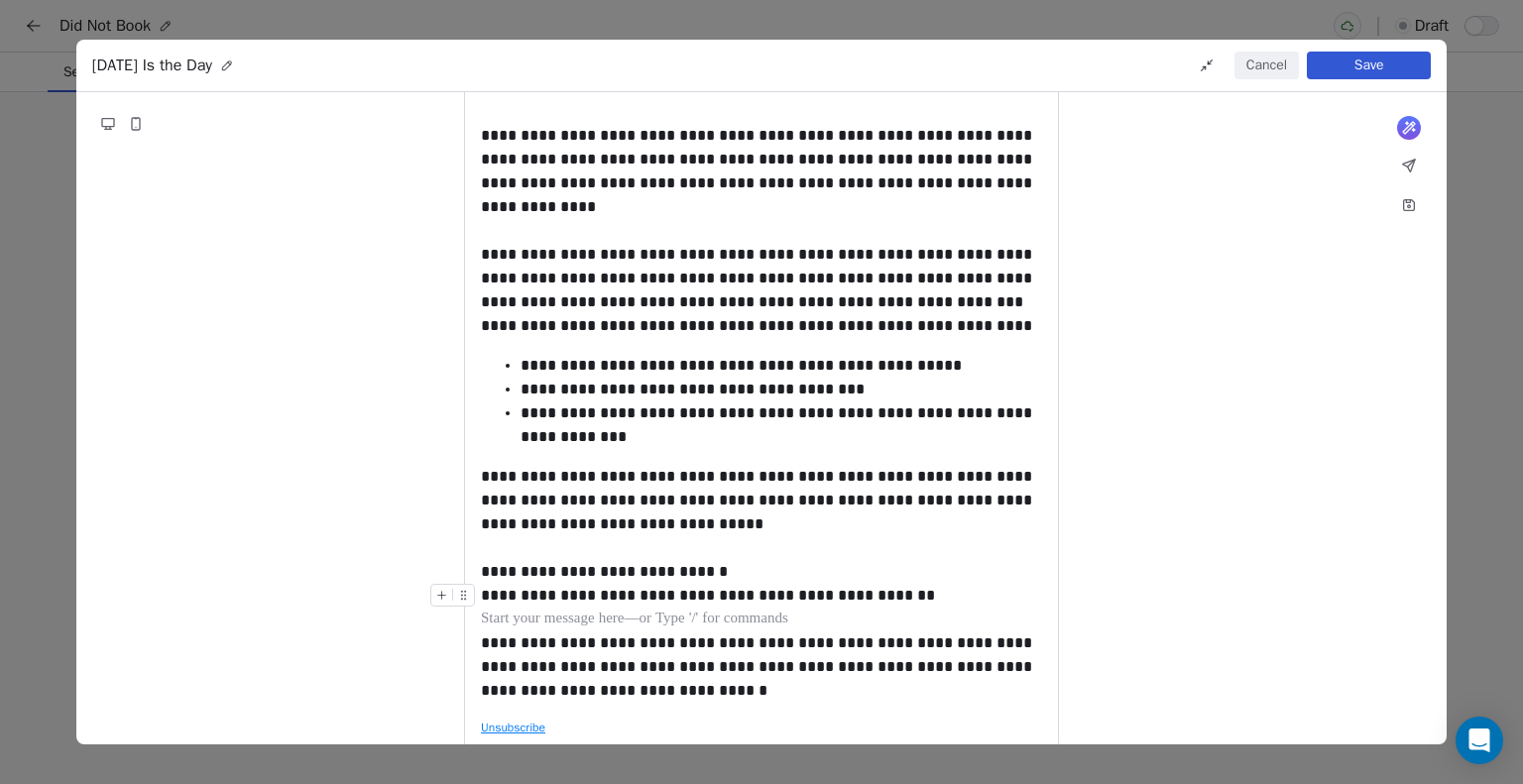 click on "**********" at bounding box center [762, 572] 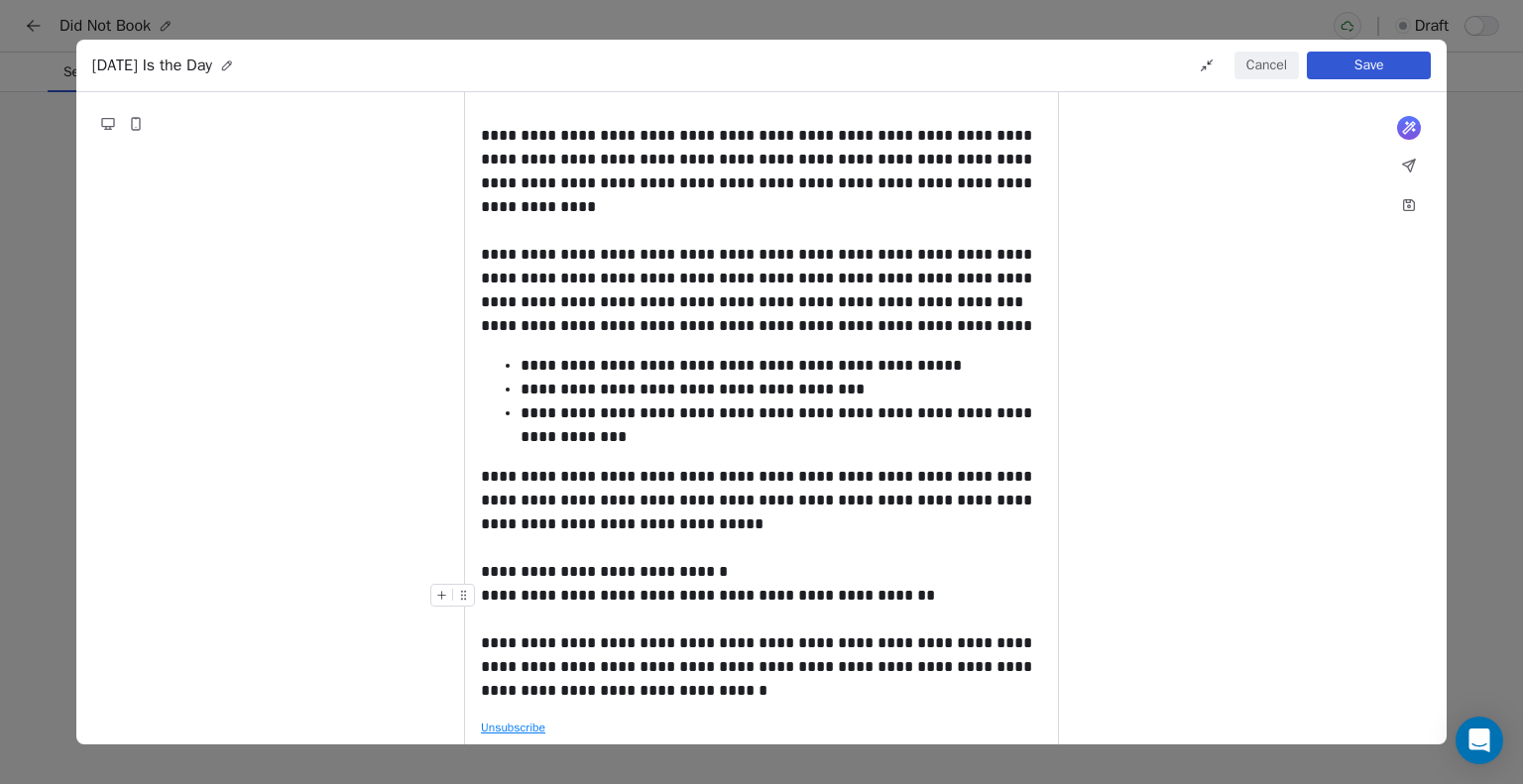 click on "**********" at bounding box center (762, 596) 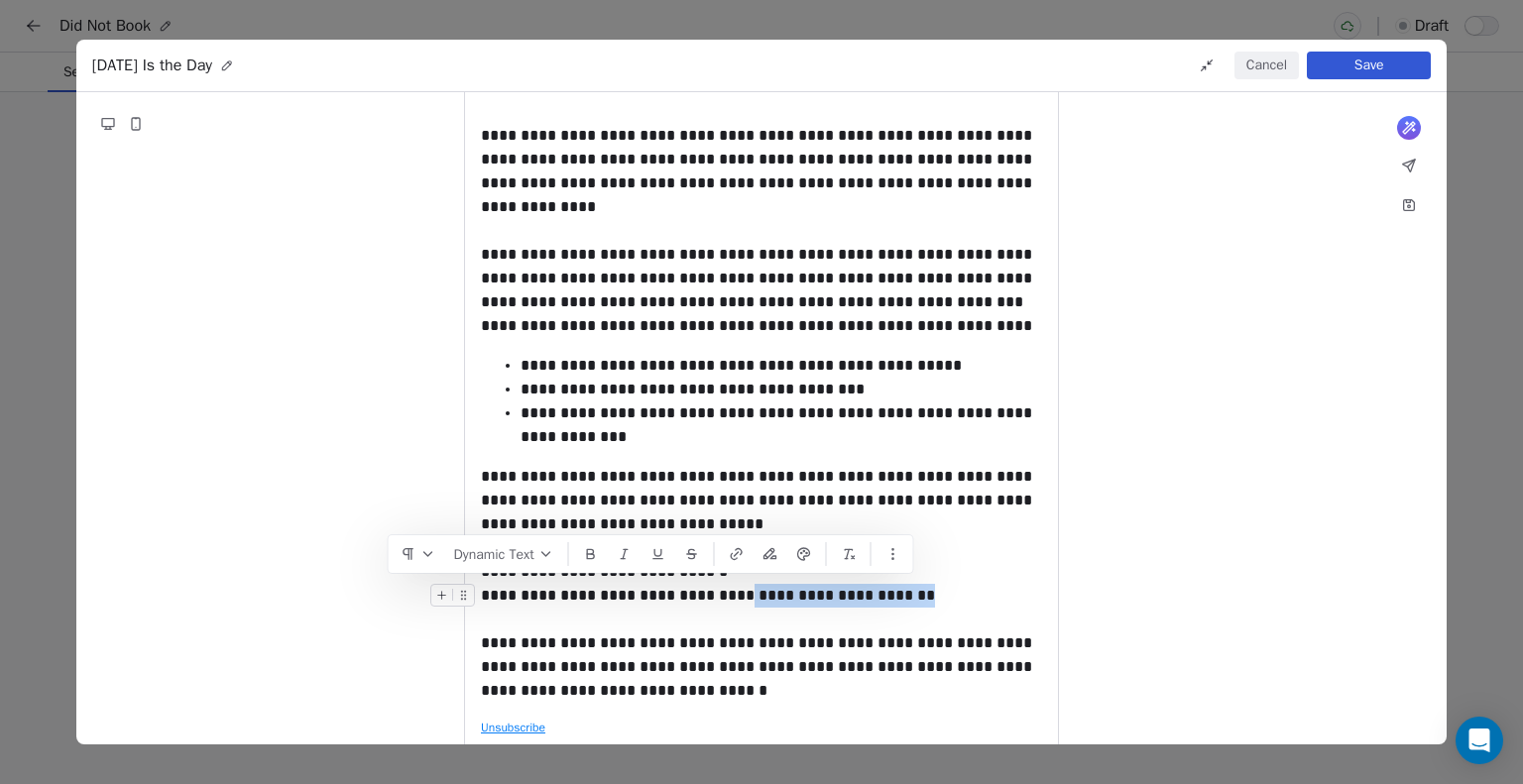drag, startPoint x: 913, startPoint y: 597, endPoint x: 743, endPoint y: 598, distance: 170.00294 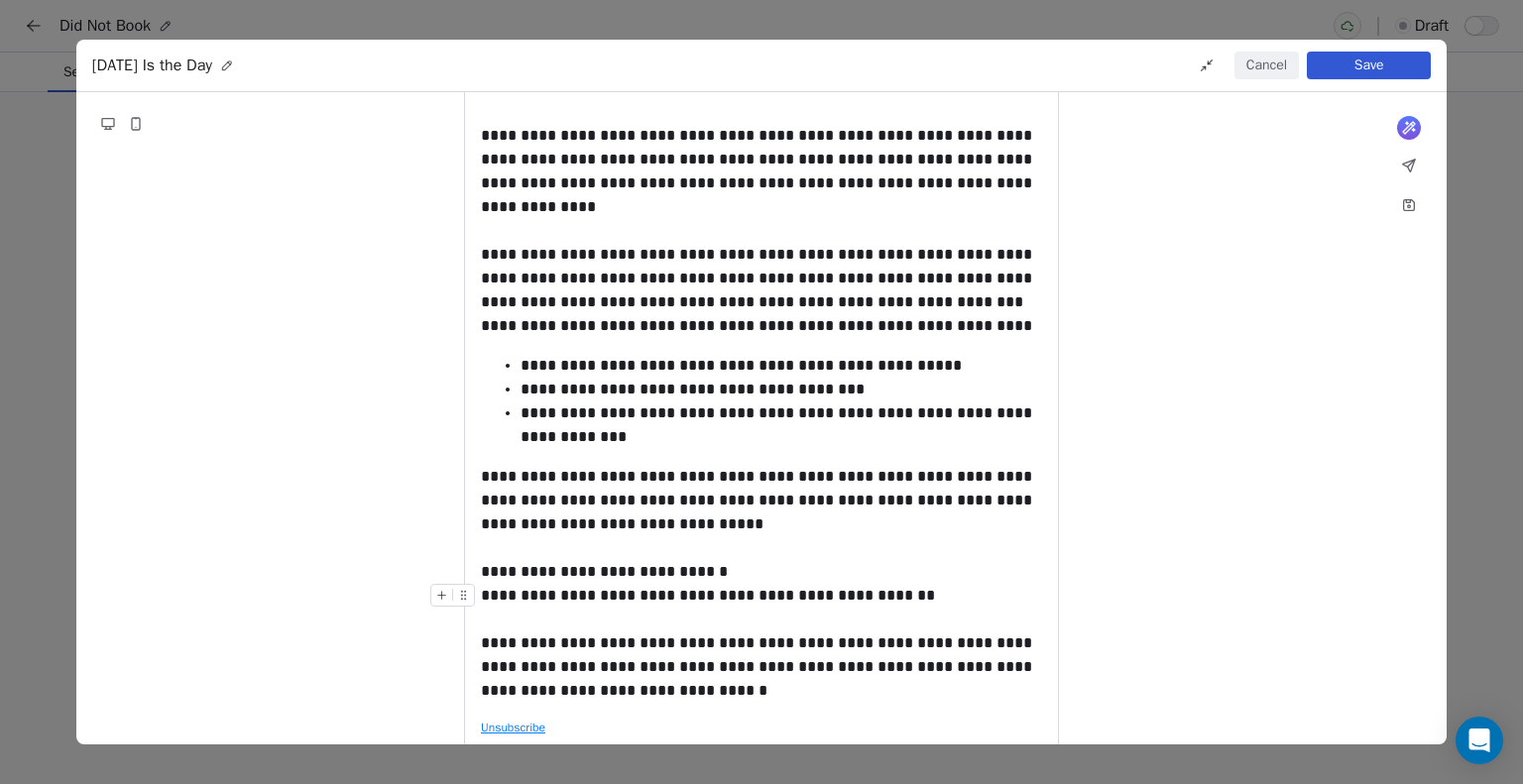 click on "**********" at bounding box center [762, 596] 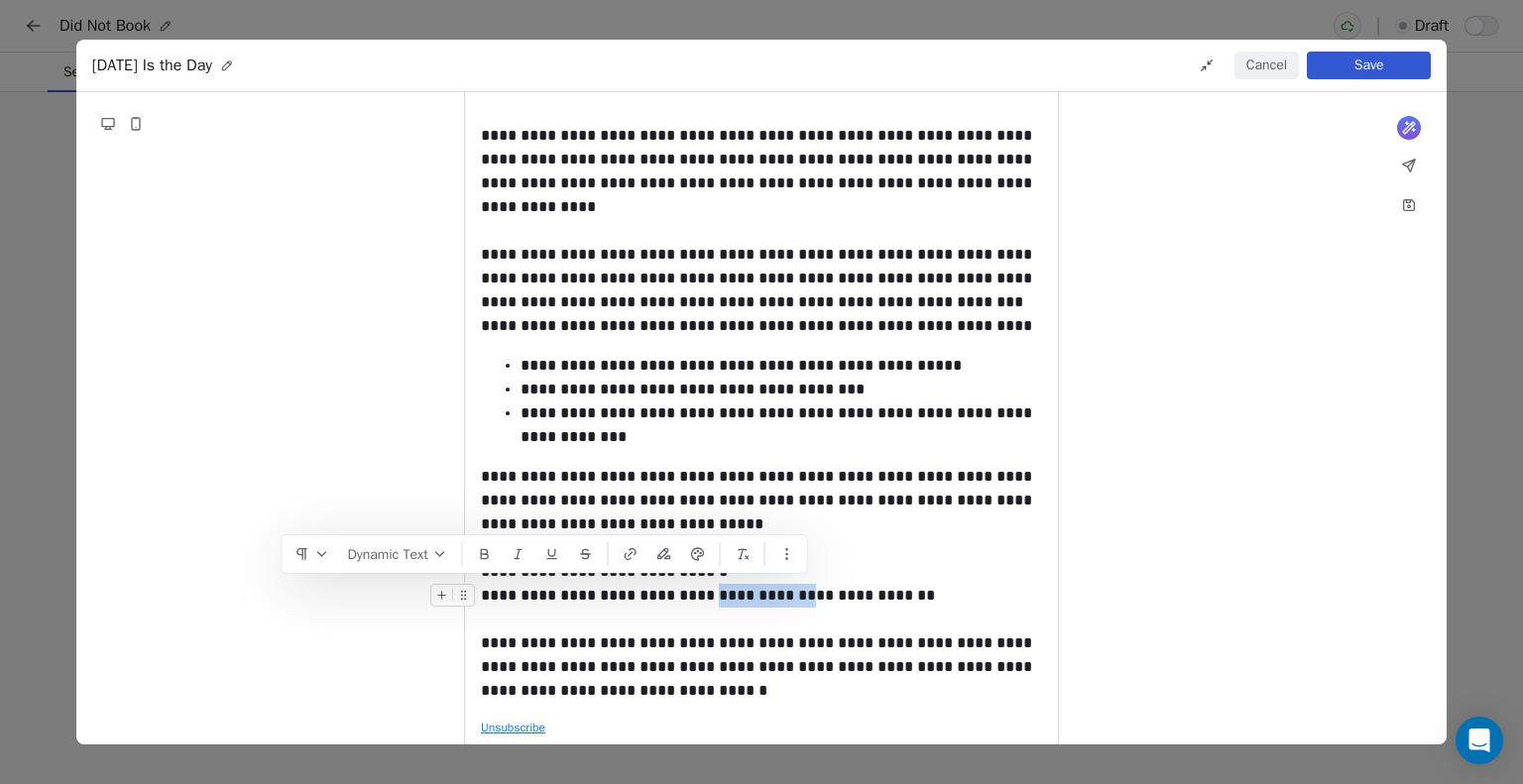 drag, startPoint x: 805, startPoint y: 598, endPoint x: 716, endPoint y: 595, distance: 89.05055 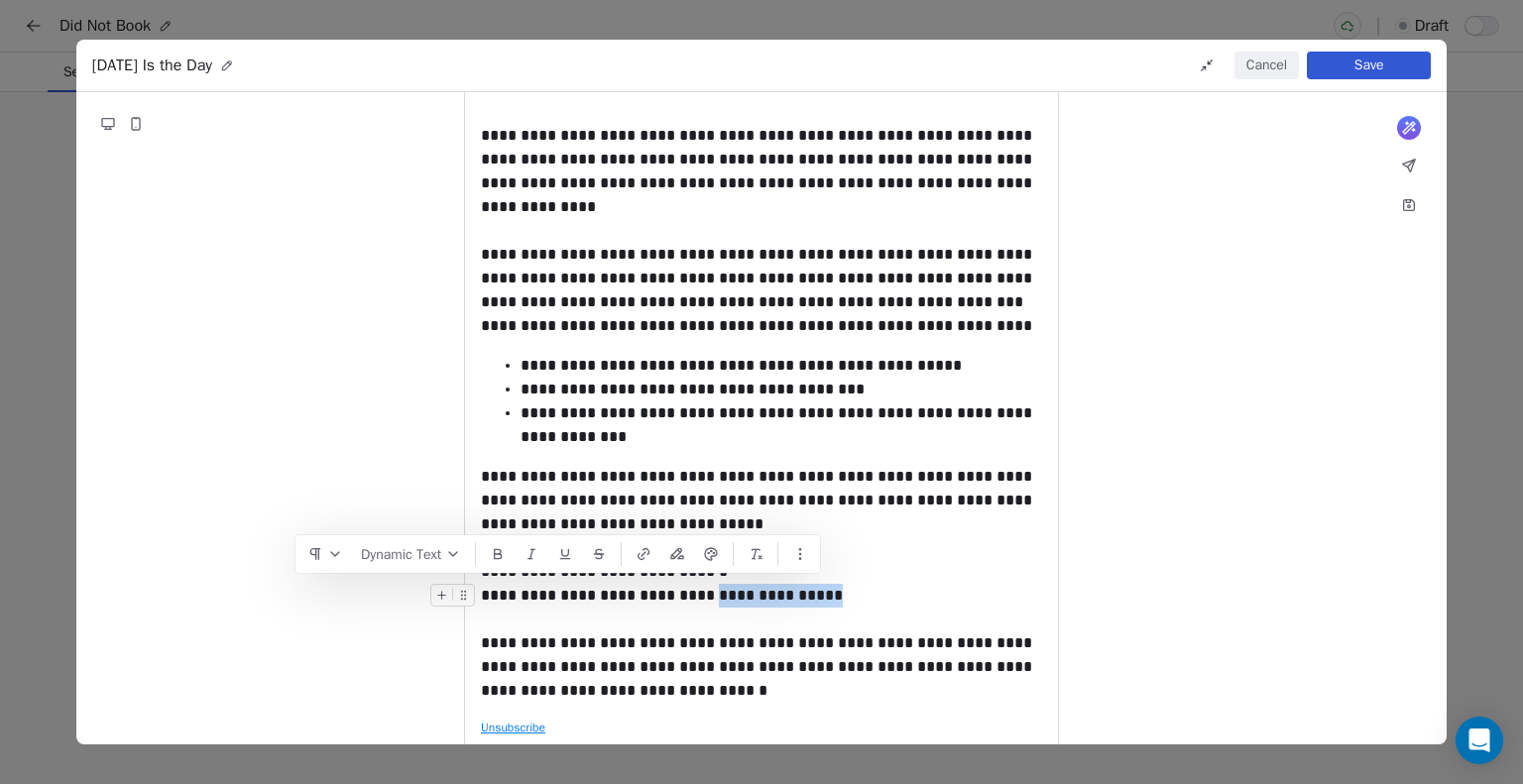 drag, startPoint x: 774, startPoint y: 594, endPoint x: 713, endPoint y: 598, distance: 61.131 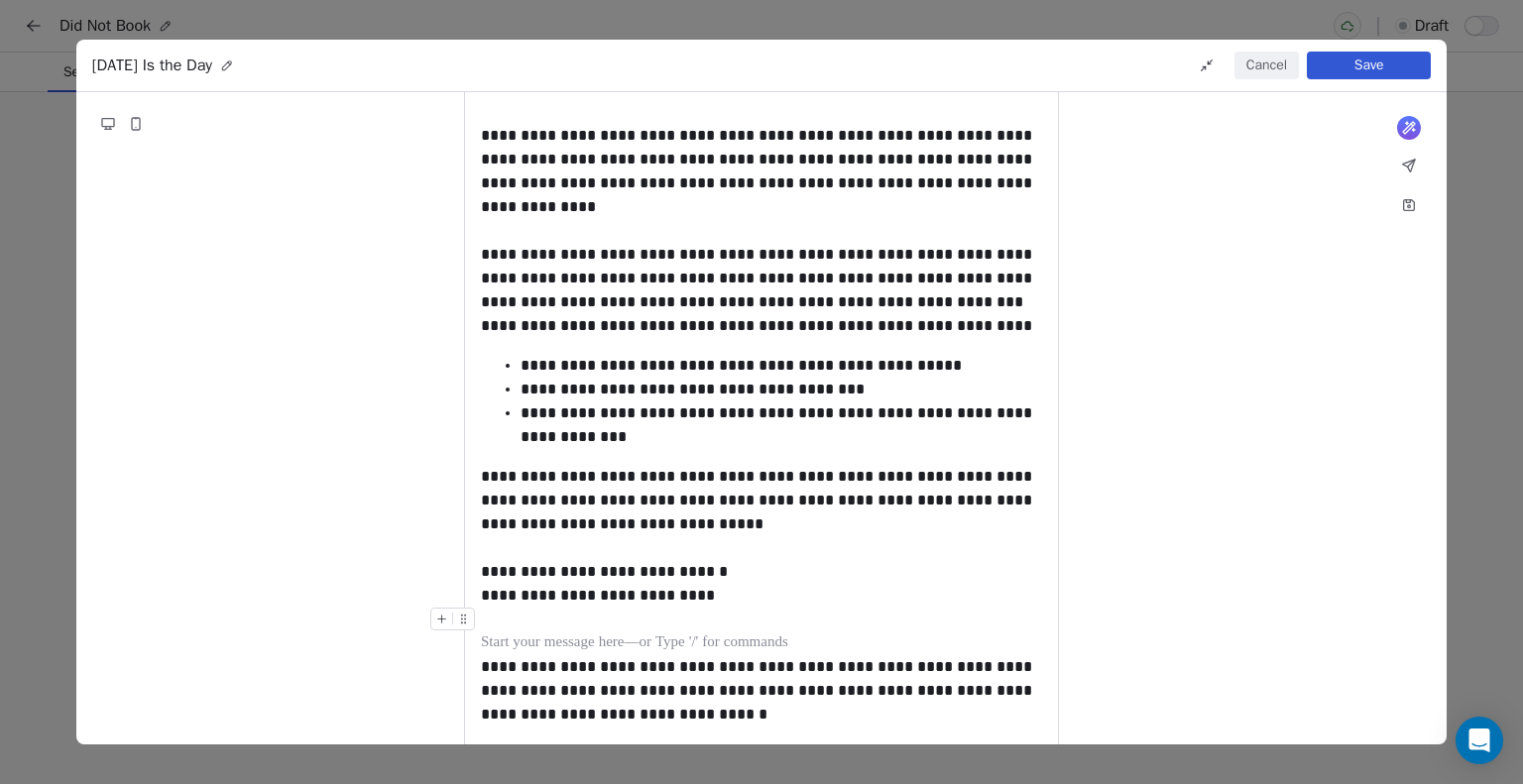 click at bounding box center (762, 619) 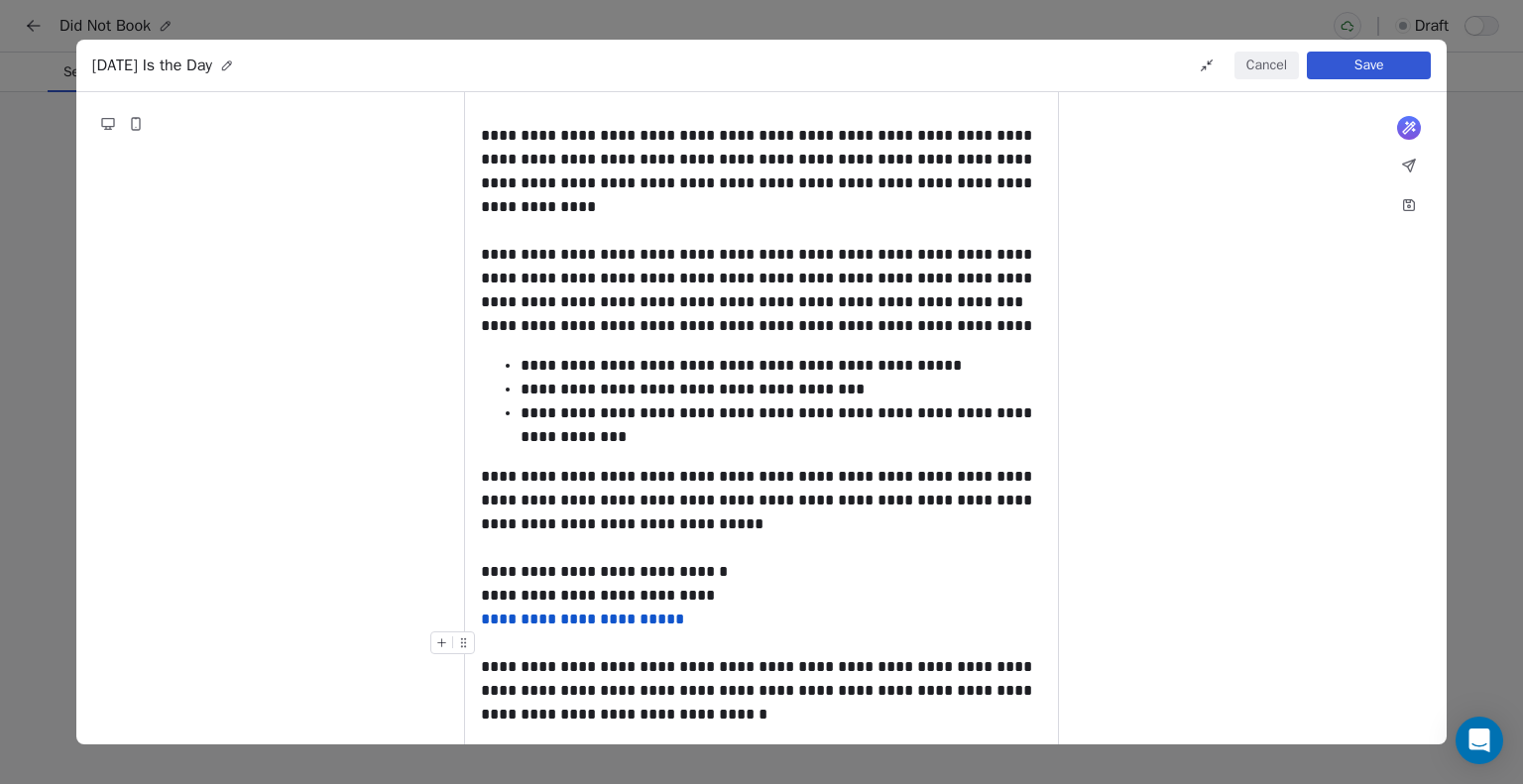 click on "**********" at bounding box center (762, 619) 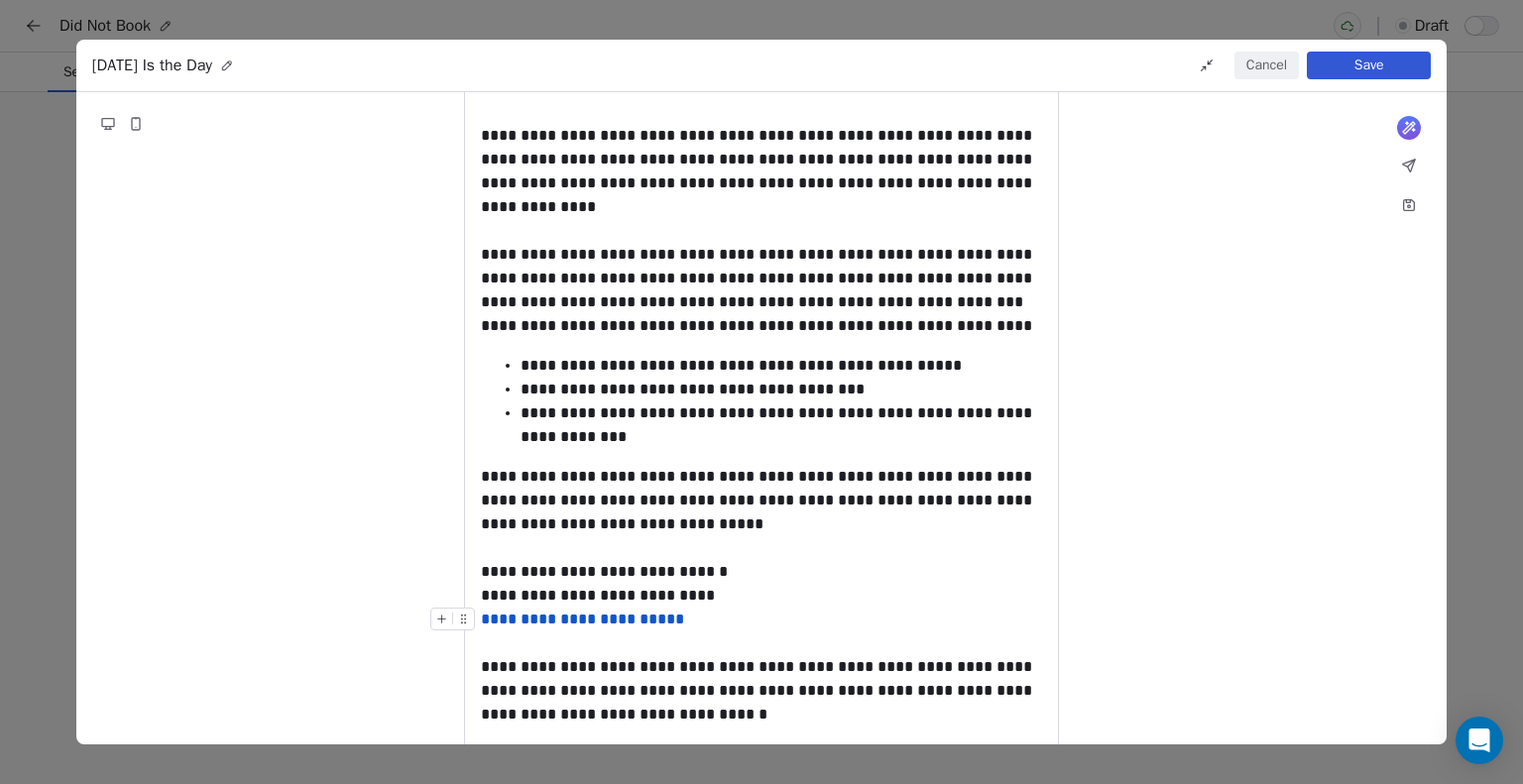 click on "**********" at bounding box center (762, 619) 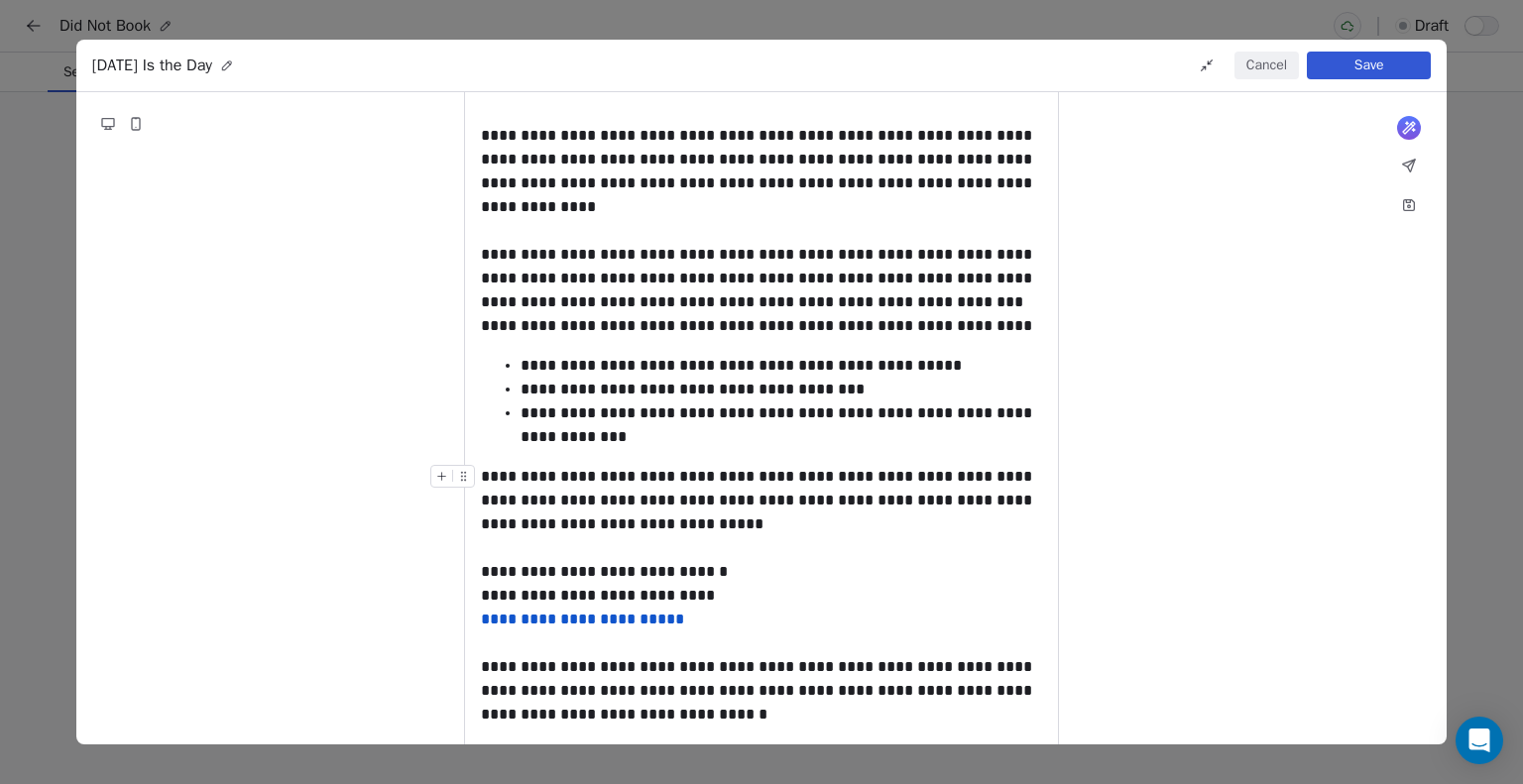 click on "**********" at bounding box center [762, 501] 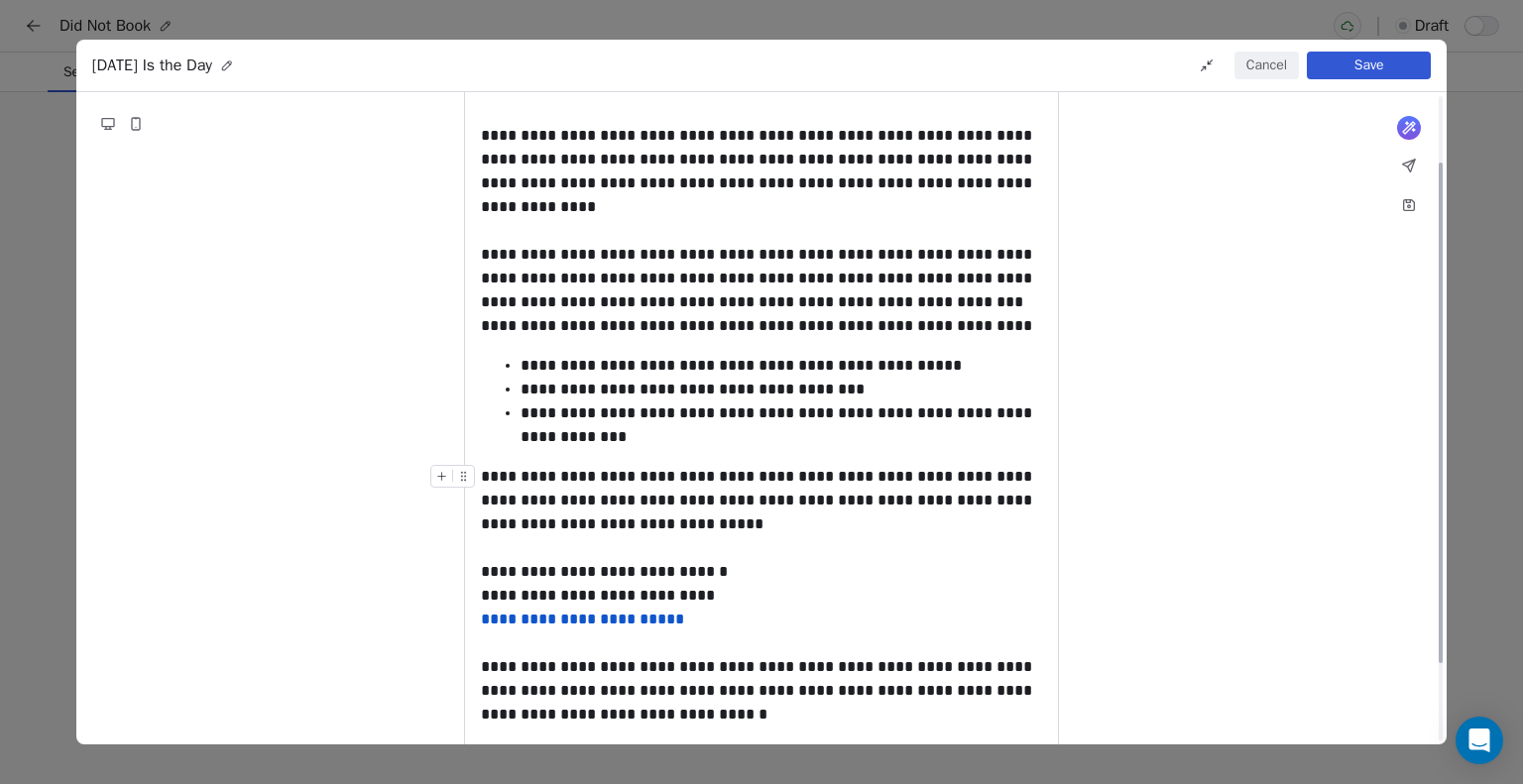 scroll, scrollTop: 0, scrollLeft: 0, axis: both 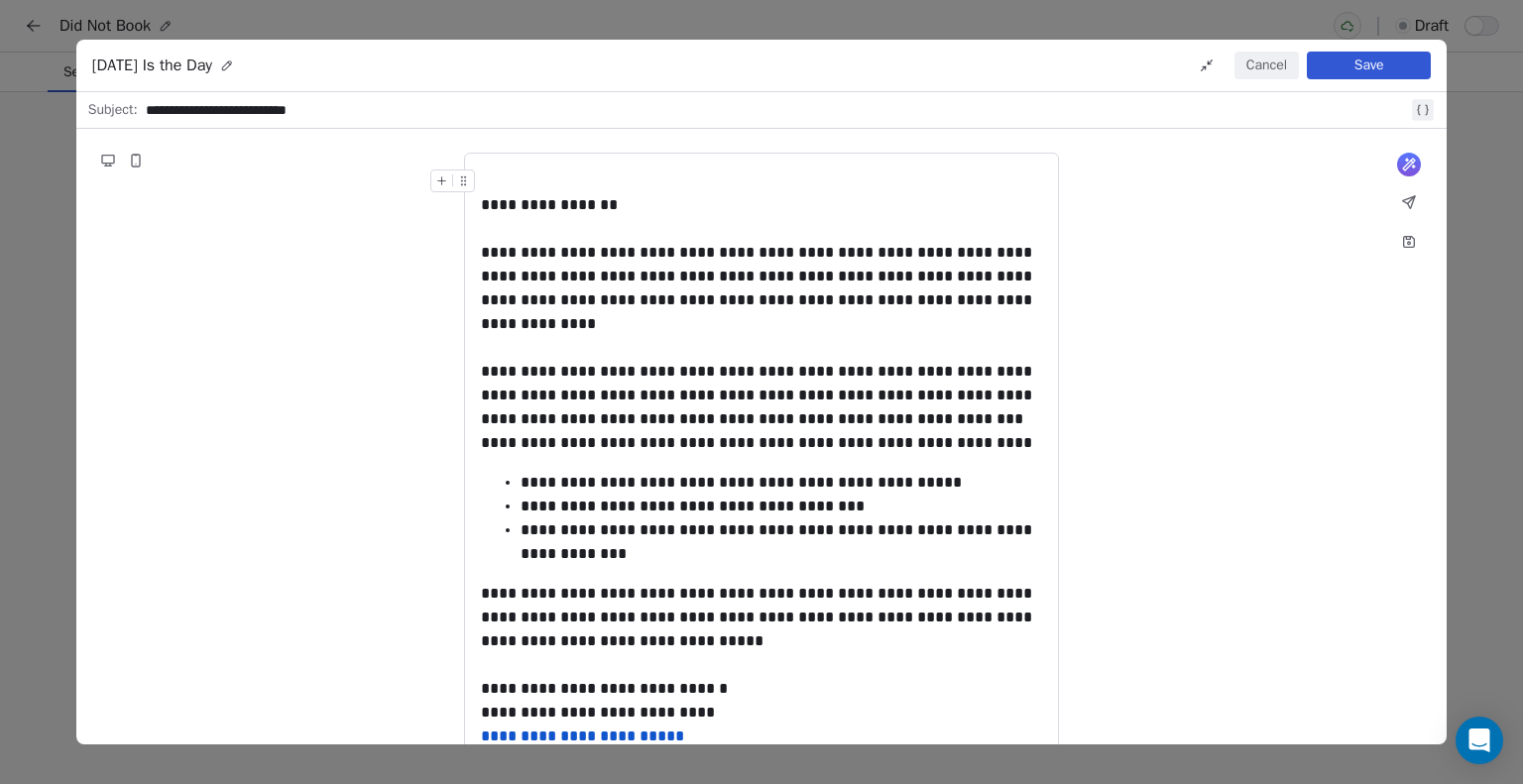 click on "**********" at bounding box center (776, 110) 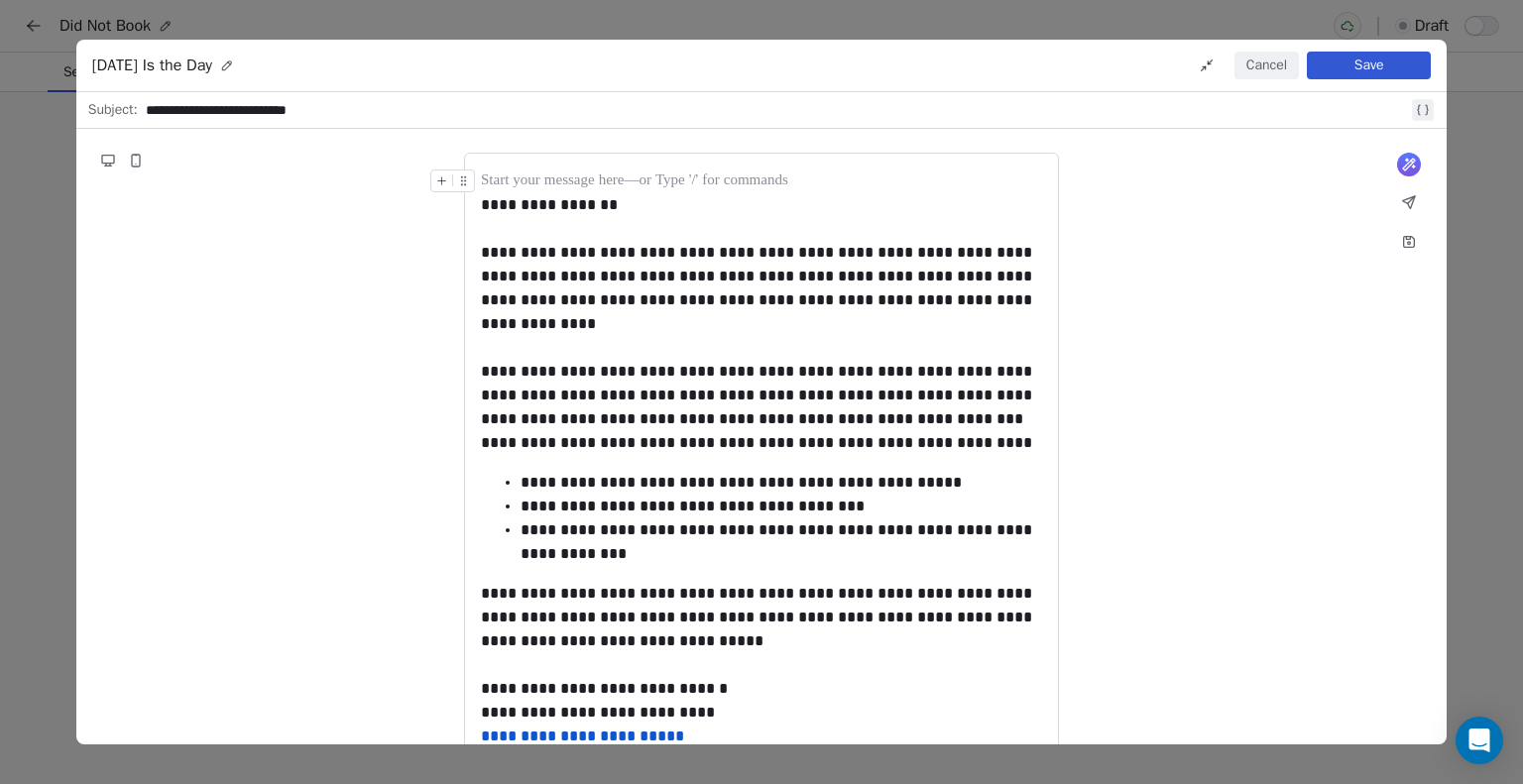 click on "**********" at bounding box center (776, 110) 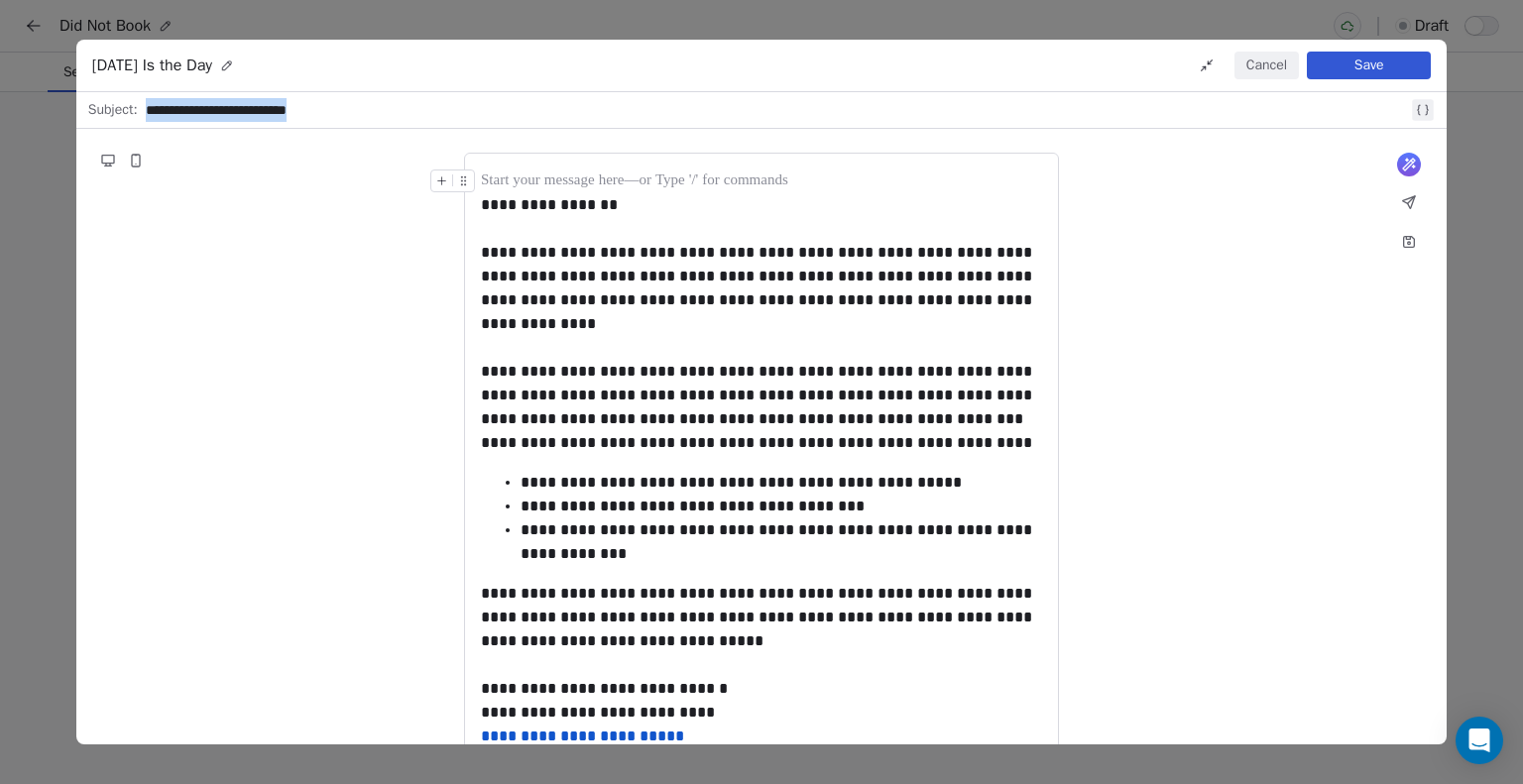 click on "**********" at bounding box center [776, 110] 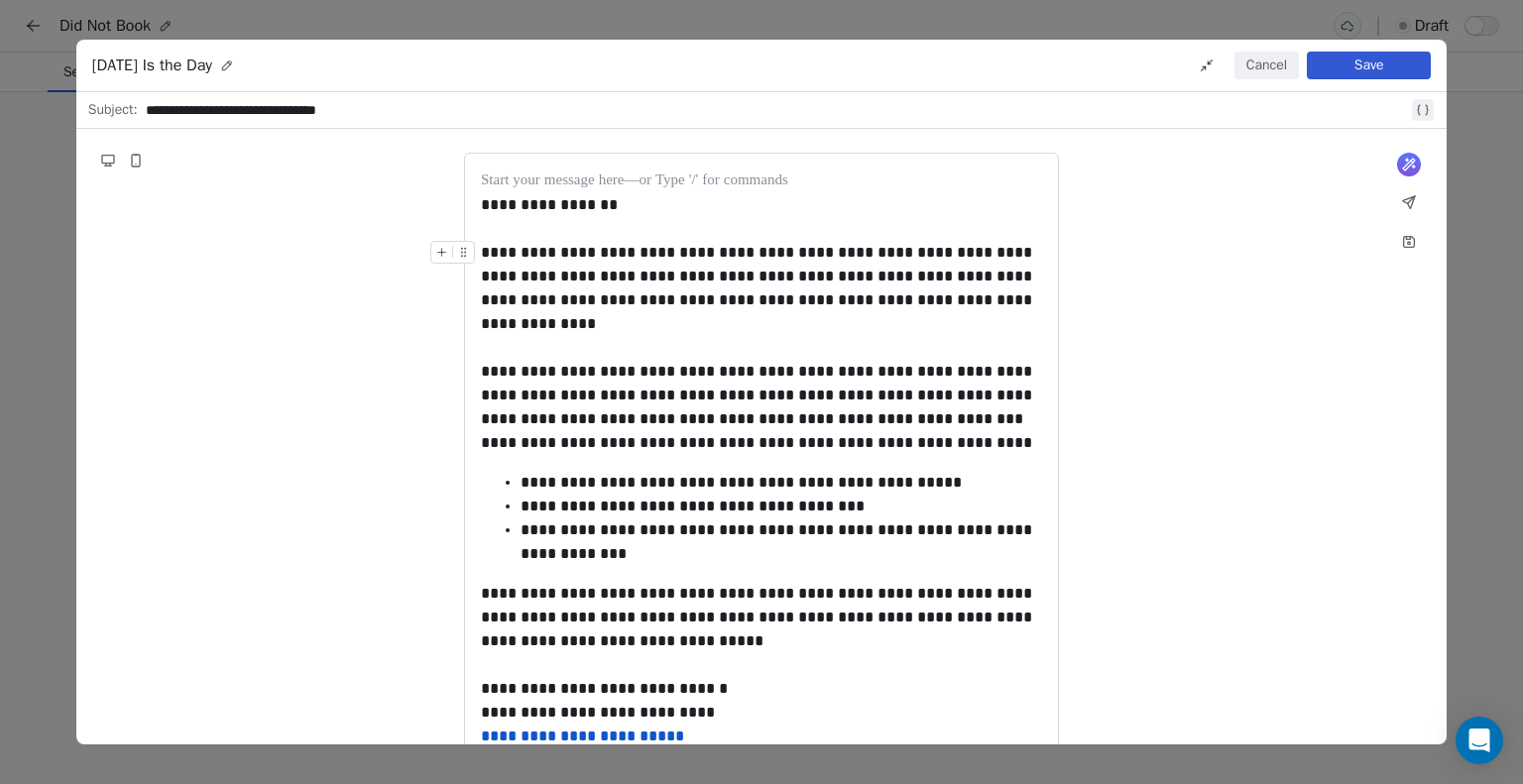 click on "**********" at bounding box center (762, 288) 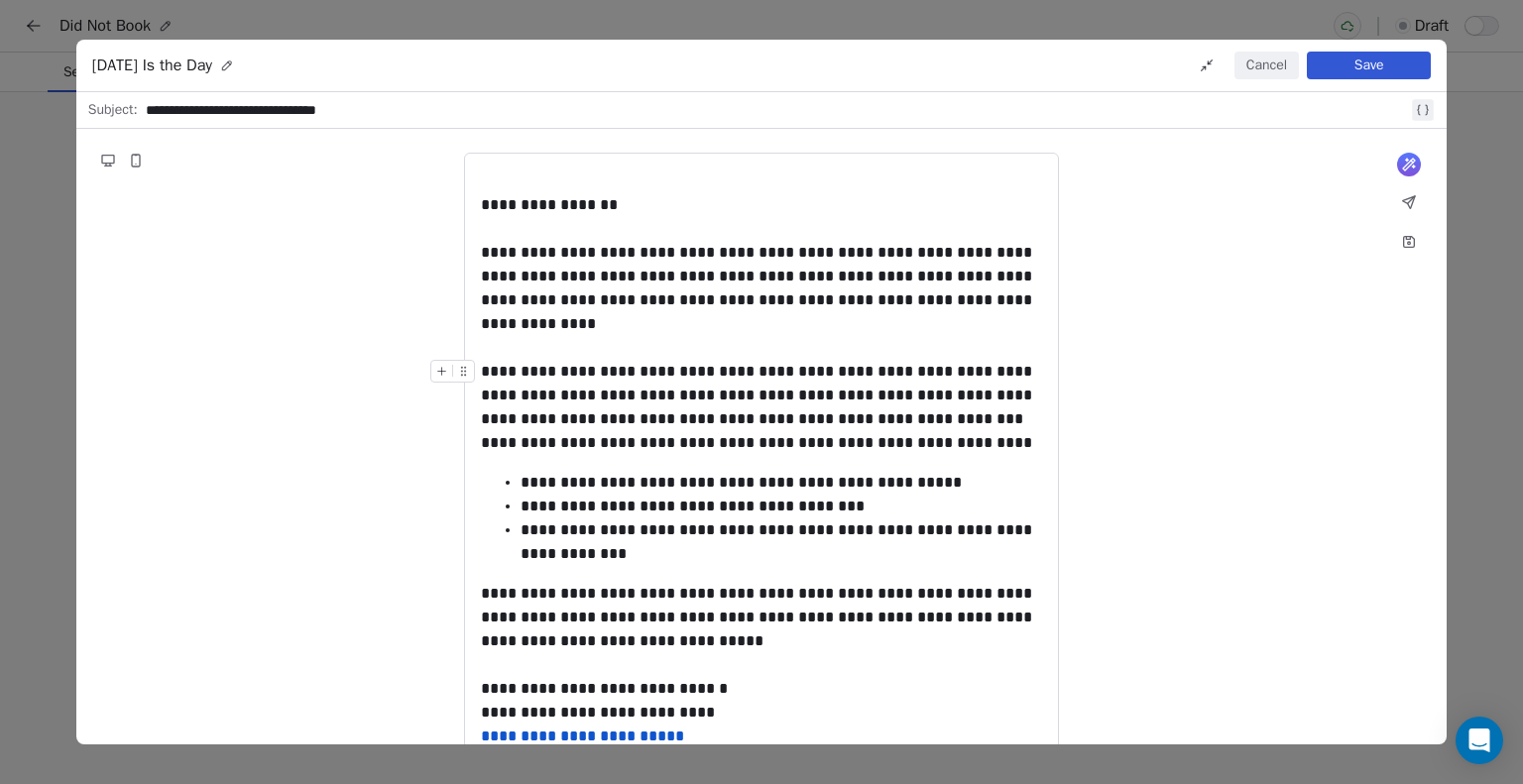 click on "**********" at bounding box center (762, 395) 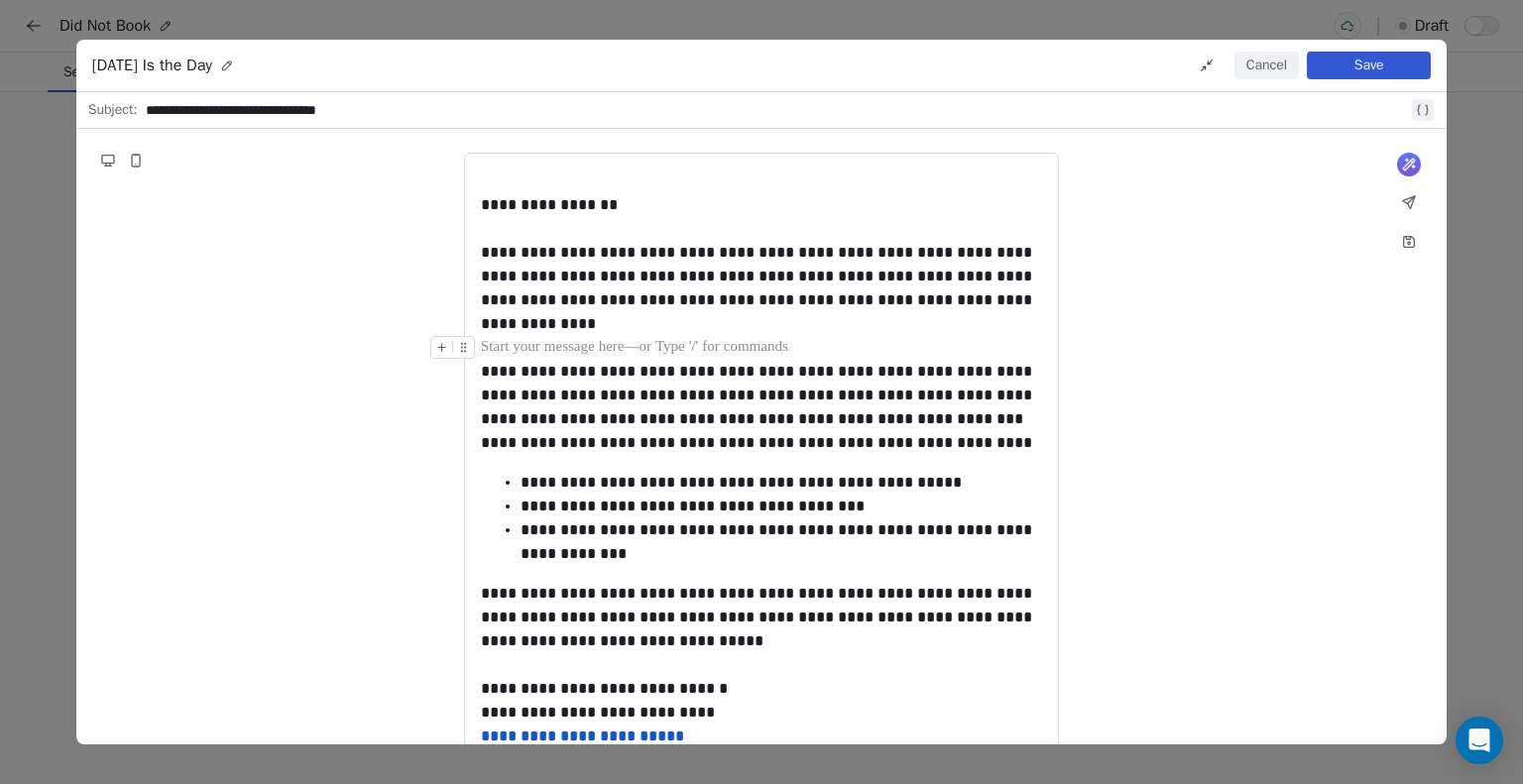 click at bounding box center [762, 348] 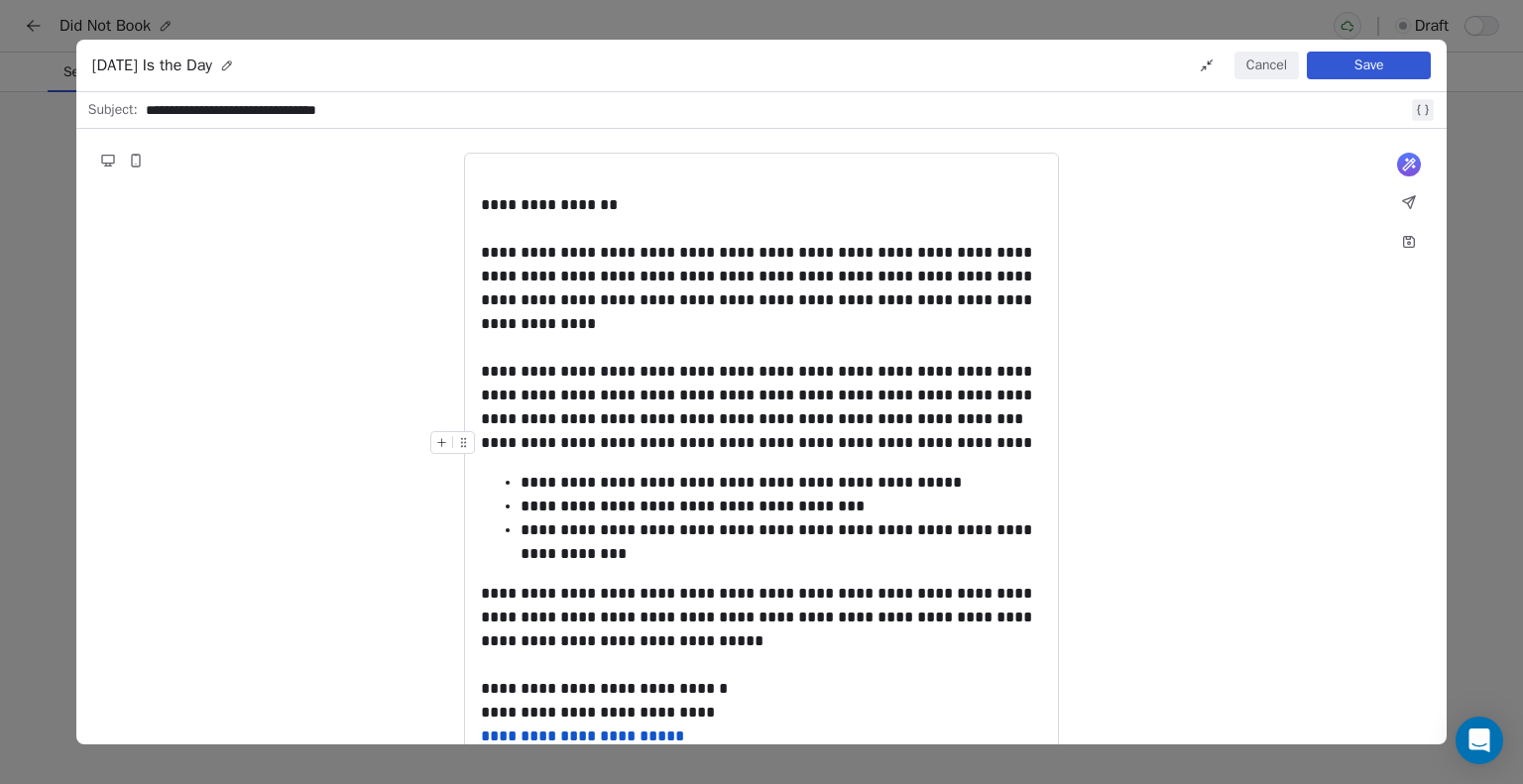 click on "**********" at bounding box center [762, 443] 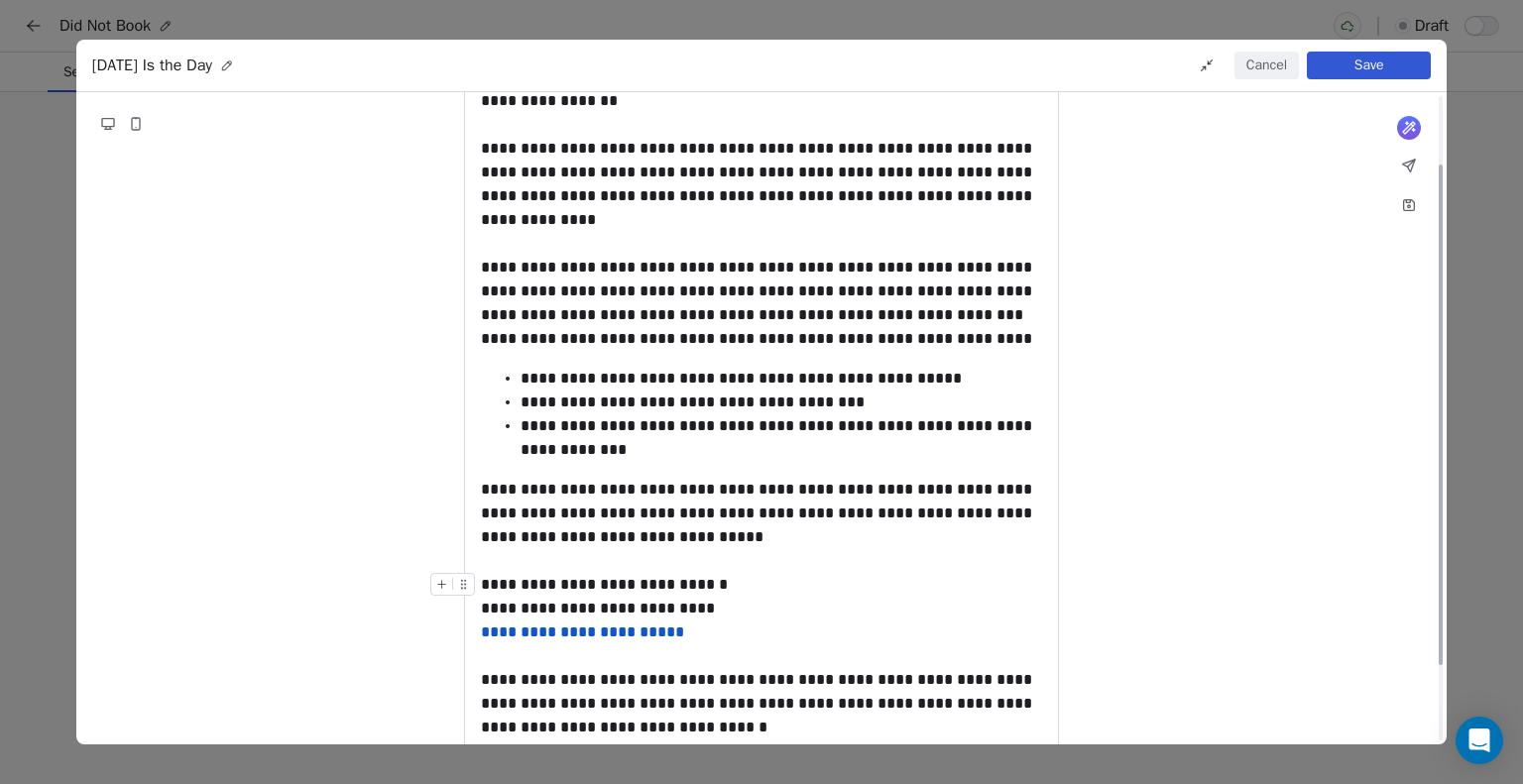 scroll, scrollTop: 89, scrollLeft: 0, axis: vertical 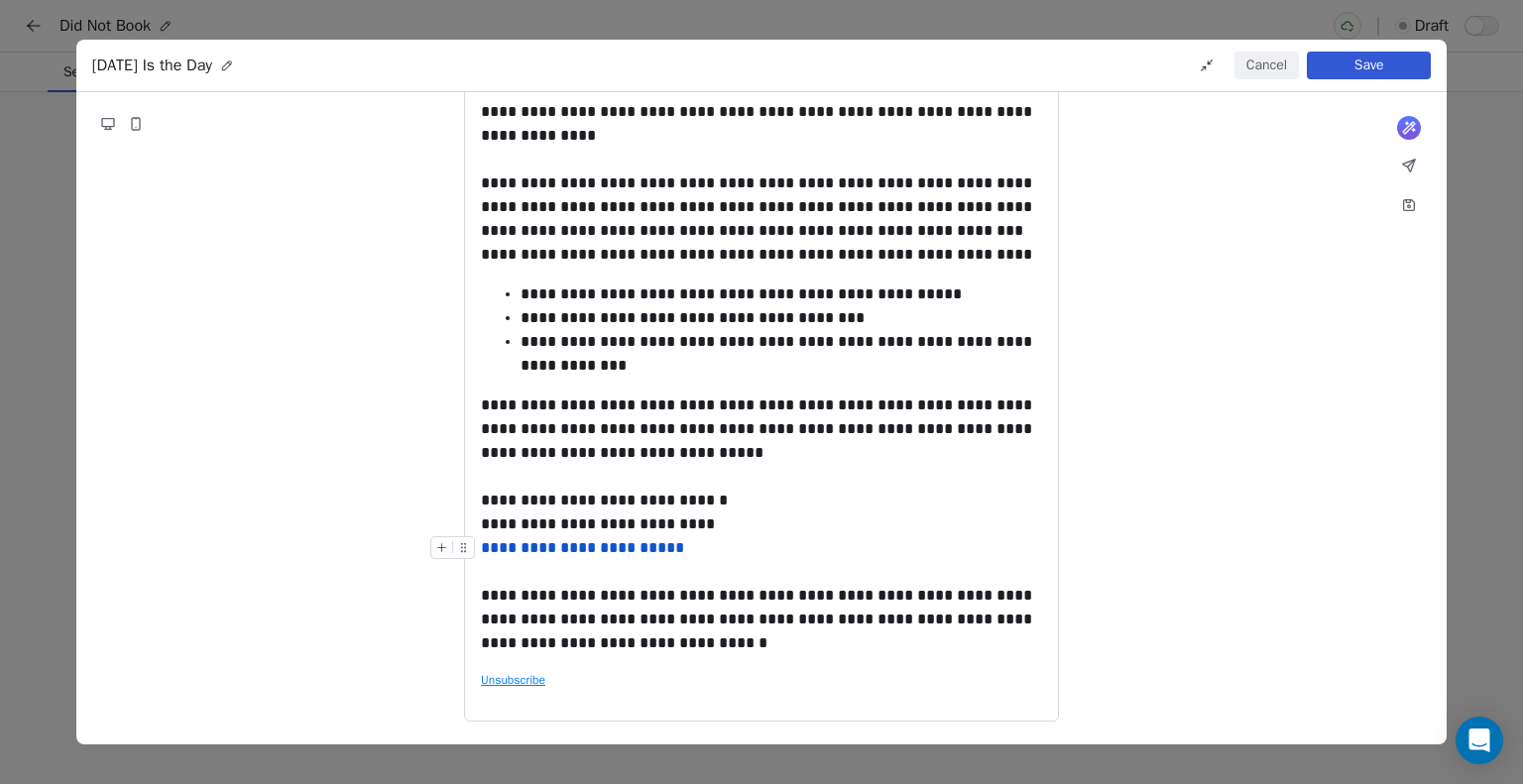 click on "**********" at bounding box center (582, 547) 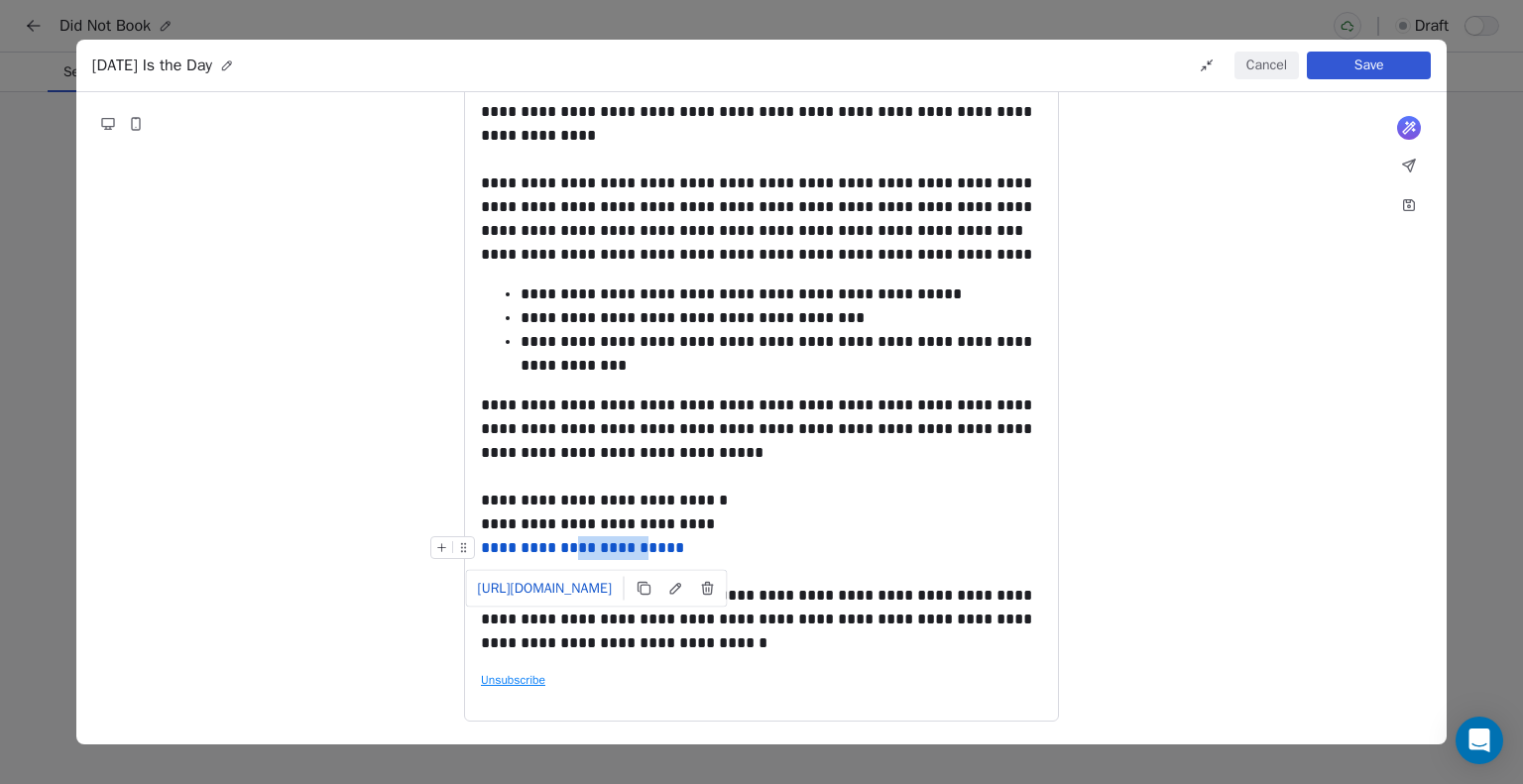 click on "**********" at bounding box center (582, 547) 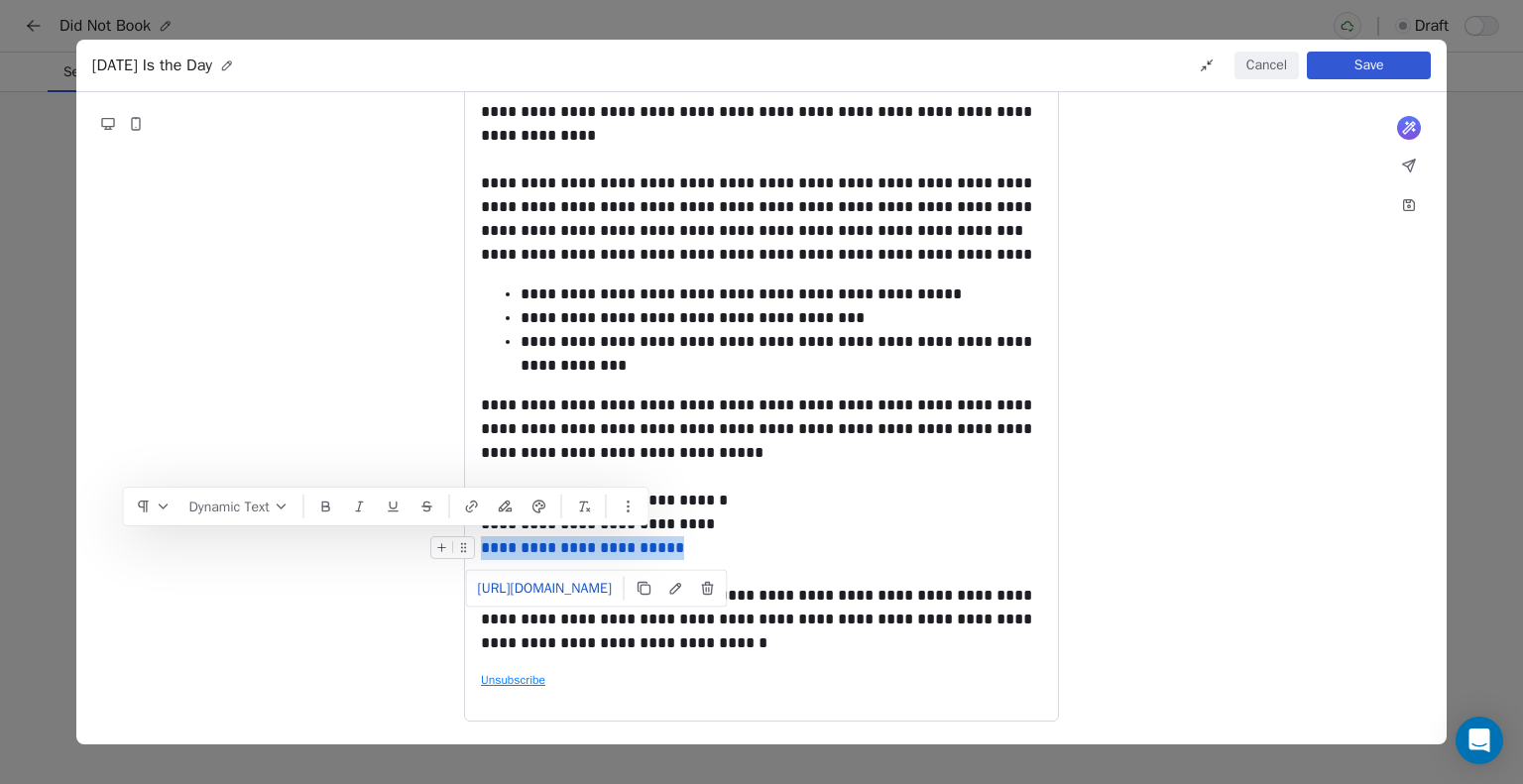 click on "**********" at bounding box center [582, 547] 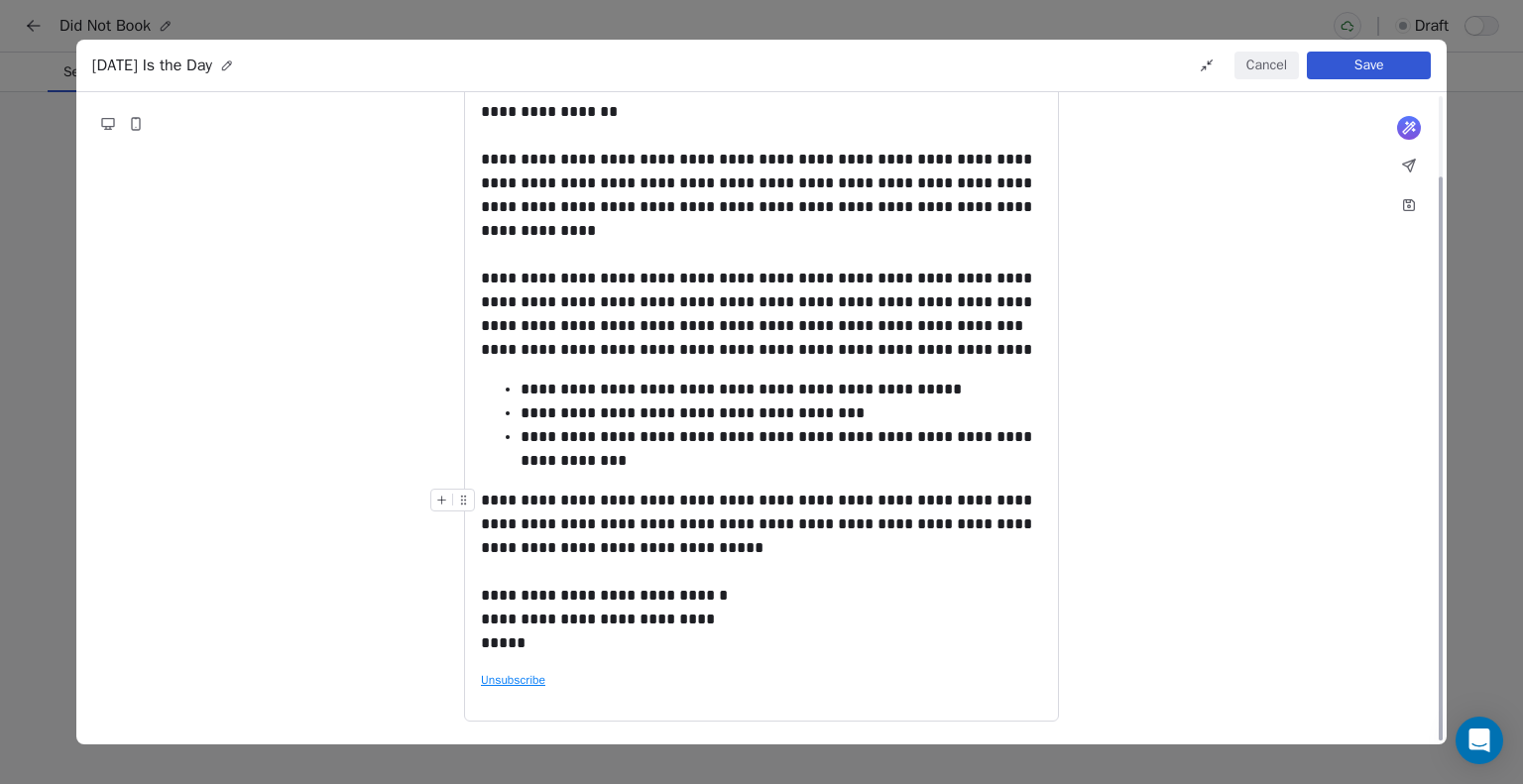 scroll, scrollTop: 69, scrollLeft: 0, axis: vertical 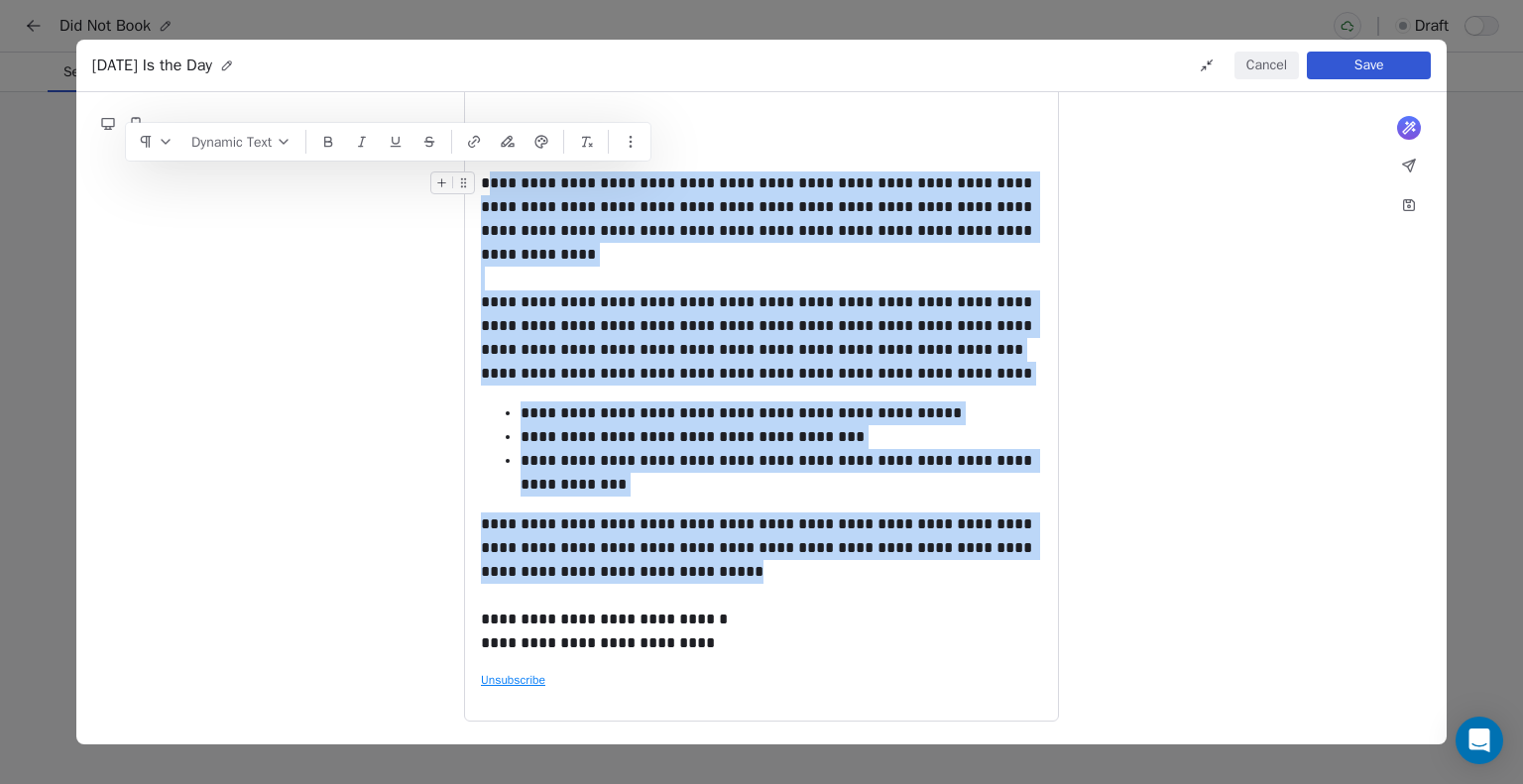 drag, startPoint x: 633, startPoint y: 533, endPoint x: 485, endPoint y: 177, distance: 385.5386 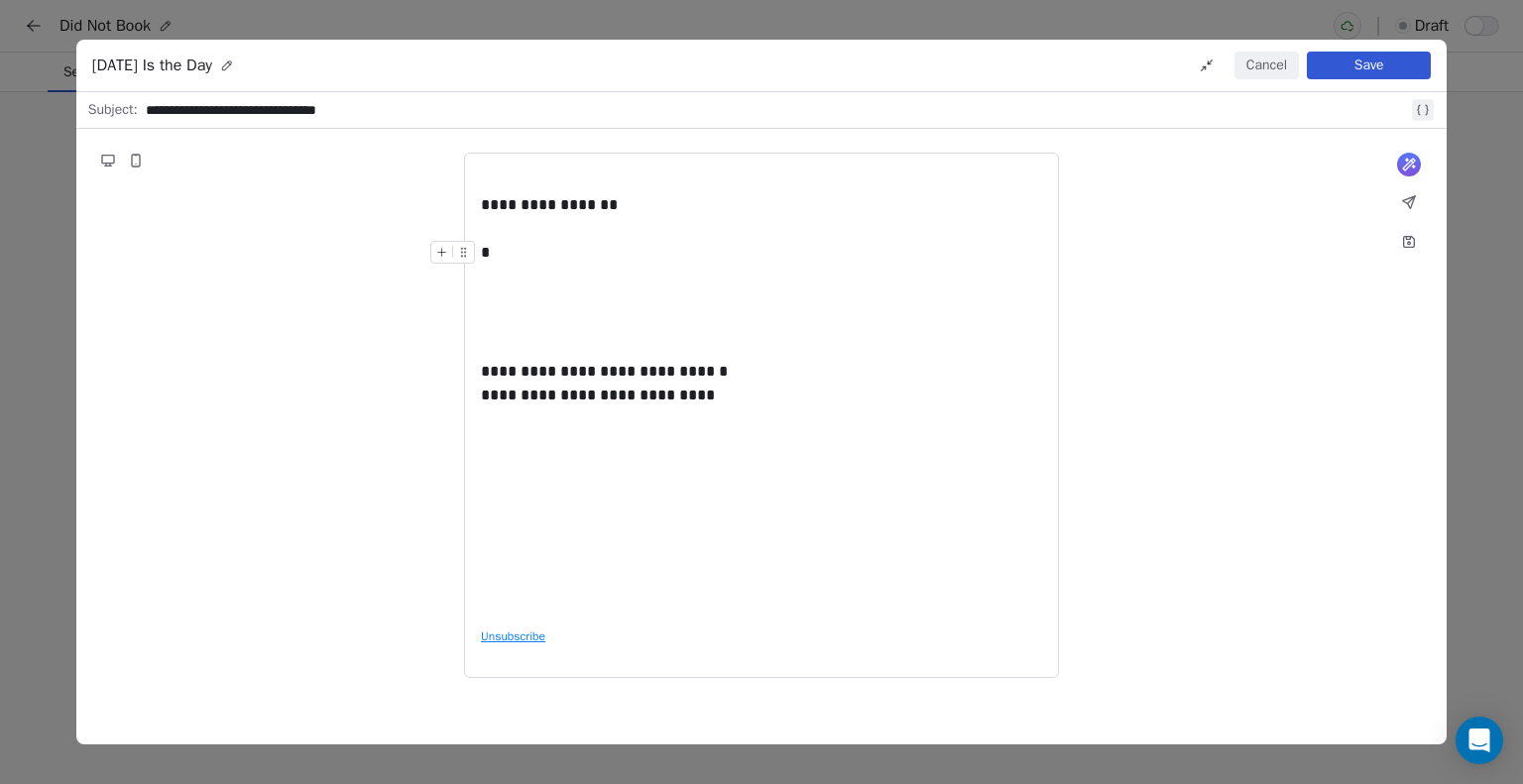 scroll, scrollTop: 0, scrollLeft: 0, axis: both 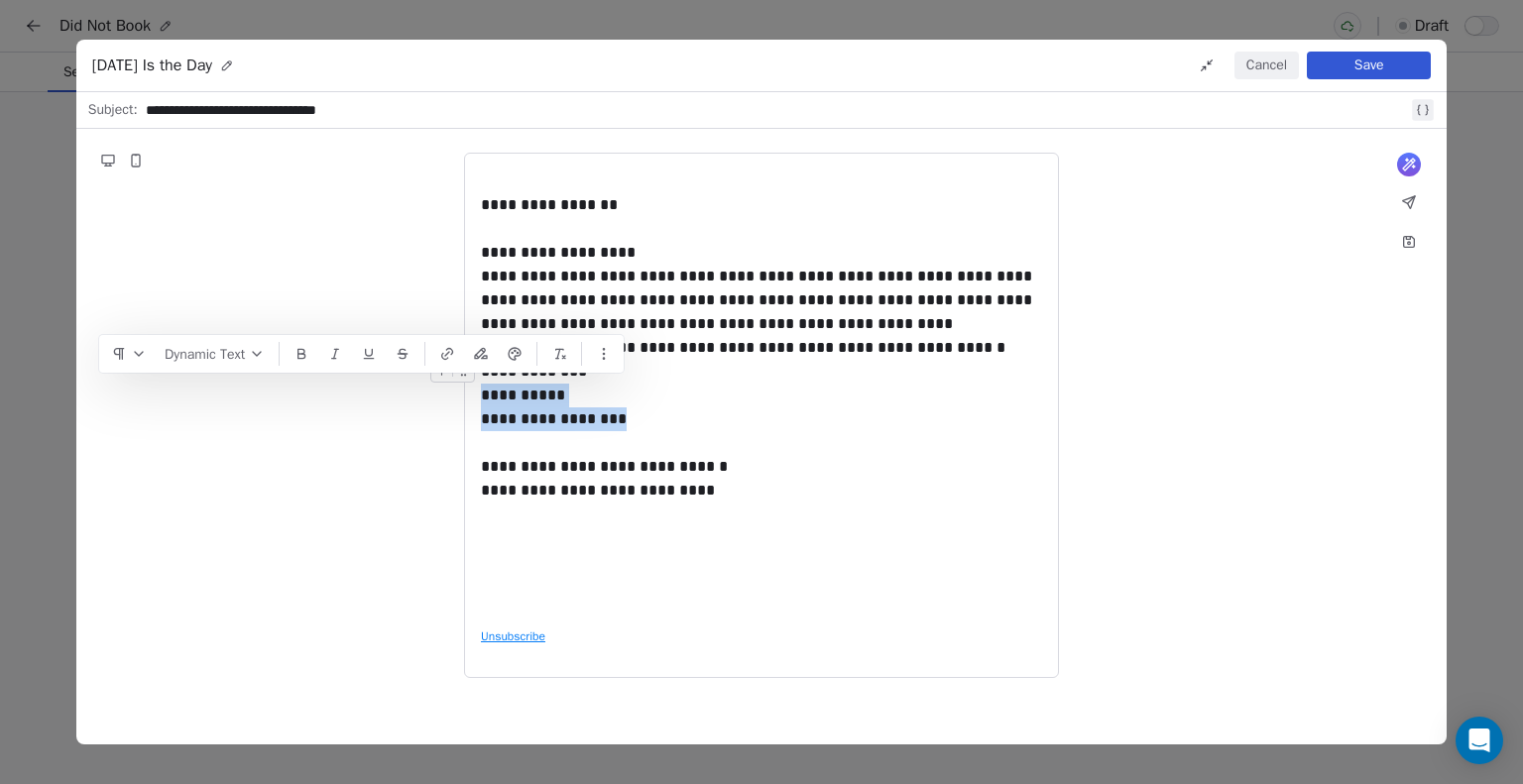 drag, startPoint x: 664, startPoint y: 420, endPoint x: 519, endPoint y: 407, distance: 145.58159 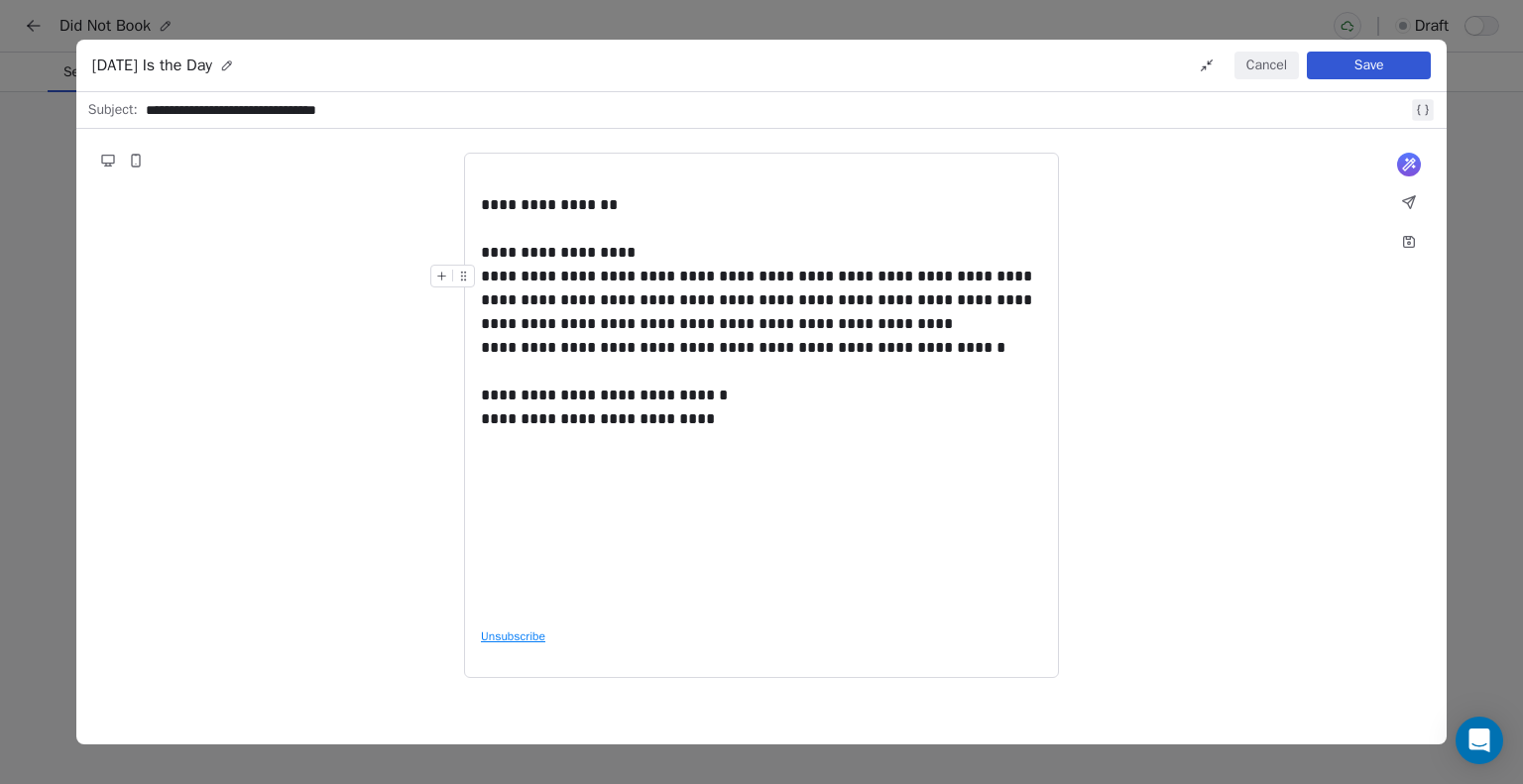 click on "**********" at bounding box center (762, 300) 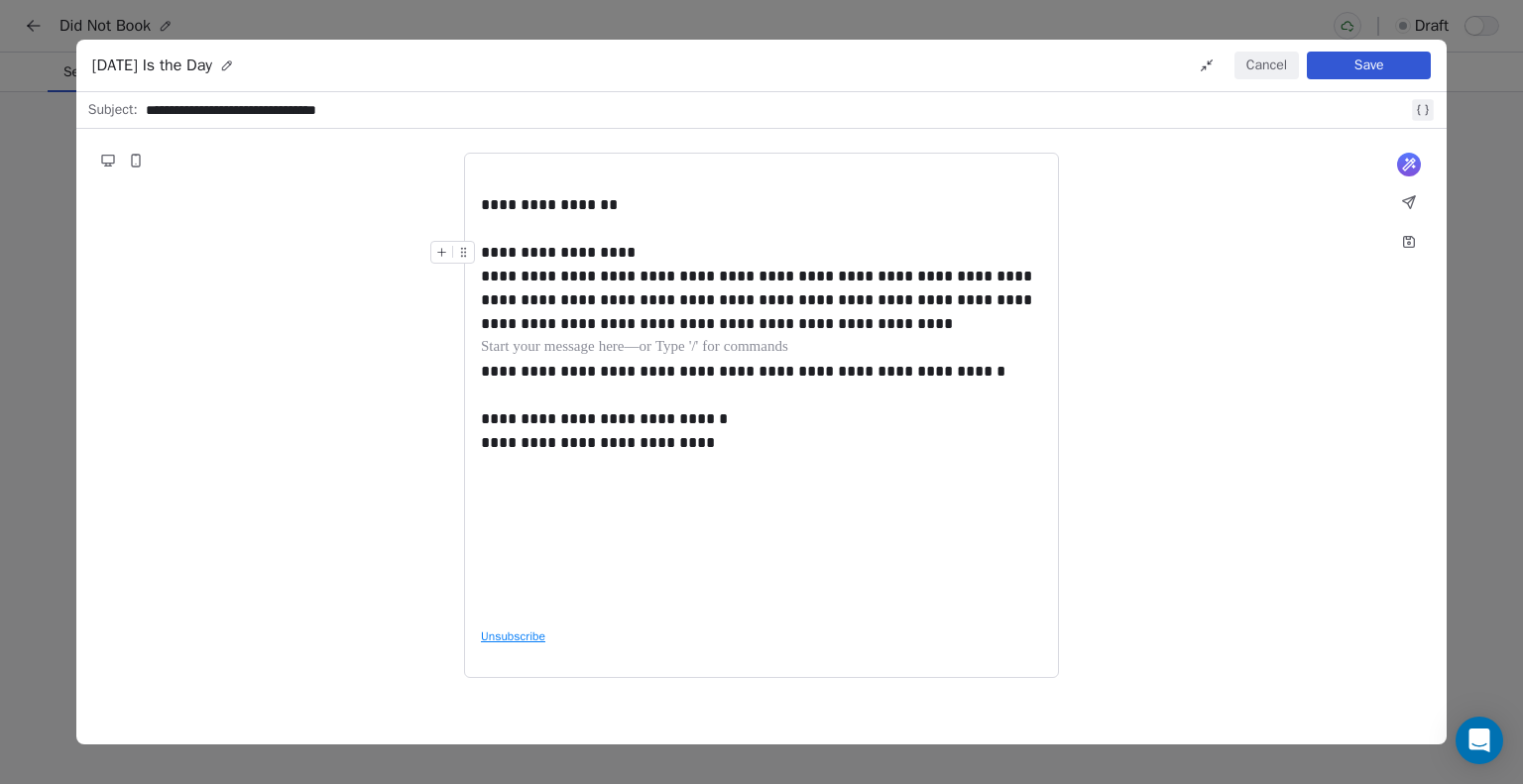 click on "**********" at bounding box center (762, 253) 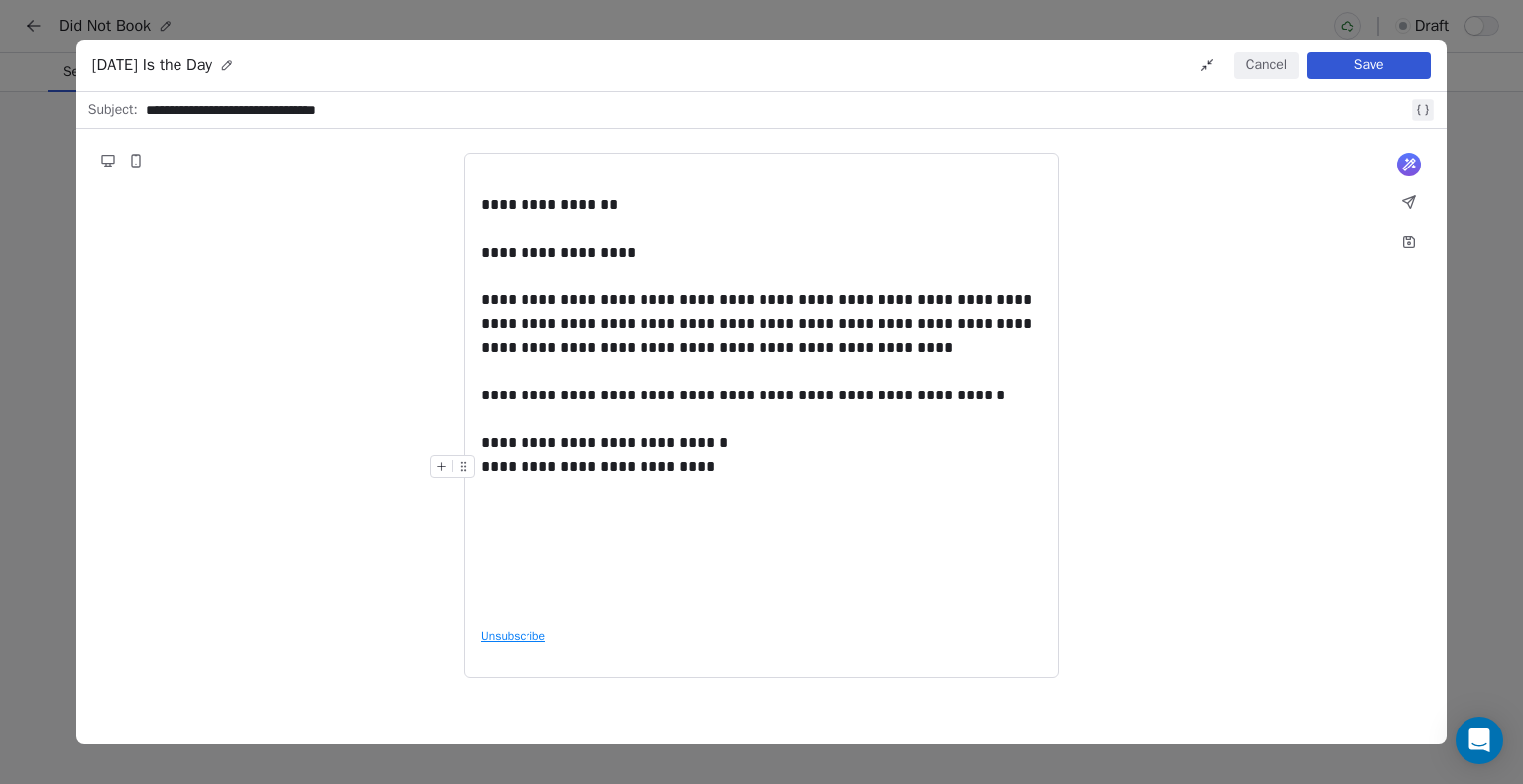 click on "**********" at bounding box center [762, 391] 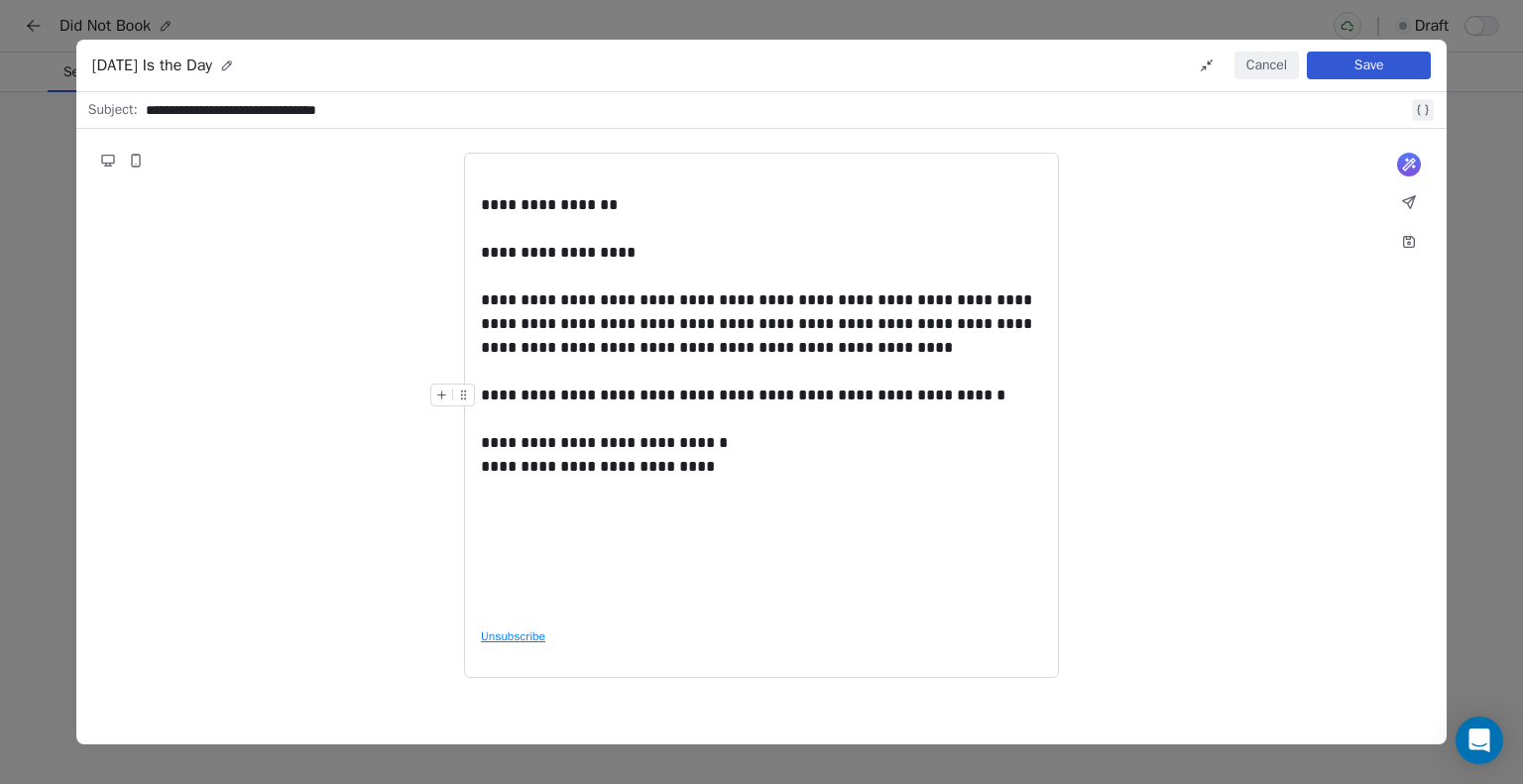 click on "**********" at bounding box center (762, 395) 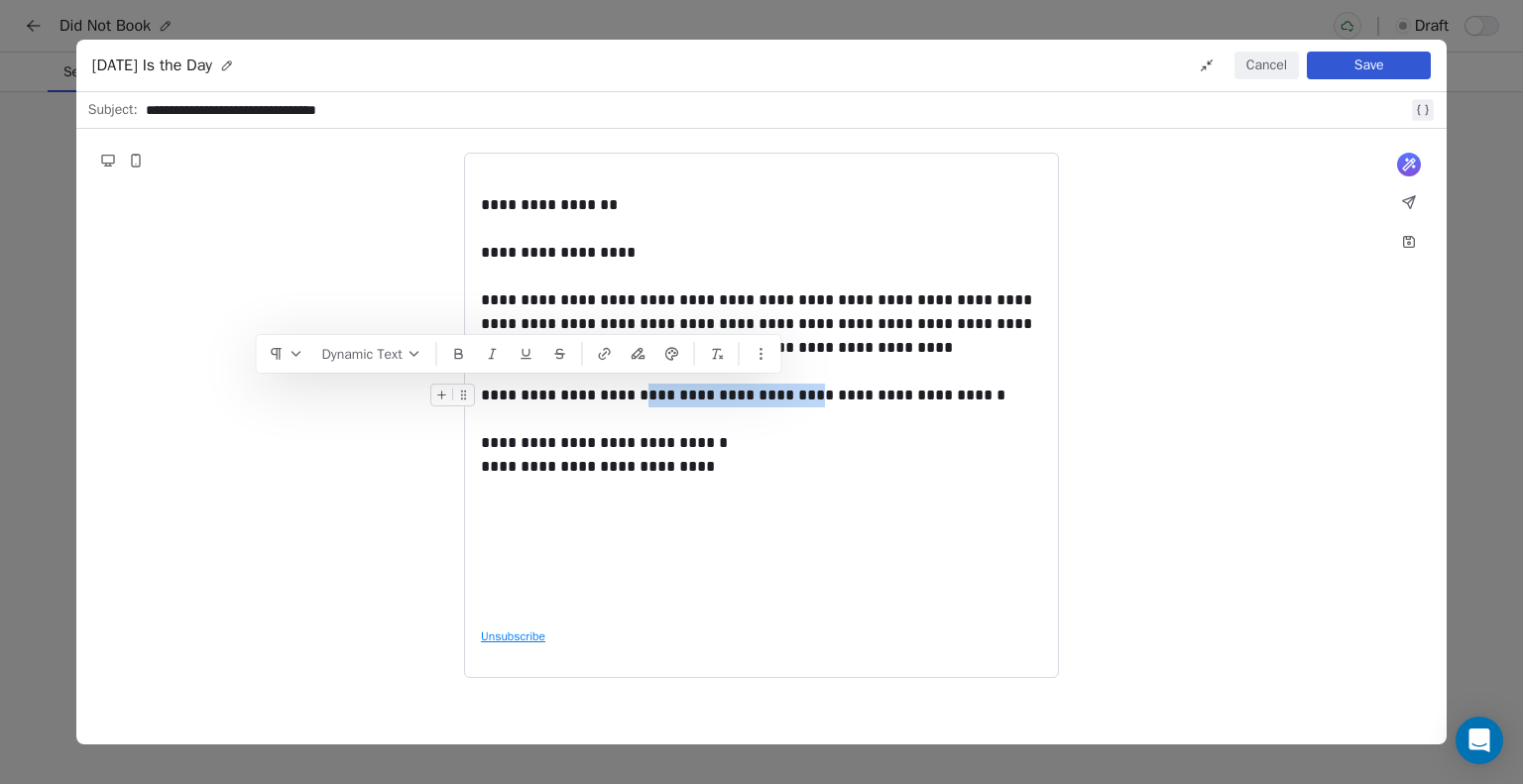 drag, startPoint x: 774, startPoint y: 397, endPoint x: 631, endPoint y: 398, distance: 143.0035 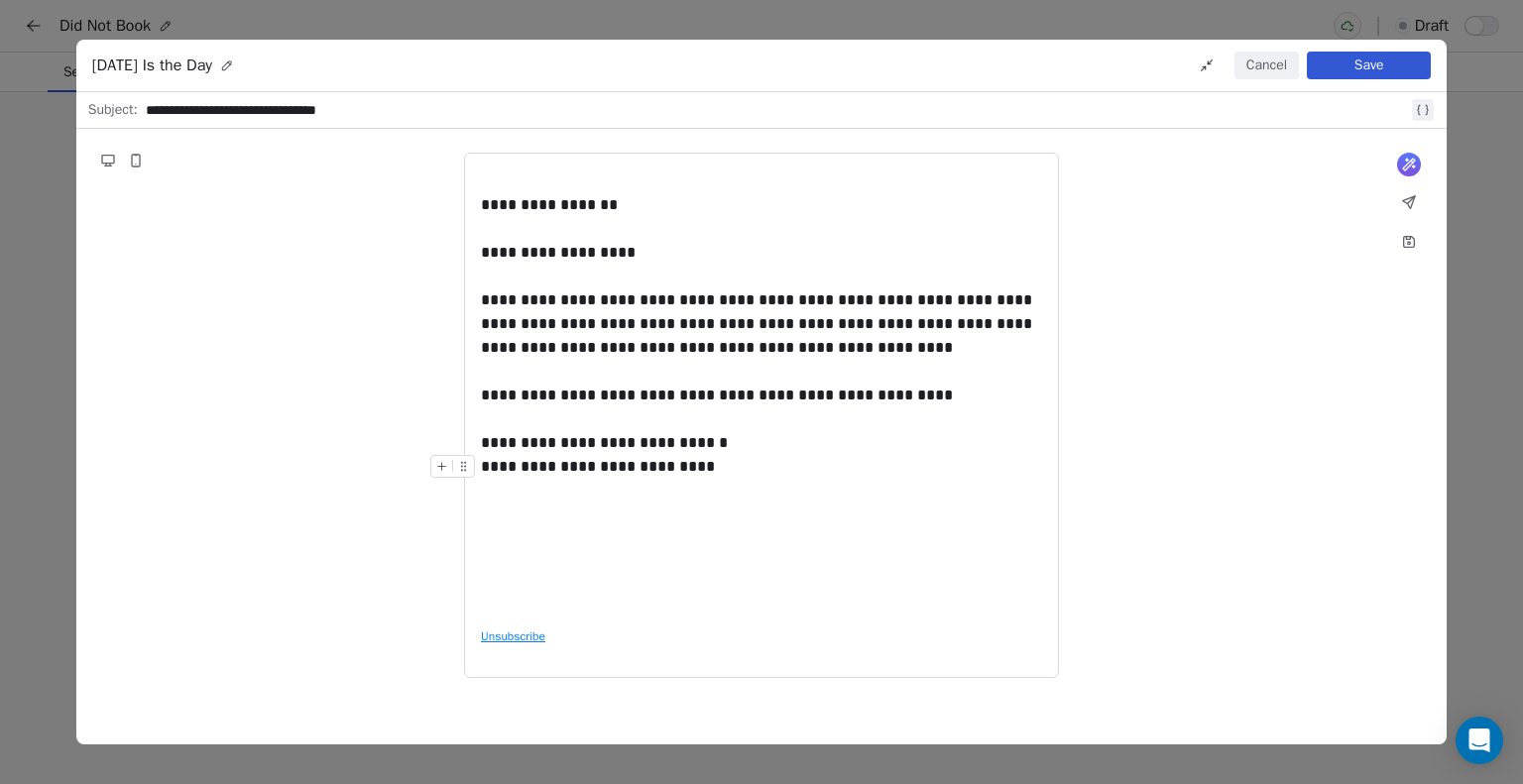click on "**********" at bounding box center (762, 391) 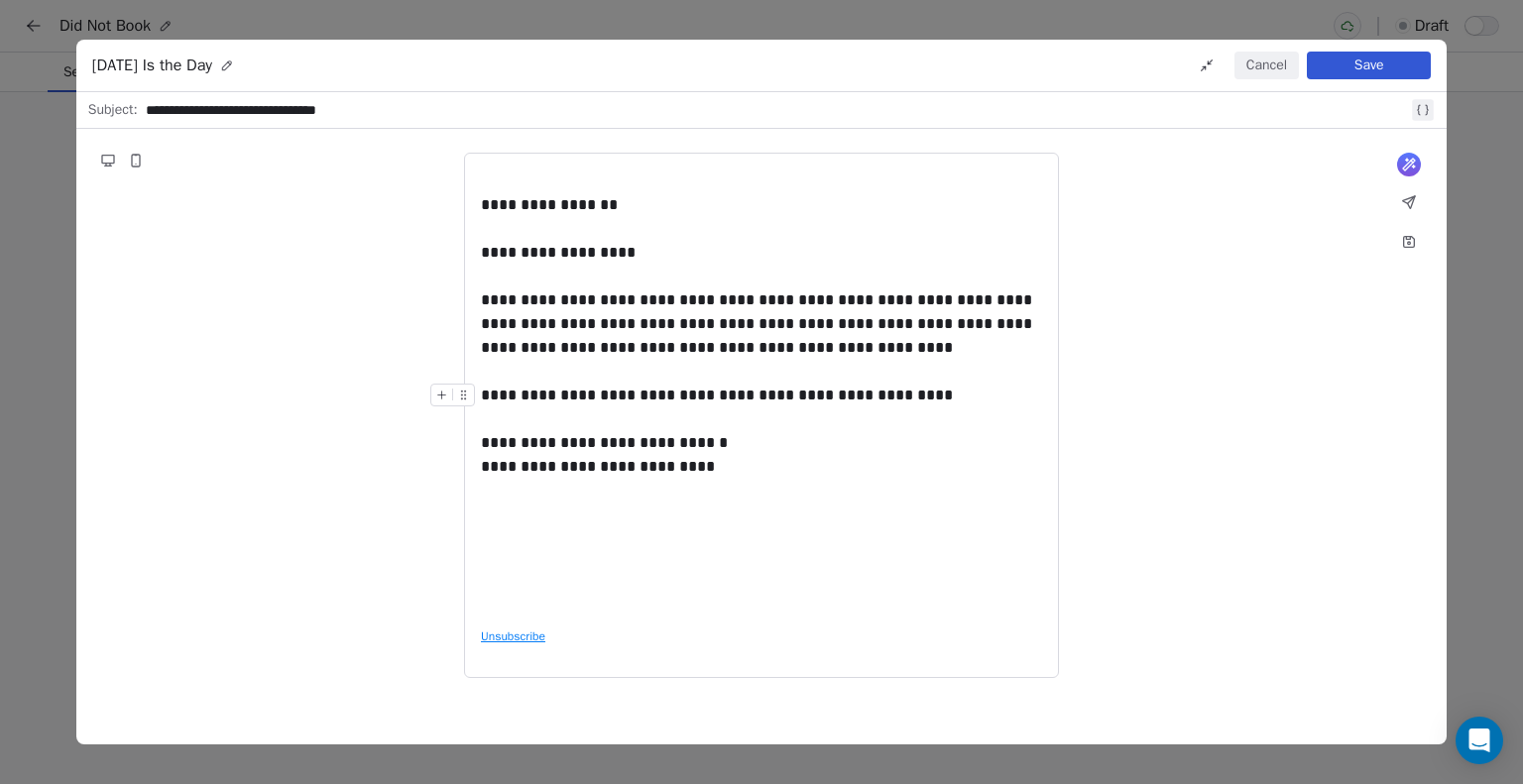 click on "**********" at bounding box center [762, 395] 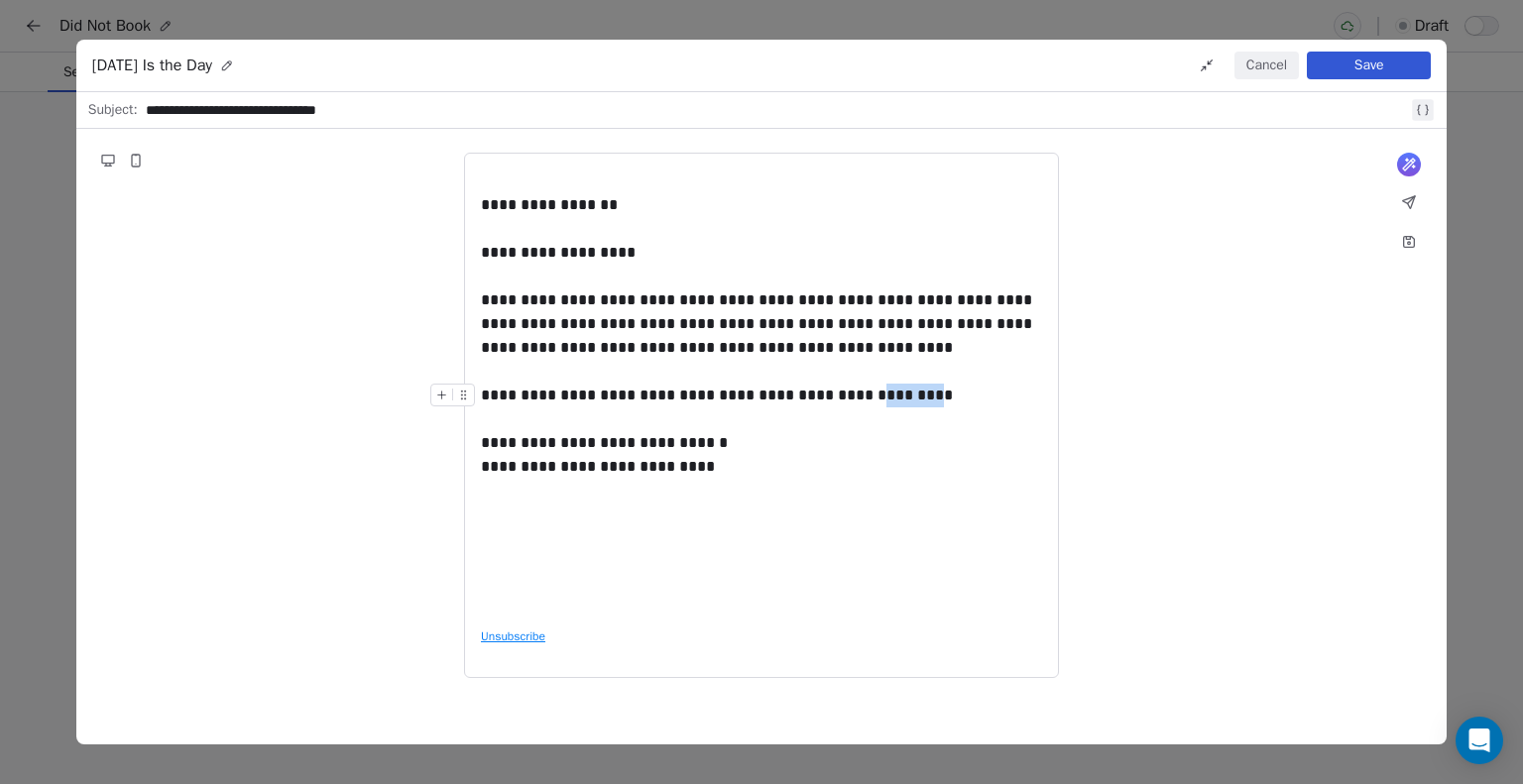 click on "**********" at bounding box center (762, 395) 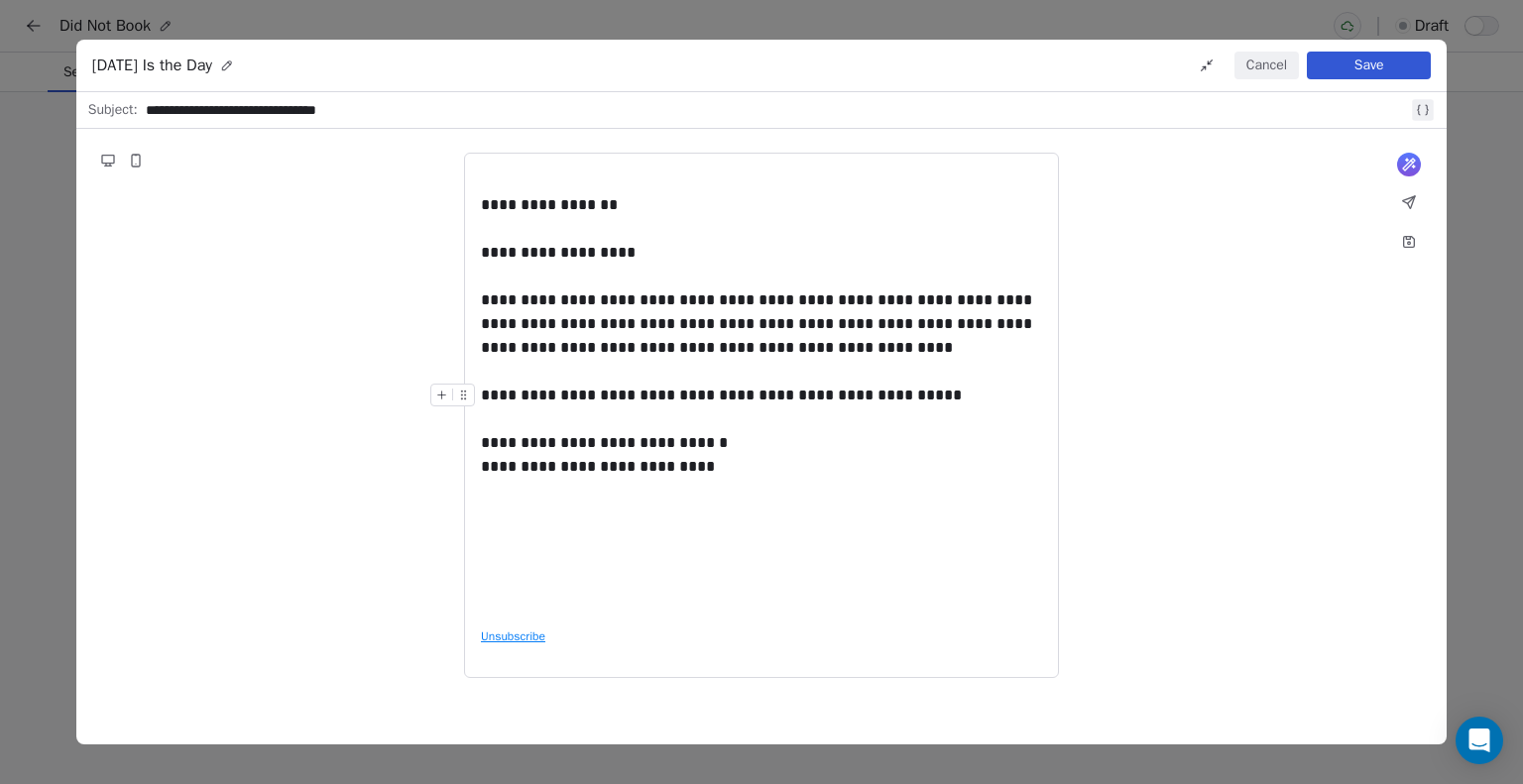 click on "**********" at bounding box center (762, 443) 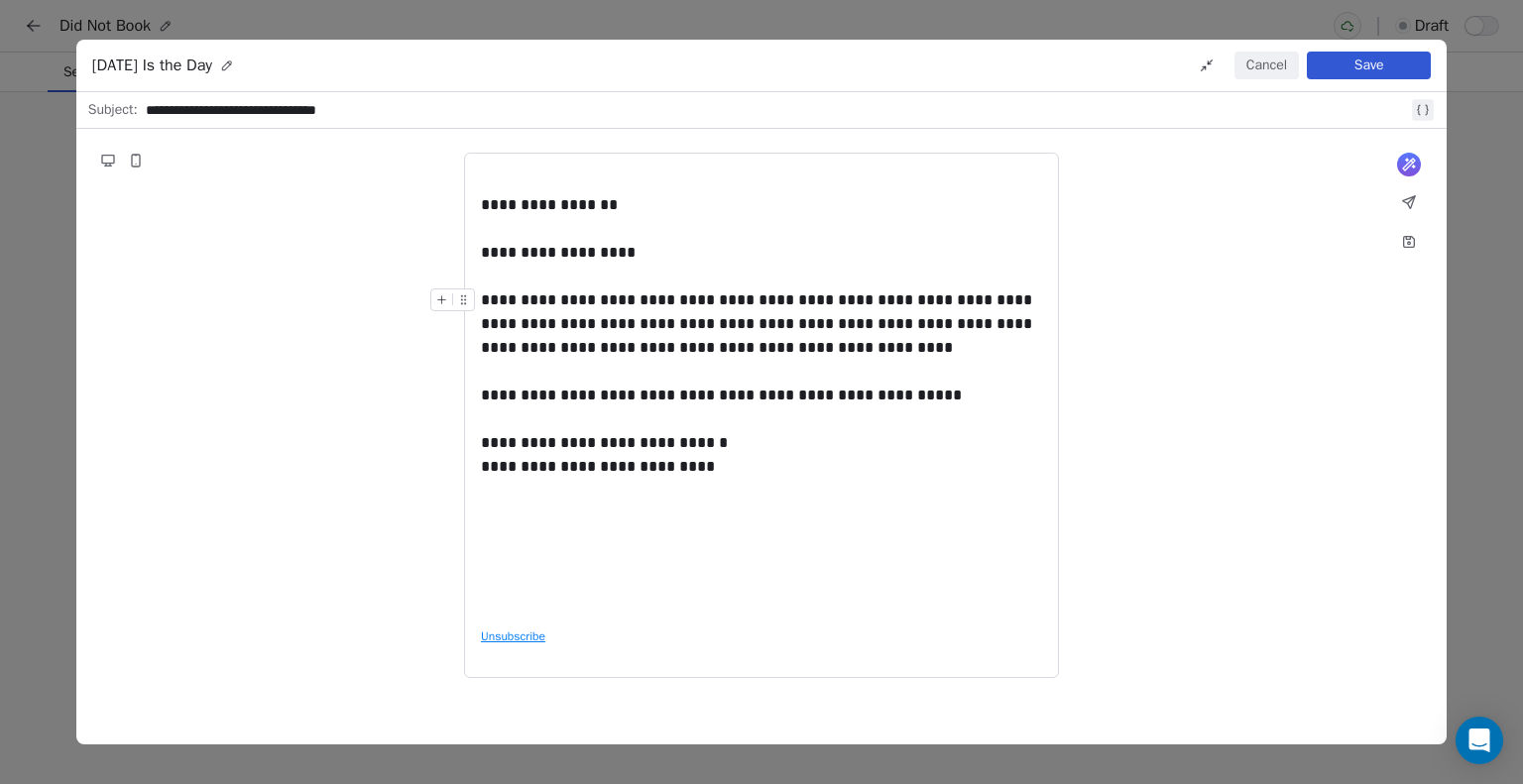 click on "**********" at bounding box center (762, 324) 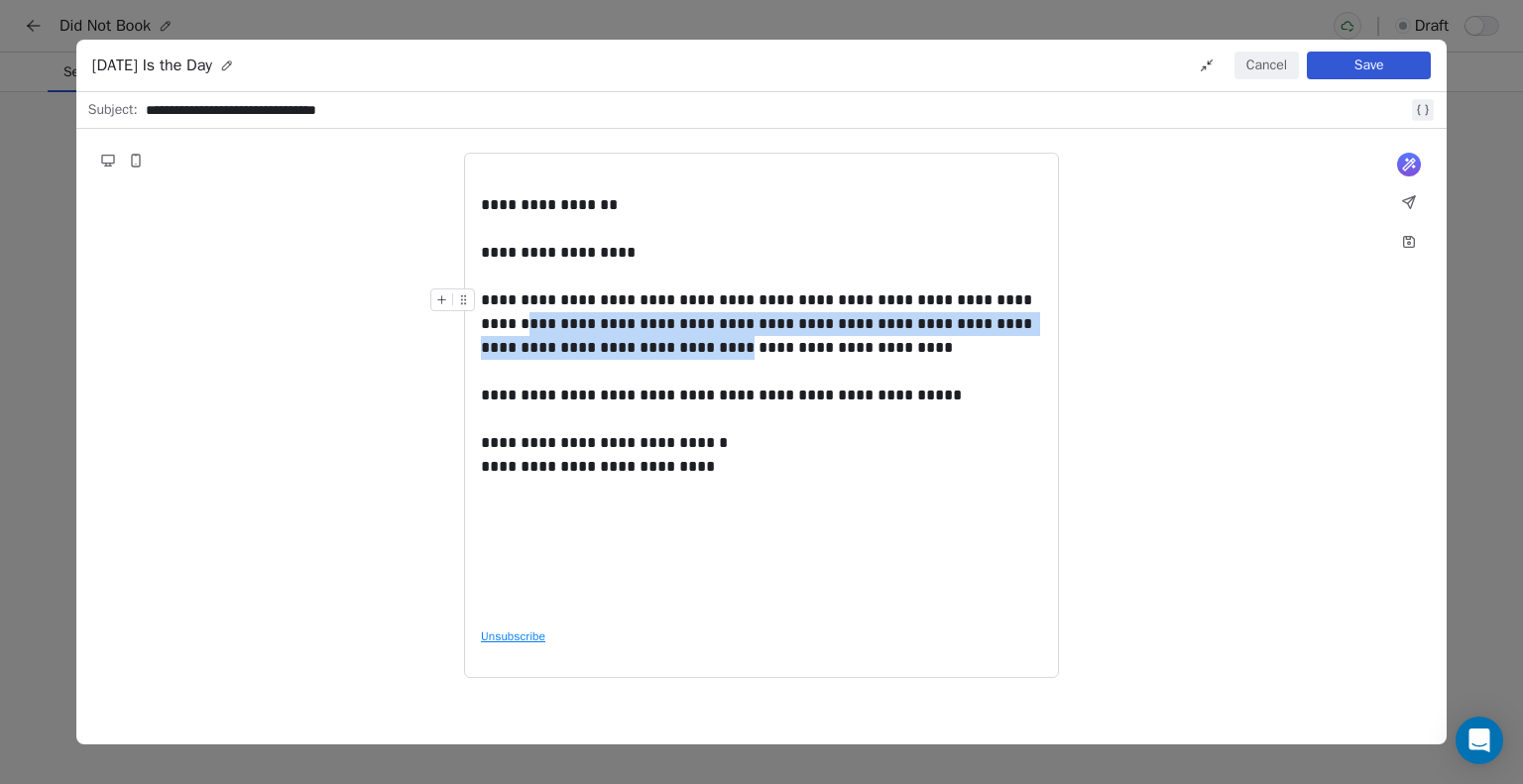 drag, startPoint x: 514, startPoint y: 333, endPoint x: 722, endPoint y: 339, distance: 208.0865 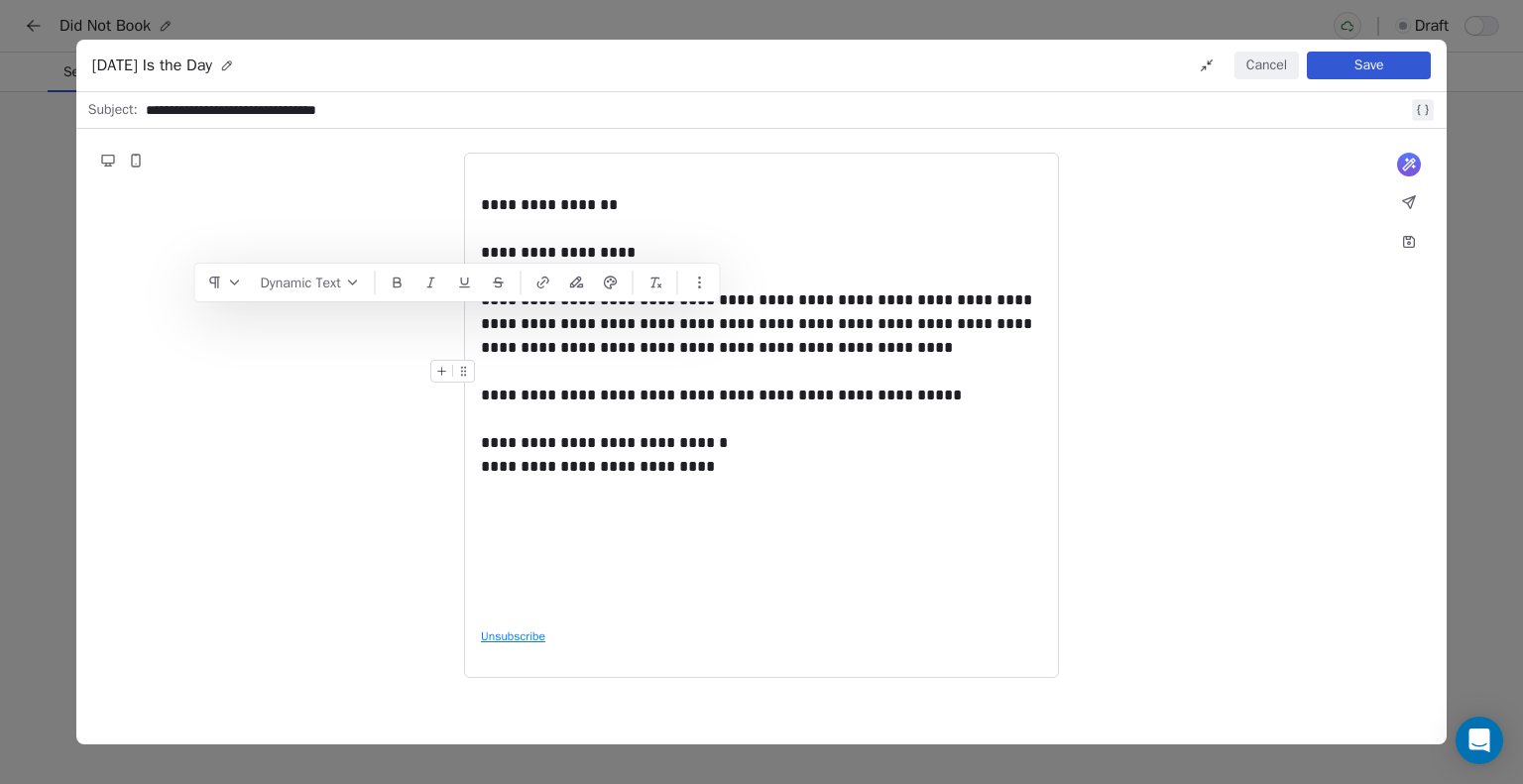 click at bounding box center (762, 372) 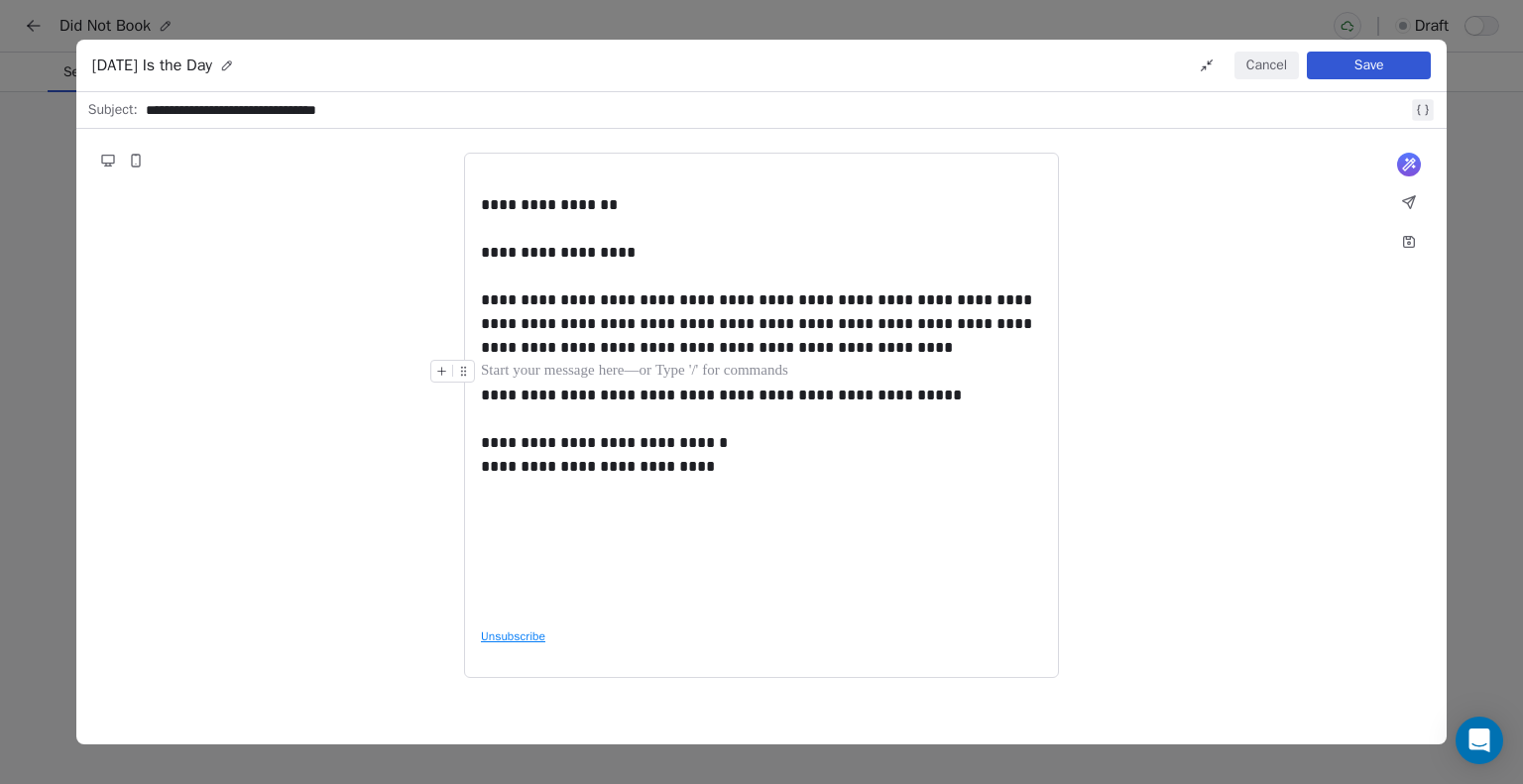 click at bounding box center [762, 372] 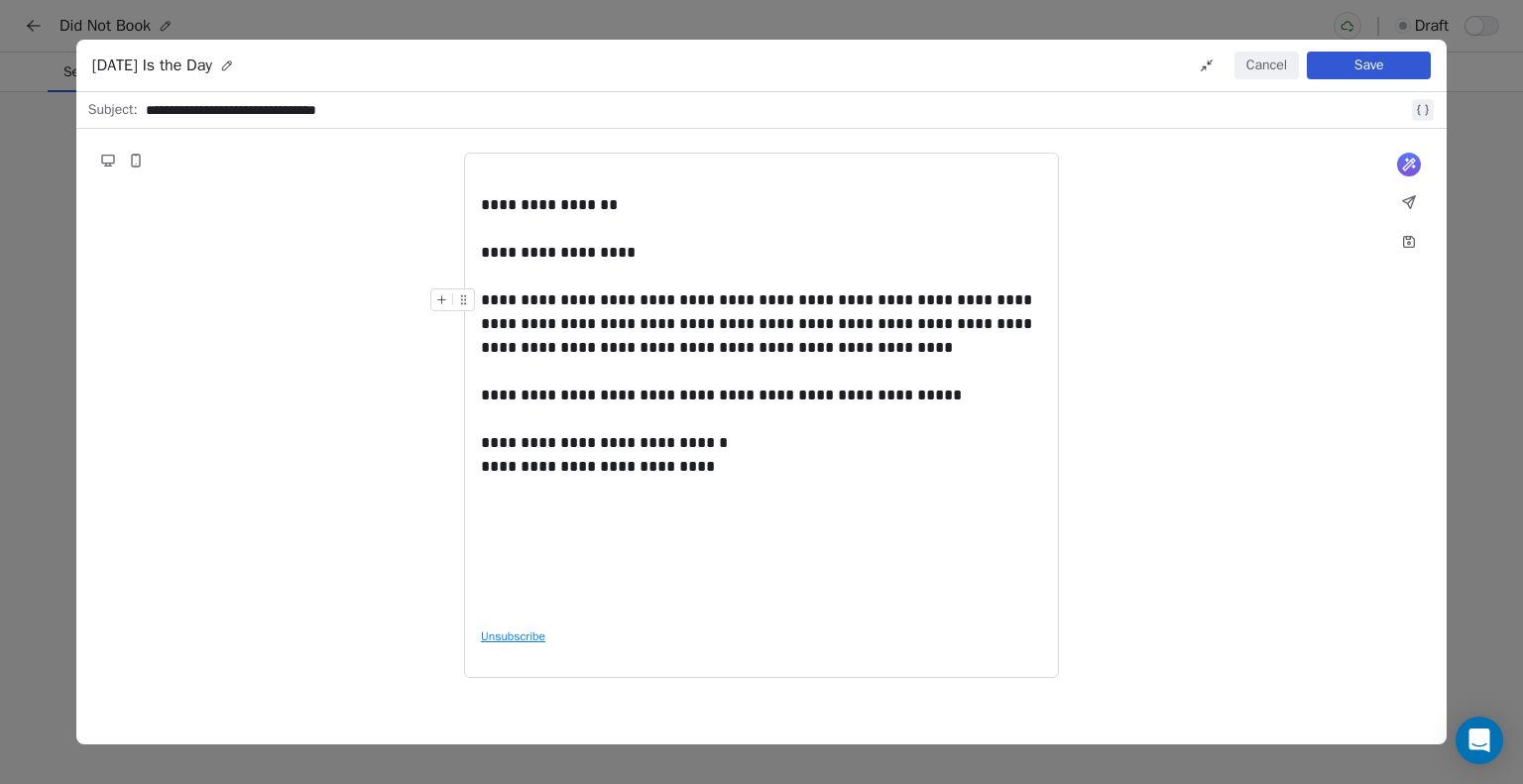 click on "**********" at bounding box center [762, 324] 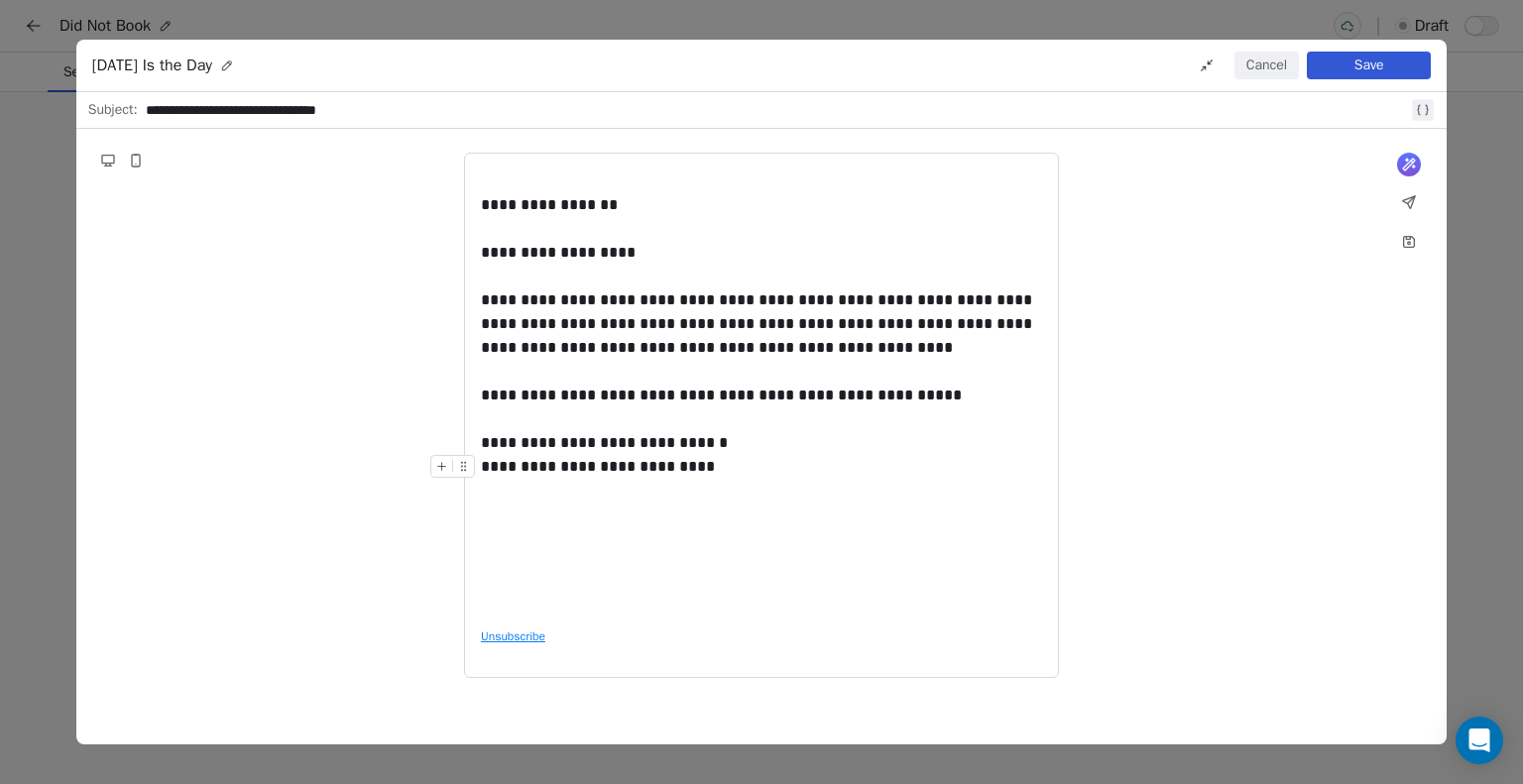 click on "**********" at bounding box center [762, 467] 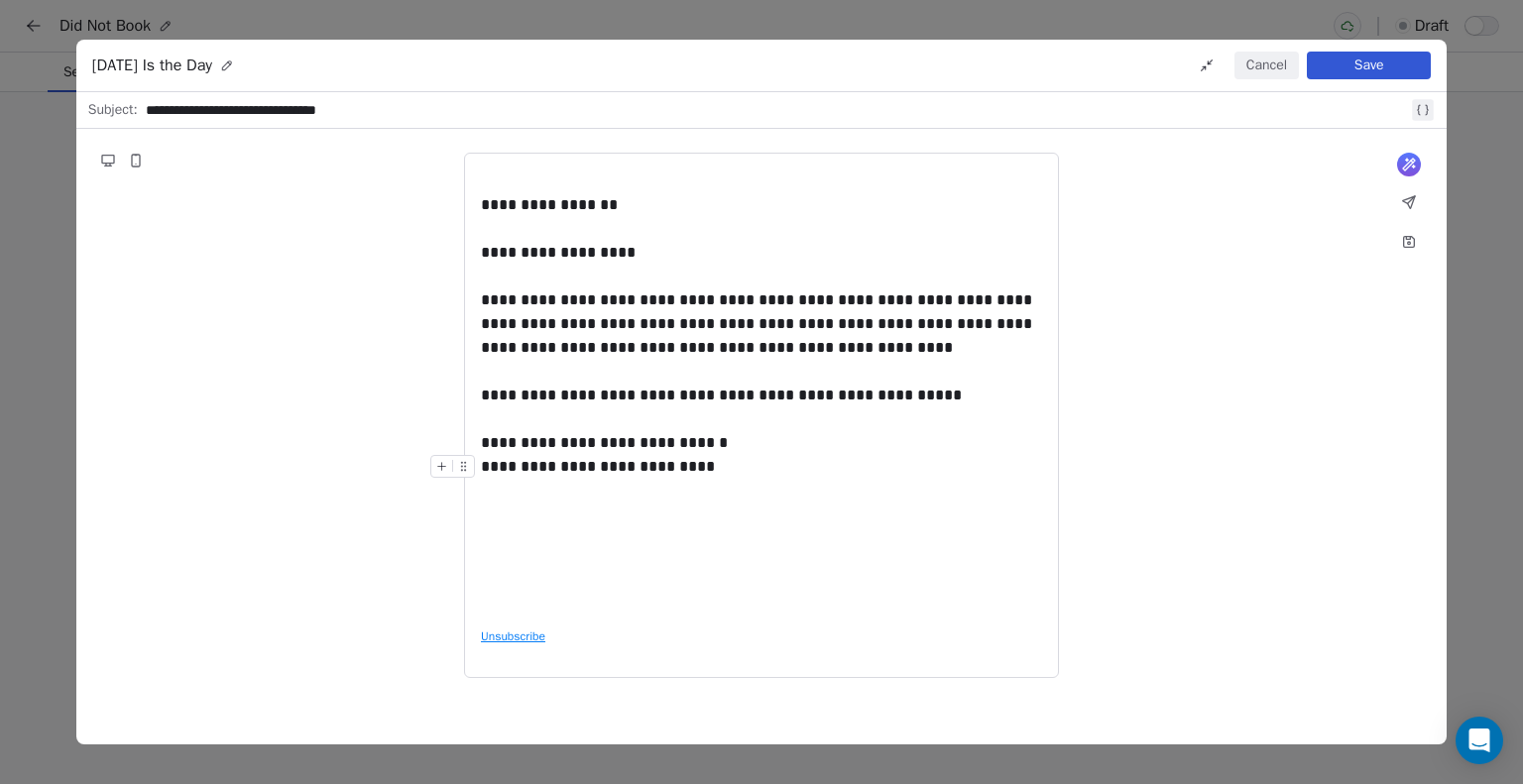 click on "**********" at bounding box center (762, 467) 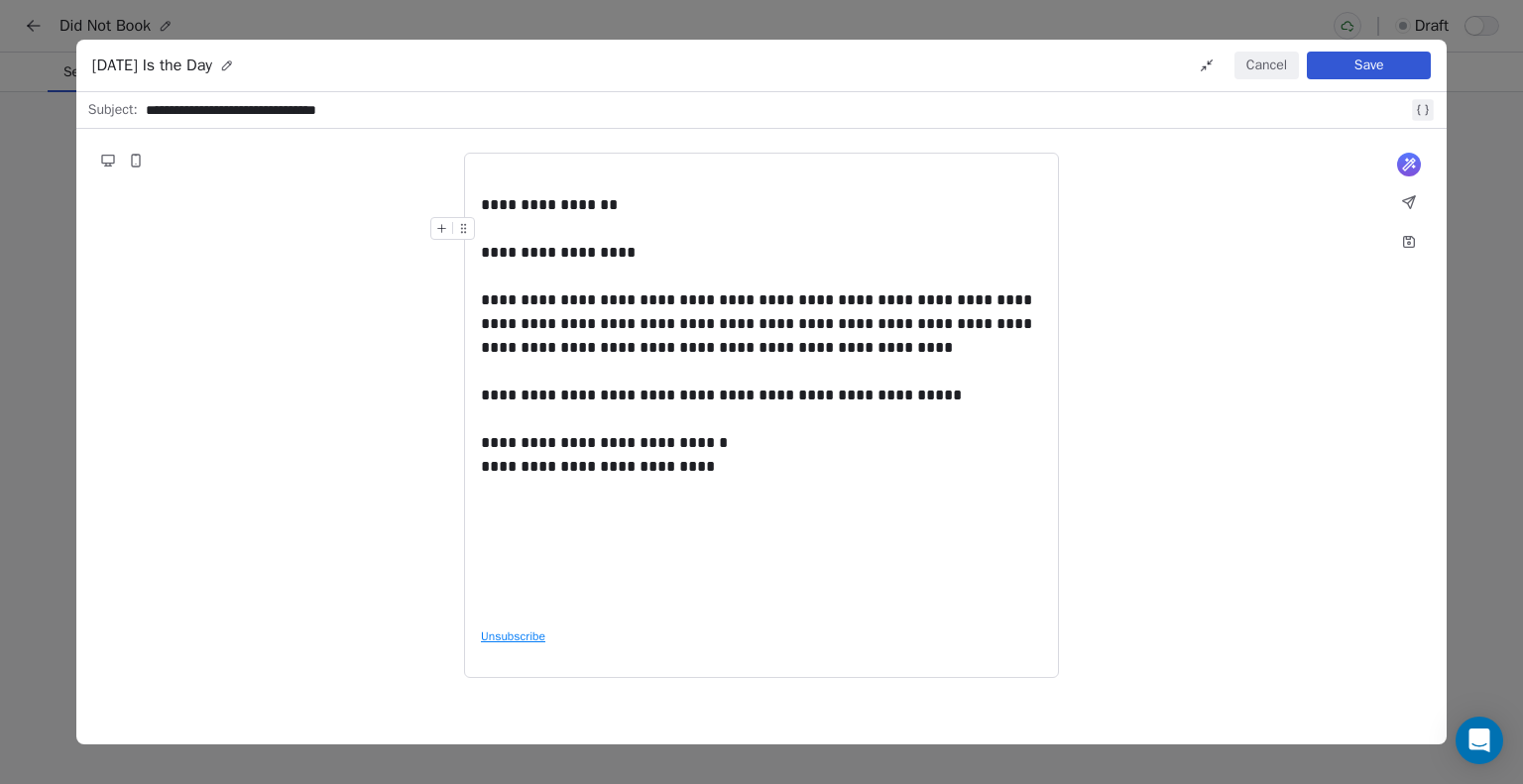 click at bounding box center [762, 229] 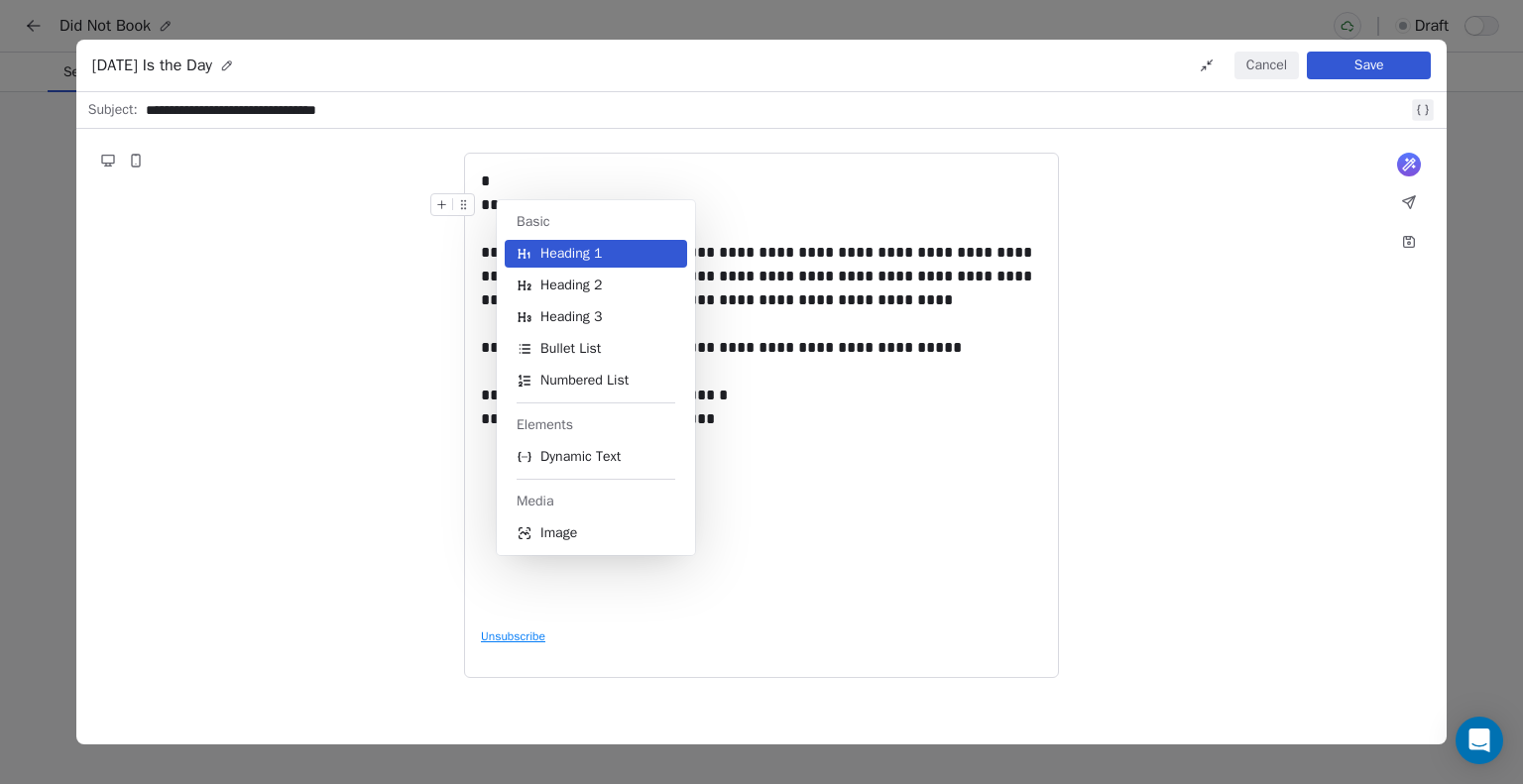 click on "**********" at bounding box center [762, 391] 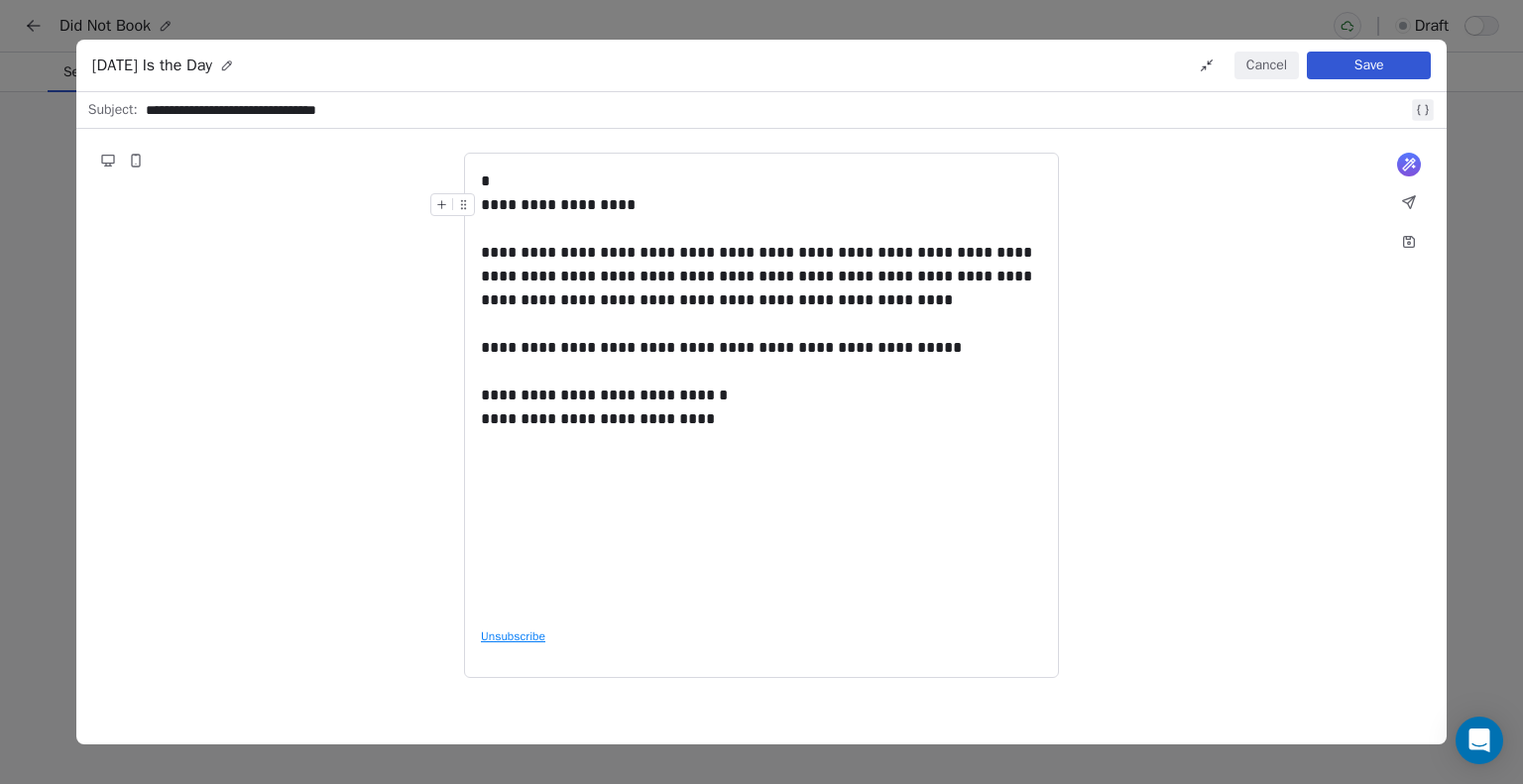 click on "*" at bounding box center (762, 181) 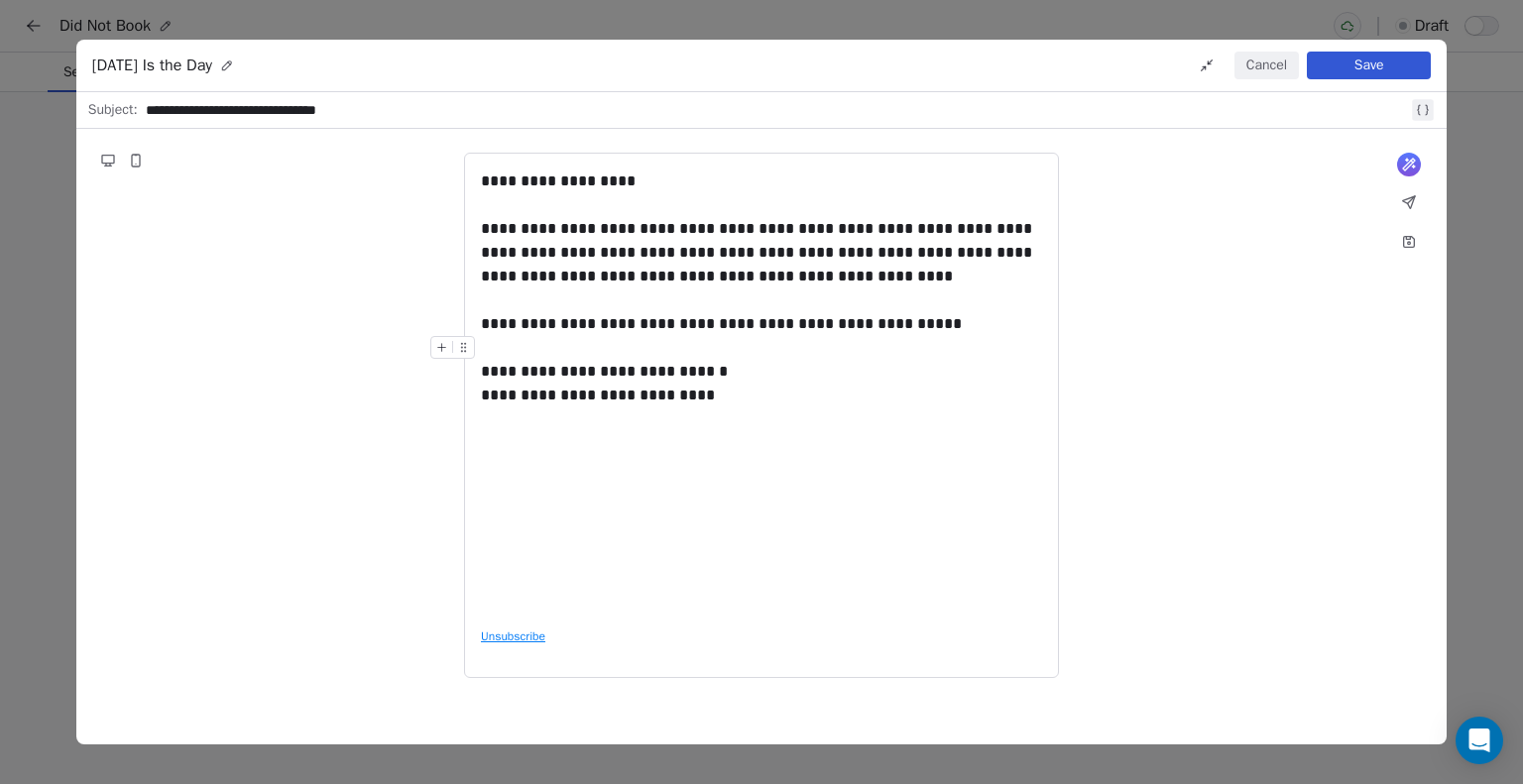 click on "**********" at bounding box center [762, 415] 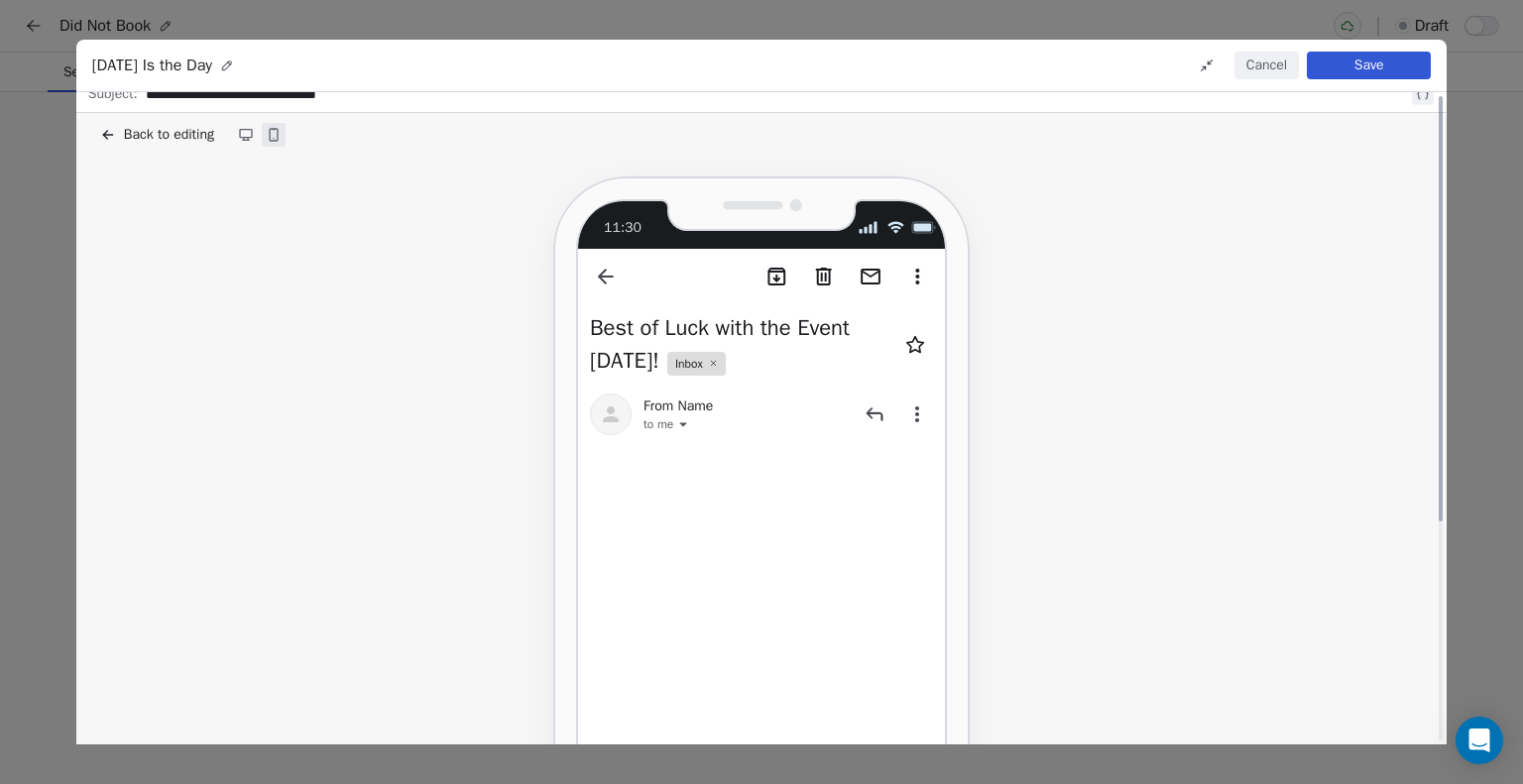 scroll, scrollTop: 0, scrollLeft: 0, axis: both 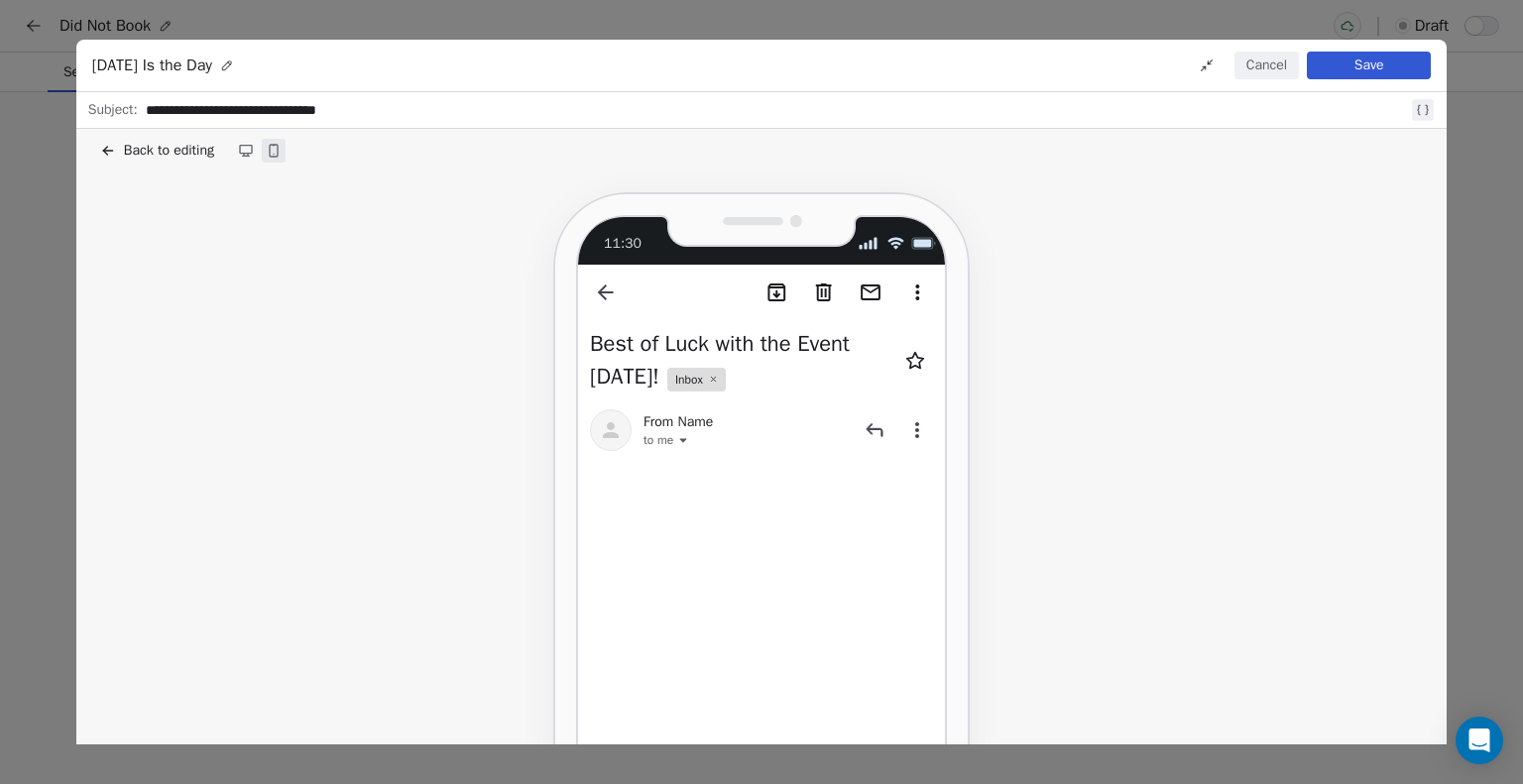 click 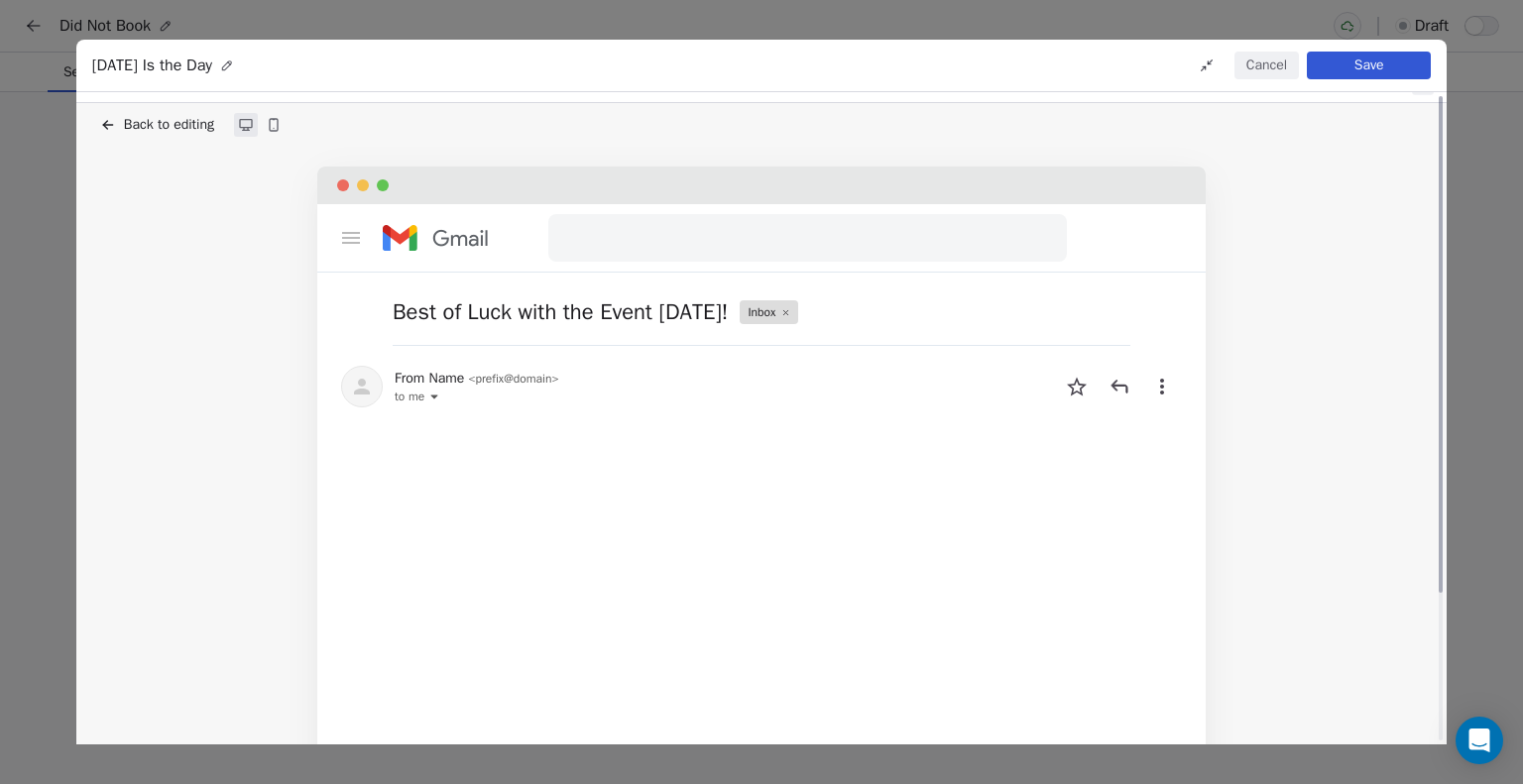 scroll, scrollTop: 0, scrollLeft: 0, axis: both 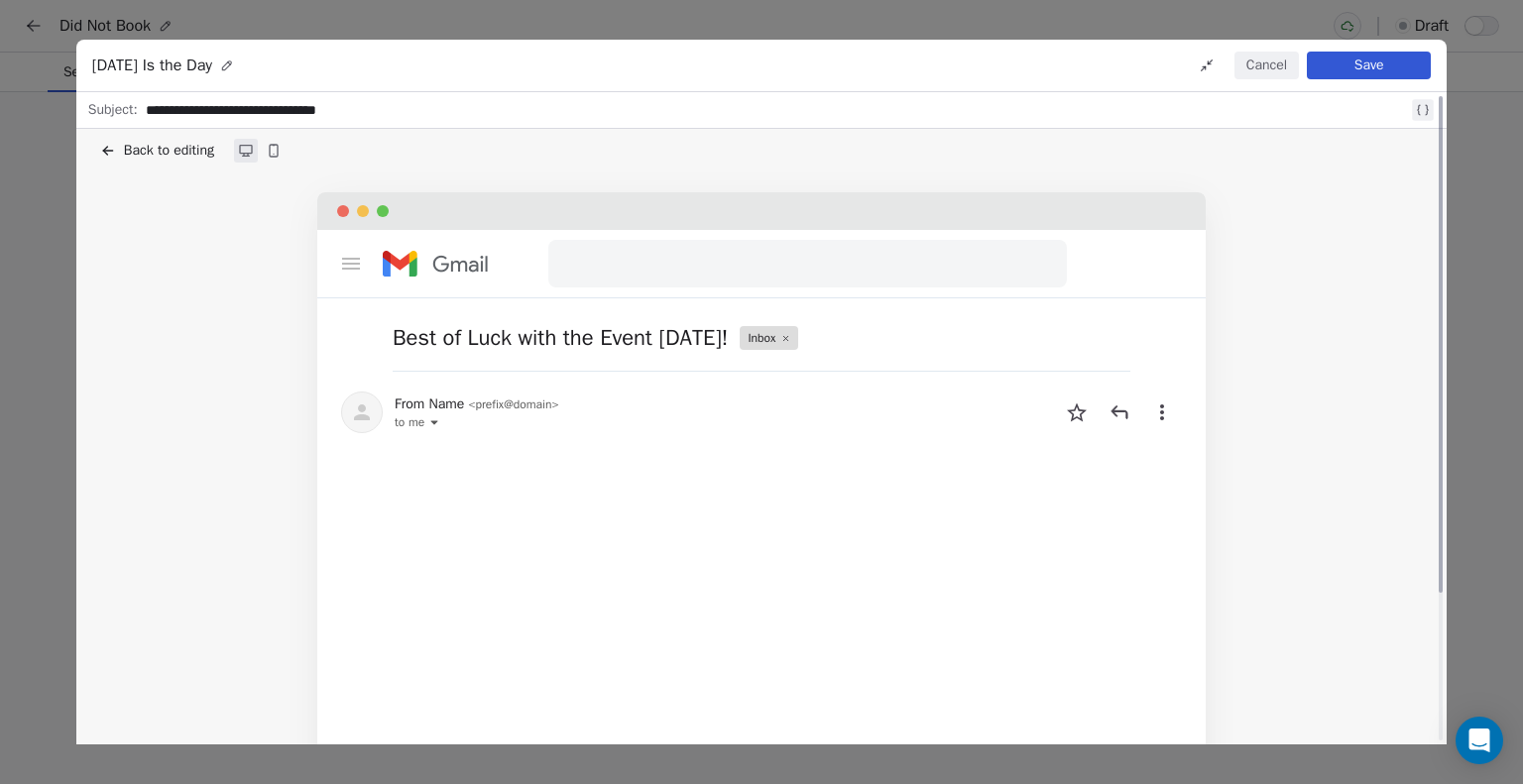 click on "Back to editing" at bounding box center (169, 151) 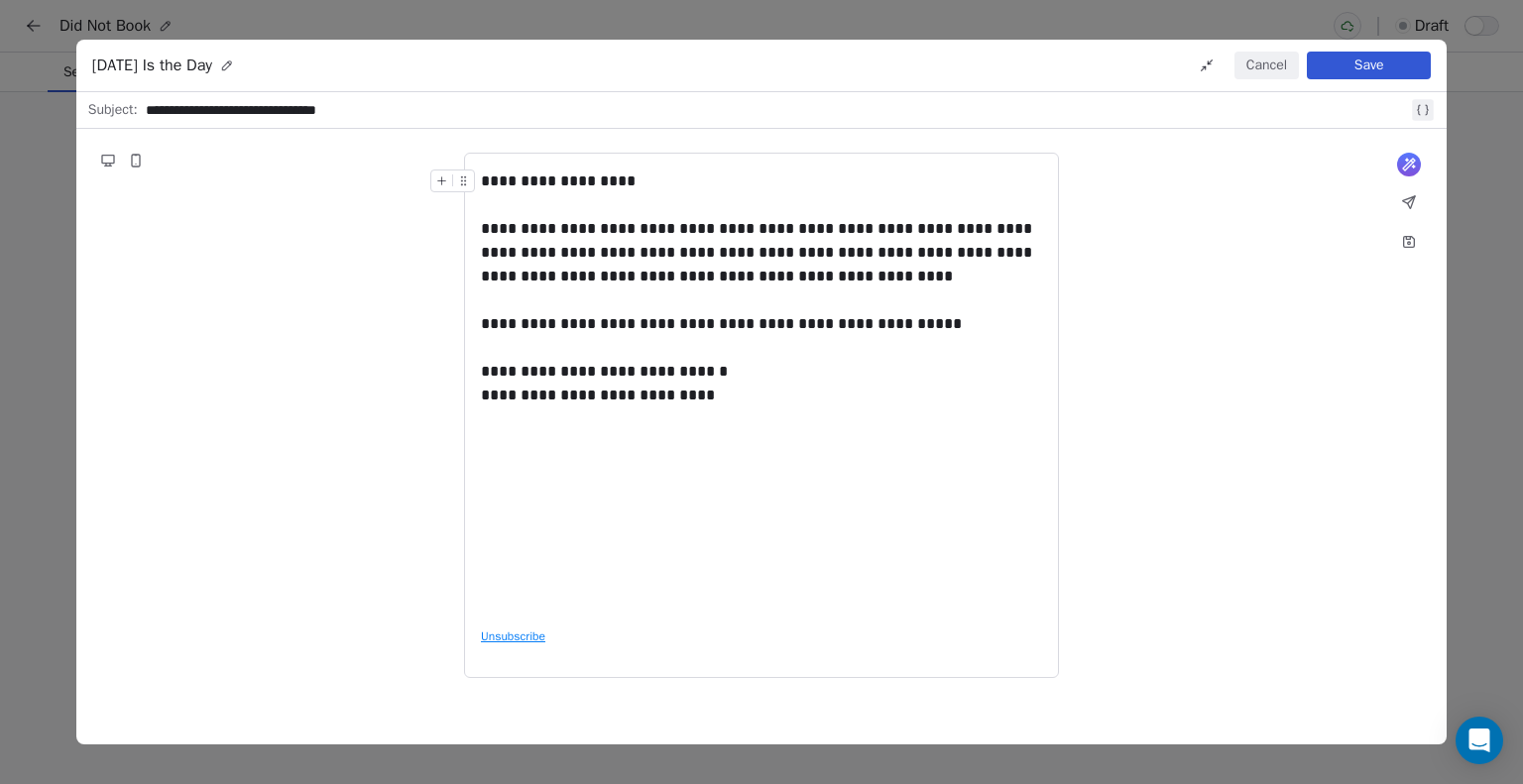 click on "**********" at bounding box center (762, 181) 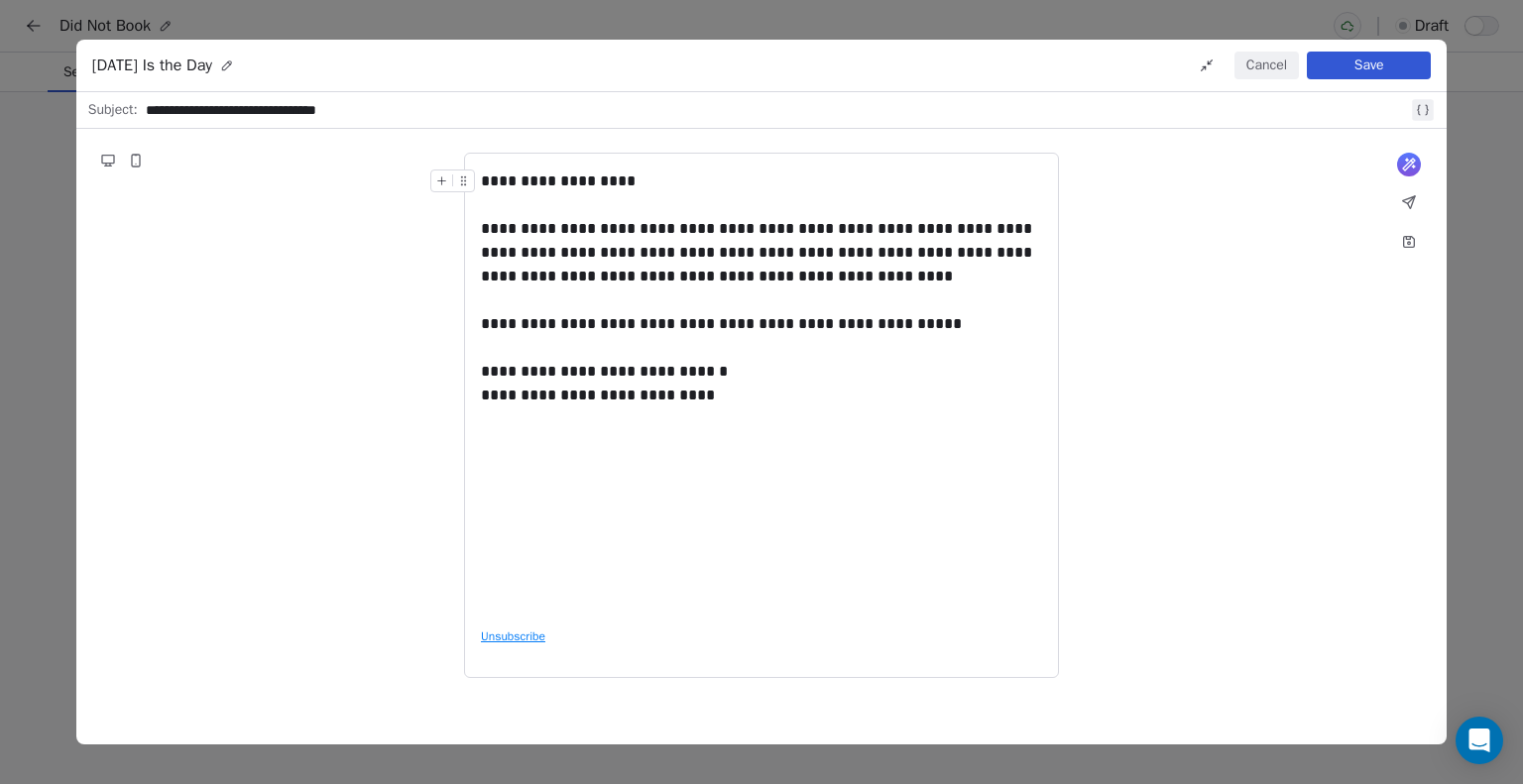 click on "**********" at bounding box center (762, 181) 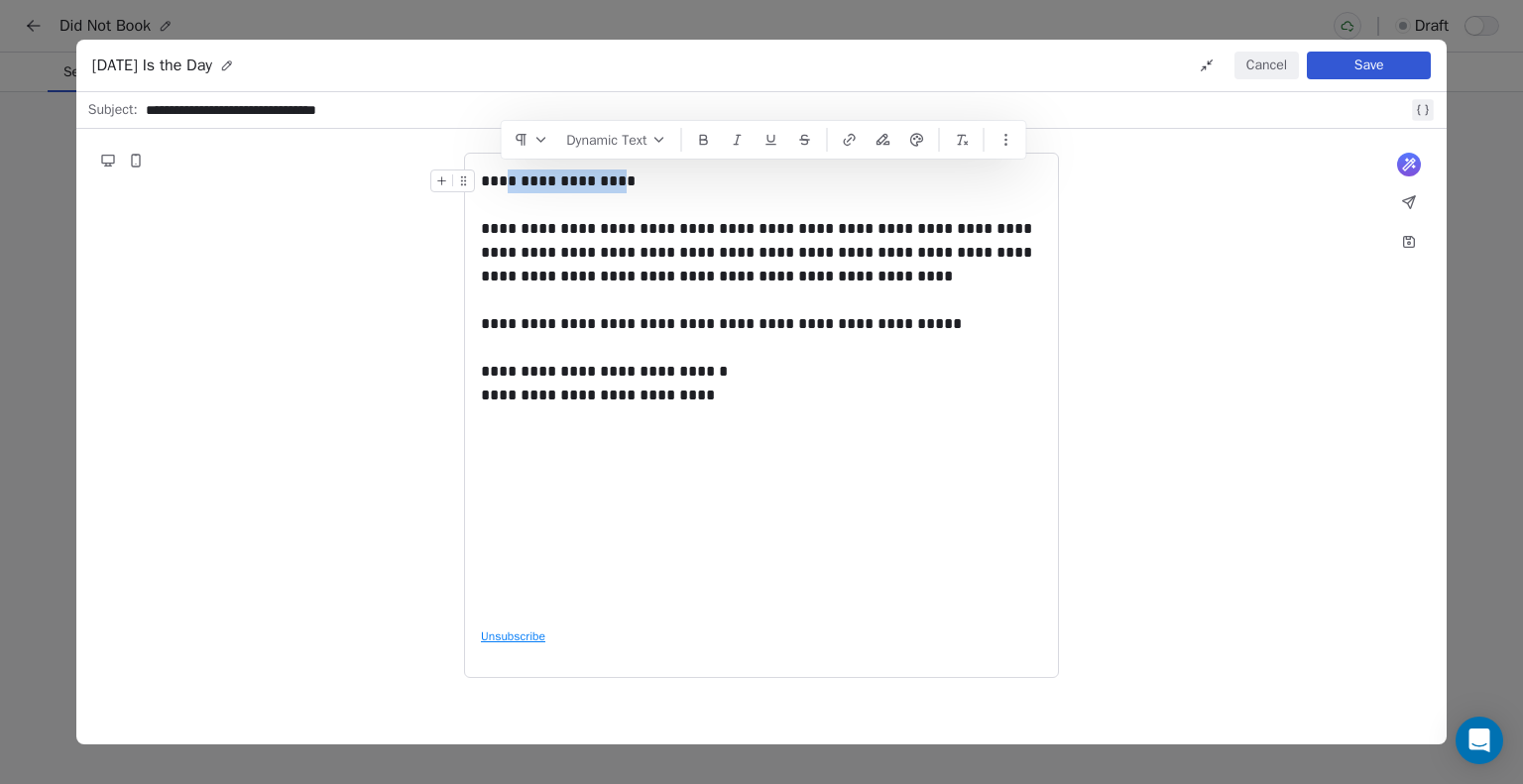 drag, startPoint x: 611, startPoint y: 182, endPoint x: 502, endPoint y: 182, distance: 109 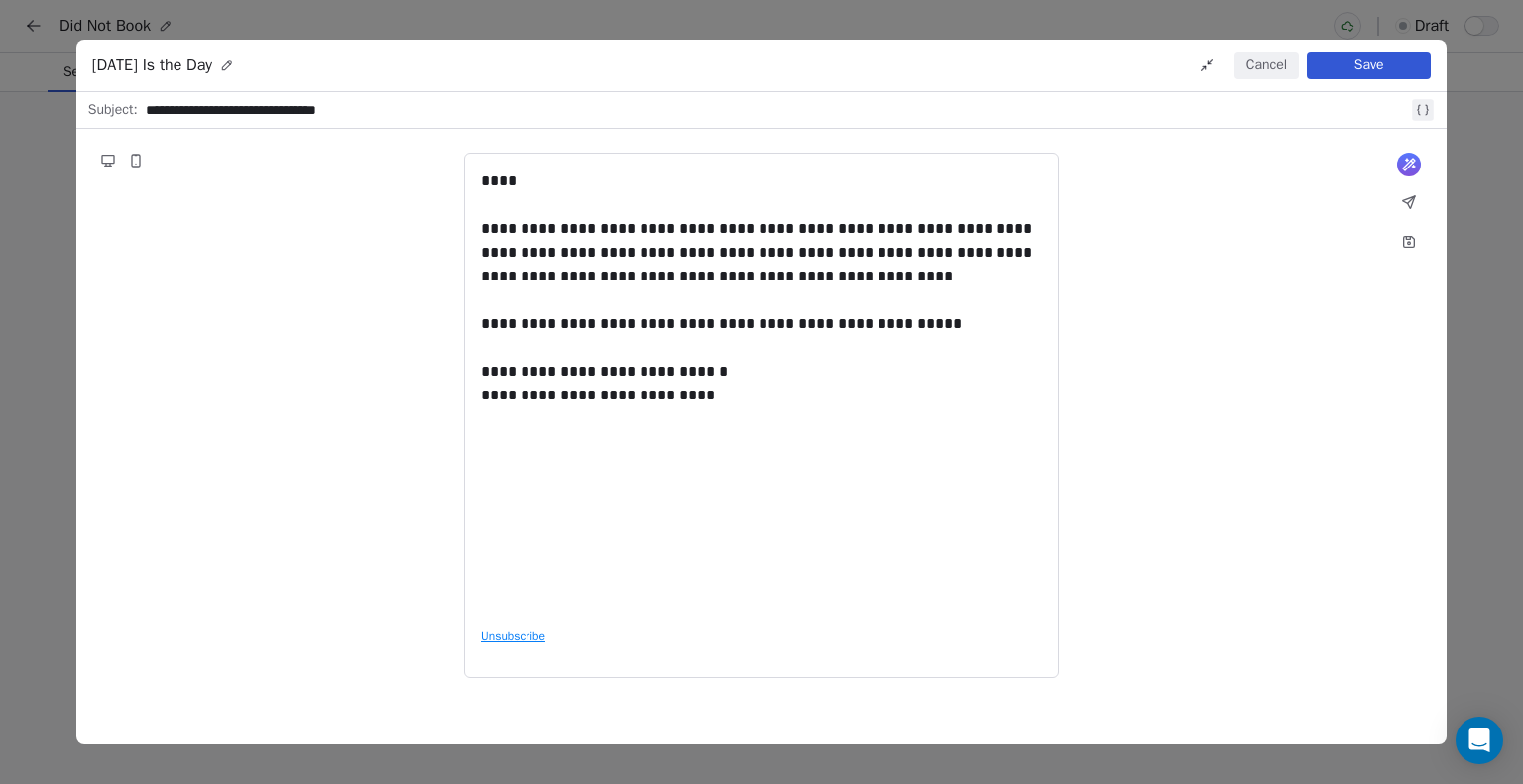 type 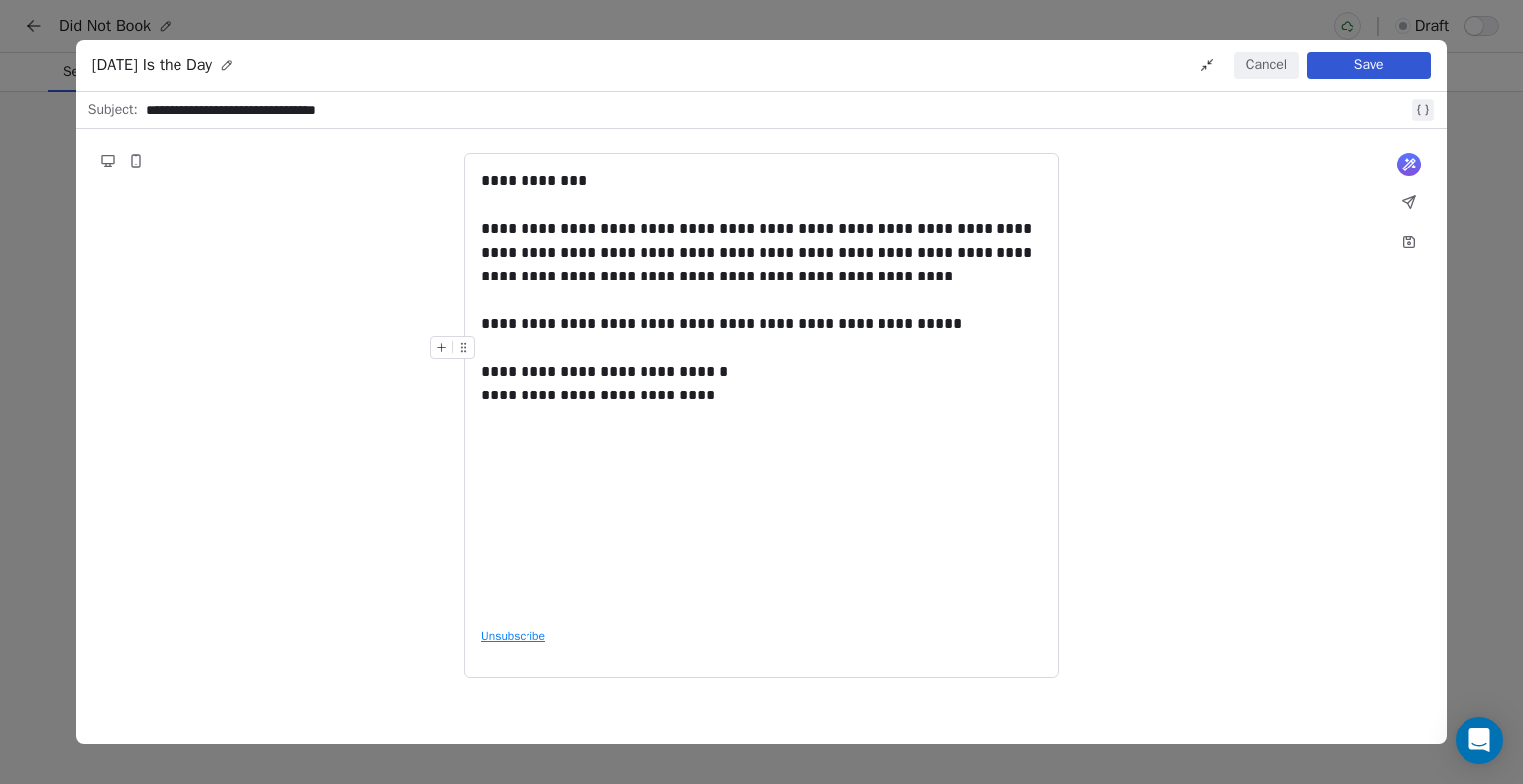 click on "**********" at bounding box center [762, 372] 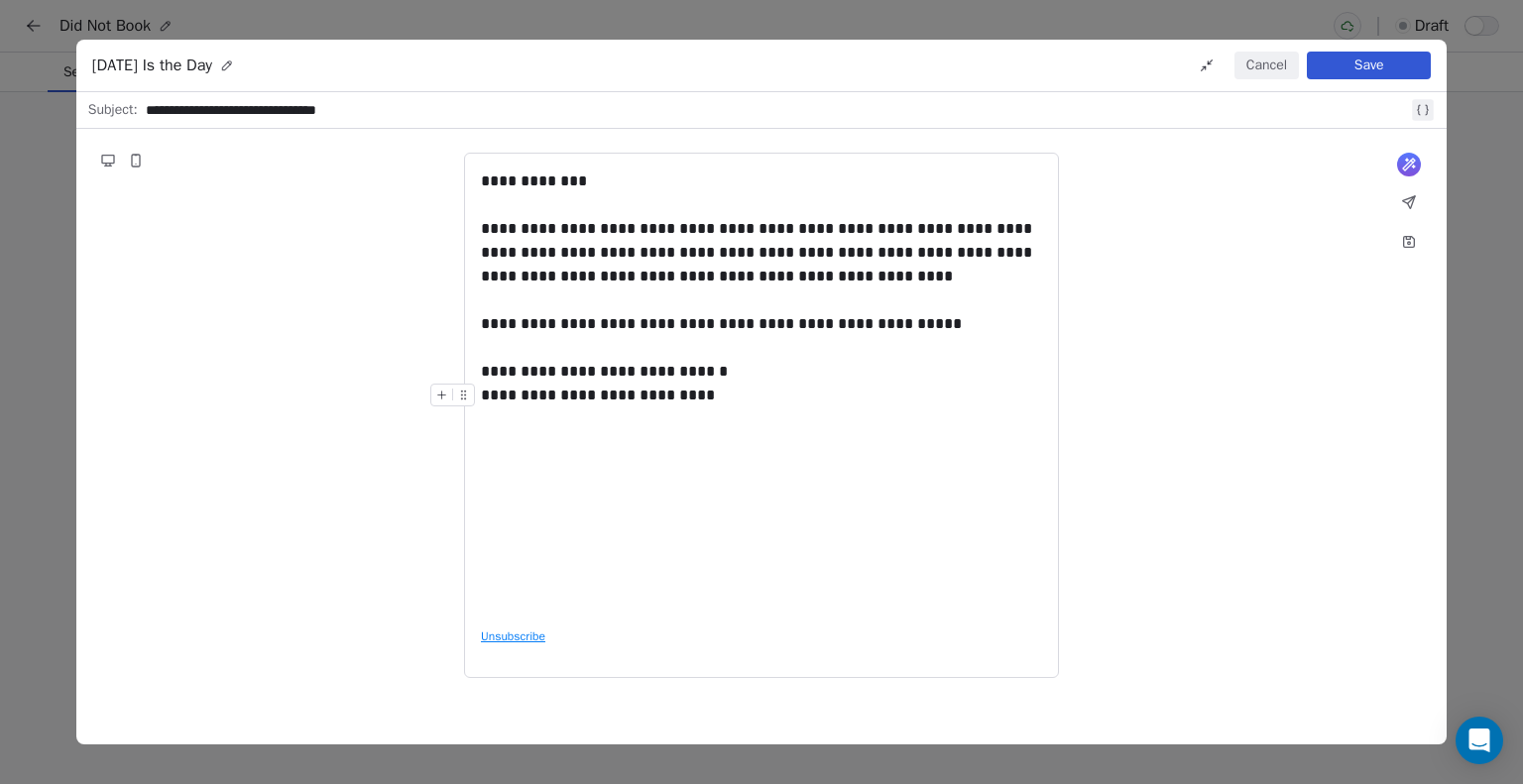 click on "**********" at bounding box center (762, 395) 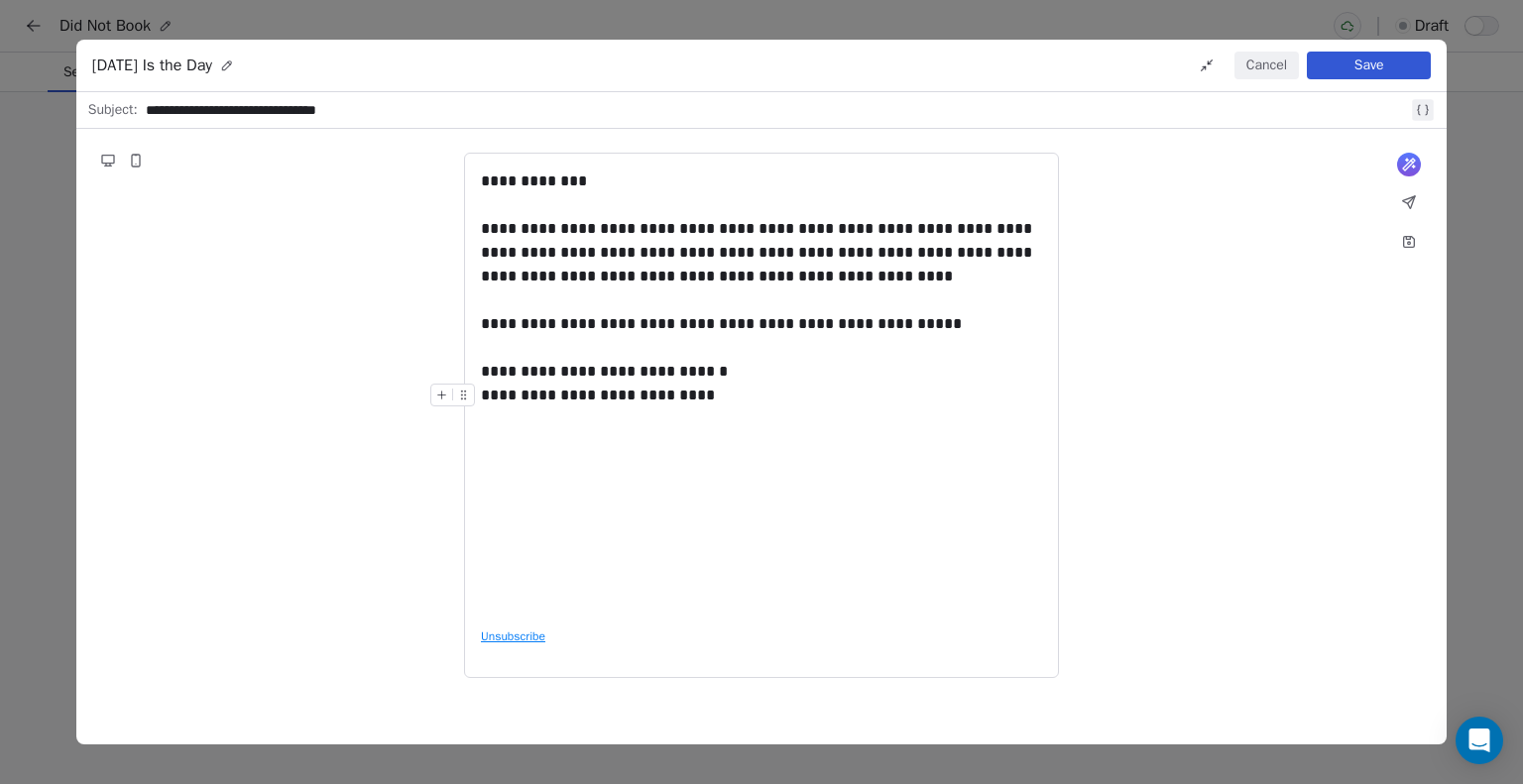 click on "Save" at bounding box center [1368, 65] 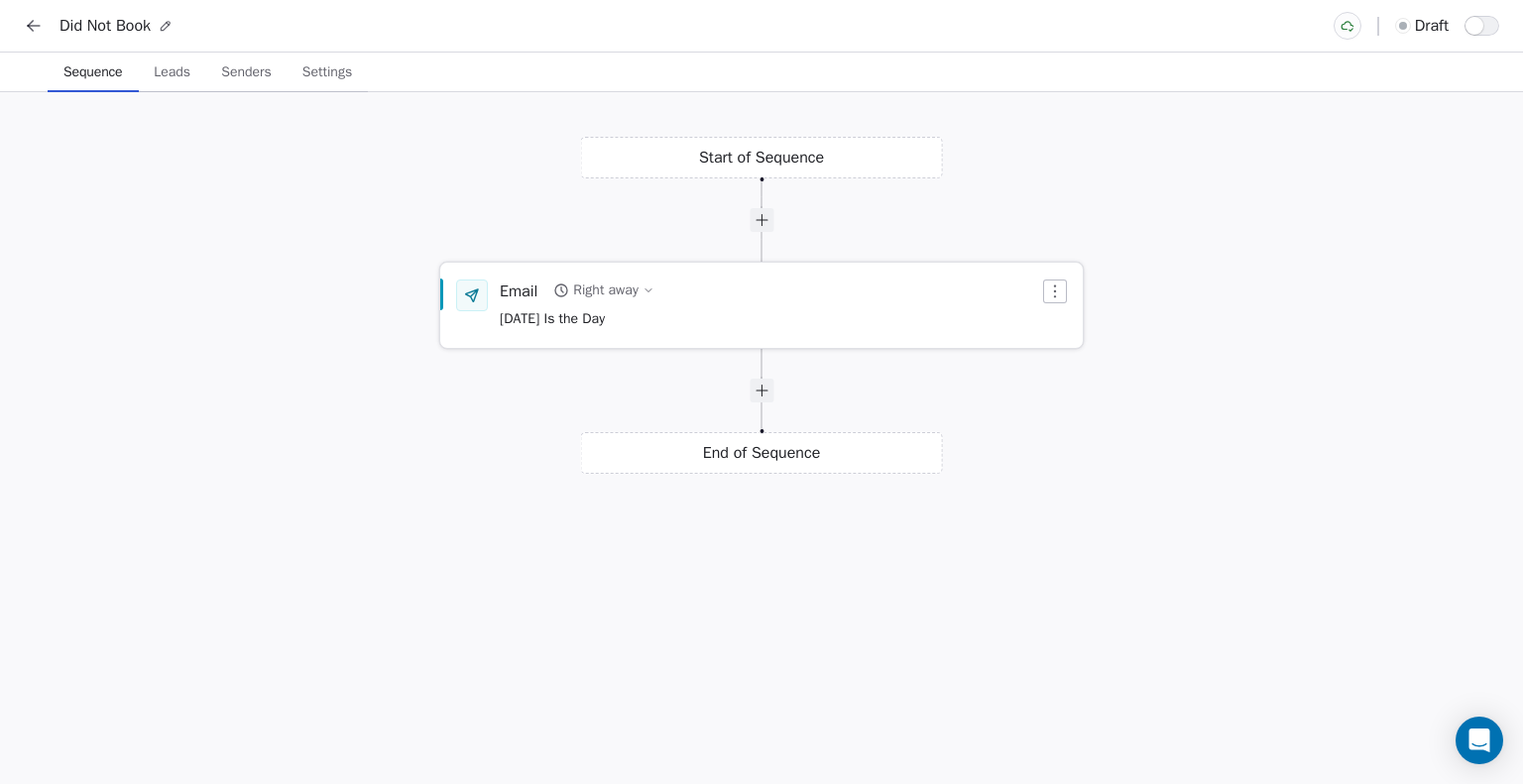 click on "Right away" at bounding box center [603, 290] 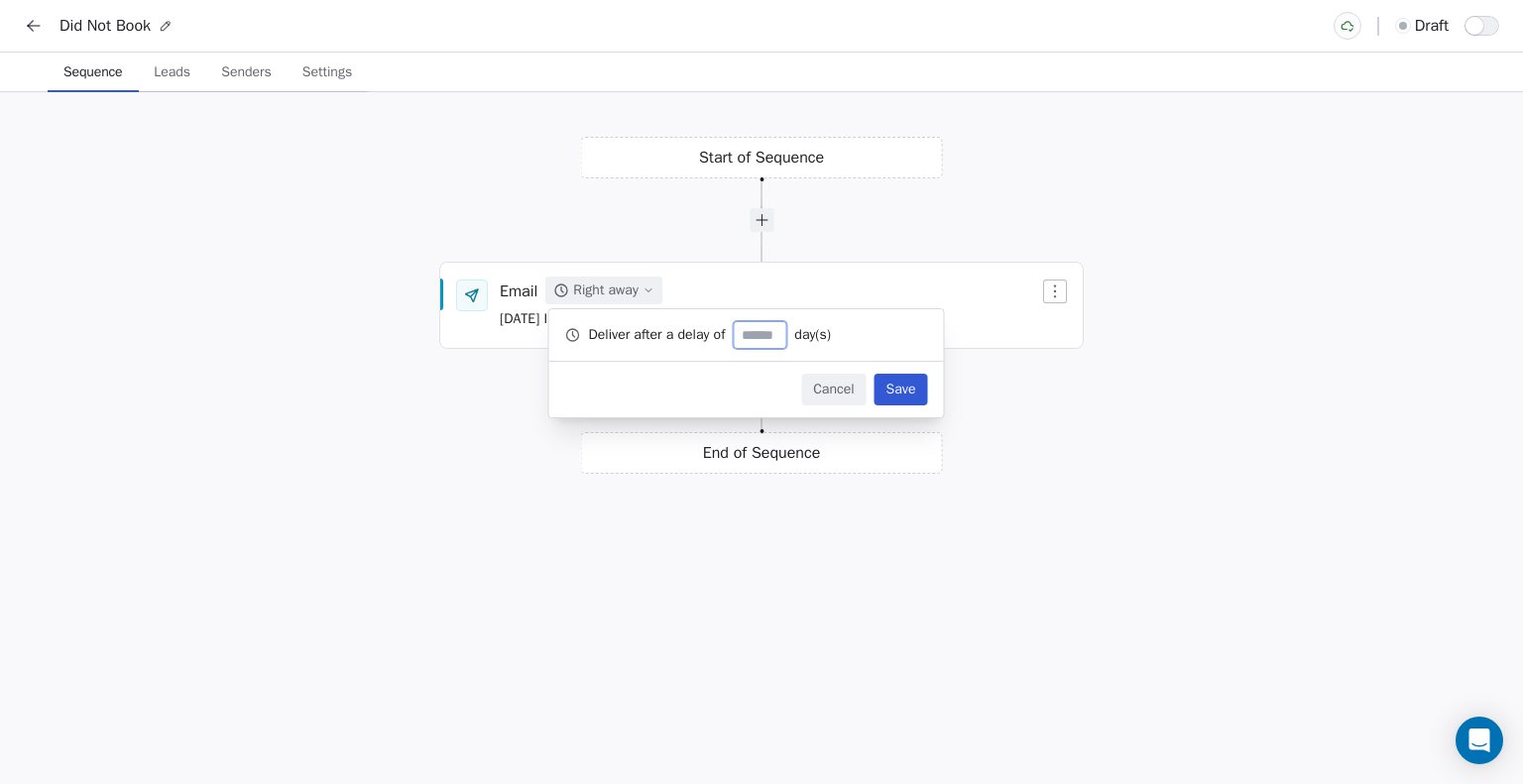 click on "*" at bounding box center (760, 335) 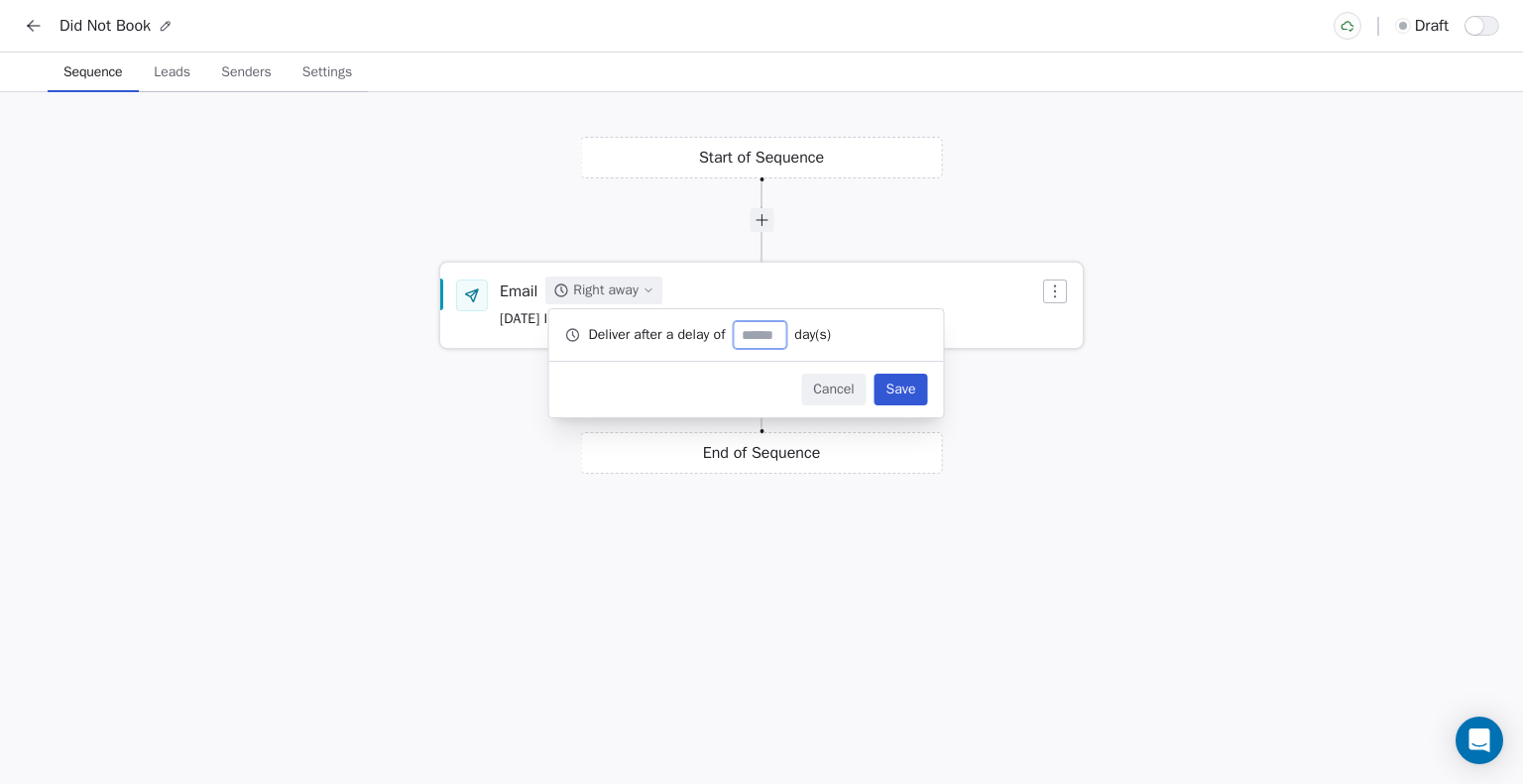drag, startPoint x: 978, startPoint y: 332, endPoint x: 996, endPoint y: 321, distance: 21.095023 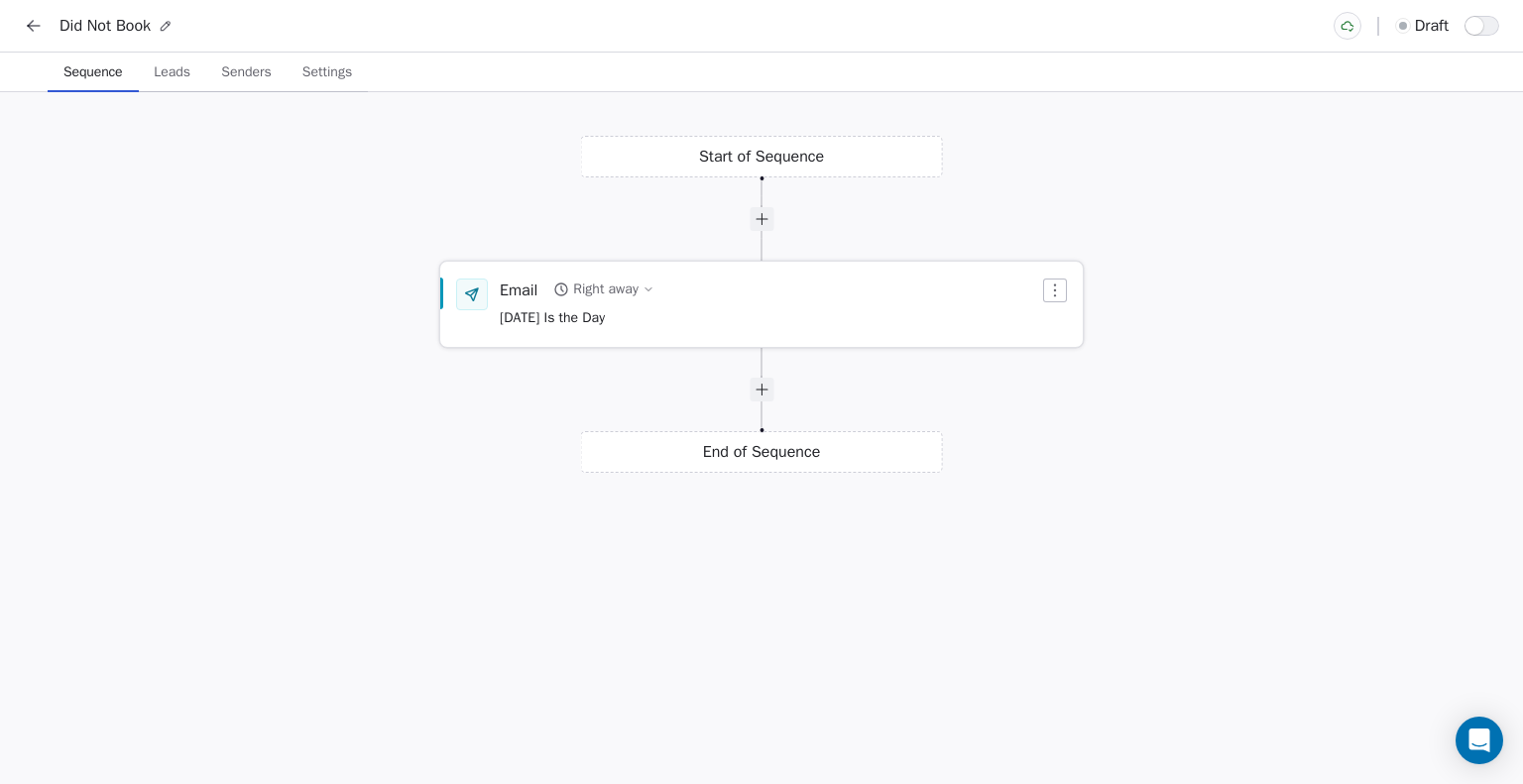click on "Email Right away [DATE] Is the Day" at bounding box center [762, 304] 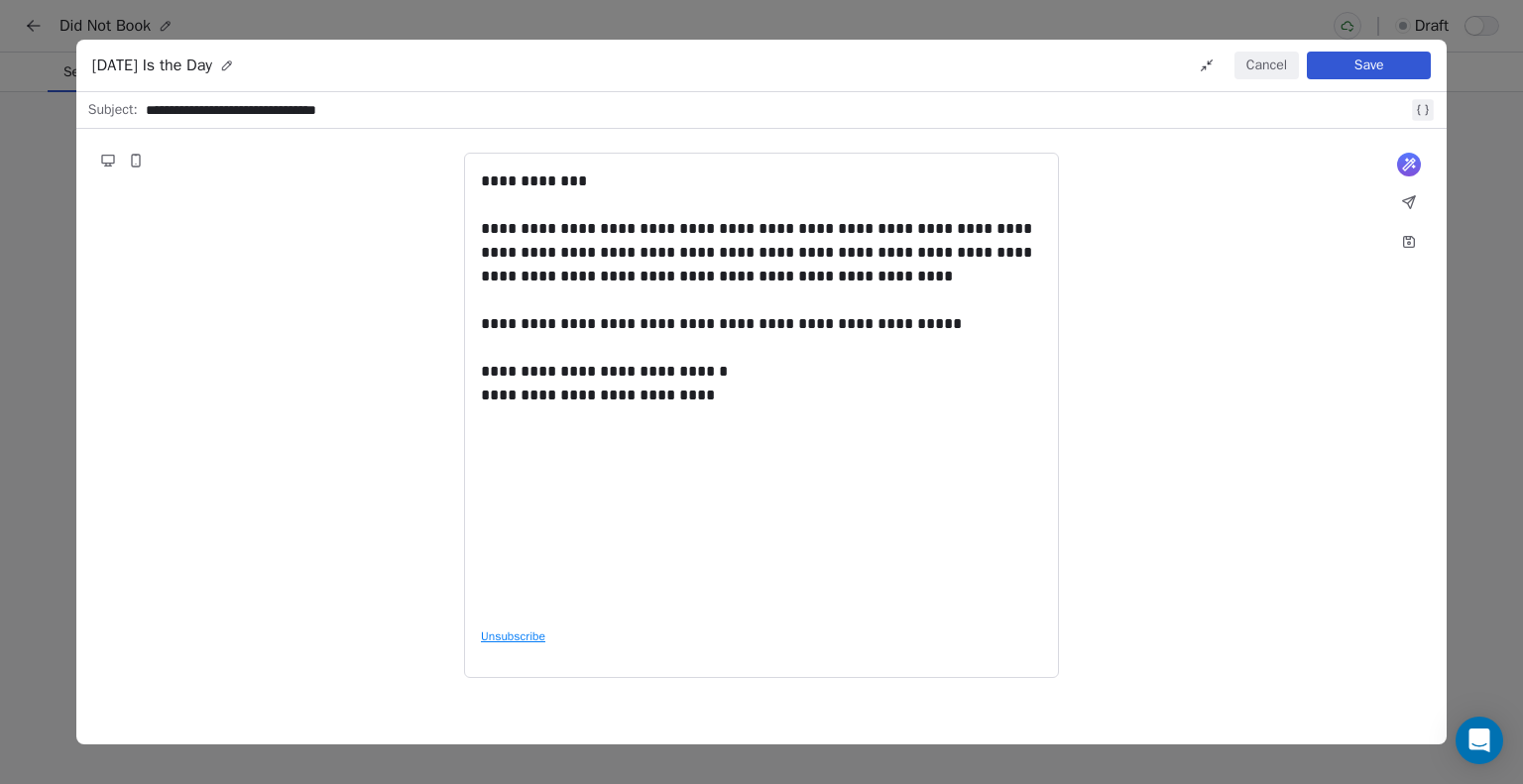 click on "**********" at bounding box center [762, 392] 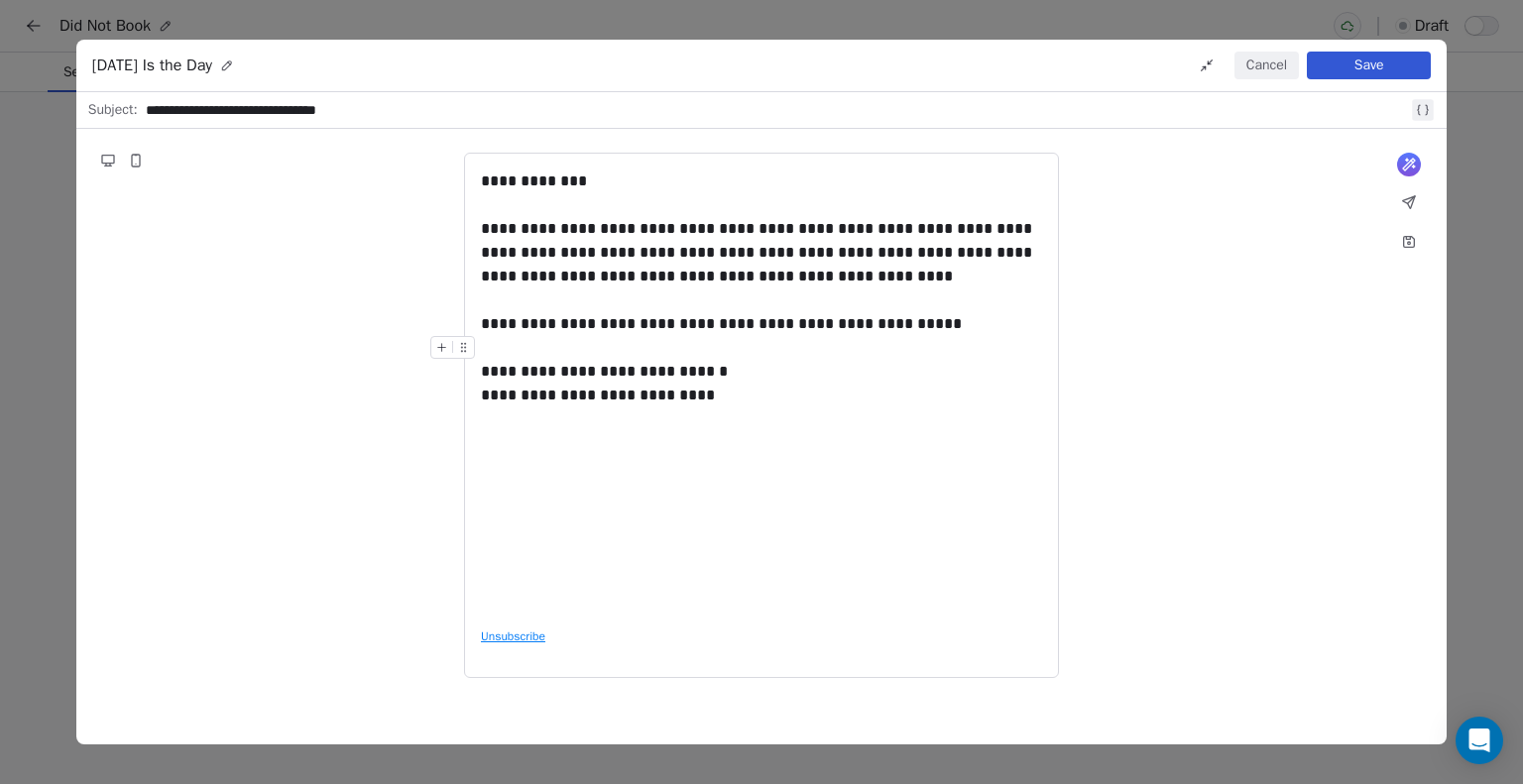 click on "Cancel" at bounding box center (1266, 65) 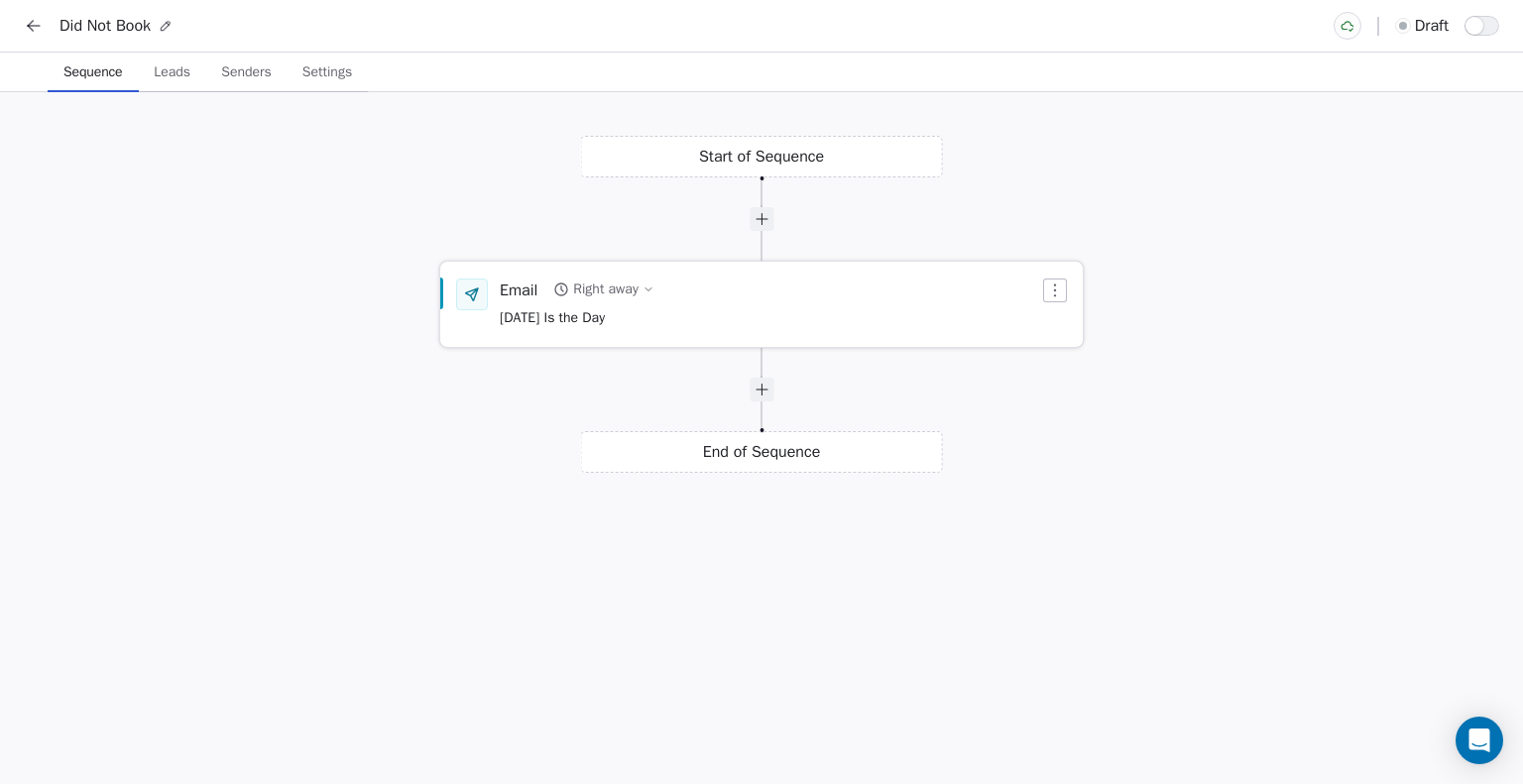 click 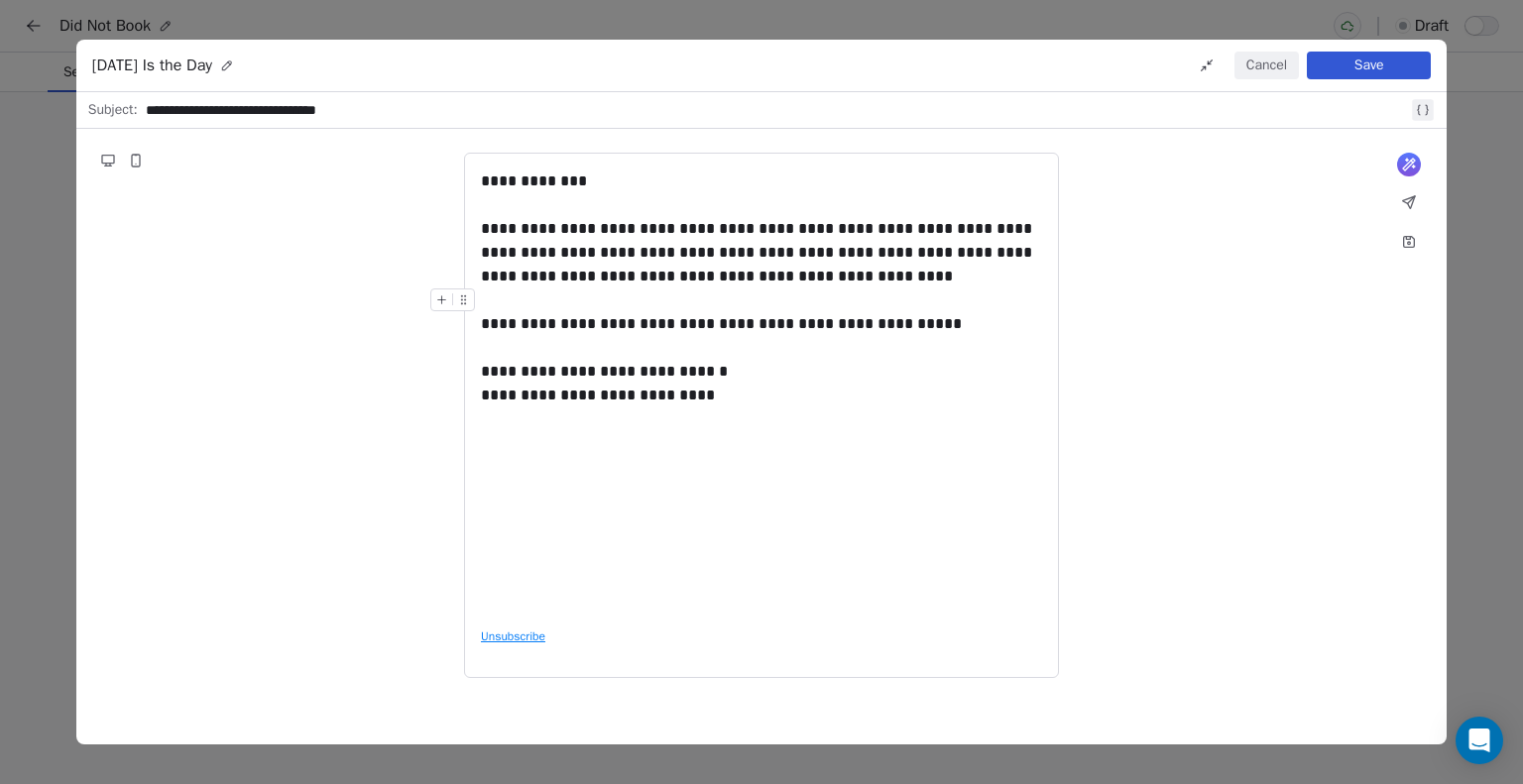 click on "Cancel" at bounding box center [1266, 65] 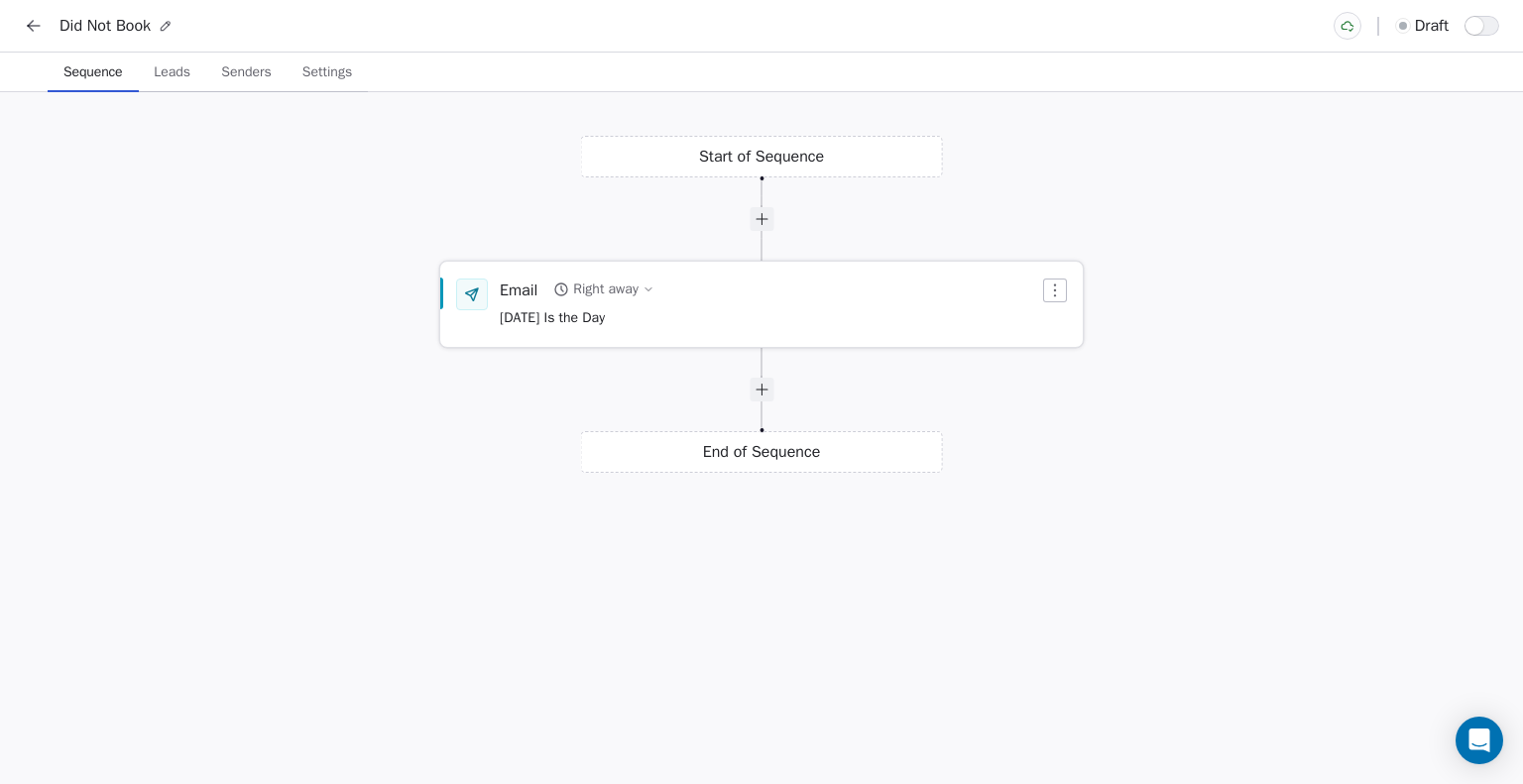 click on "Email" at bounding box center [519, 289] 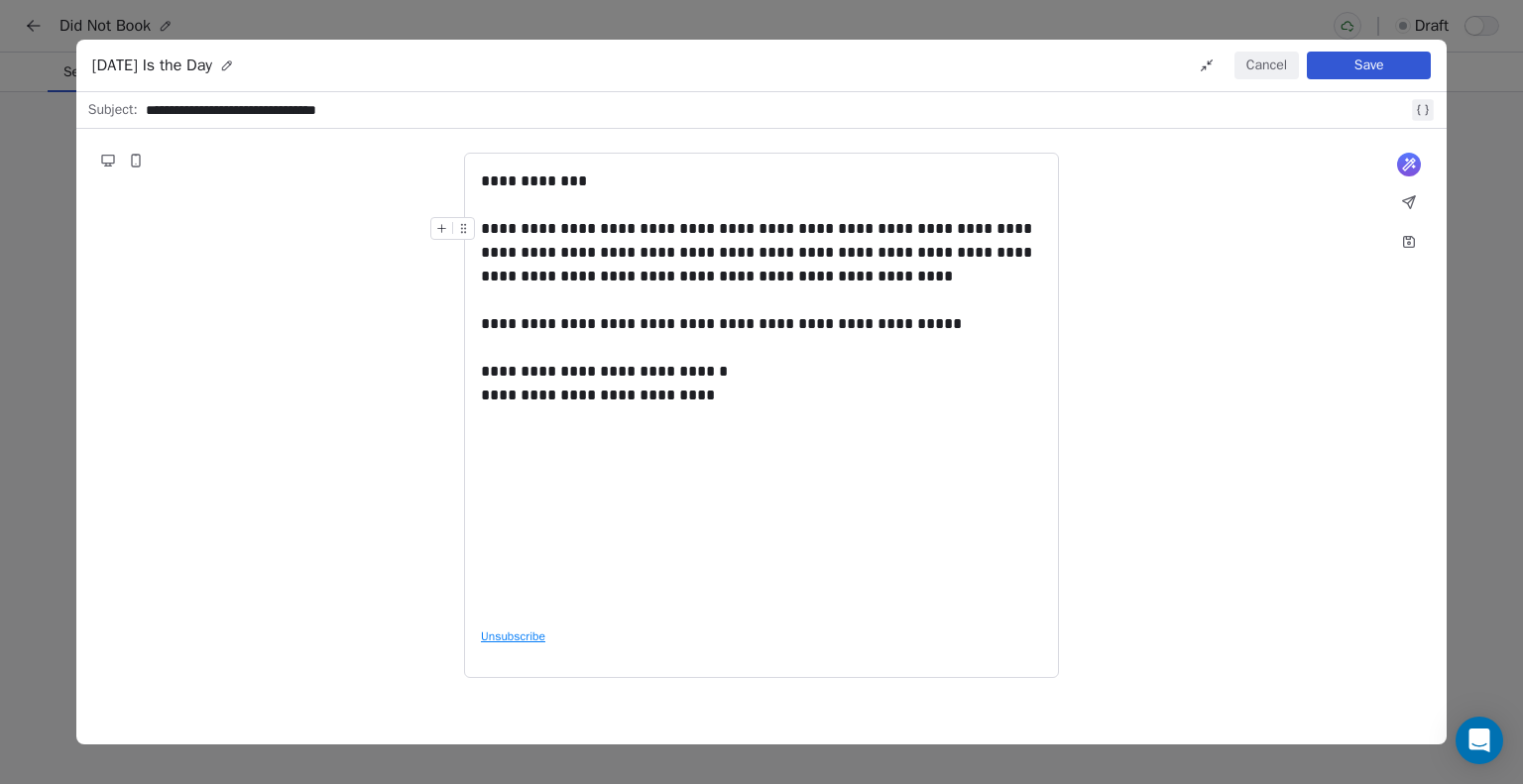 click on "Cancel" at bounding box center [1266, 65] 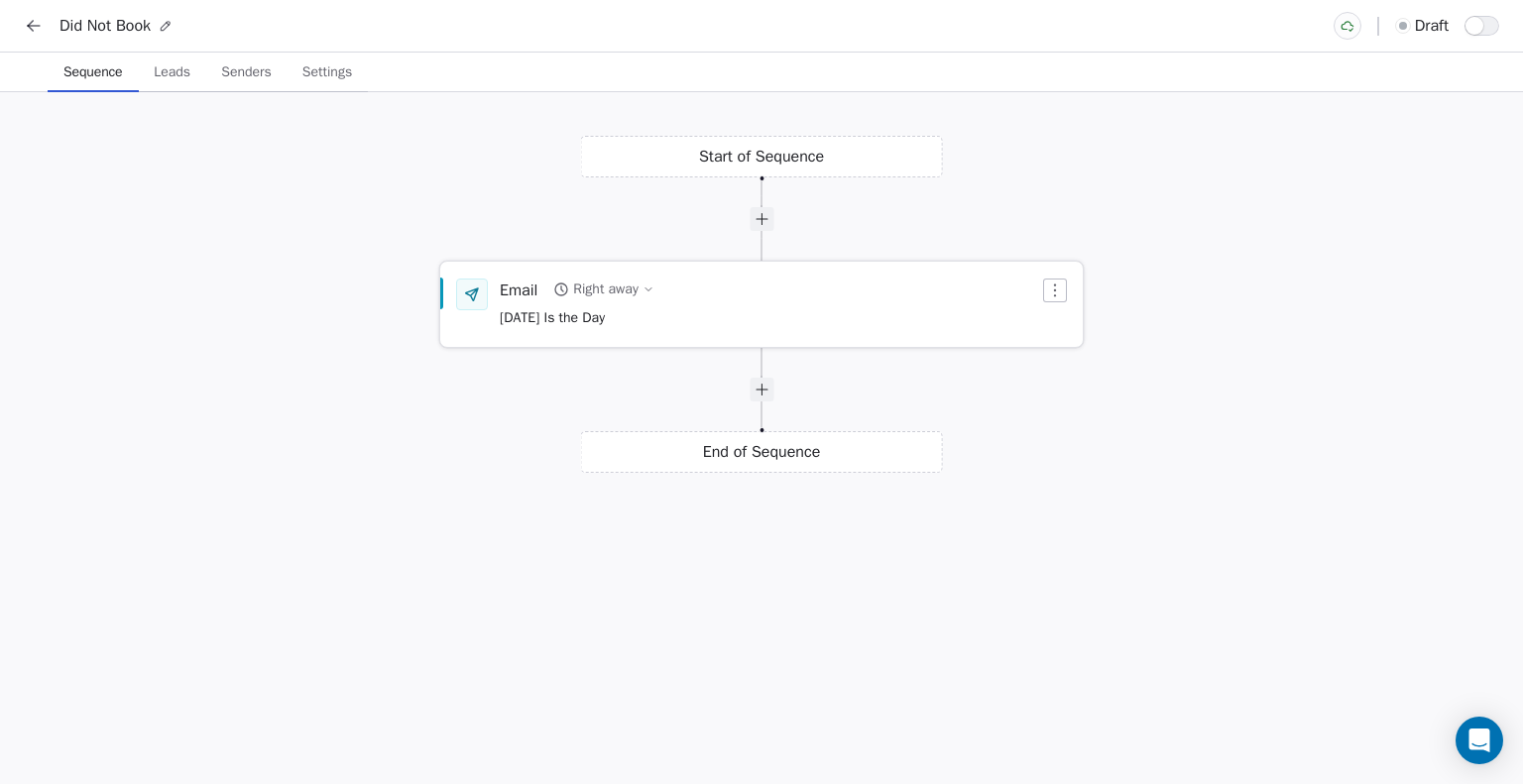 click on "Right away" at bounding box center (605, 289) 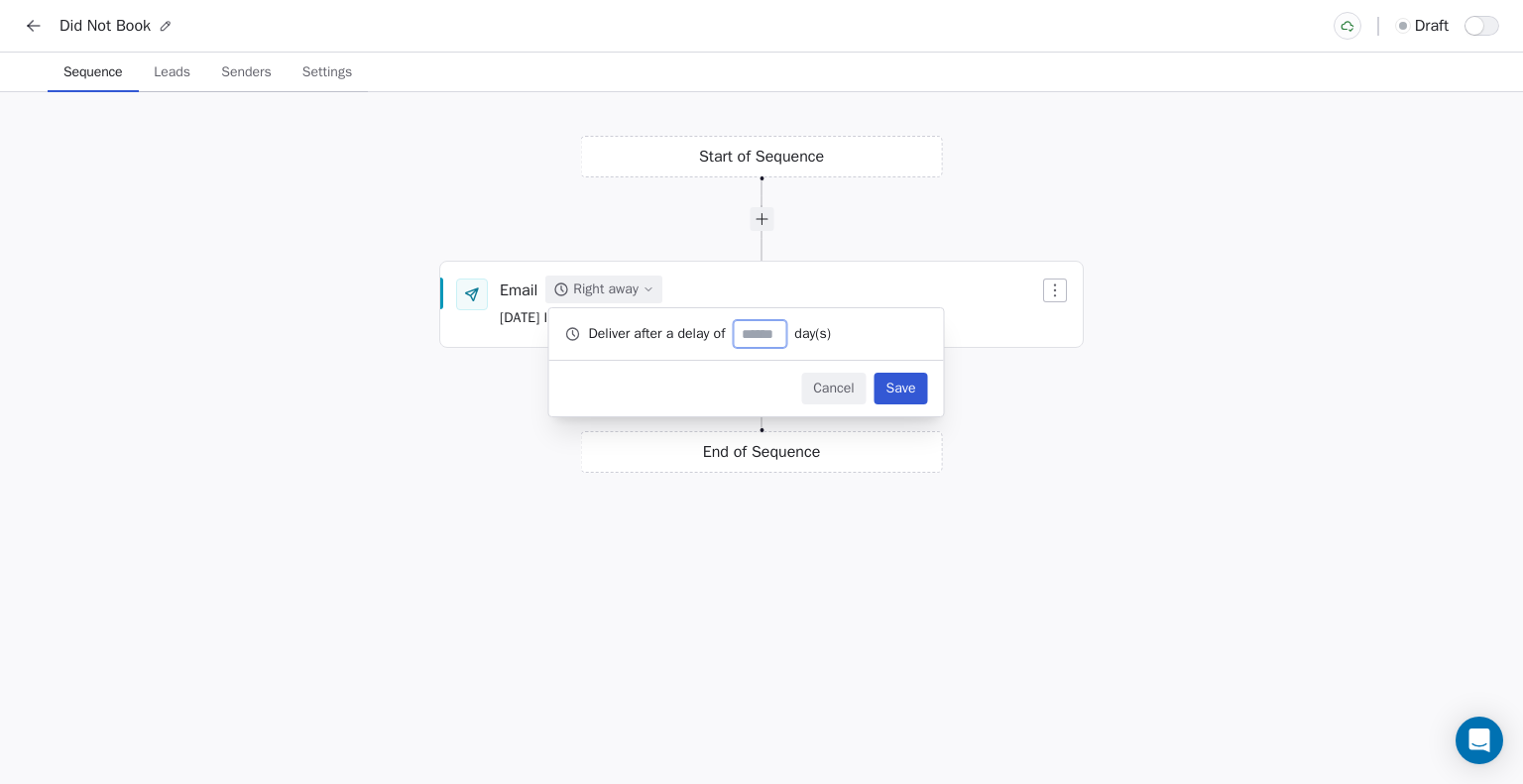 click on "Deliver after a delay of" at bounding box center [657, 334] 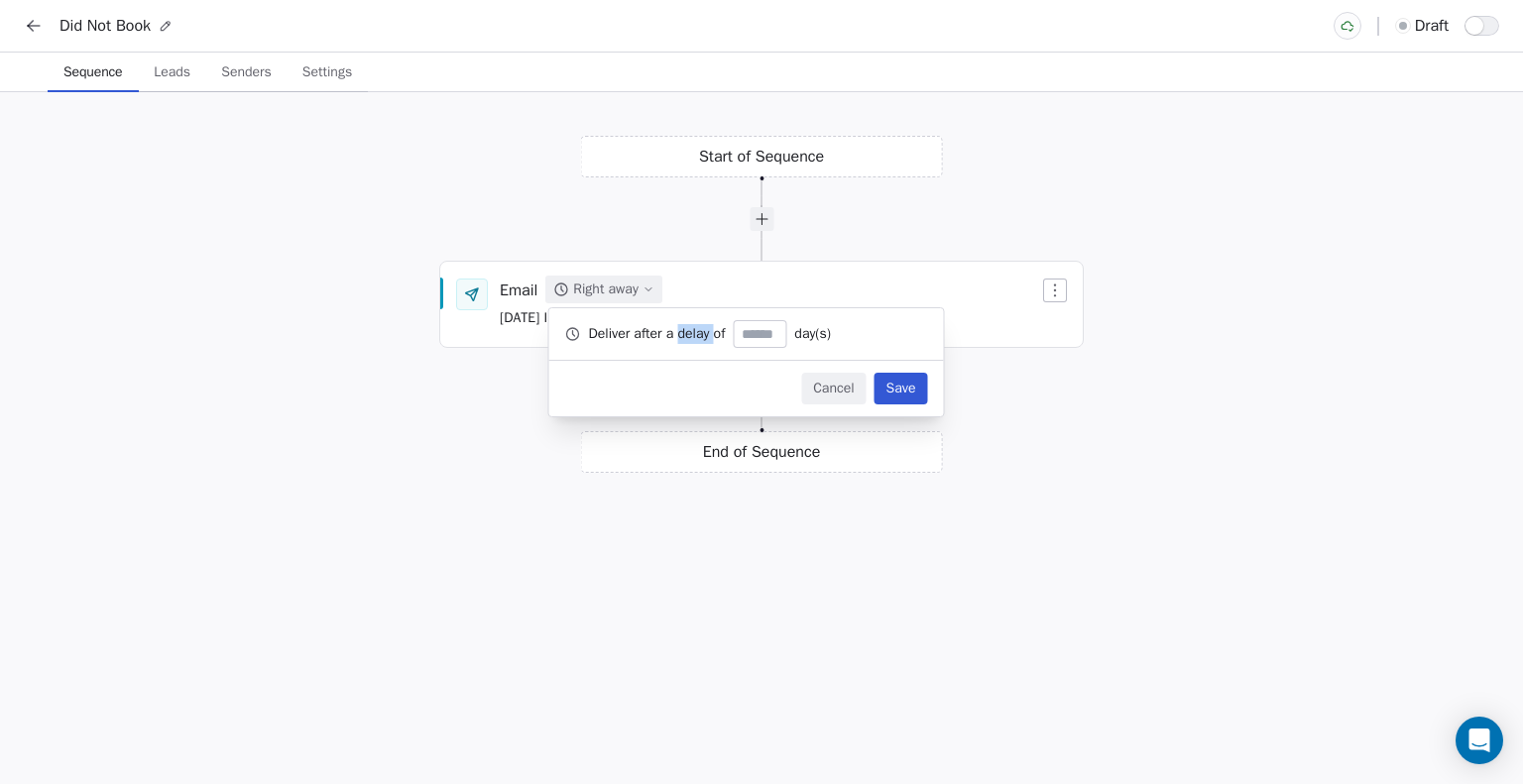 click on "Deliver after a delay of" at bounding box center [657, 334] 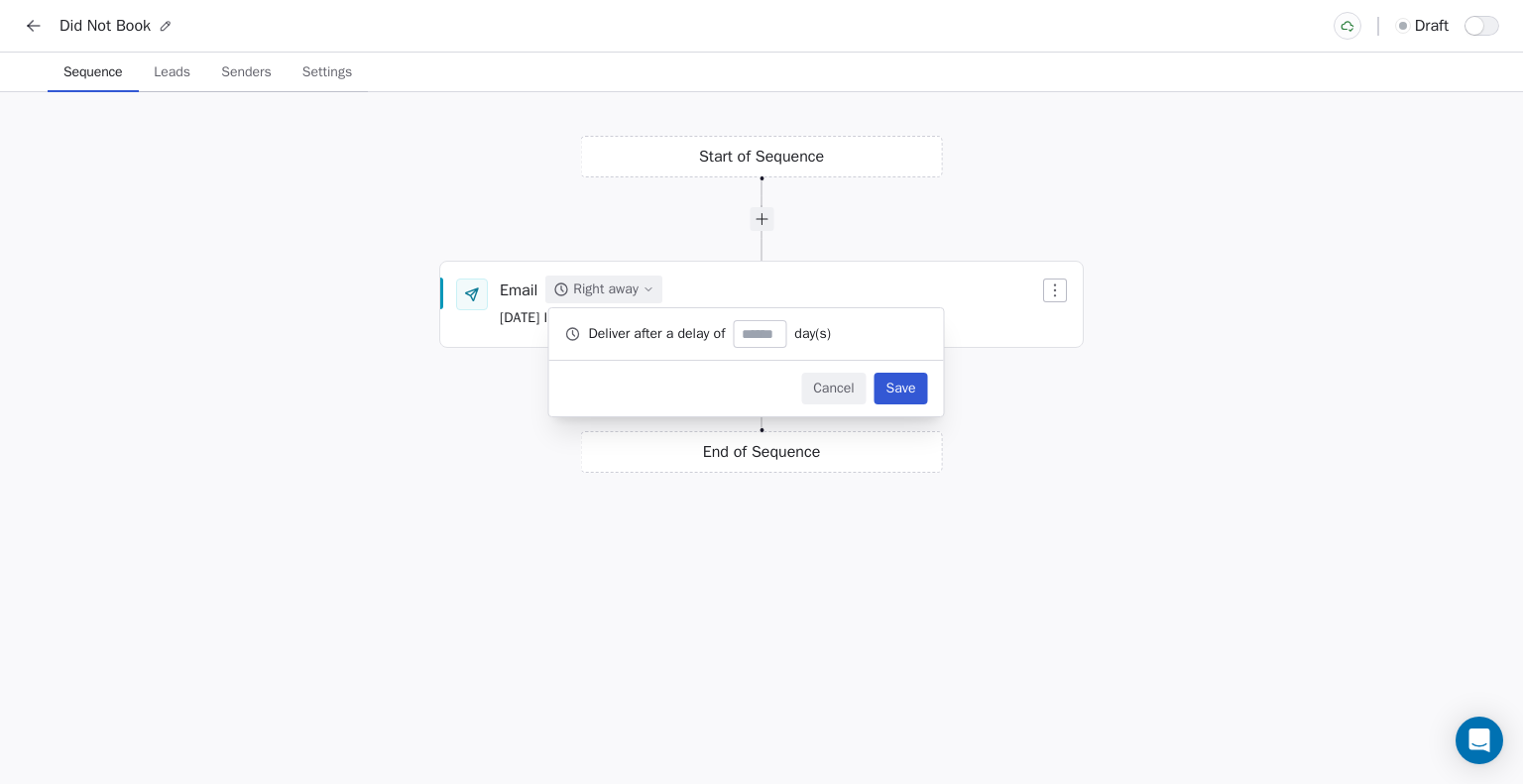 click on "Cancel Save" at bounding box center [747, 389] 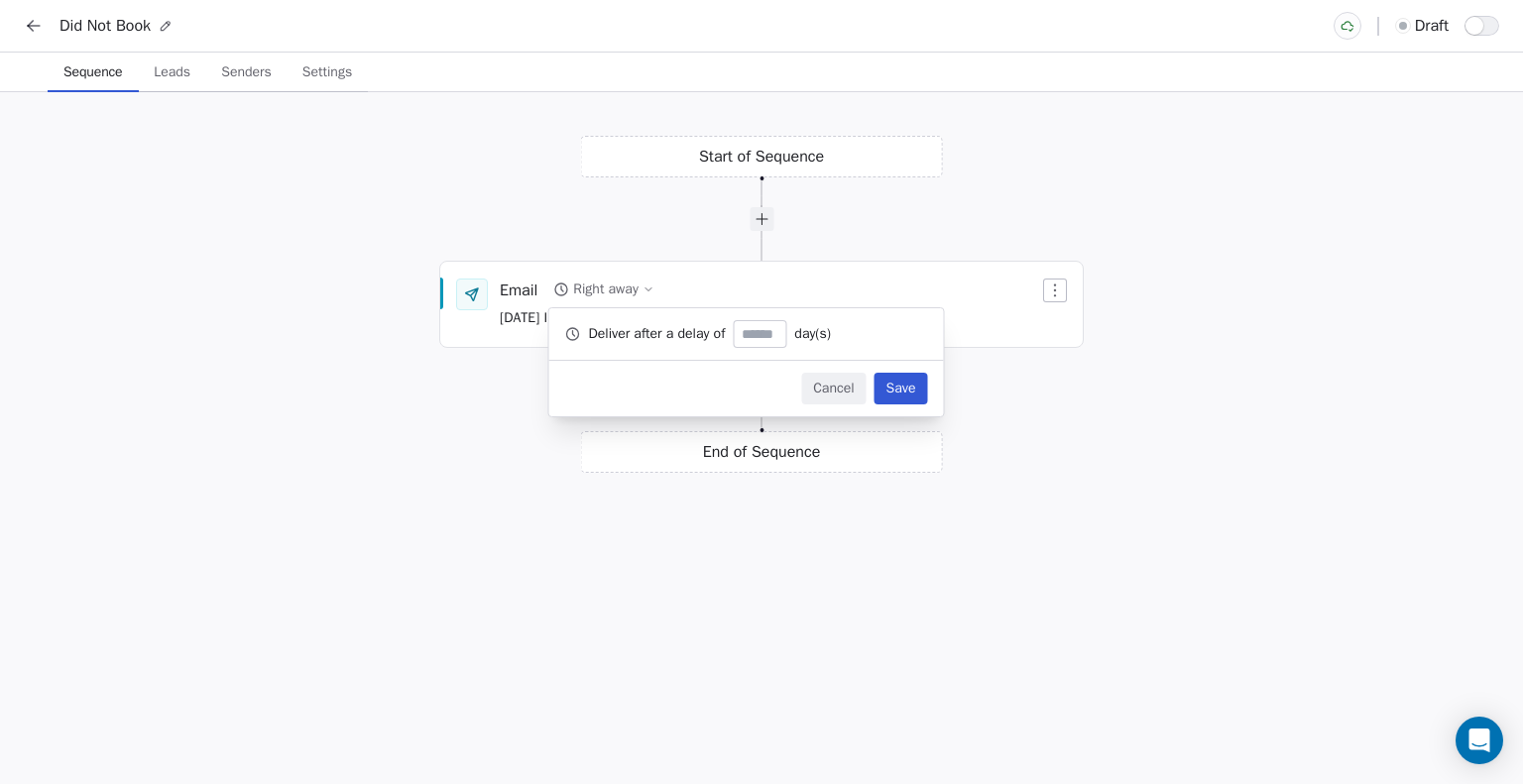 click on "Start of Sequence Email Right away Today Is the Day End of Sequence" at bounding box center (762, 438) 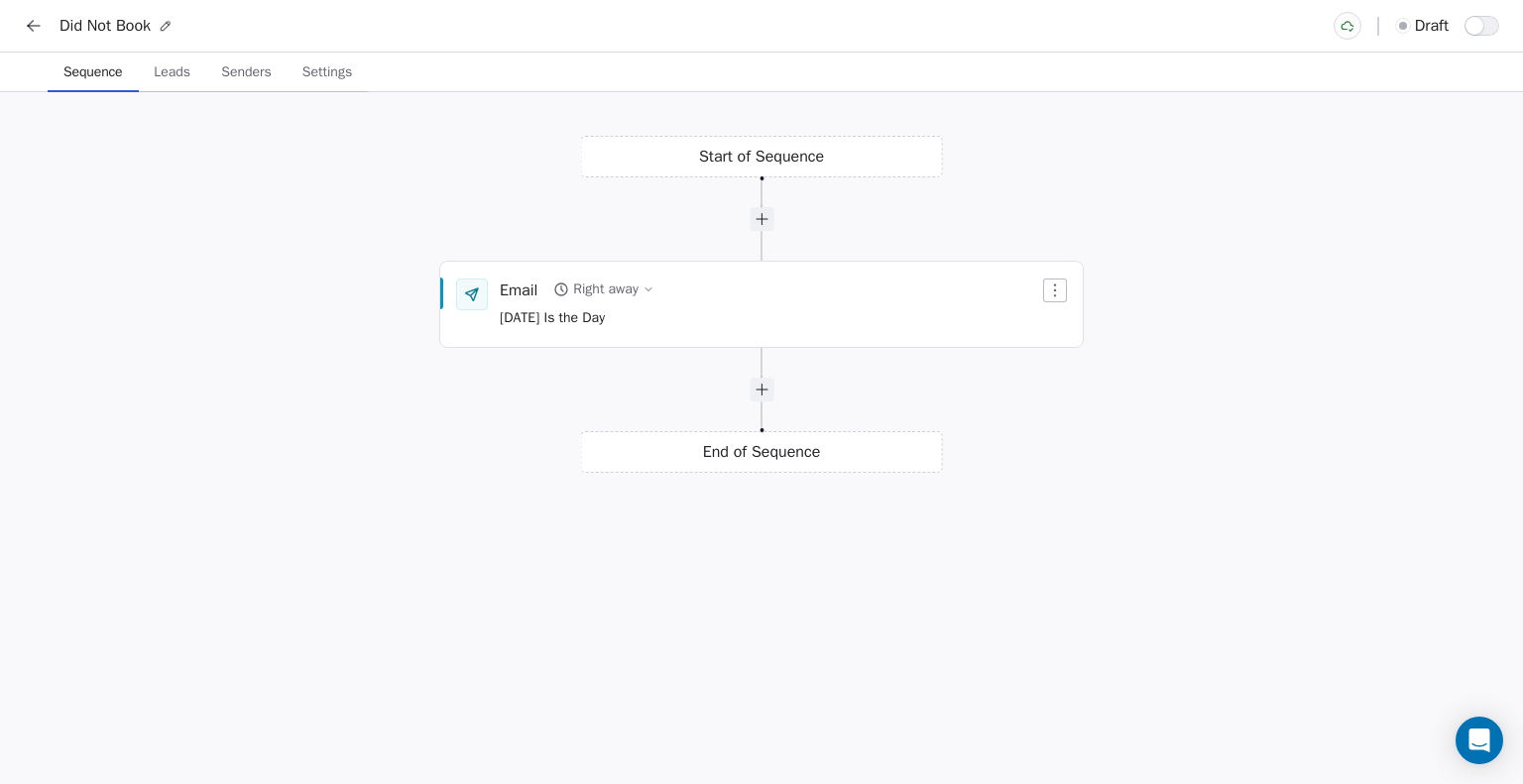 click on "Start of Sequence Email Right away Today Is the Day End of Sequence" at bounding box center [762, 438] 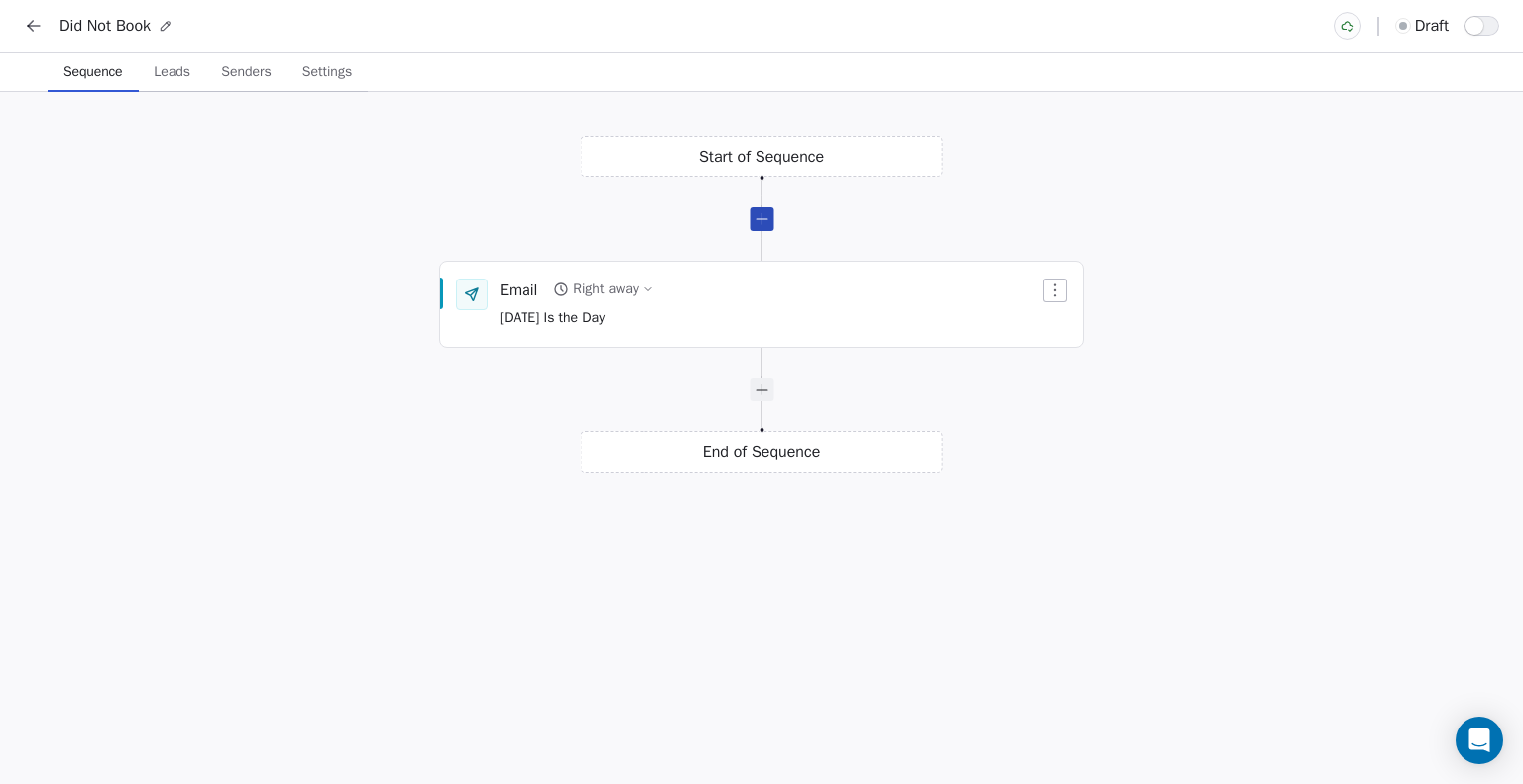 click at bounding box center [762, 219] 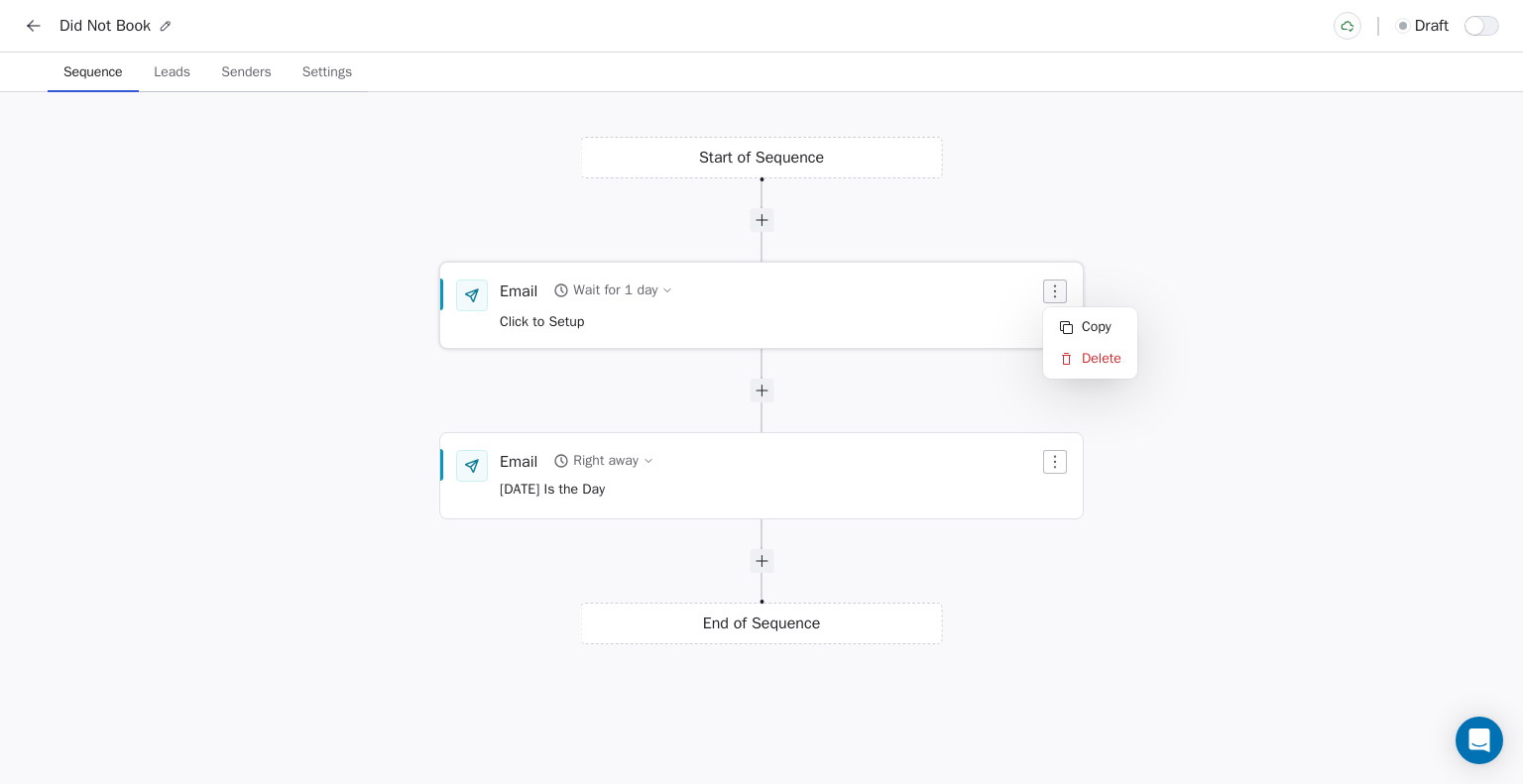 click 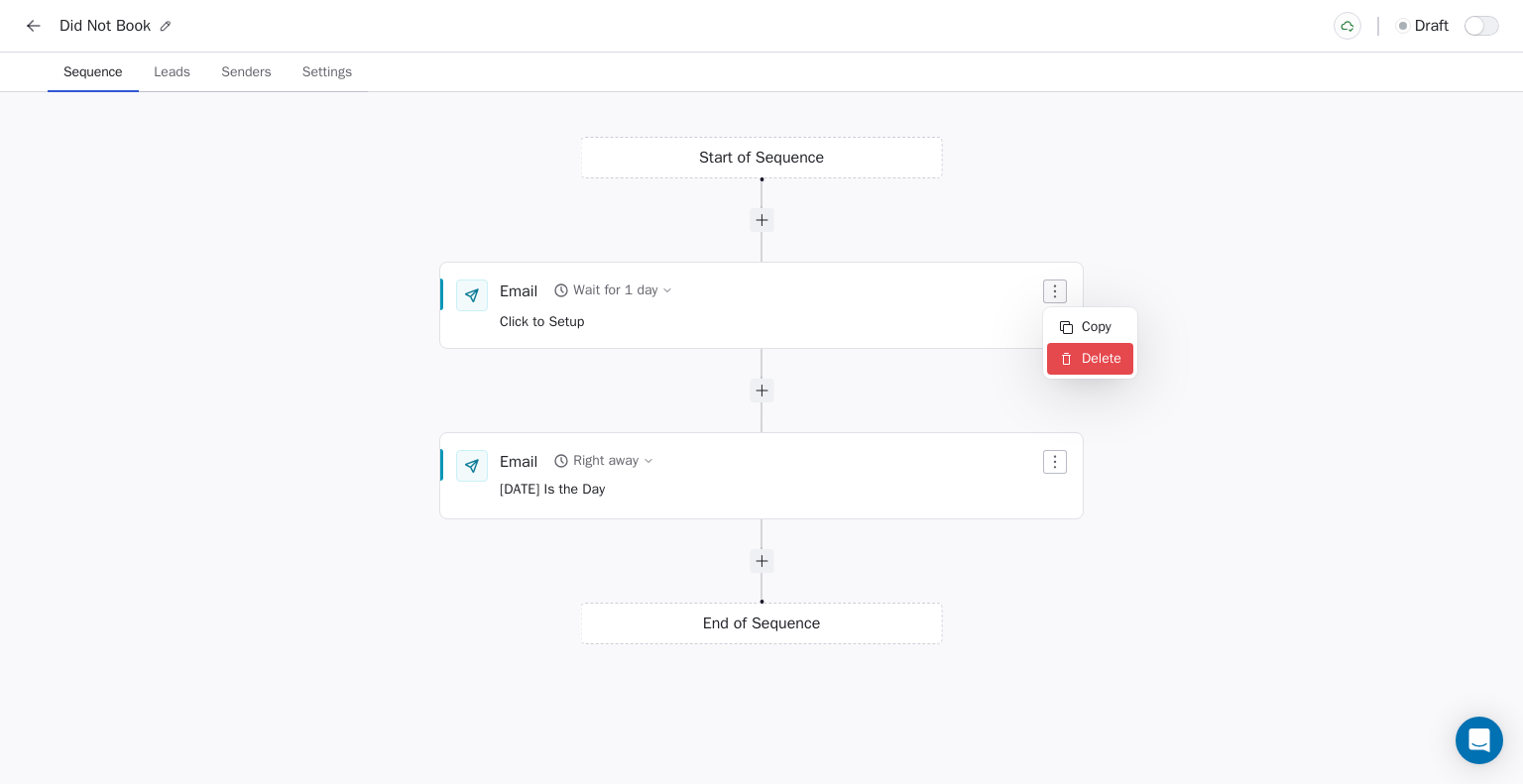 click on "Delete" at bounding box center [1090, 359] 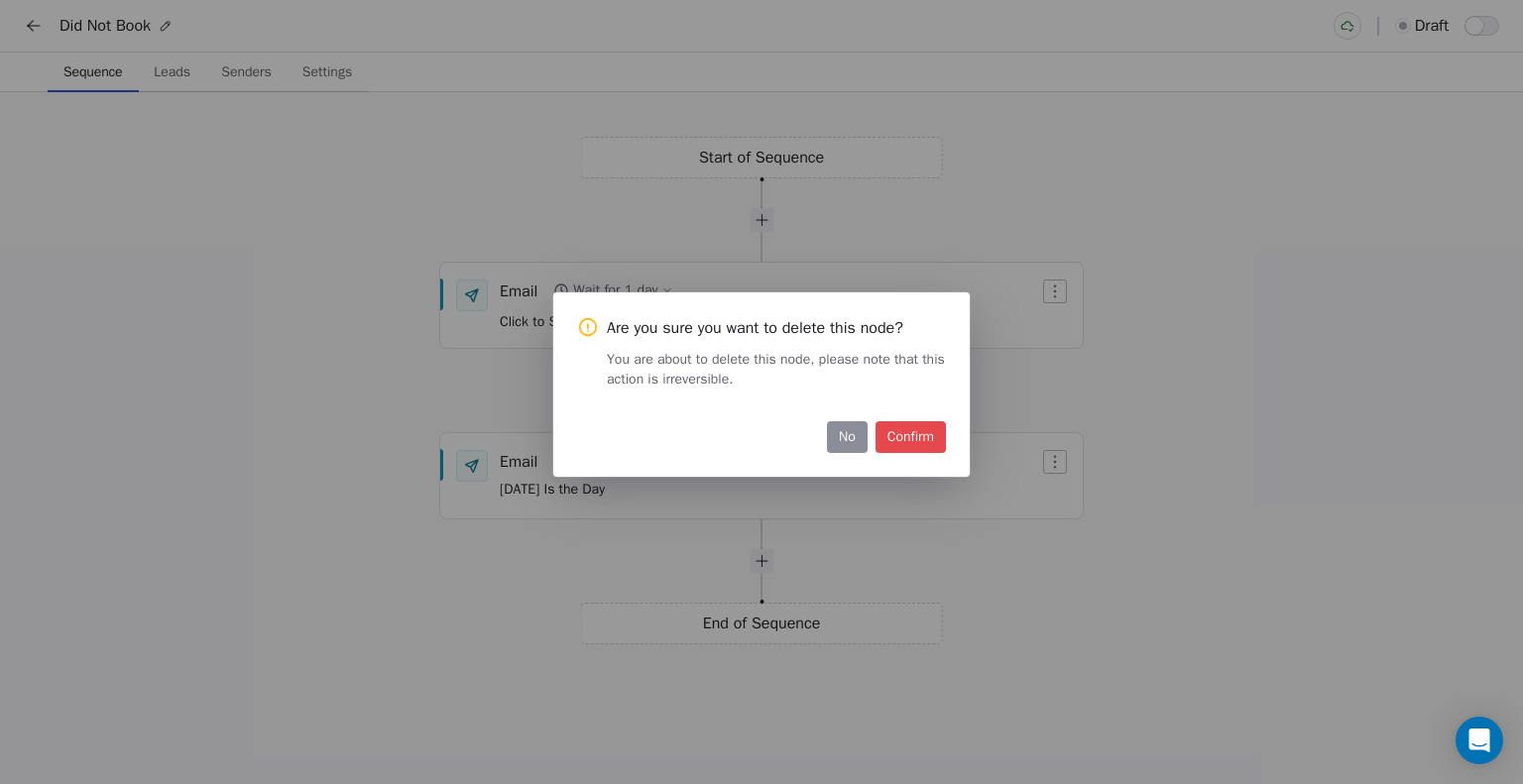 click on "Confirm" at bounding box center (910, 437) 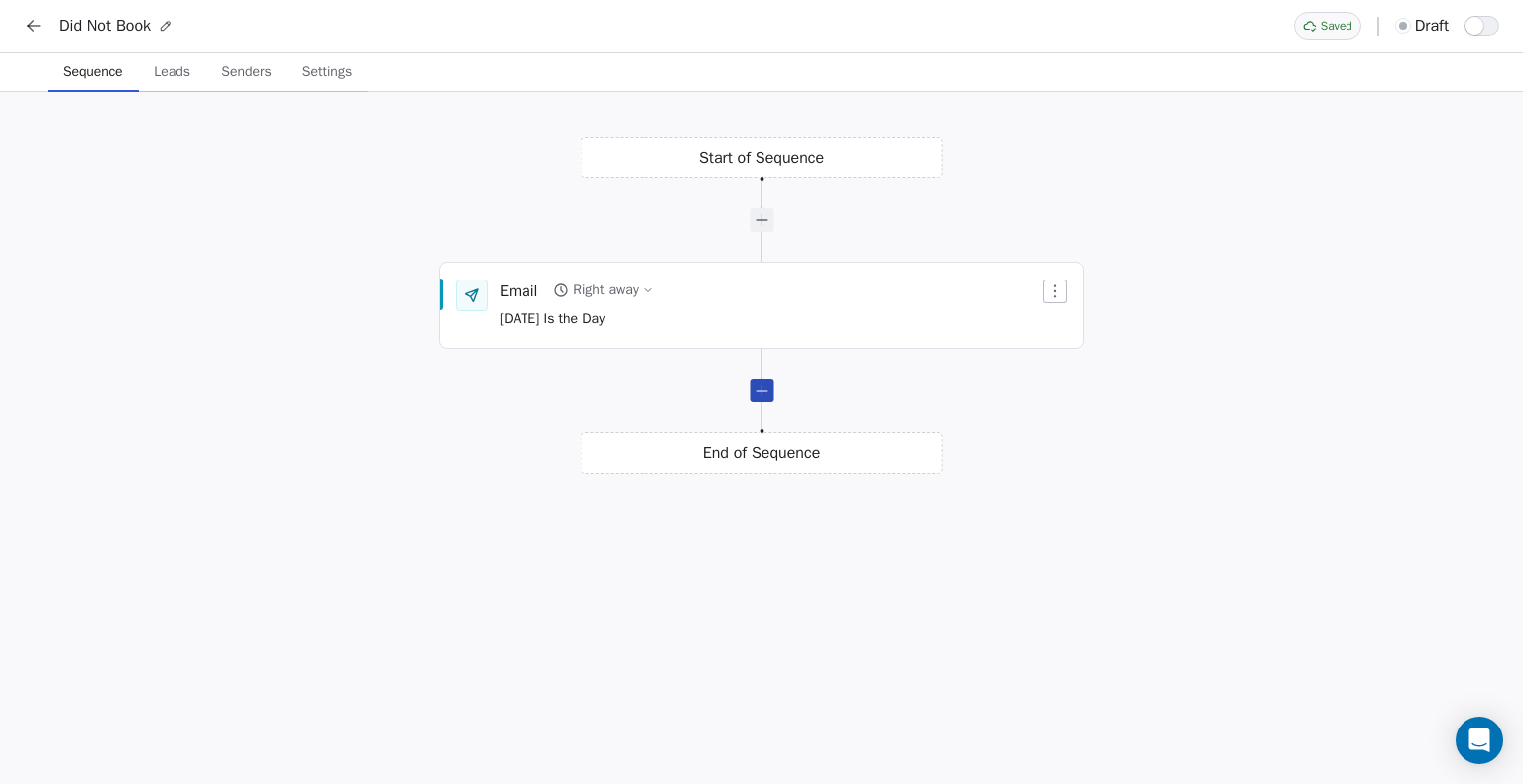 click at bounding box center [762, 391] 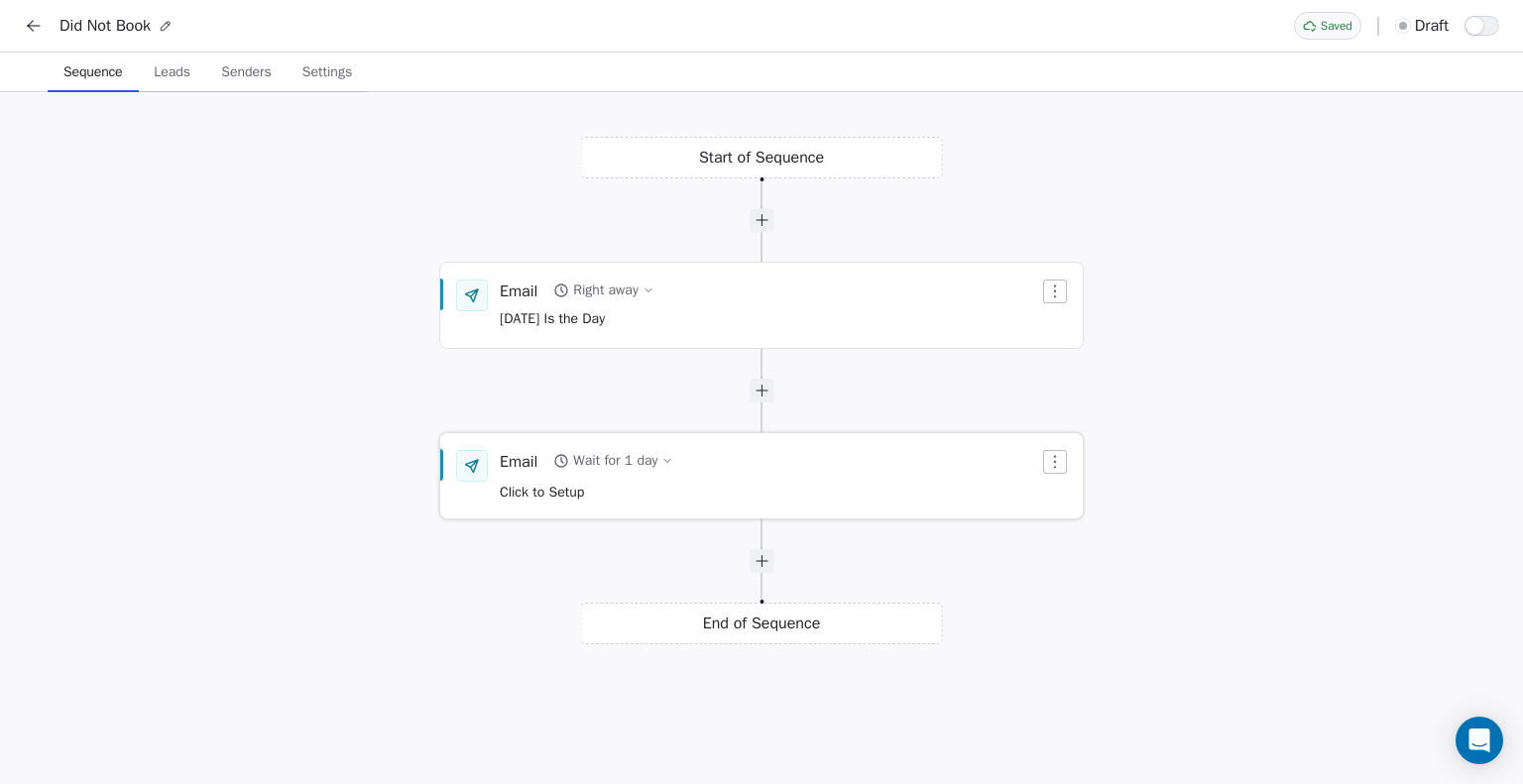 click on "Wait for 1 day" at bounding box center [615, 461] 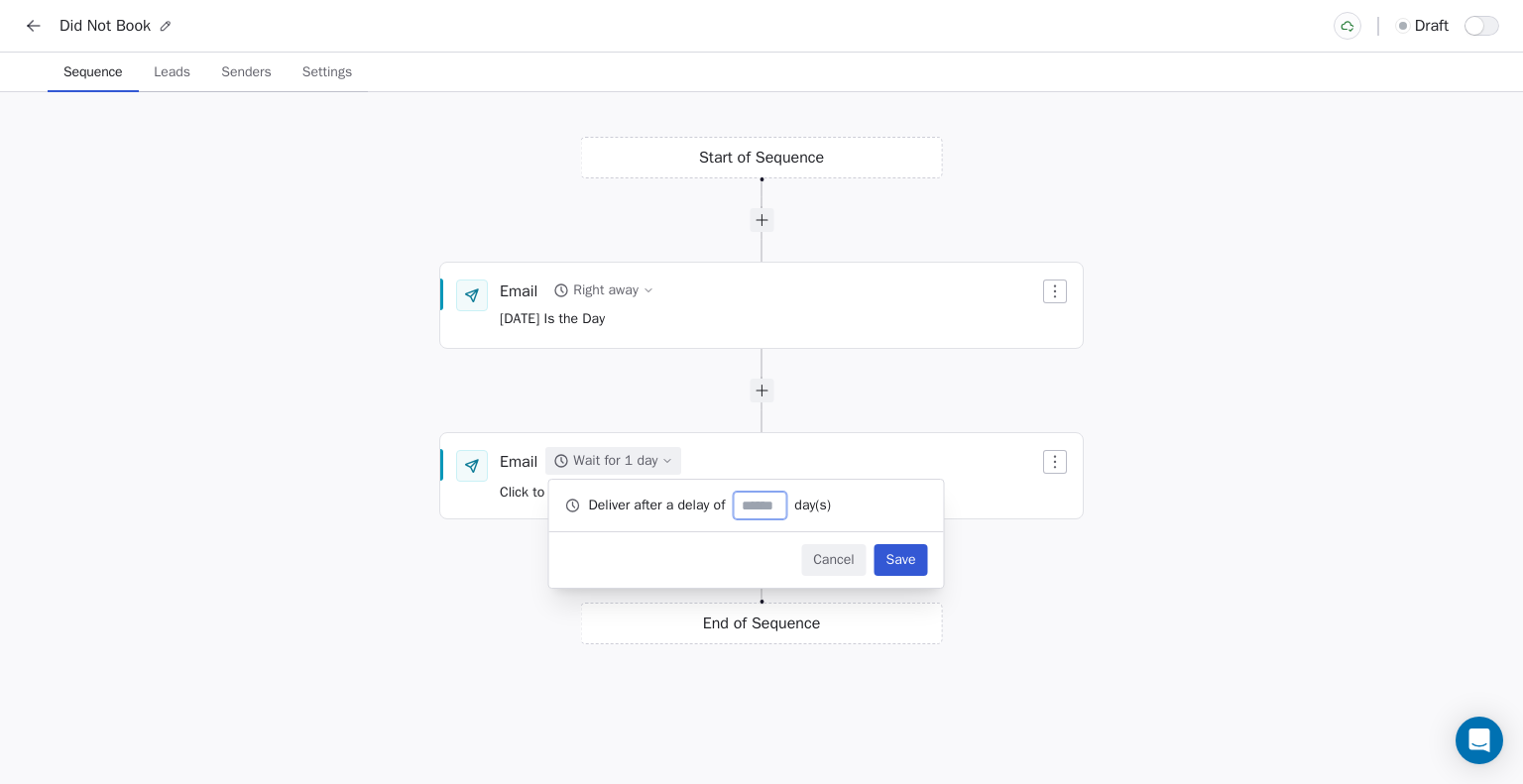 type on "*" 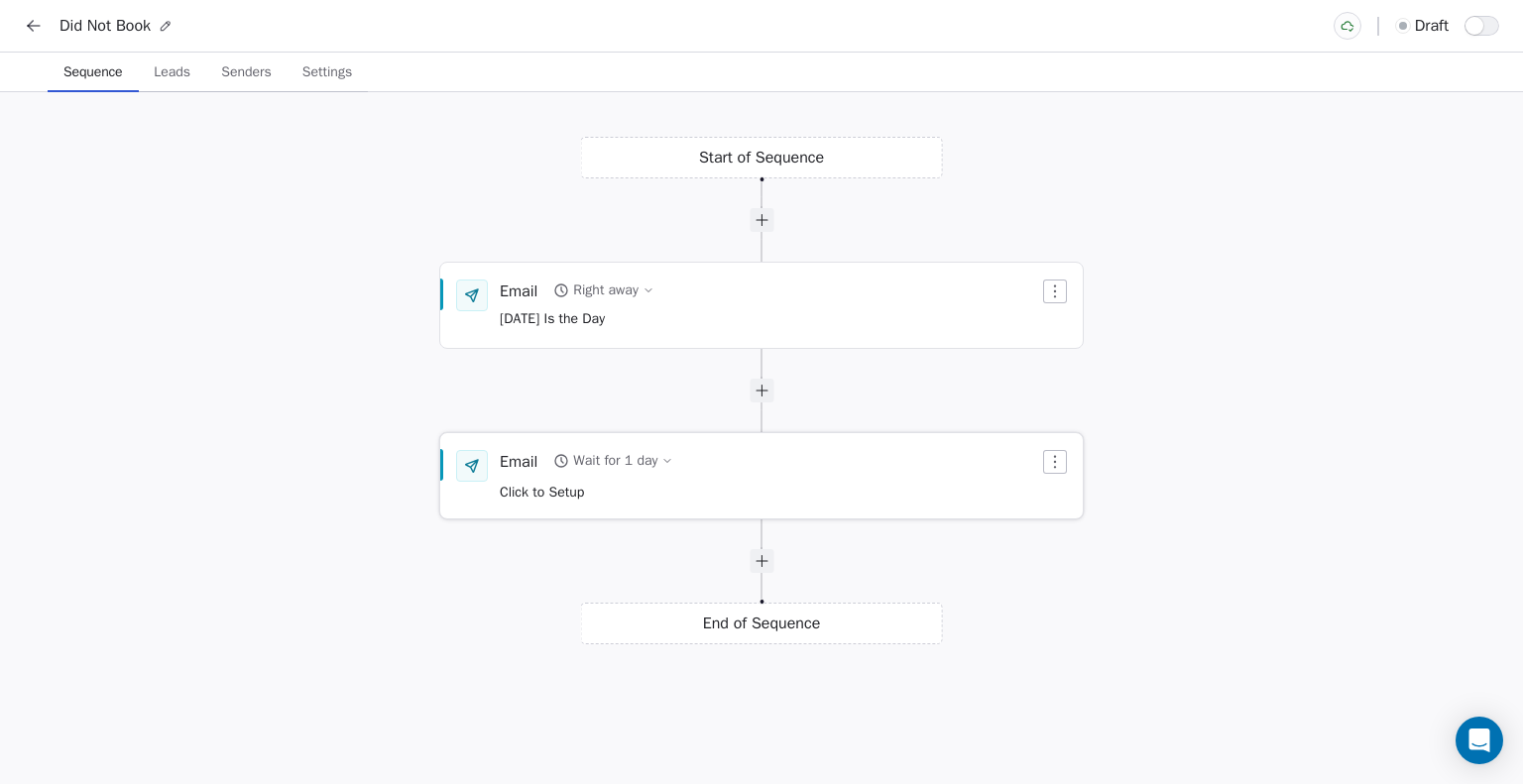 click on "Email Wait for 1 day Click to Setup" at bounding box center (762, 476) 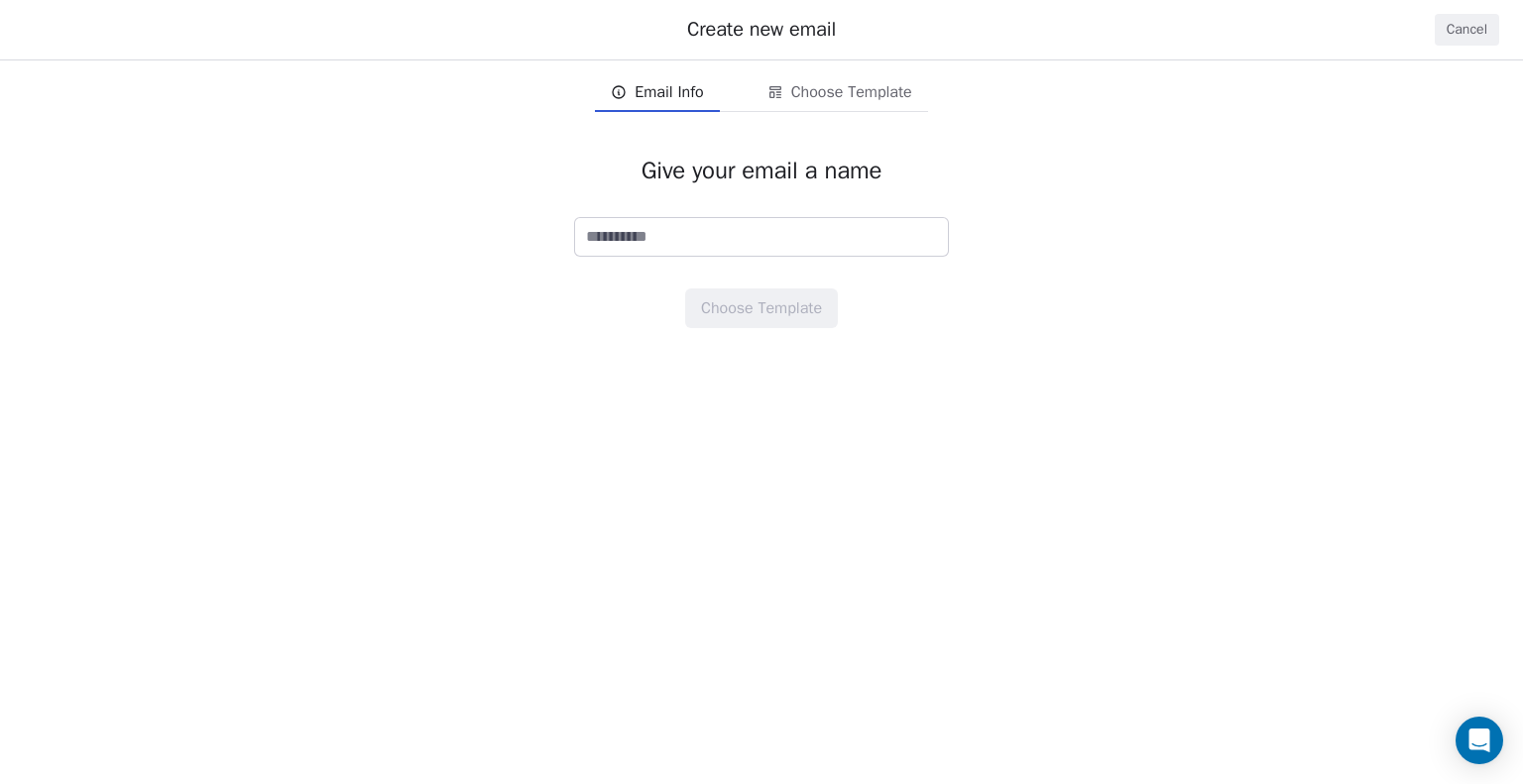 click at bounding box center (762, 237) 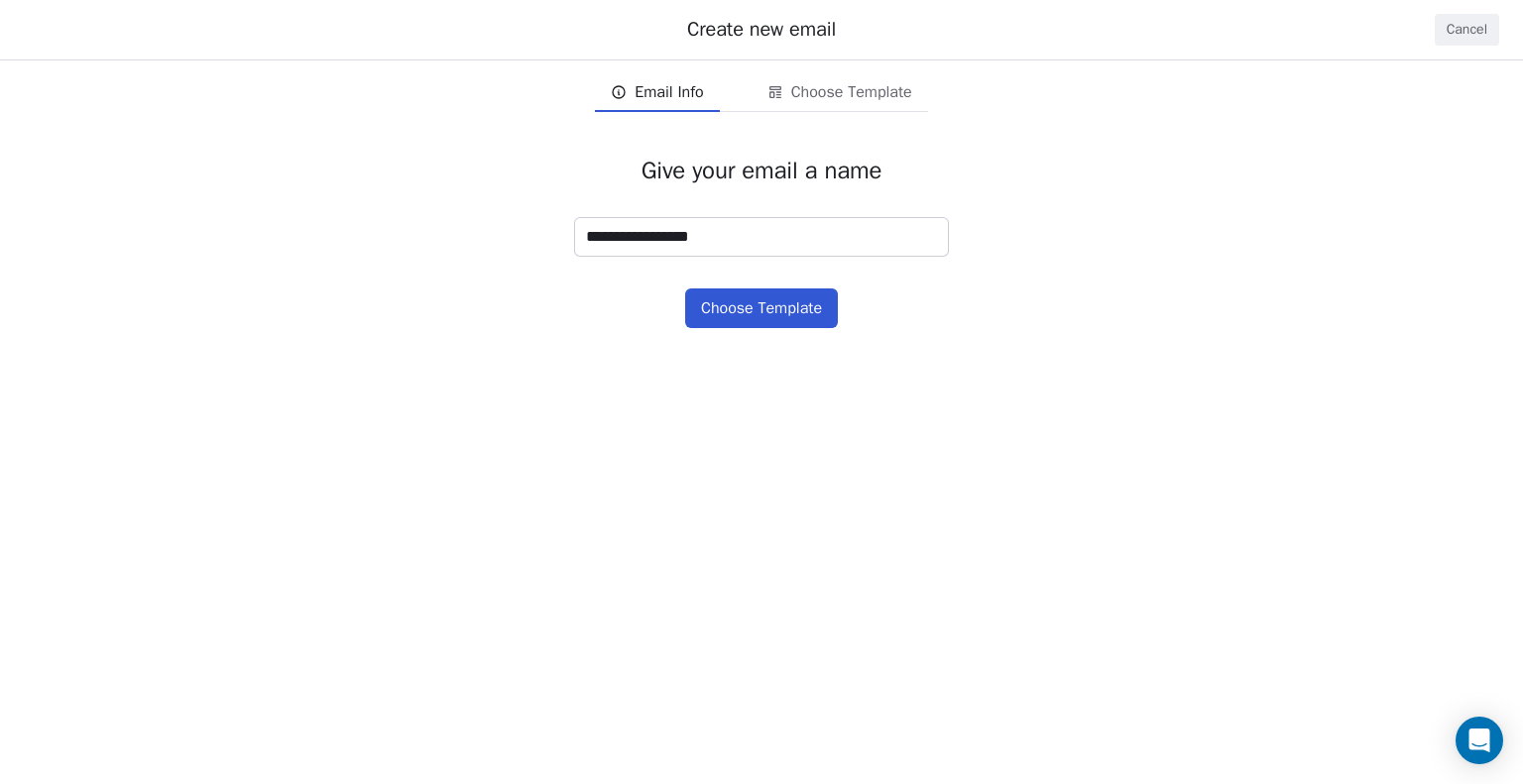 click on "**********" at bounding box center [762, 237] 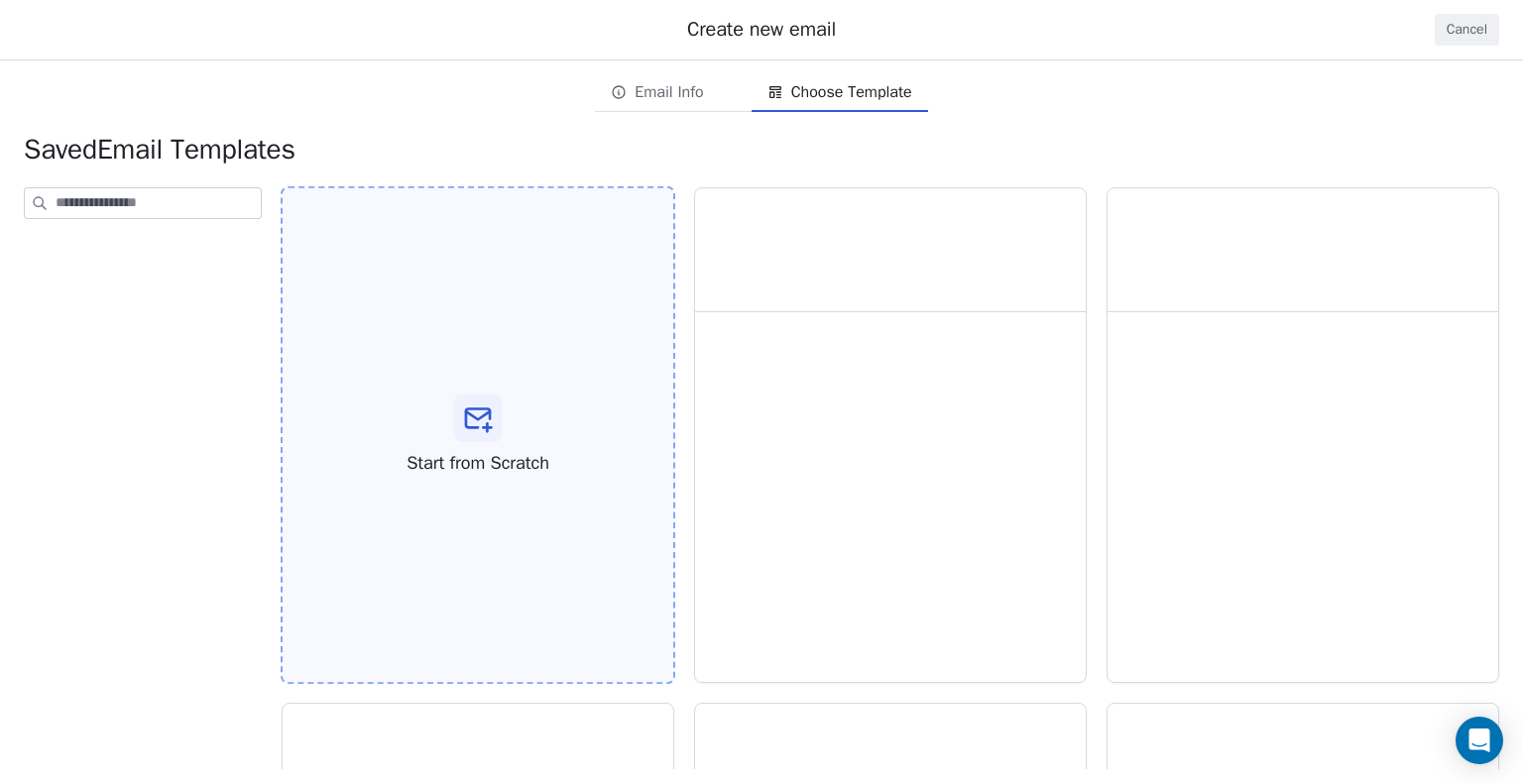 click 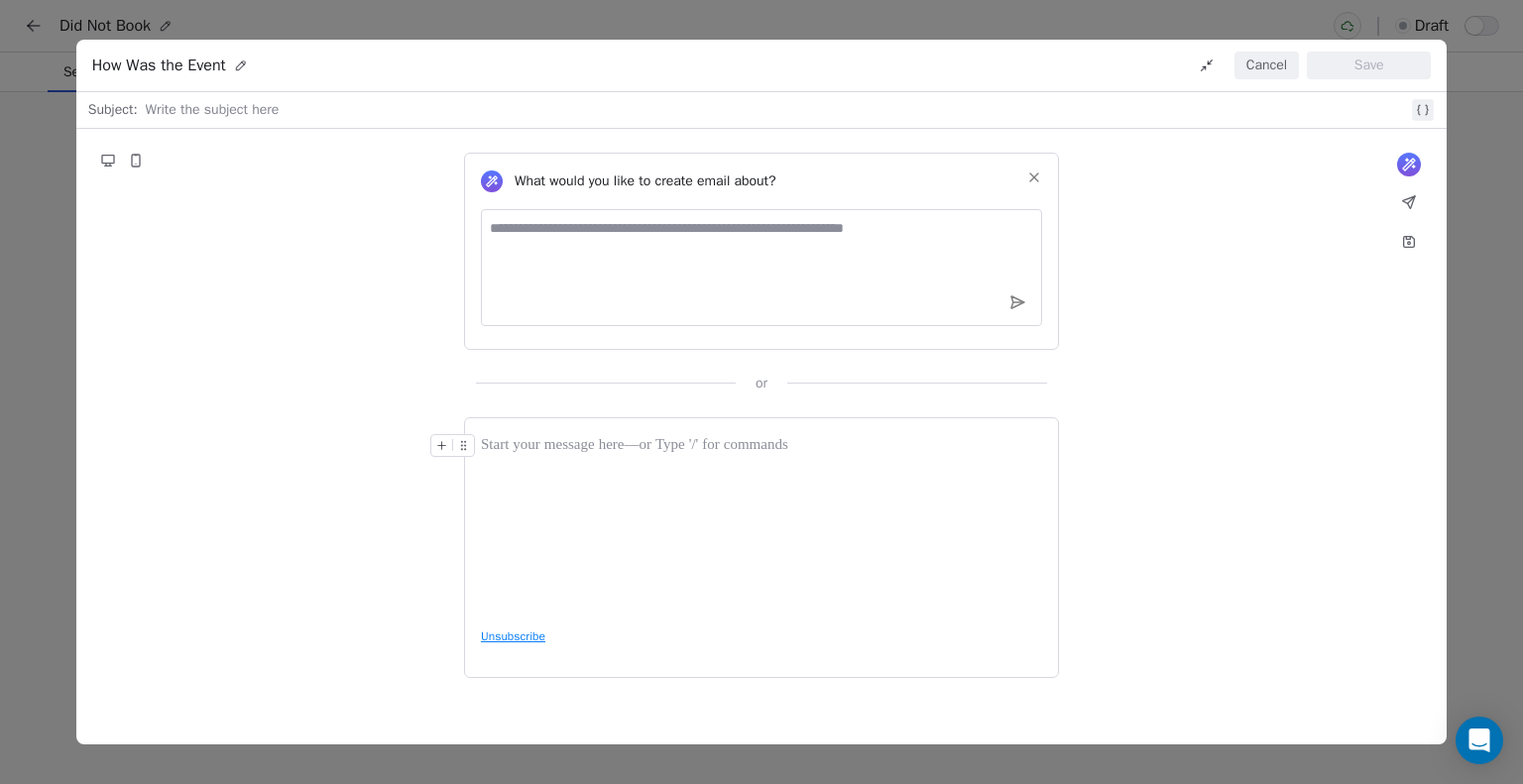 click at bounding box center [762, 523] 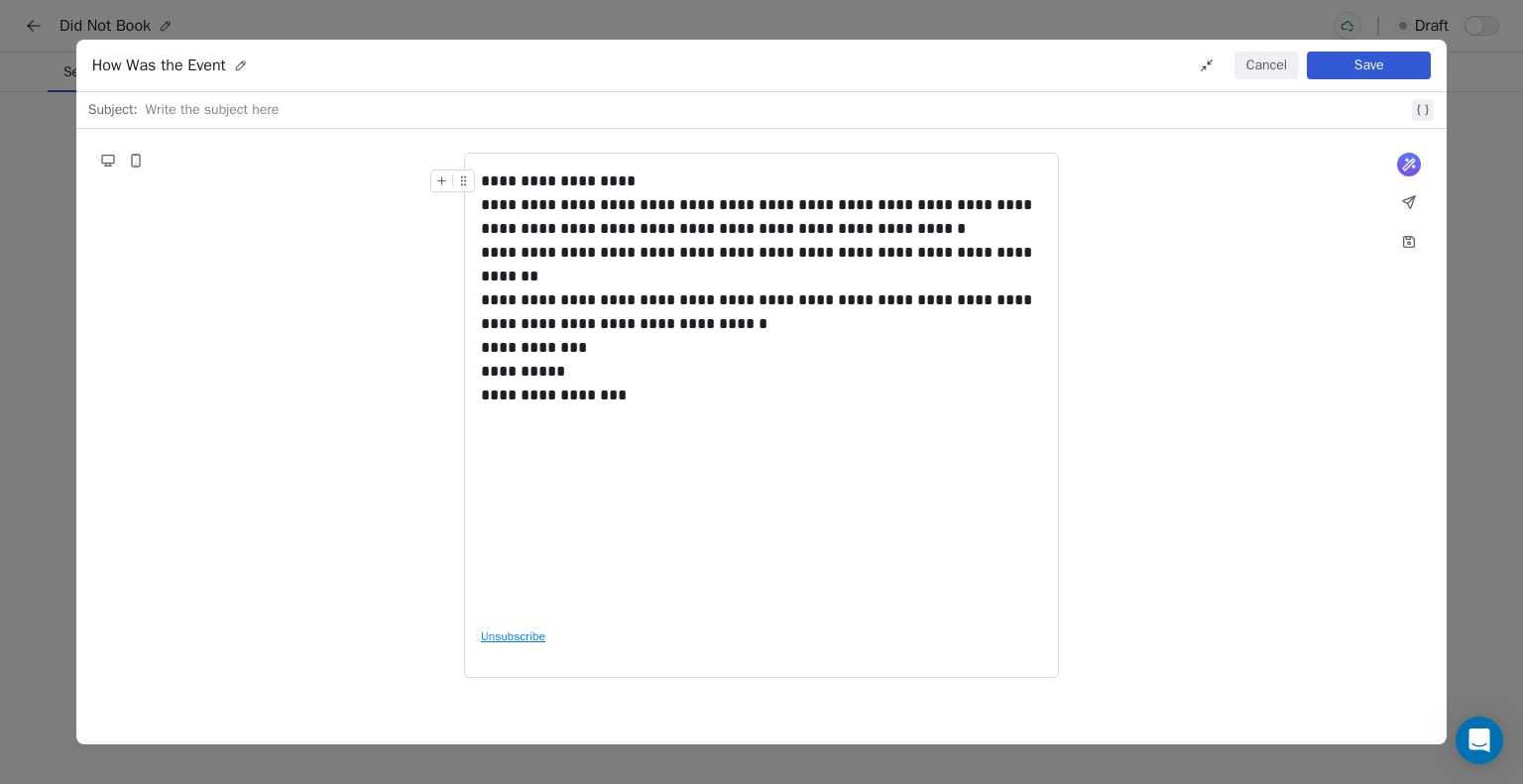 click on "**********" at bounding box center (762, 181) 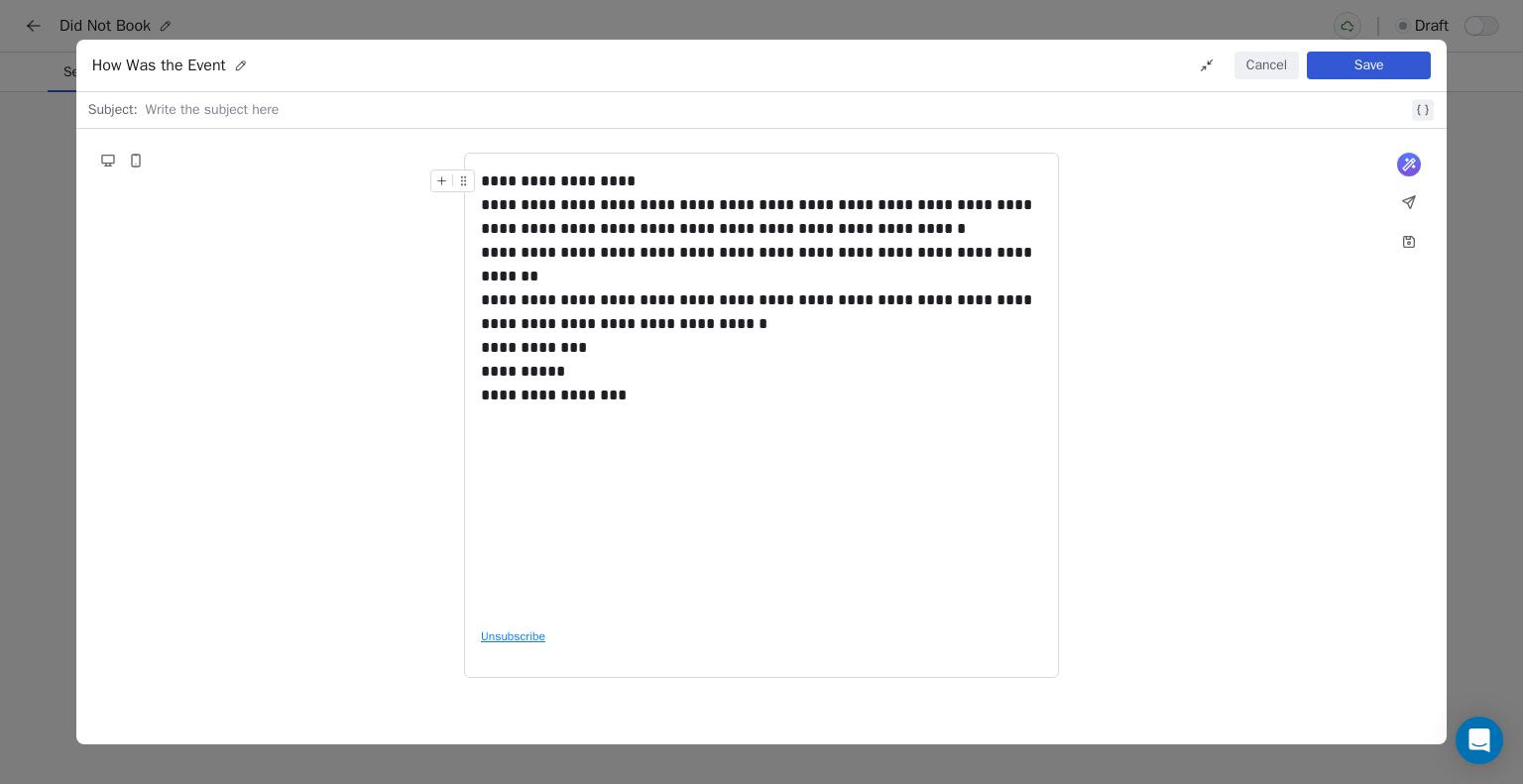type 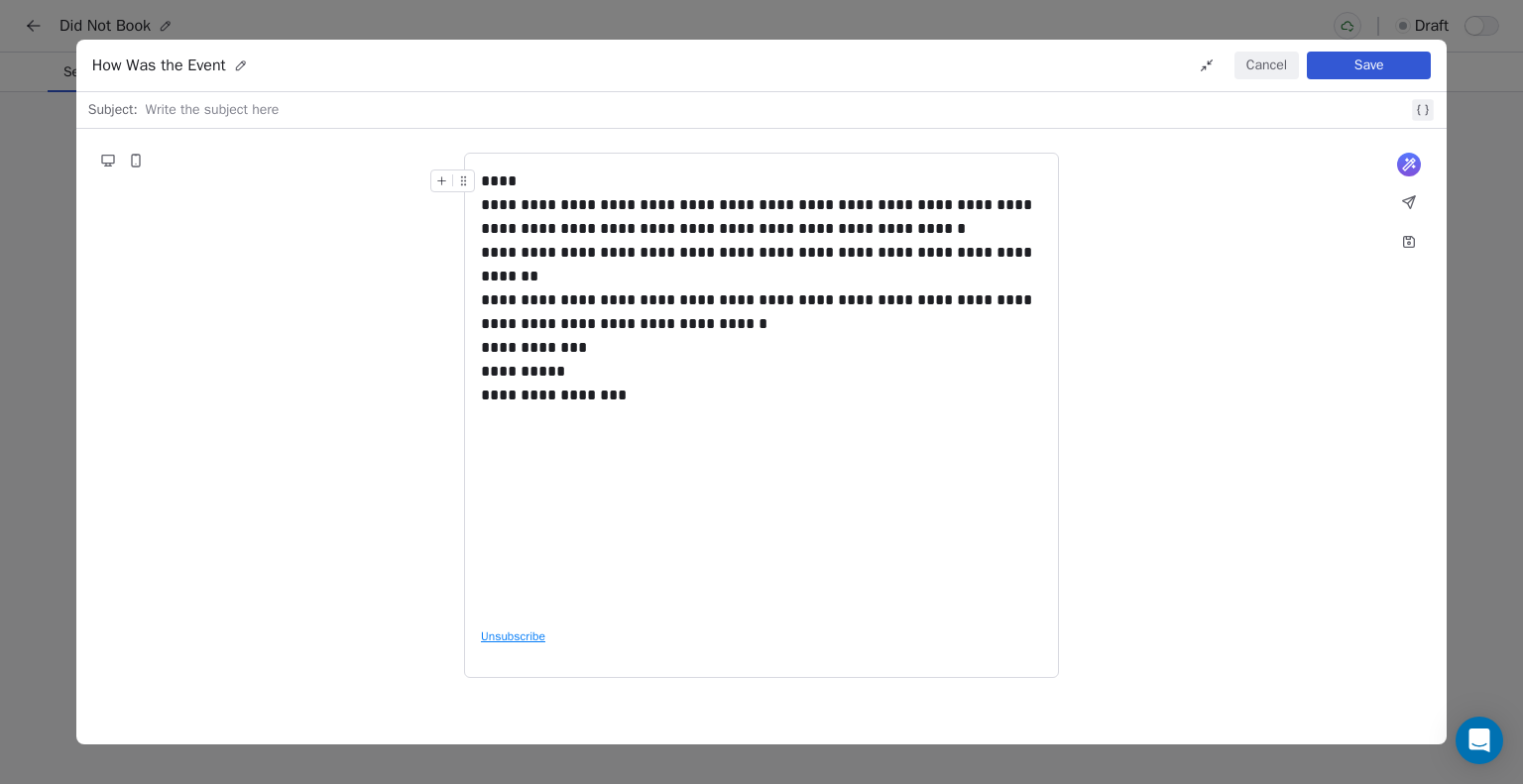 click on "****" at bounding box center (762, 181) 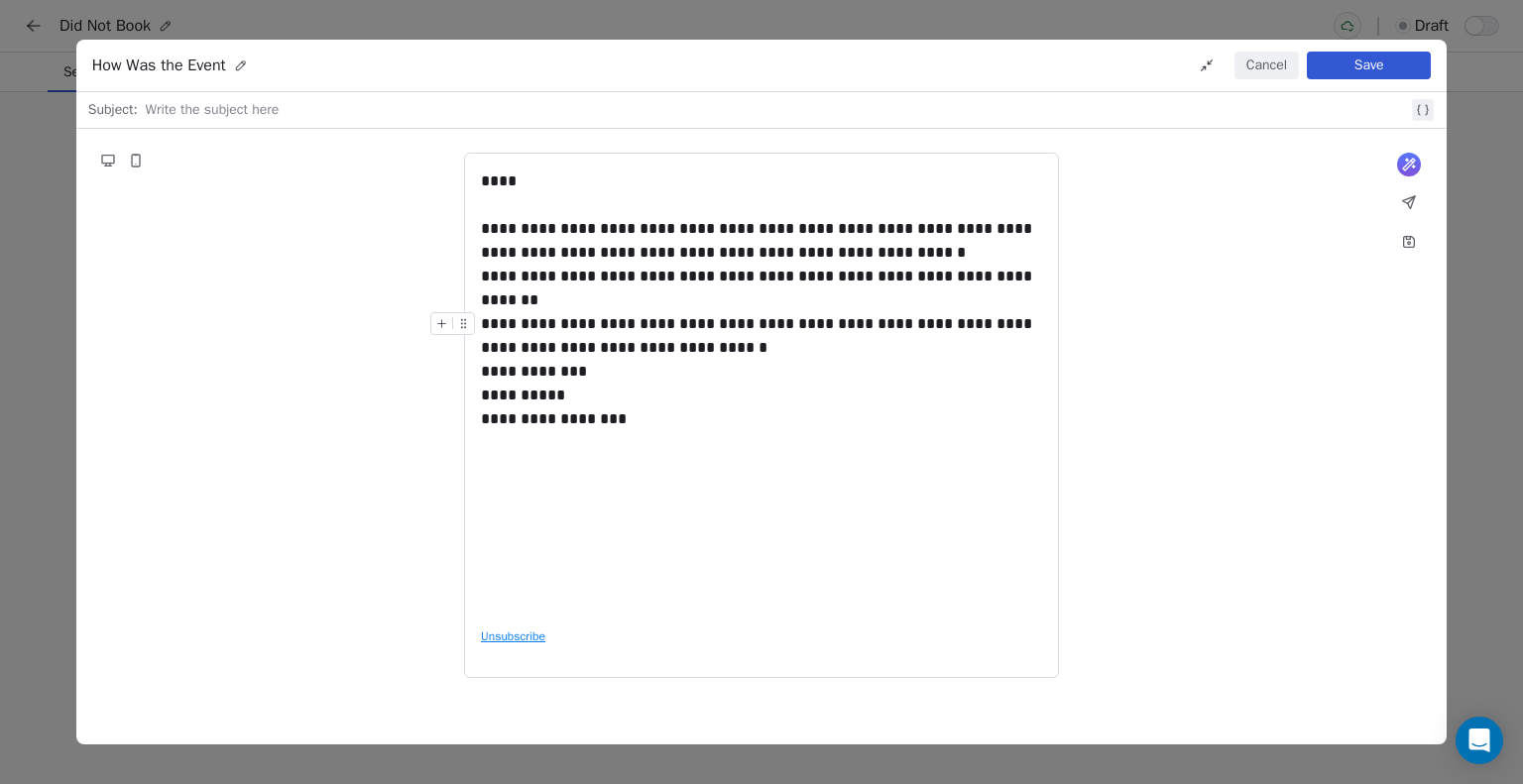 click on "**********" at bounding box center (762, 336) 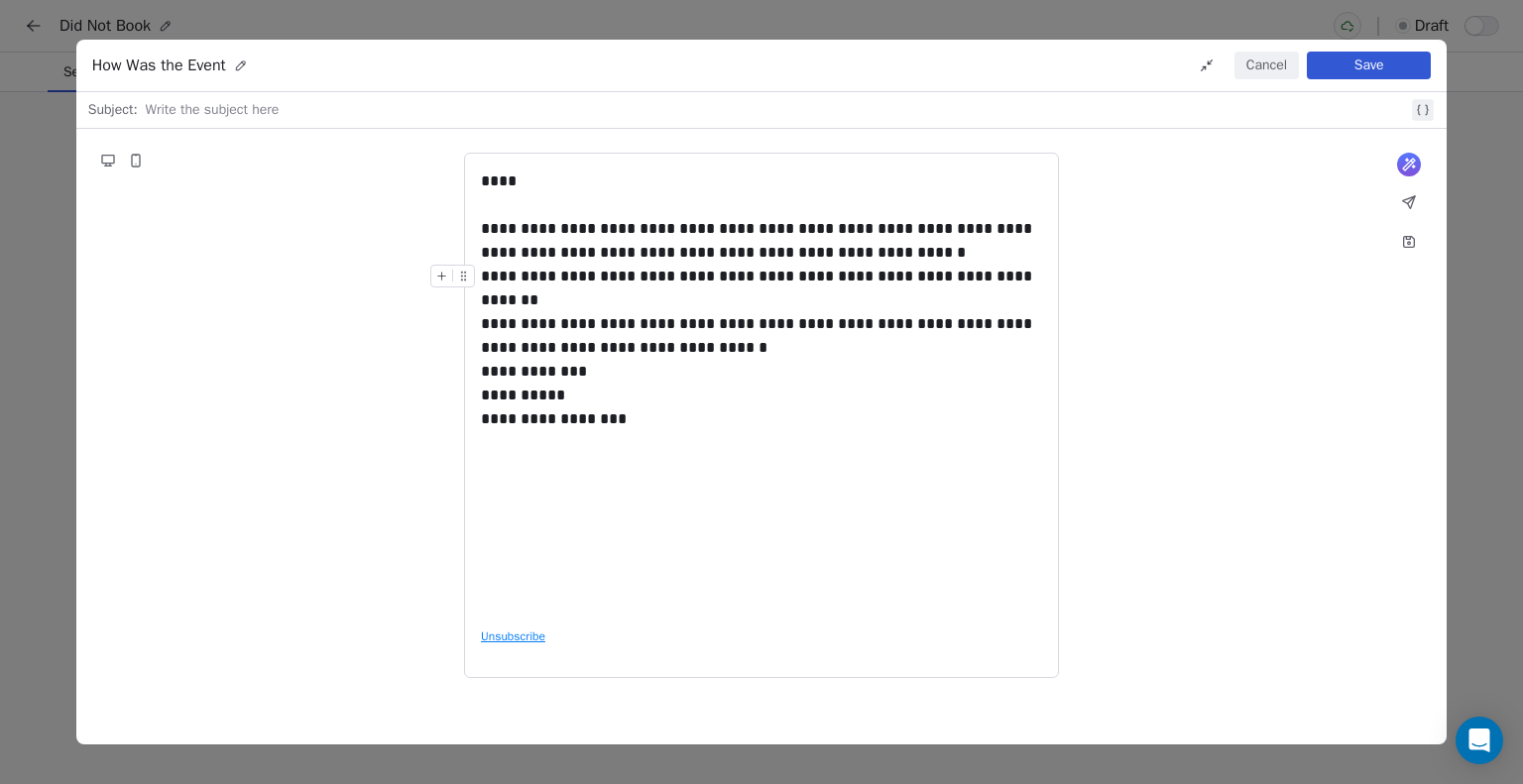 click on "**********" at bounding box center (762, 288) 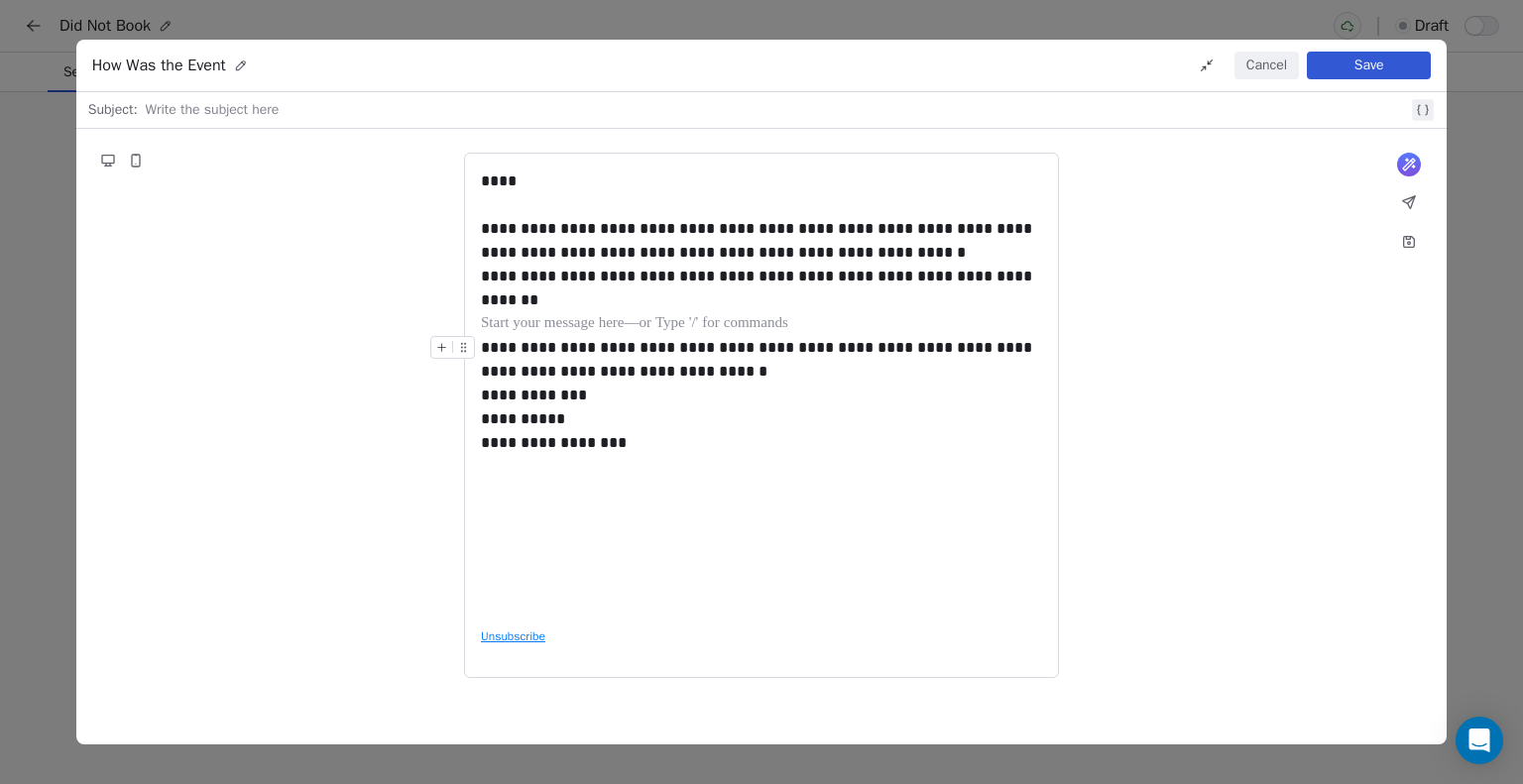 click on "**********" at bounding box center [762, 360] 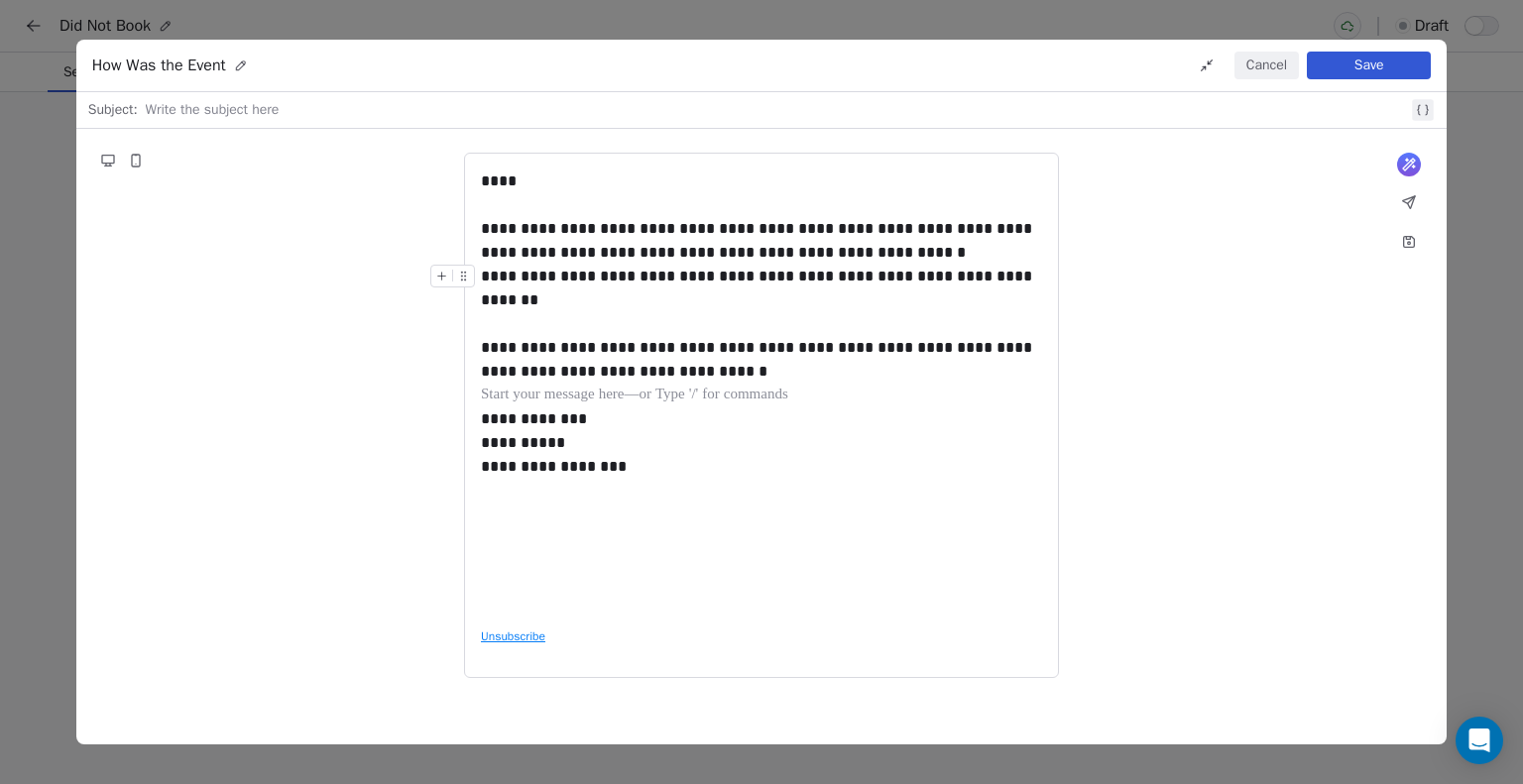click on "**********" at bounding box center [762, 288] 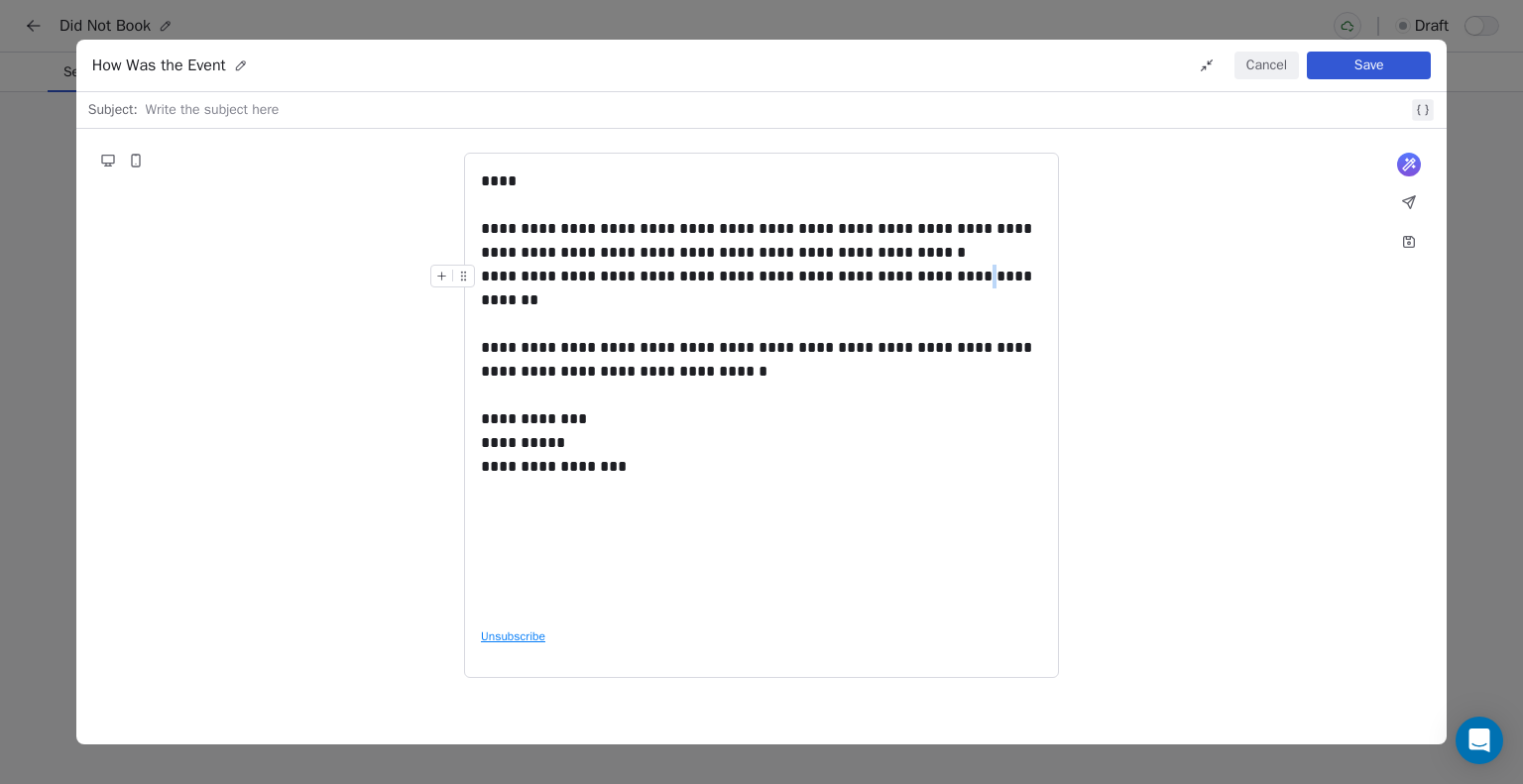 click on "**********" at bounding box center [762, 288] 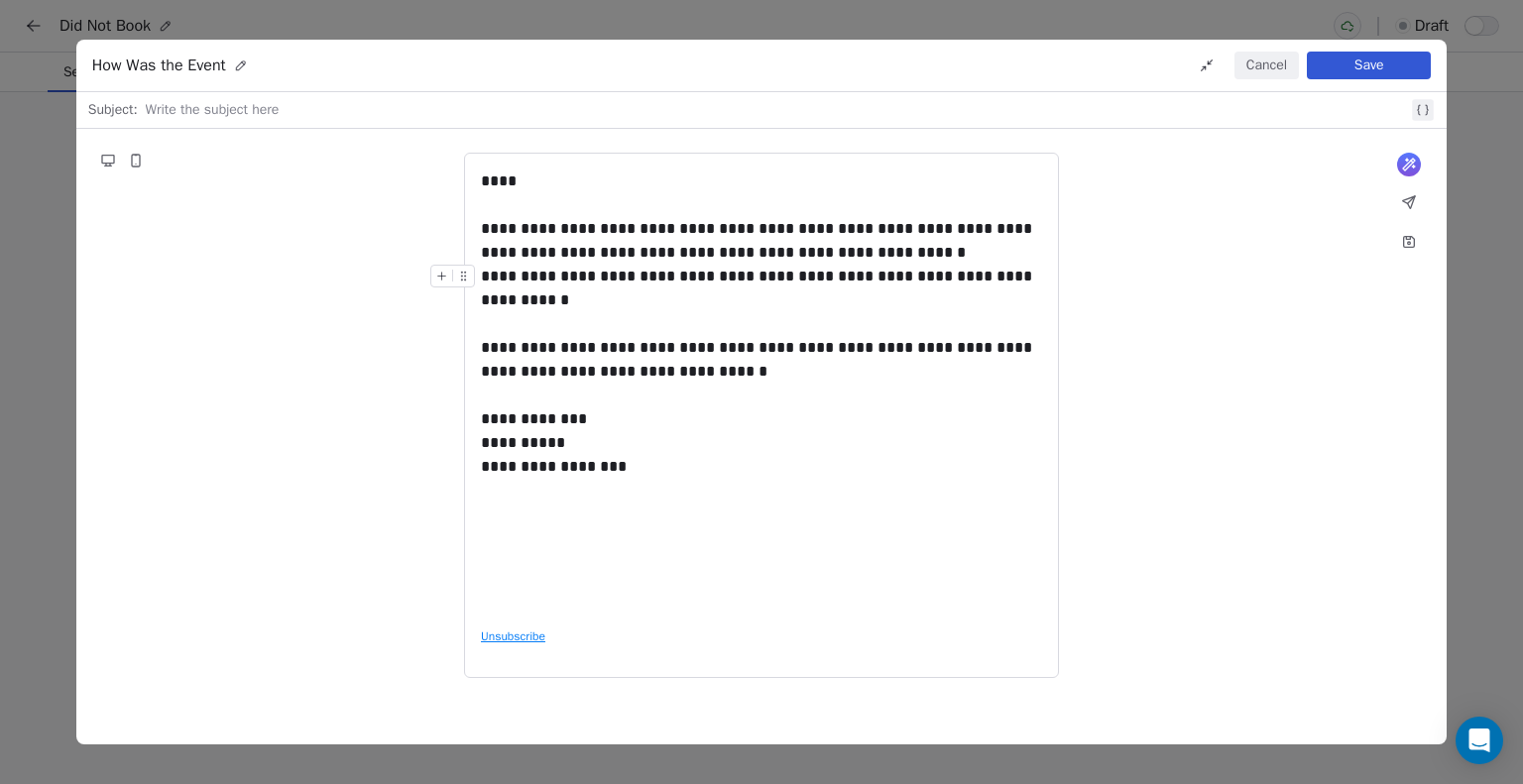 click on "**********" at bounding box center (762, 288) 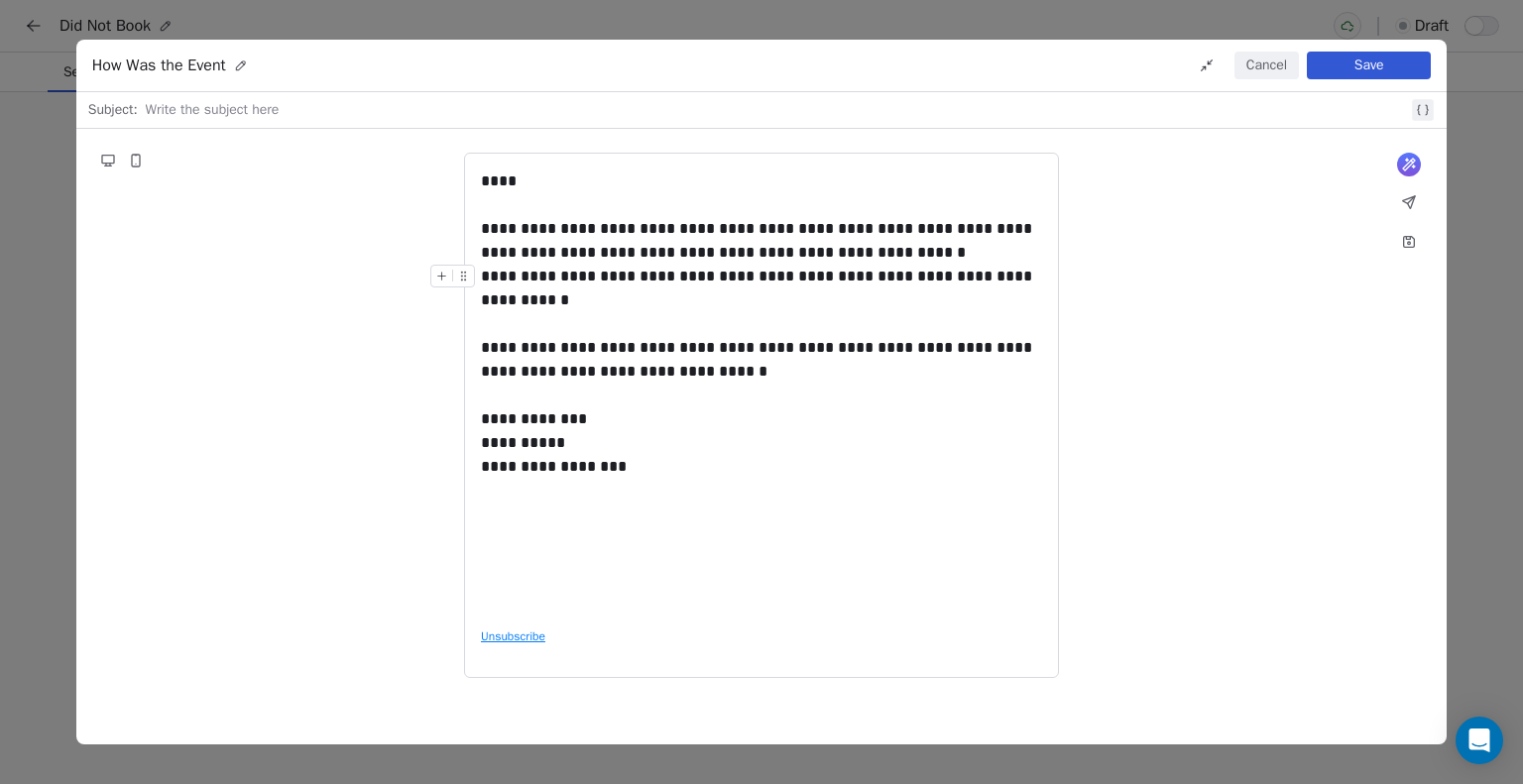 click on "**********" at bounding box center (762, 288) 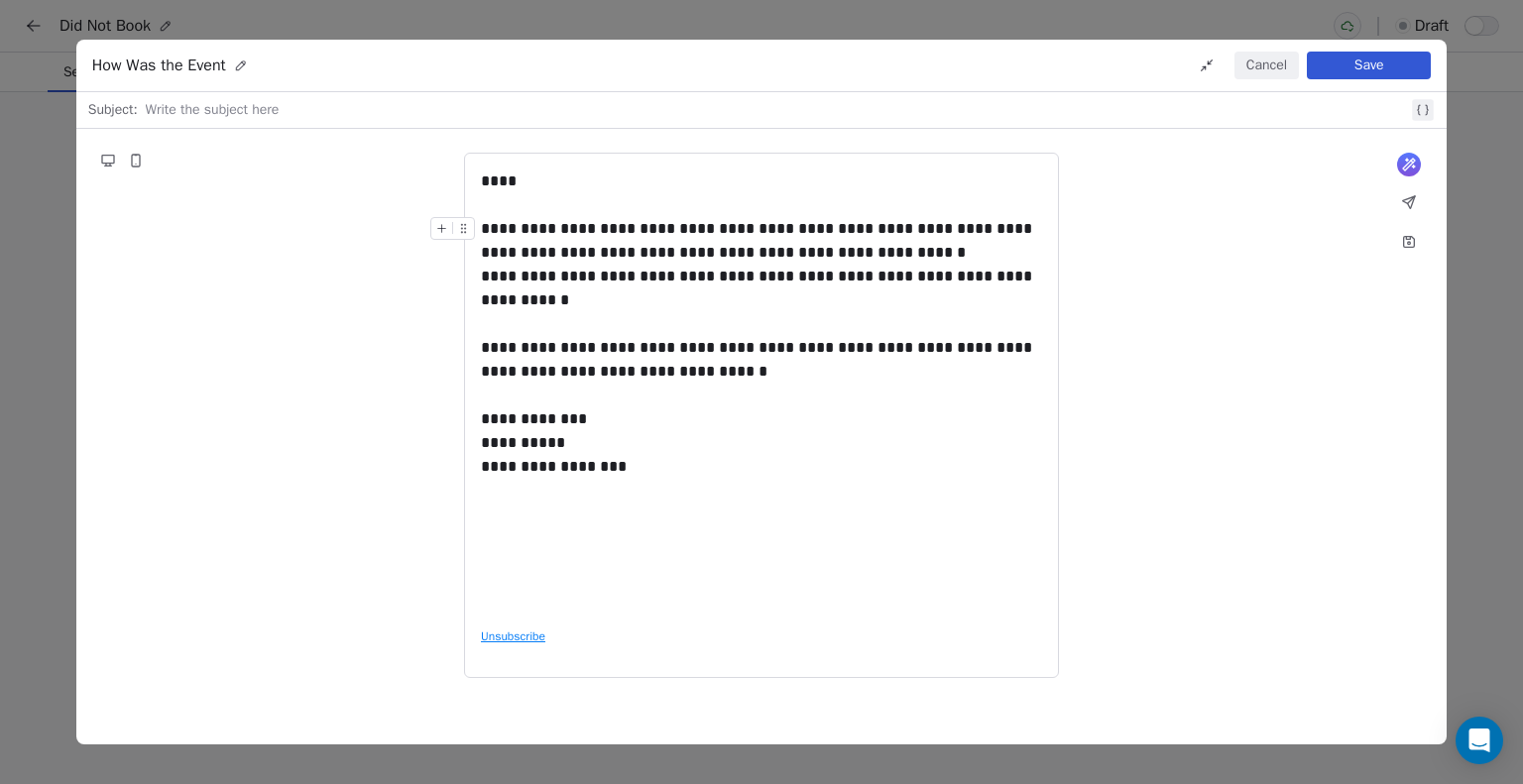 click on "**********" at bounding box center [762, 241] 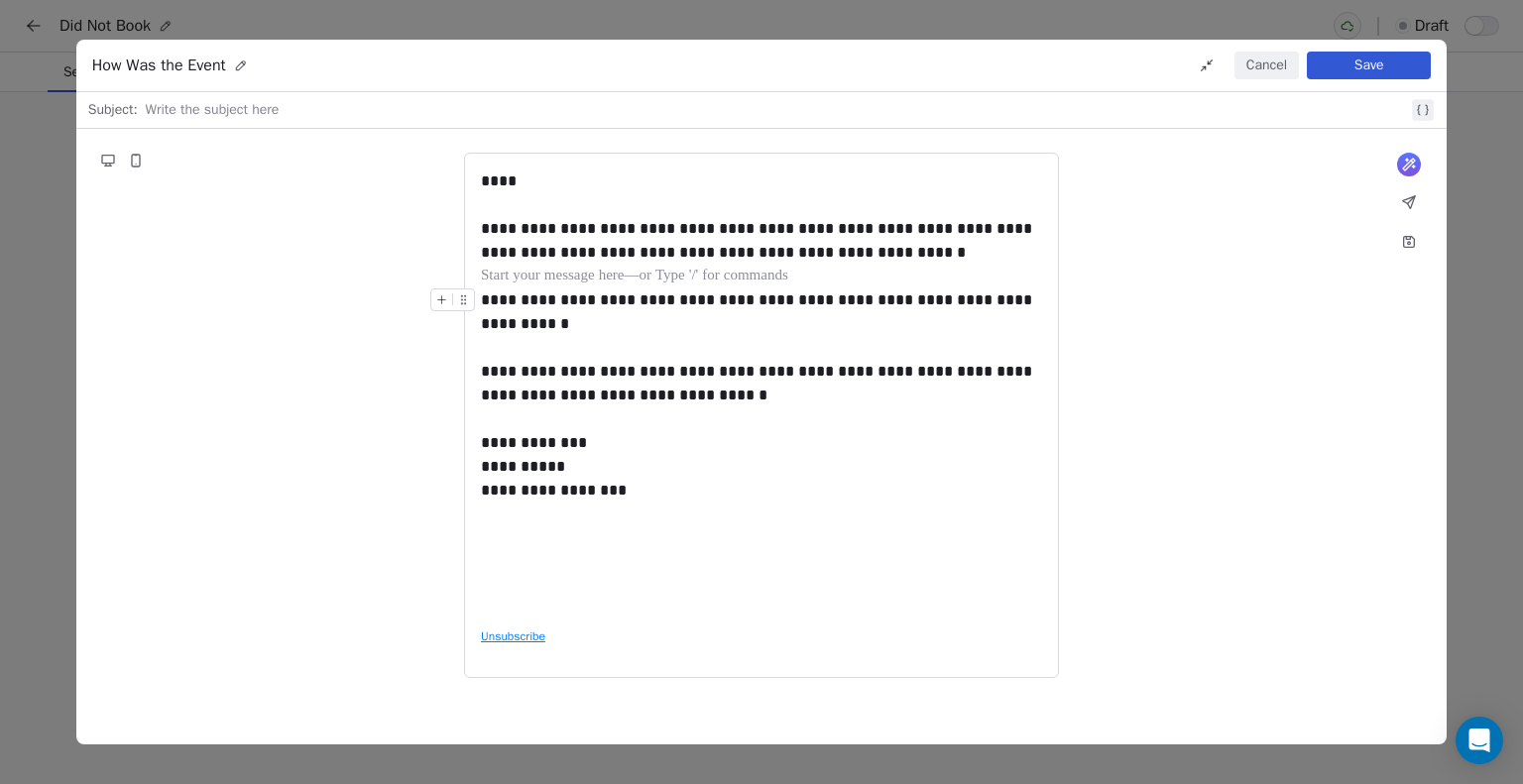 click at bounding box center (762, 348) 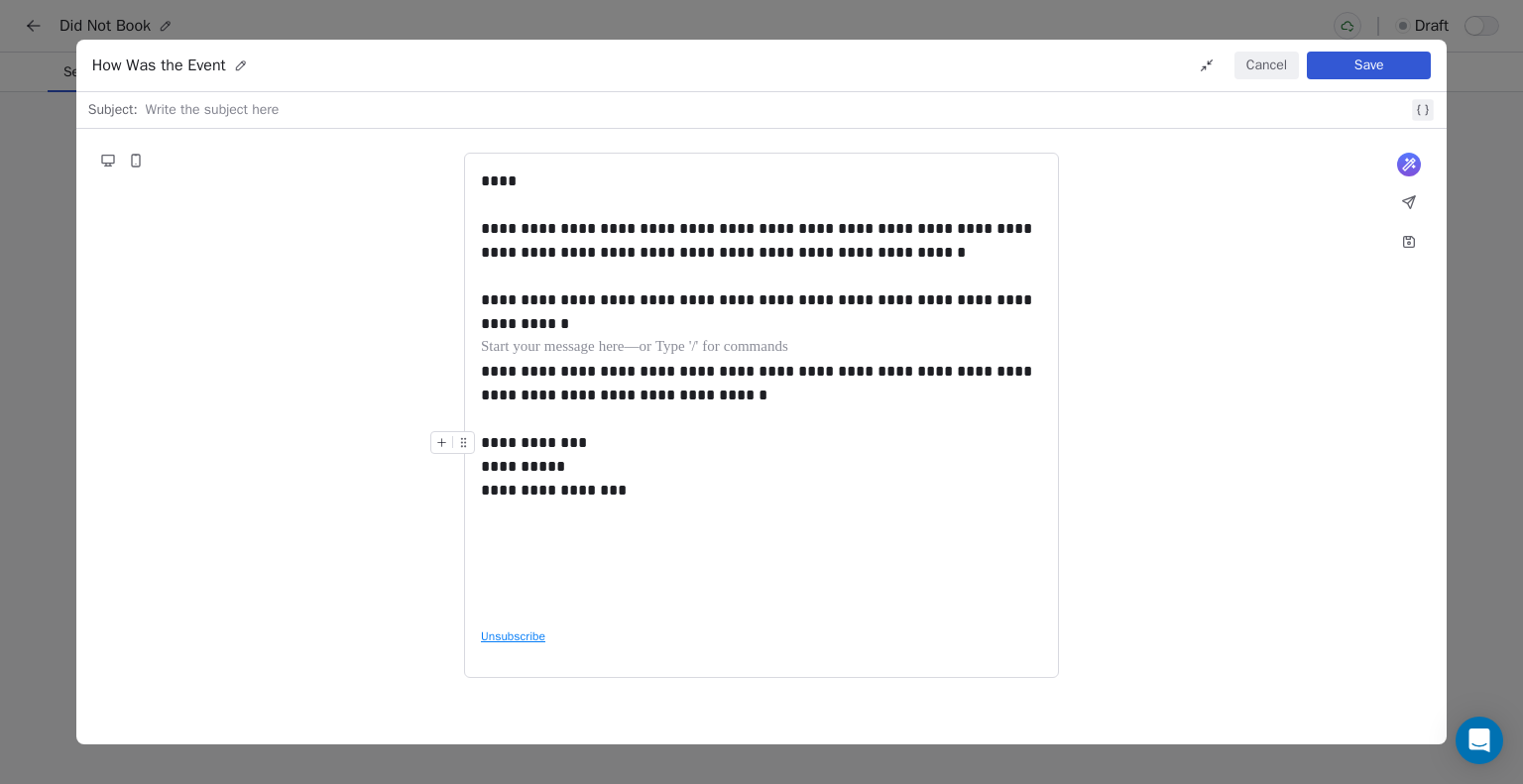 click on "**********" at bounding box center (762, 467) 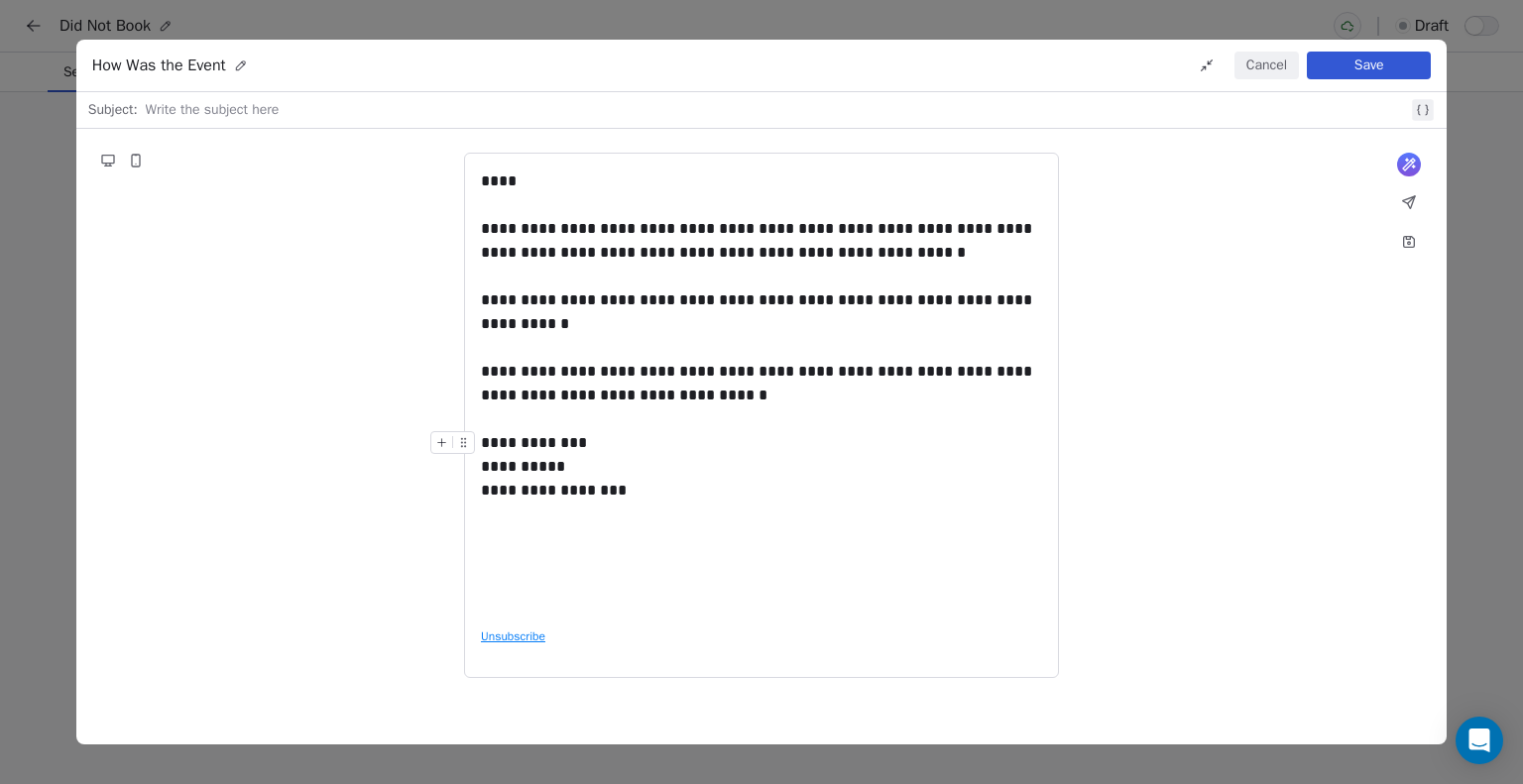 click on "**********" at bounding box center (762, 467) 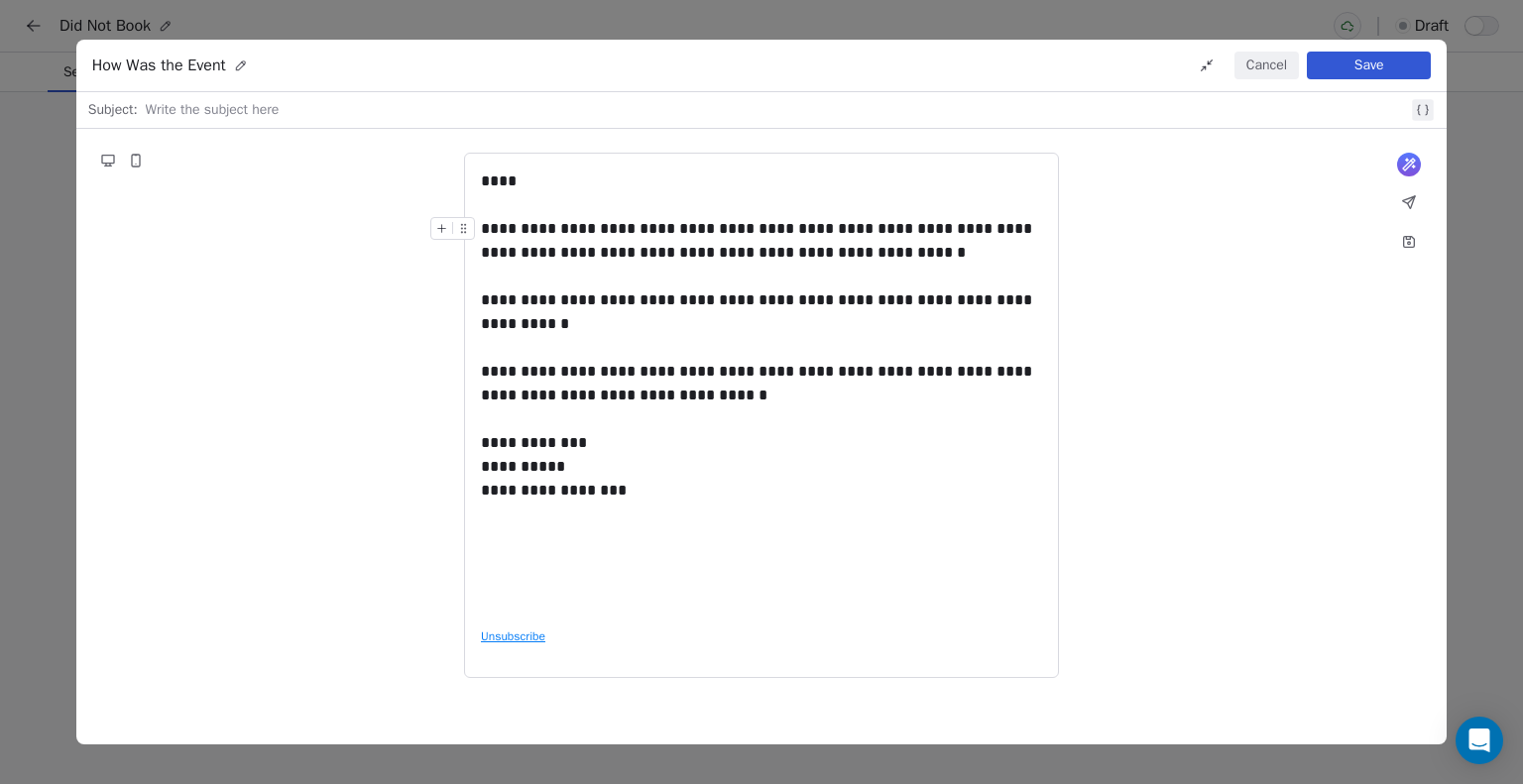 click on "**********" at bounding box center (762, 241) 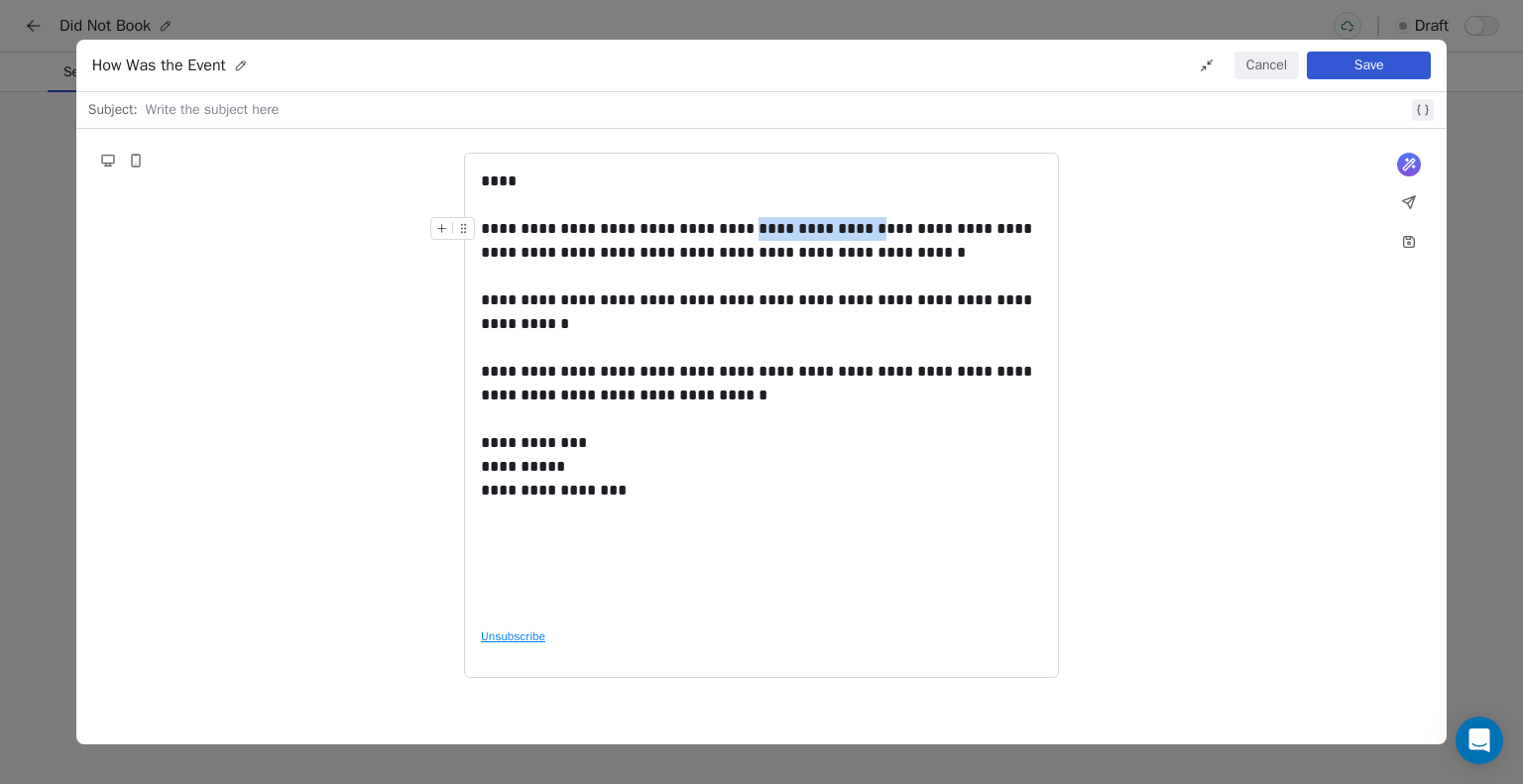 click on "**********" at bounding box center (762, 241) 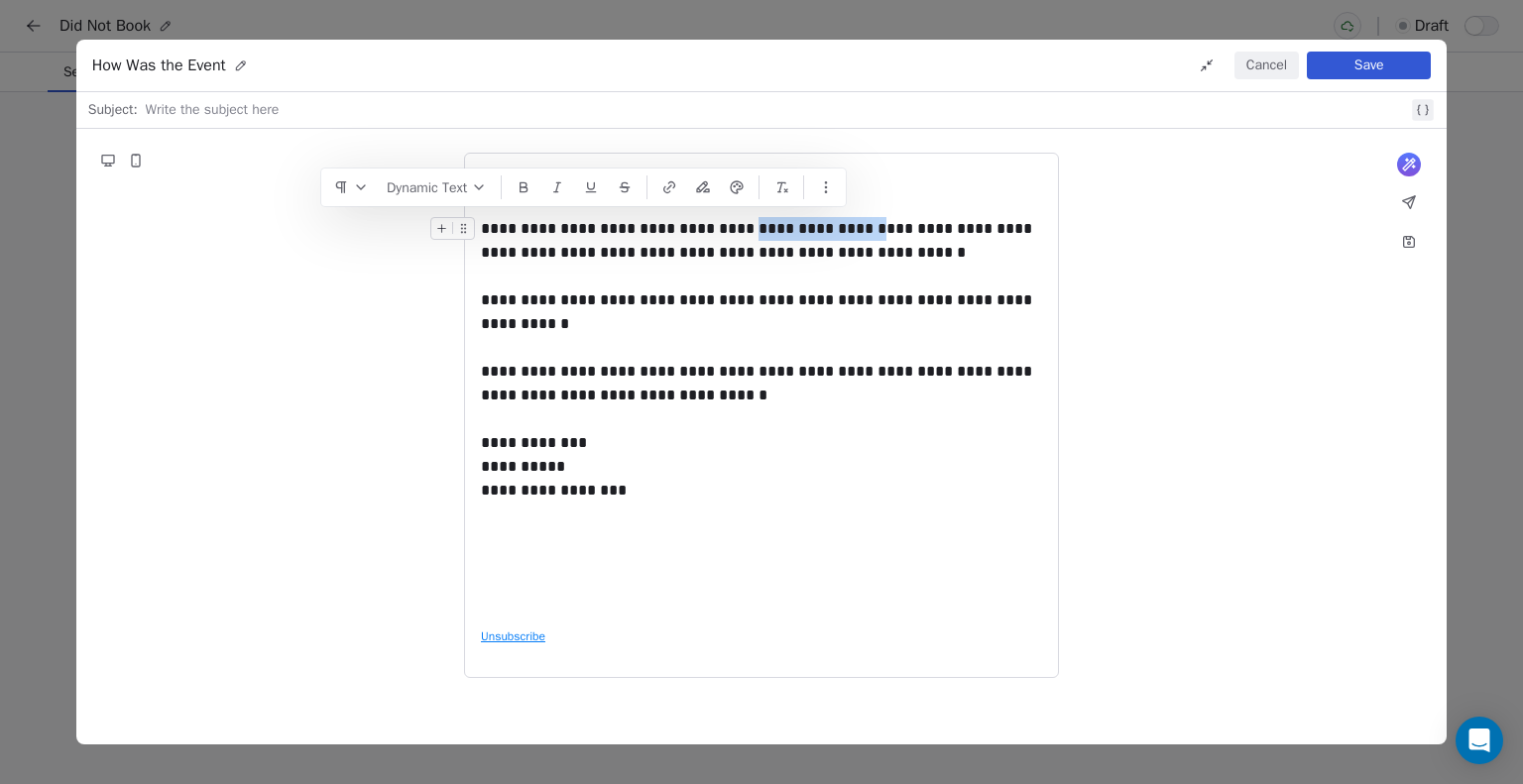 copy on "**********" 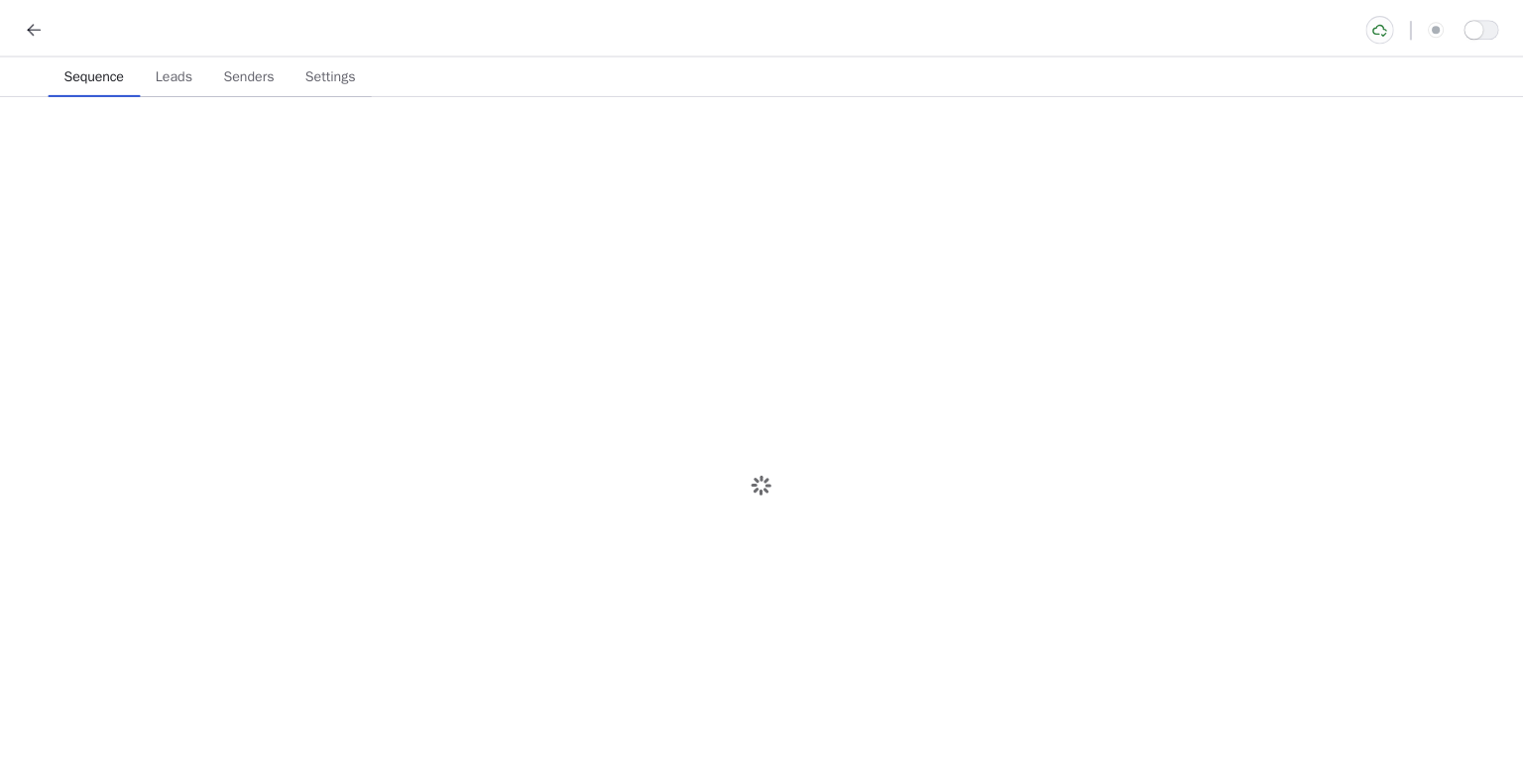 scroll, scrollTop: 0, scrollLeft: 0, axis: both 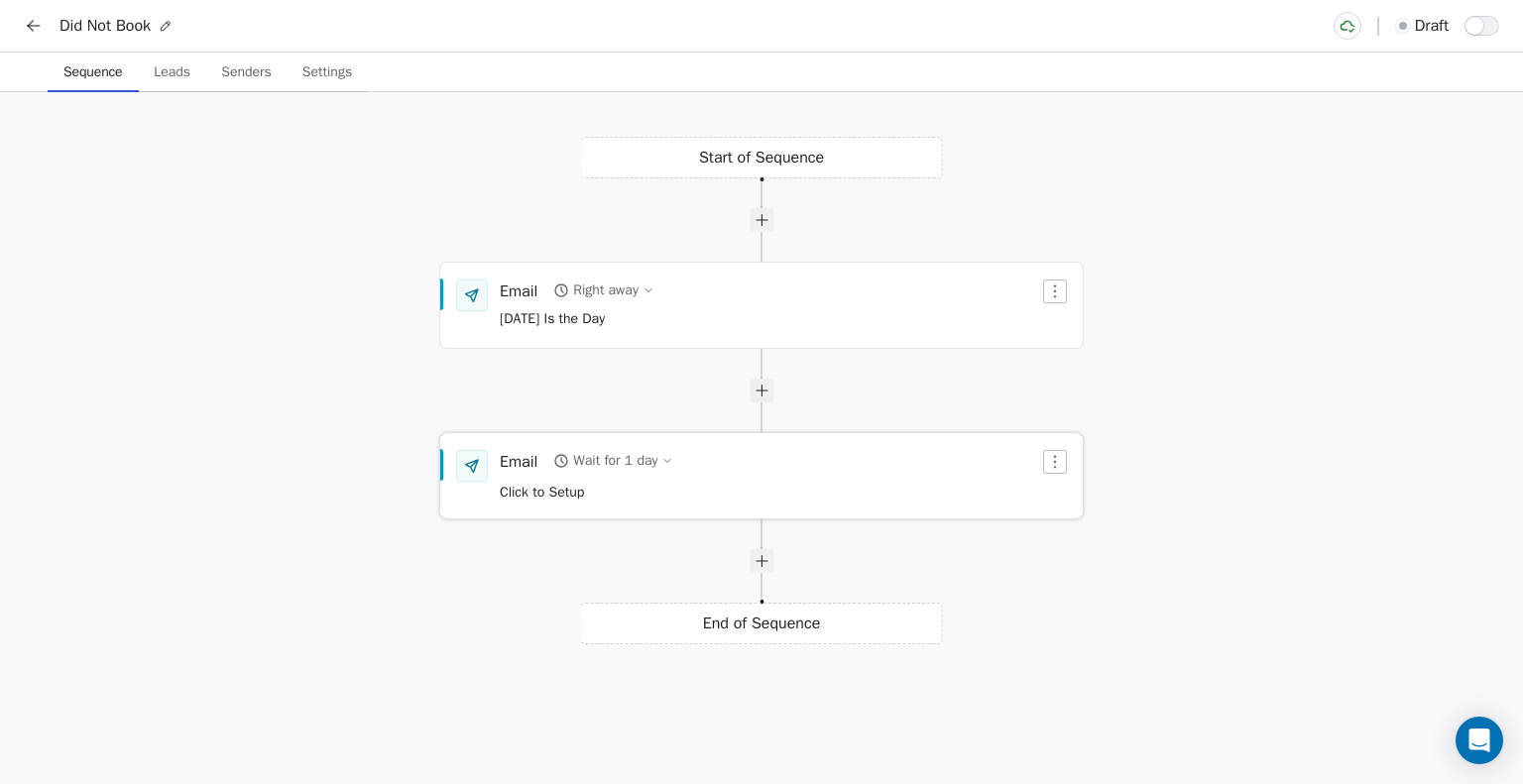 click on "Wait for 1 day" at bounding box center (615, 461) 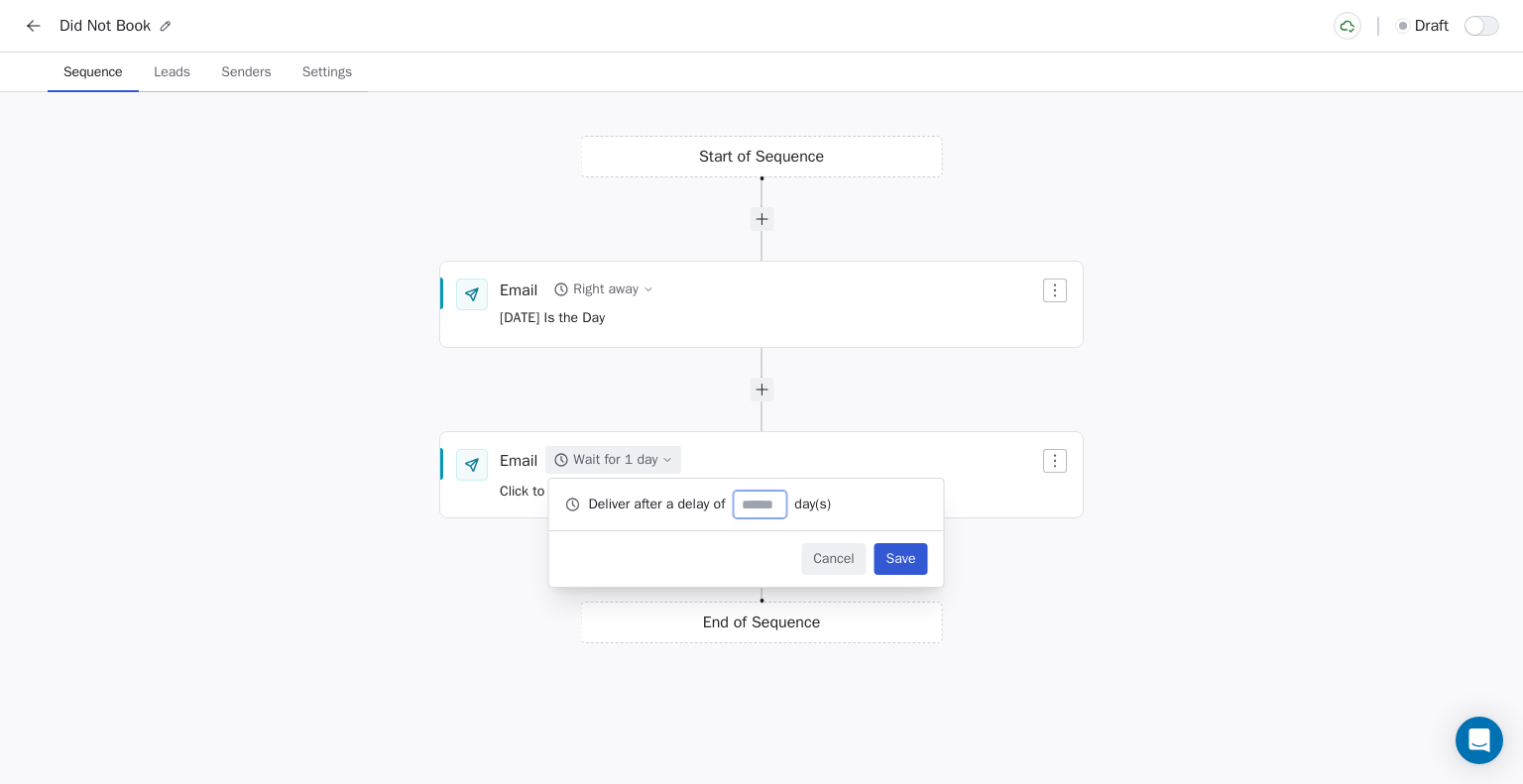 type on "*" 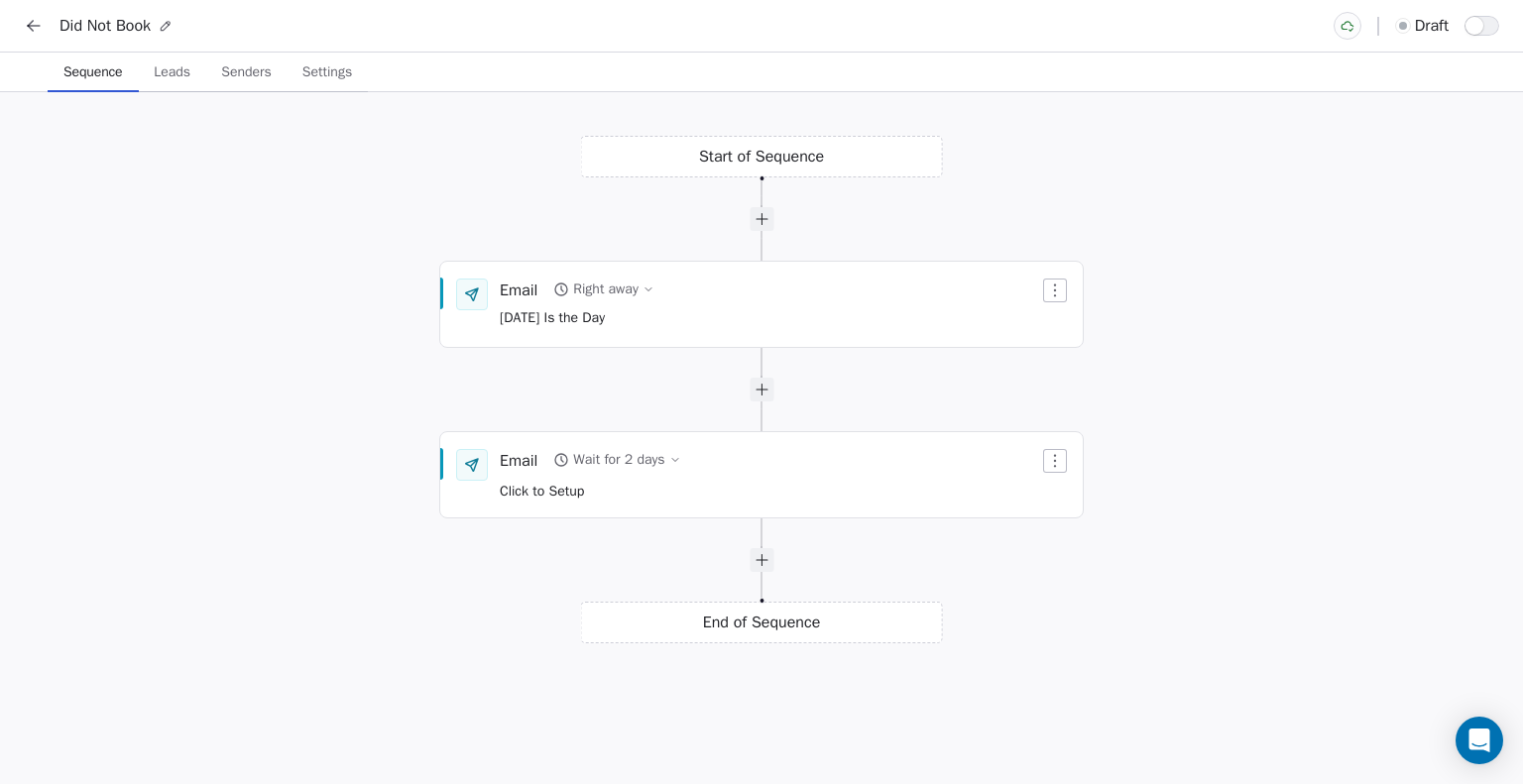 click on "Start of Sequence Email Right away Today Is the Day End of Sequence Email Wait for 2 days Click to Setup" at bounding box center [762, 438] 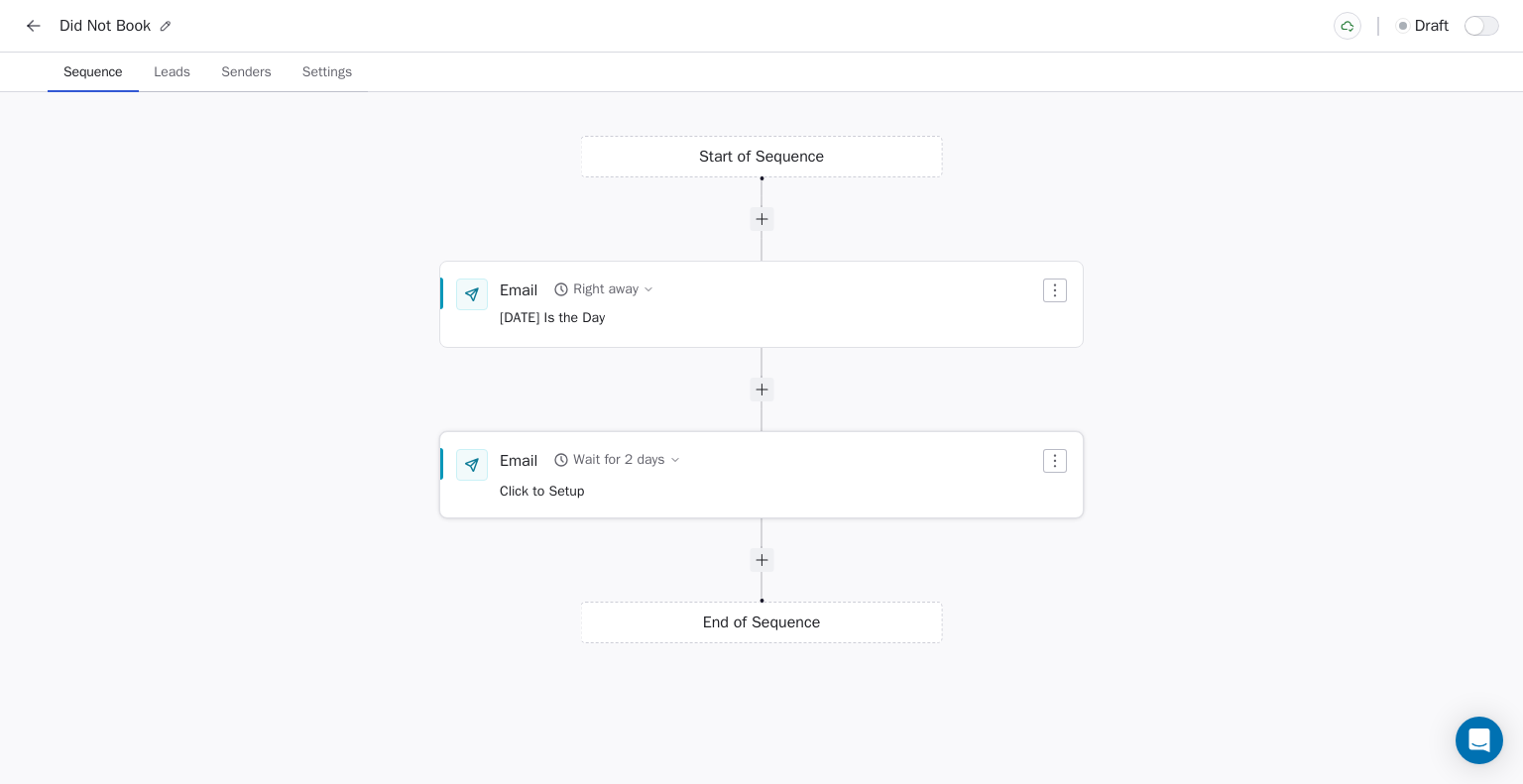 click on "Click to Setup" at bounding box center [541, 491] 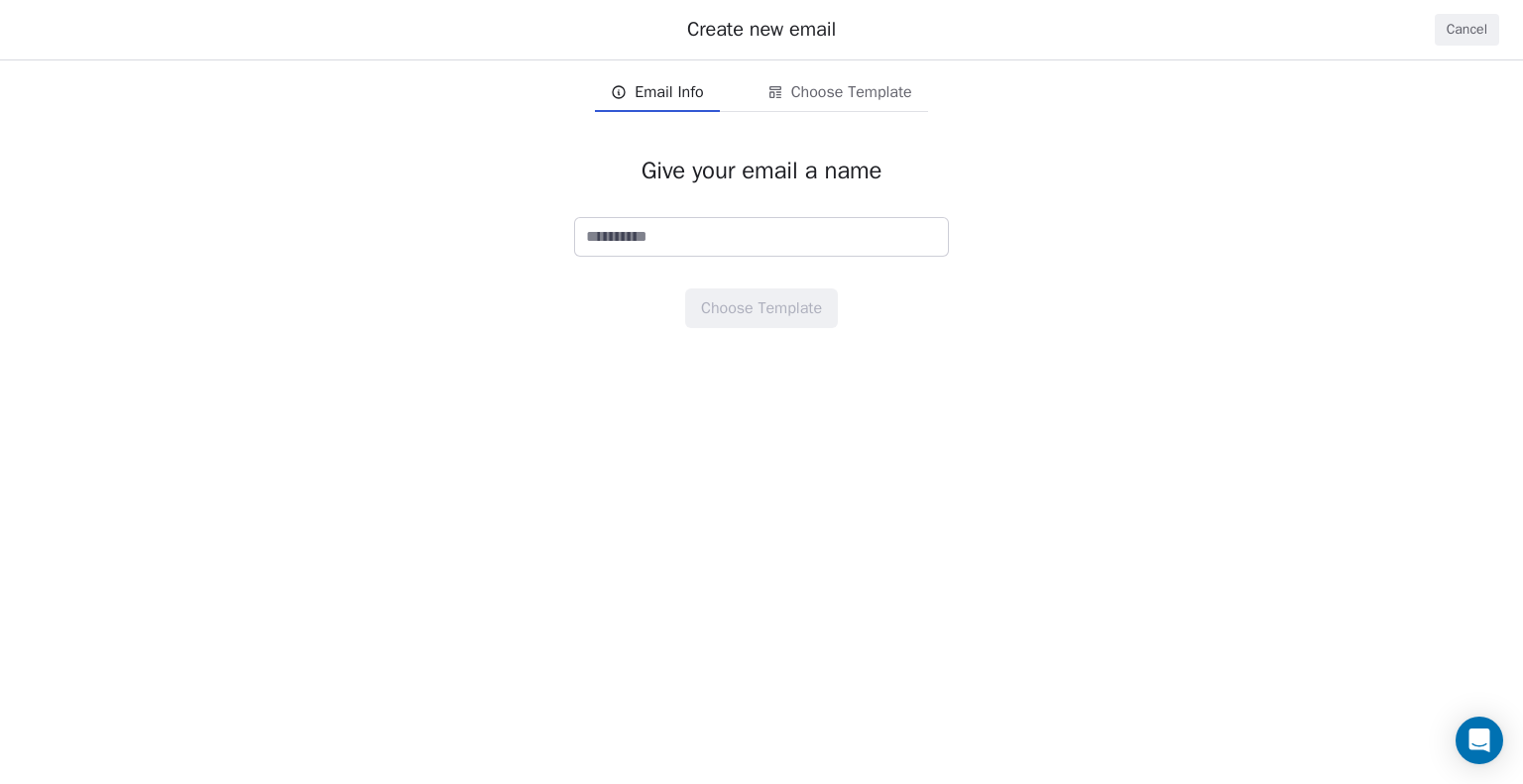 click at bounding box center [762, 237] 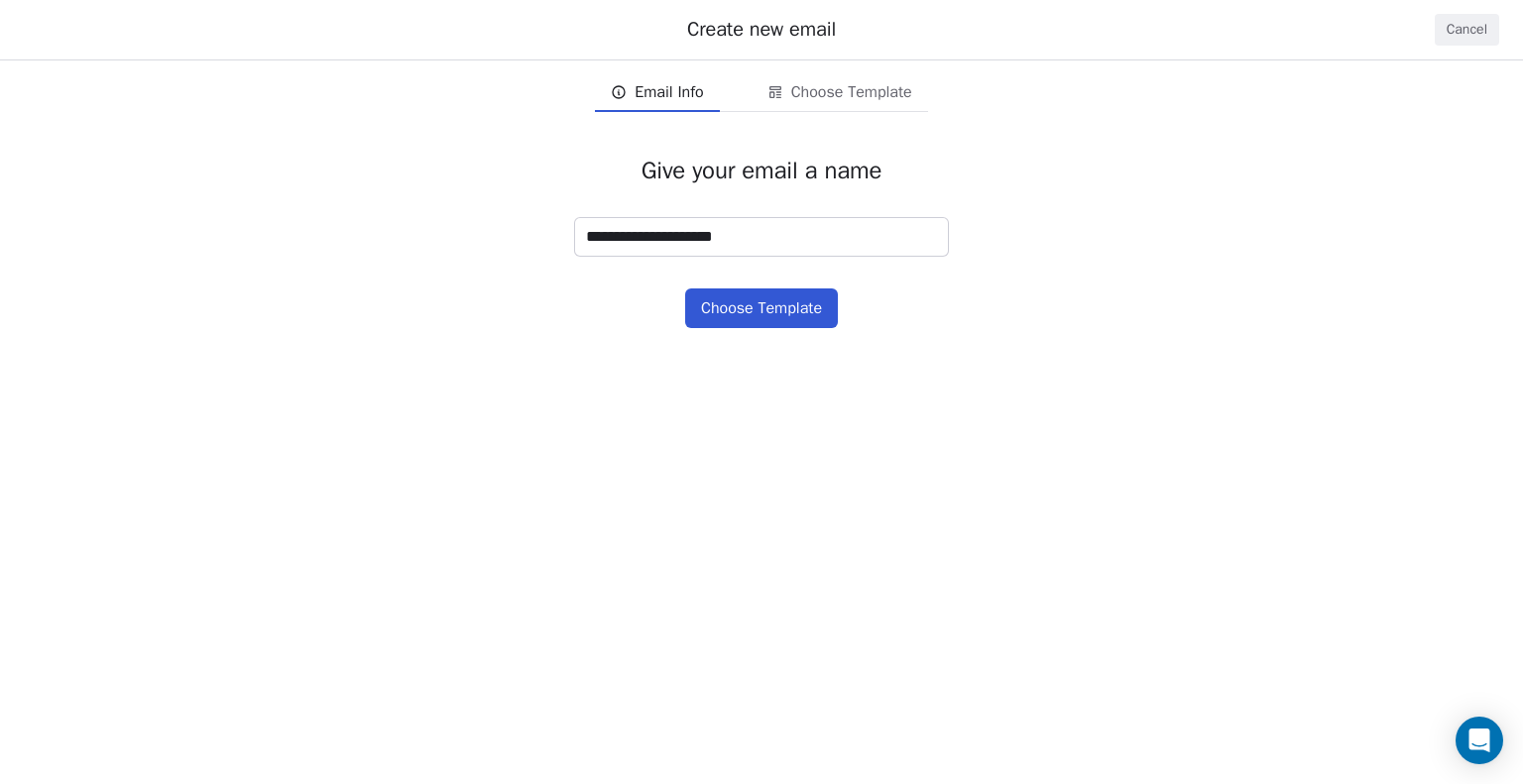 type on "**********" 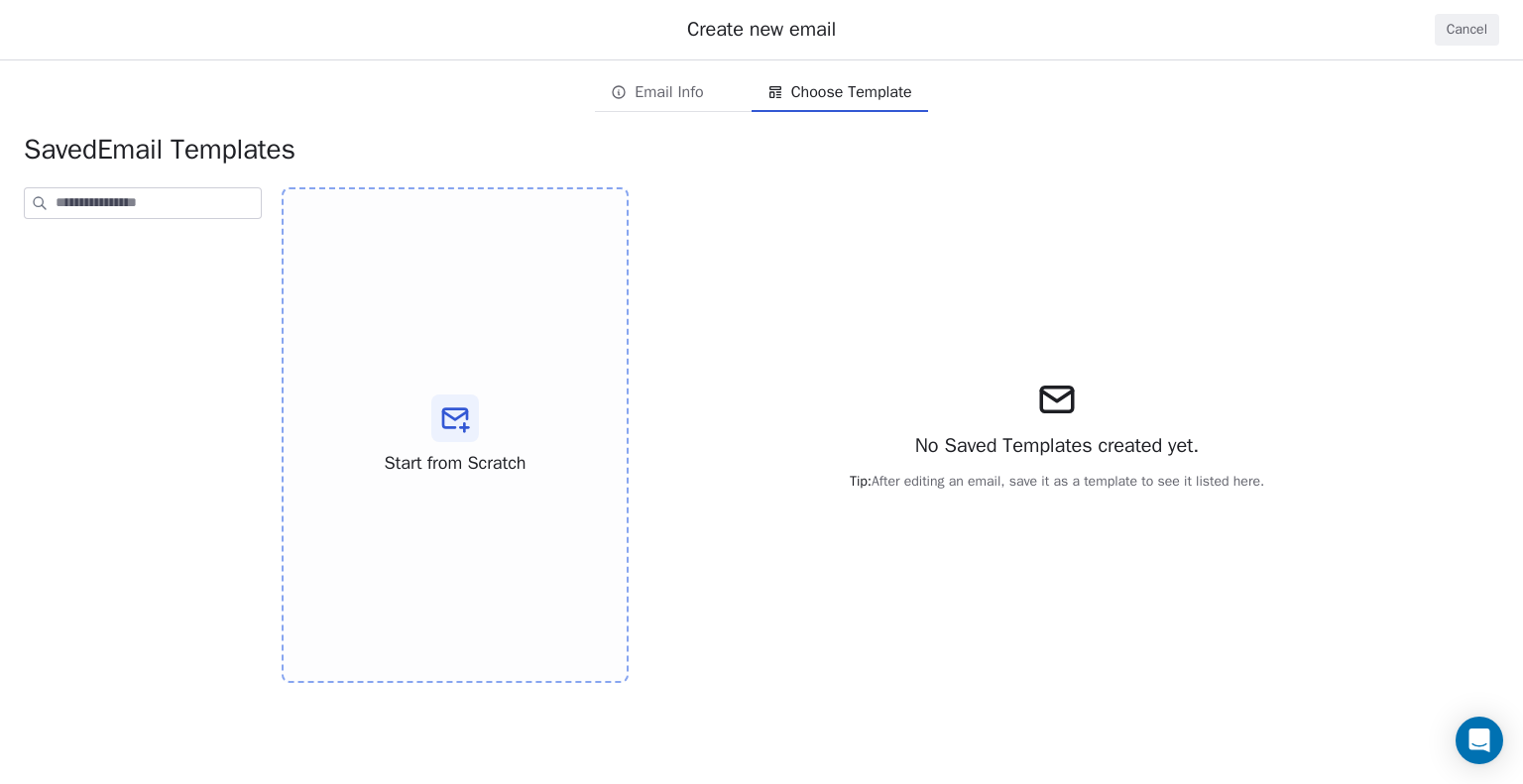 click on "saved  Email Templates Start from Scratch No Saved Templates created yet.   Tip:  After editing an email, save it as a template to see it listed here." at bounding box center (762, 454) 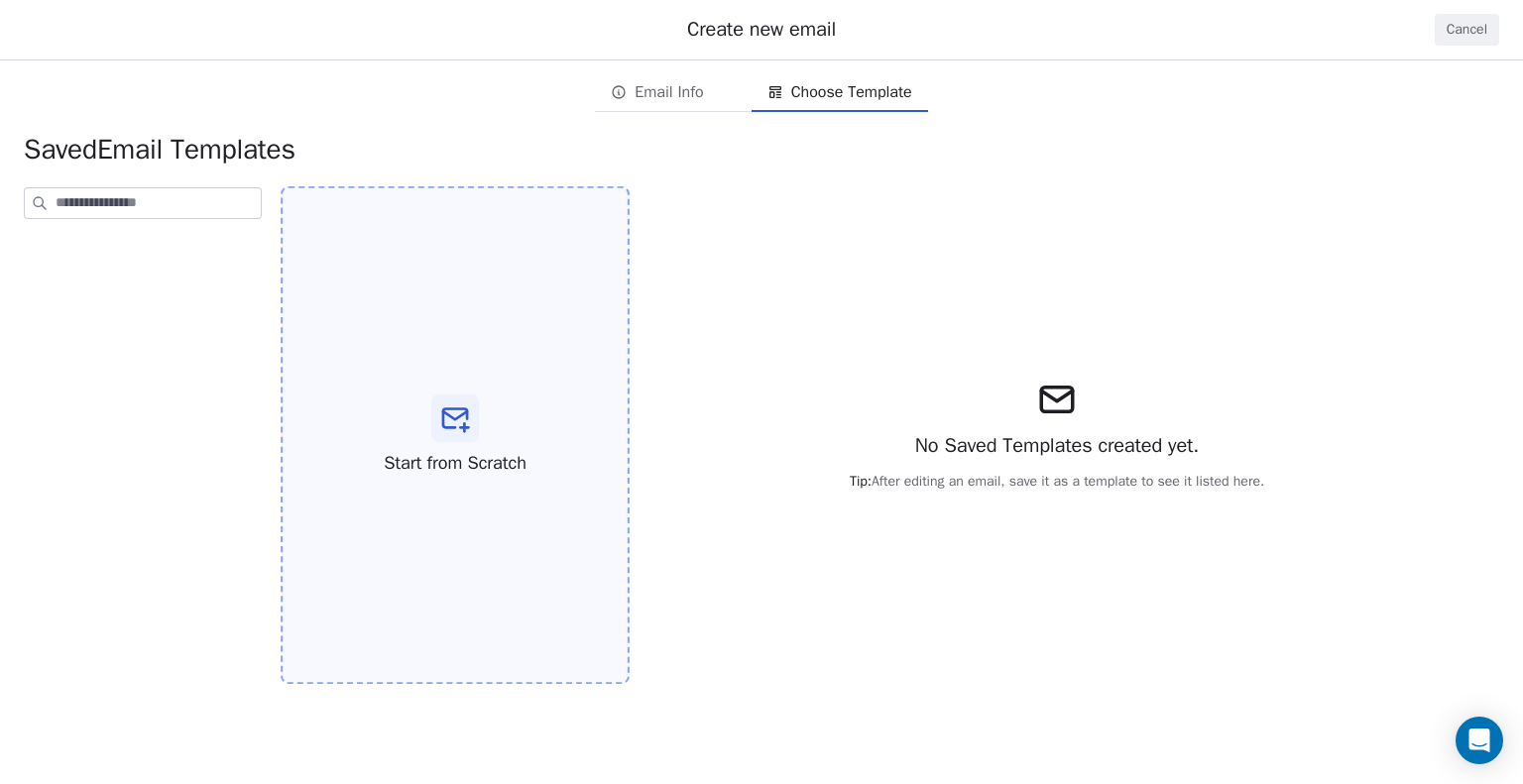 click 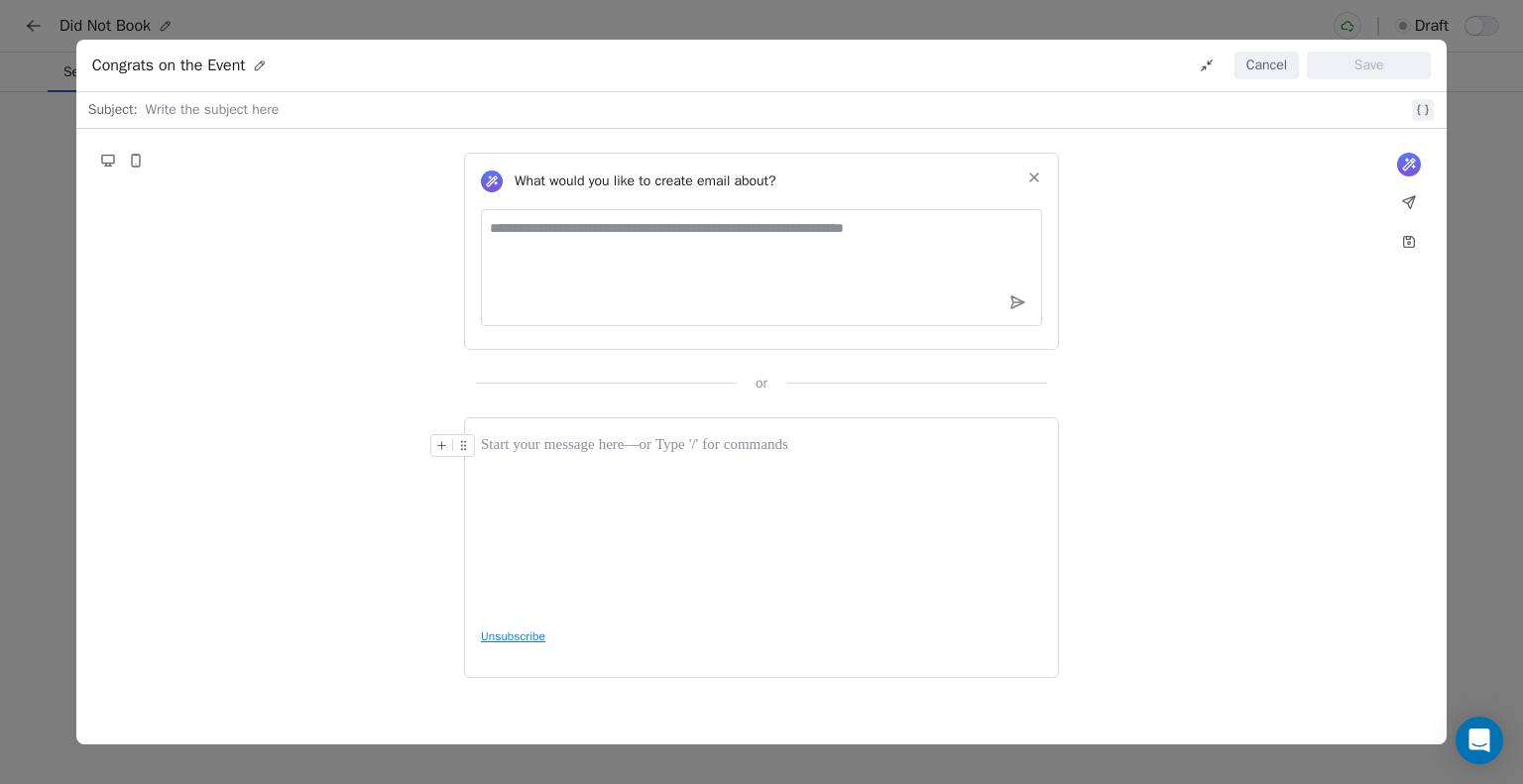 click at bounding box center (762, 523) 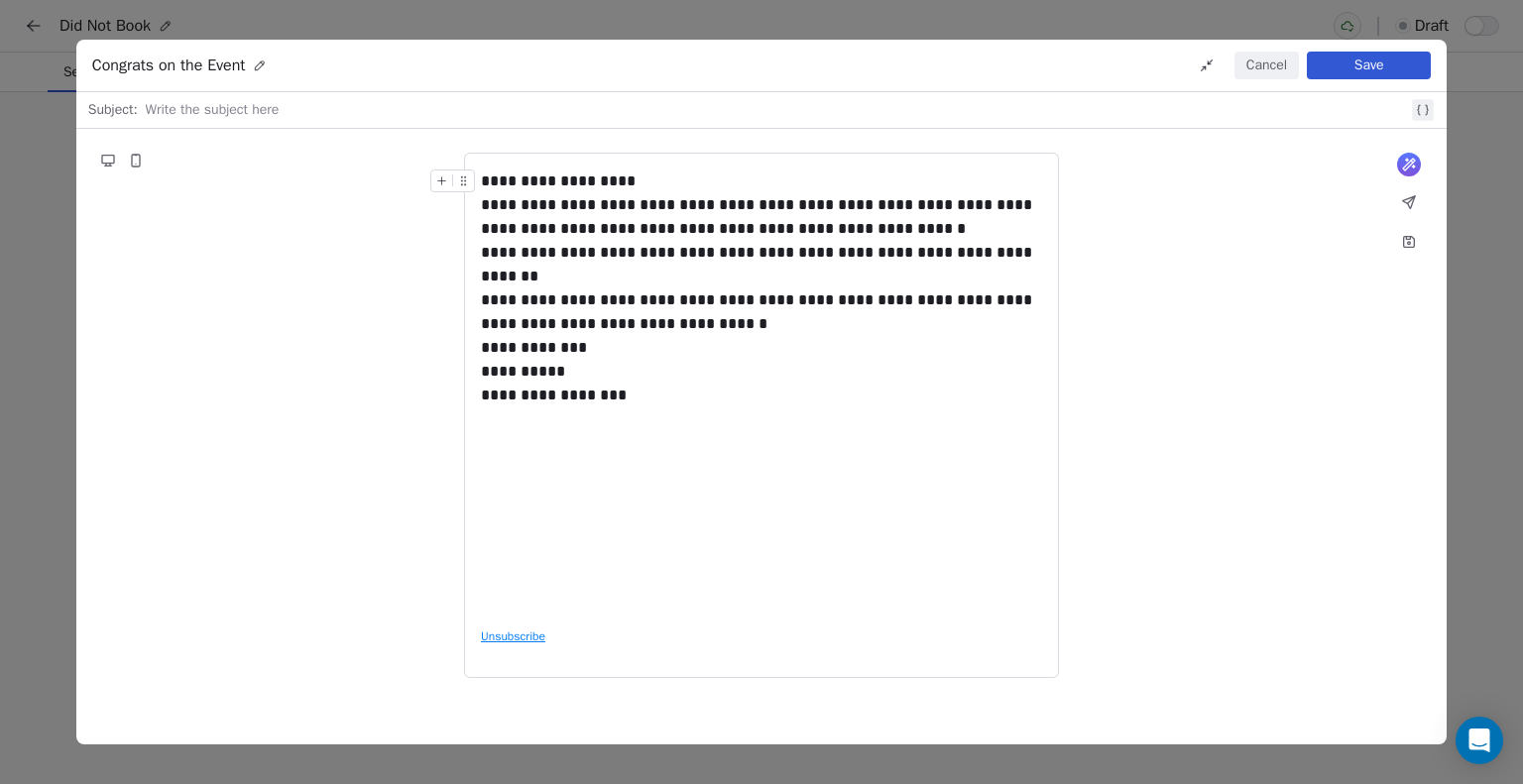 click on "**********" at bounding box center [762, 181] 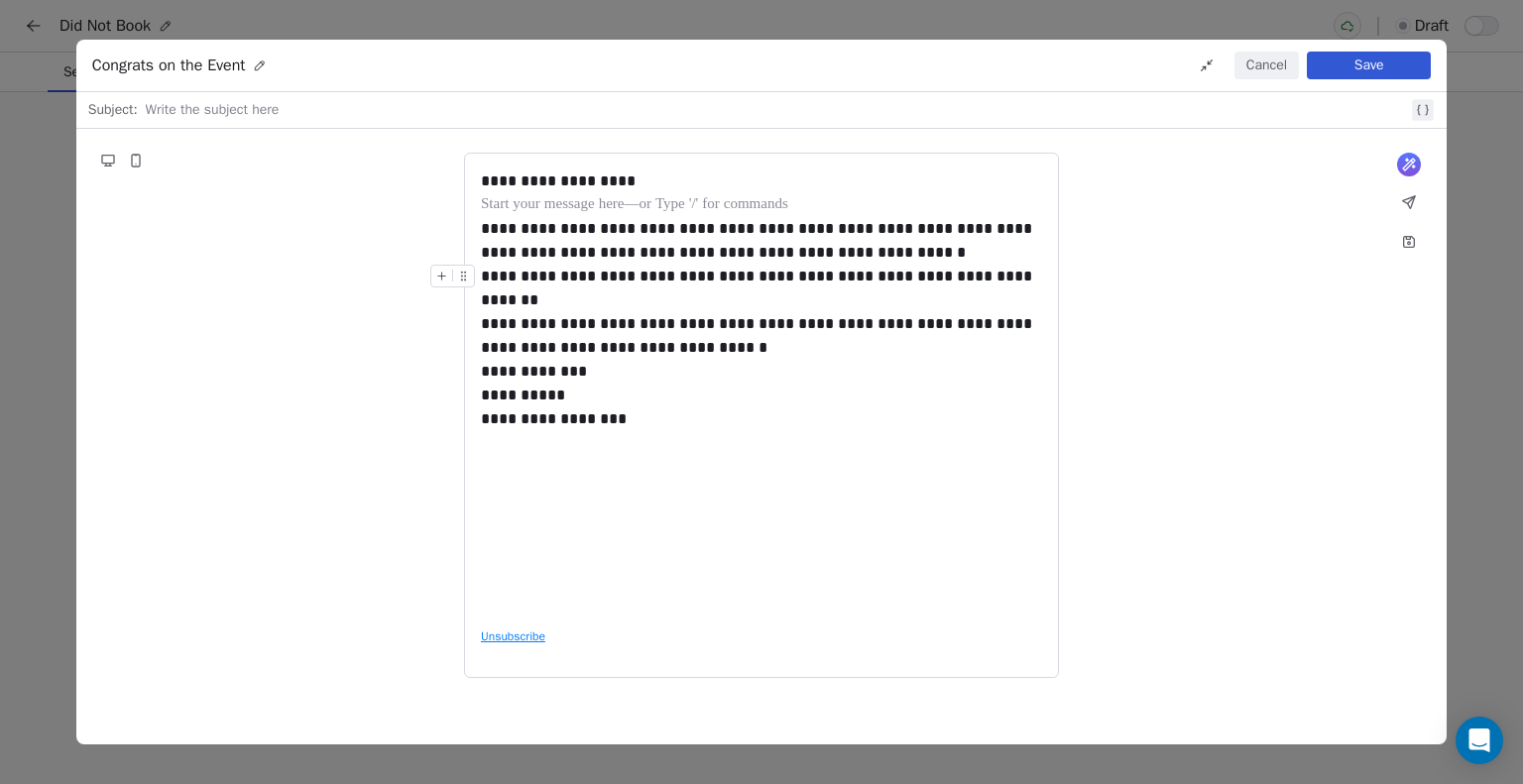 click on "**********" at bounding box center (762, 288) 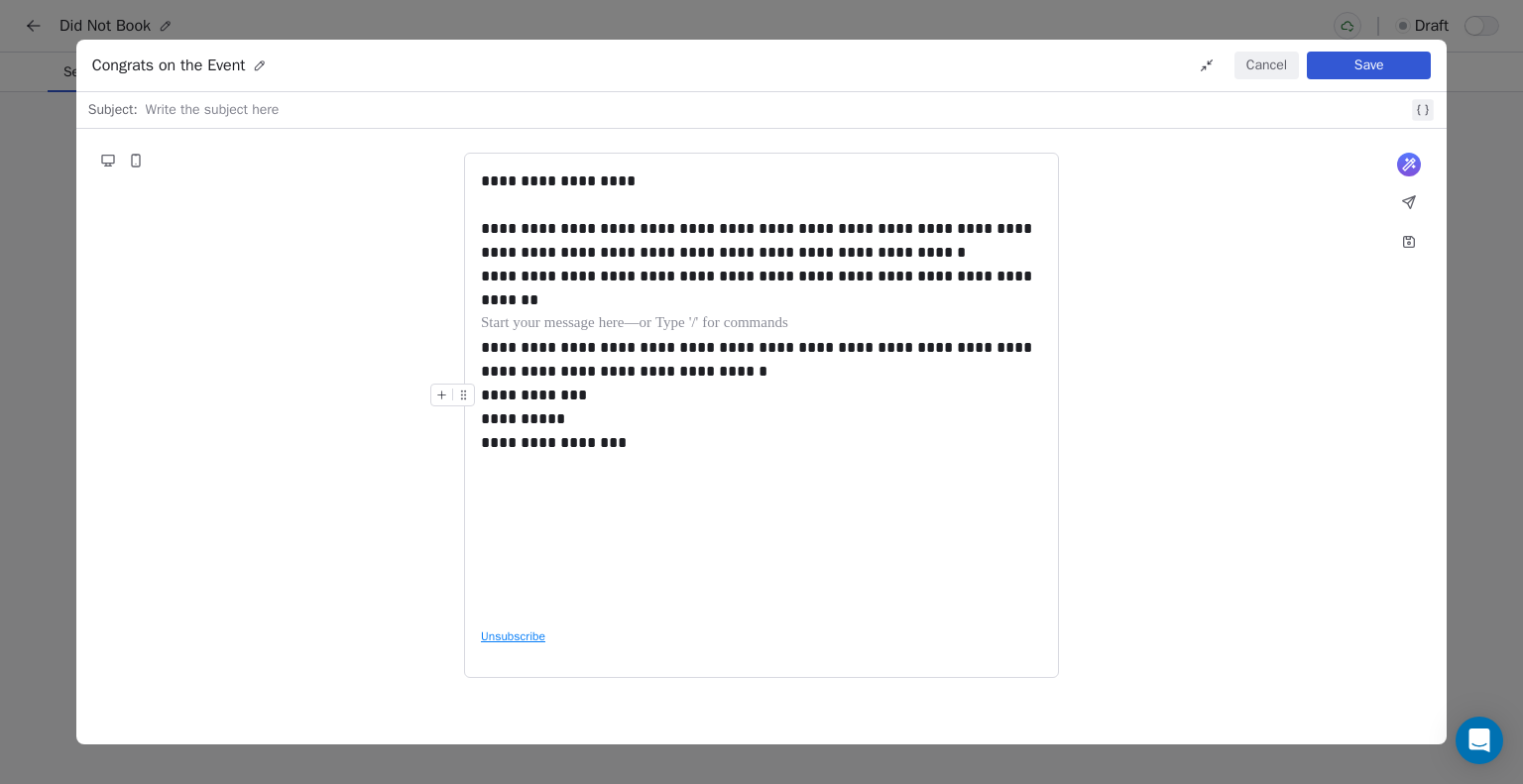 click on "**********" at bounding box center (762, 419) 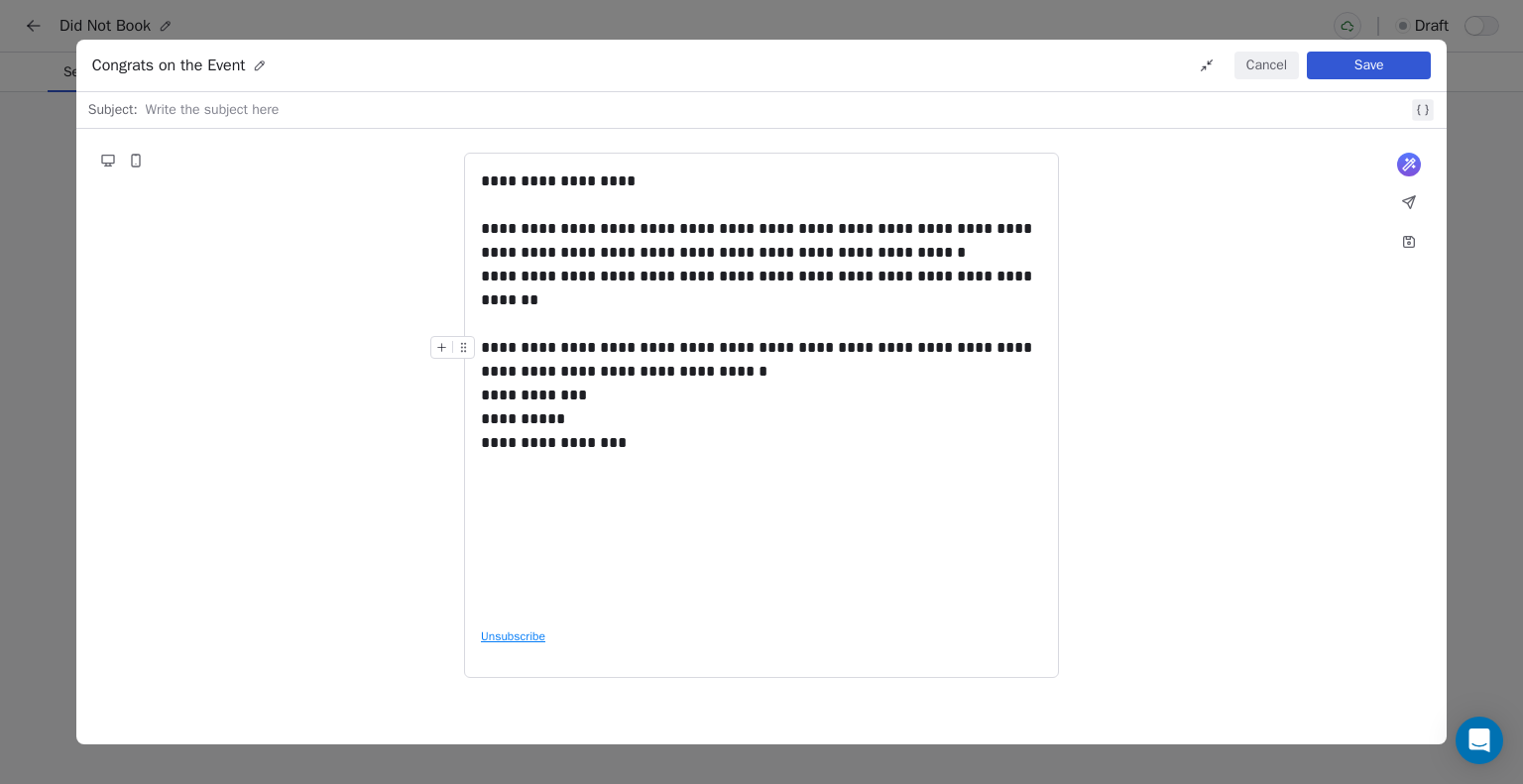 click on "**********" at bounding box center (762, 360) 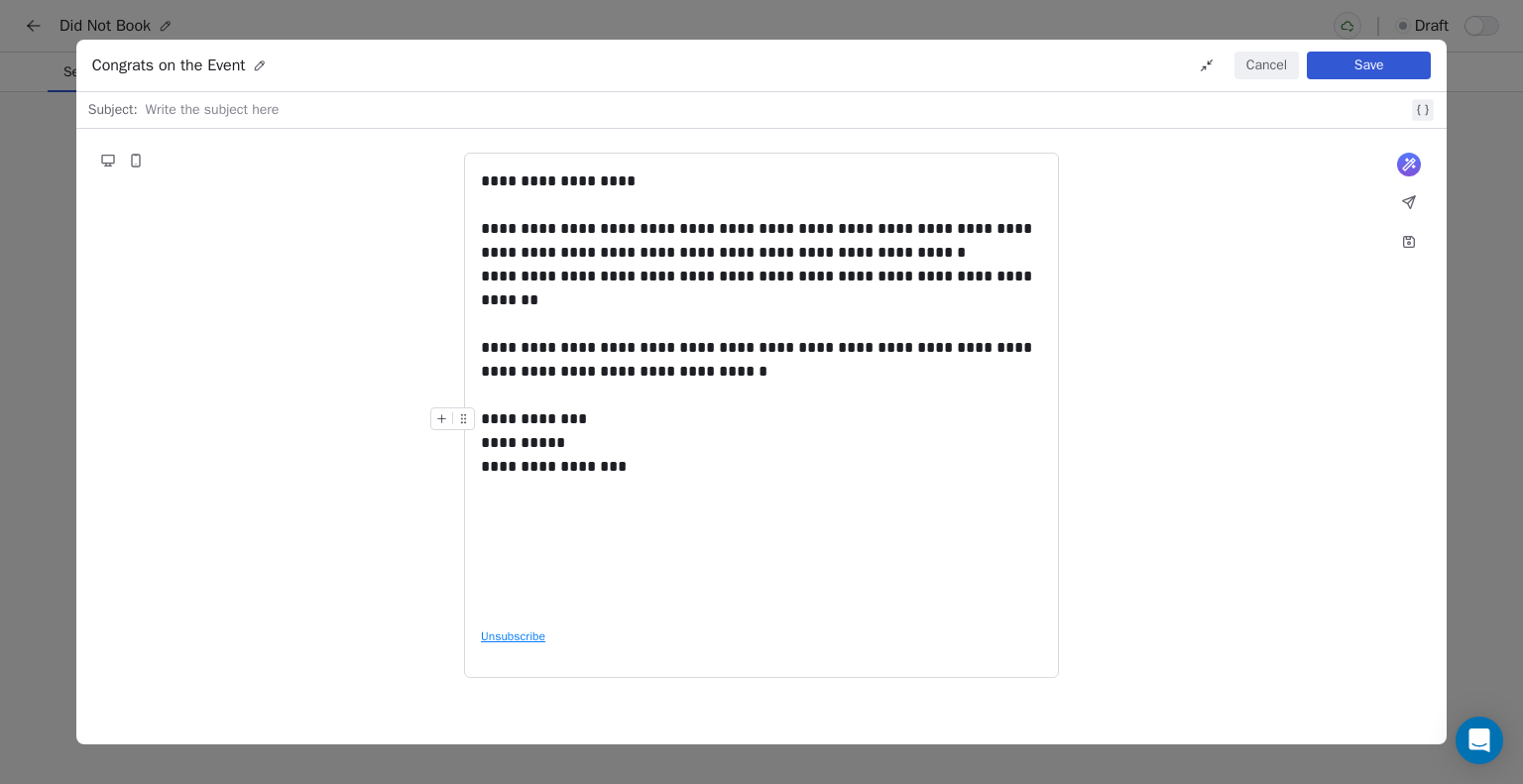 click on "**********" at bounding box center (762, 391) 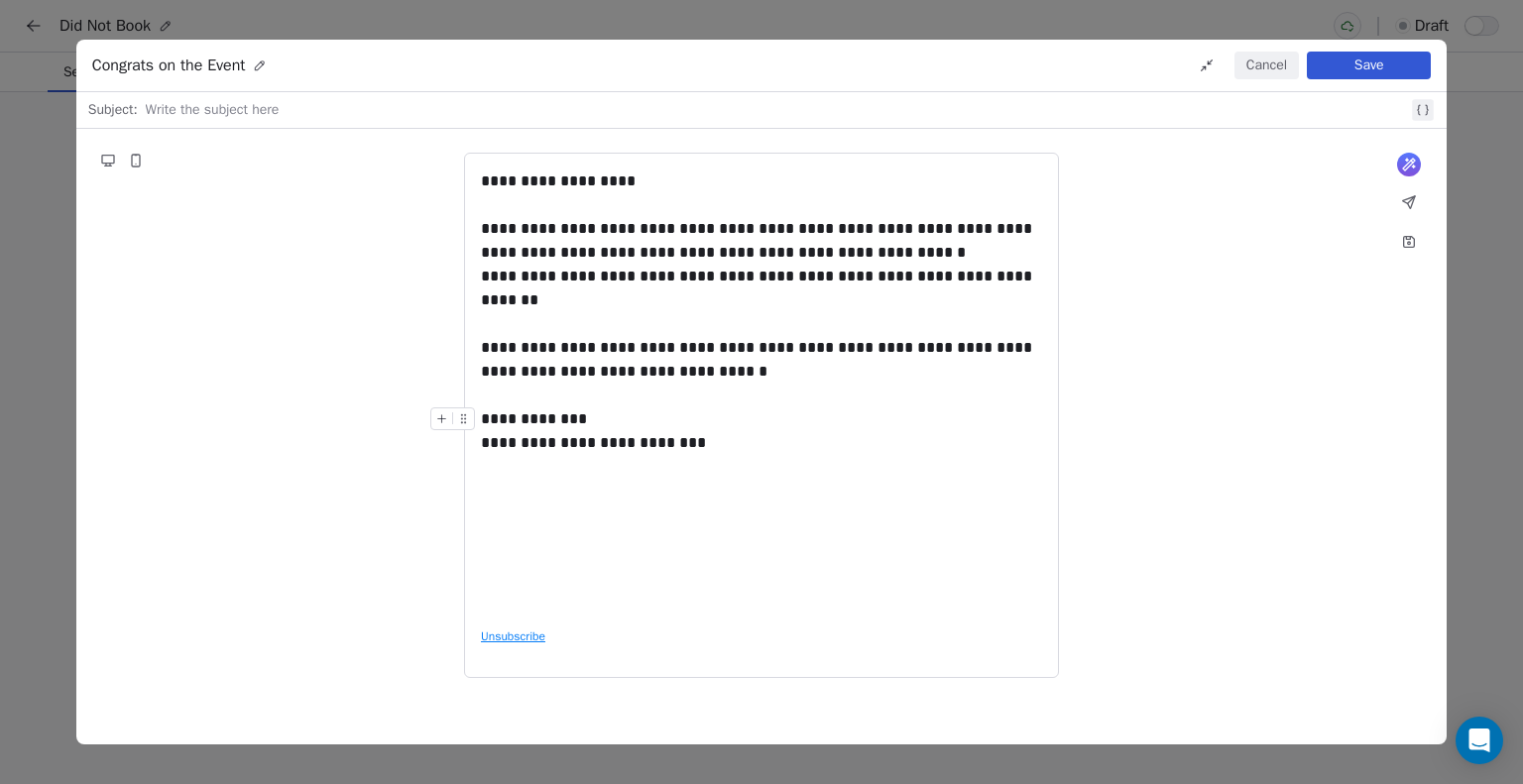 type 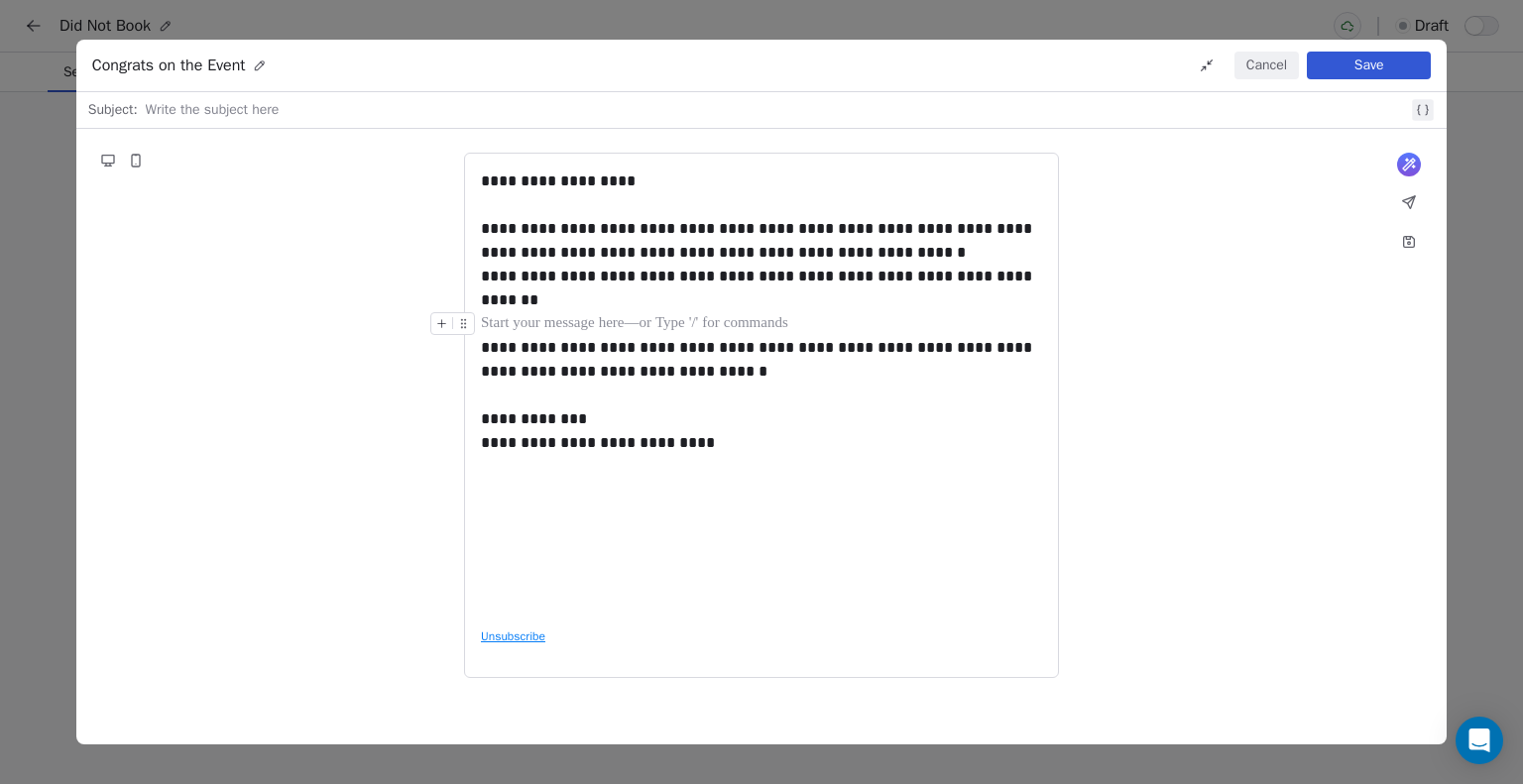 click at bounding box center (762, 324) 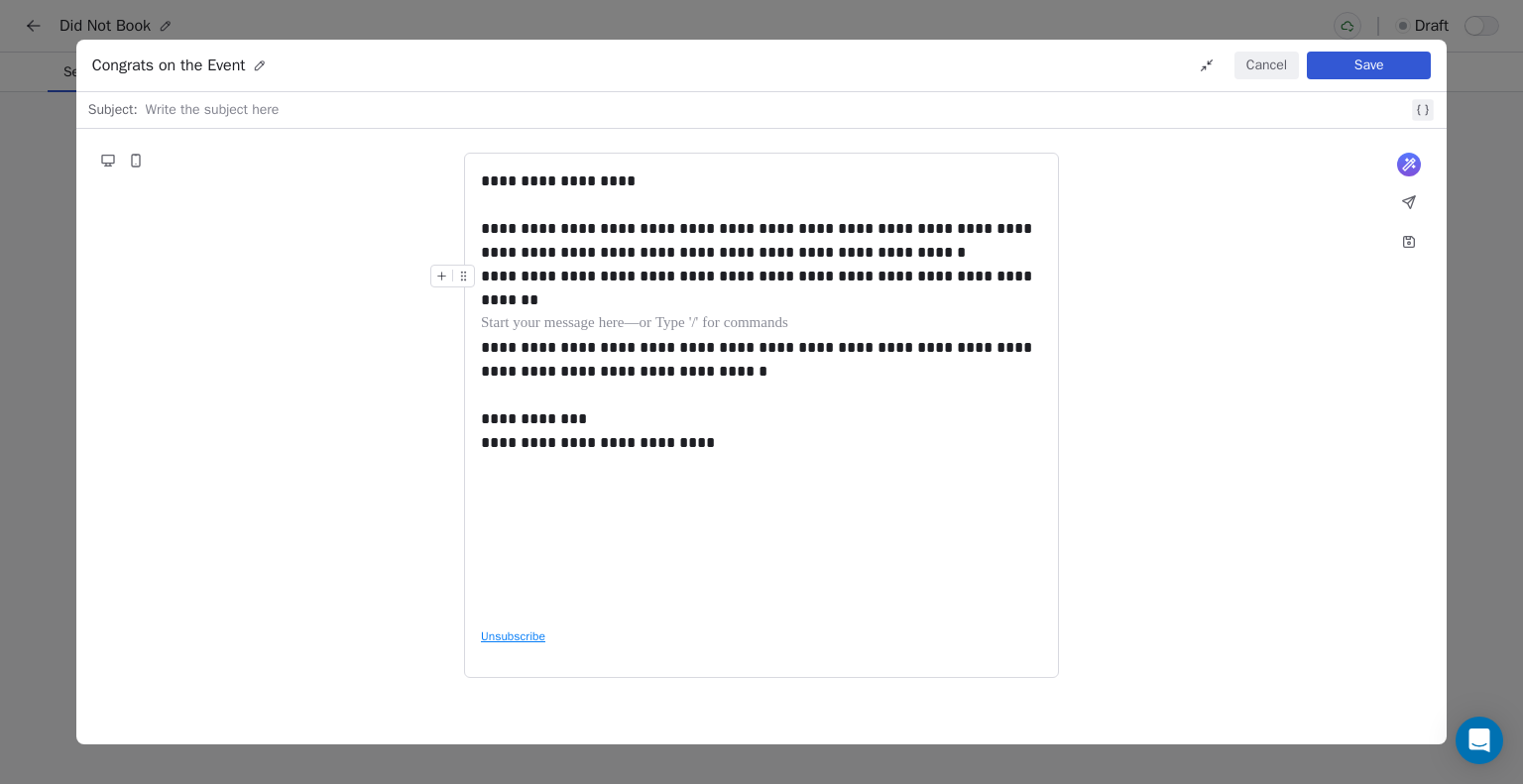 click on "**********" at bounding box center [762, 288] 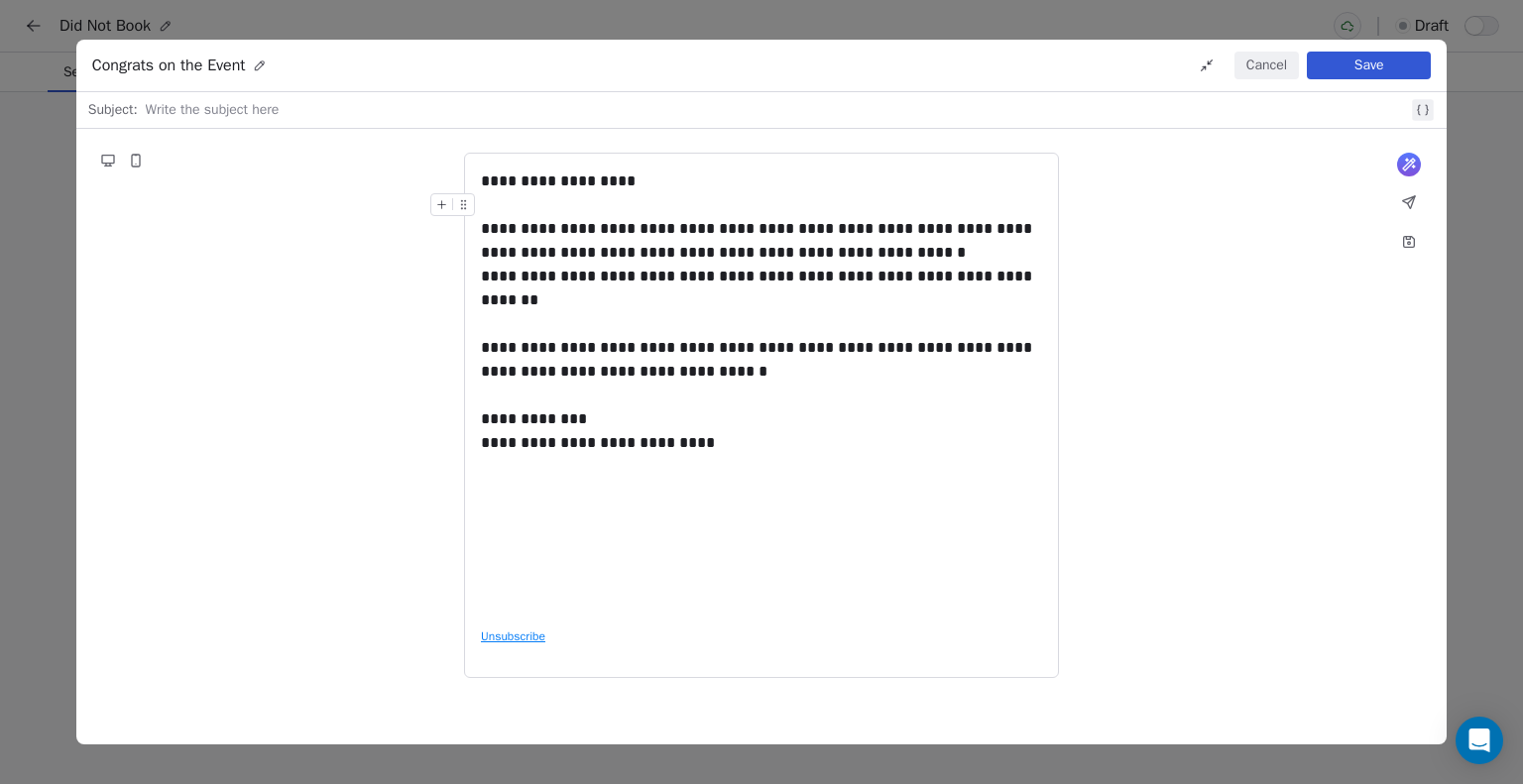 click at bounding box center [776, 110] 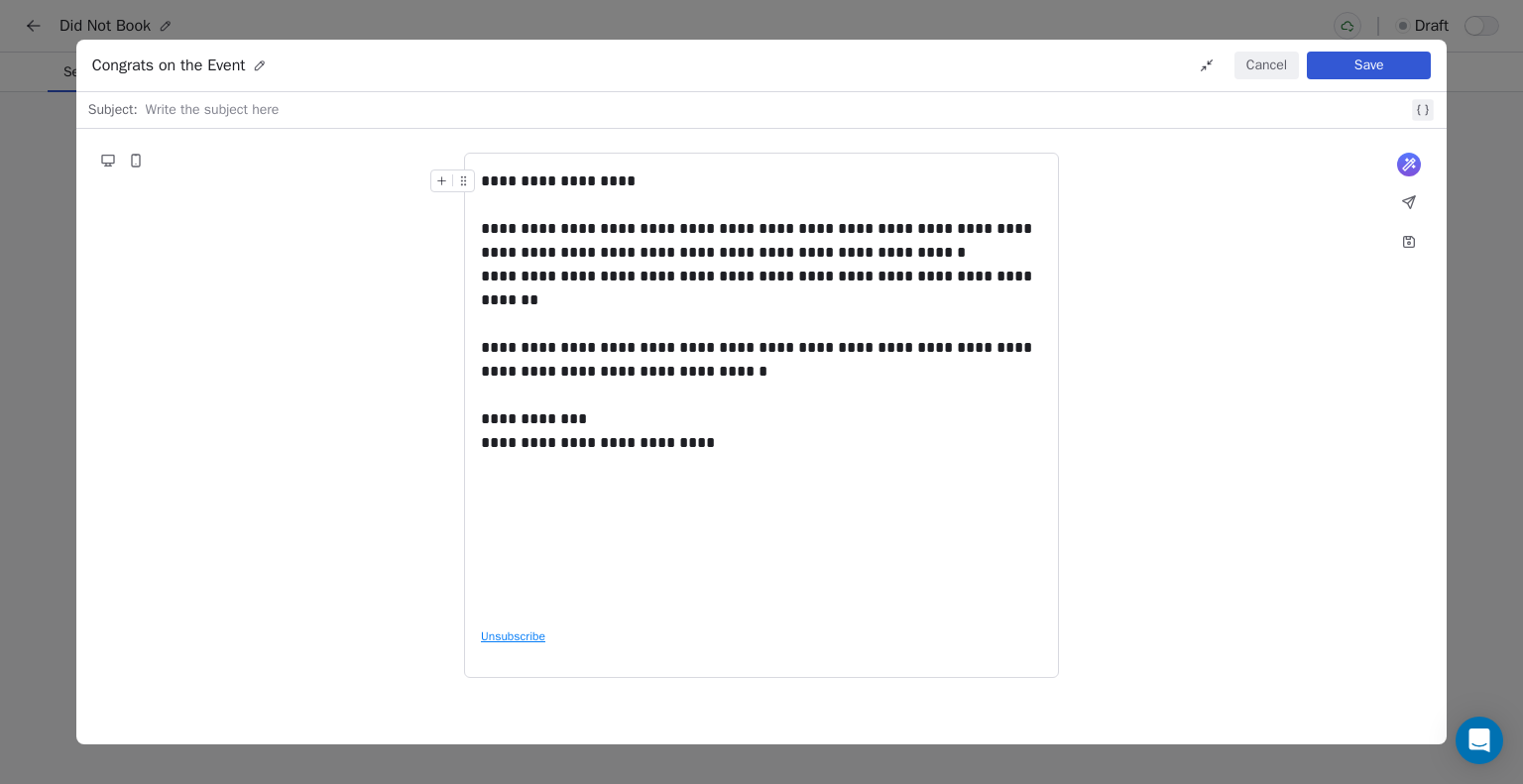 click at bounding box center [776, 110] 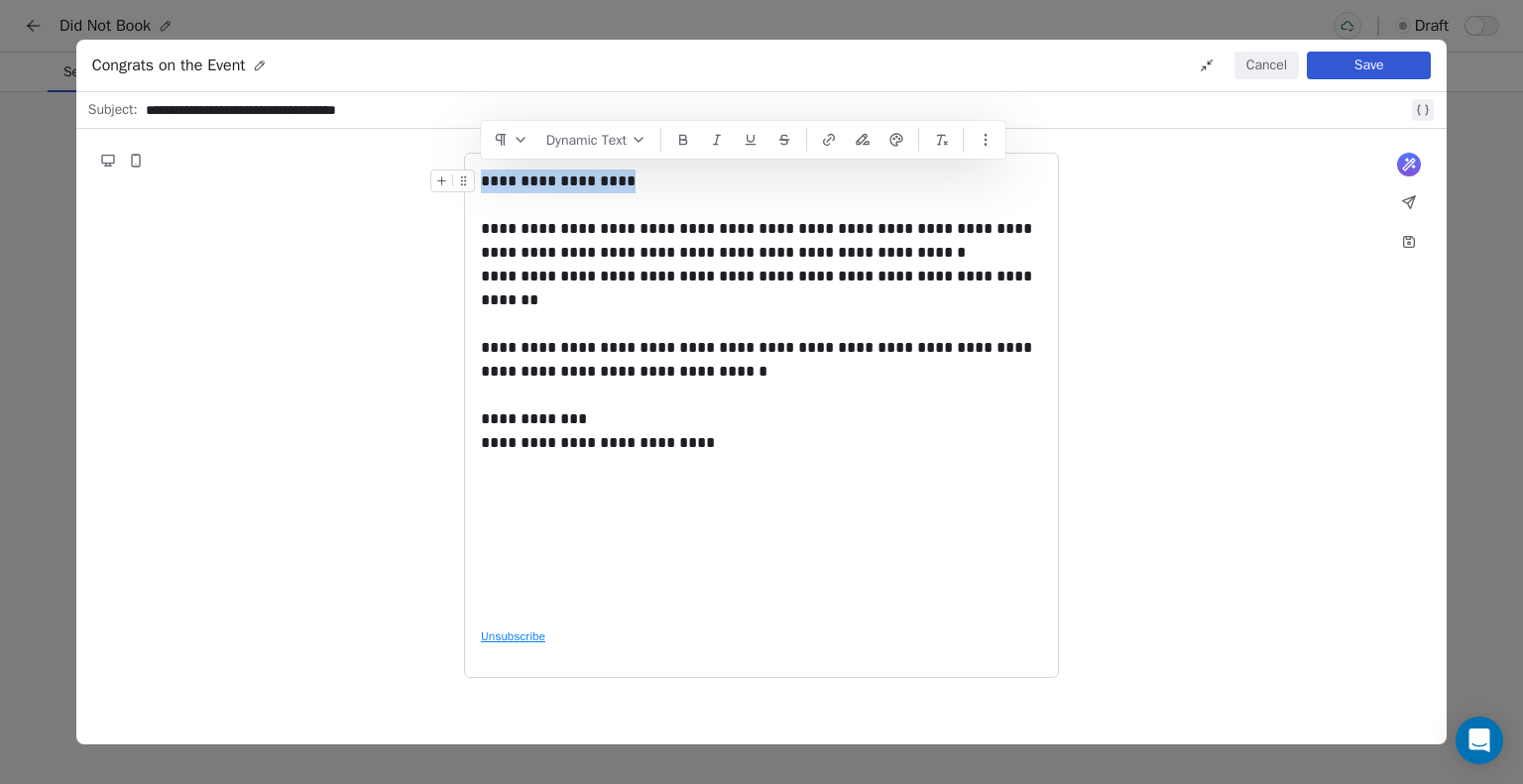 drag, startPoint x: 633, startPoint y: 181, endPoint x: 483, endPoint y: 179, distance: 150.01333 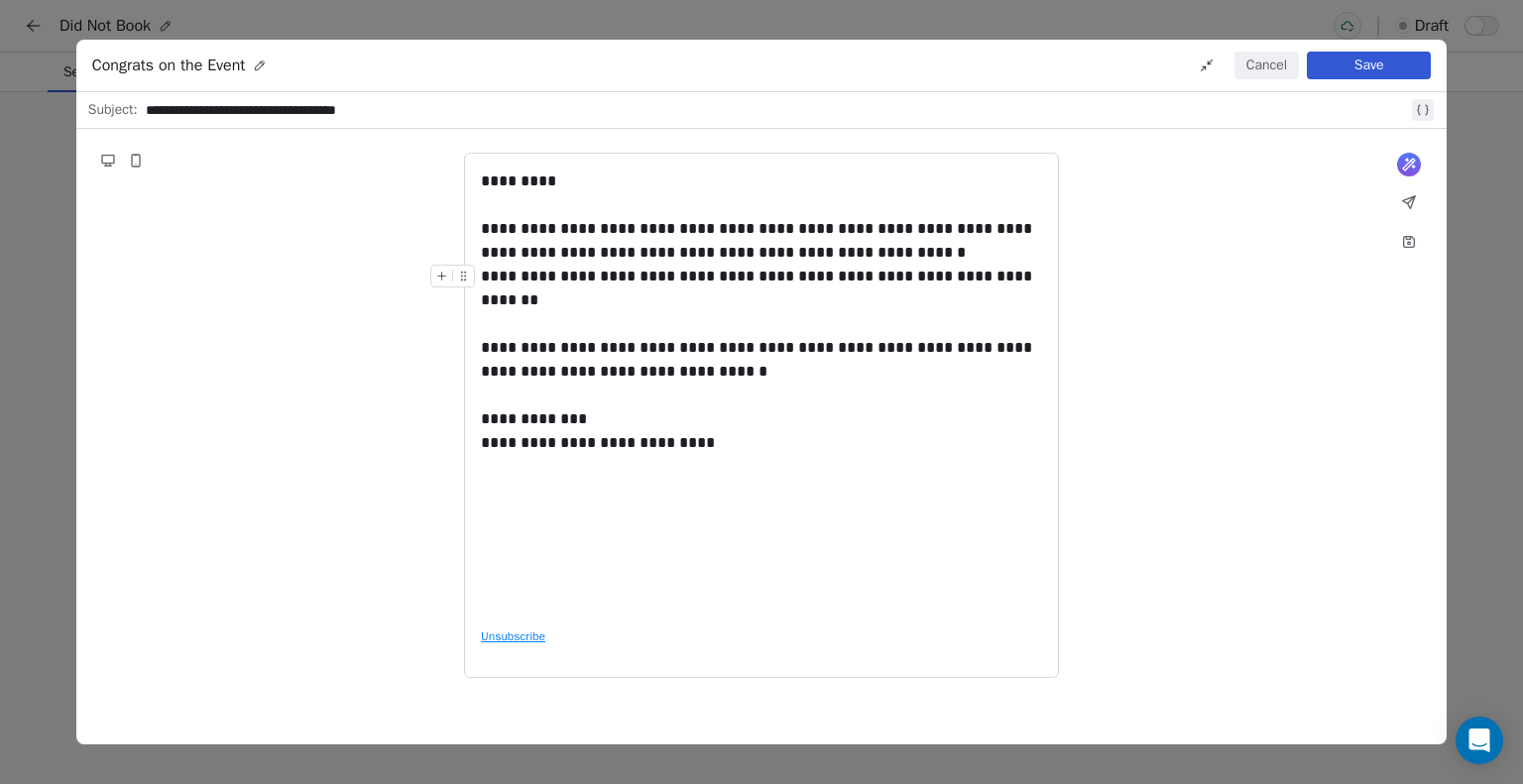 click on "**********" at bounding box center [762, 288] 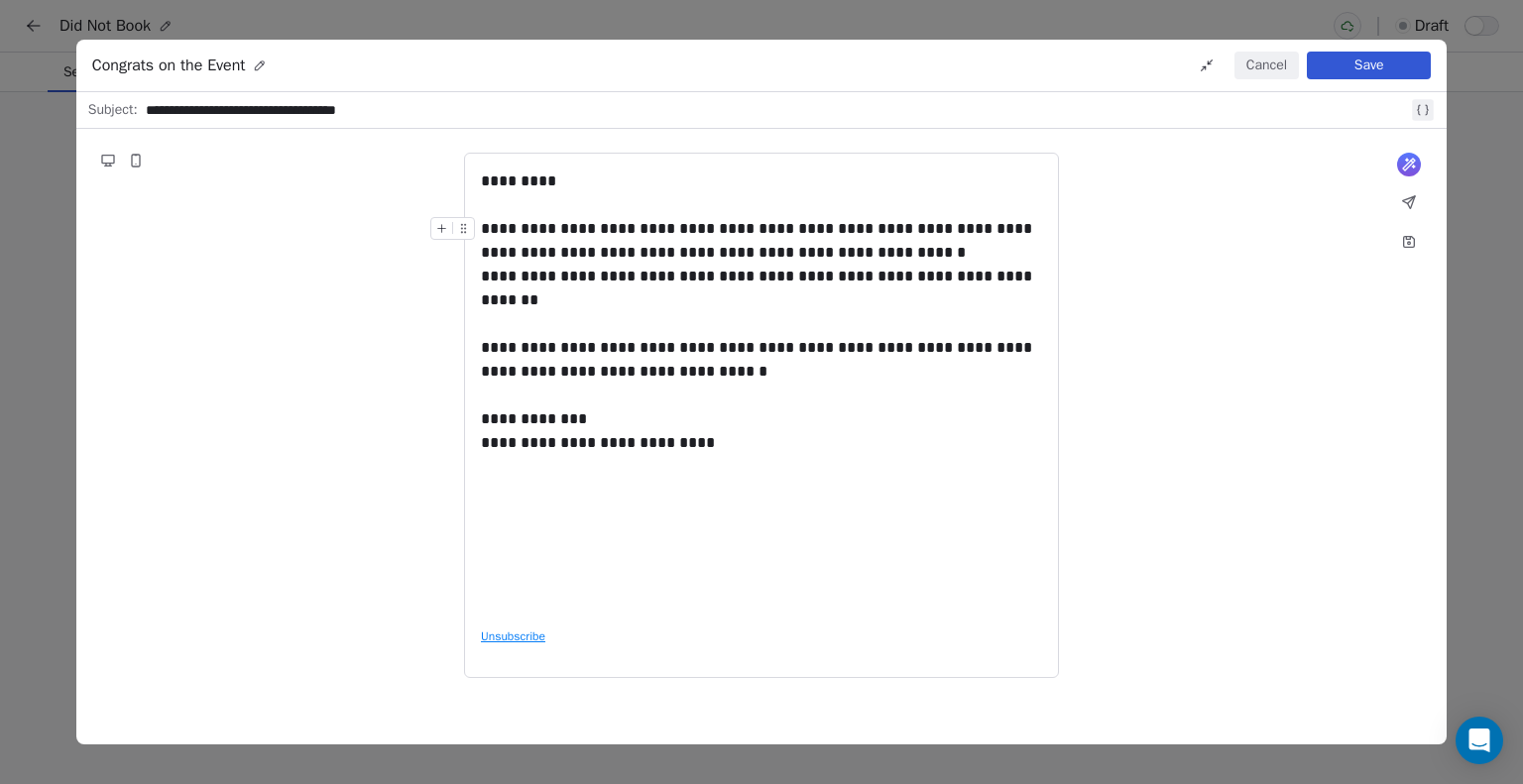 click on "**********" at bounding box center [762, 241] 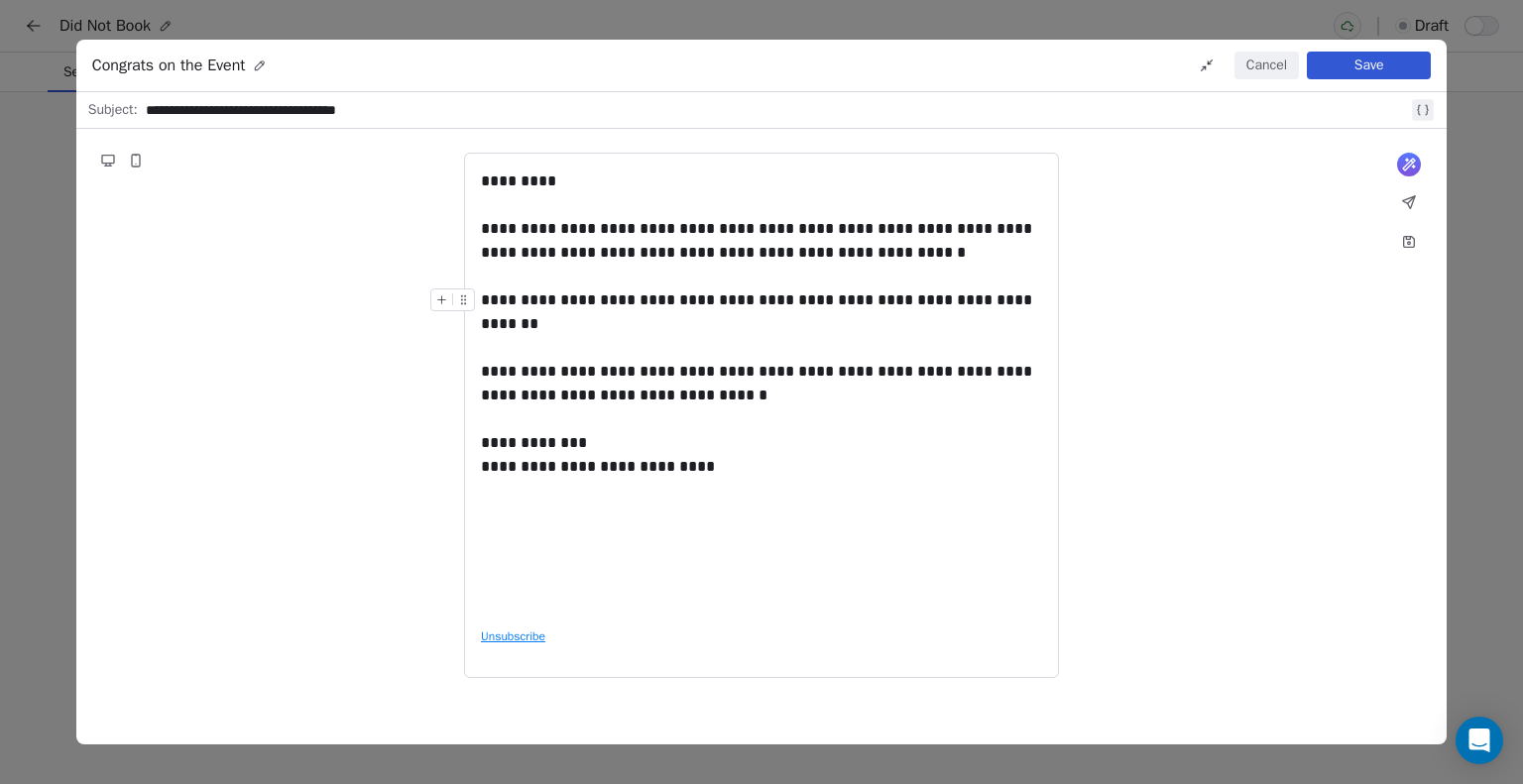 click on "**********" at bounding box center (762, 312) 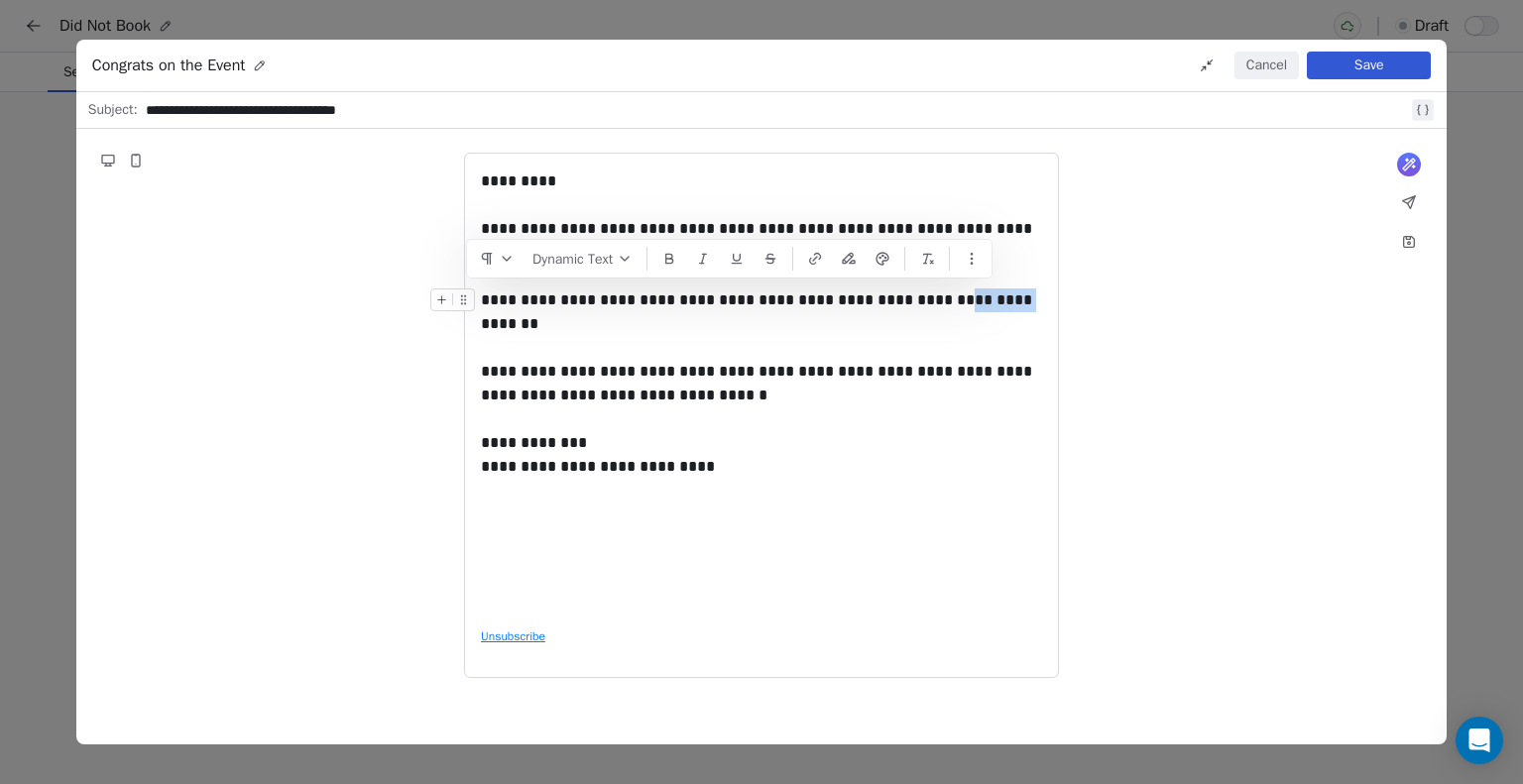 drag, startPoint x: 992, startPoint y: 298, endPoint x: 946, endPoint y: 300, distance: 46.043458 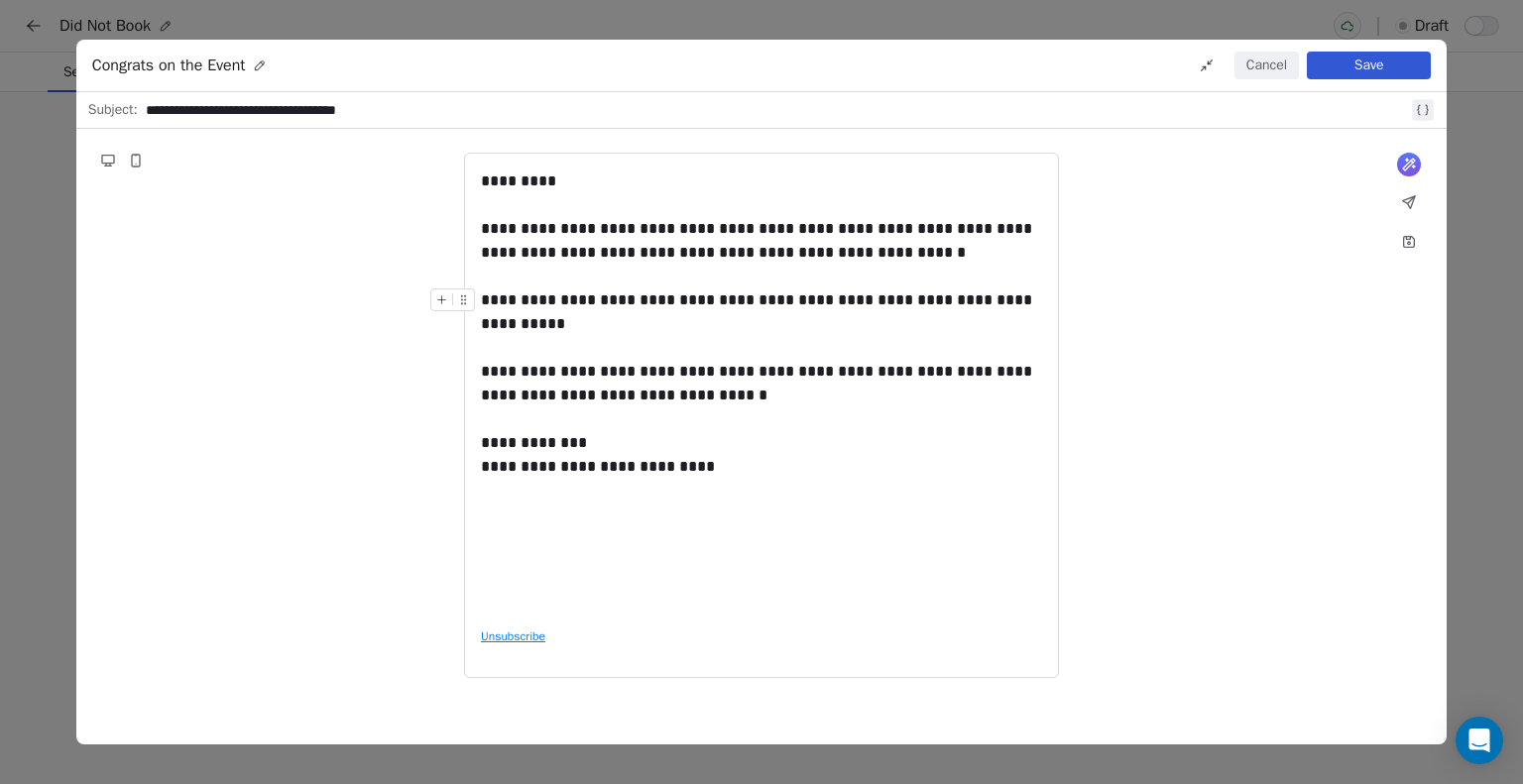 click on "**********" at bounding box center (762, 312) 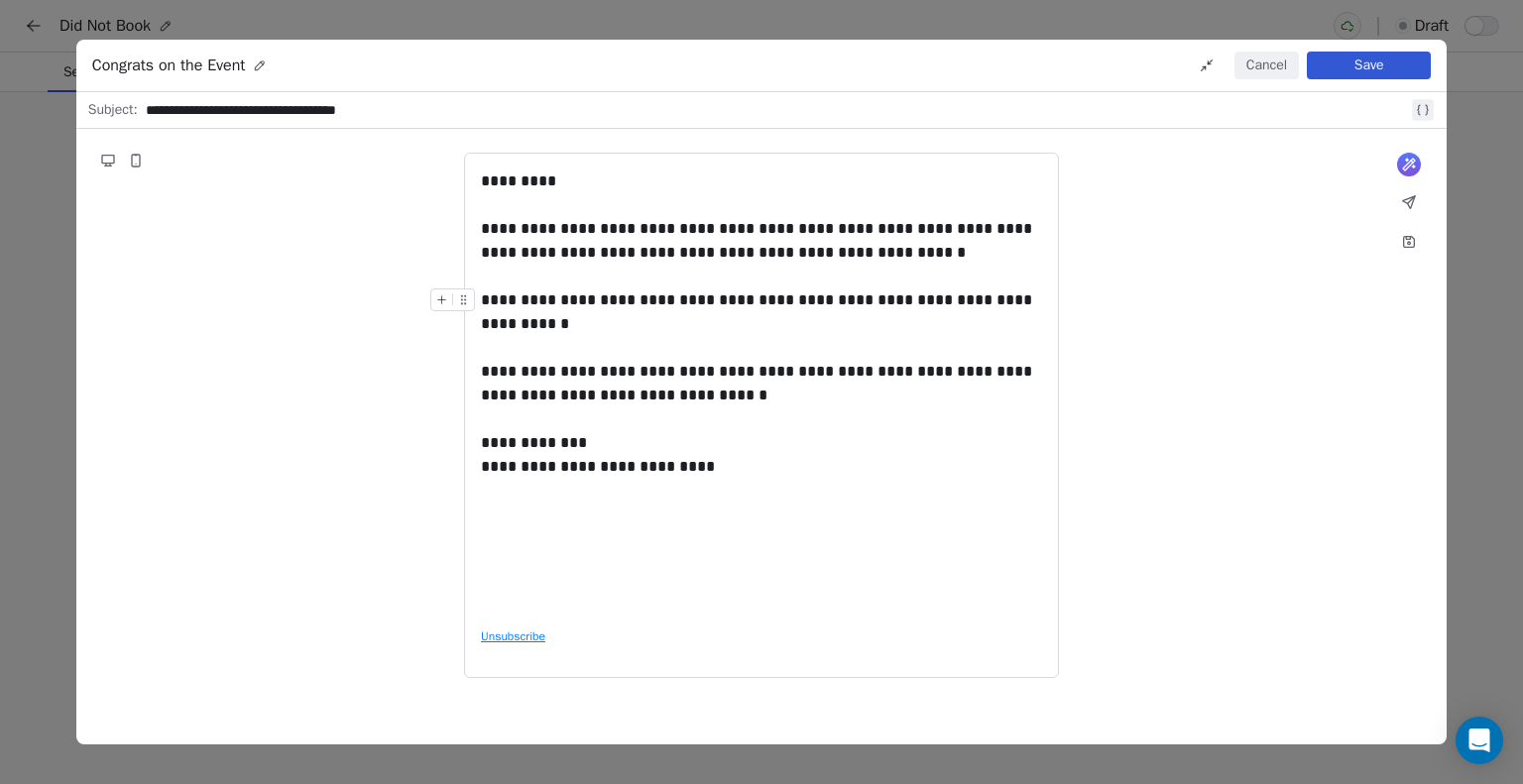 click on "**********" at bounding box center (762, 312) 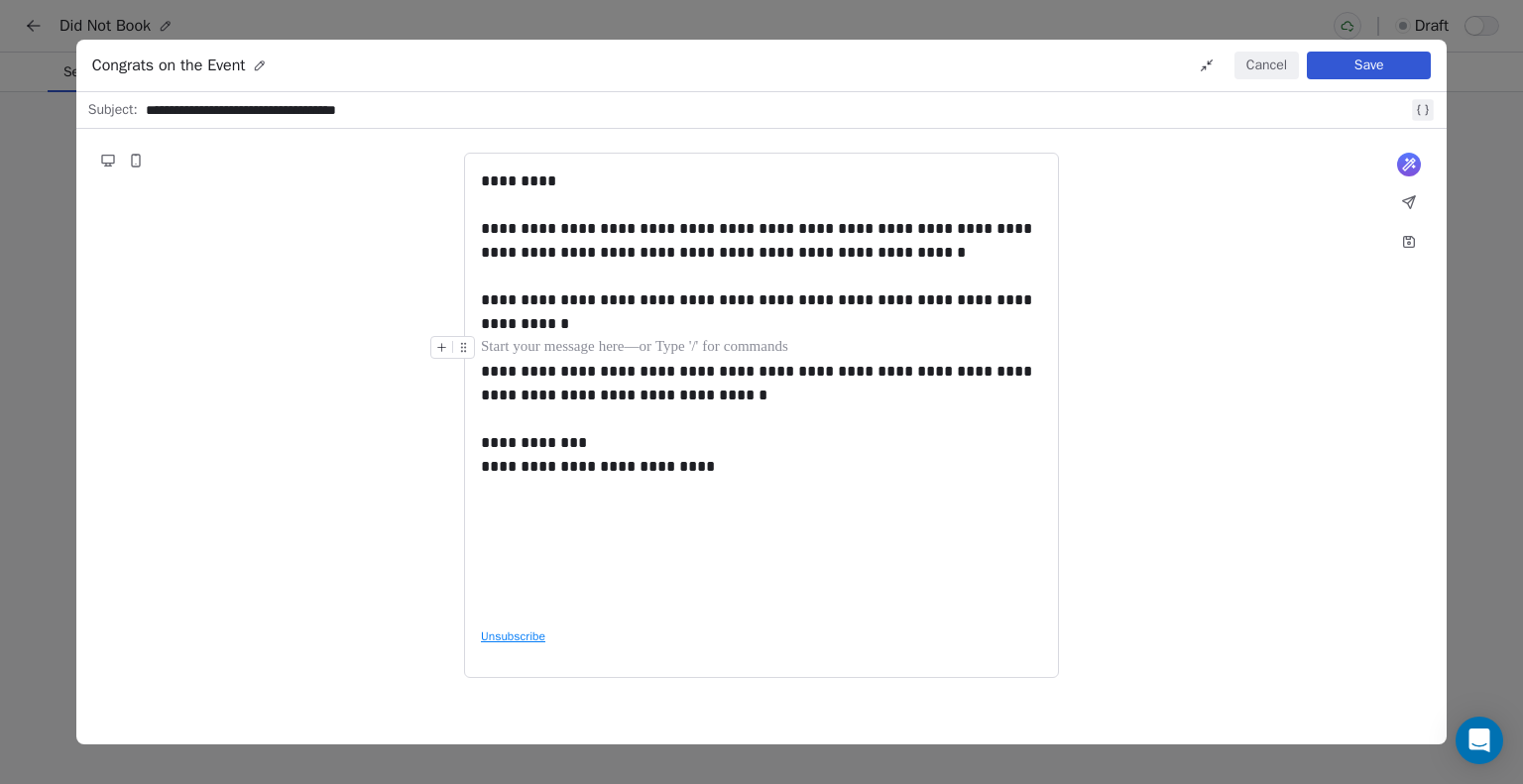 click at bounding box center [762, 348] 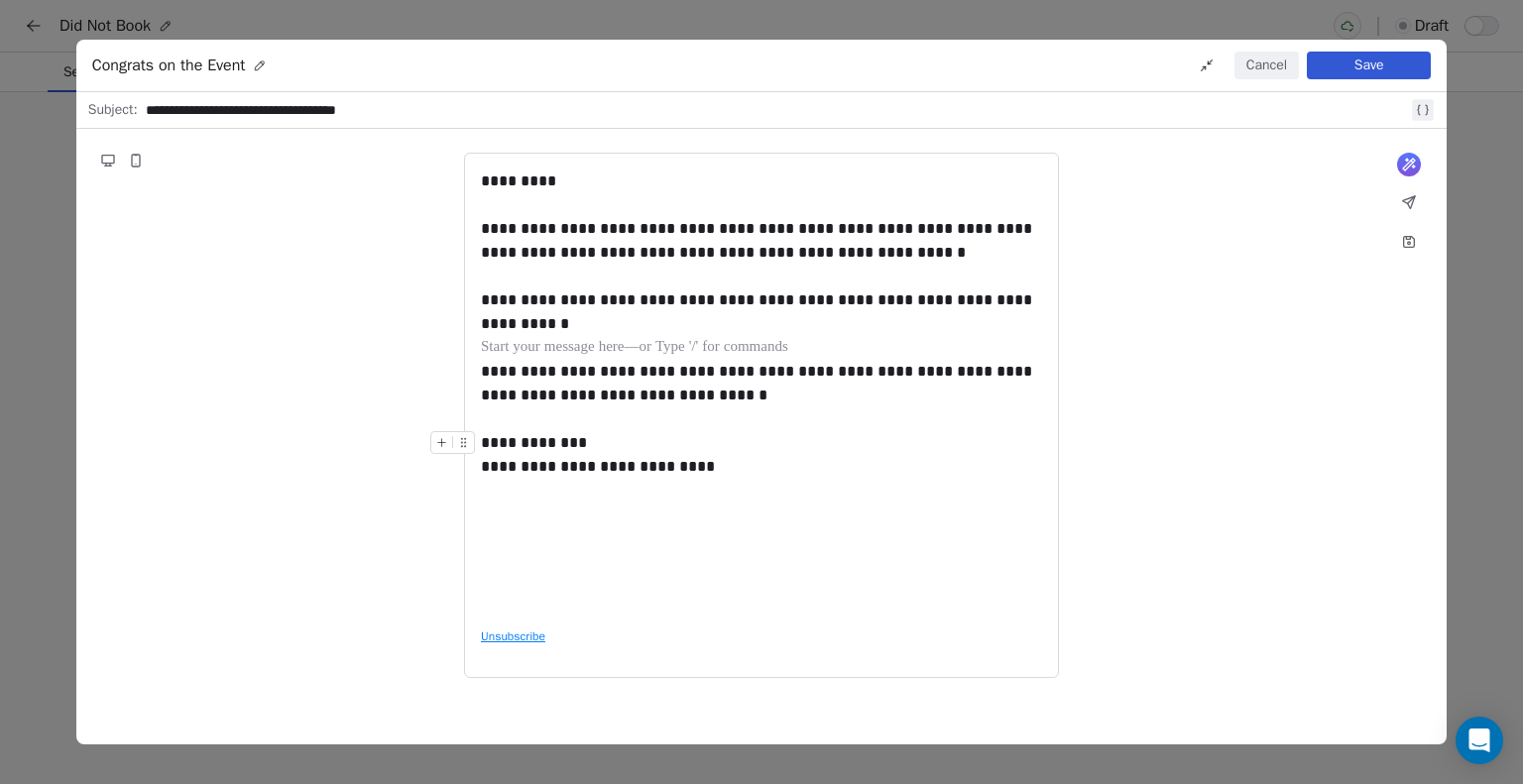 click on "**********" at bounding box center (762, 391) 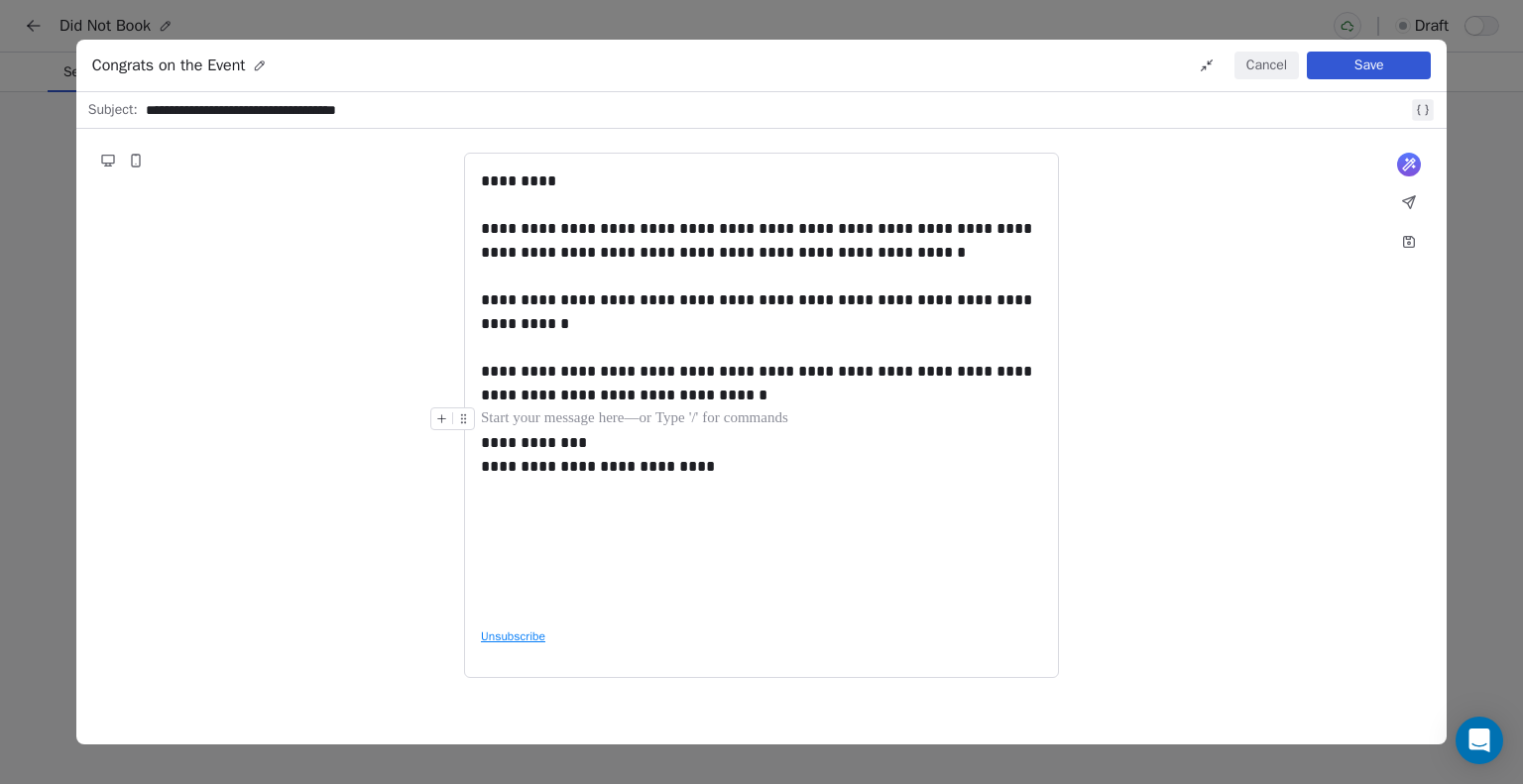 click at bounding box center (762, 419) 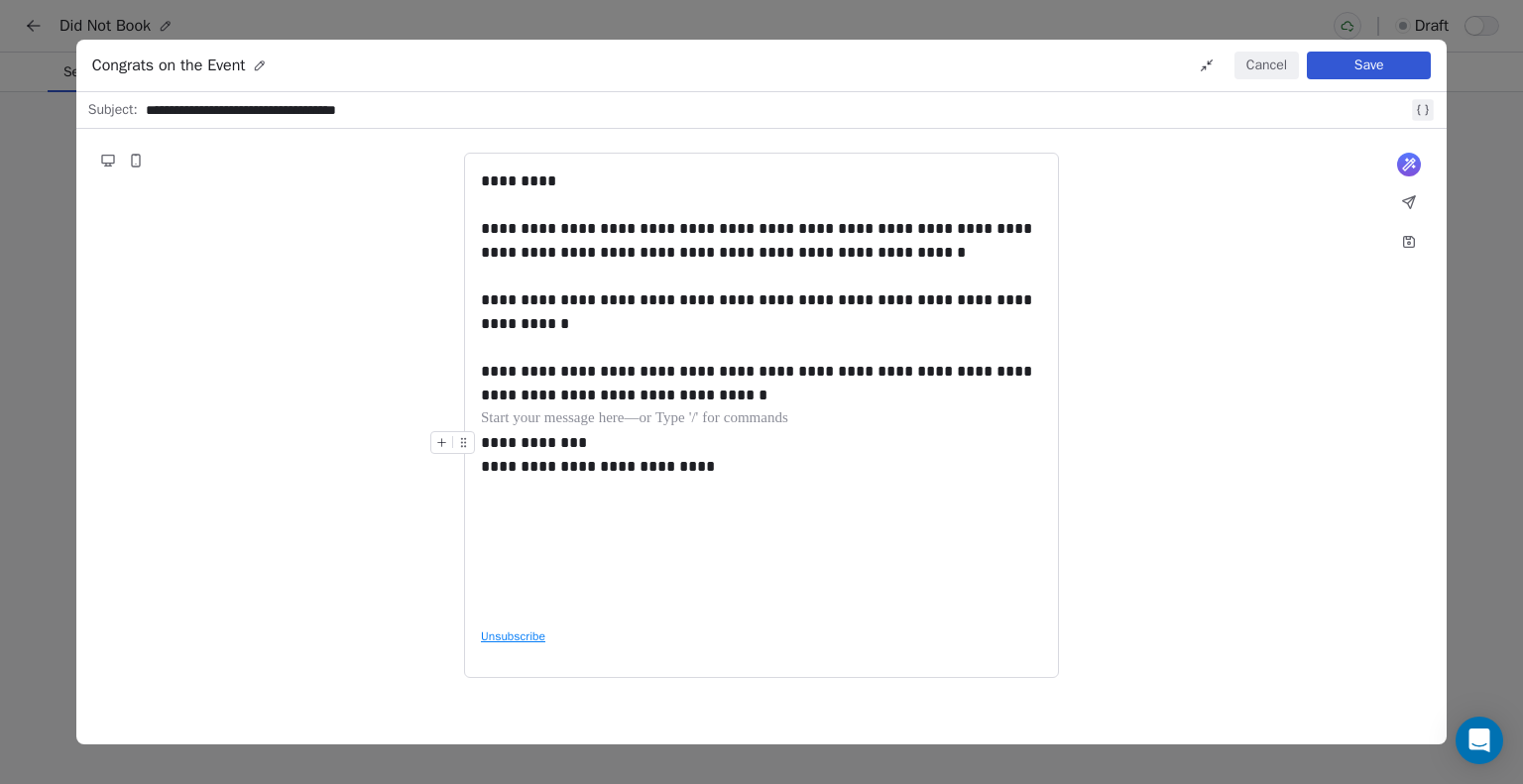 click on "**********" at bounding box center [762, 391] 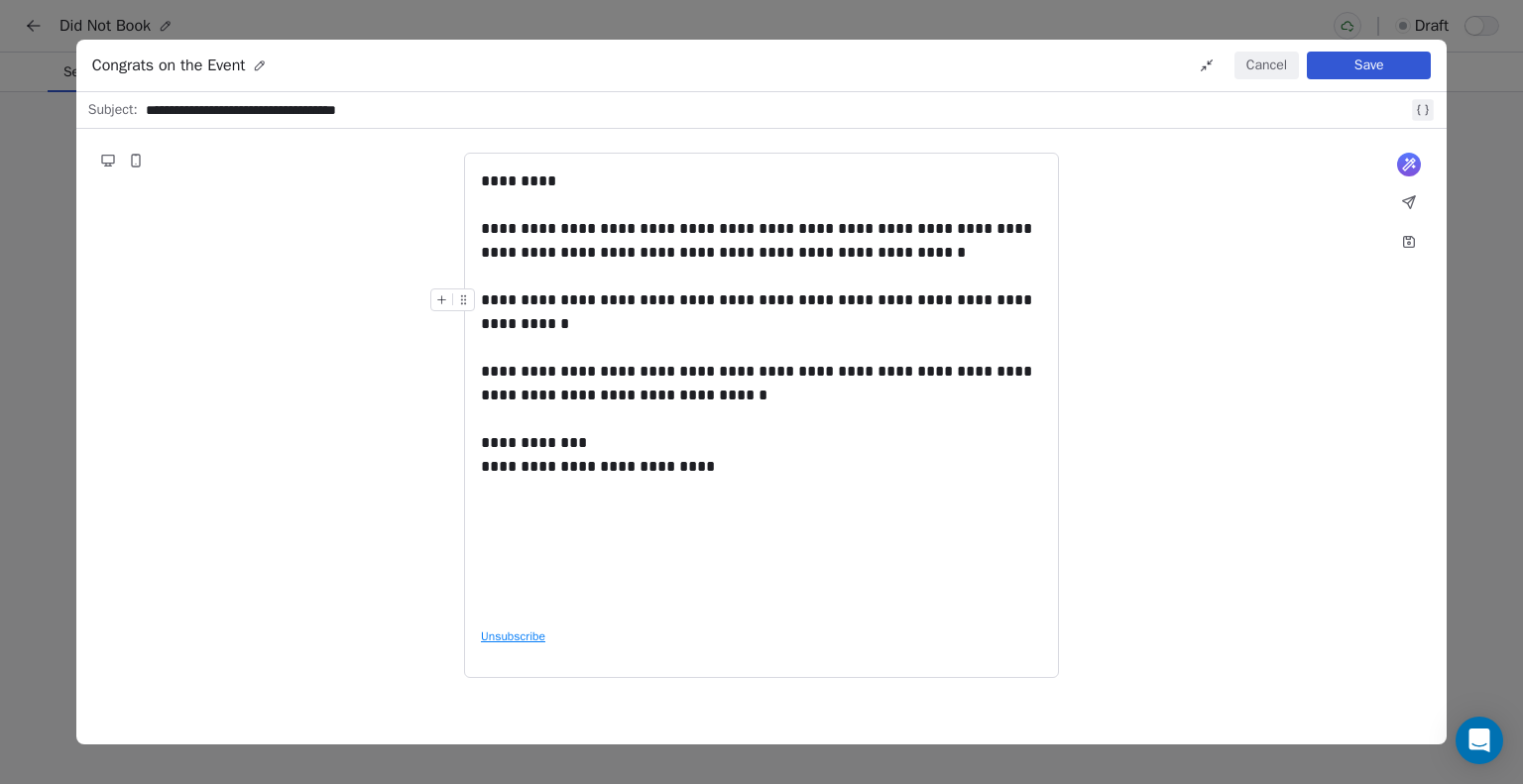 click on "Save" at bounding box center [1368, 65] 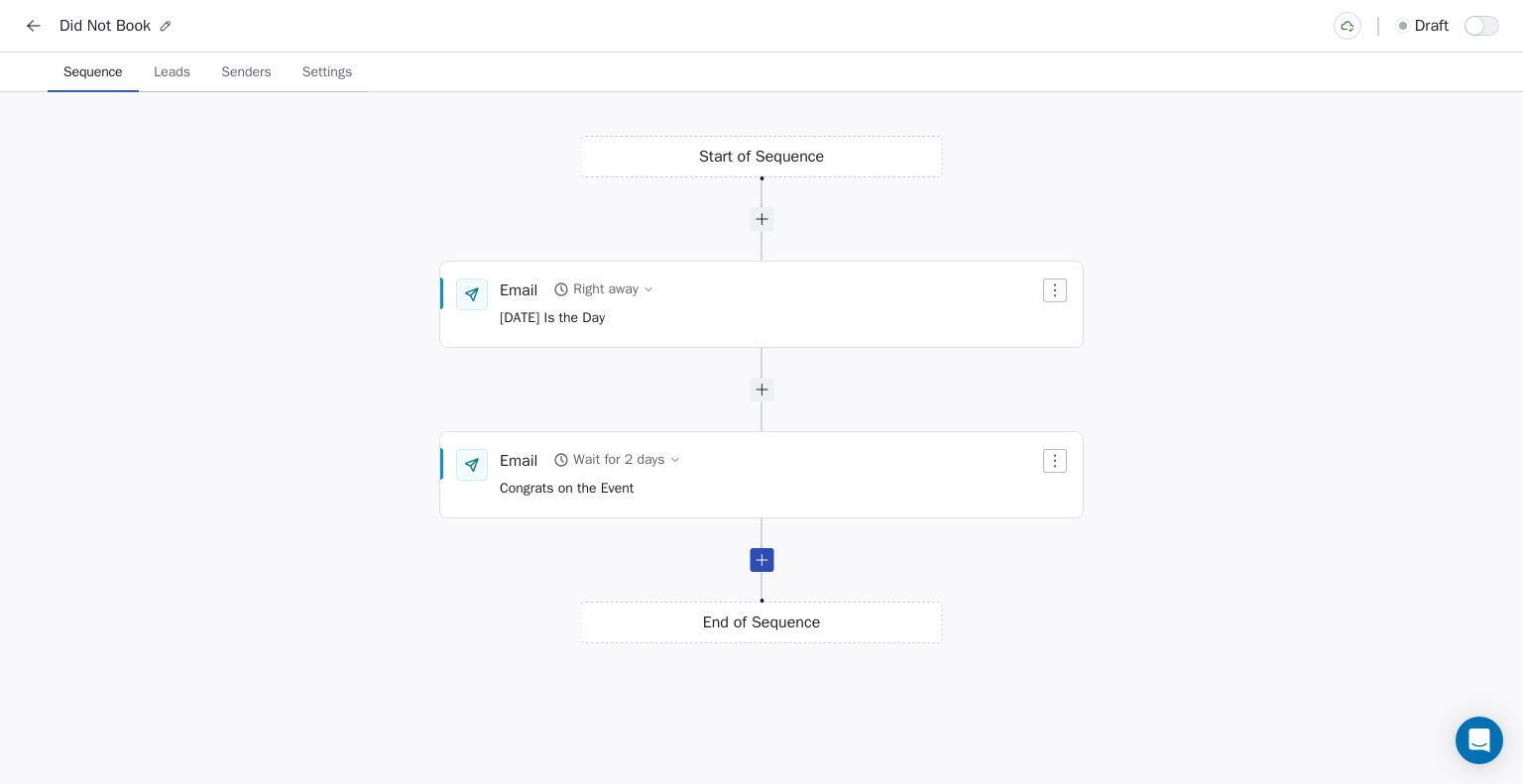 click at bounding box center [762, 560] 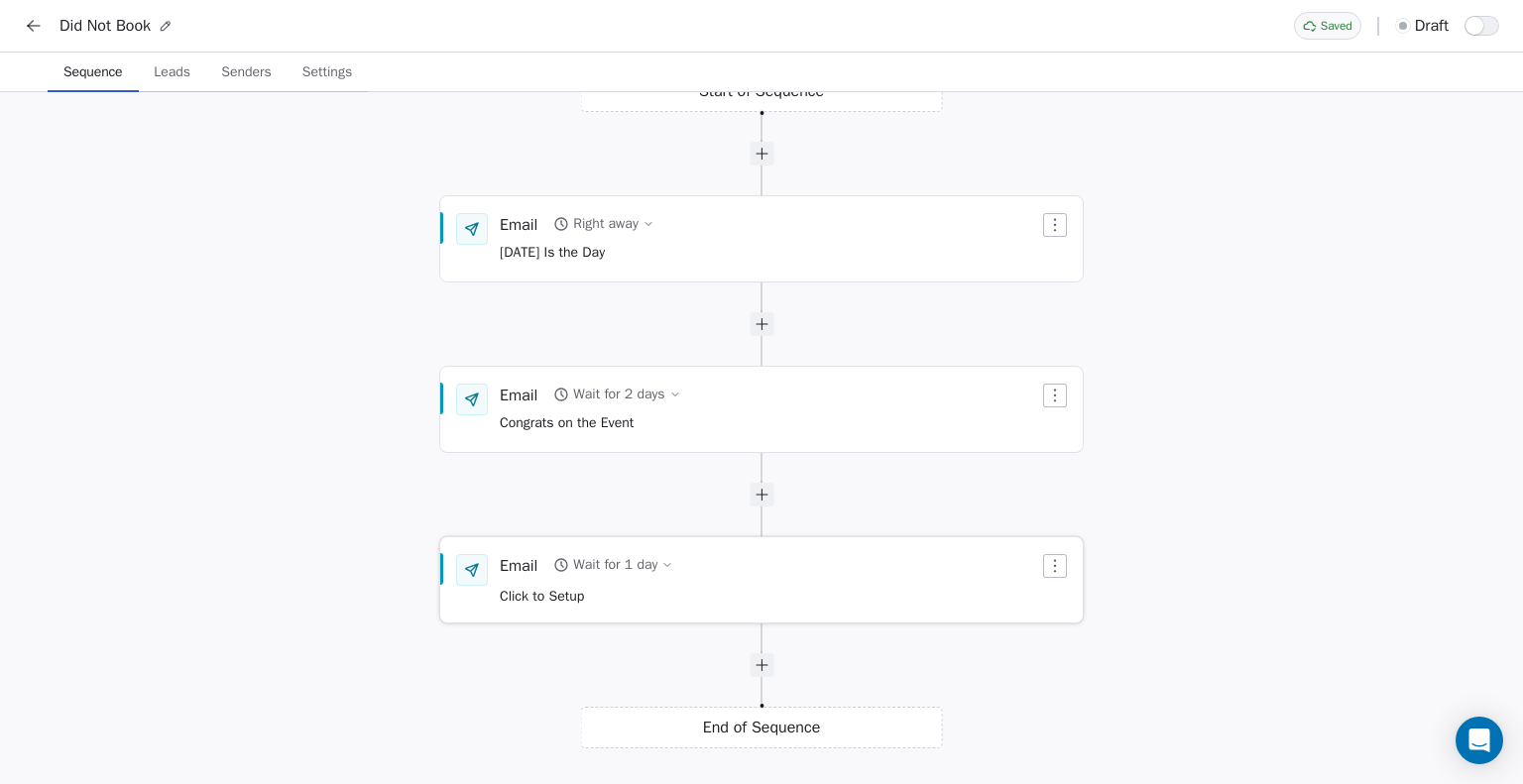 click on "Wait for 1 day" at bounding box center (613, 565) 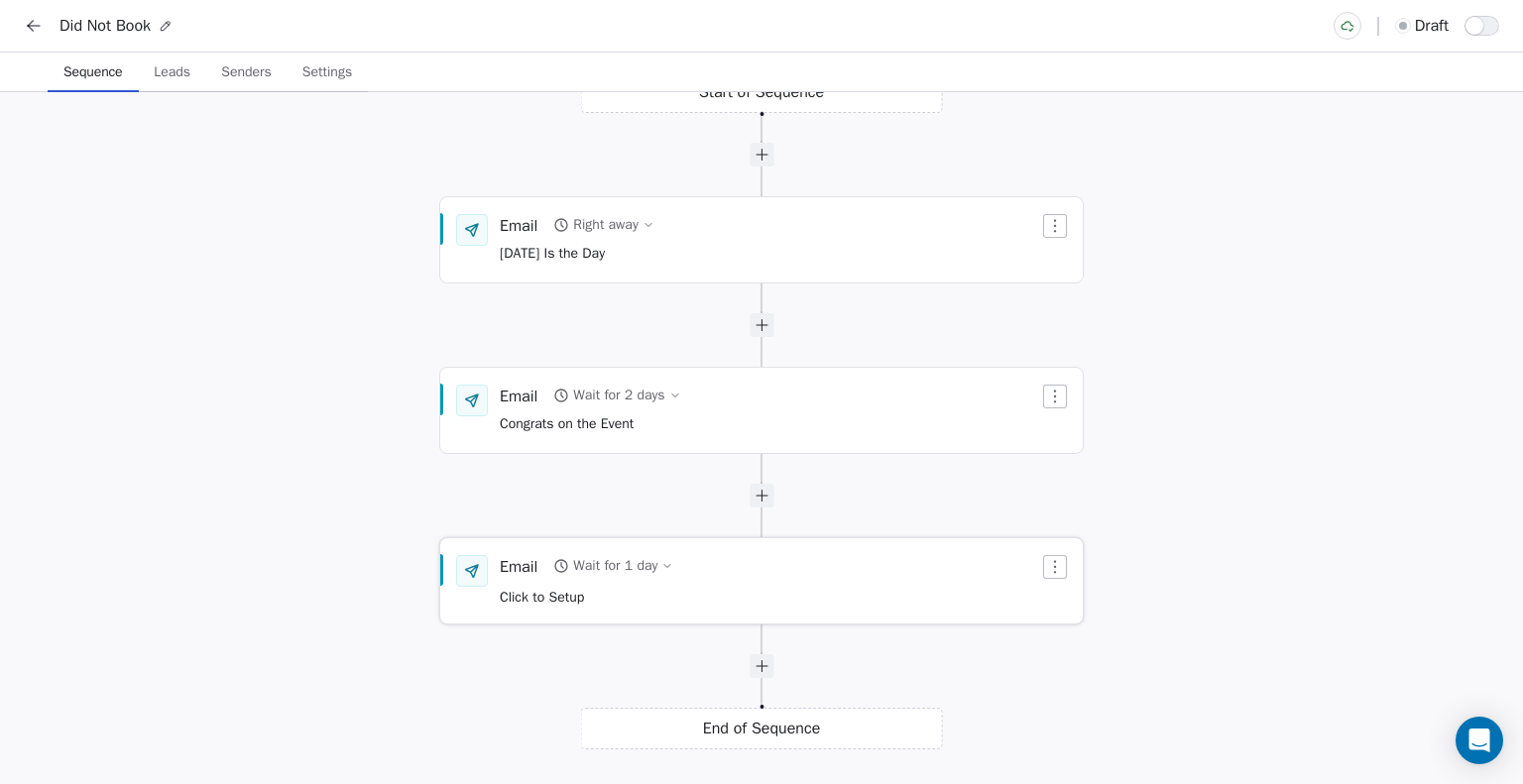 click on "Wait for 1 day" at bounding box center (613, 566) 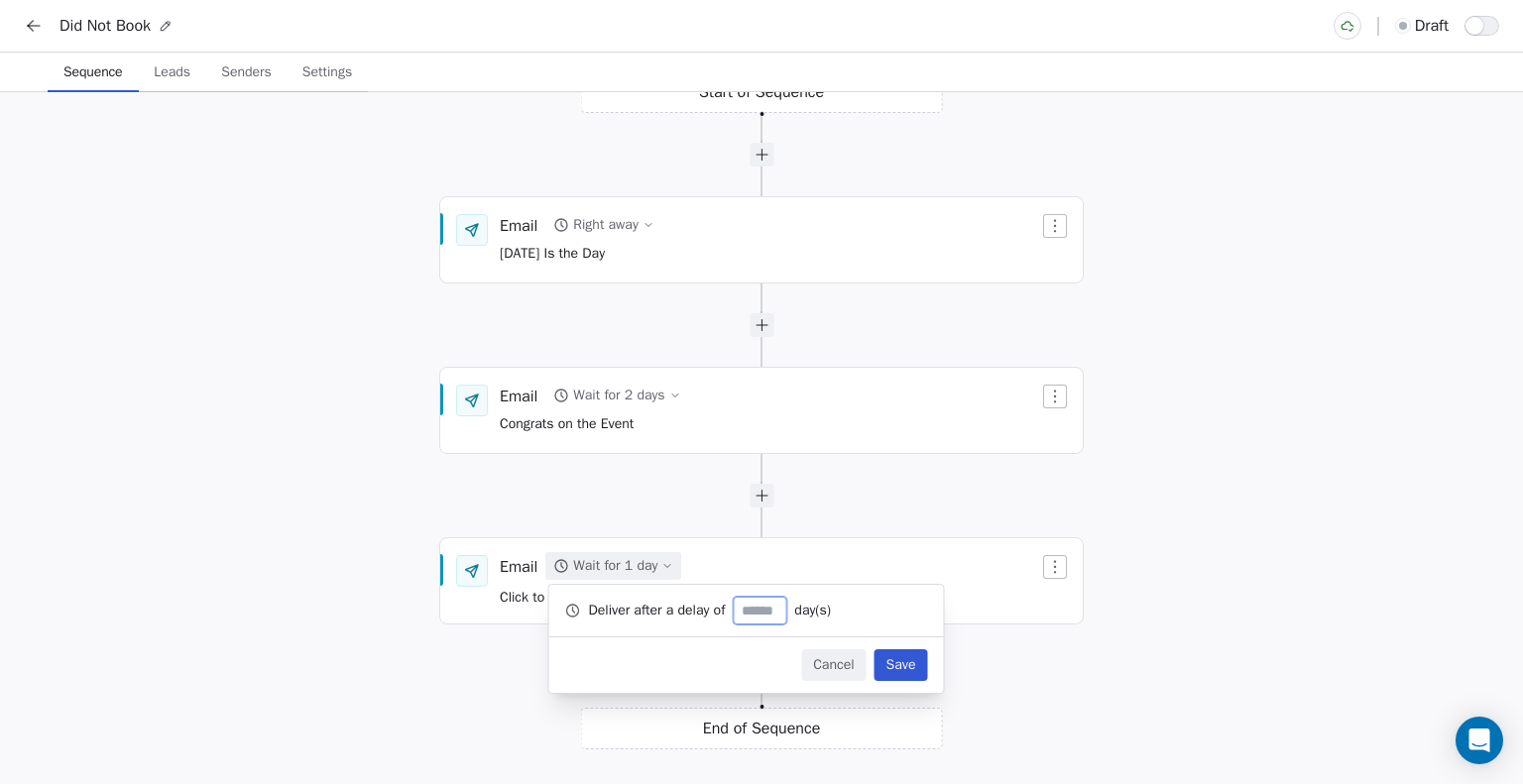 click on "Deliver after a delay of * day(s)" at bounding box center [747, 611] 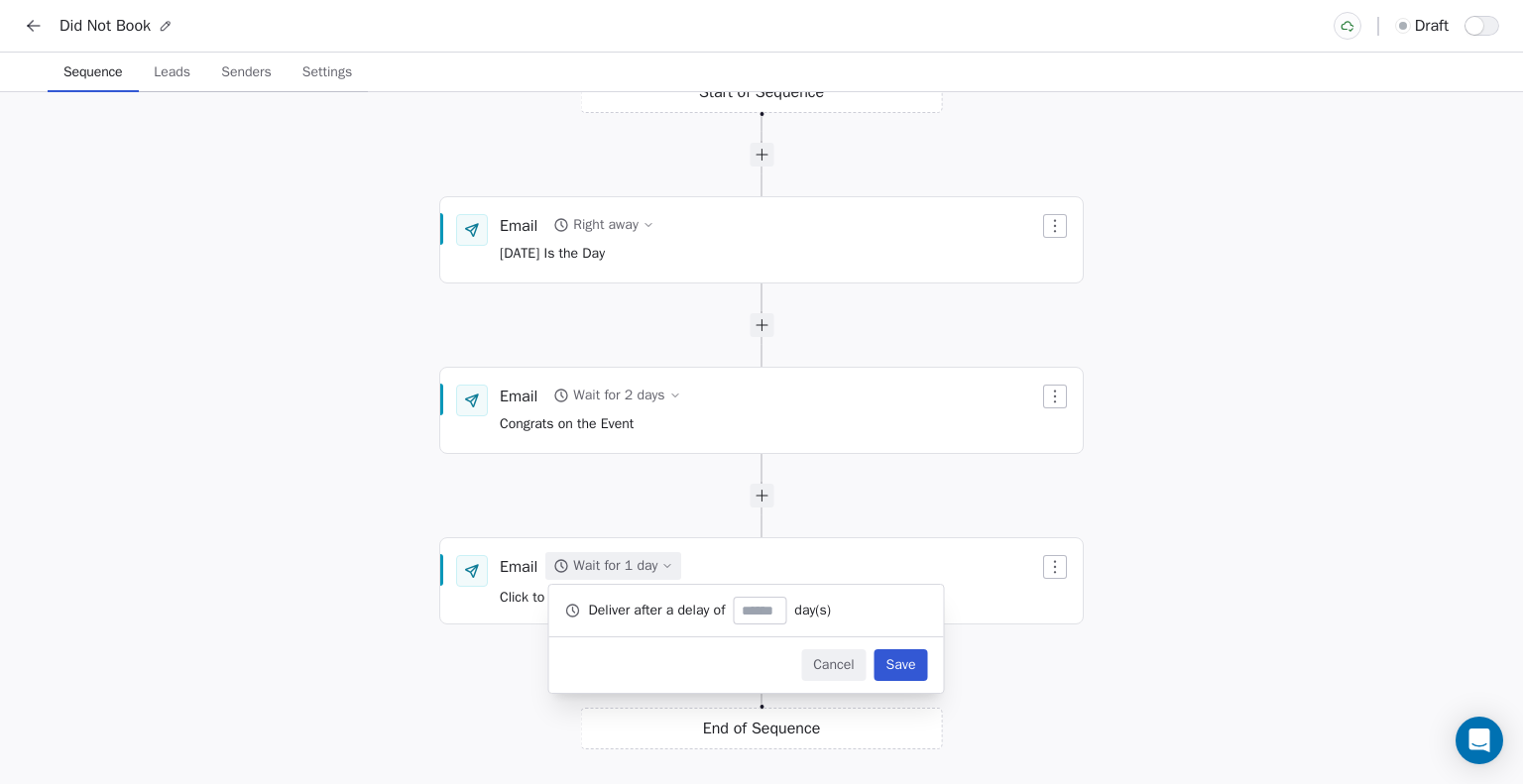 click 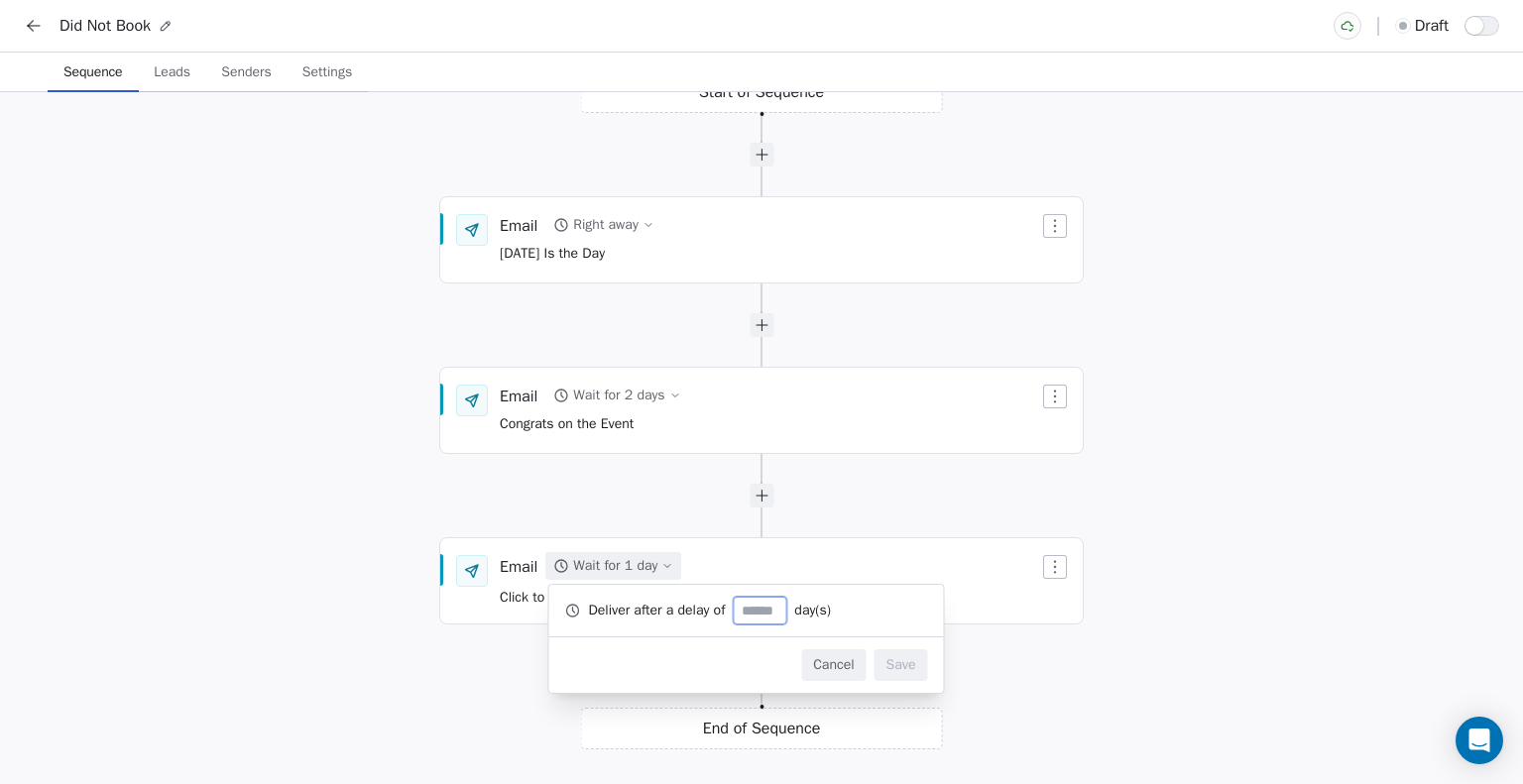 type on "*" 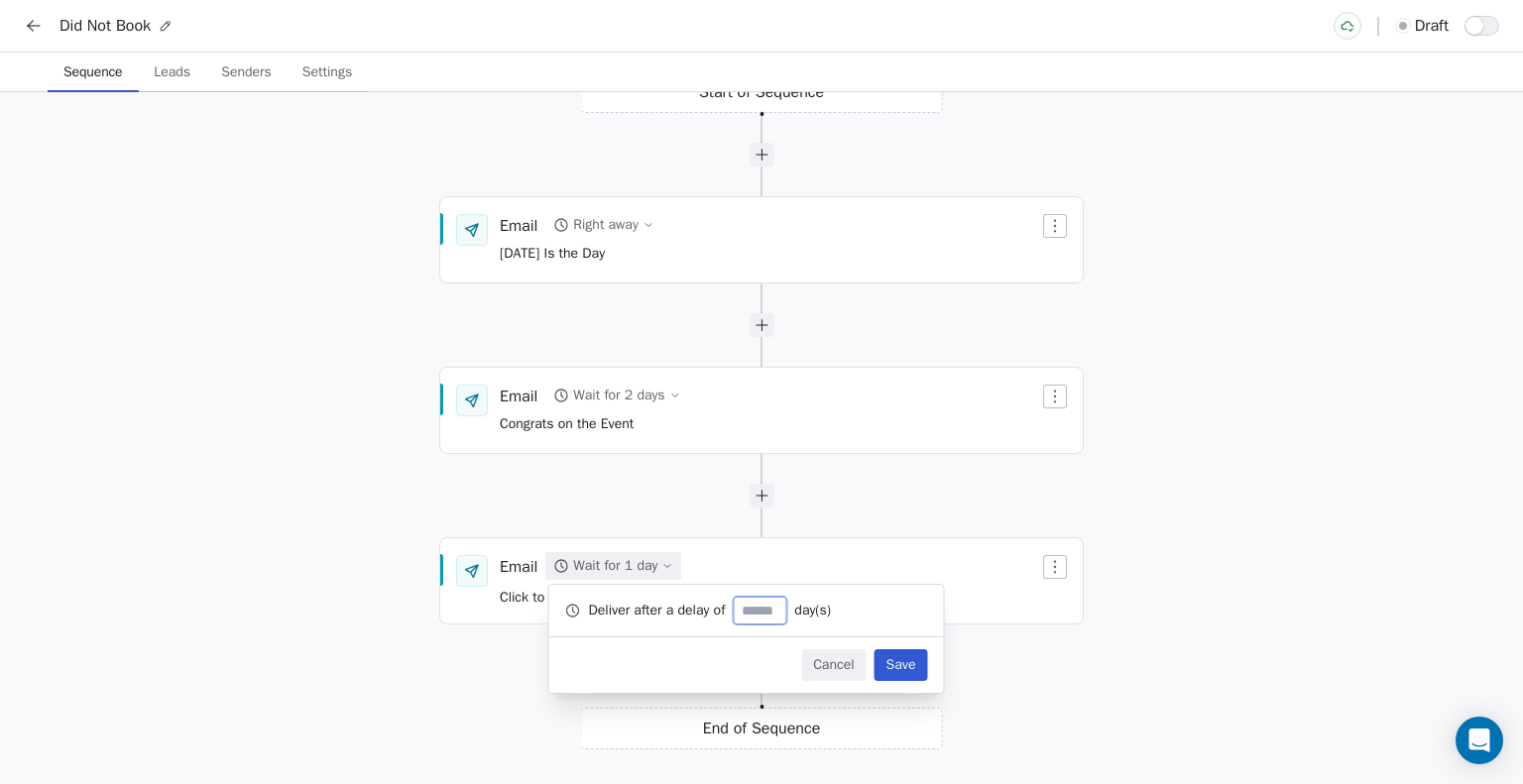 click on "*" at bounding box center (760, 611) 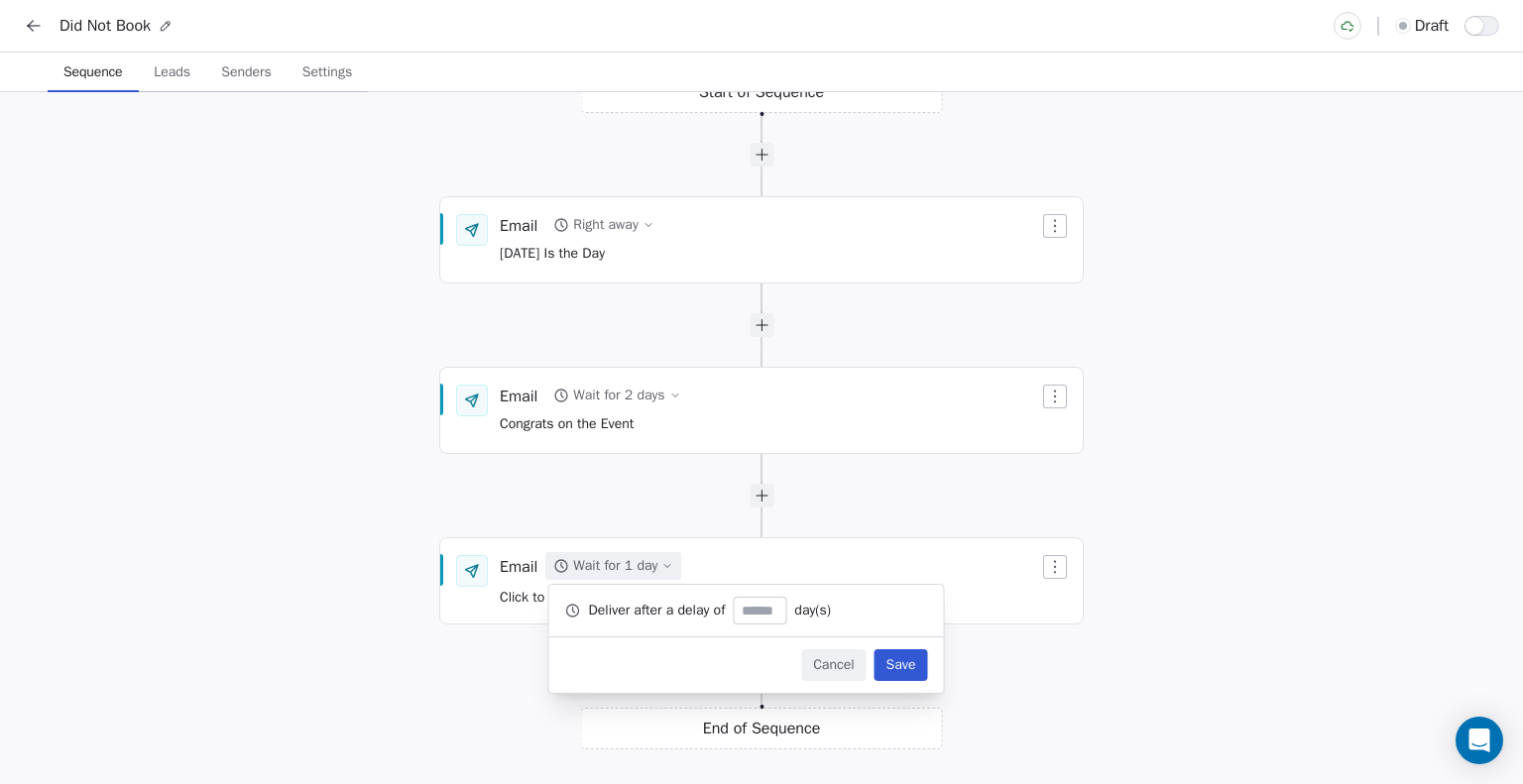 click on "Start of Sequence Email Right away Today Is the Day End of Sequence Email Wait for 2 days Congrats on the Event Email Wait for 1 day Click to Setup" at bounding box center (762, 438) 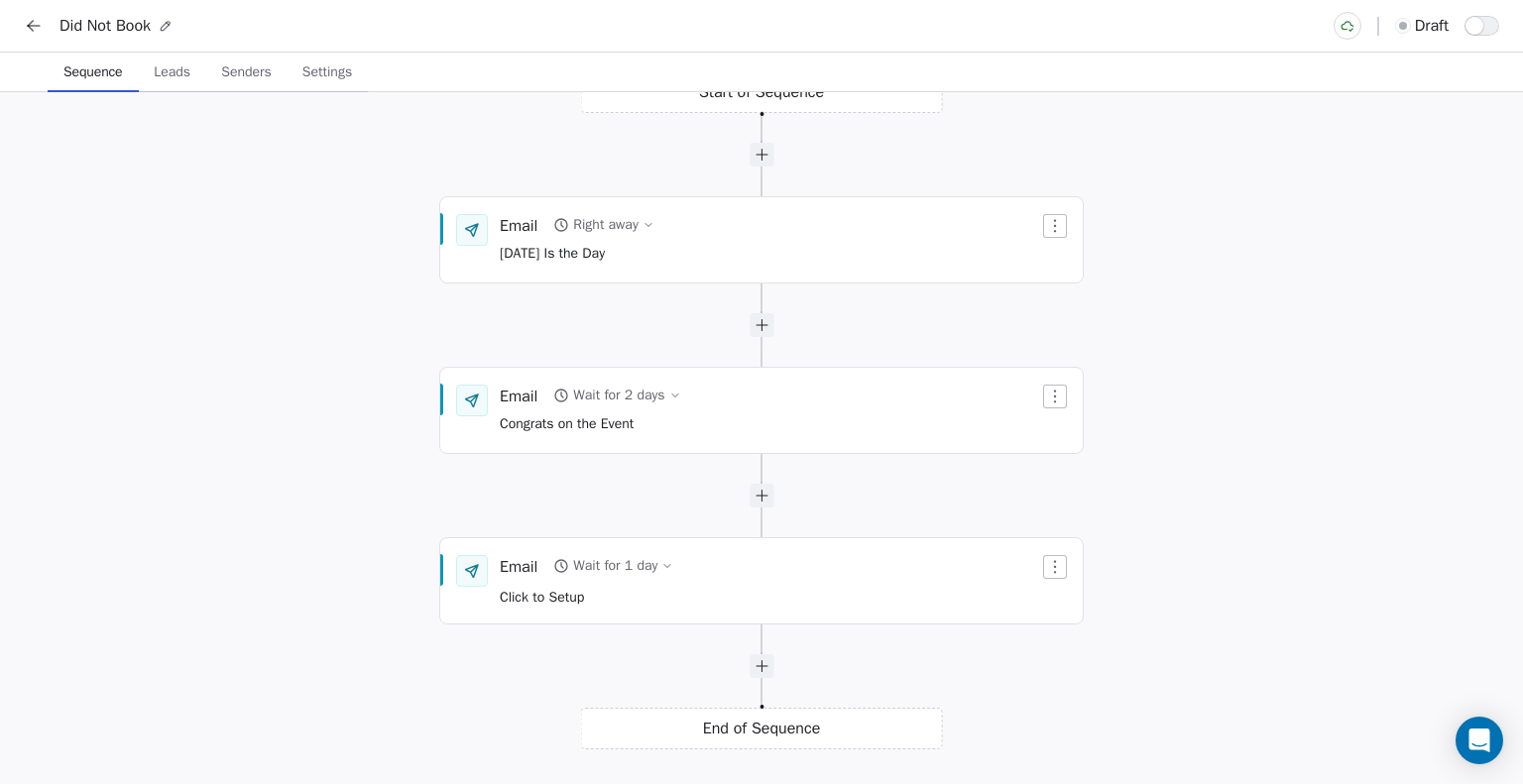 click on "Leads" at bounding box center (172, 72) 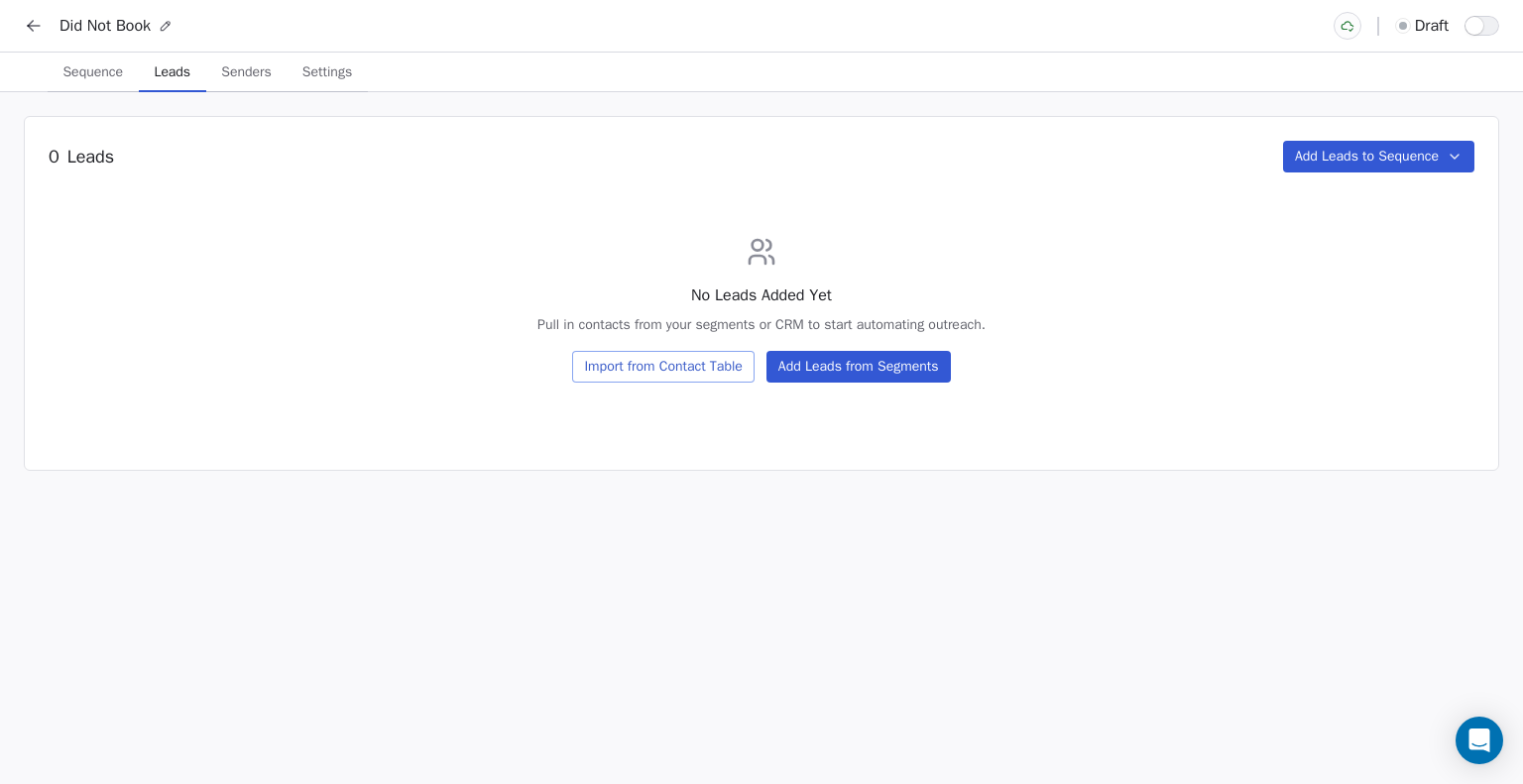 click on "Senders" at bounding box center (246, 72) 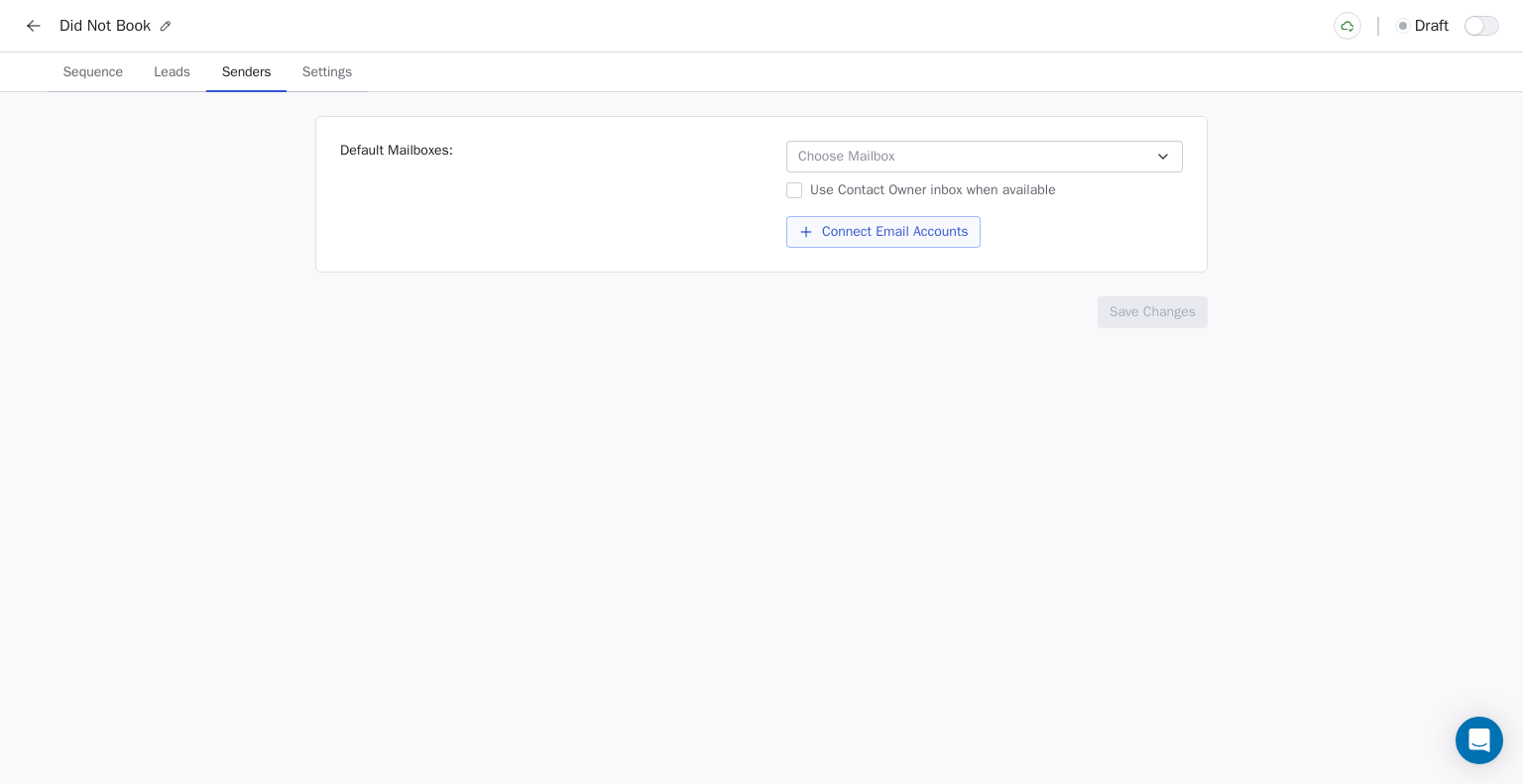 click on "Choose Mailbox" at bounding box center (846, 157) 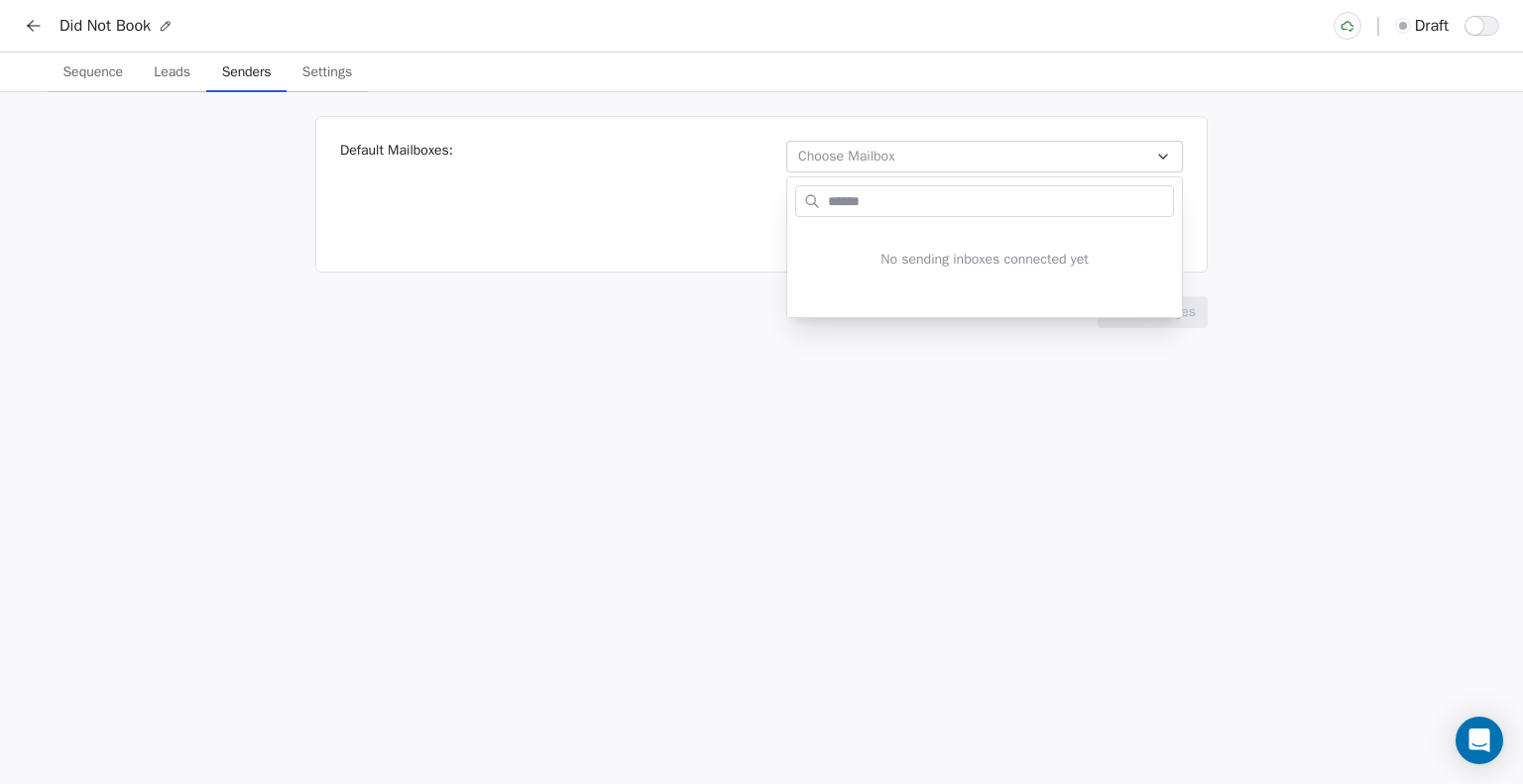click on "Did Not Book draft Sequence Sequence Leads Leads Senders Senders Settings Settings Default Mailboxes: Choose Mailbox Use Contact Owner inbox when available Connect Email Accounts Save Changes
No sending inboxes connected yet" at bounding box center (762, 392) 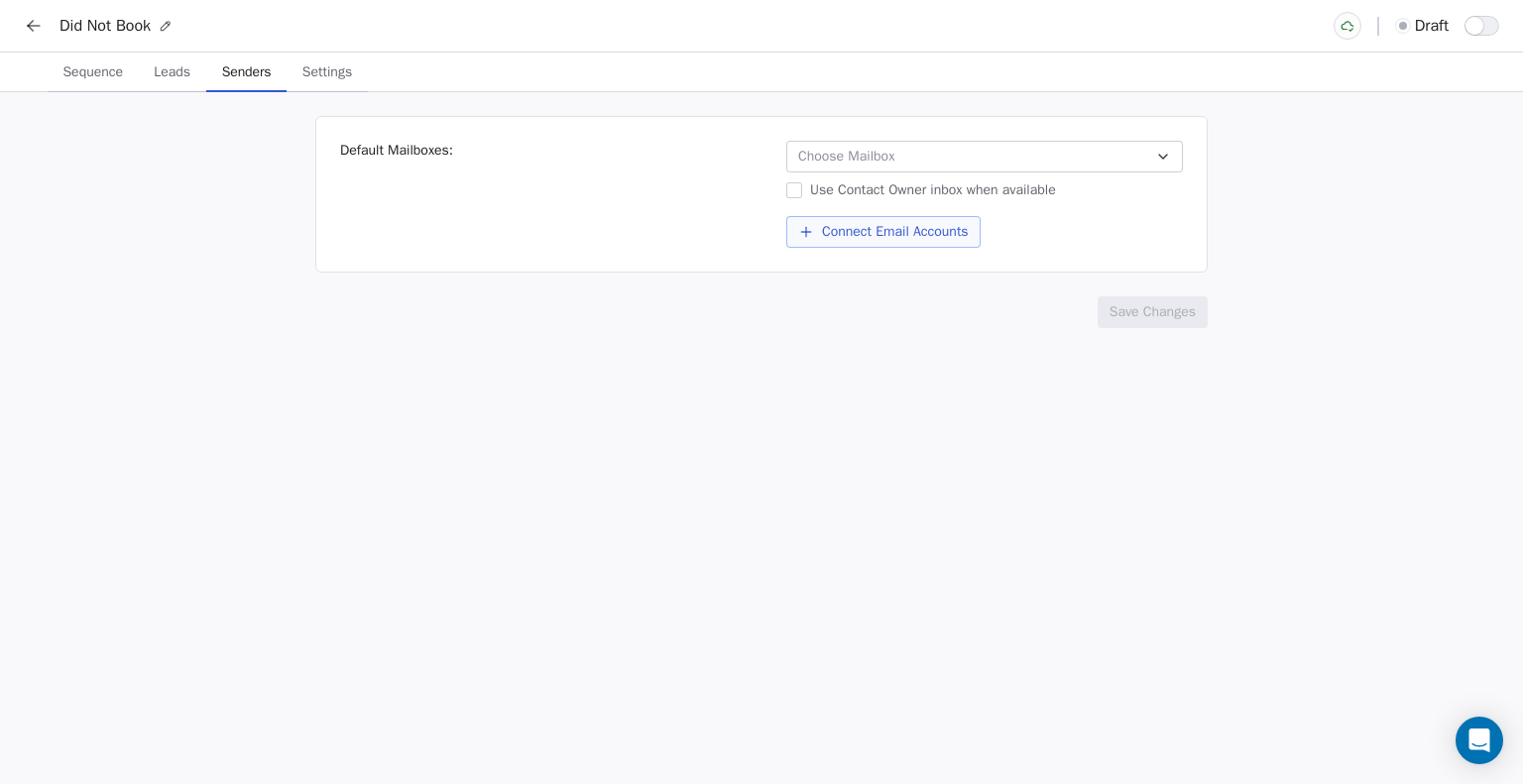 click on "Settings" at bounding box center [327, 72] 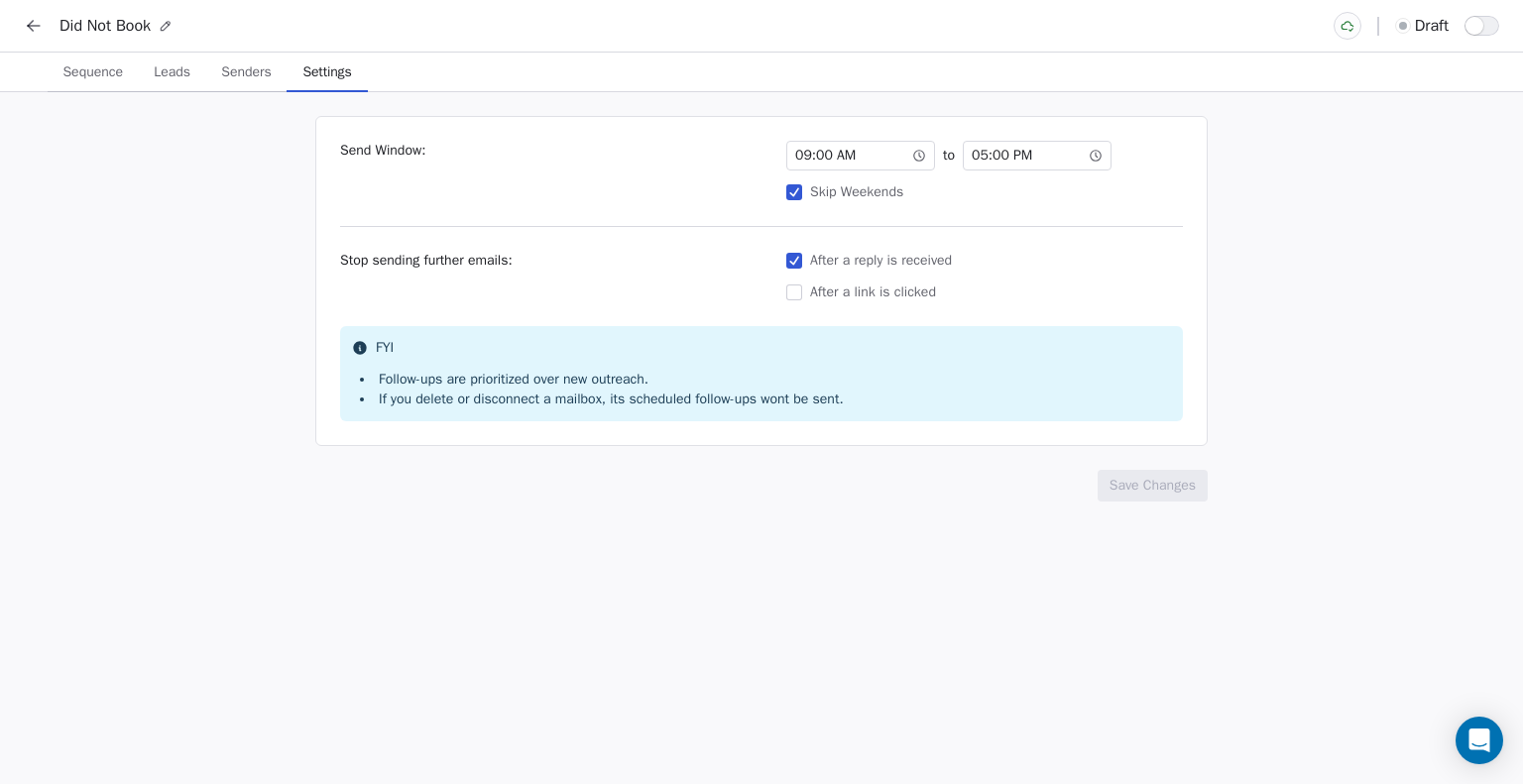 click on "05 : 00   PM" at bounding box center [1037, 156] 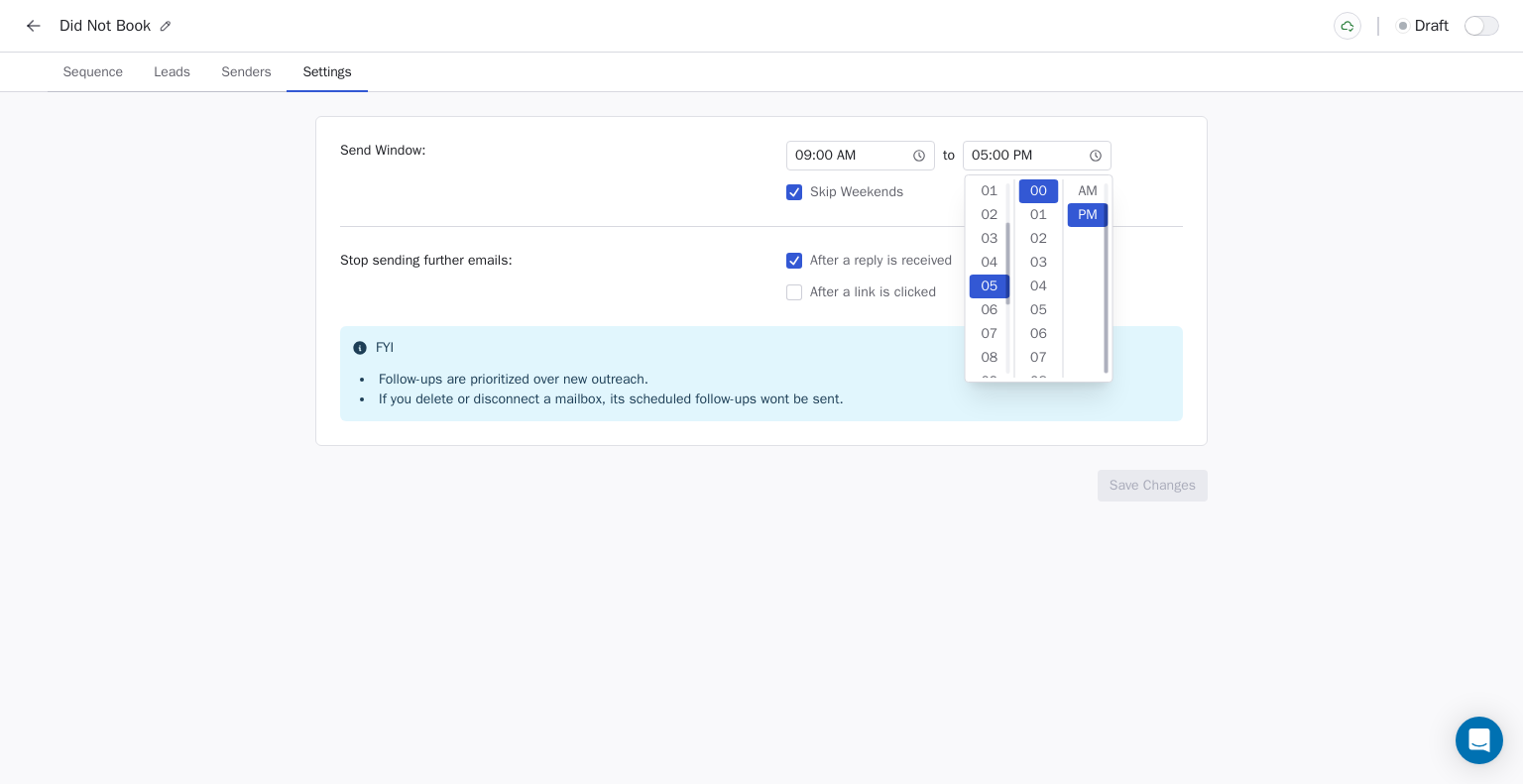 scroll, scrollTop: 95, scrollLeft: 0, axis: vertical 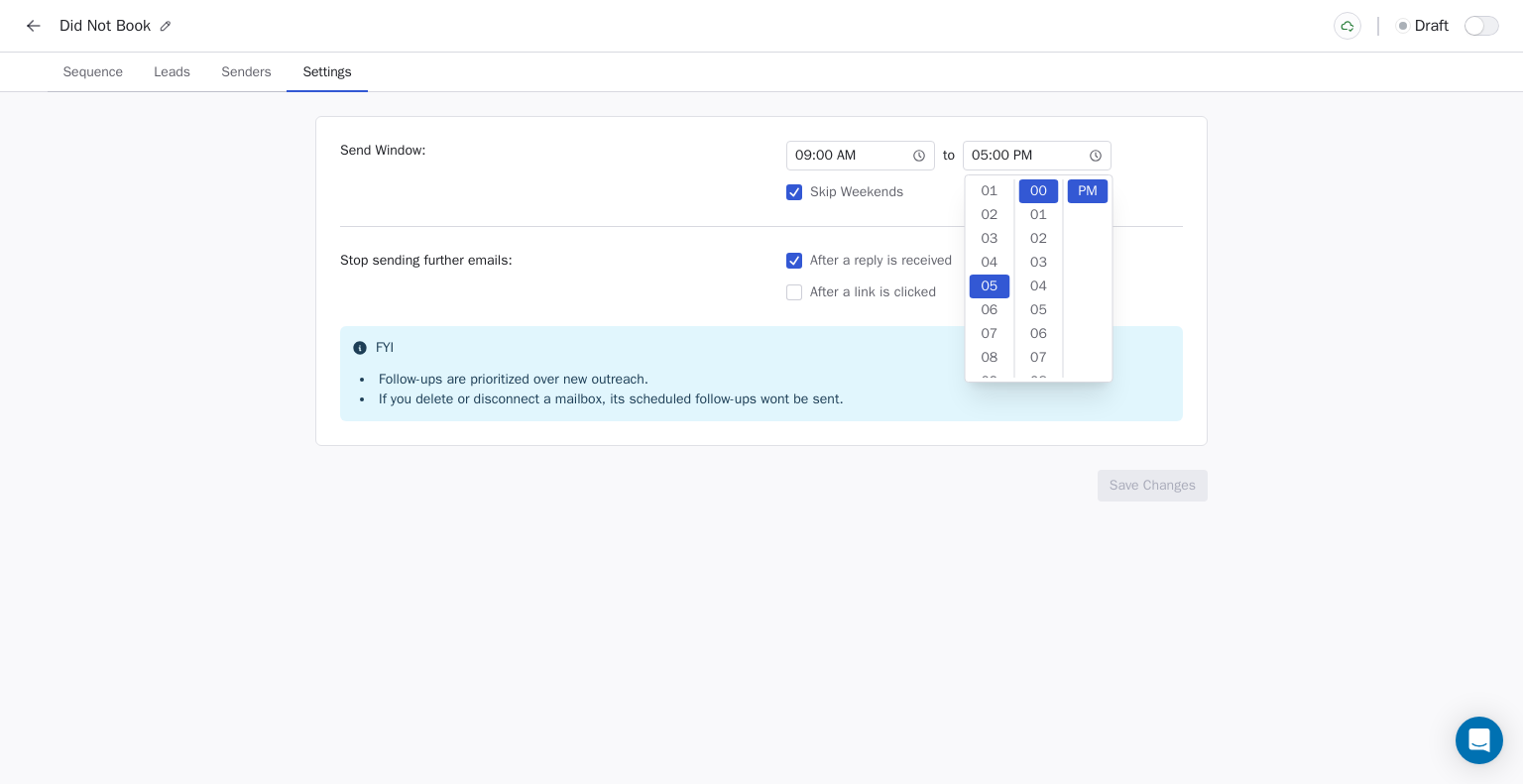 click on "PM" at bounding box center [1088, 191] 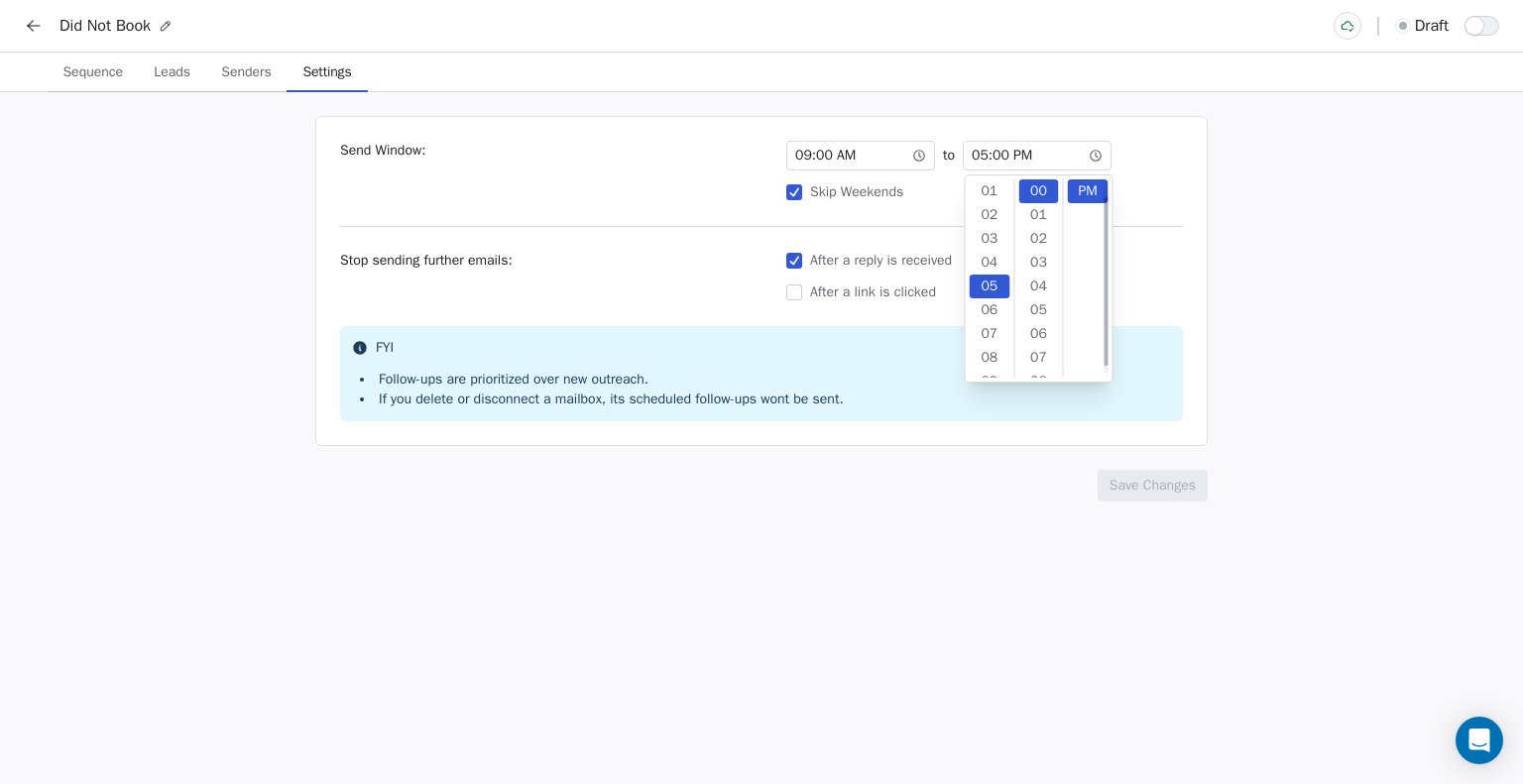 scroll, scrollTop: 0, scrollLeft: 0, axis: both 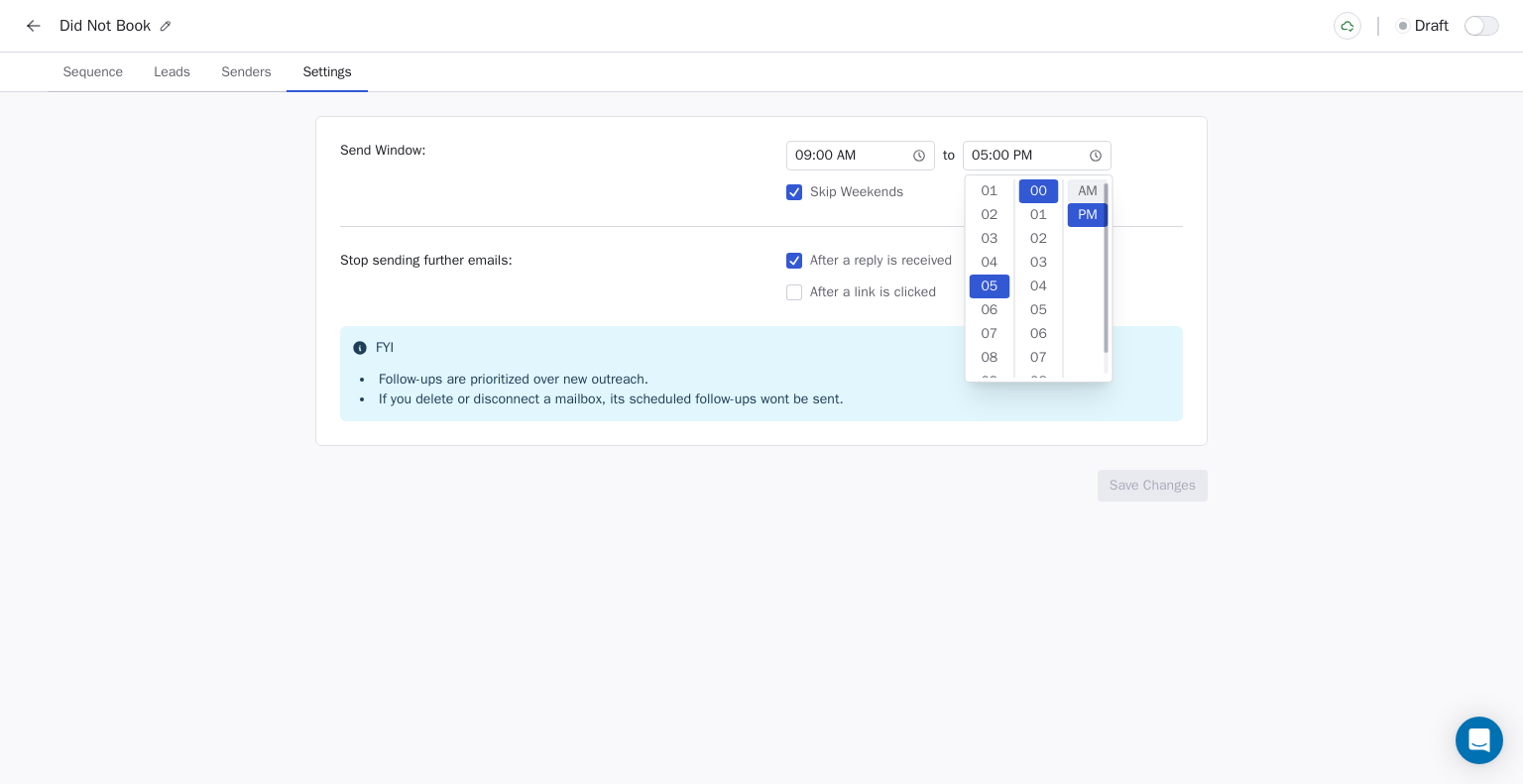click on "AM" at bounding box center [1088, 191] 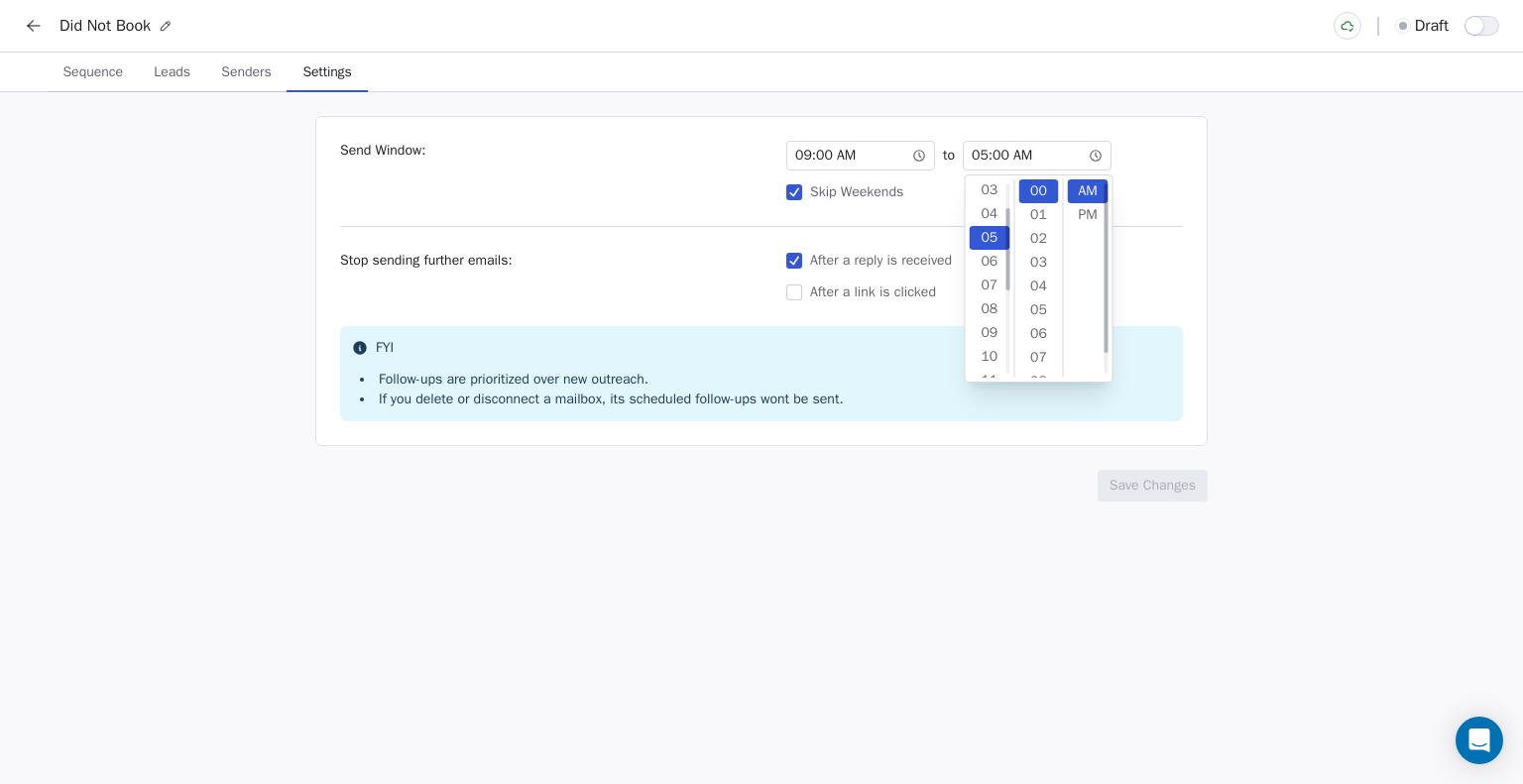 scroll, scrollTop: 95, scrollLeft: 0, axis: vertical 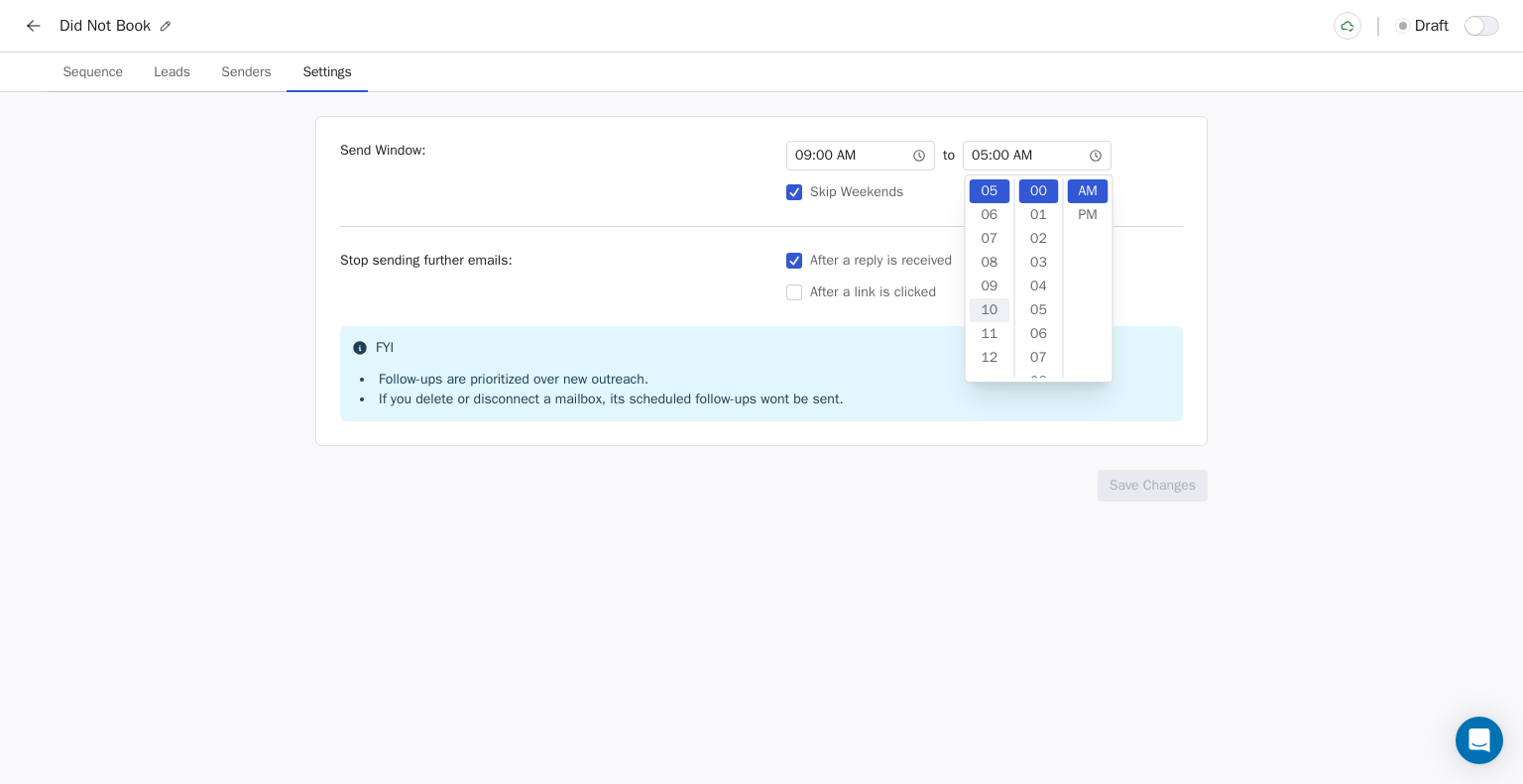click on "10" at bounding box center [990, 310] 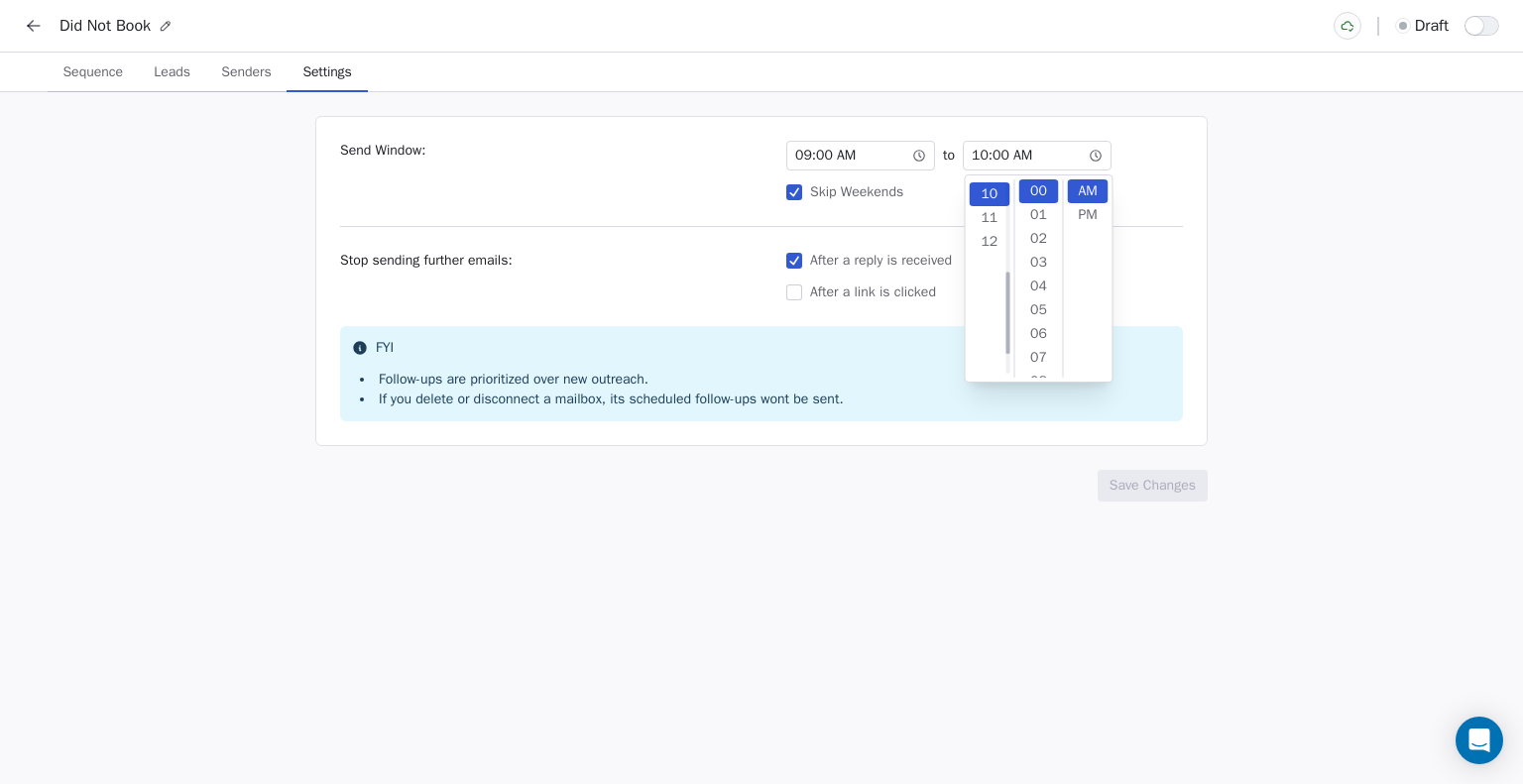 scroll, scrollTop: 214, scrollLeft: 0, axis: vertical 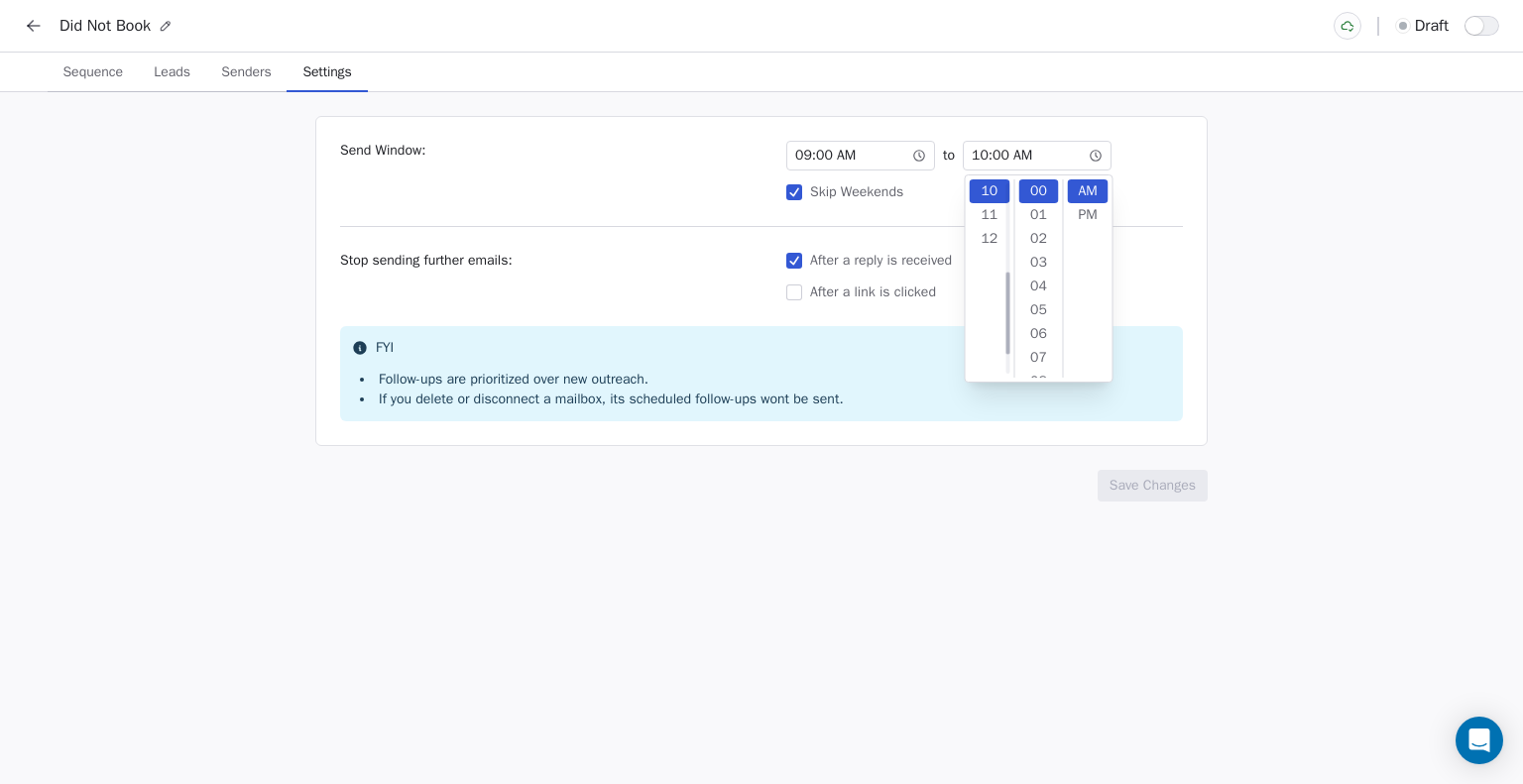 click on "Send Window: 09 : 00   AM to 10 : 00   AM Skip Weekends Stop sending further emails: After a reply is received After a link is clicked FYI Follow-ups are prioritized over new outreach. If you delete or disconnect a mailbox, its scheduled follow-ups wont be sent. Save Changes" at bounding box center (762, 438) 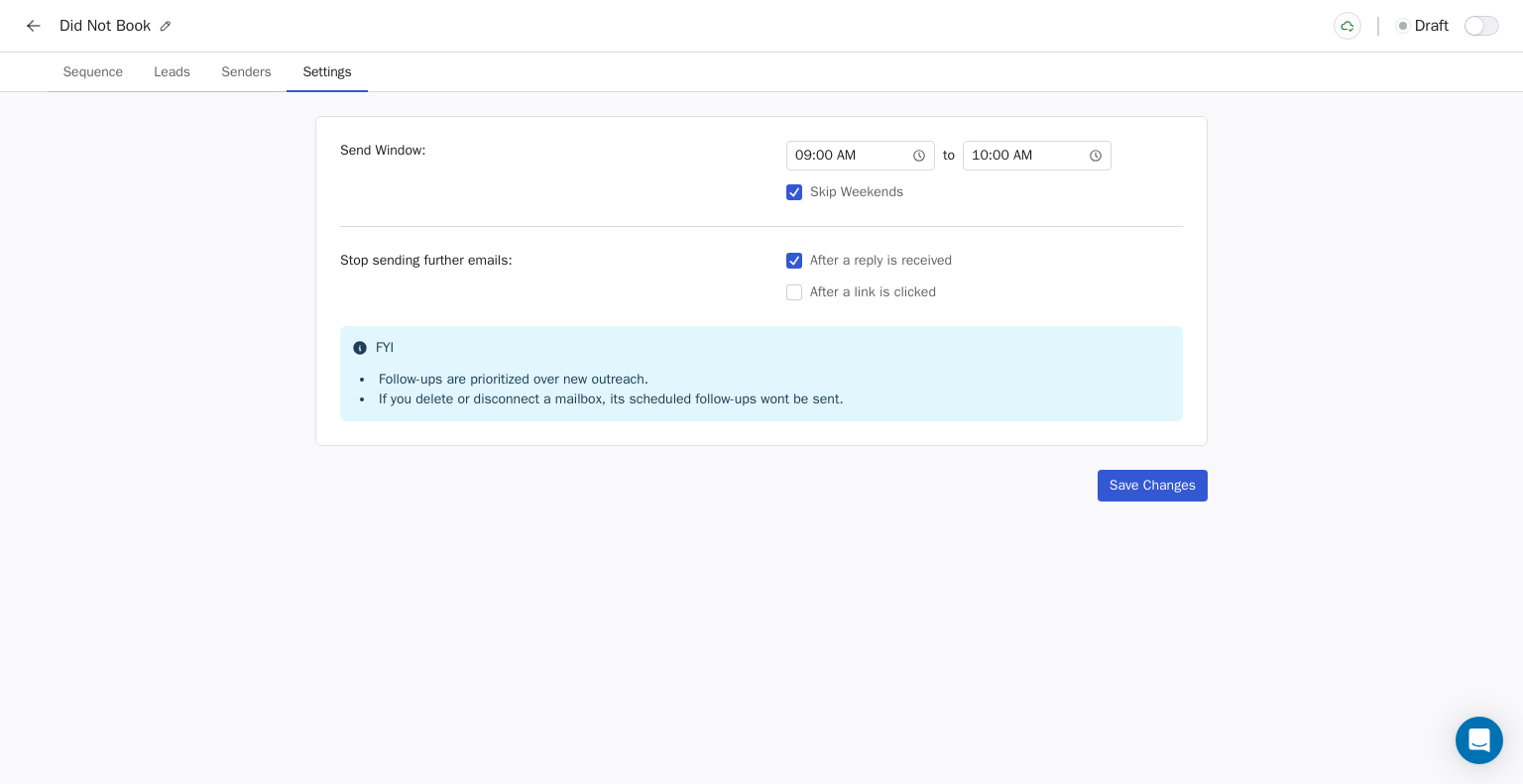 click on "Save Changes" at bounding box center (1152, 486) 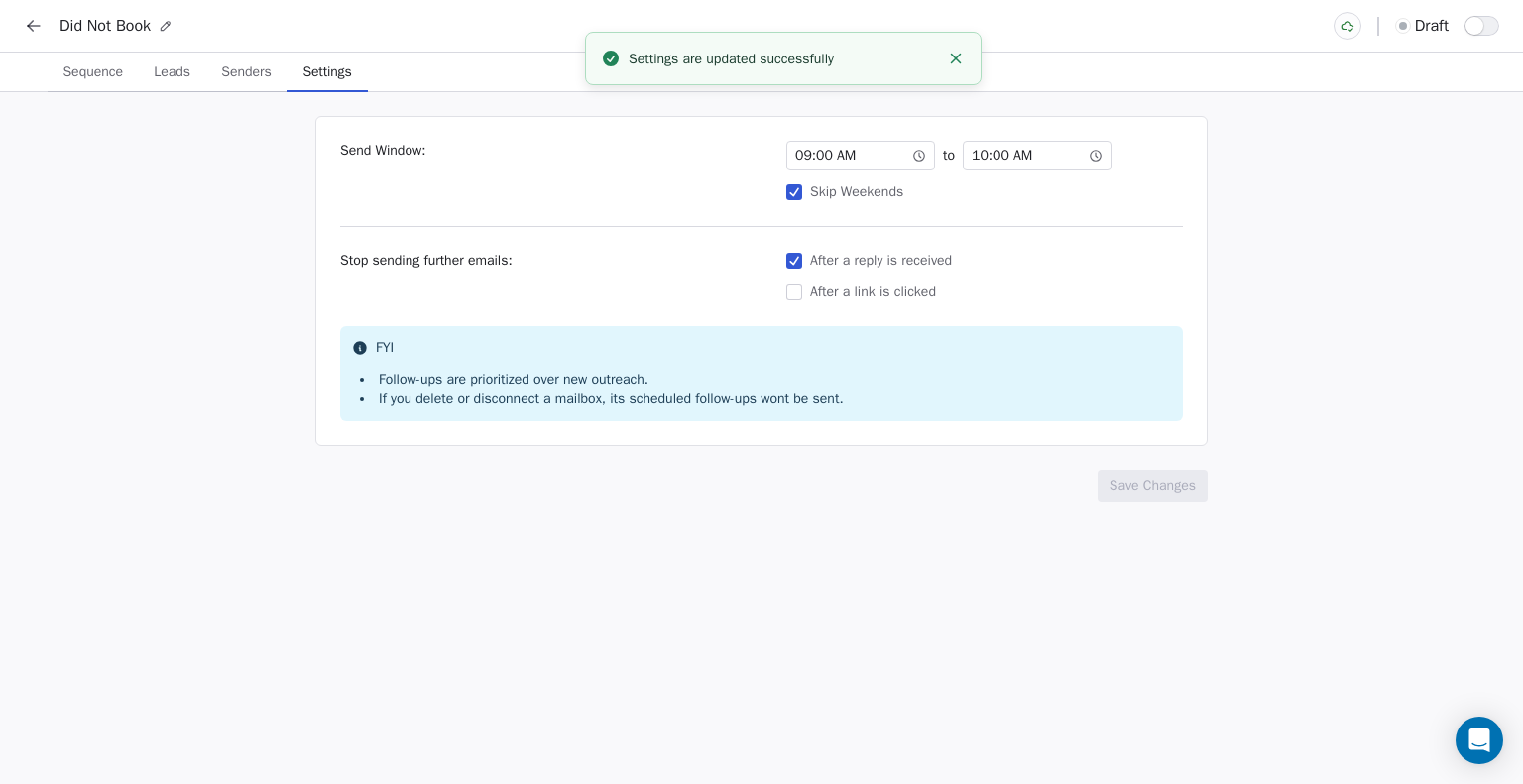 click on "Sequence" at bounding box center (92, 72) 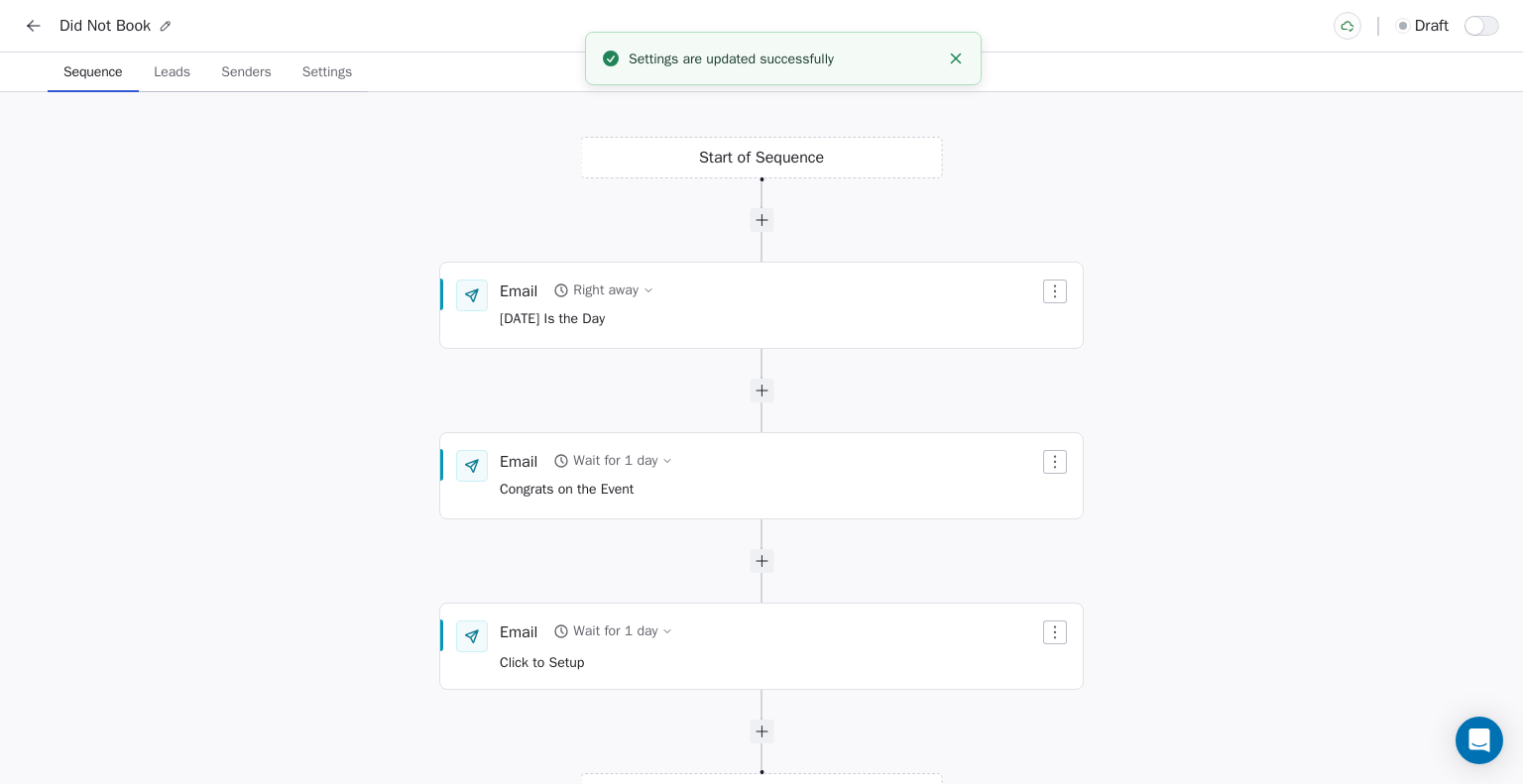 click on "Leads" at bounding box center [172, 72] 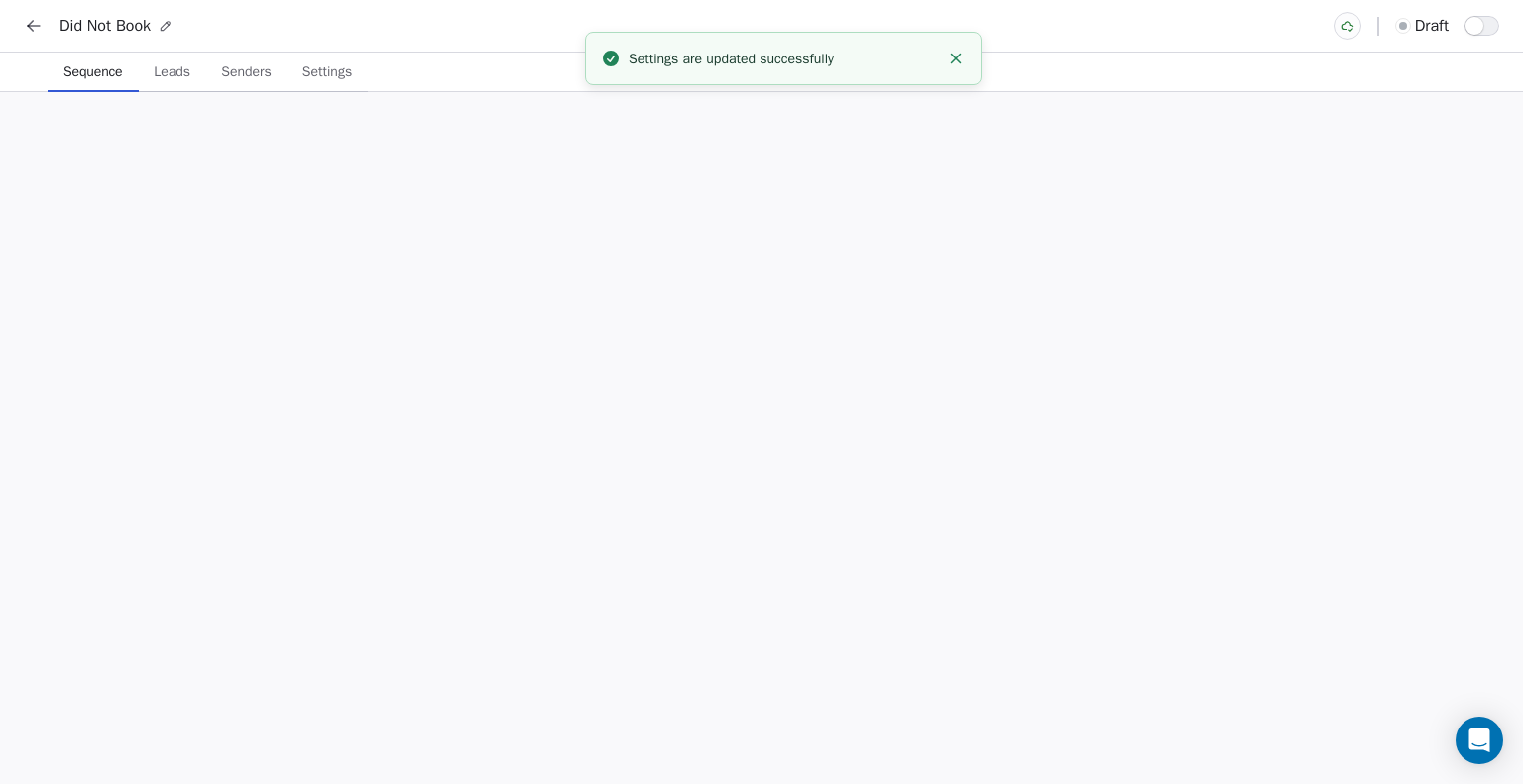 click on "Sequence Sequence" at bounding box center (93, 72) 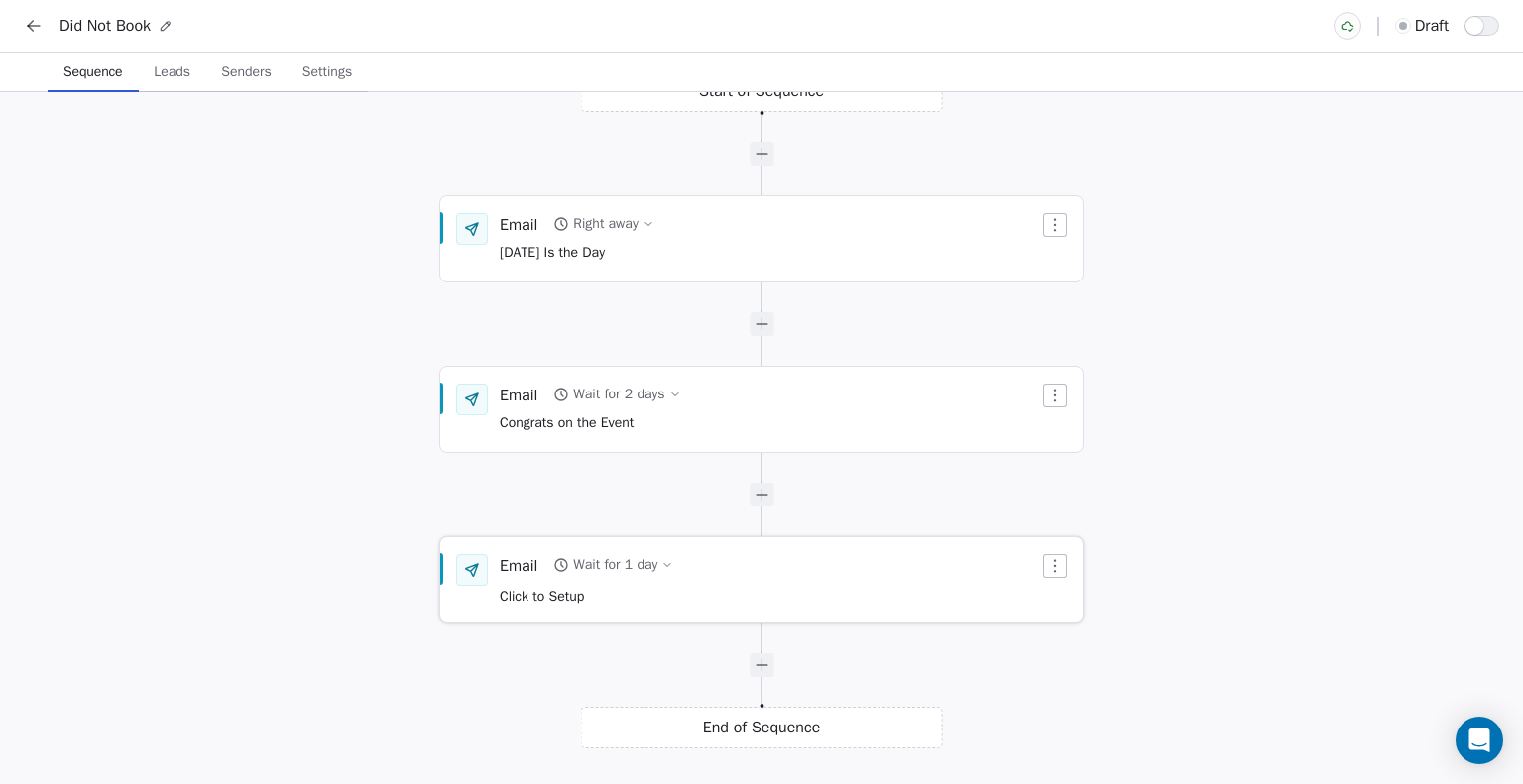 click on "Click to Setup" at bounding box center (586, 595) 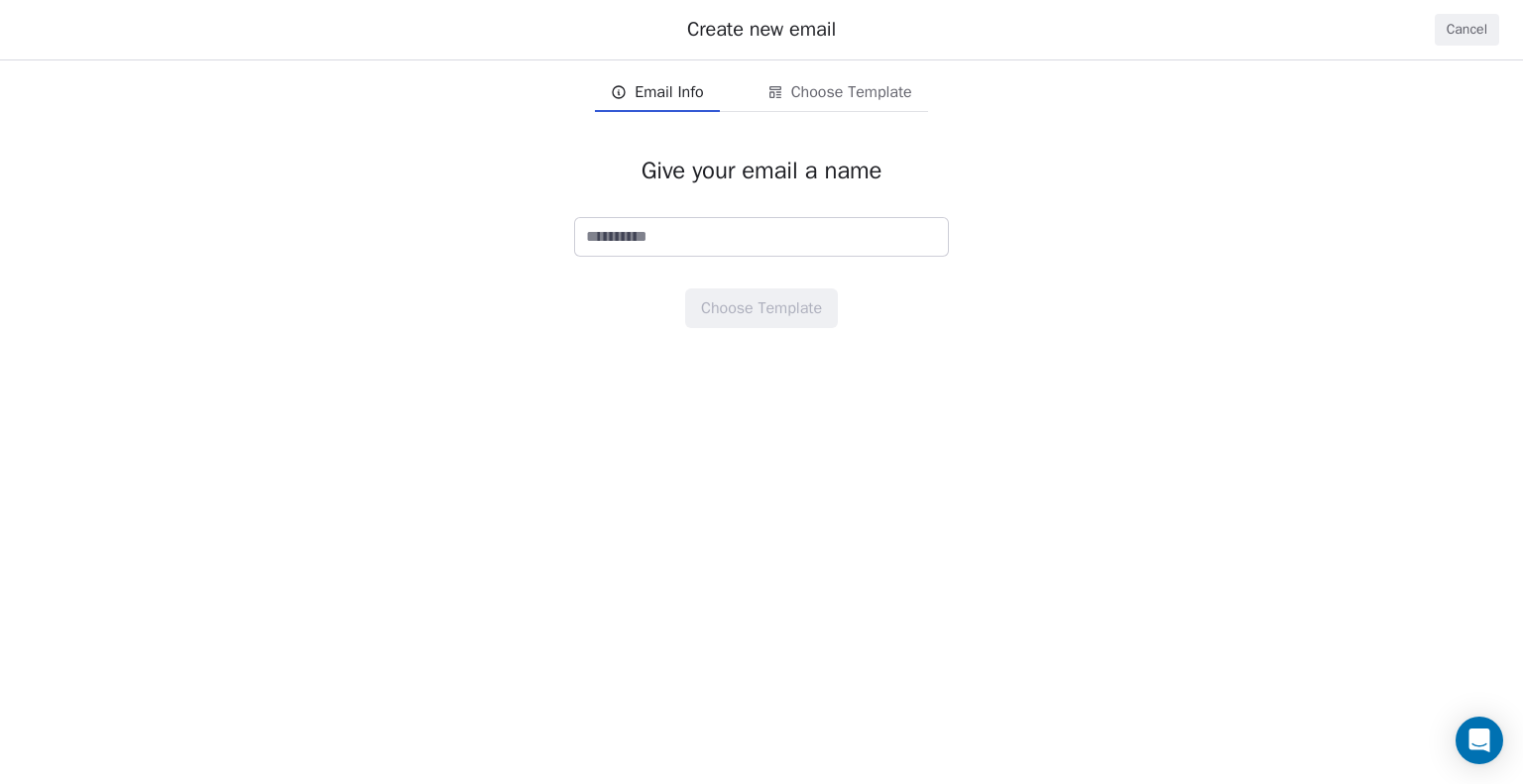 click on "Email Info" at bounding box center (668, 92) 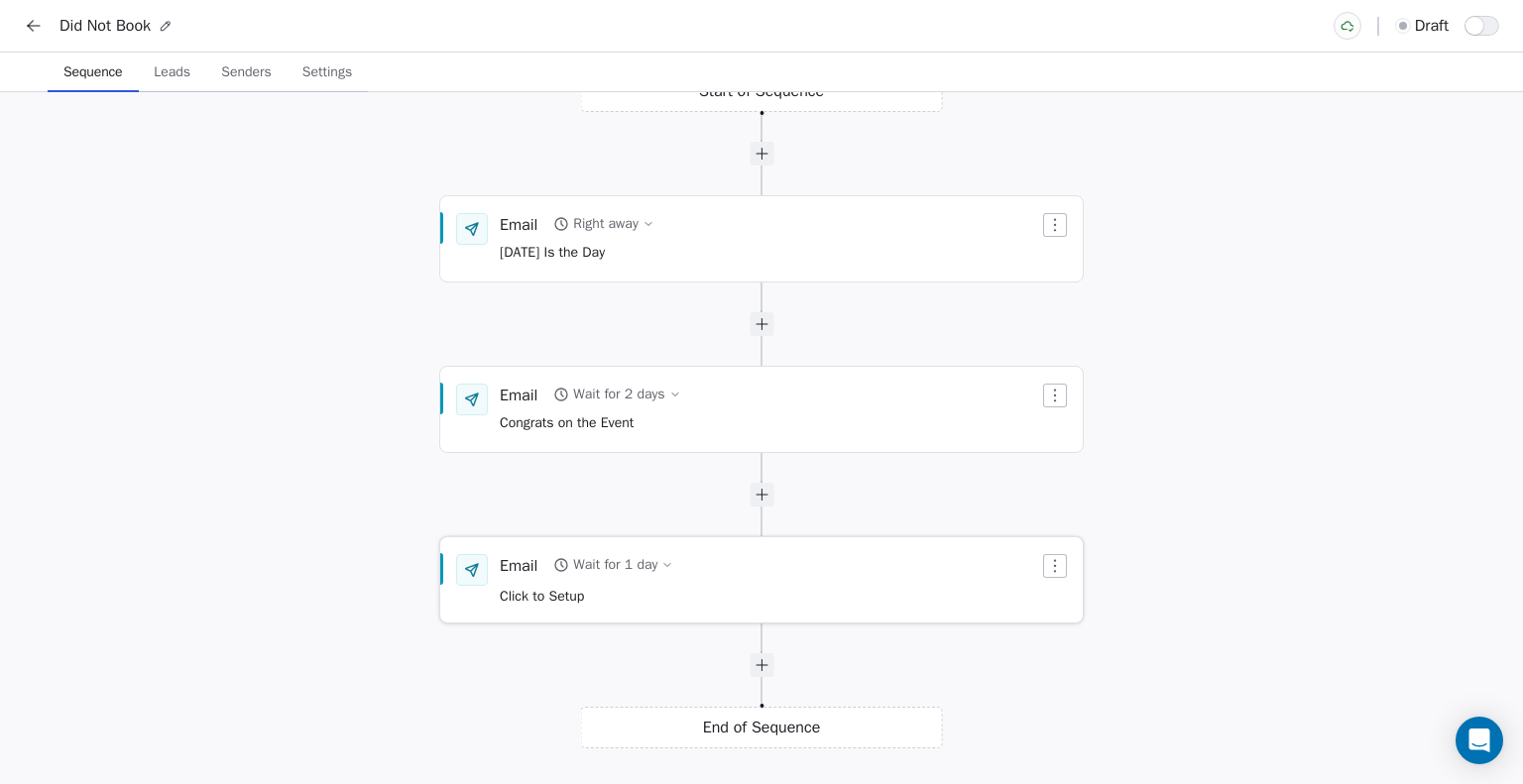 click on "Wait for 1 day" at bounding box center [613, 565] 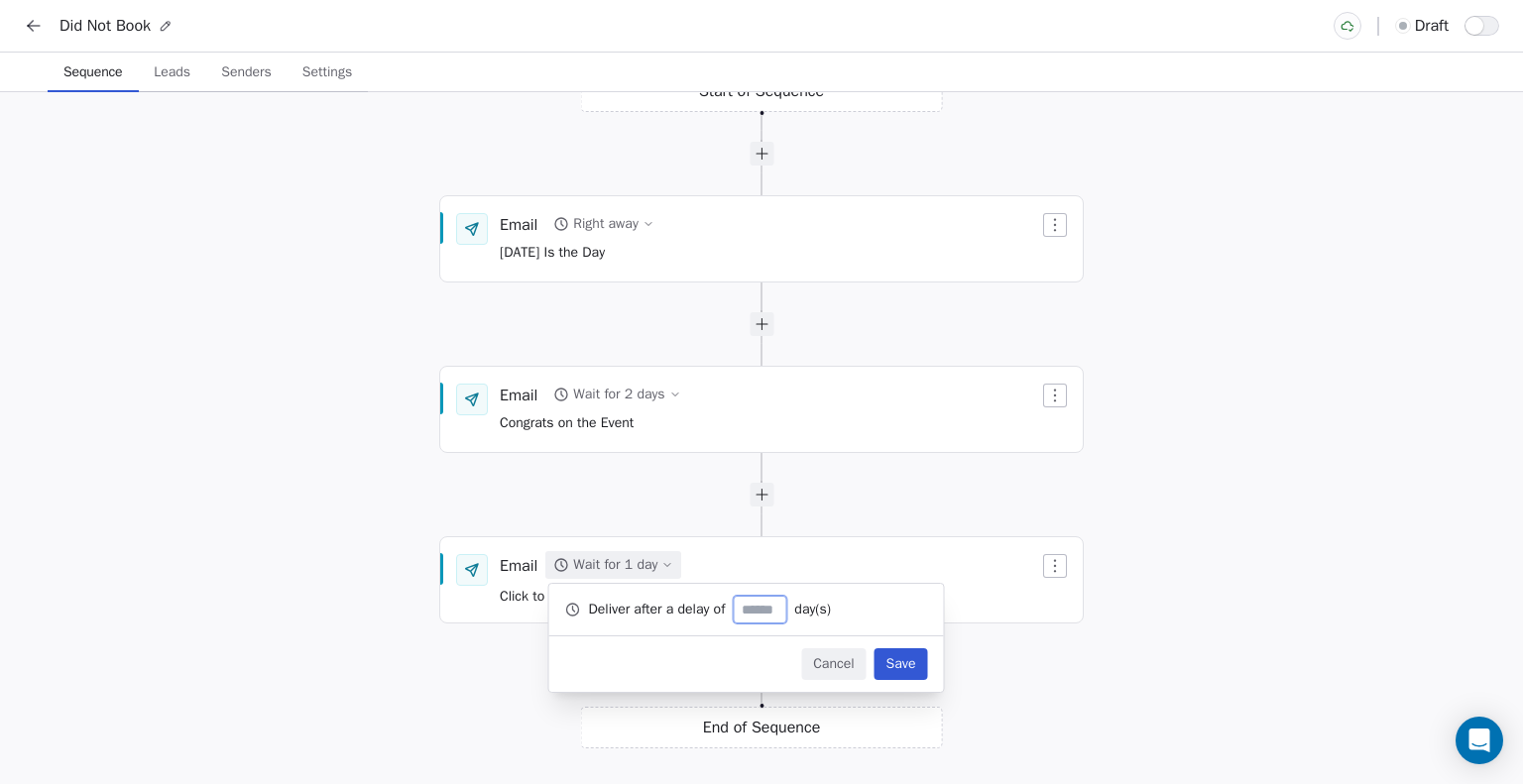 click on "*" at bounding box center [760, 610] 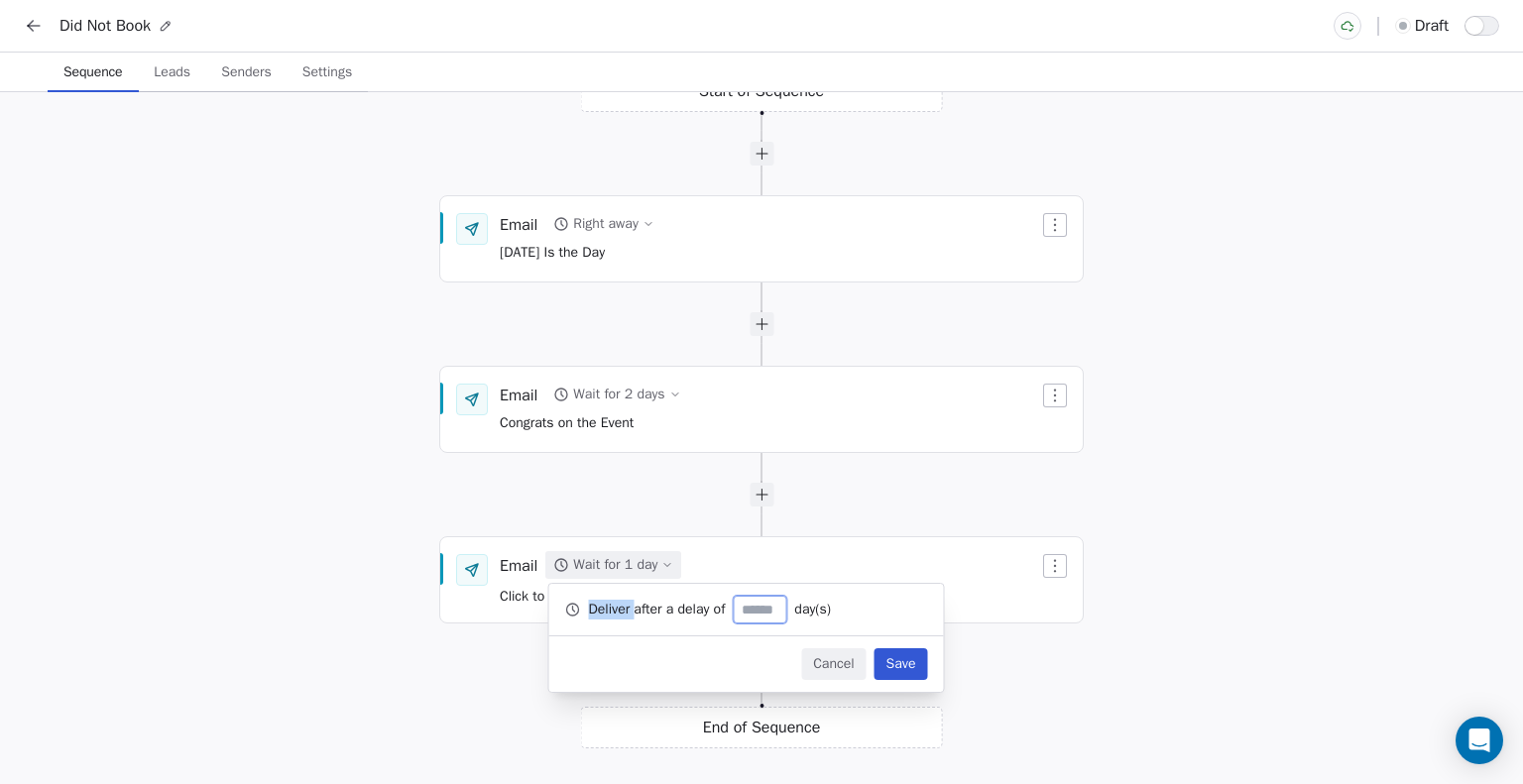 click 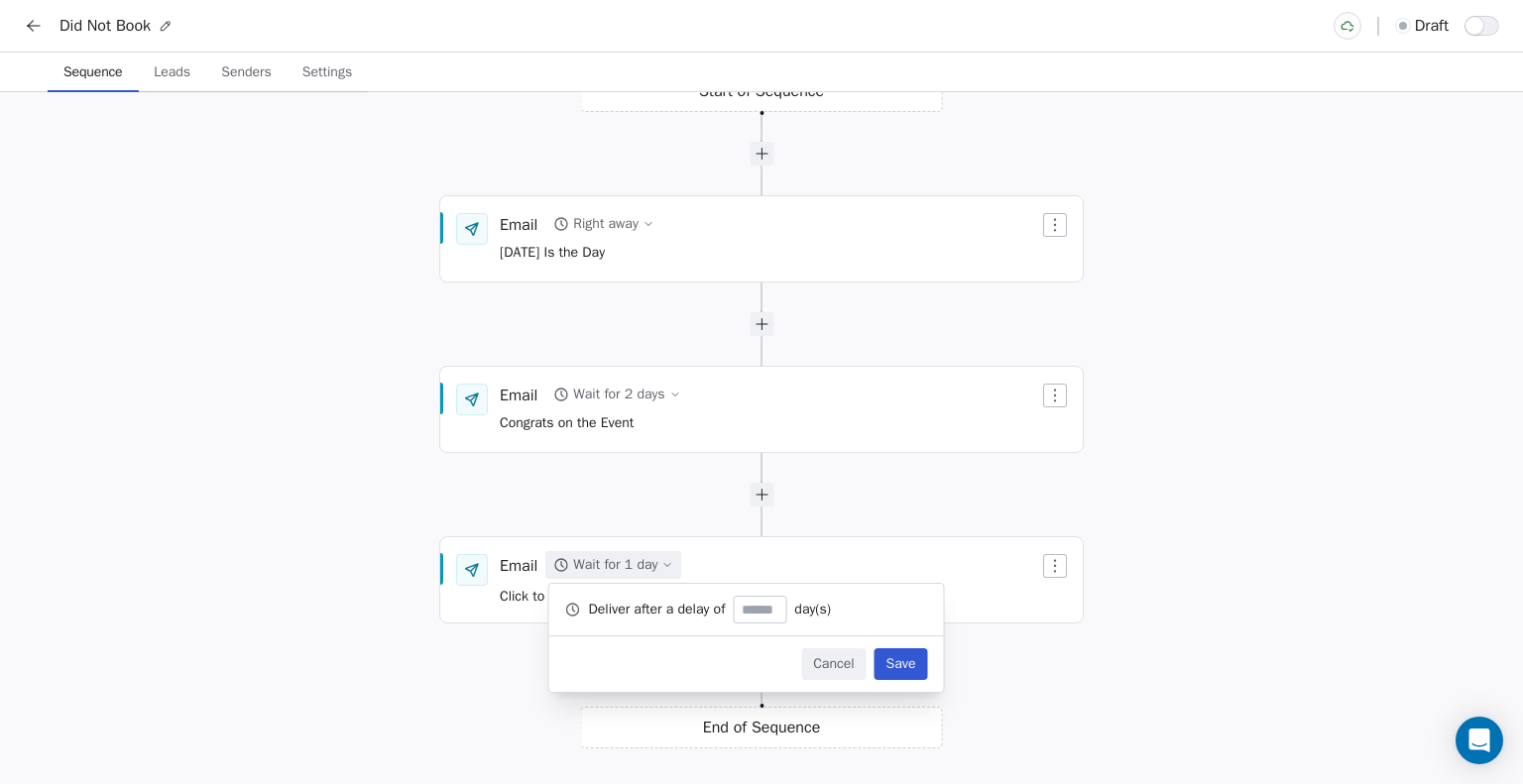 click on "Deliver after a delay of * day(s)" at bounding box center (747, 610) 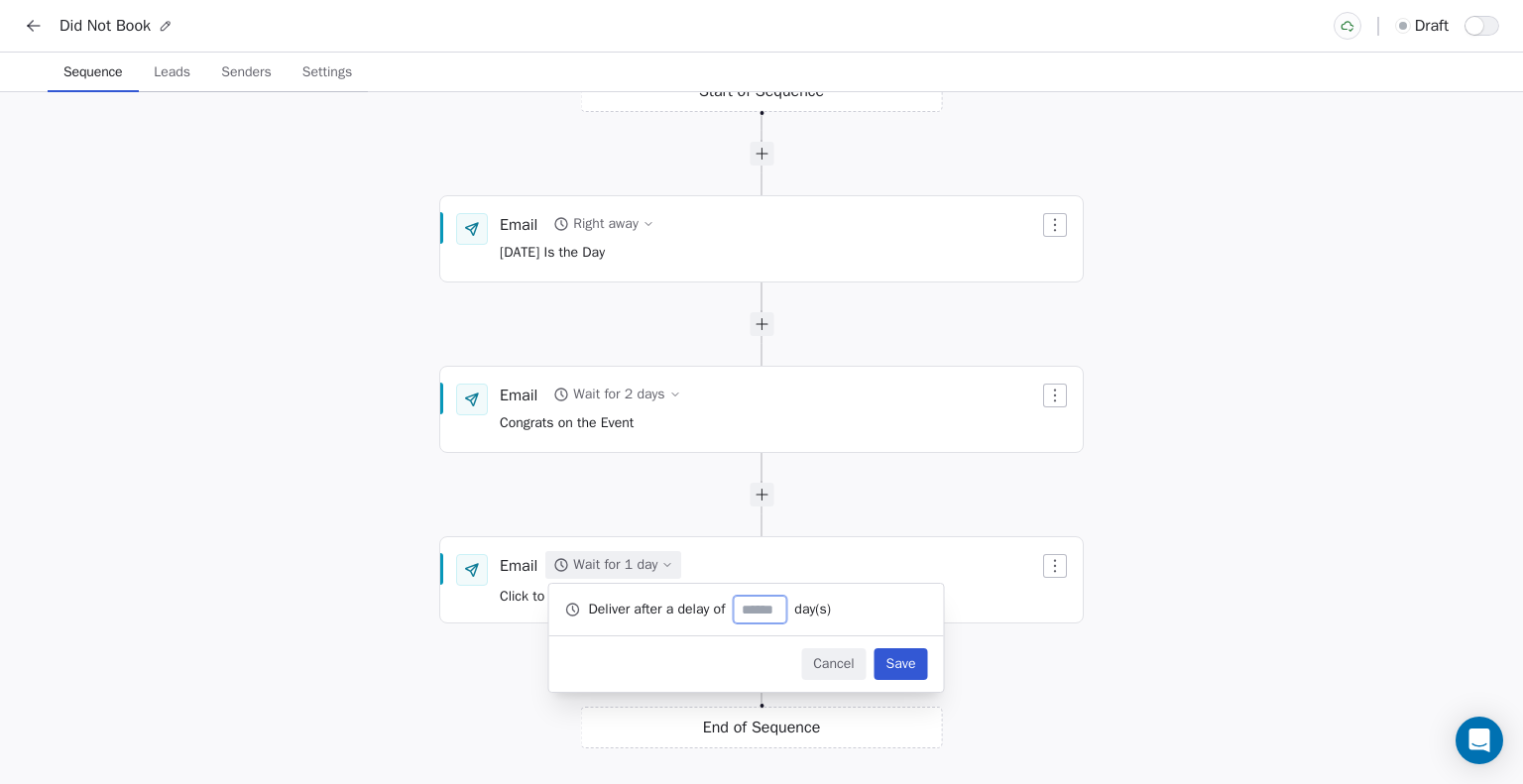 click on "*" at bounding box center [760, 610] 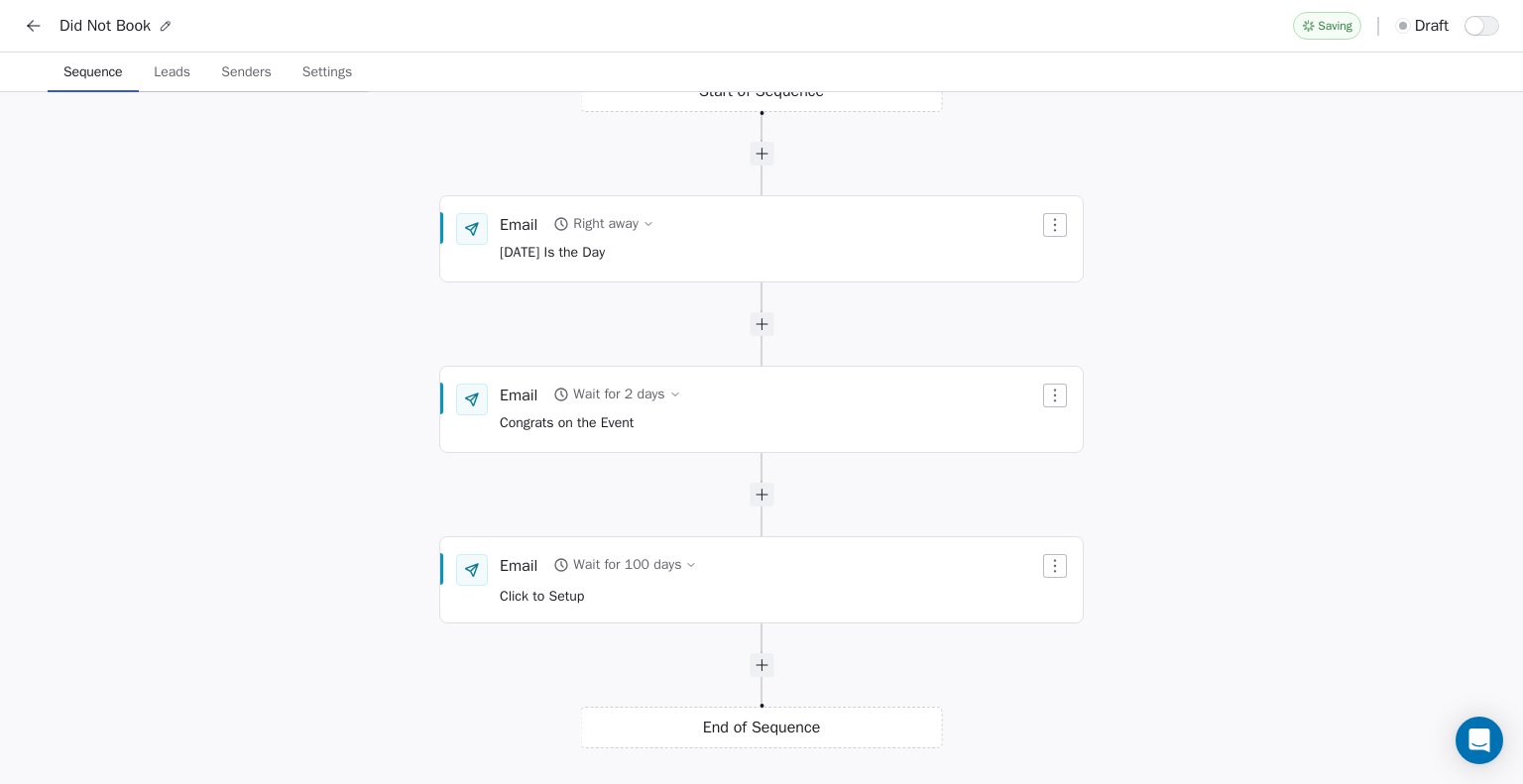 click on "Start of Sequence Email Right away Today Is the Day End of Sequence Email Wait for 2 days Congrats on the Event Email Wait for 100 days Click to Setup" at bounding box center (762, 438) 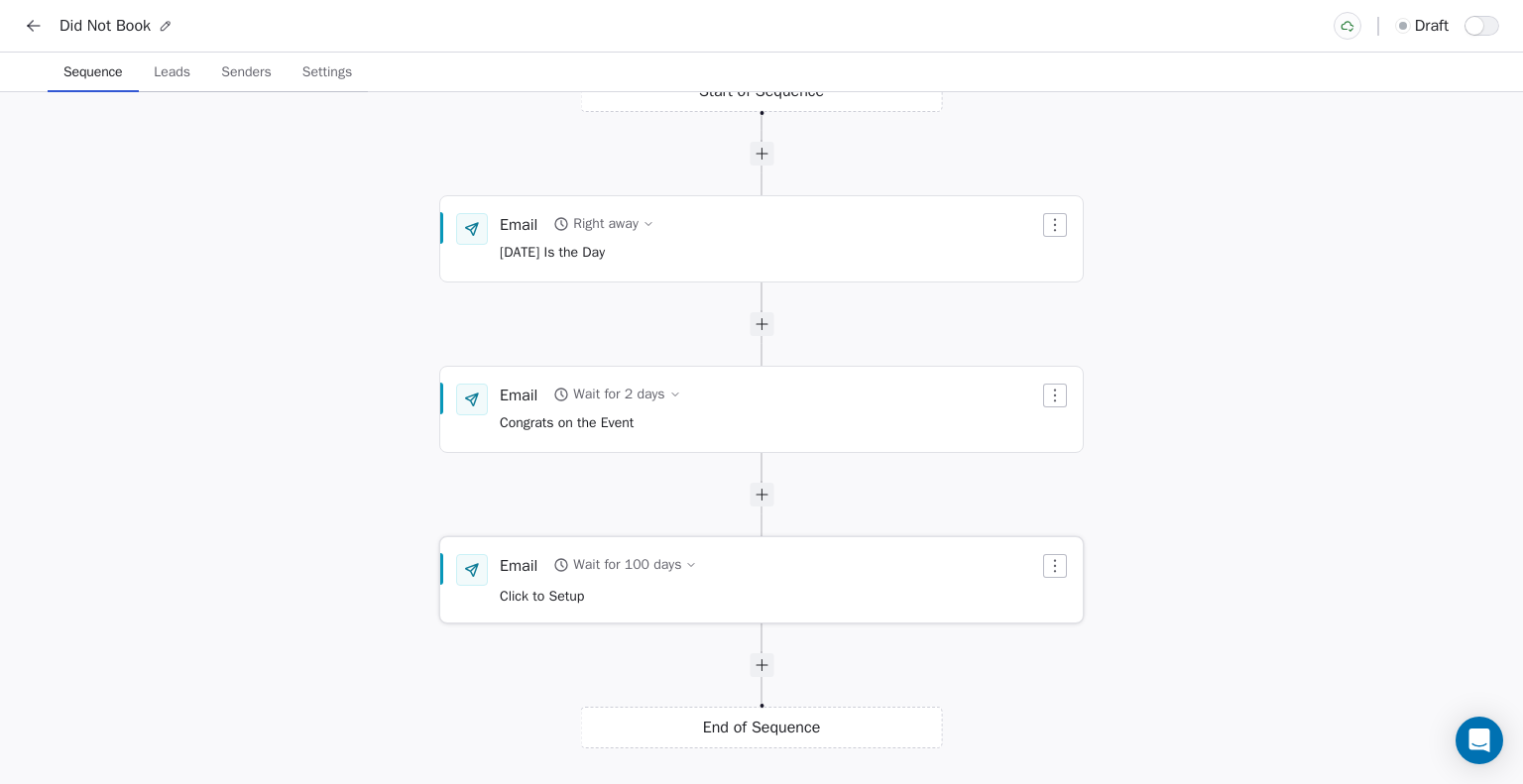 click on "Email Wait for 100 days Click to Setup" at bounding box center [769, 580] 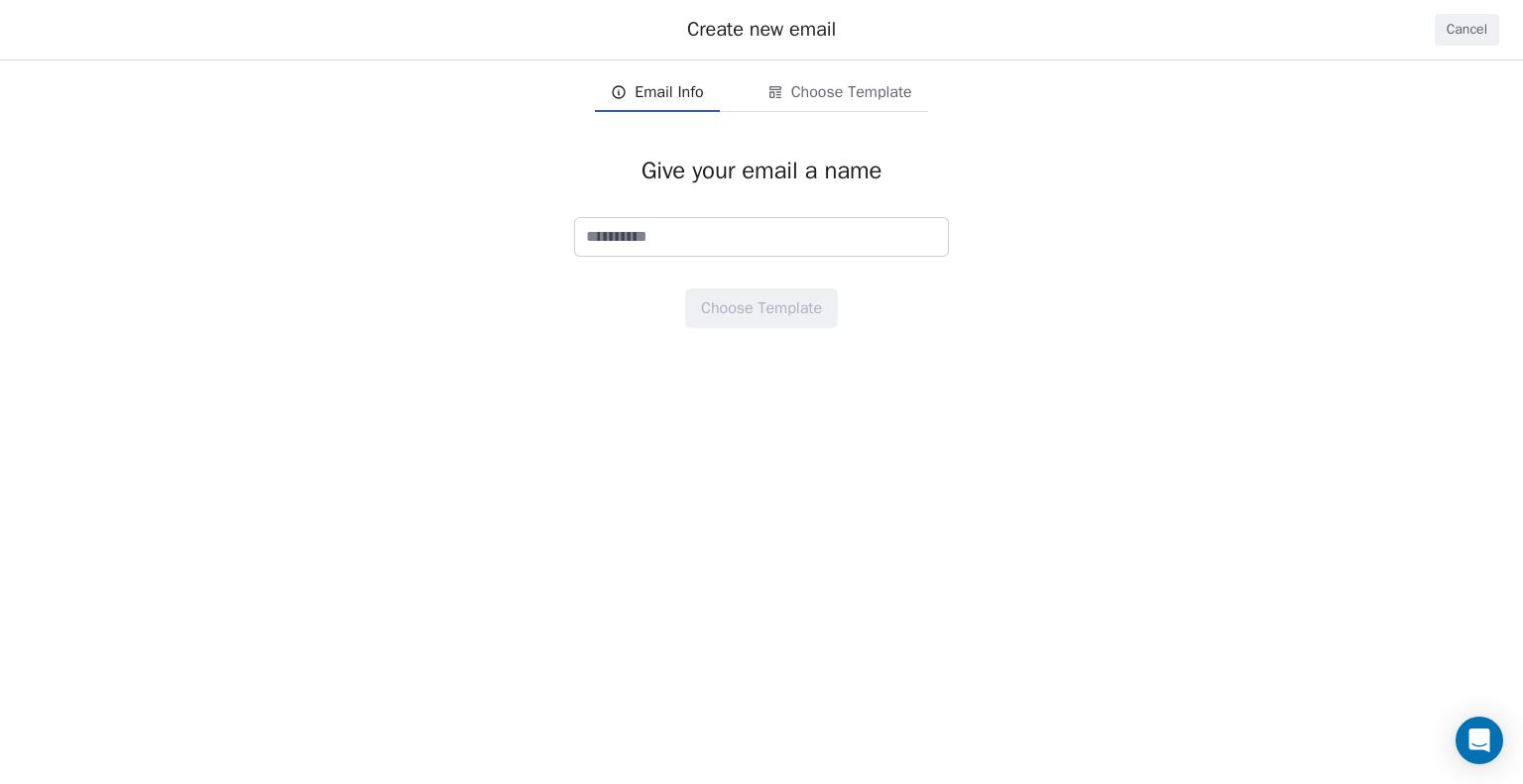 click on "Cancel" at bounding box center [1466, 30] 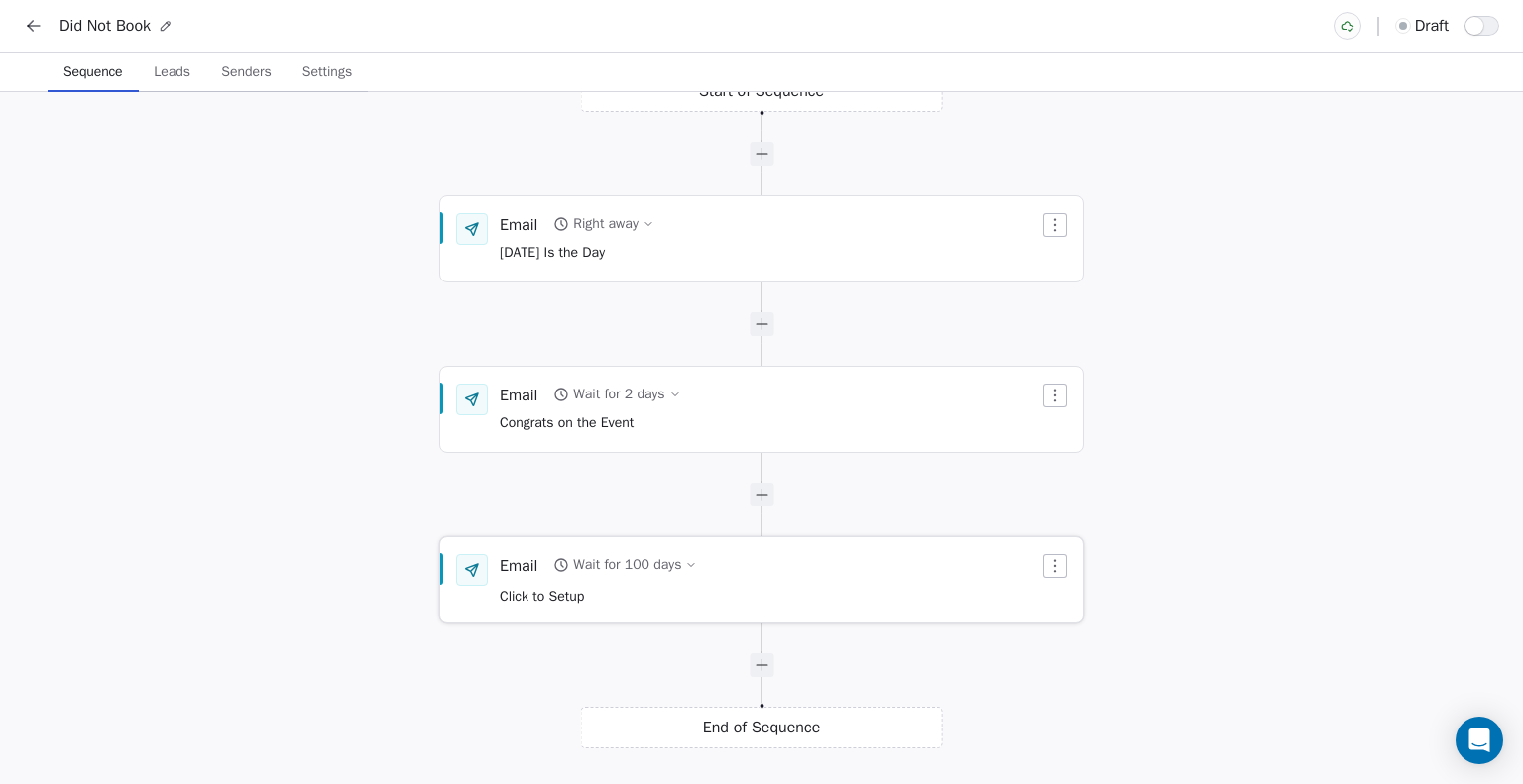 click at bounding box center (1055, 566) 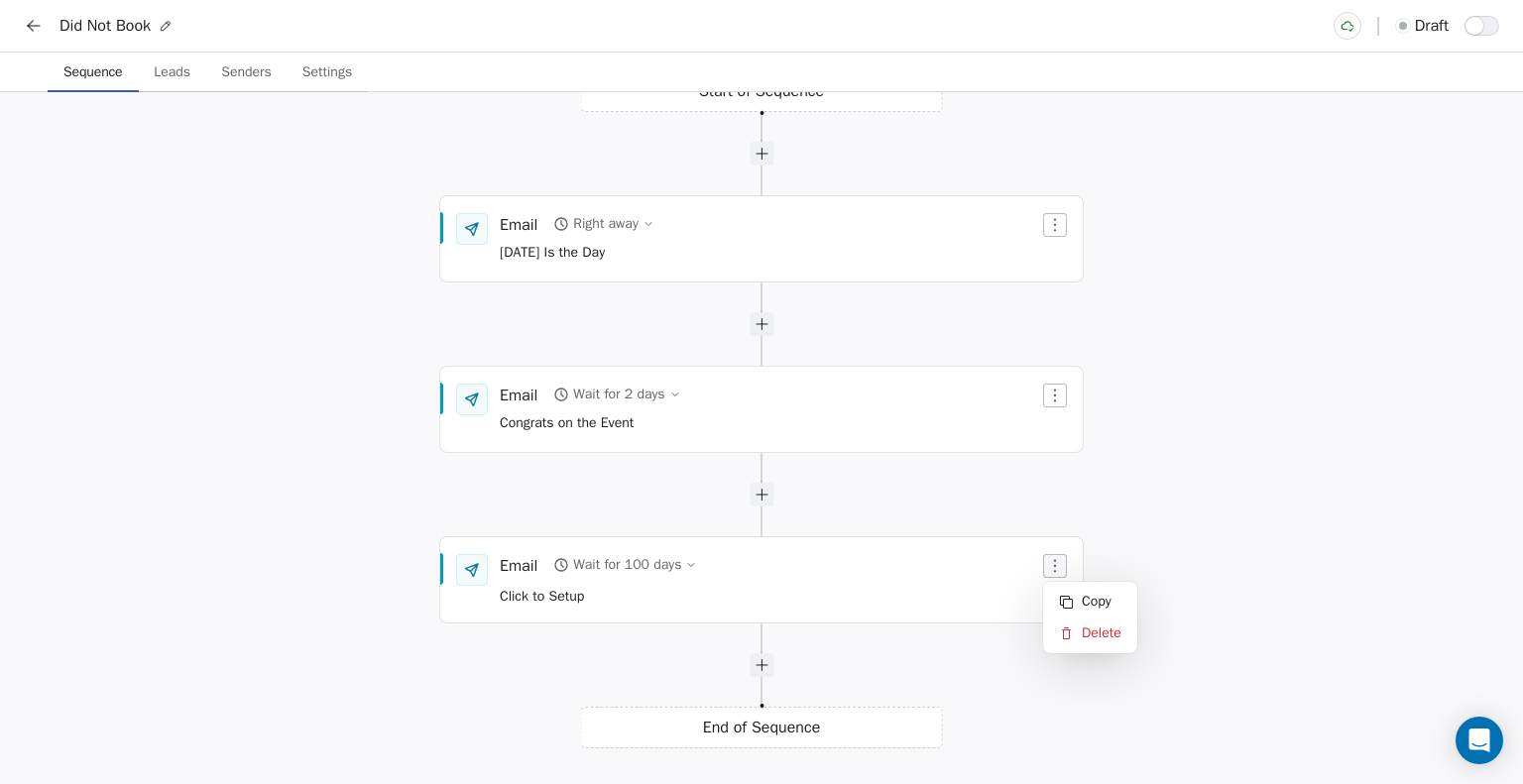 click on "Did Not Book draft Sequence Sequence Leads Leads Senders Senders Settings Settings Start of Sequence Email Right away Today Is the Day End of Sequence Email Wait for 2 days Congrats on the Event Email Wait for 100 days Click to Setup React Flow Press enter or space to select a node. You can then use the arrow keys to move the node around.  Press delete to remove it and escape to cancel.   Press enter or space to select an edge. You can then press delete to remove it or escape to cancel.
Copy  Delete" at bounding box center (762, 392) 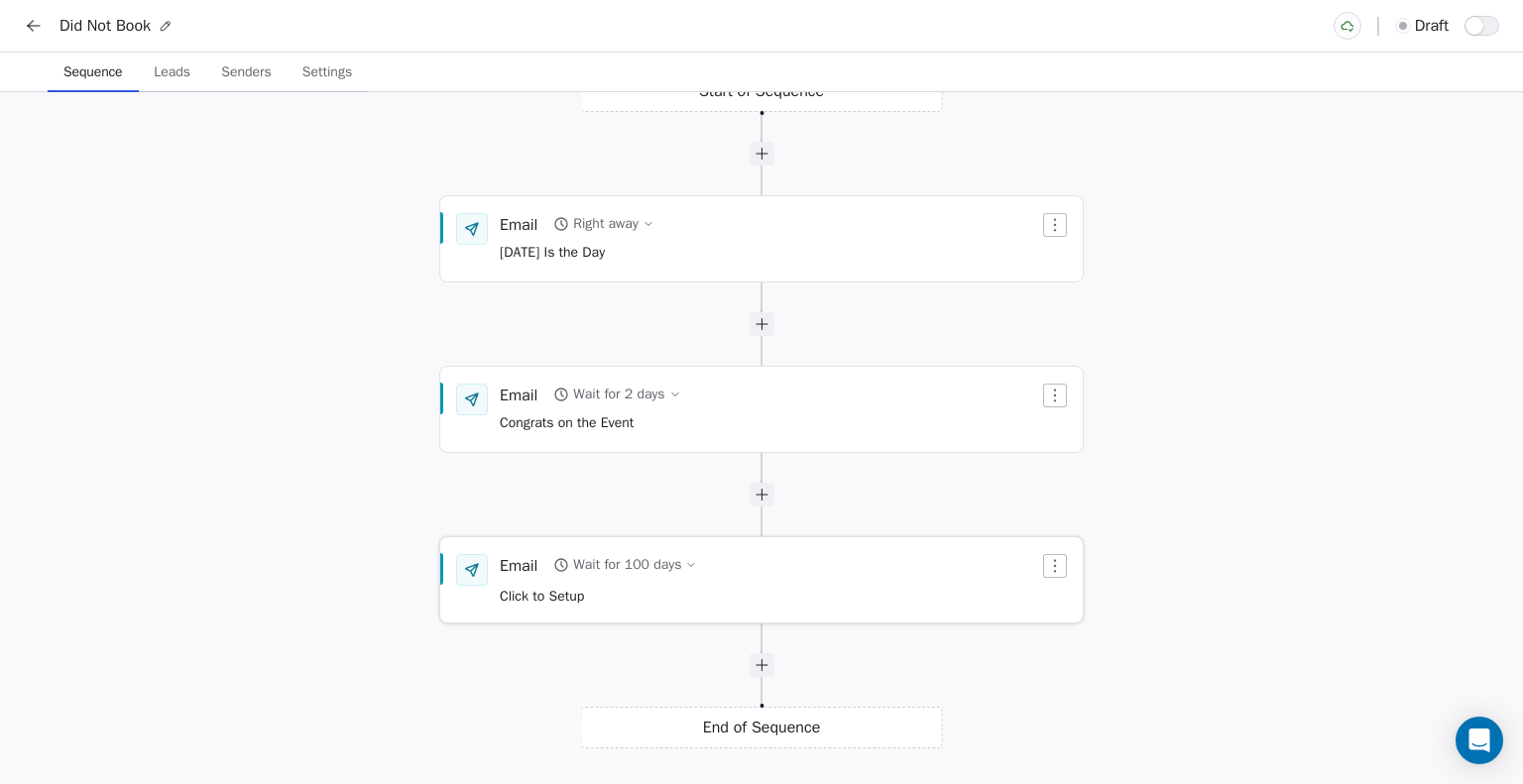 click 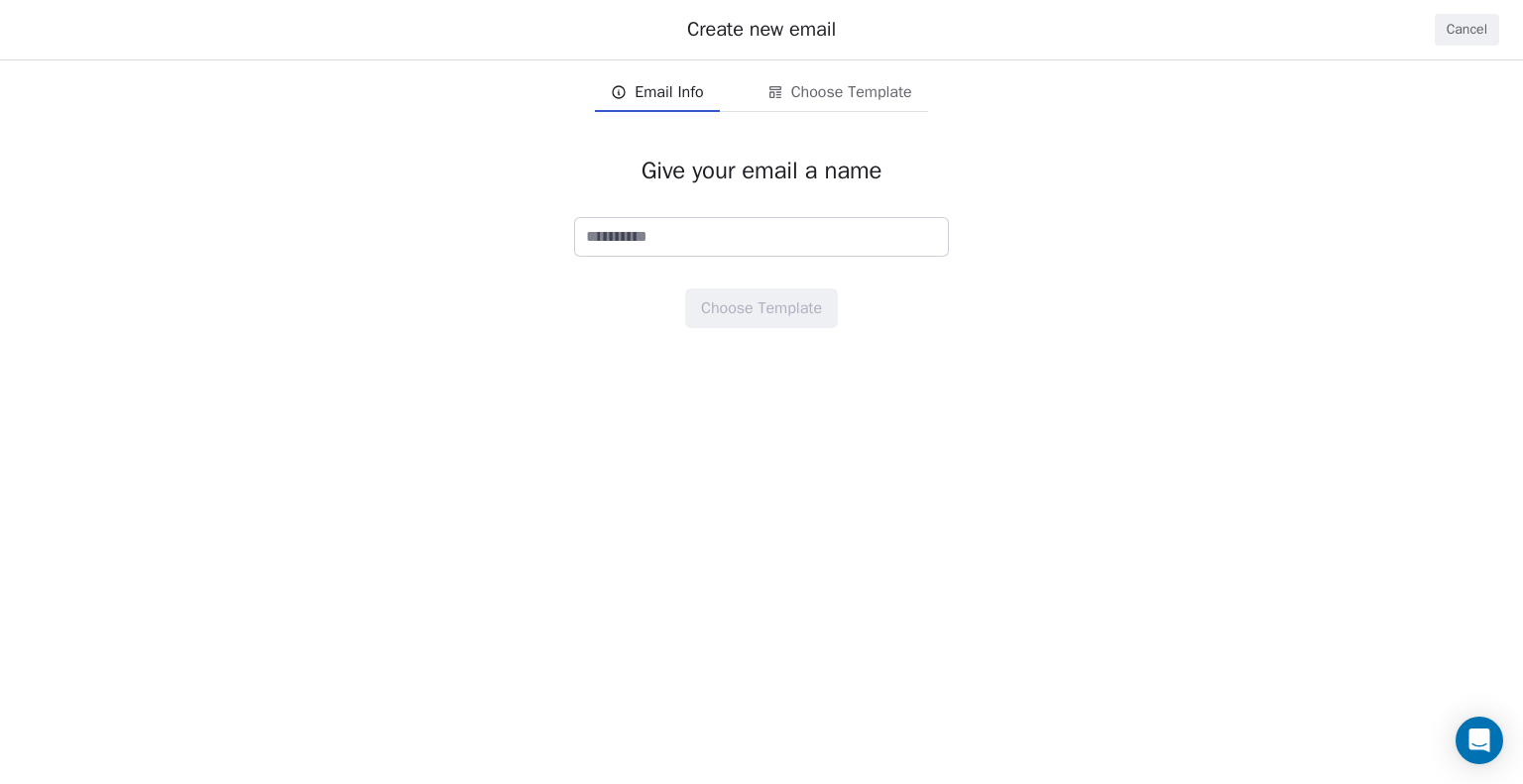 click on "Cancel" at bounding box center (1466, 30) 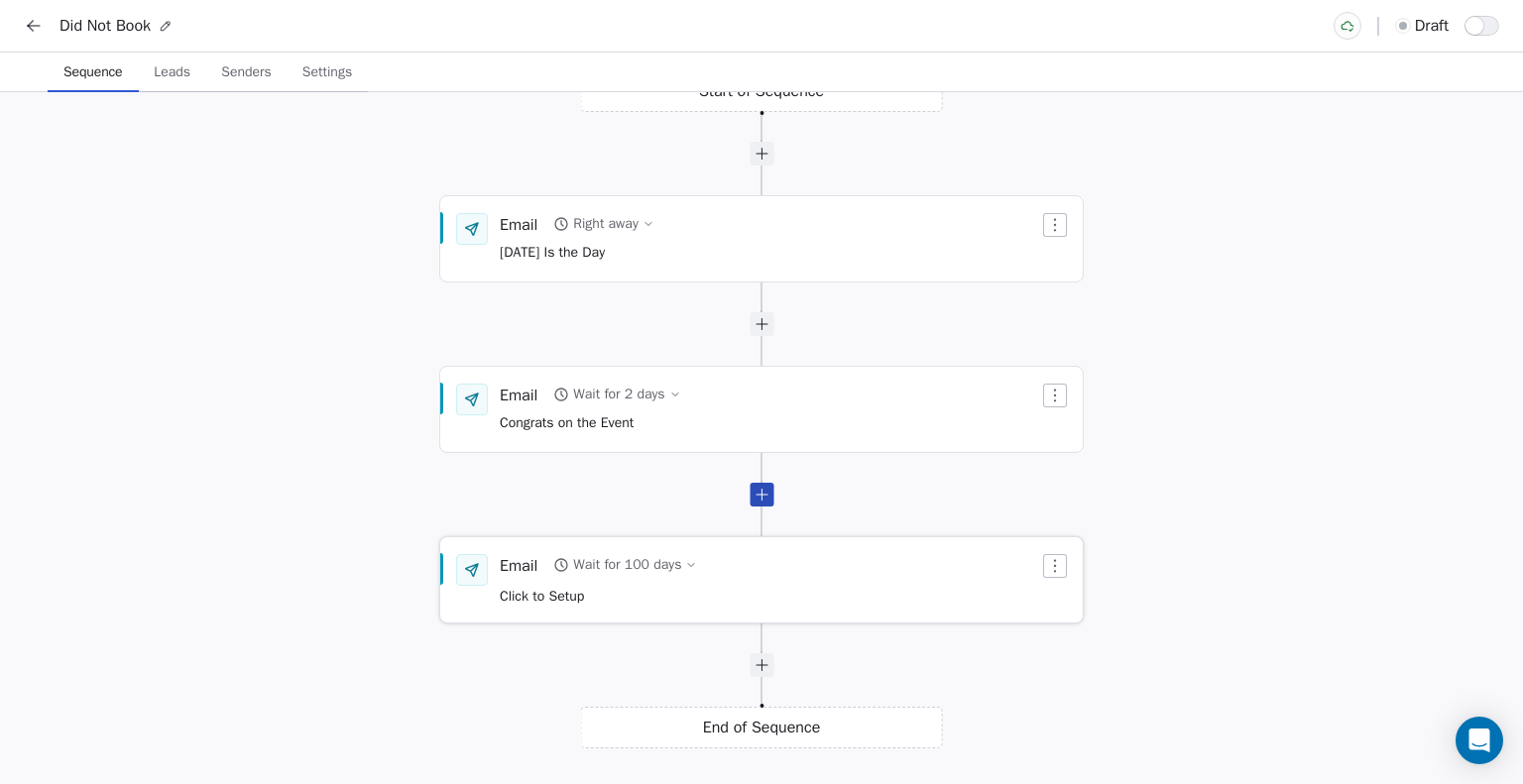 click at bounding box center [762, 495] 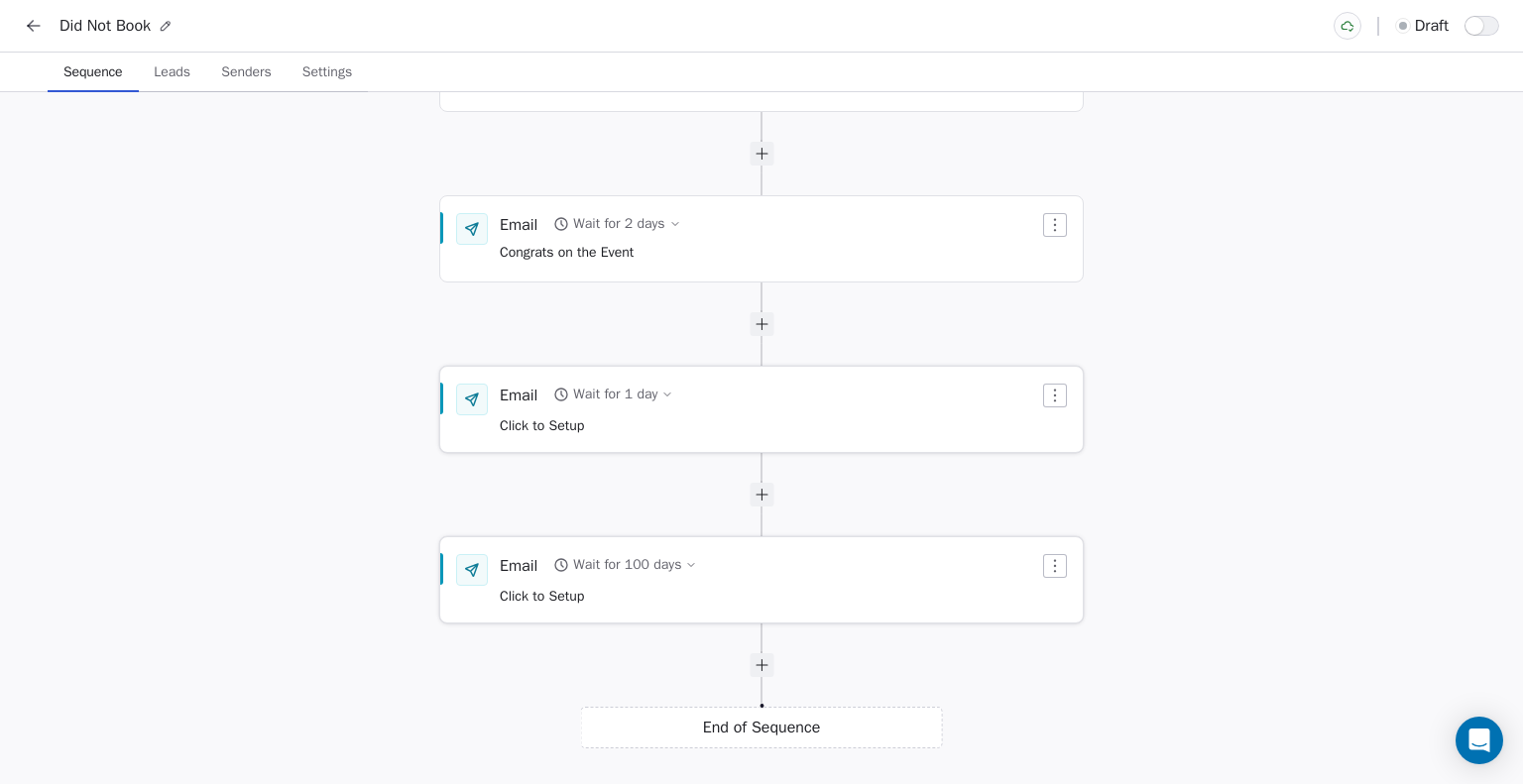 click at bounding box center [1055, 395] 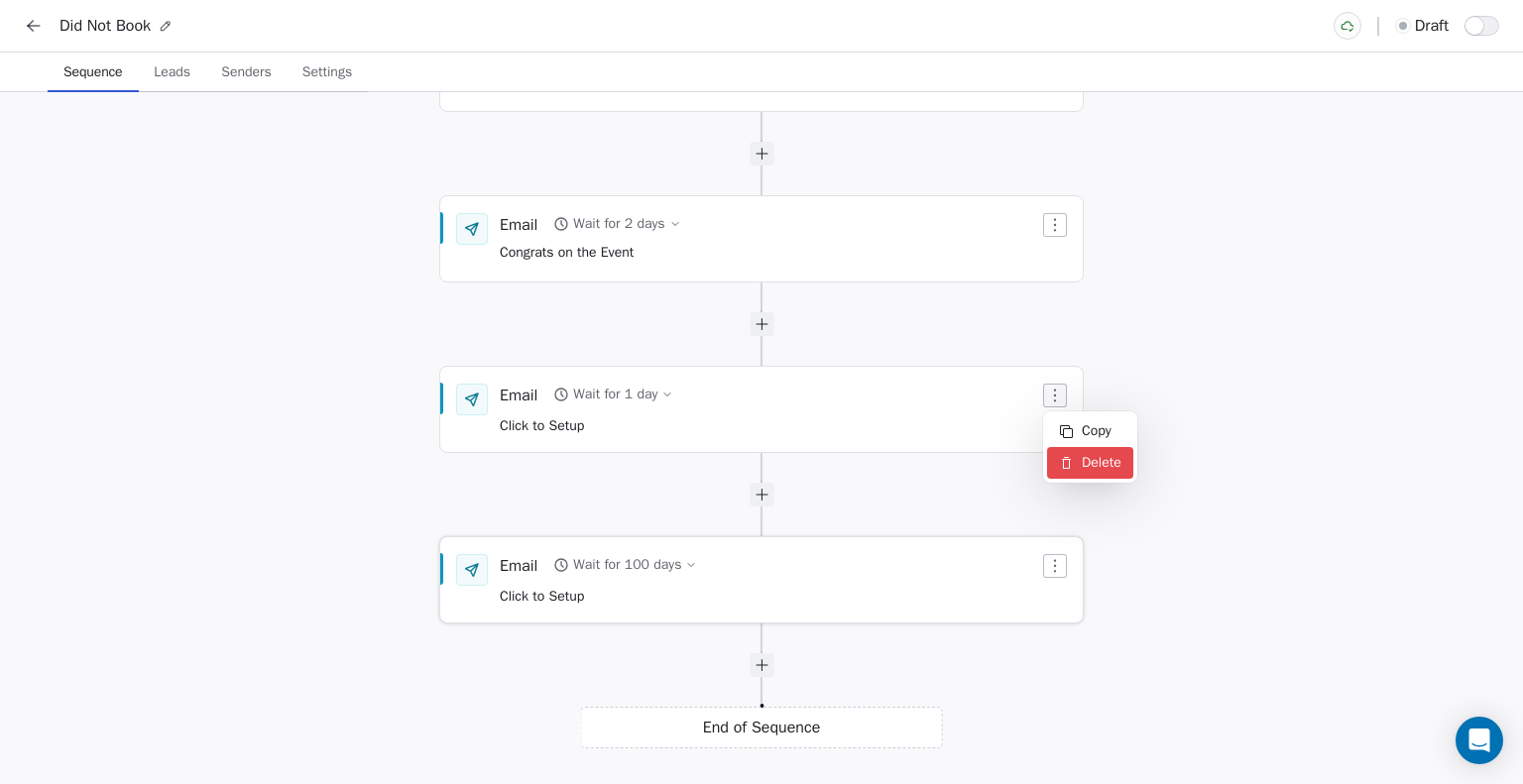 click on "Delete" at bounding box center (1090, 463) 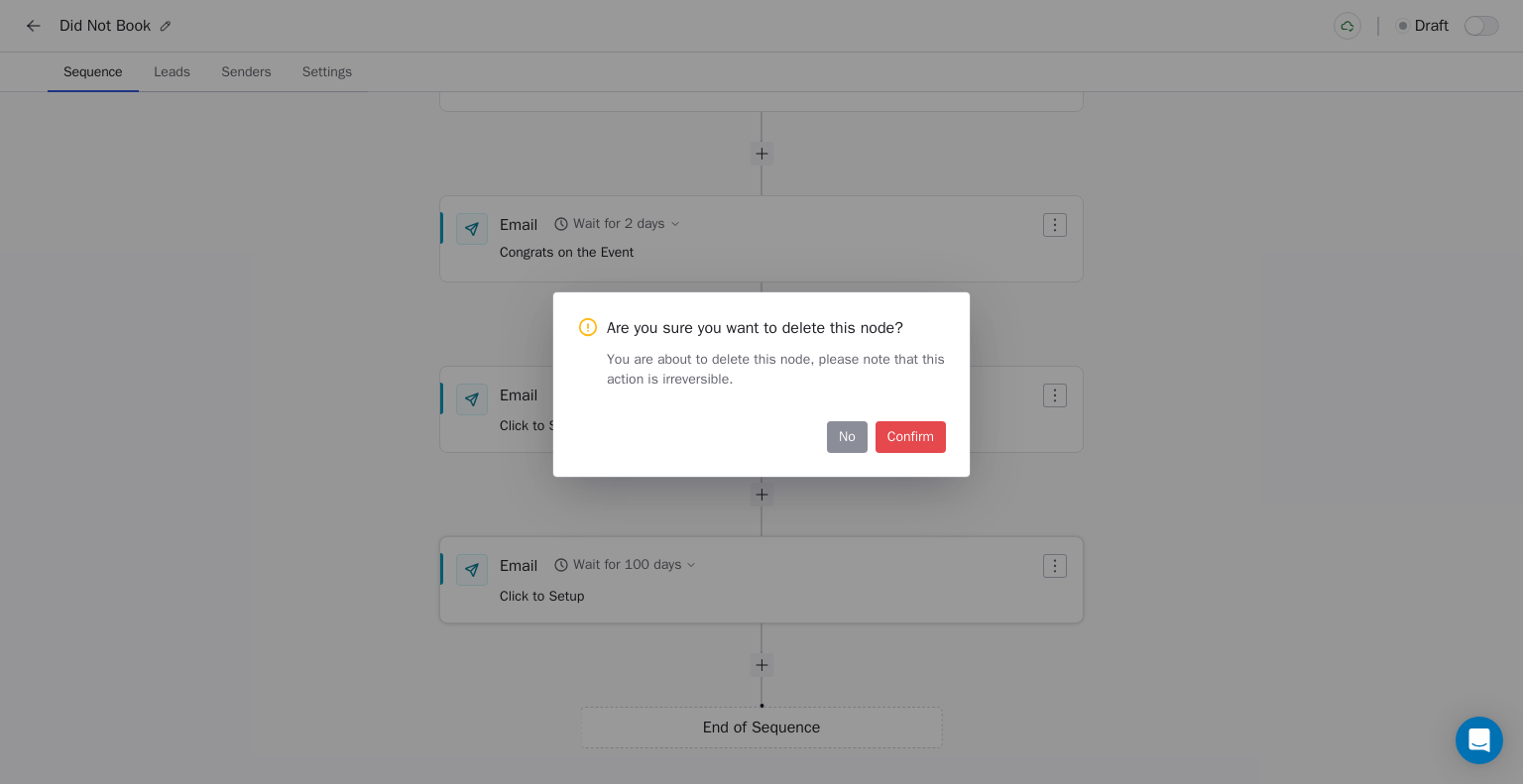 click on "Confirm" at bounding box center [910, 437] 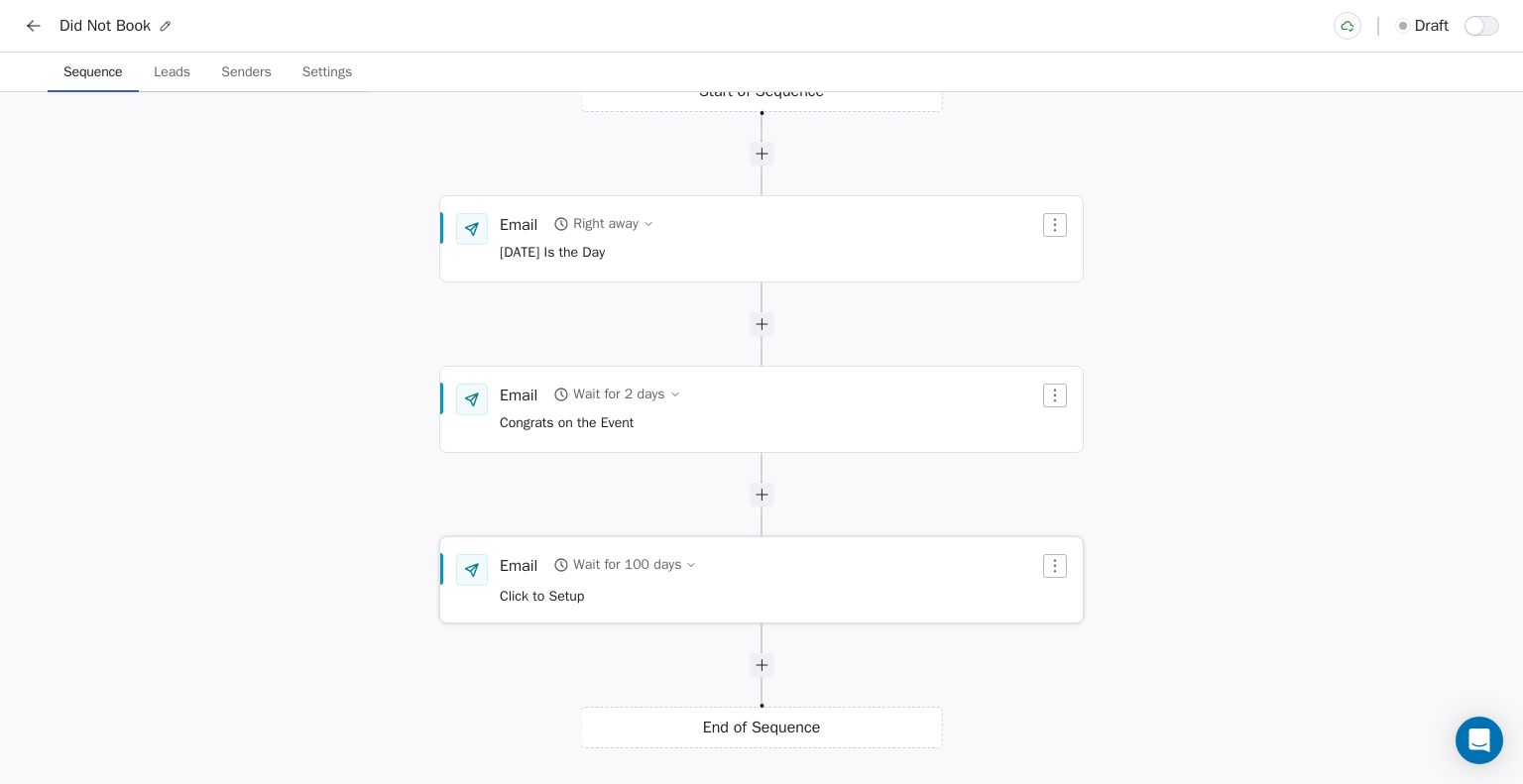 click on "End of Sequence" at bounding box center [762, 728] 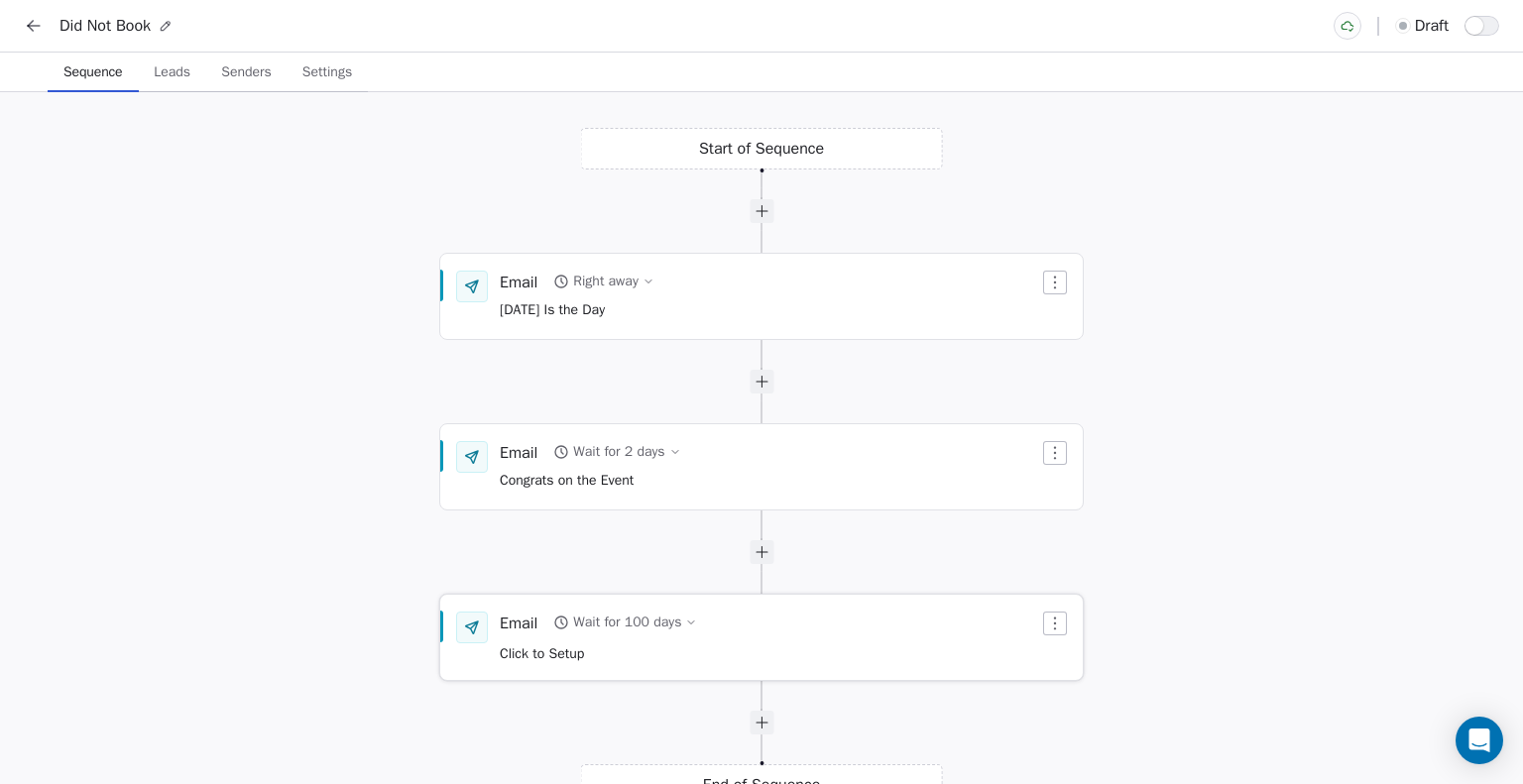 click on "Settings" at bounding box center [327, 72] 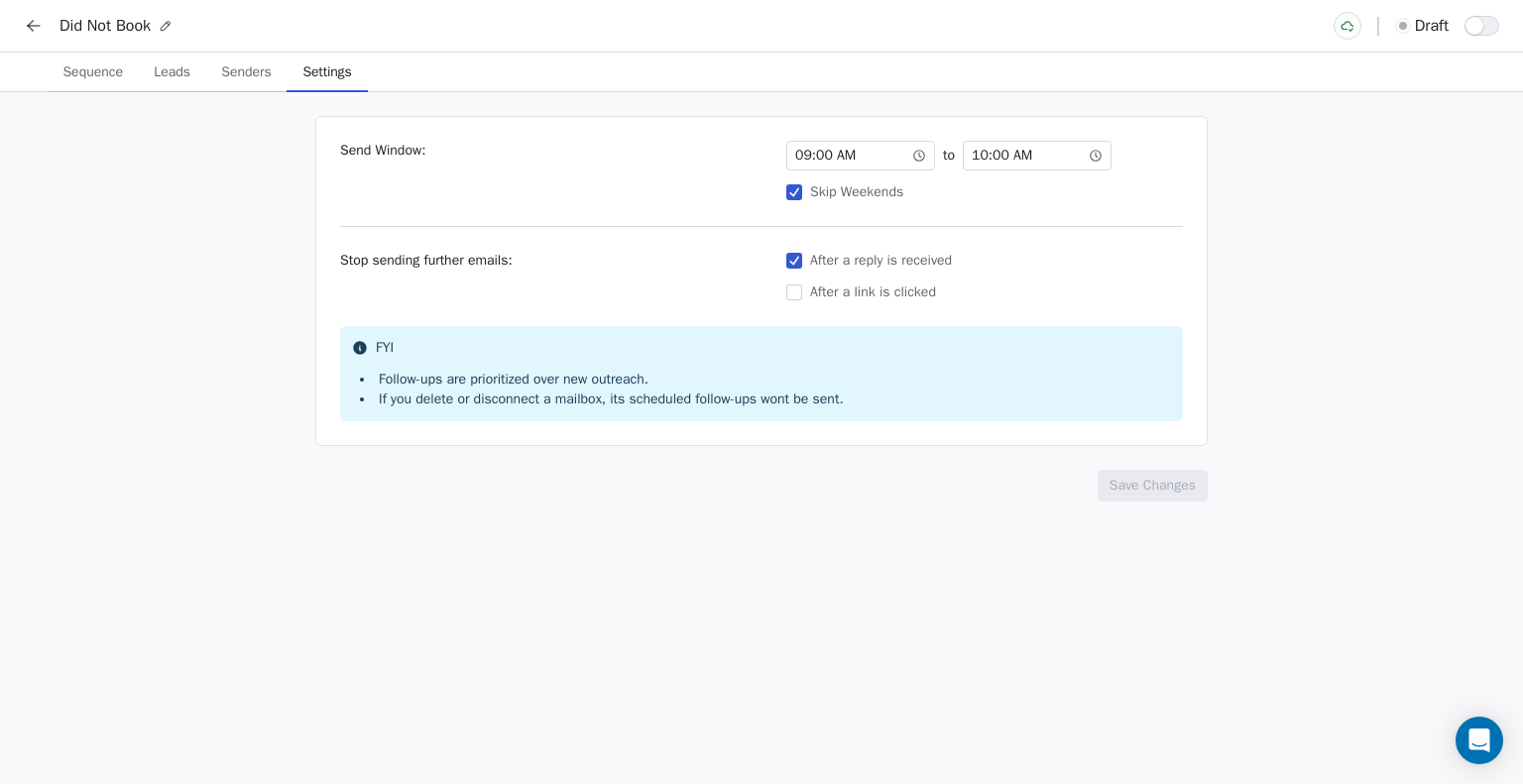click on "Senders" at bounding box center (246, 72) 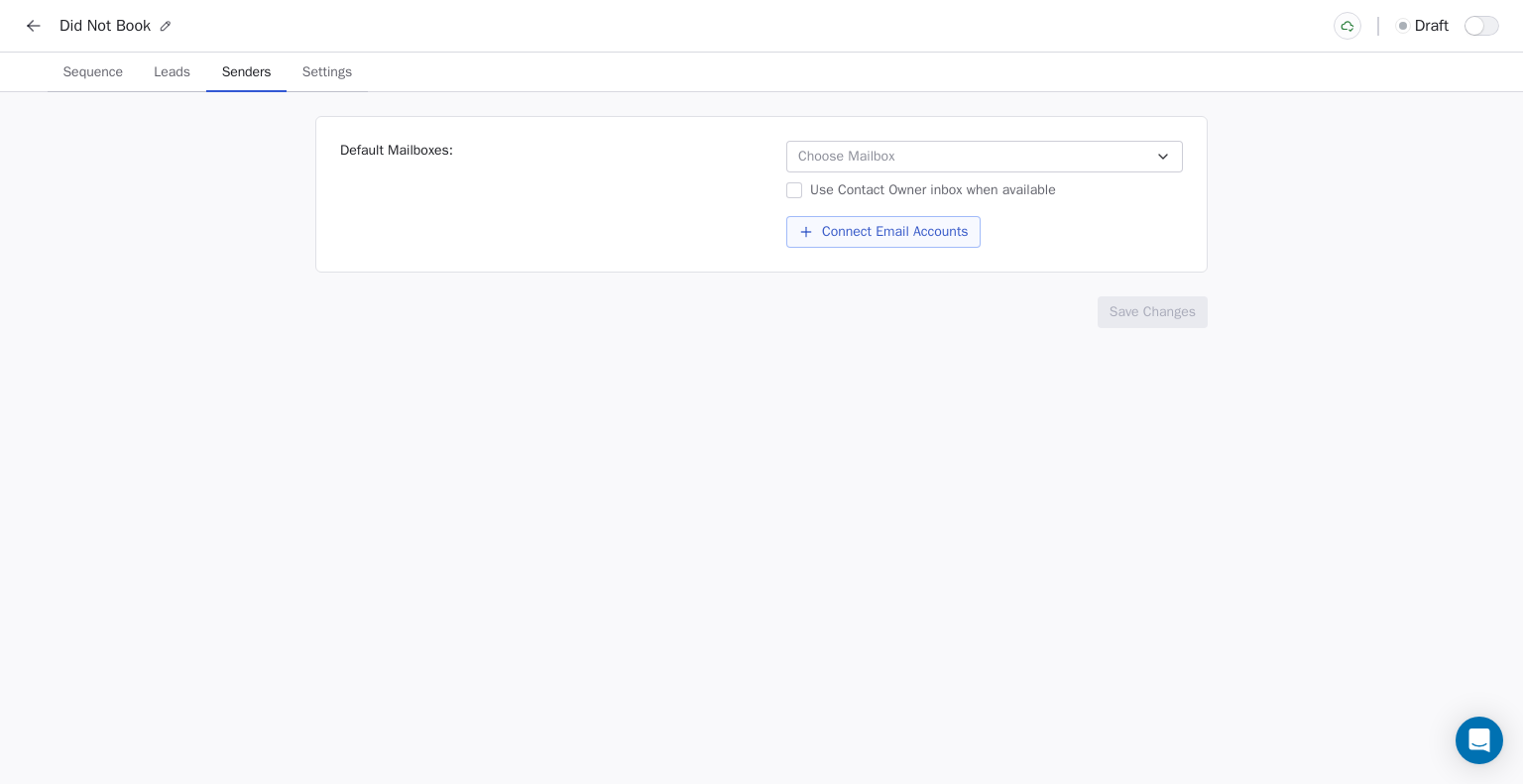 click on "Connect Email Accounts" at bounding box center (883, 232) 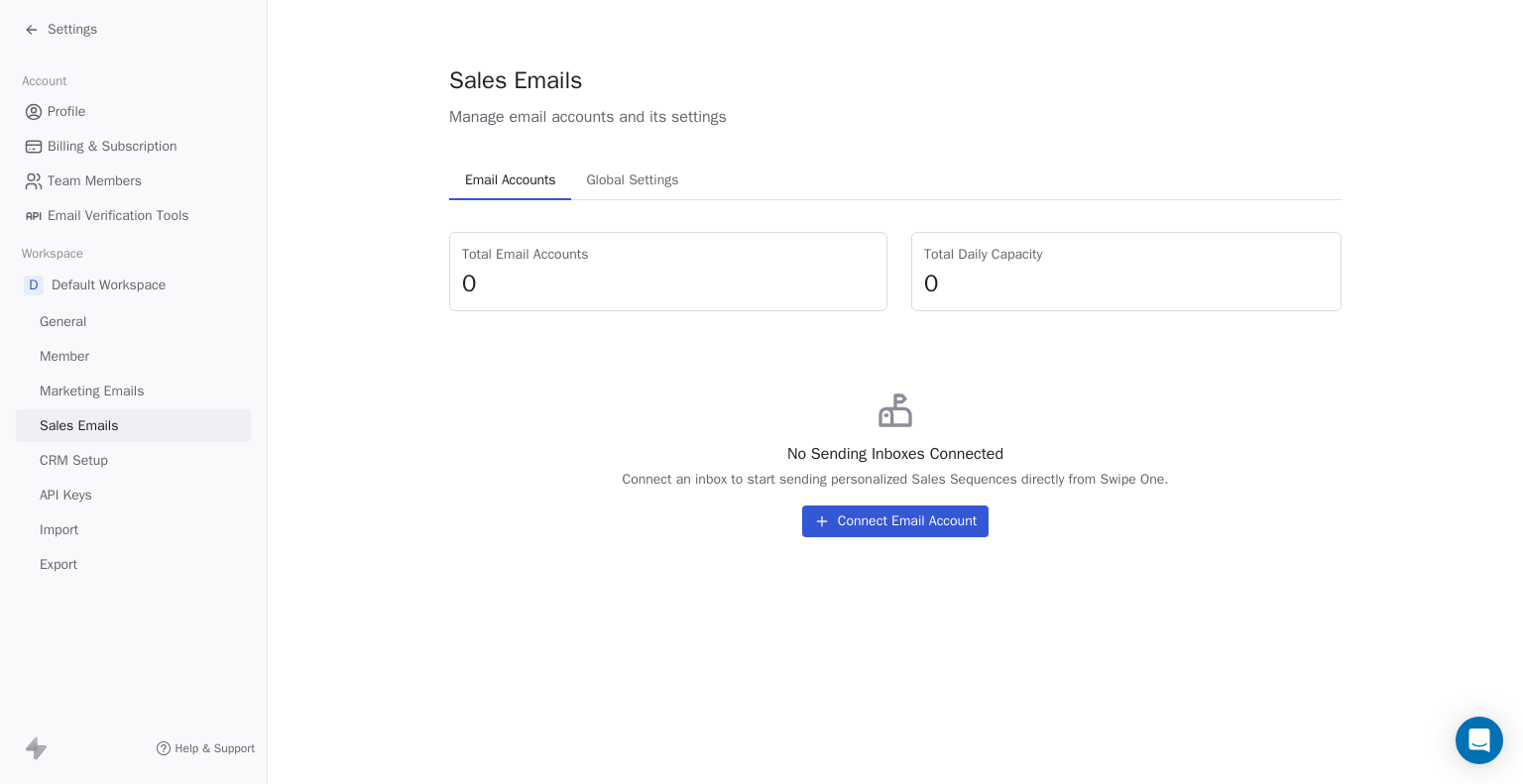 click on "Connect Email Account" at bounding box center [895, 521] 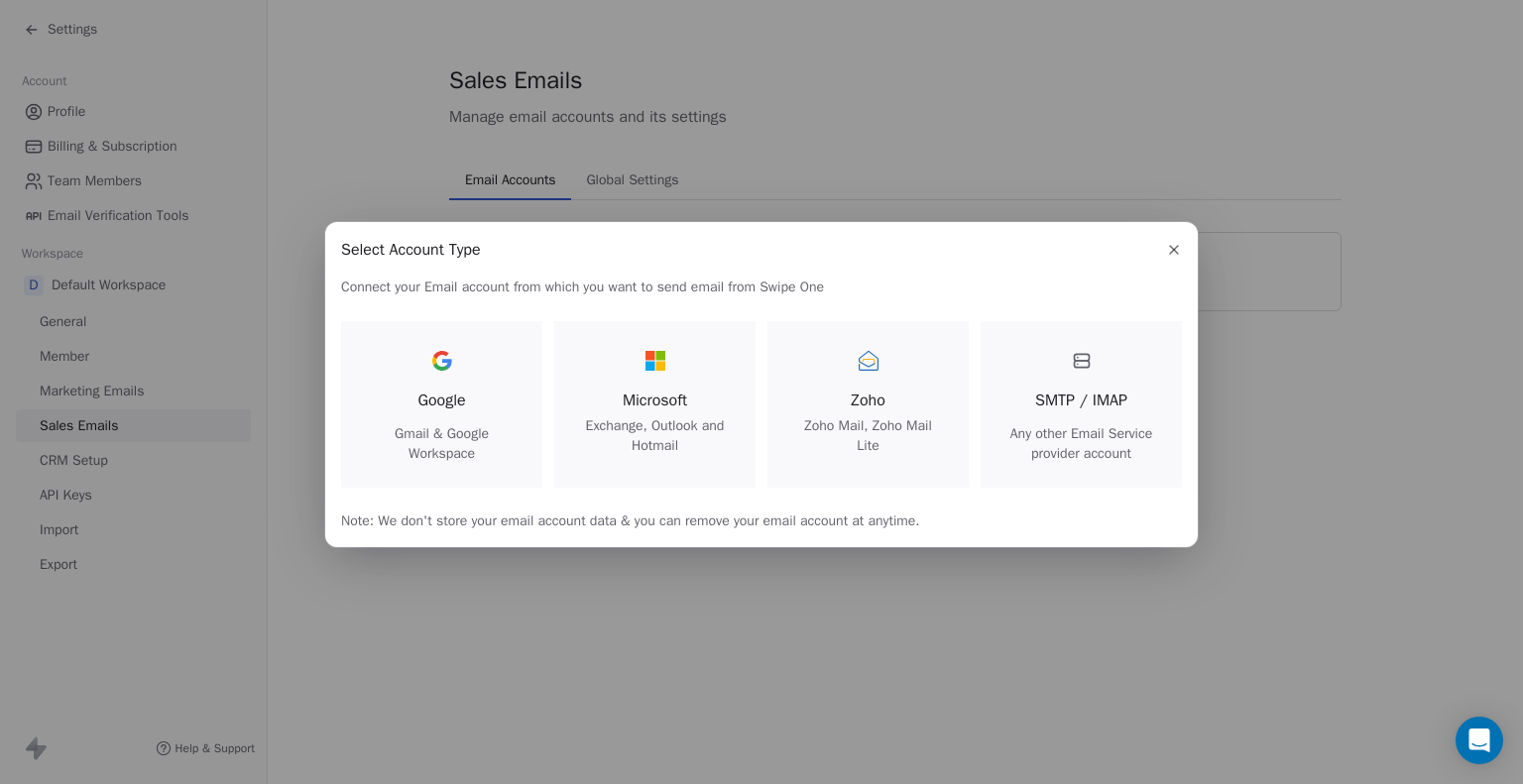 click at bounding box center (442, 361) 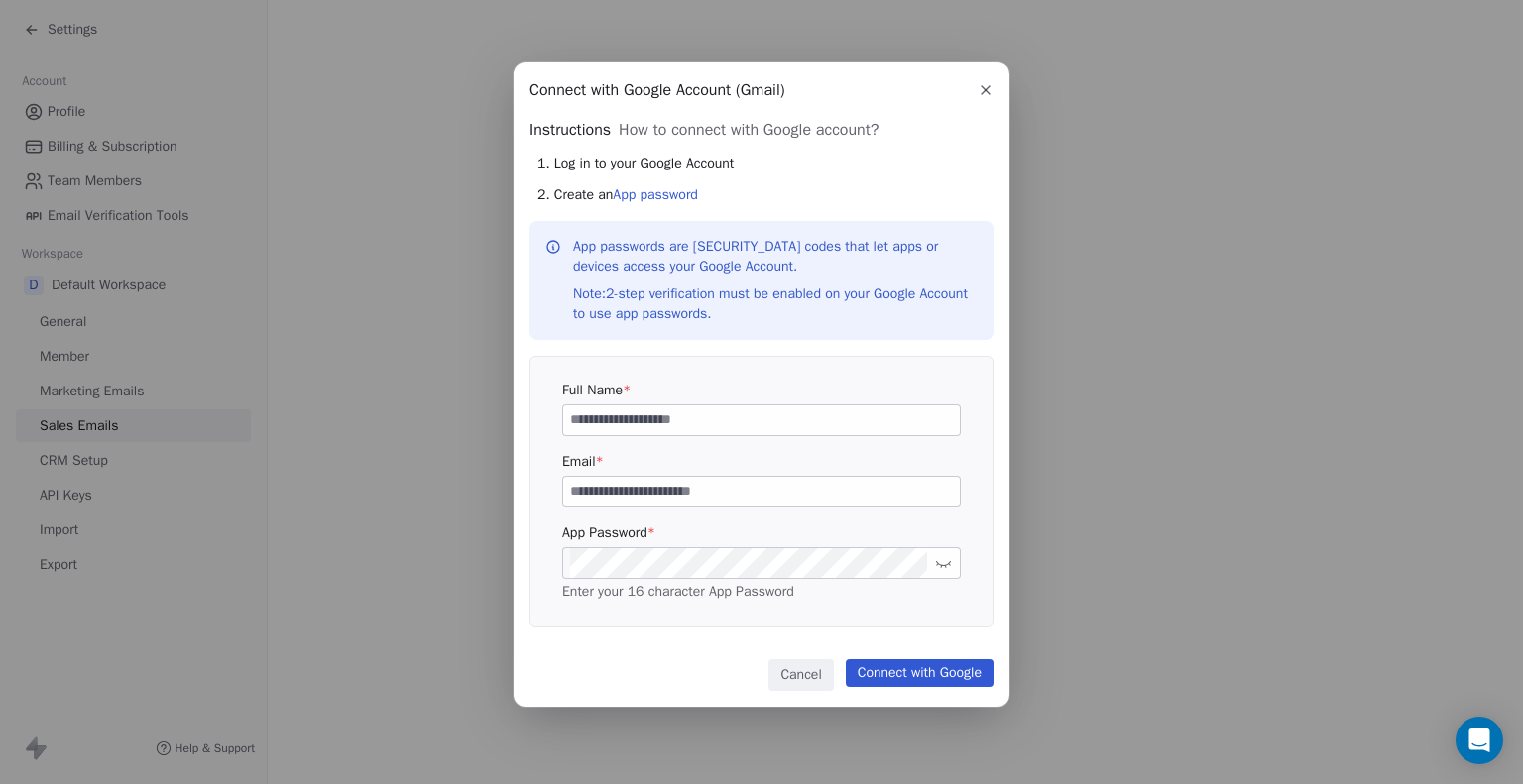 click at bounding box center (762, 420) 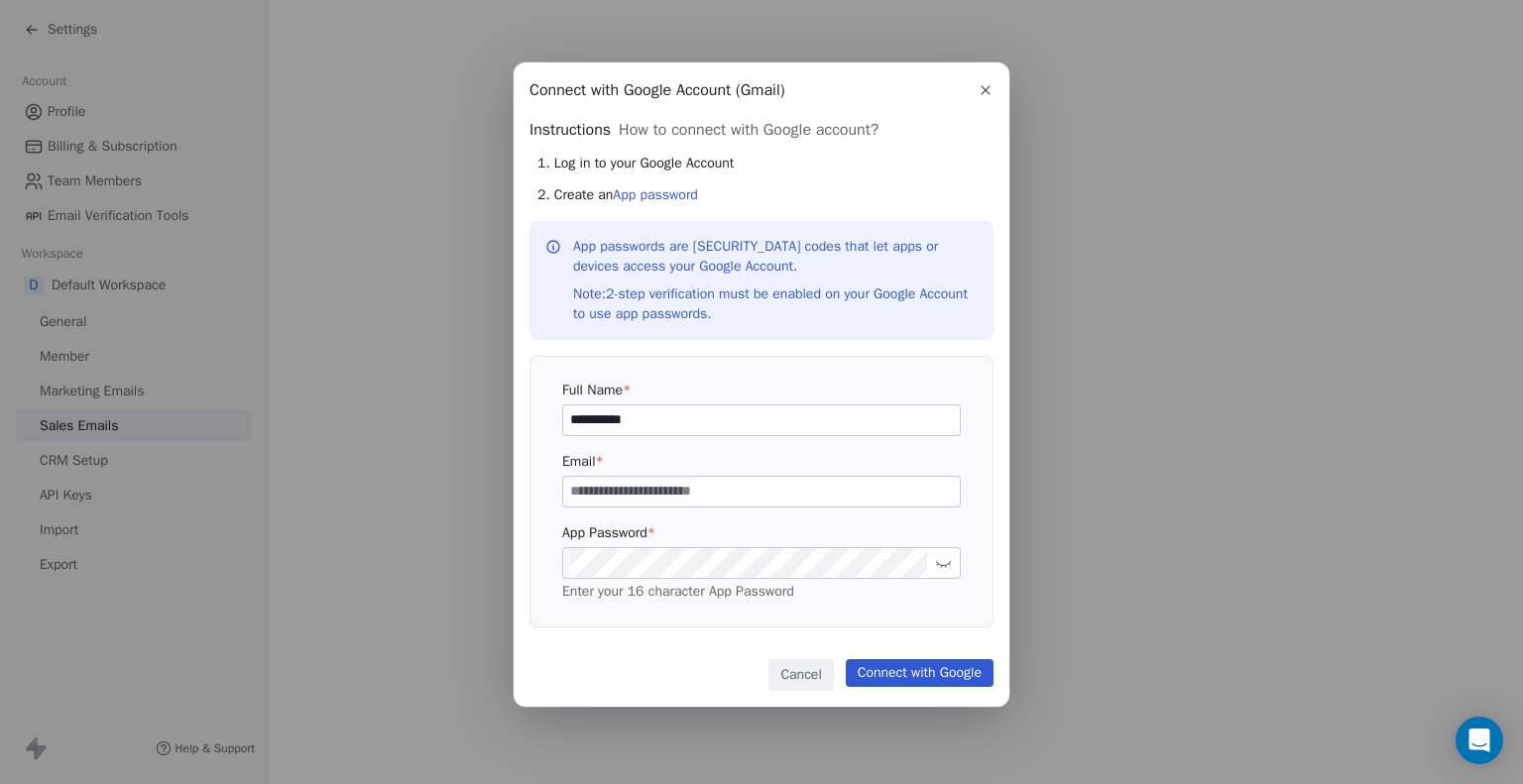 type on "**********" 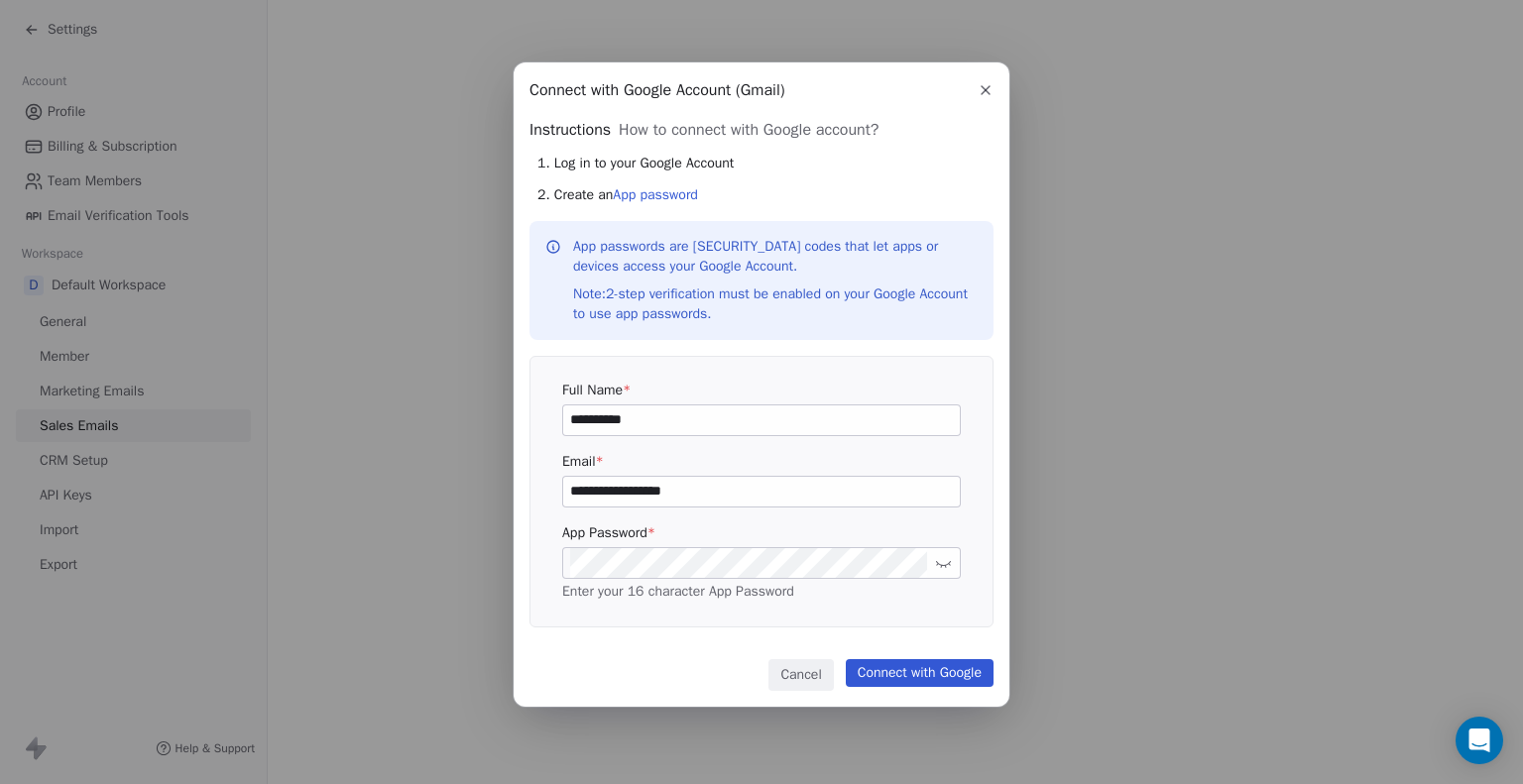 type on "**********" 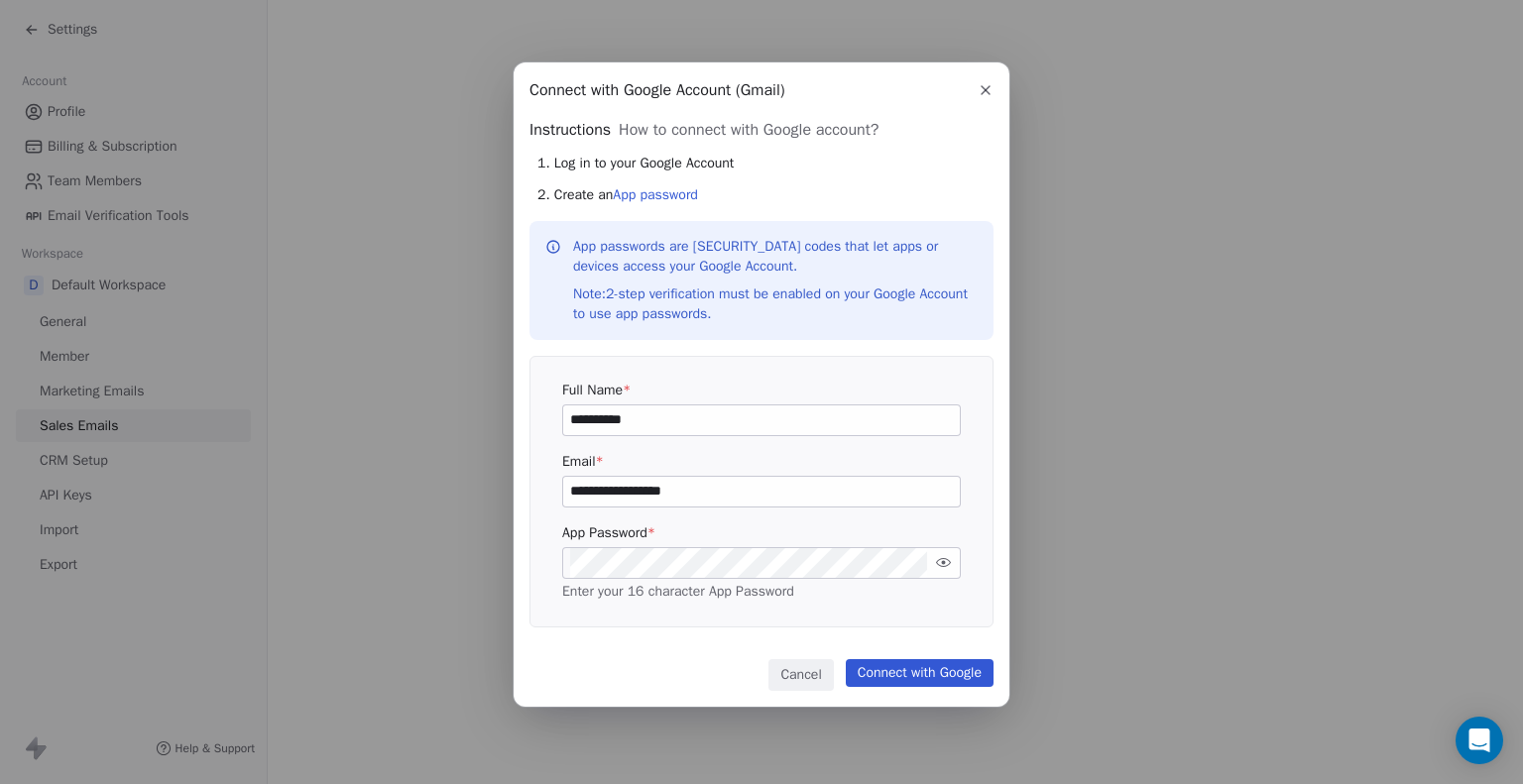 click on "Note:  2-step verification must be enabled on your Google Account to use app passwords." at bounding box center (775, 304) 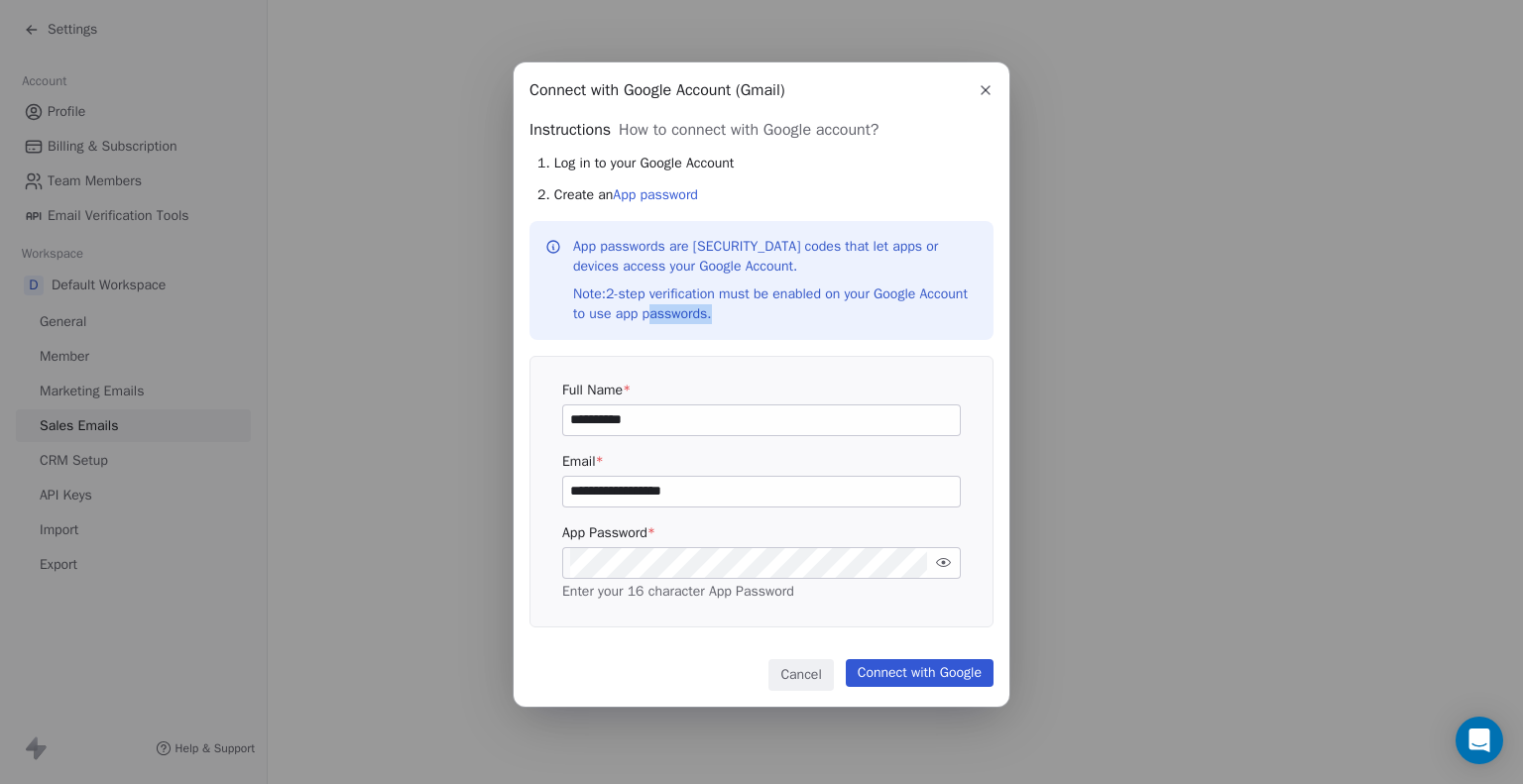 click on "Note:  2-step verification must be enabled on your Google Account to use app passwords." at bounding box center (775, 304) 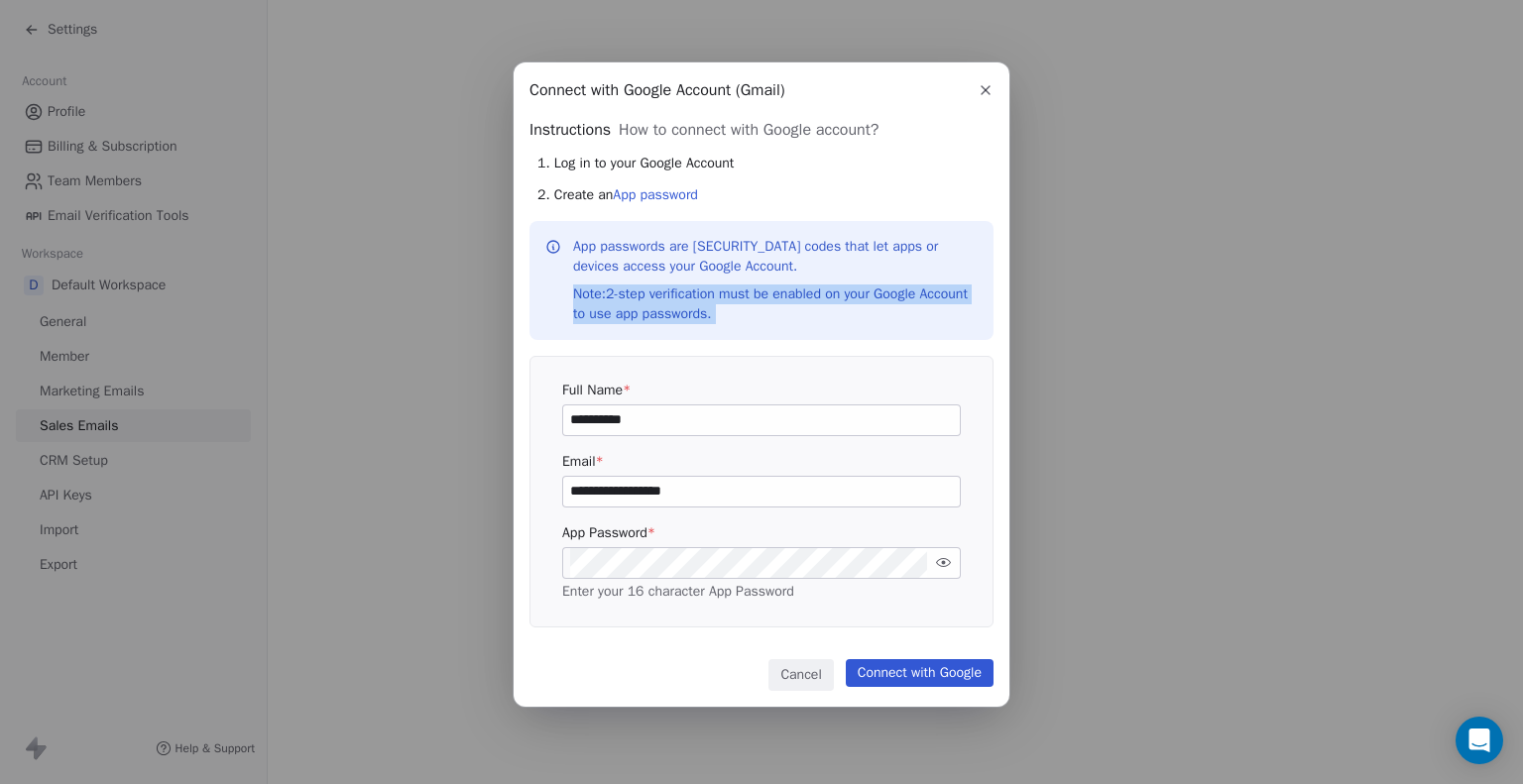 click on "Note:  2-step verification must be enabled on your Google Account to use app passwords." at bounding box center [775, 304] 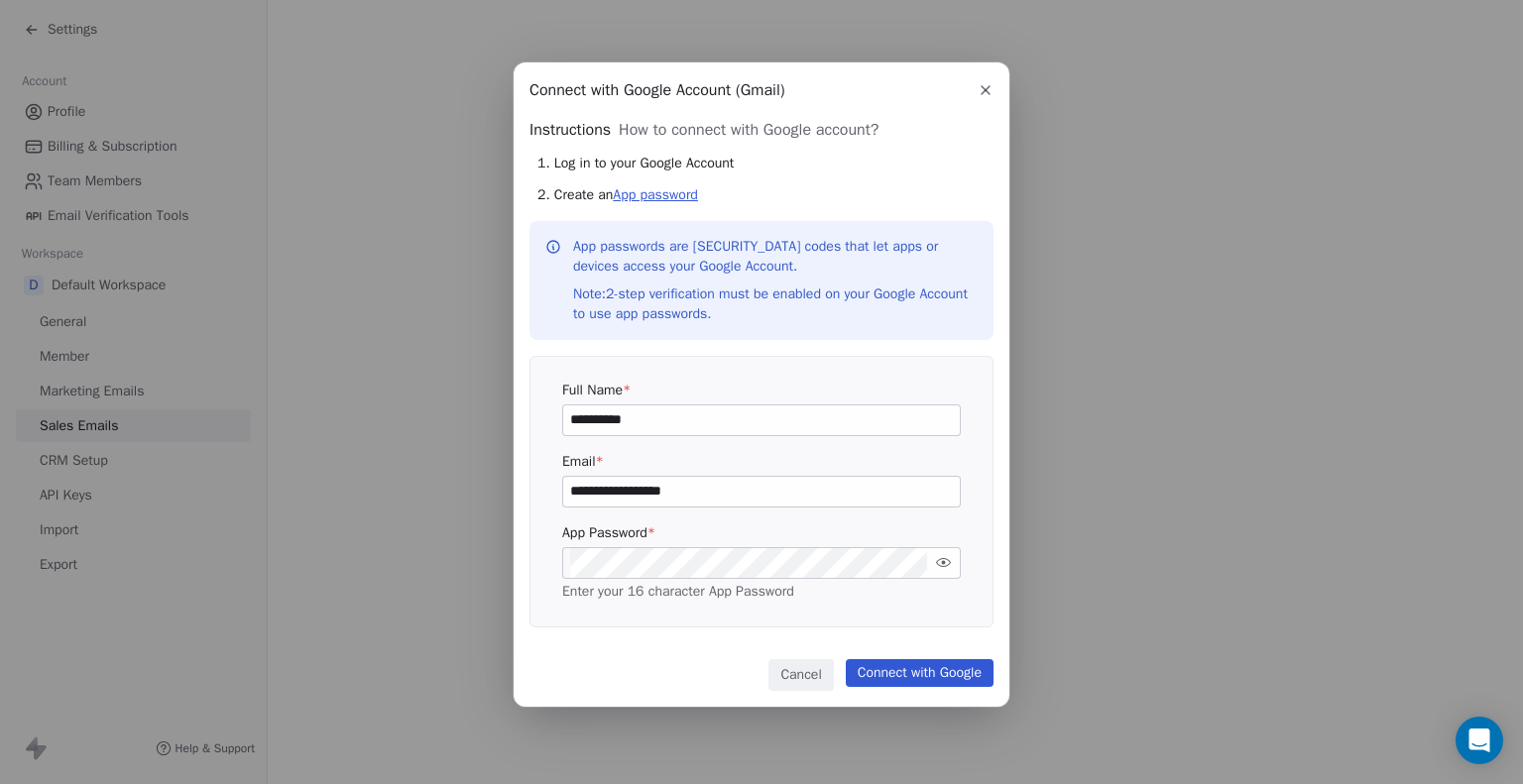 click on "App password" at bounding box center (655, 194) 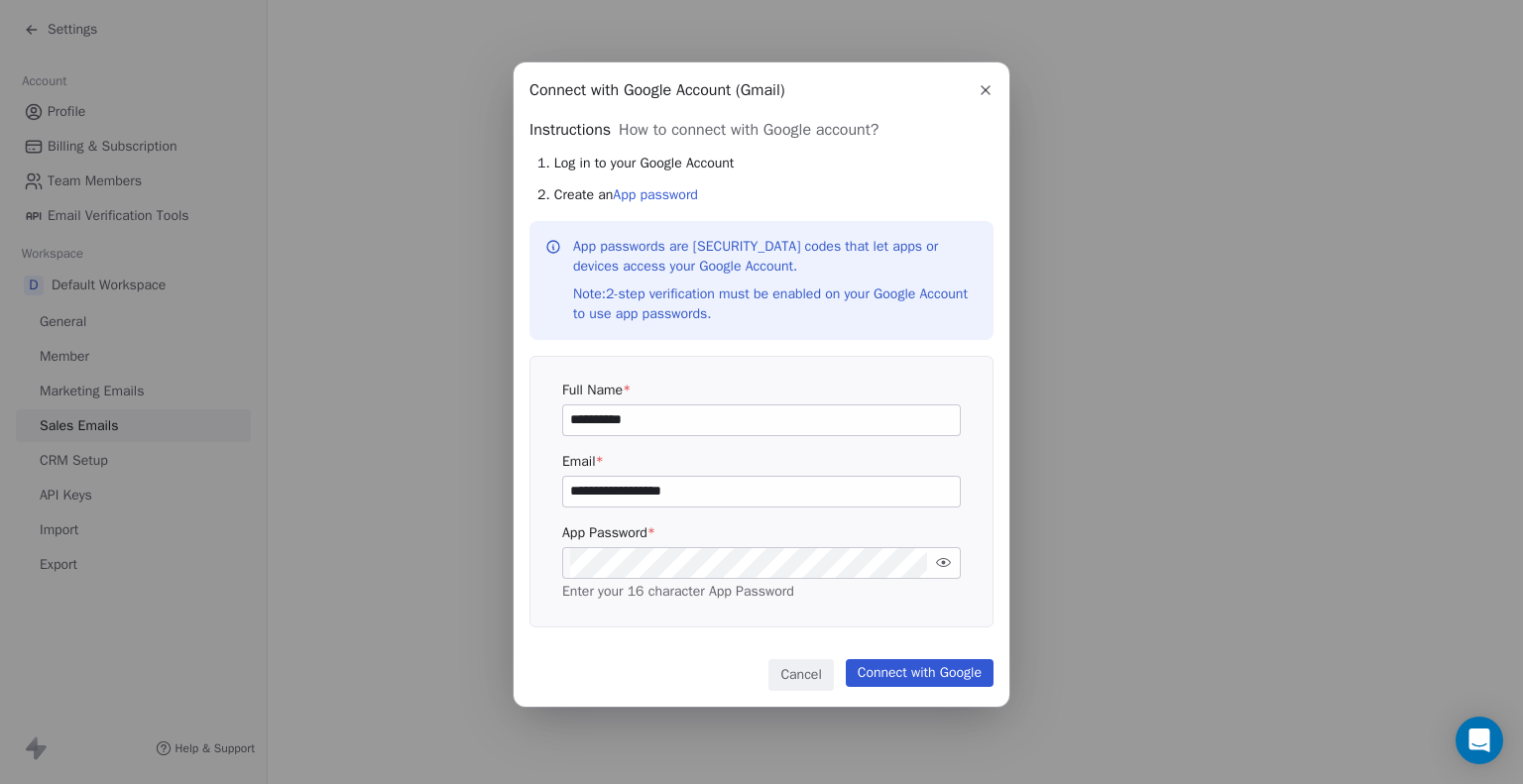 click on "Connect with Google" at bounding box center (919, 673) 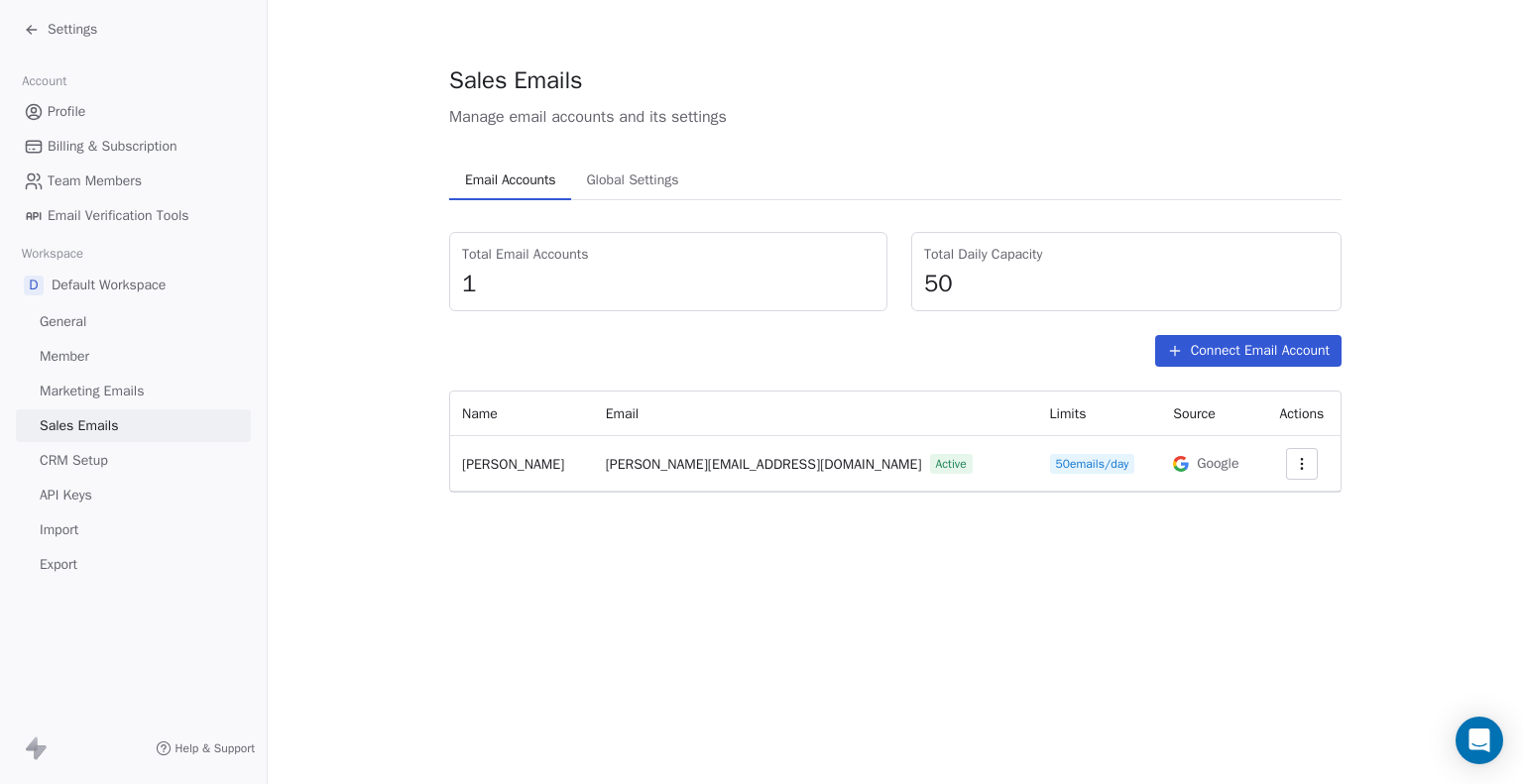 click on "Global Settings" at bounding box center (632, 180) 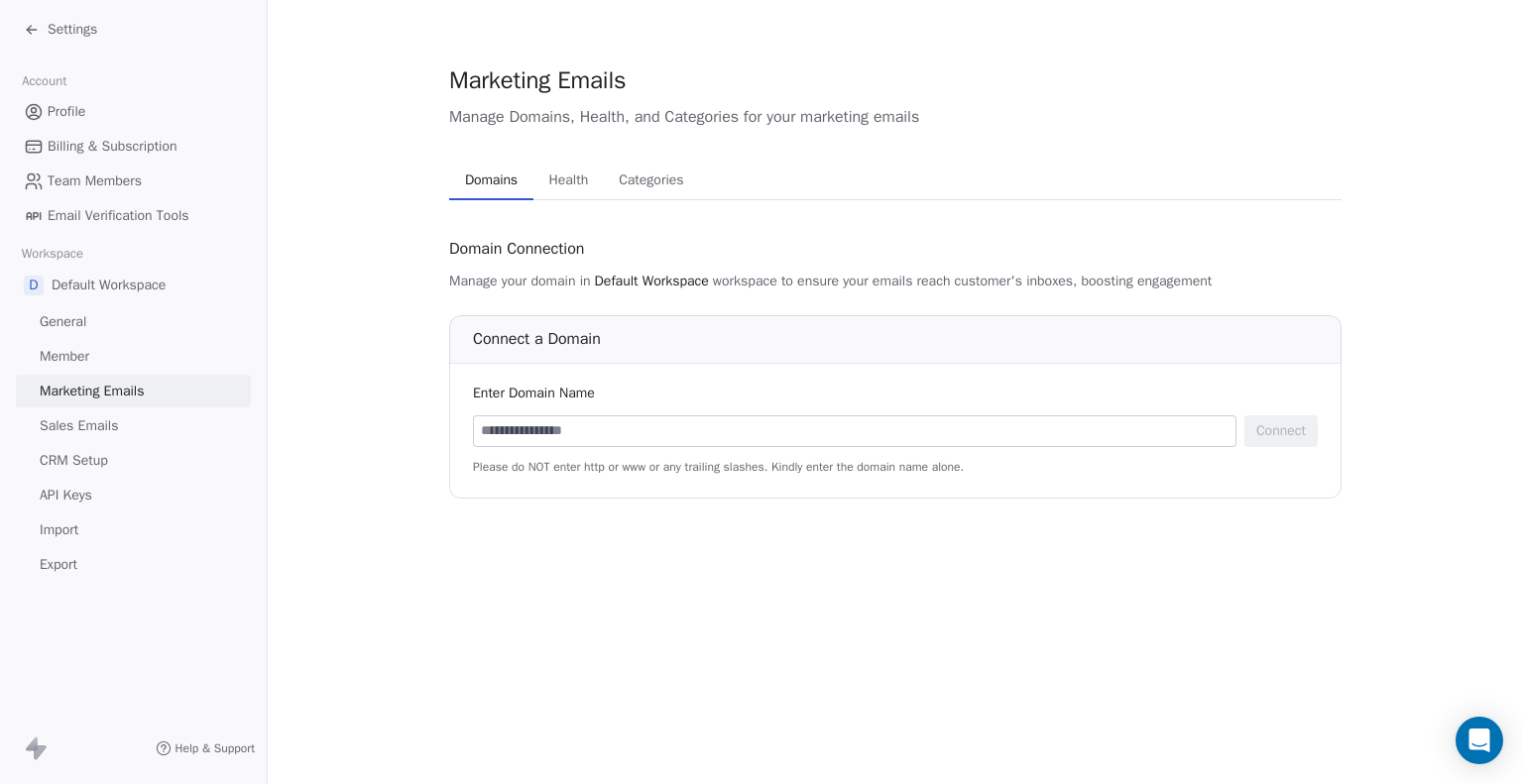 click at bounding box center (855, 431) 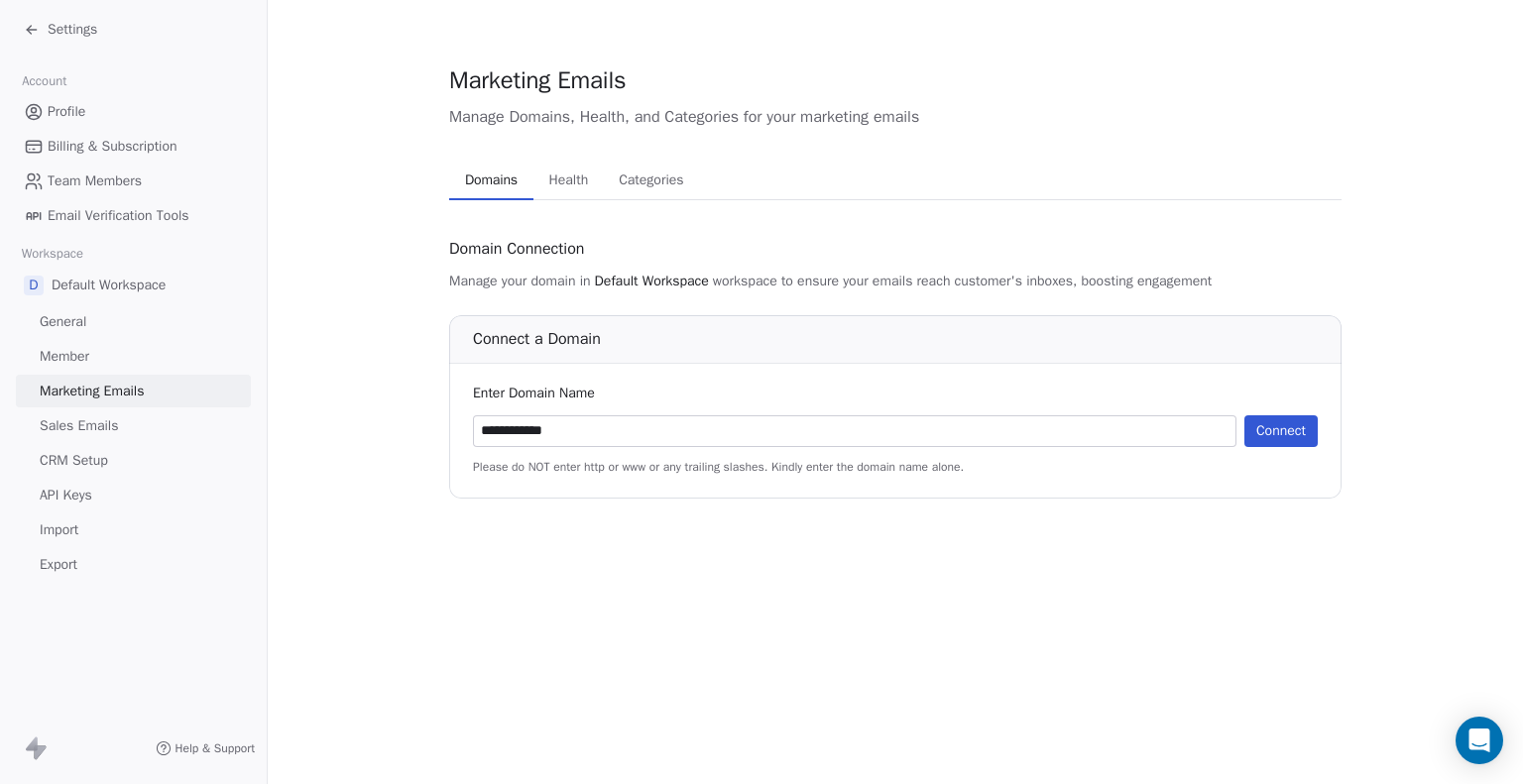 type on "**********" 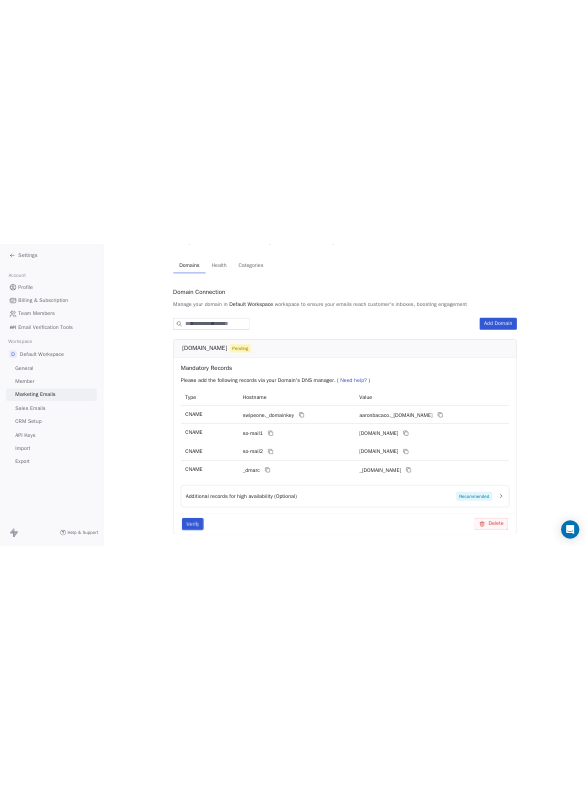 scroll, scrollTop: 190, scrollLeft: 0, axis: vertical 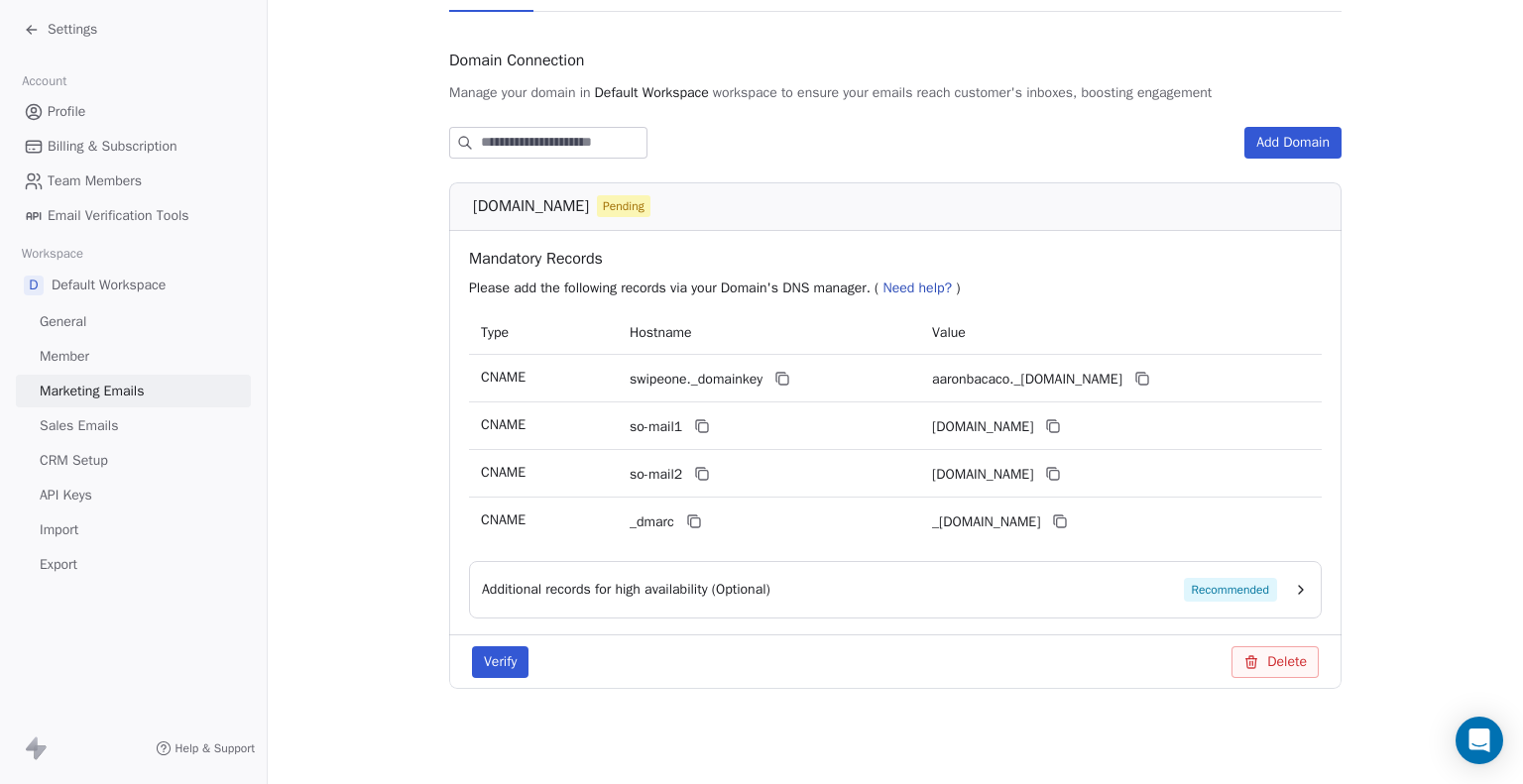 click on "Verify" at bounding box center (500, 662) 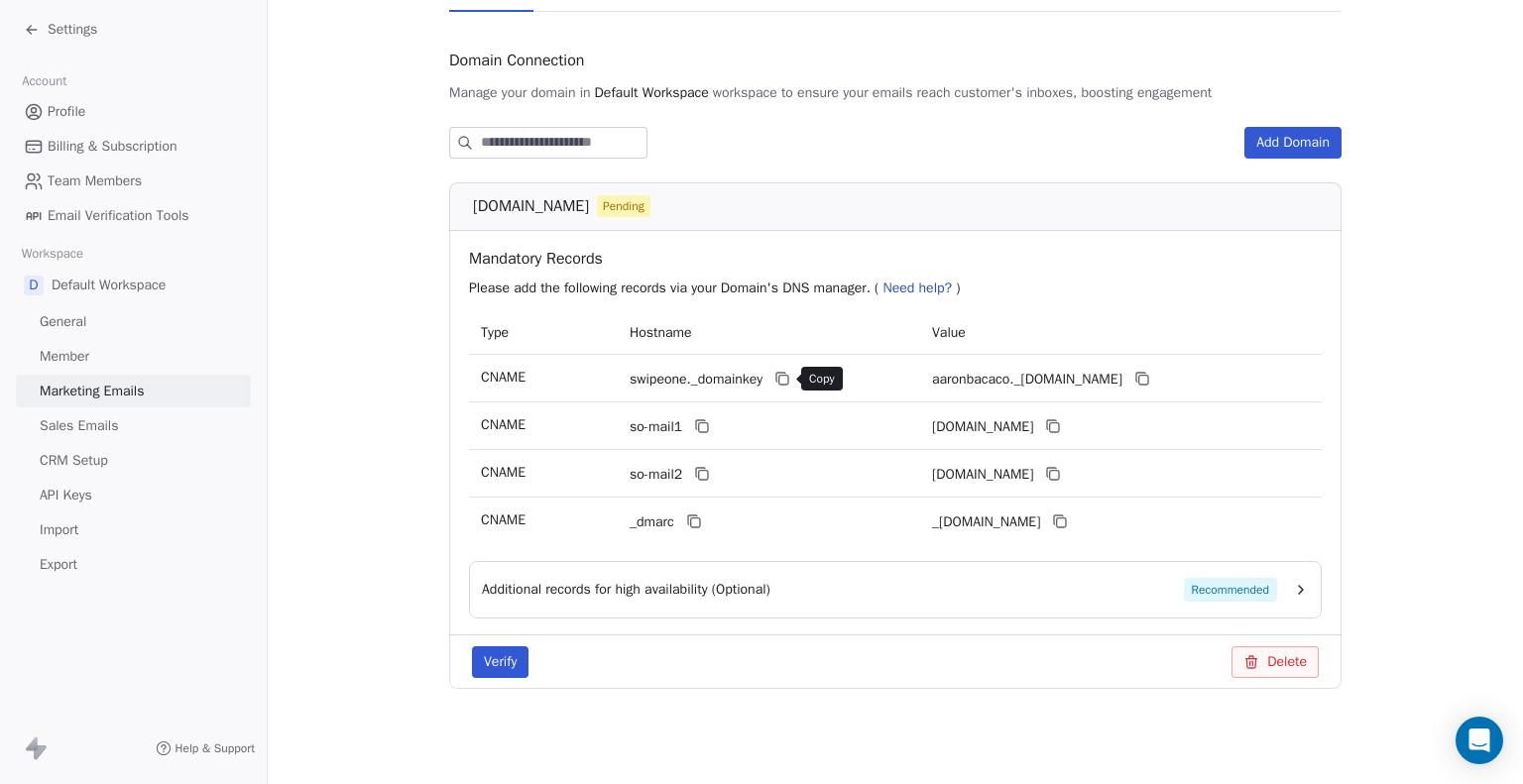 click 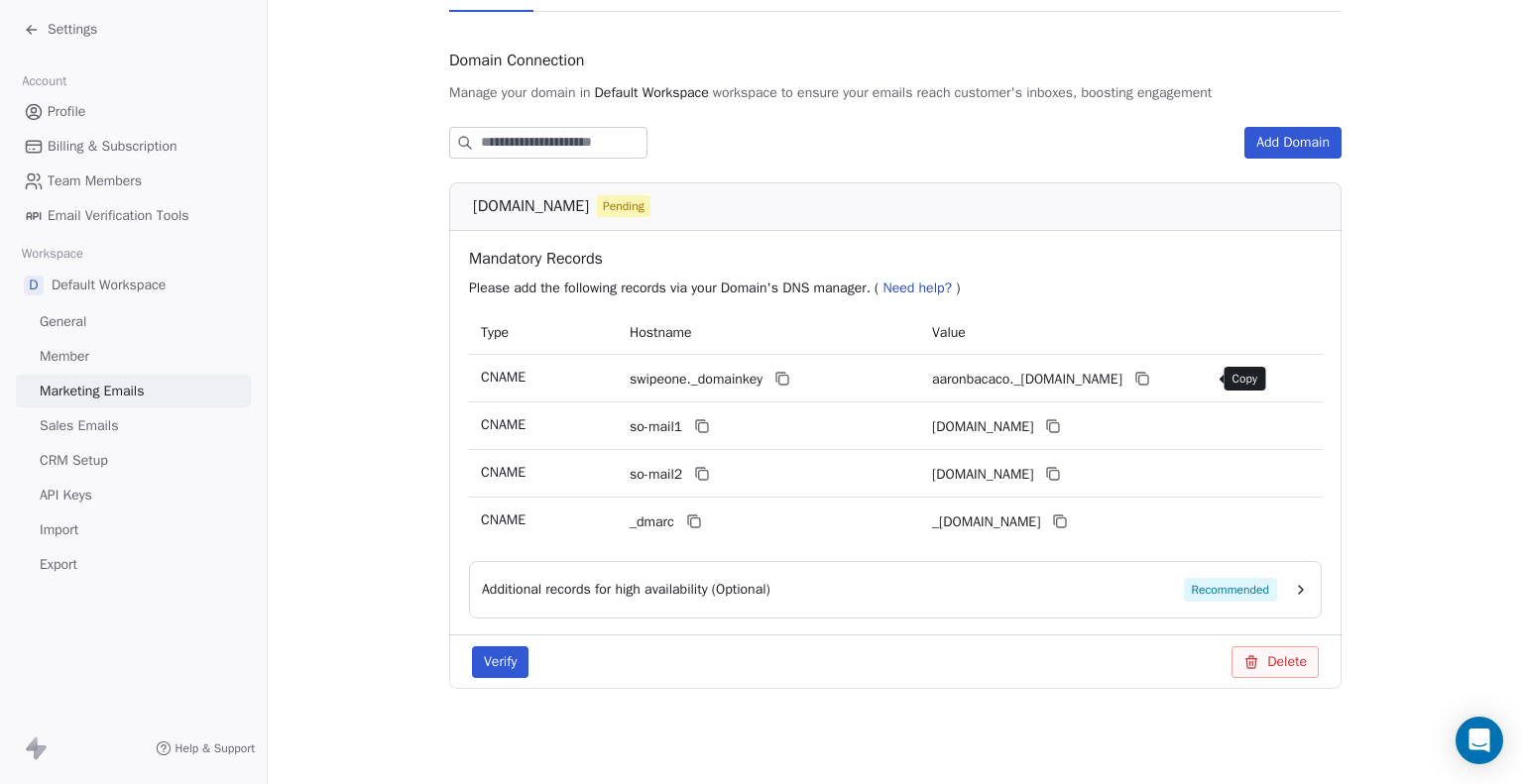 click 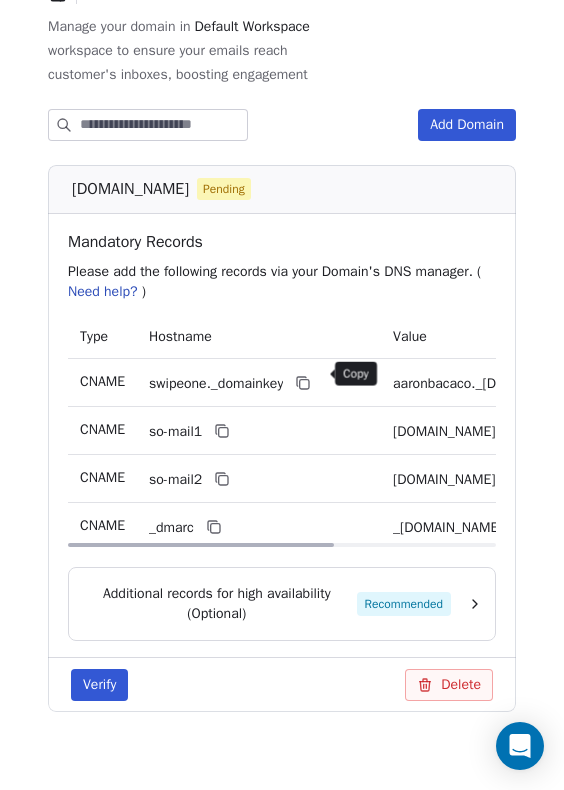 scroll, scrollTop: 299, scrollLeft: 0, axis: vertical 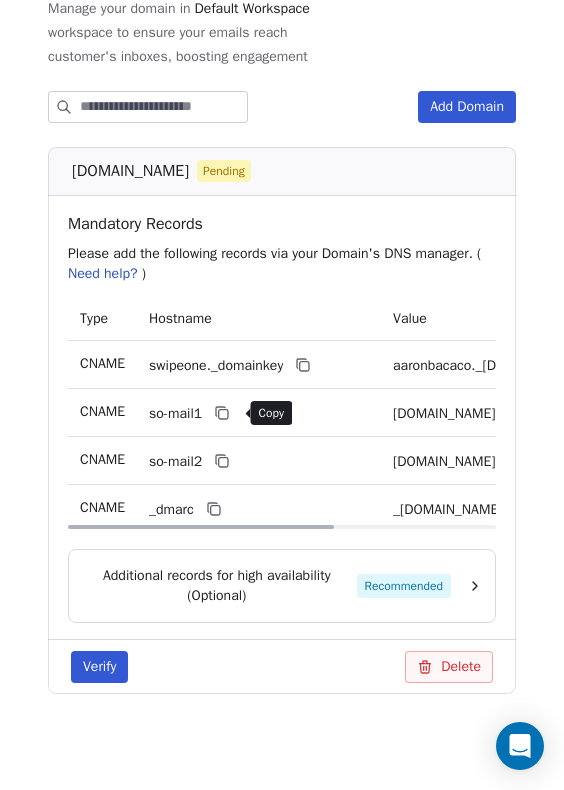 click 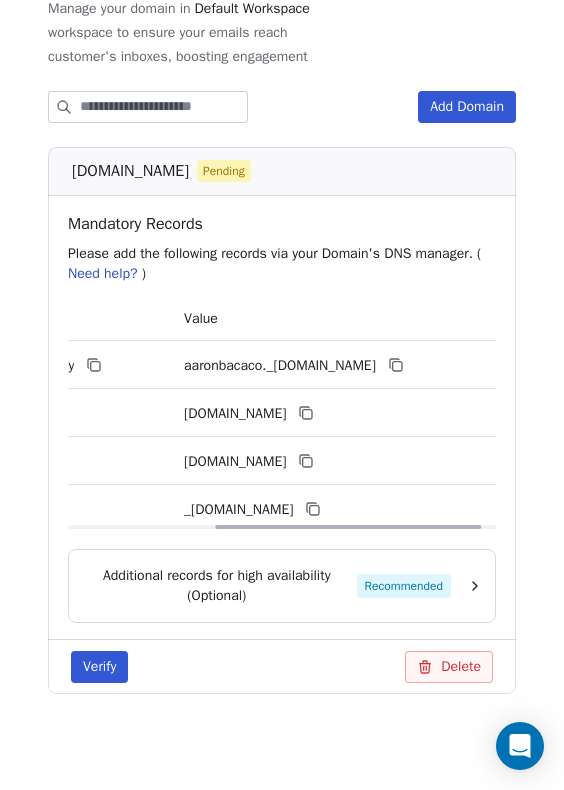 scroll, scrollTop: 0, scrollLeft: 229, axis: horizontal 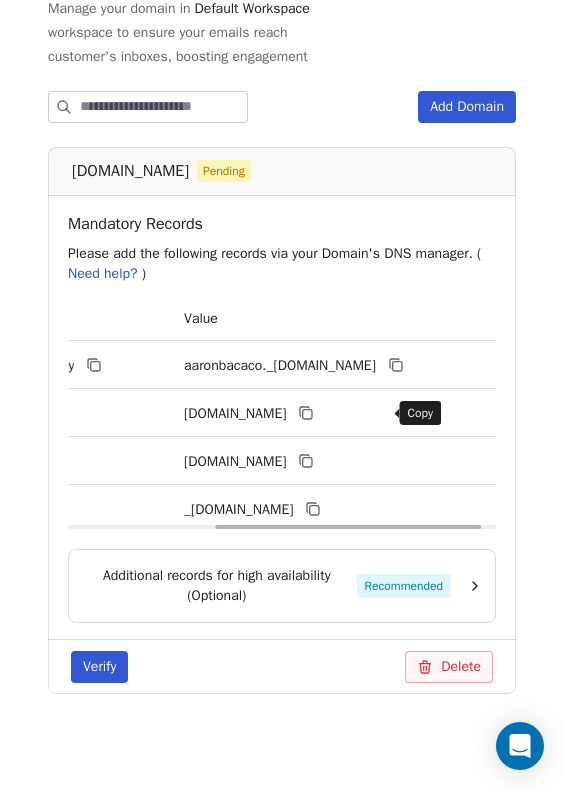 click 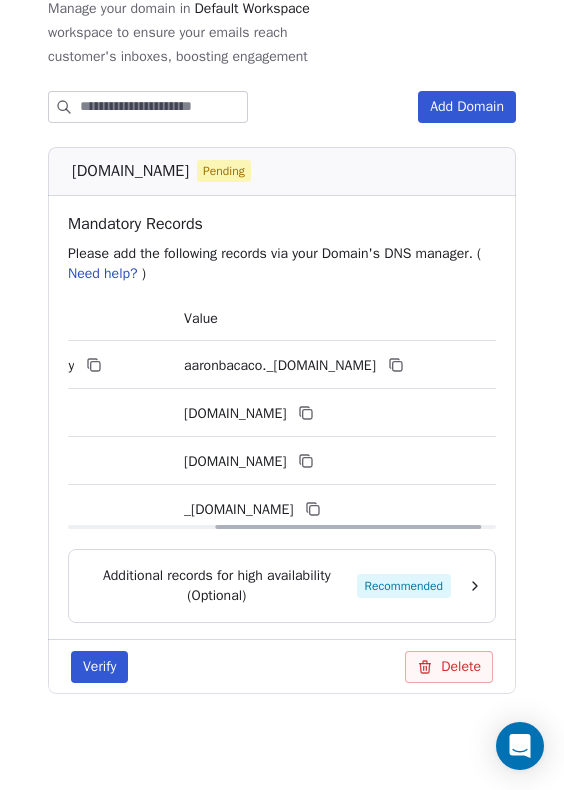 click at bounding box center [348, 527] 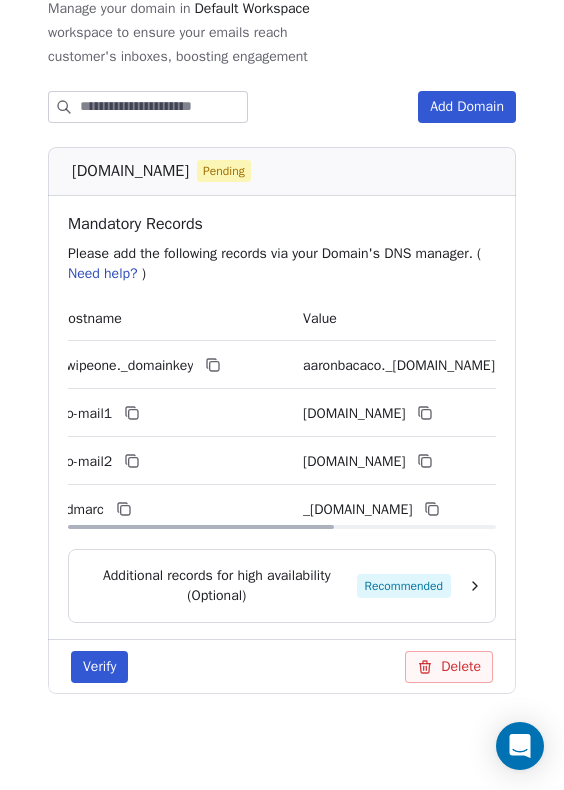 scroll, scrollTop: 0, scrollLeft: 0, axis: both 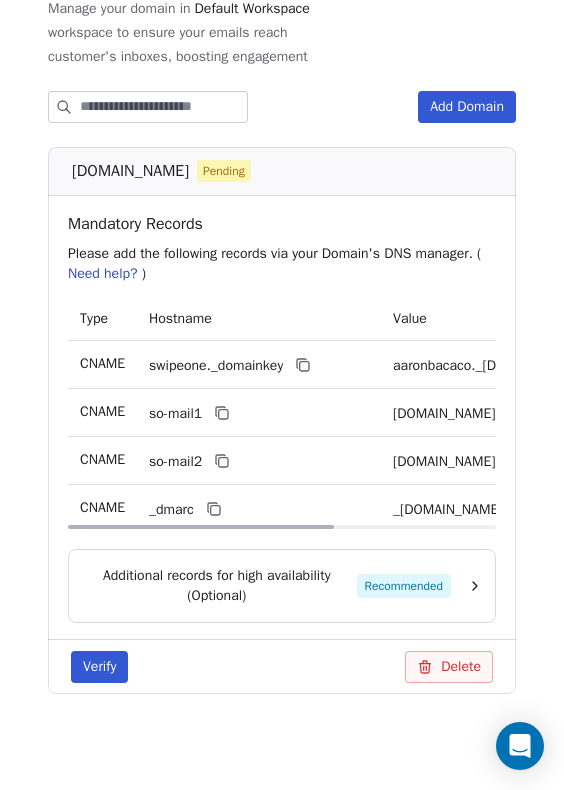 drag, startPoint x: 329, startPoint y: 524, endPoint x: 225, endPoint y: 481, distance: 112.53888 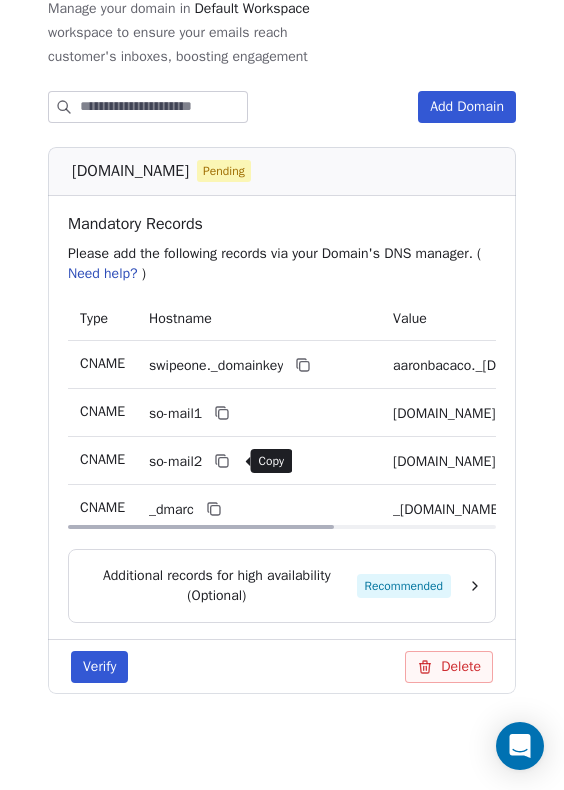 click 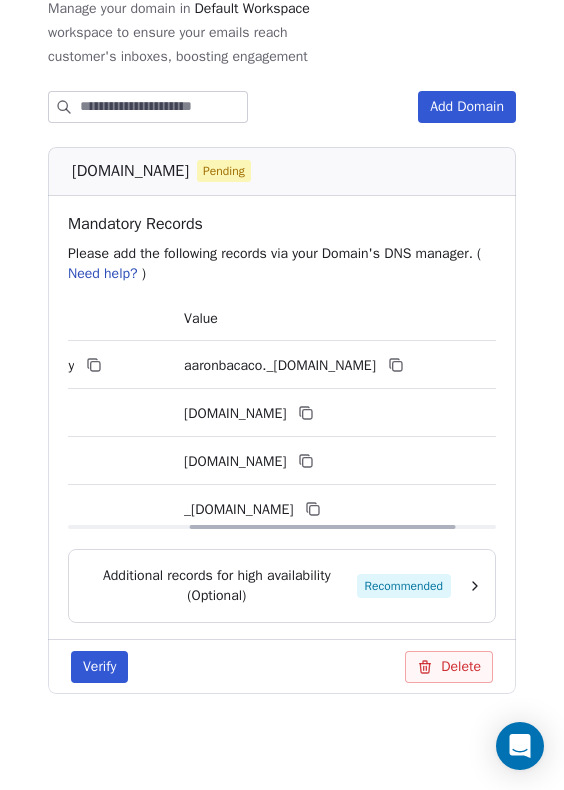 scroll, scrollTop: 0, scrollLeft: 229, axis: horizontal 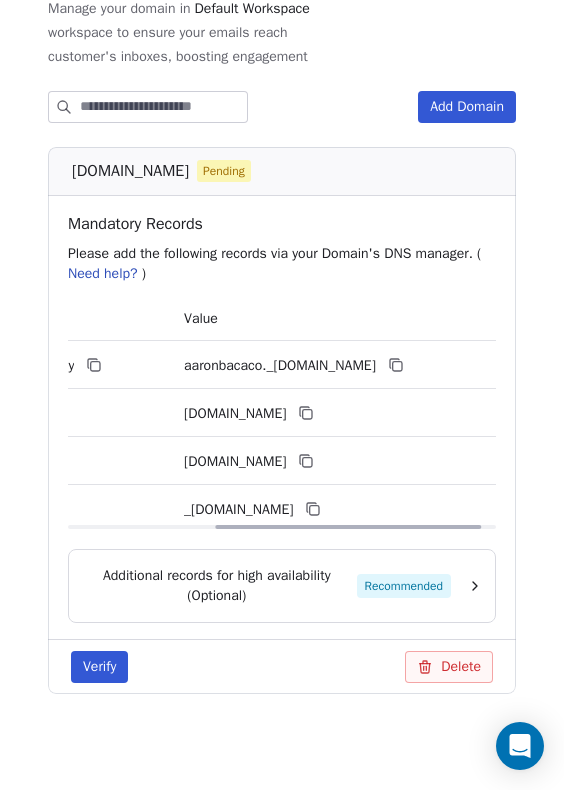drag, startPoint x: 230, startPoint y: 530, endPoint x: 432, endPoint y: 546, distance: 202.63268 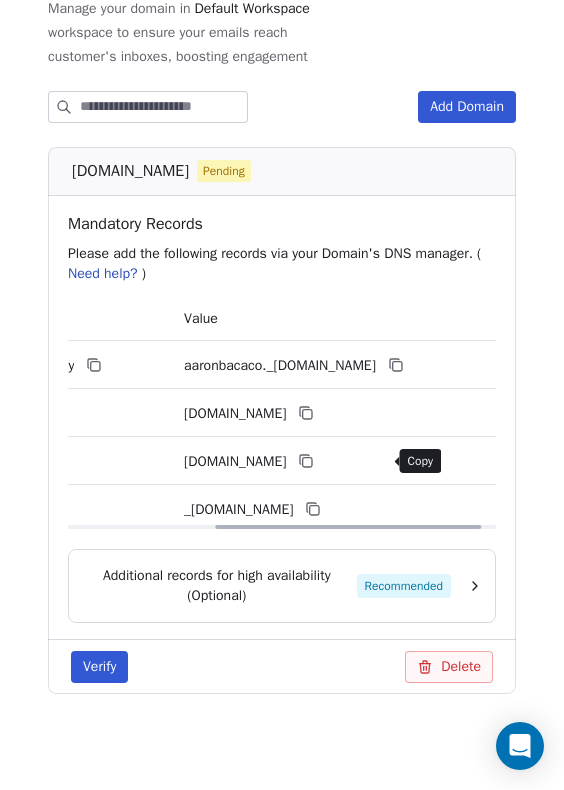 click 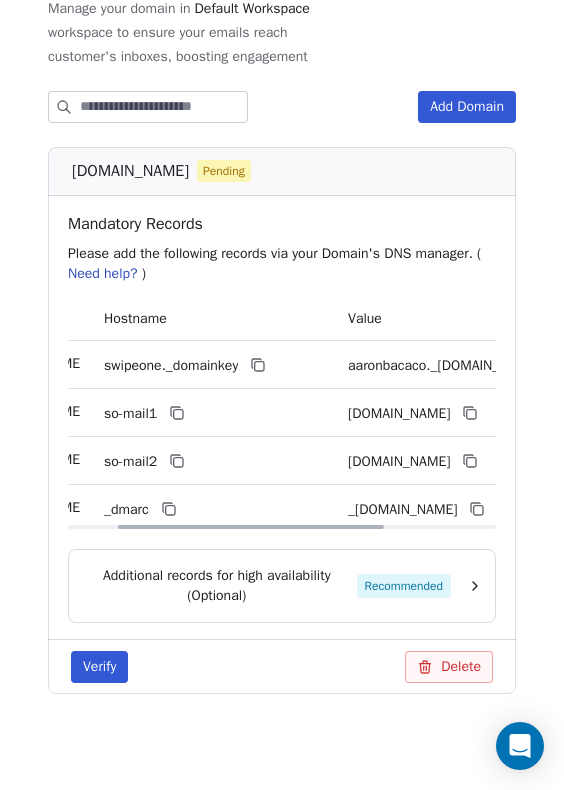 scroll, scrollTop: 0, scrollLeft: 0, axis: both 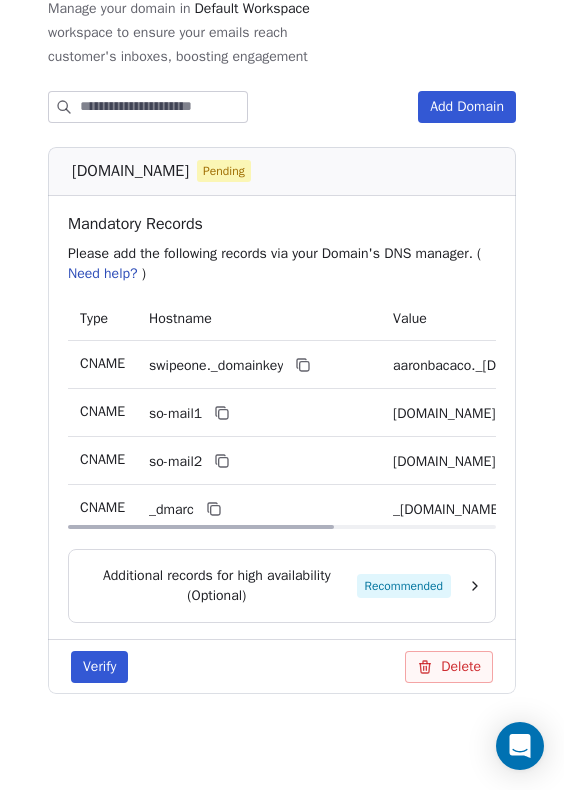 drag, startPoint x: 274, startPoint y: 526, endPoint x: 169, endPoint y: 514, distance: 105.68349 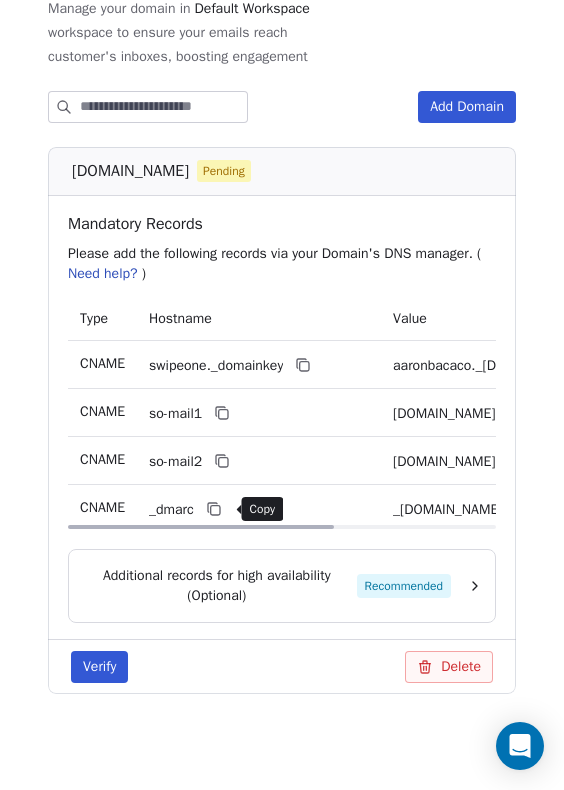 click at bounding box center [214, 509] 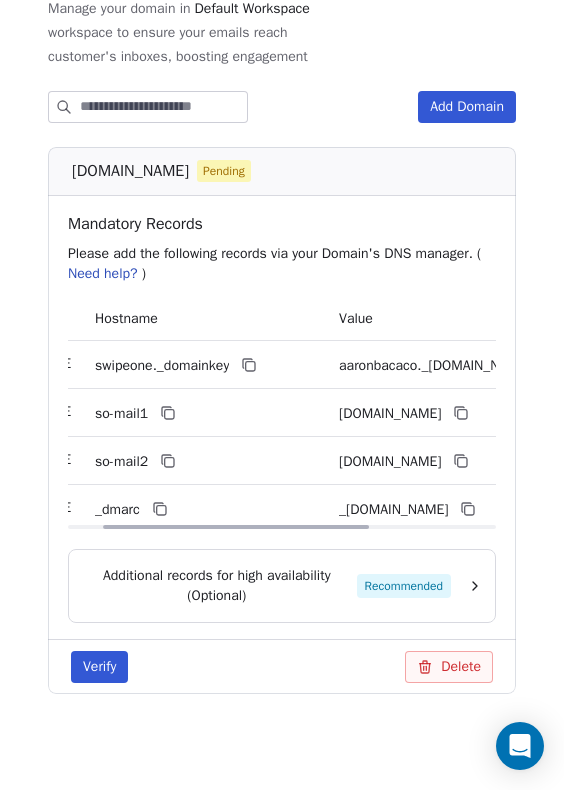 scroll, scrollTop: 0, scrollLeft: 229, axis: horizontal 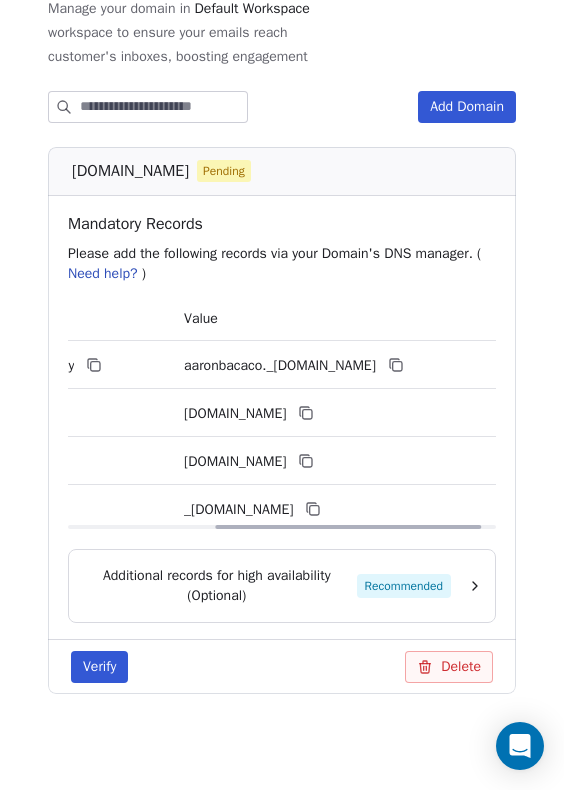 drag, startPoint x: 279, startPoint y: 528, endPoint x: 526, endPoint y: 530, distance: 247.0081 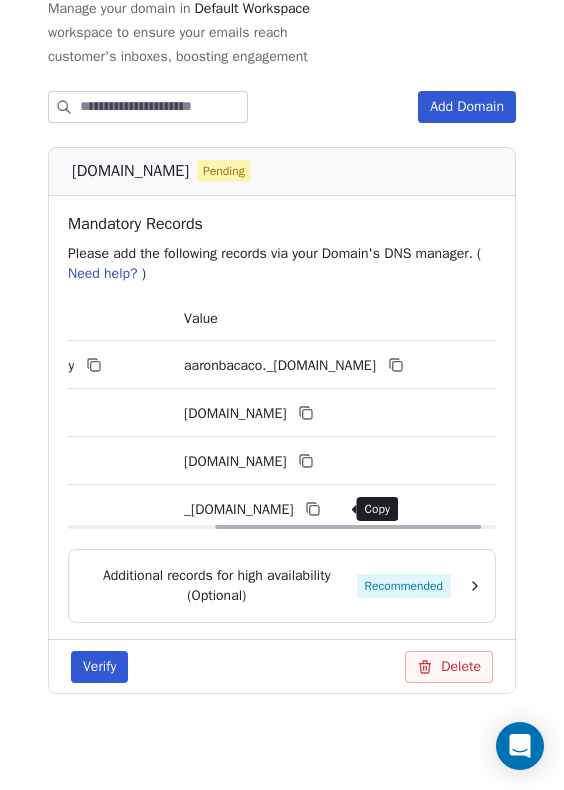 click 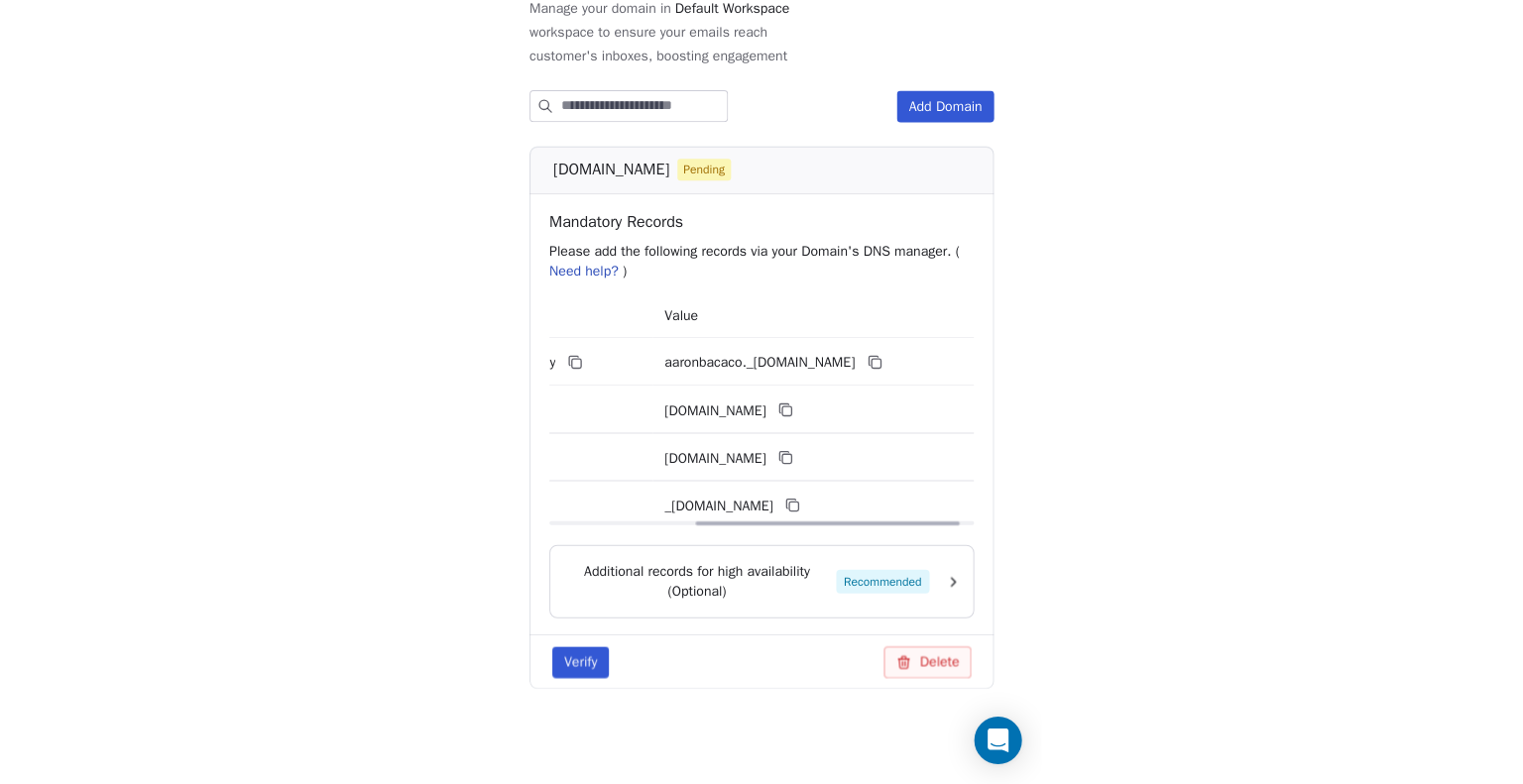 scroll, scrollTop: 0, scrollLeft: 0, axis: both 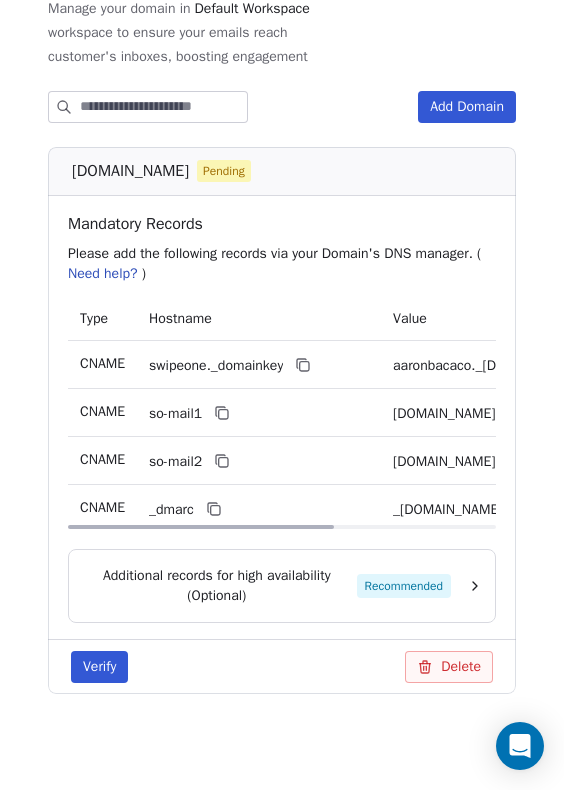drag, startPoint x: 252, startPoint y: 524, endPoint x: -1, endPoint y: 528, distance: 253.03162 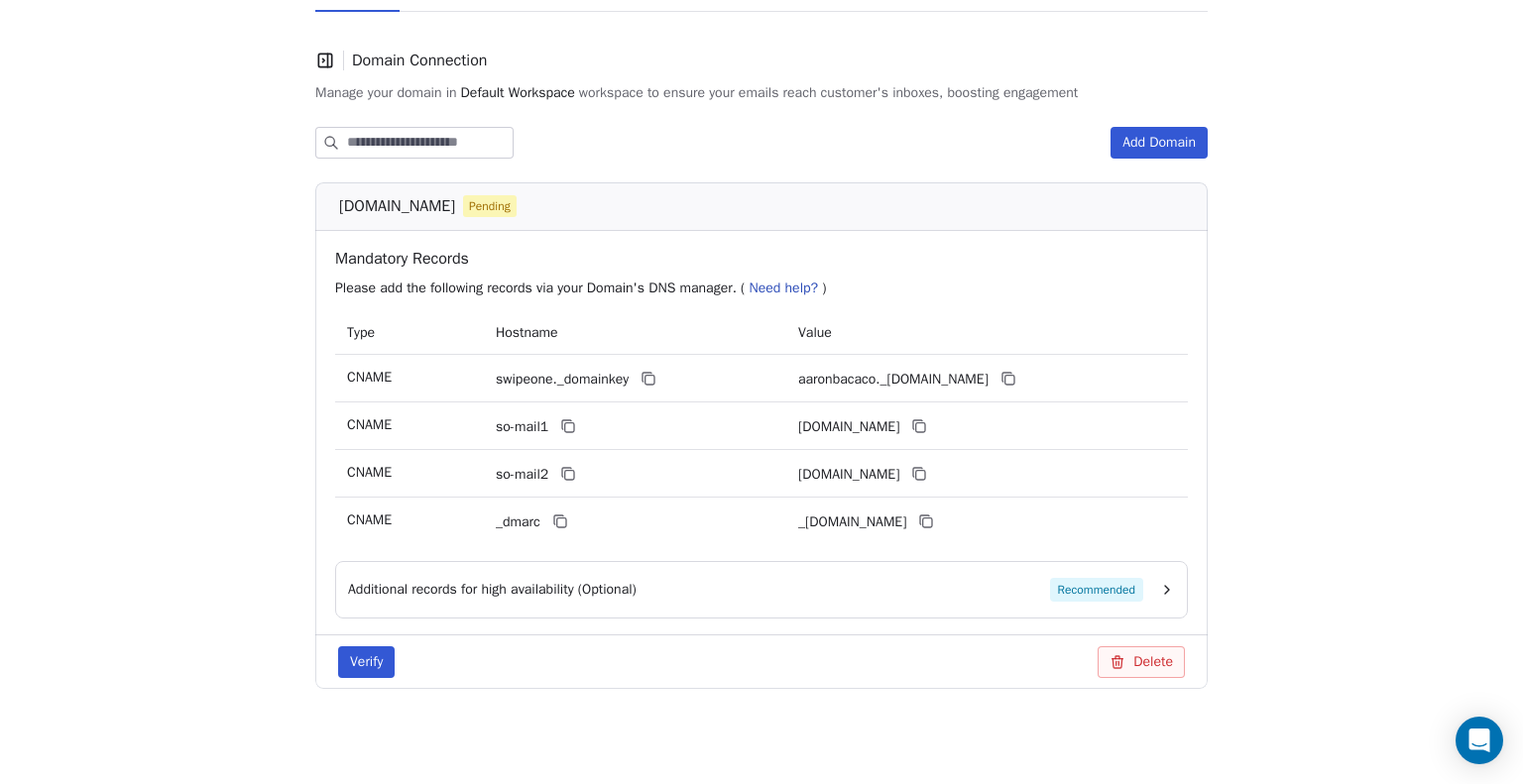 scroll, scrollTop: 188, scrollLeft: 0, axis: vertical 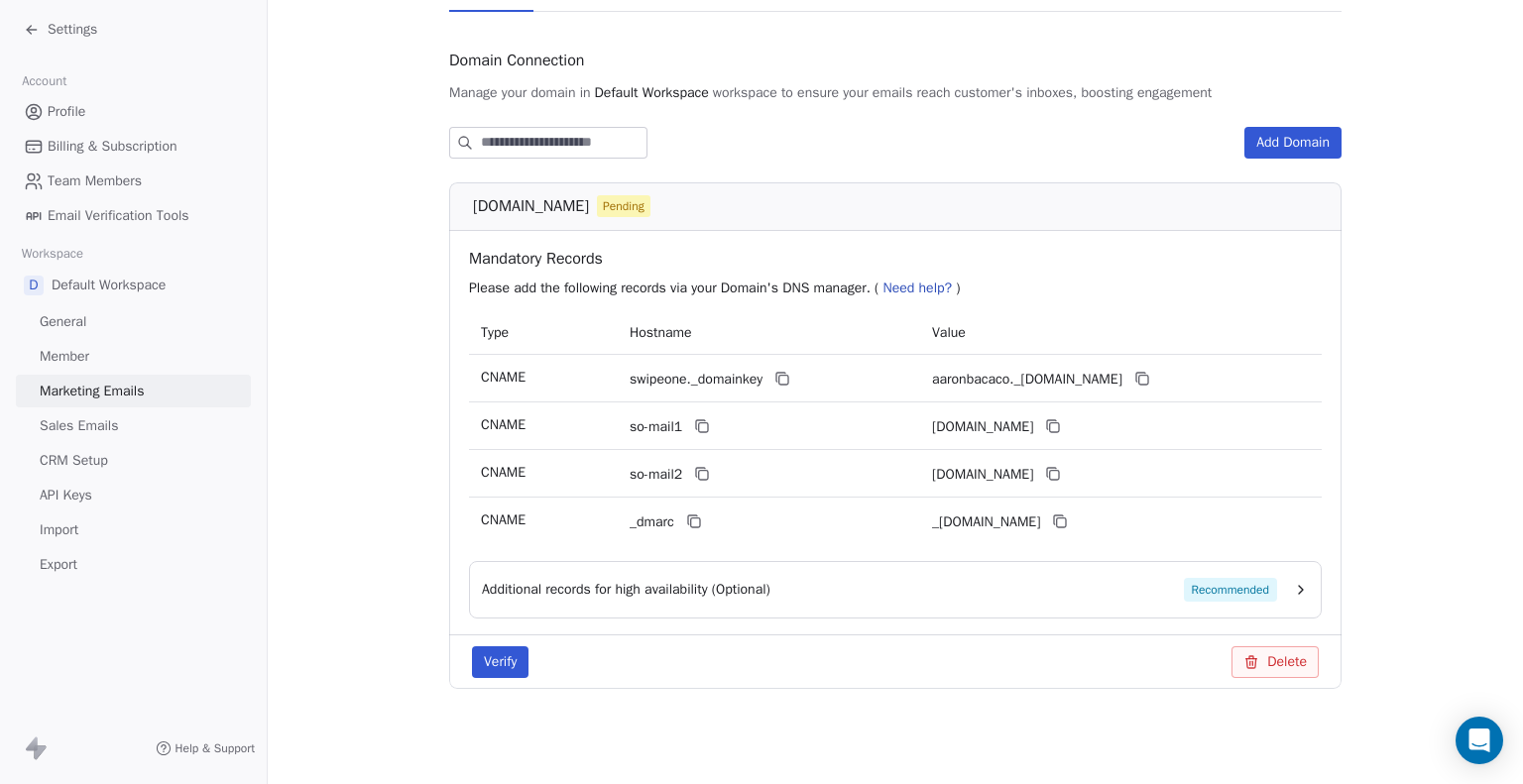 click on "Verify" at bounding box center (500, 662) 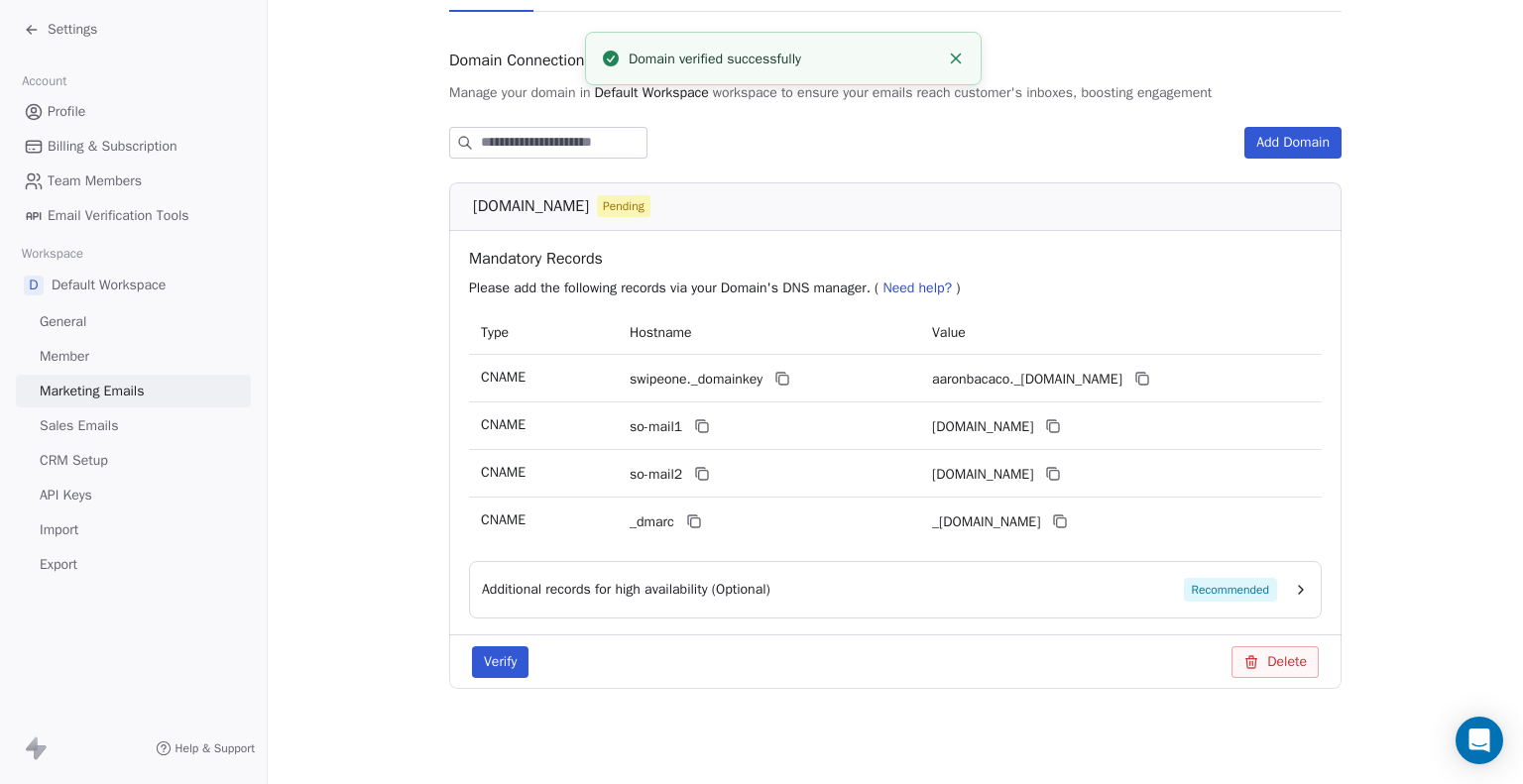 click on "Verify" at bounding box center (500, 662) 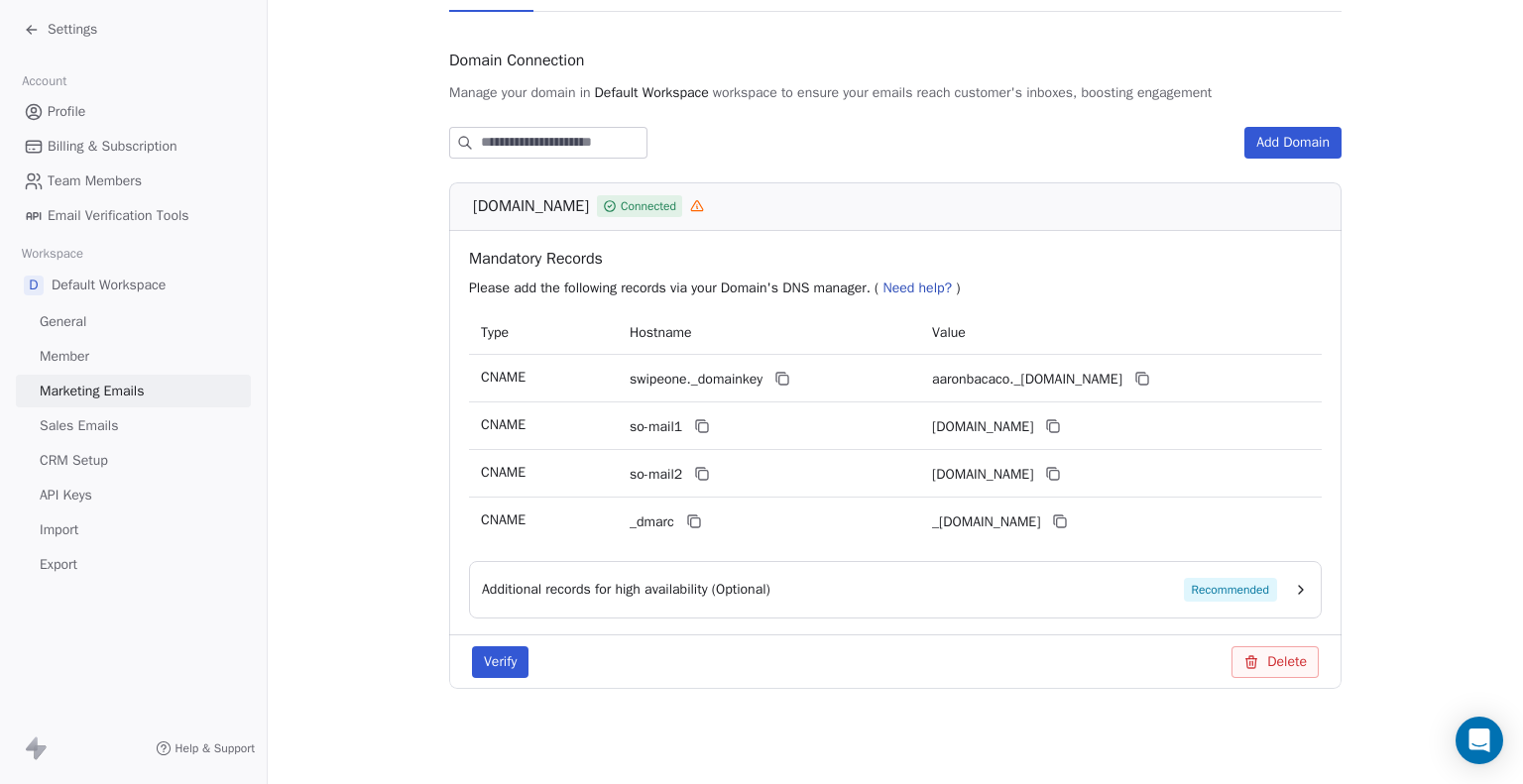 click on "Recommended" at bounding box center (1230, 590) 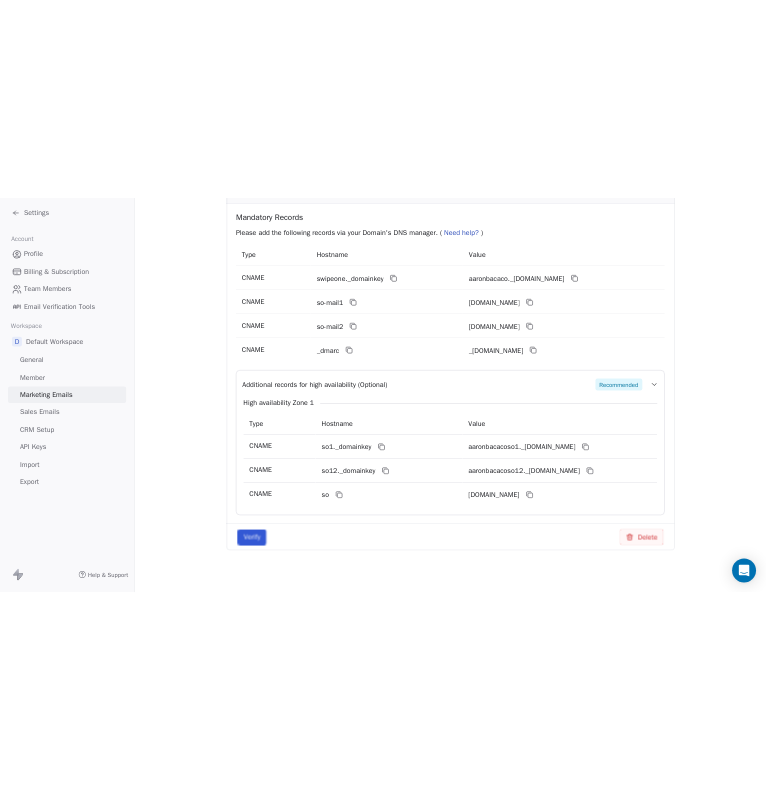 scroll, scrollTop: 423, scrollLeft: 0, axis: vertical 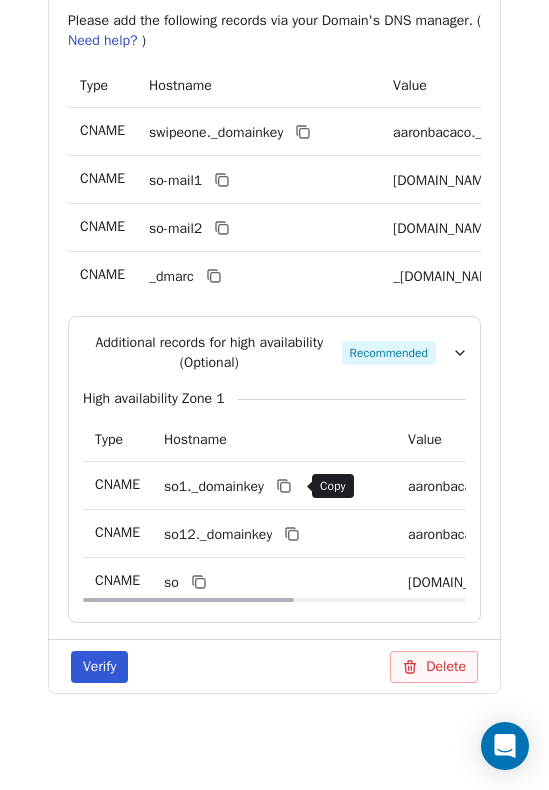 click at bounding box center (284, 486) 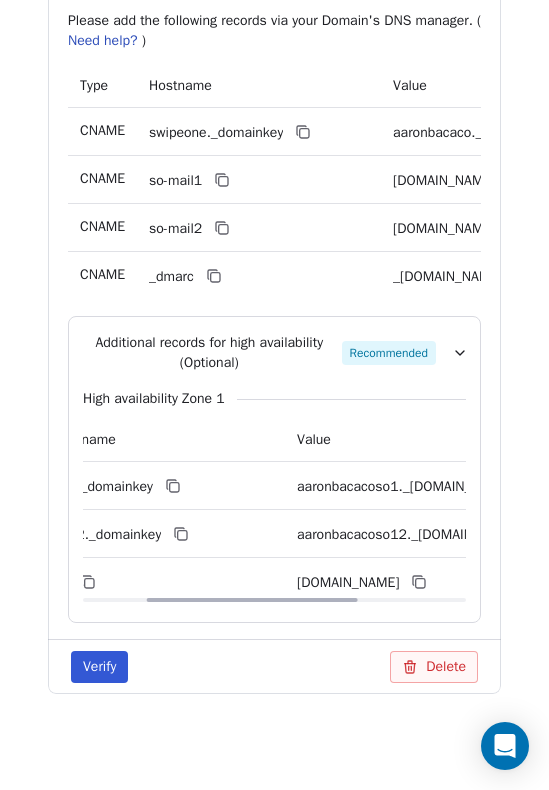 scroll, scrollTop: 0, scrollLeft: 274, axis: horizontal 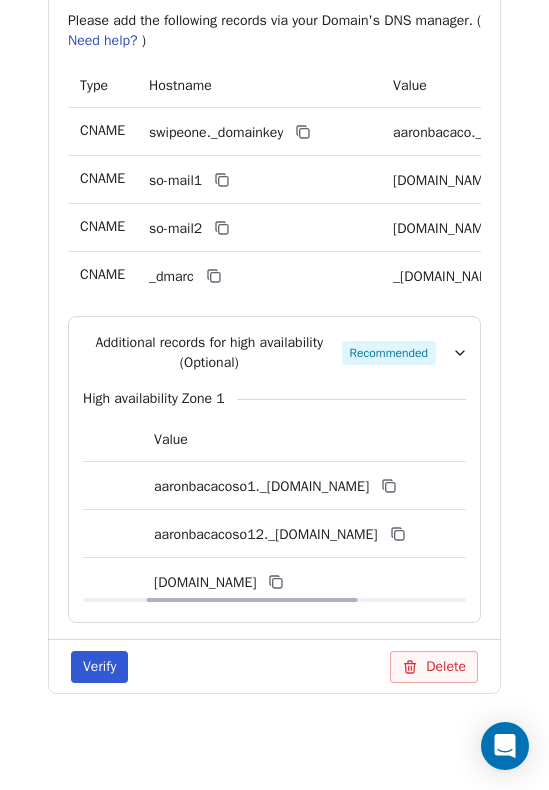 drag, startPoint x: 215, startPoint y: 598, endPoint x: 437, endPoint y: 599, distance: 222.00226 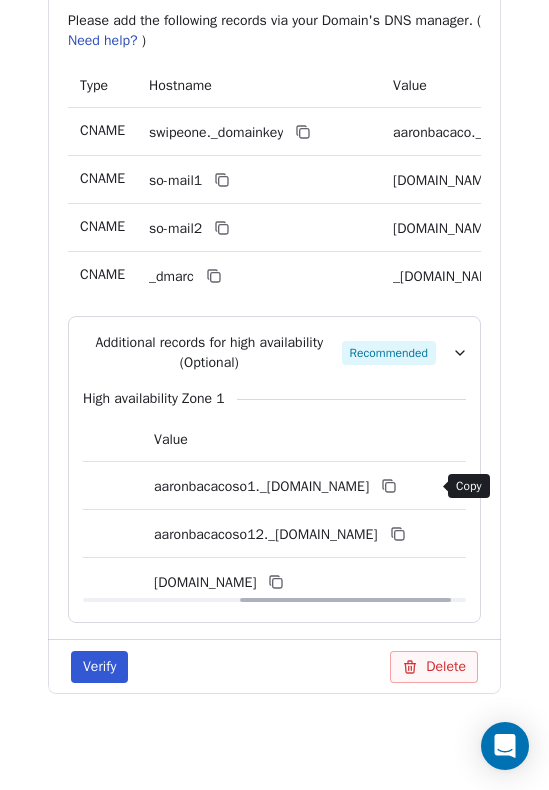 click 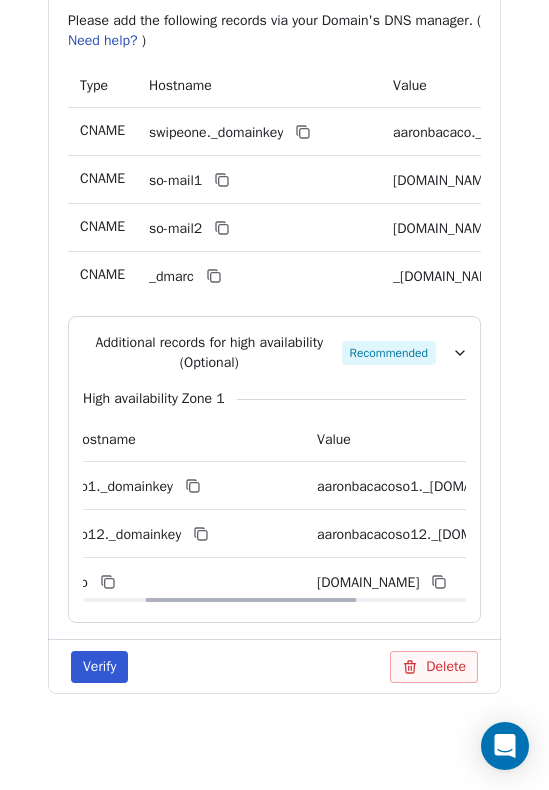 scroll, scrollTop: 0, scrollLeft: 0, axis: both 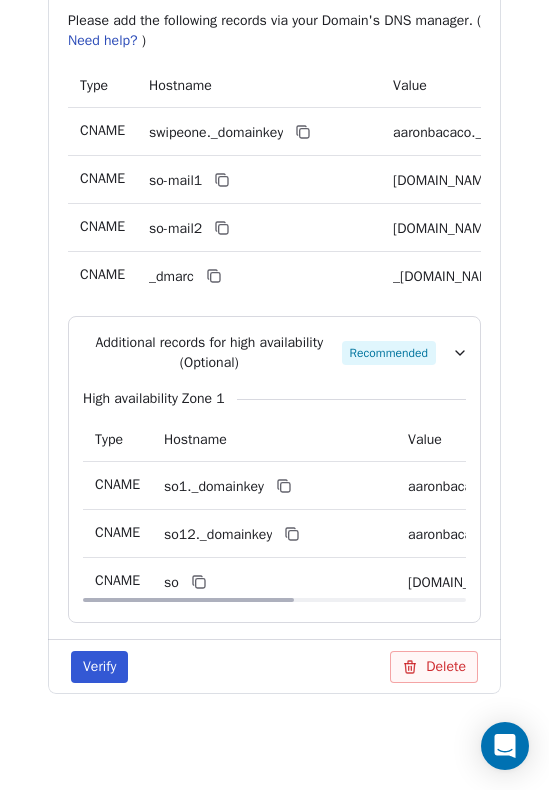 drag, startPoint x: 251, startPoint y: 602, endPoint x: -1, endPoint y: 578, distance: 253.14027 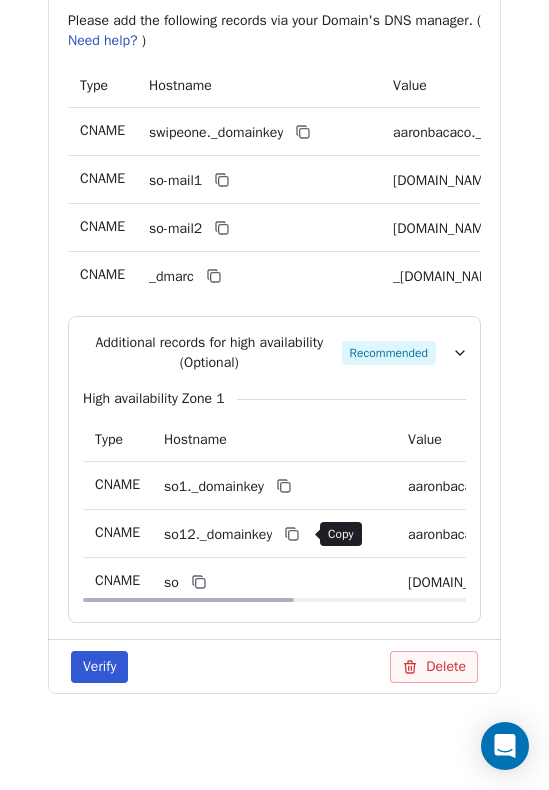 click 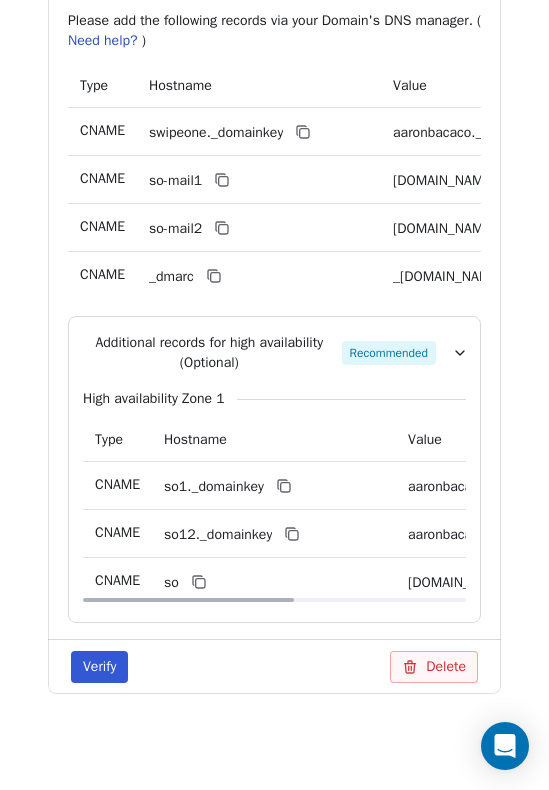 scroll, scrollTop: 0, scrollLeft: 274, axis: horizontal 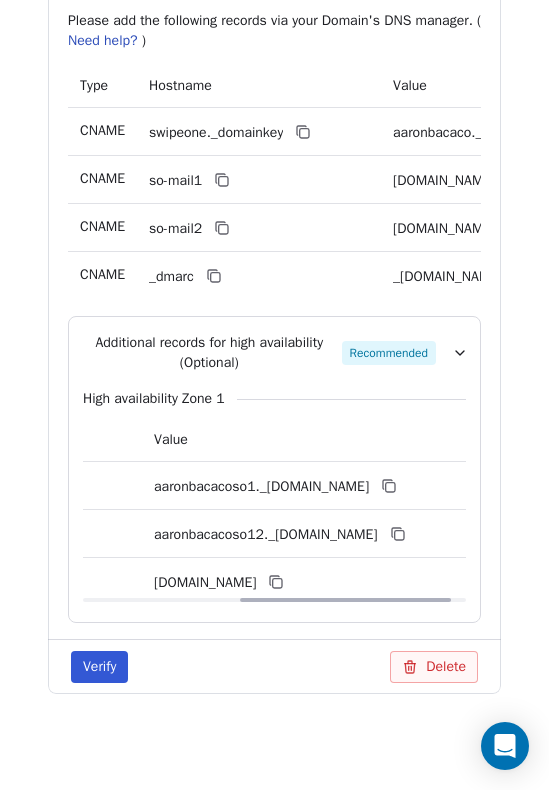 drag, startPoint x: 236, startPoint y: 599, endPoint x: 660, endPoint y: 638, distance: 425.78986 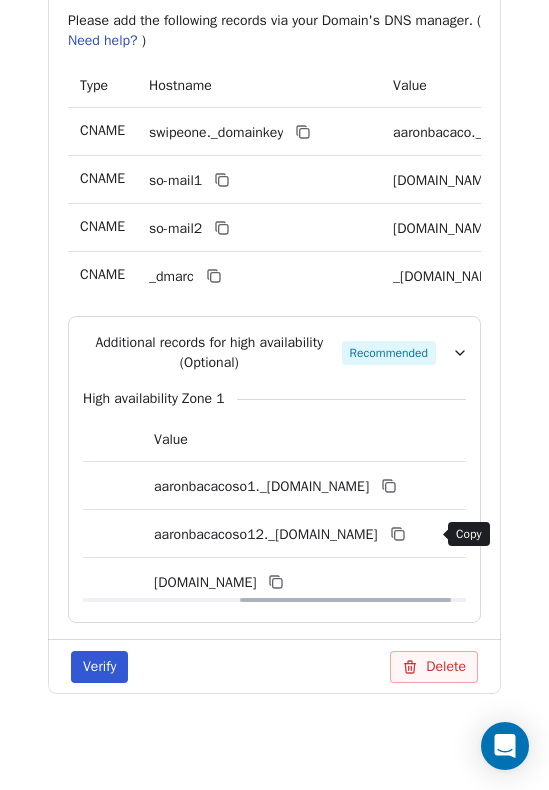 click 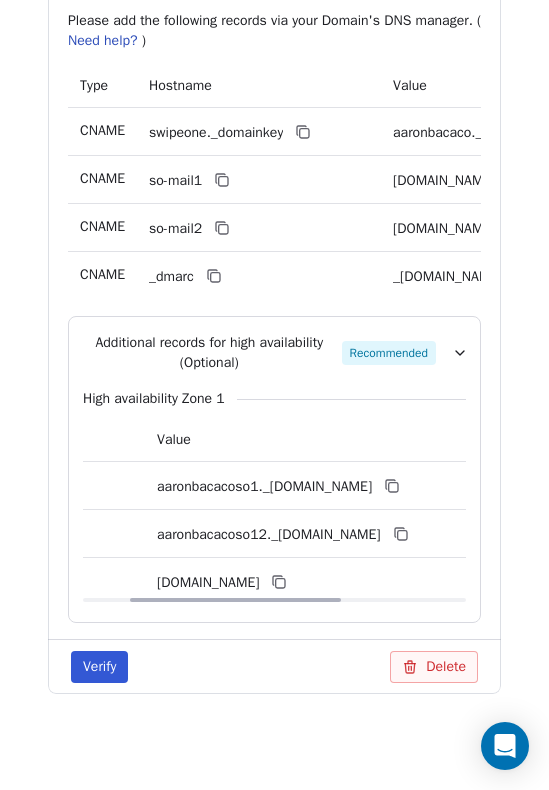 scroll, scrollTop: 0, scrollLeft: 0, axis: both 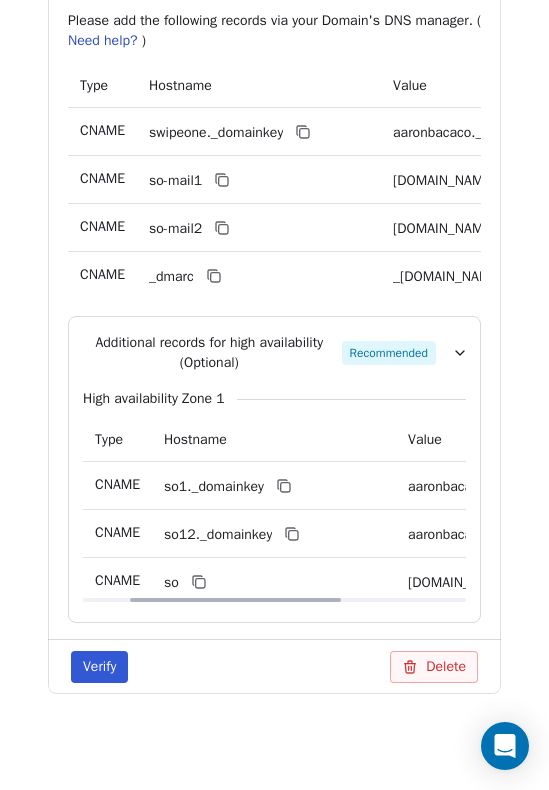 drag, startPoint x: 271, startPoint y: 598, endPoint x: 6, endPoint y: 599, distance: 265.0019 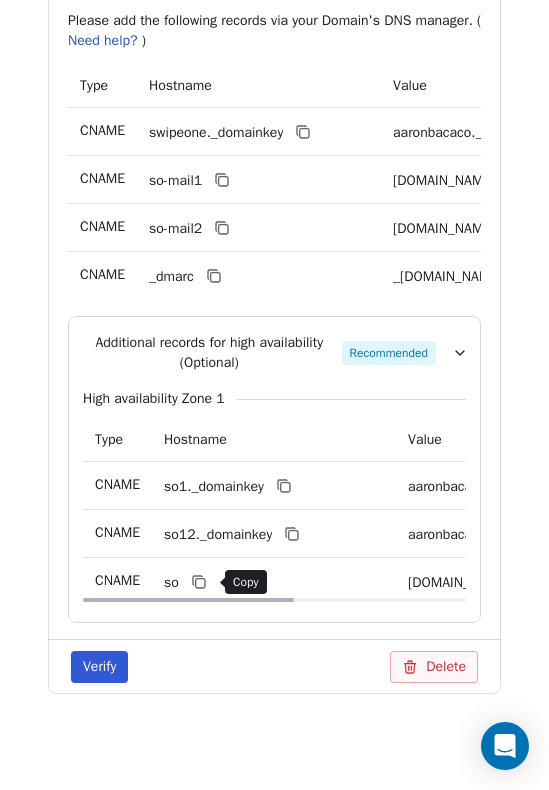 click at bounding box center [199, 582] 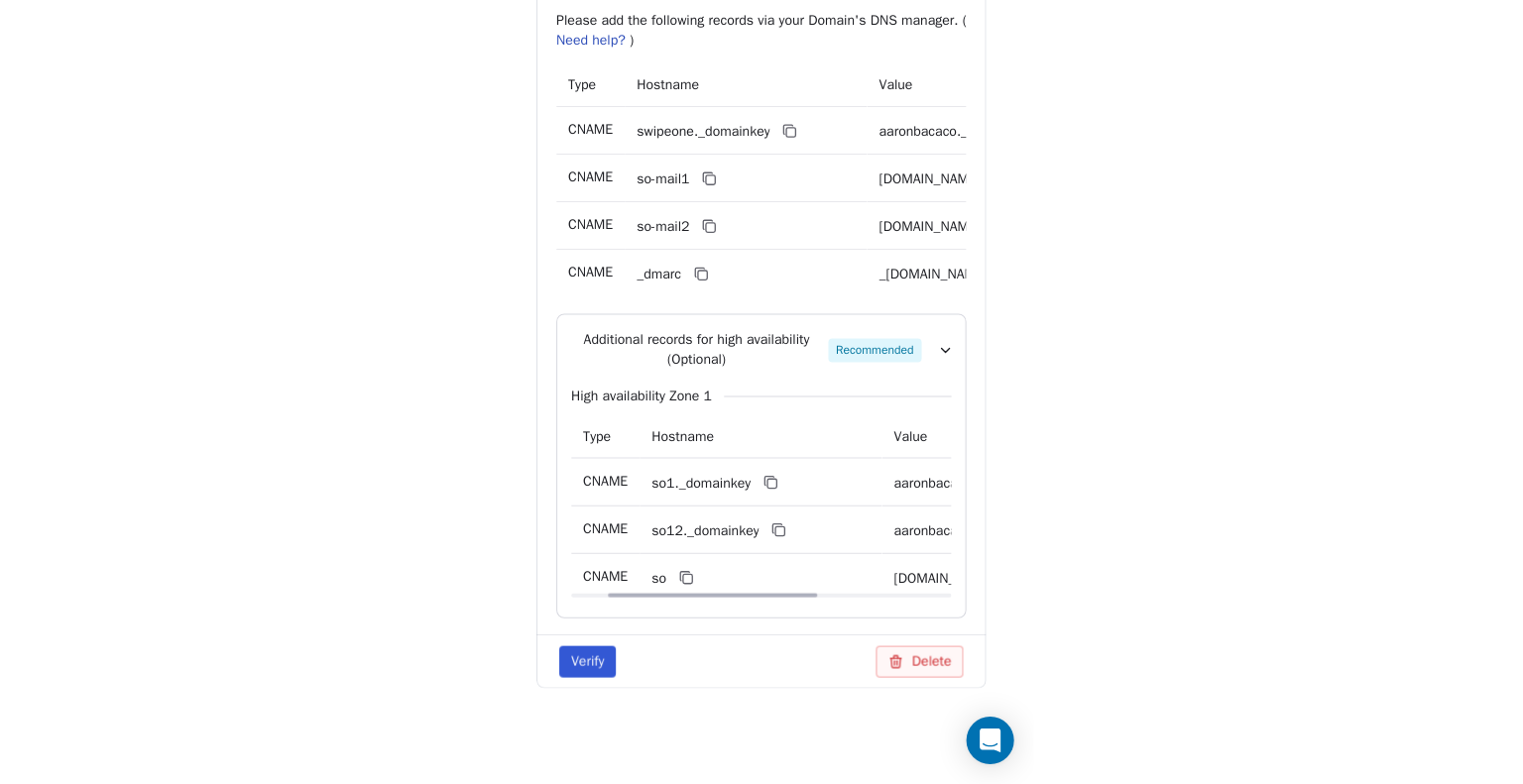 scroll, scrollTop: 0, scrollLeft: 272, axis: horizontal 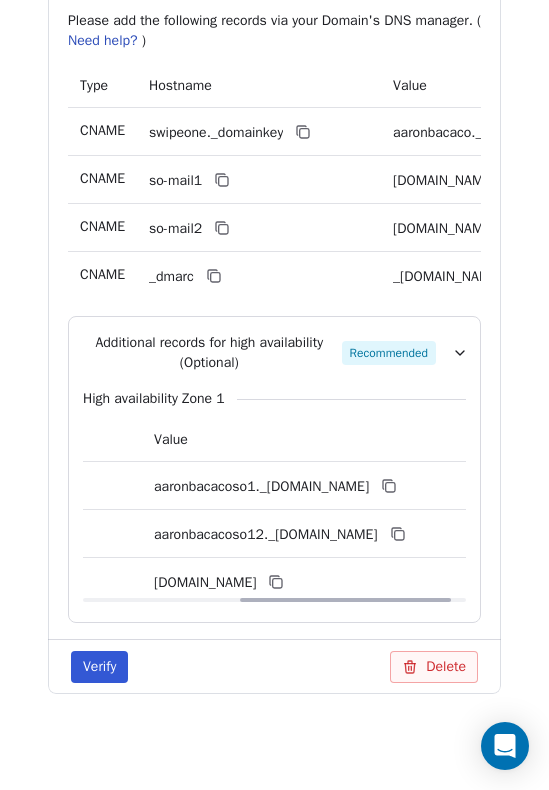 drag, startPoint x: 210, startPoint y: 600, endPoint x: 514, endPoint y: 633, distance: 305.78586 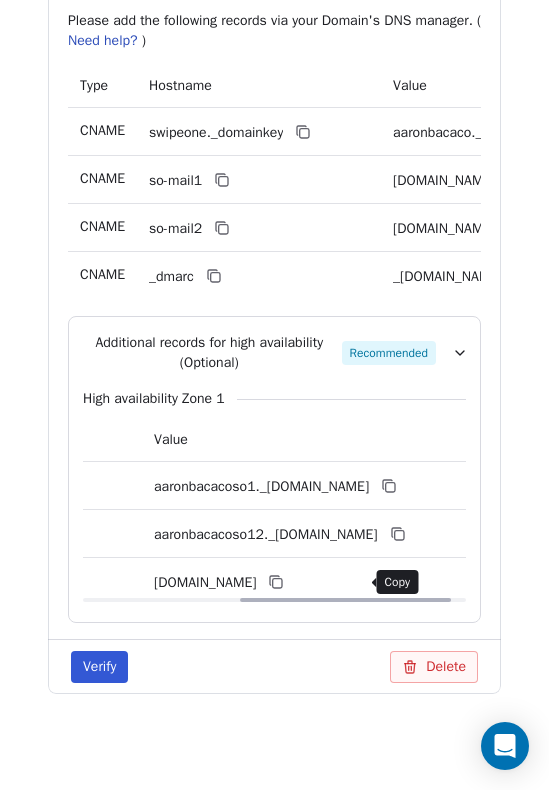 click 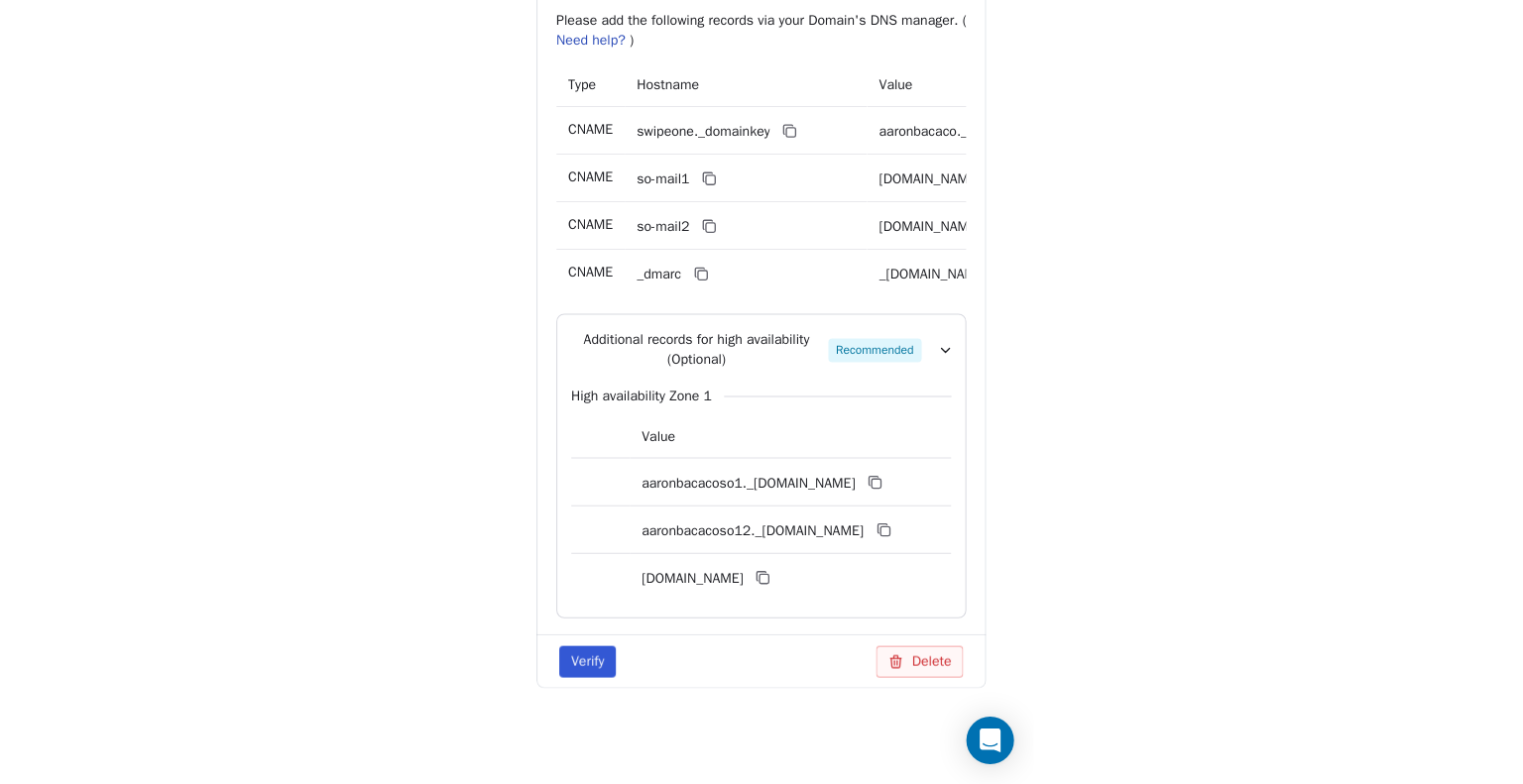 scroll, scrollTop: 0, scrollLeft: 0, axis: both 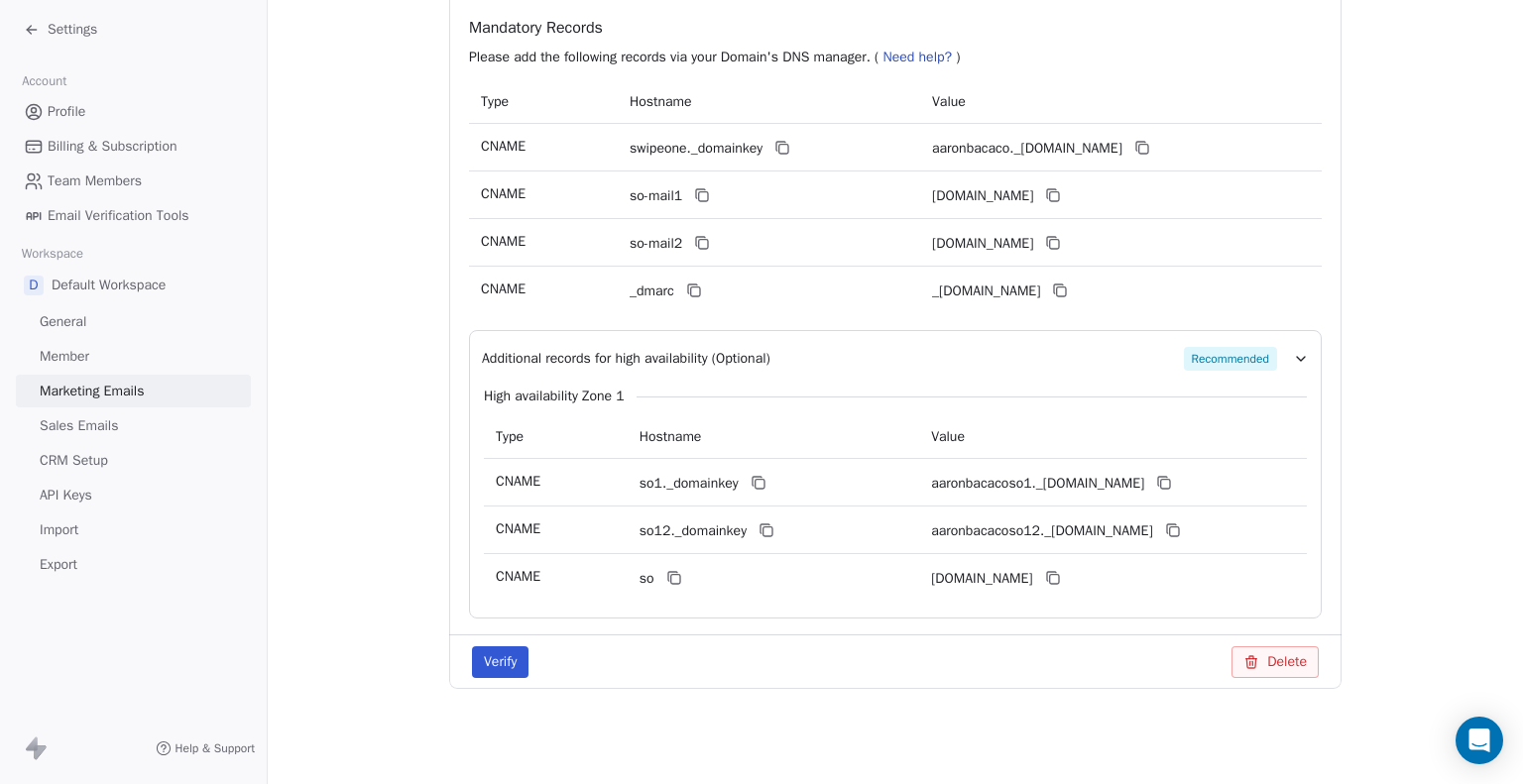 click on "Verify" at bounding box center (500, 662) 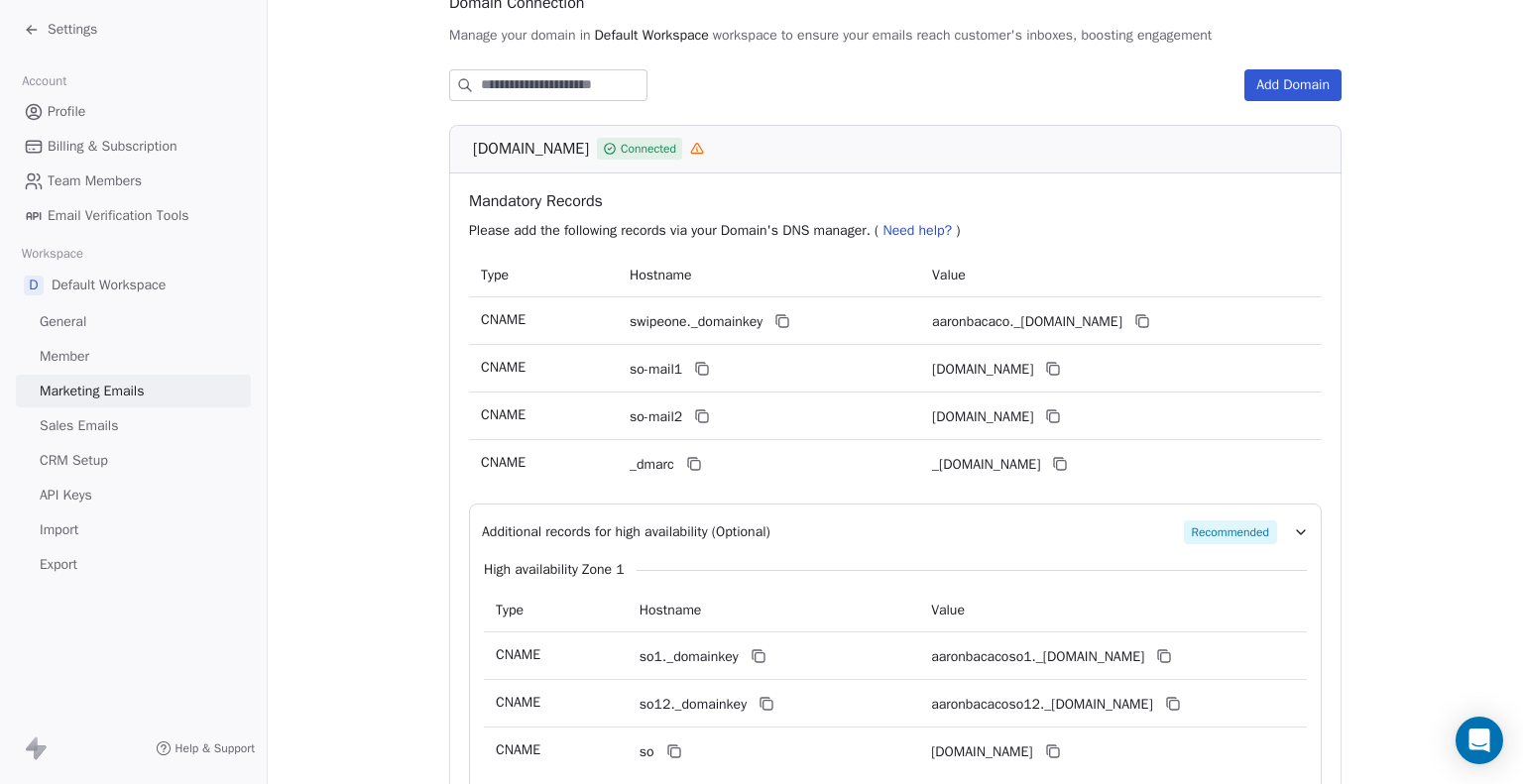 scroll, scrollTop: 419, scrollLeft: 0, axis: vertical 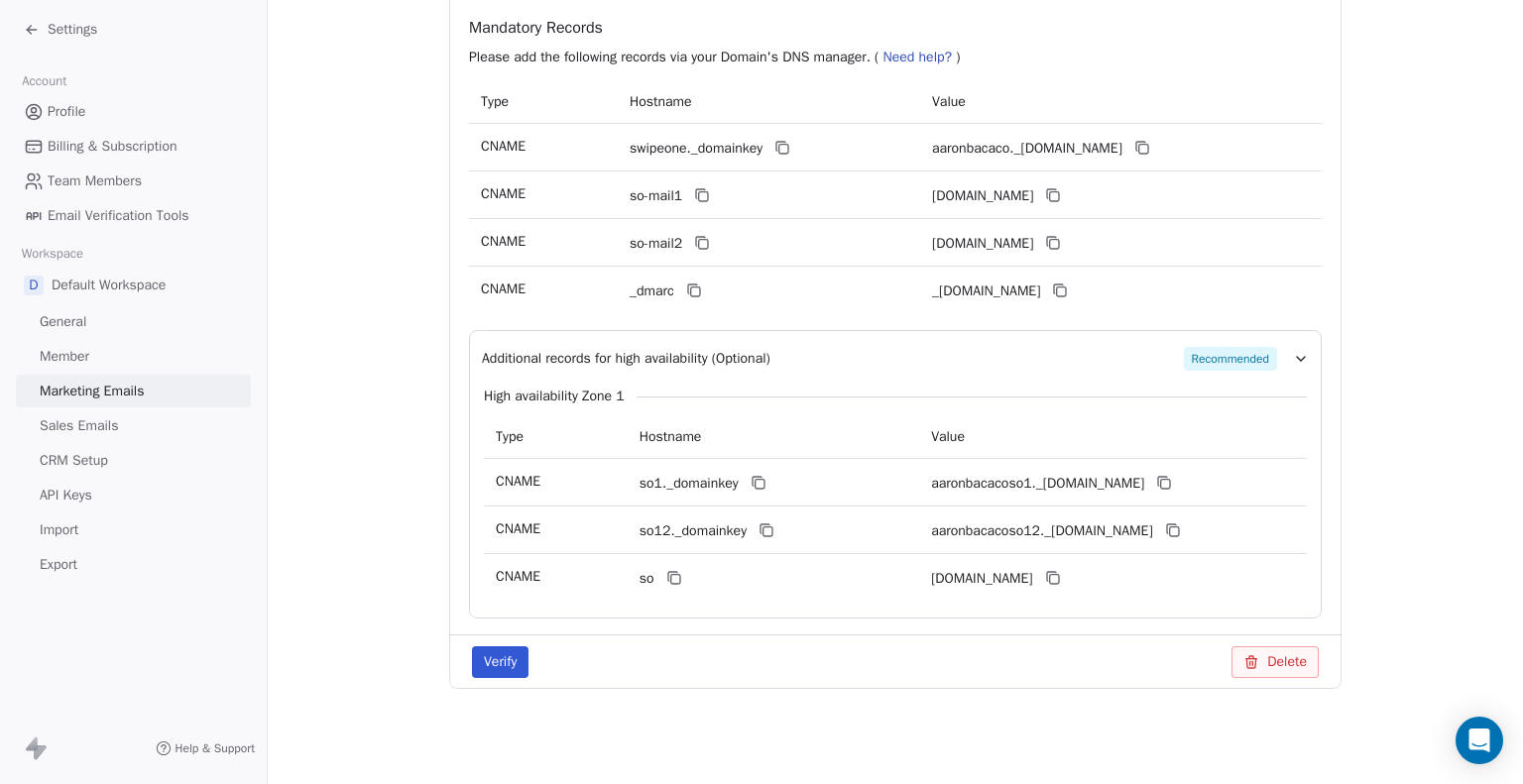 click on "Verify" at bounding box center [500, 662] 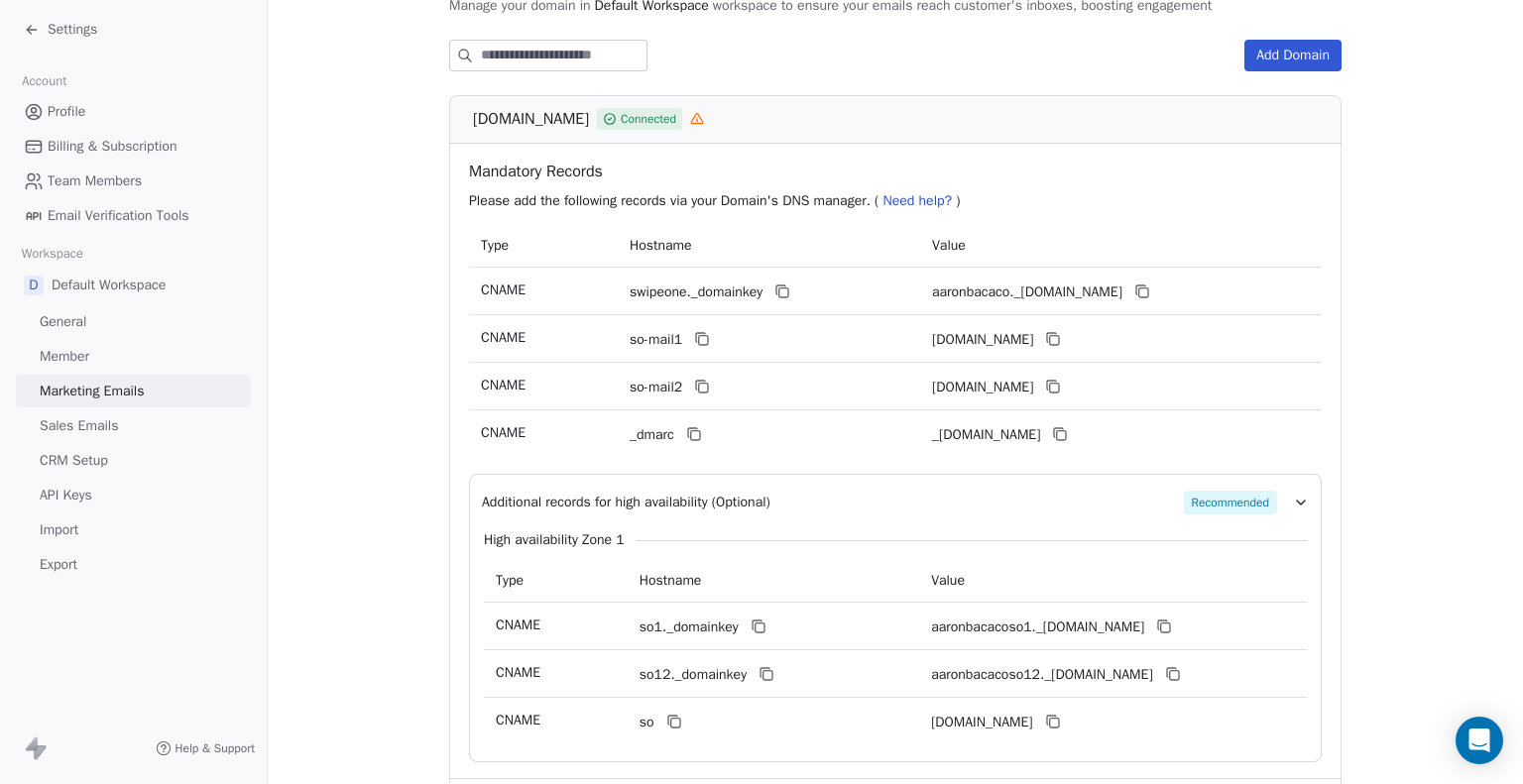 scroll, scrollTop: 221, scrollLeft: 0, axis: vertical 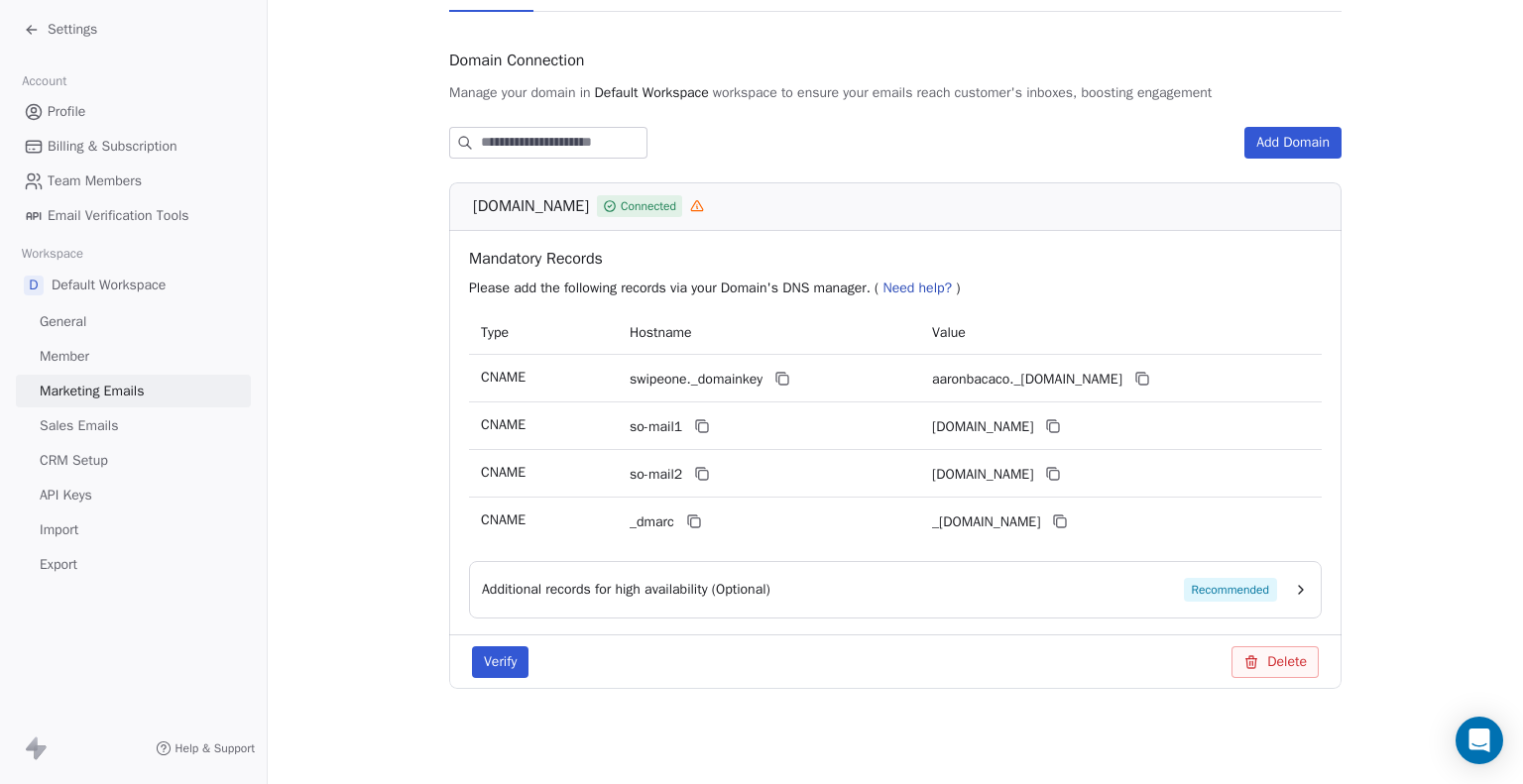 click on "Recommended" at bounding box center (1230, 590) 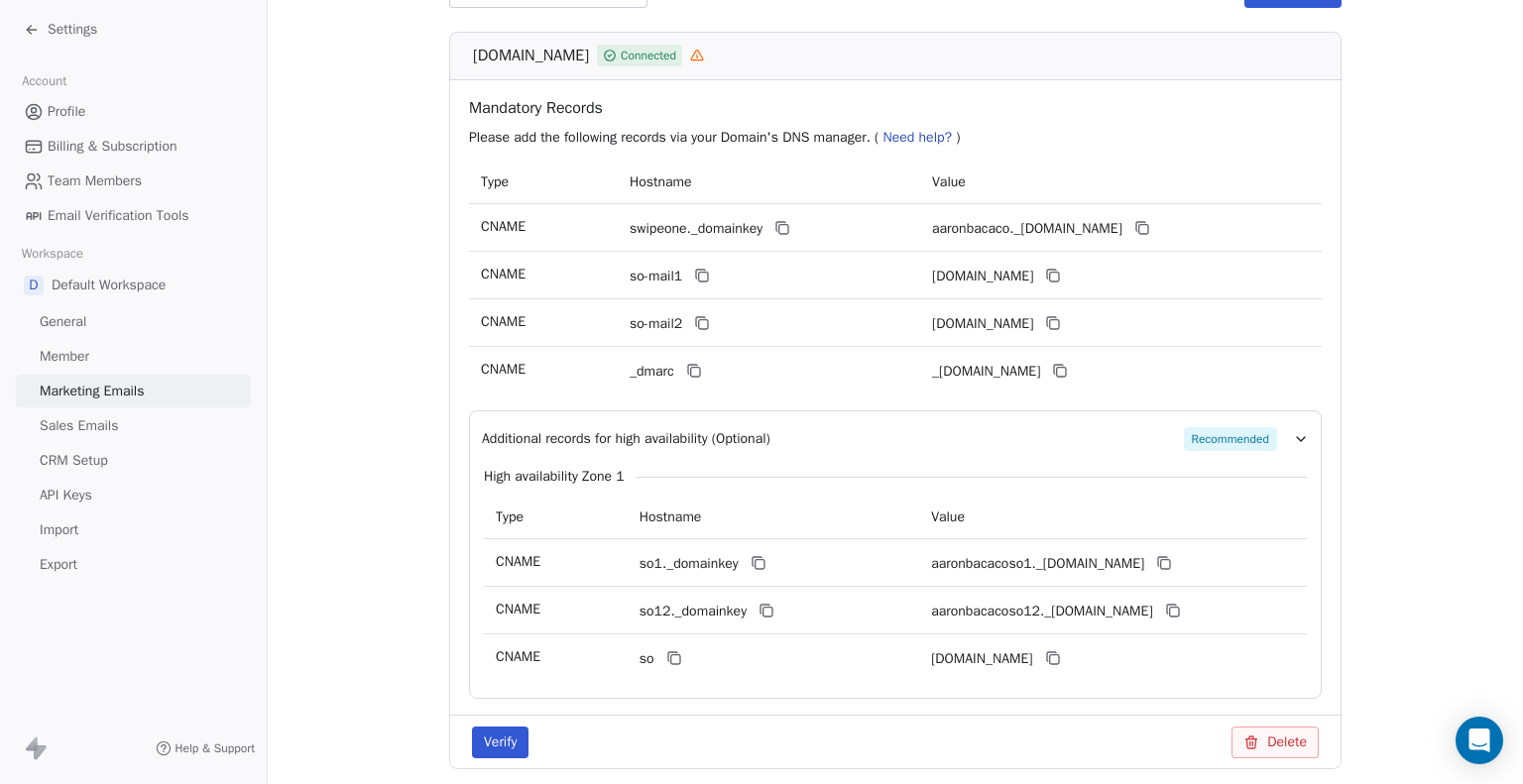 scroll, scrollTop: 419, scrollLeft: 0, axis: vertical 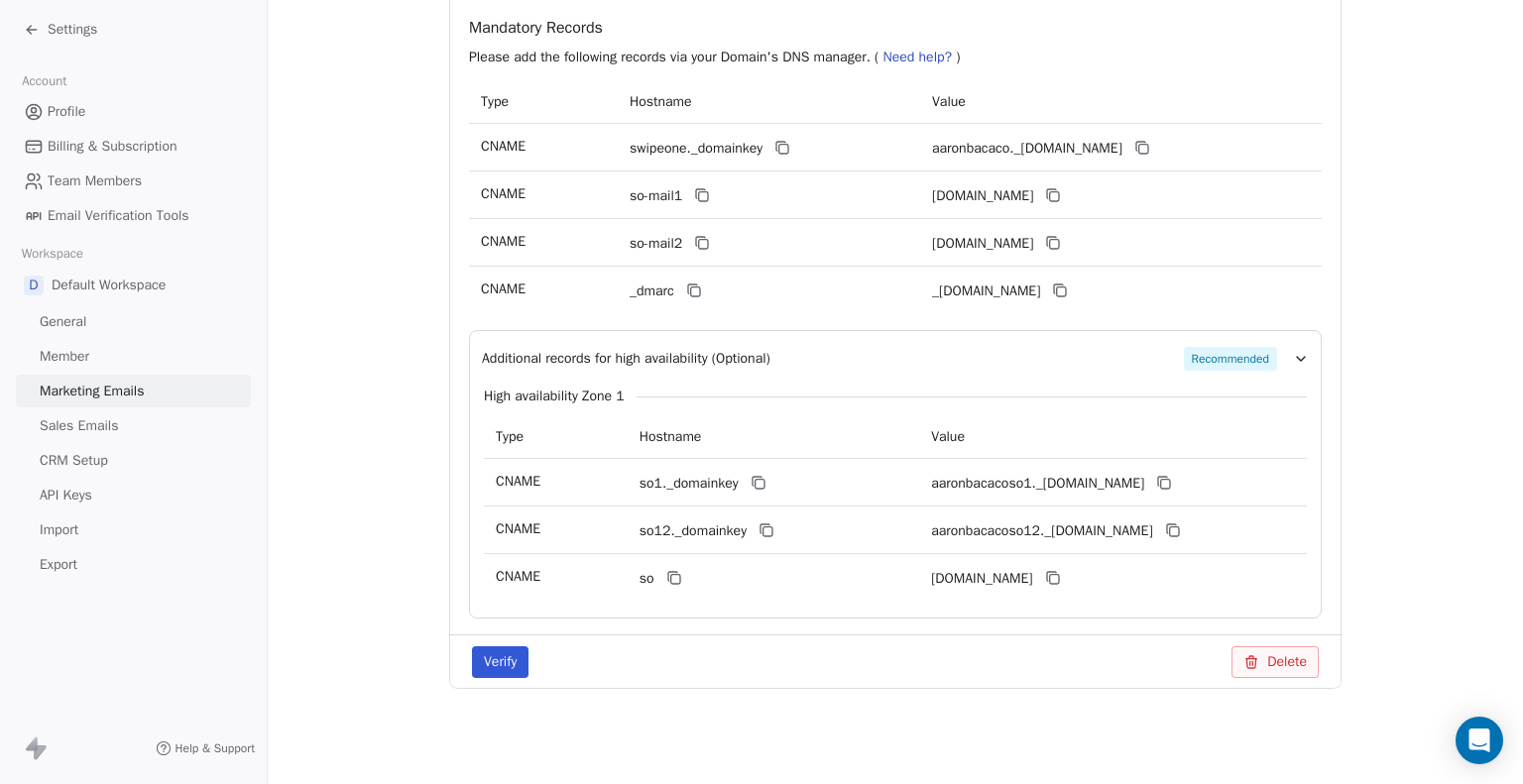 click on "Recommended" at bounding box center [1230, 359] 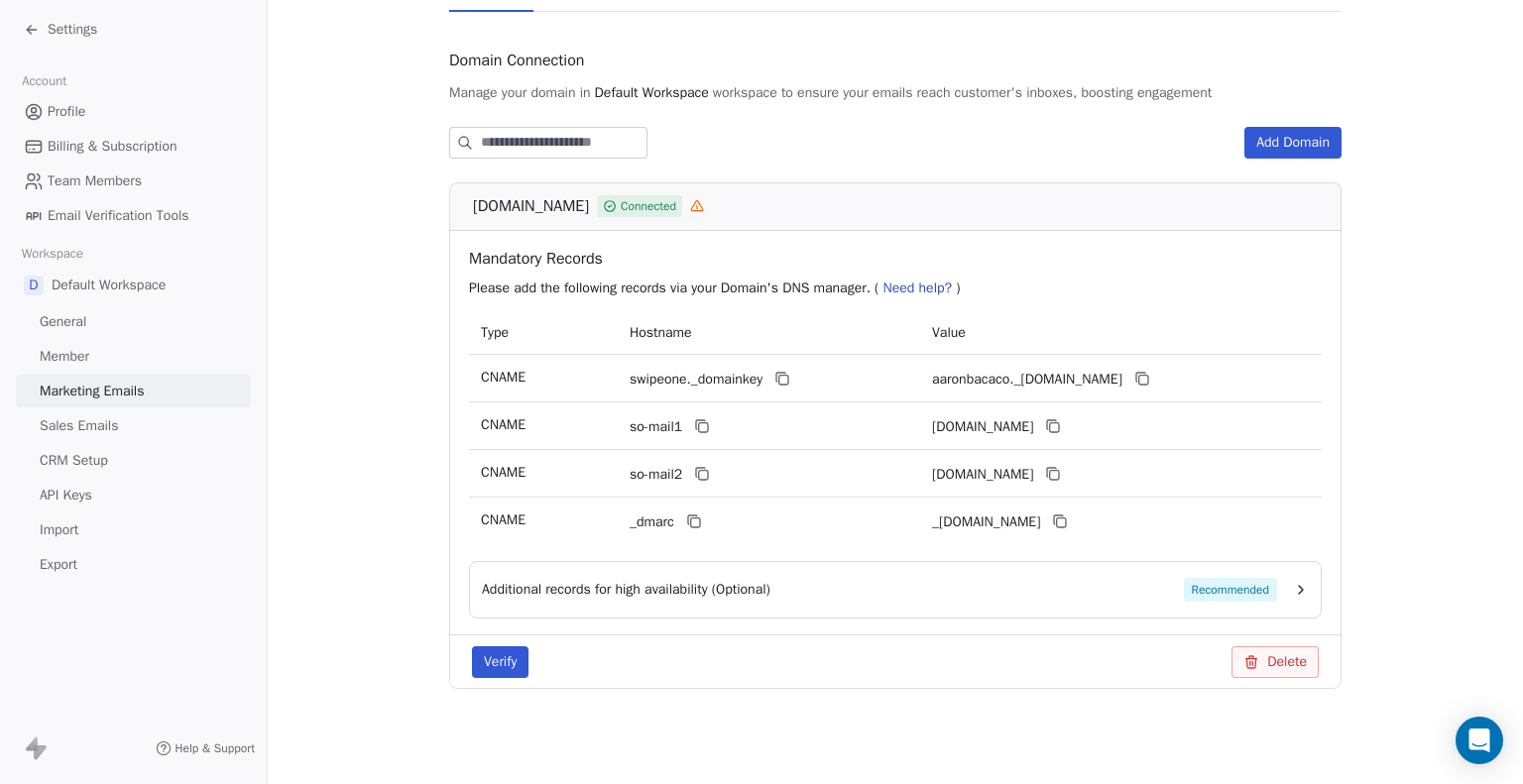 scroll, scrollTop: 0, scrollLeft: 0, axis: both 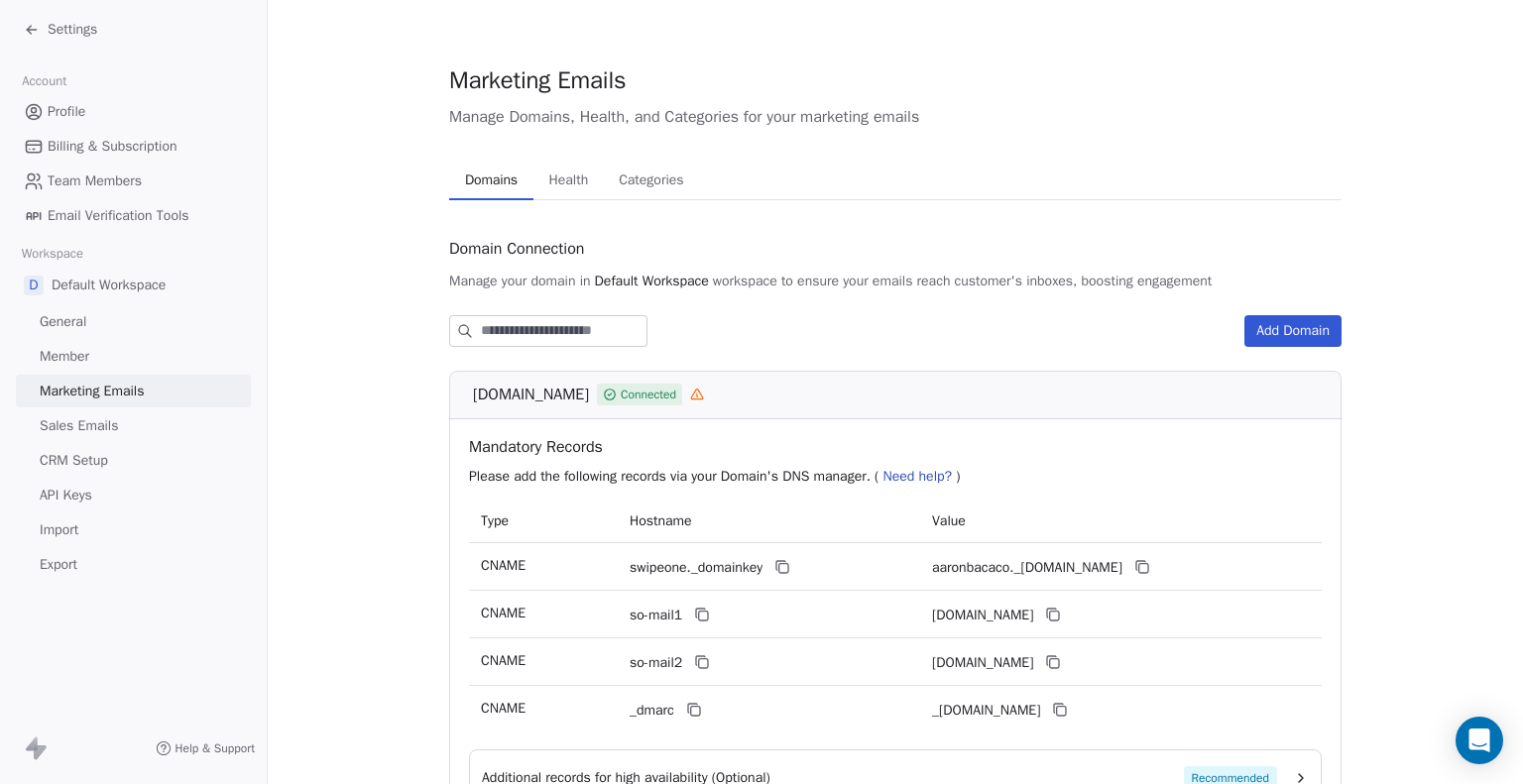 click on "Default Workspace" at bounding box center (108, 285) 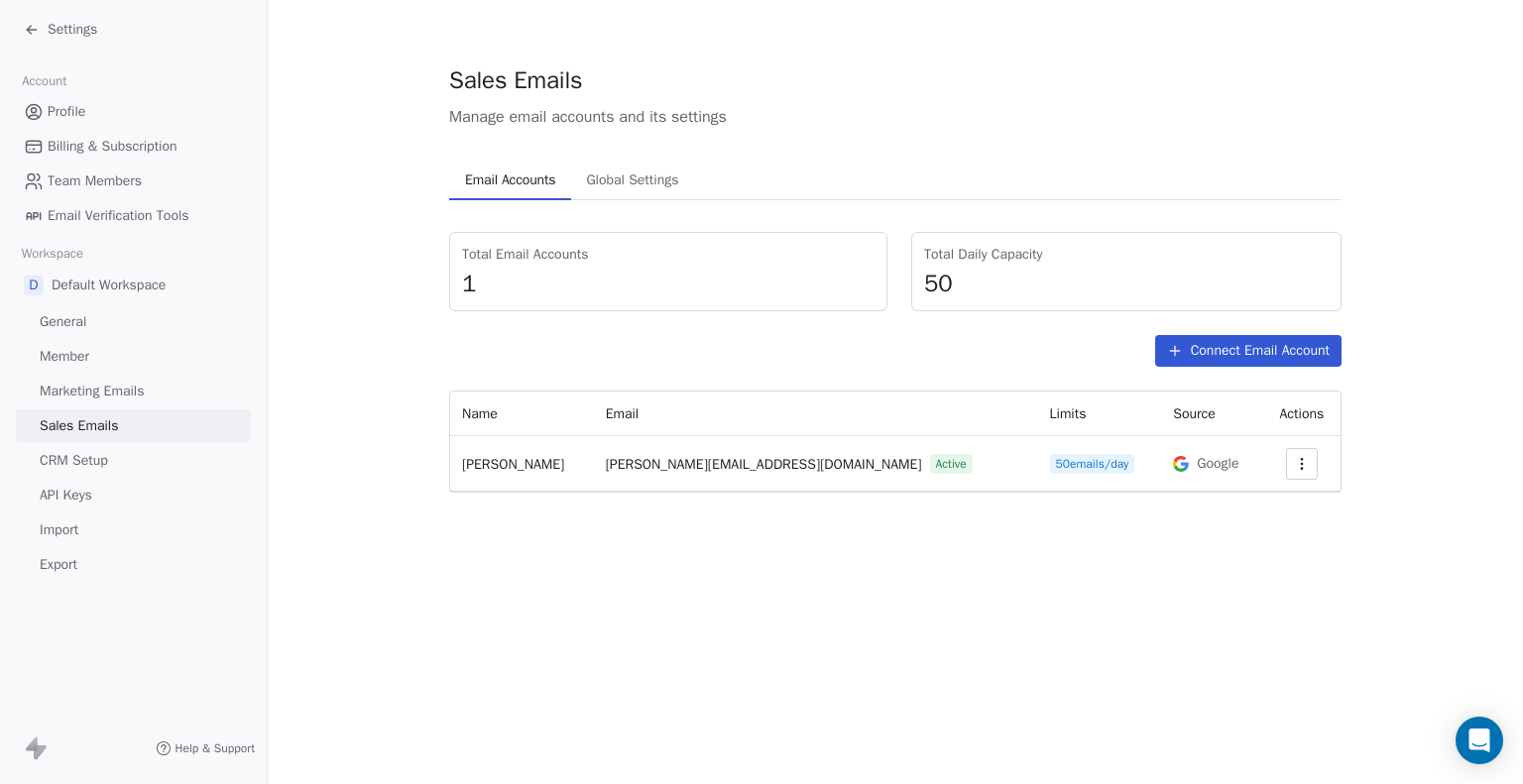 click on "CRM Setup" at bounding box center [73, 460] 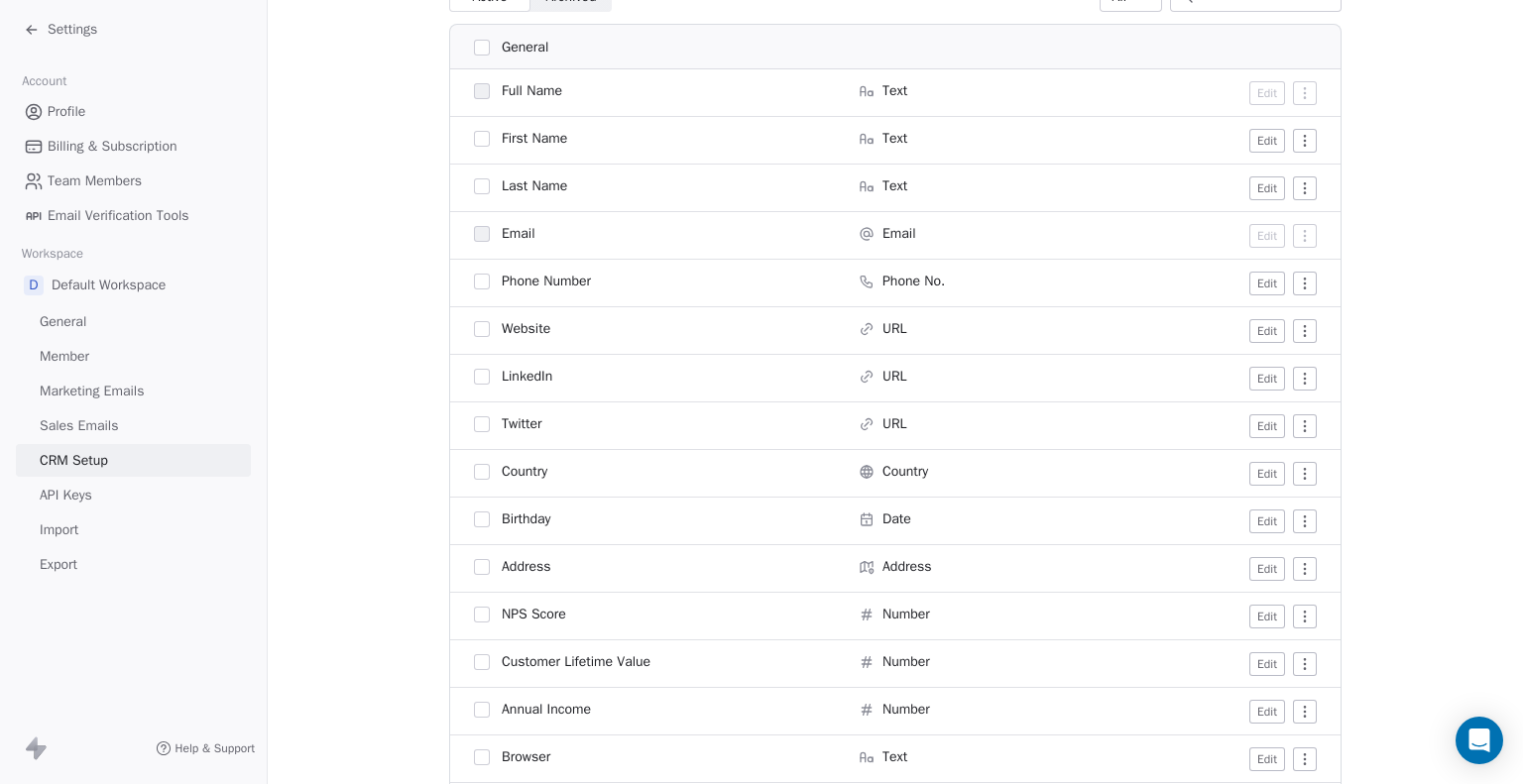 scroll, scrollTop: 0, scrollLeft: 0, axis: both 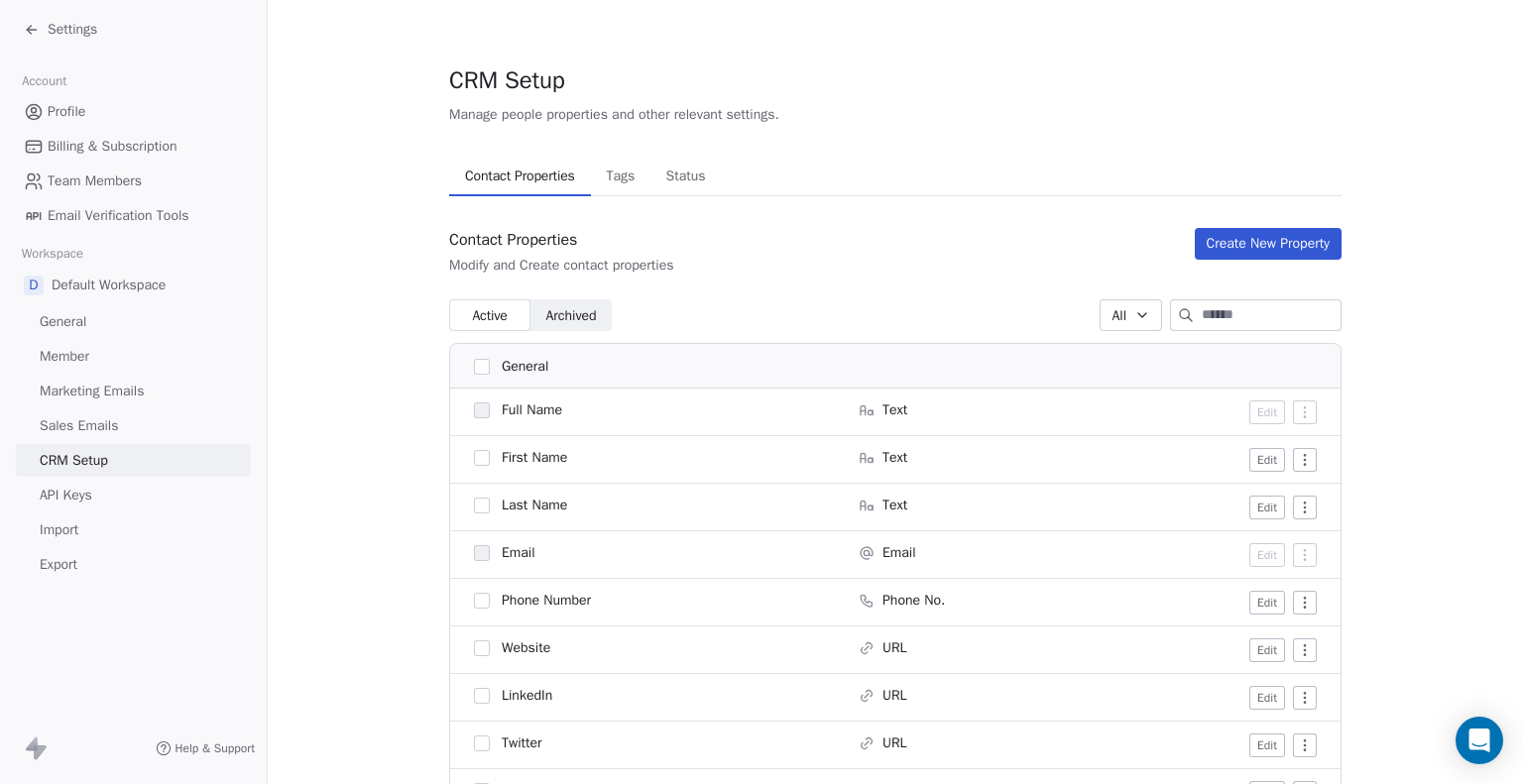 click on "API Keys" at bounding box center (65, 495) 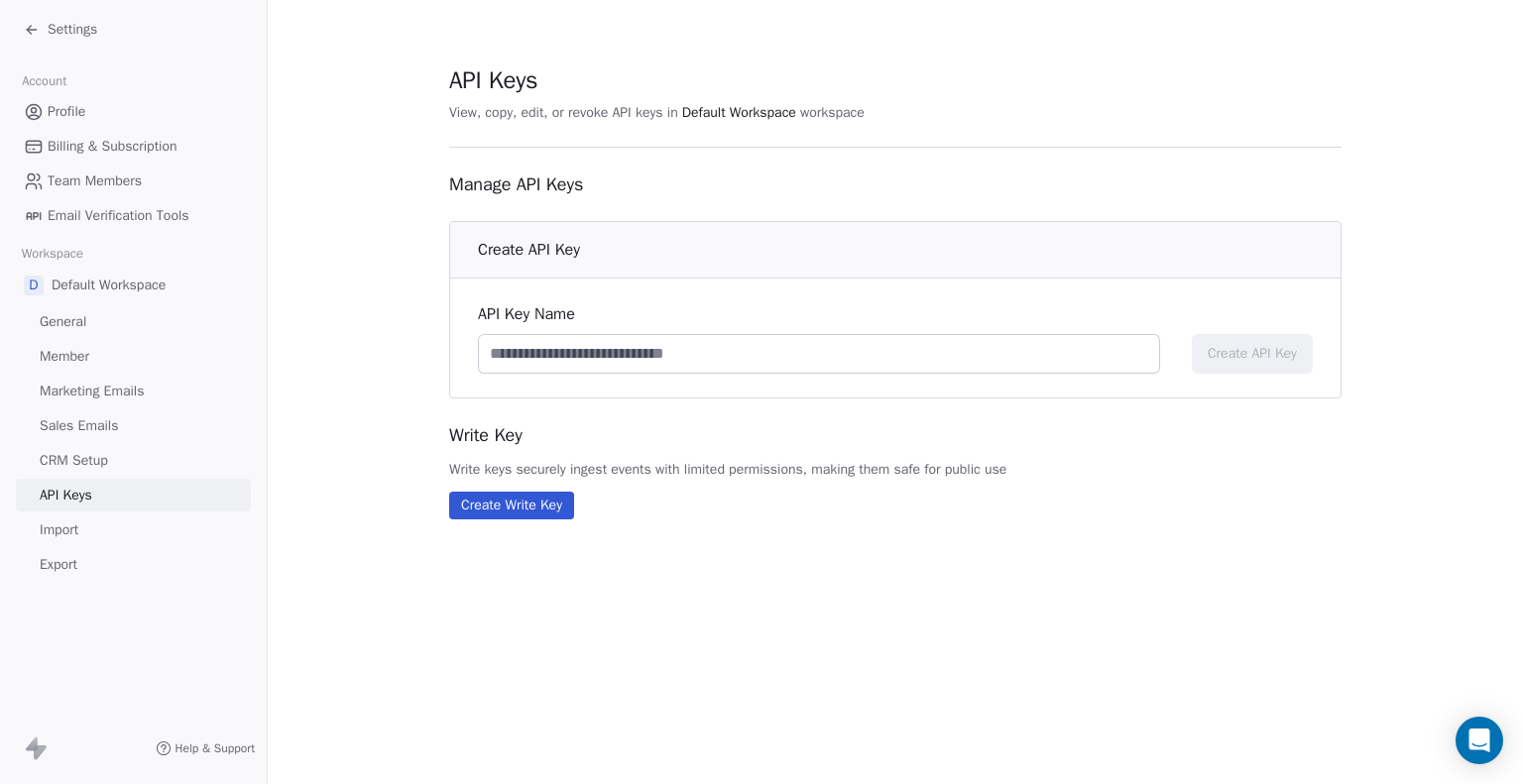 click on "Profile" at bounding box center (66, 111) 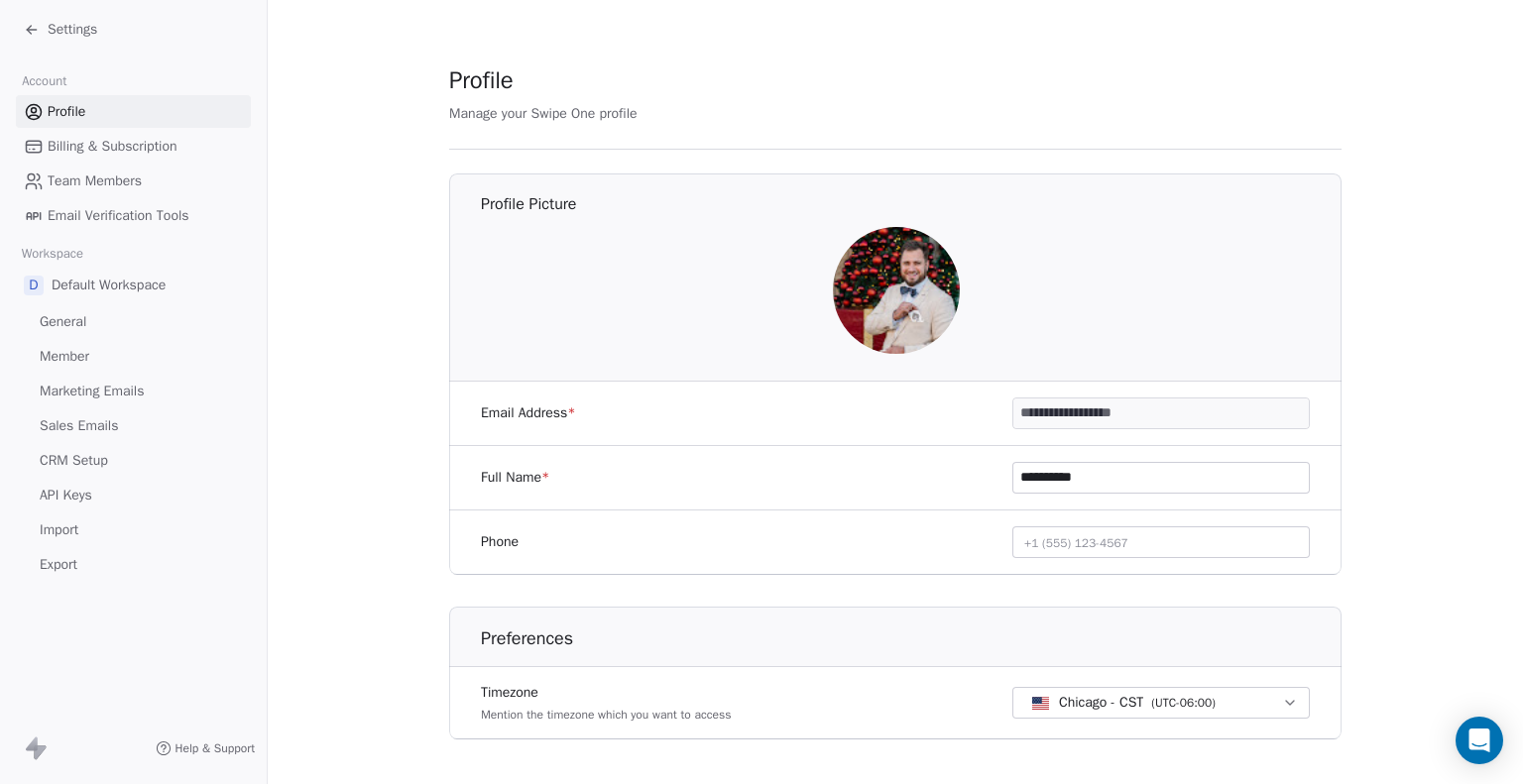 click on "Settings" at bounding box center [72, 30] 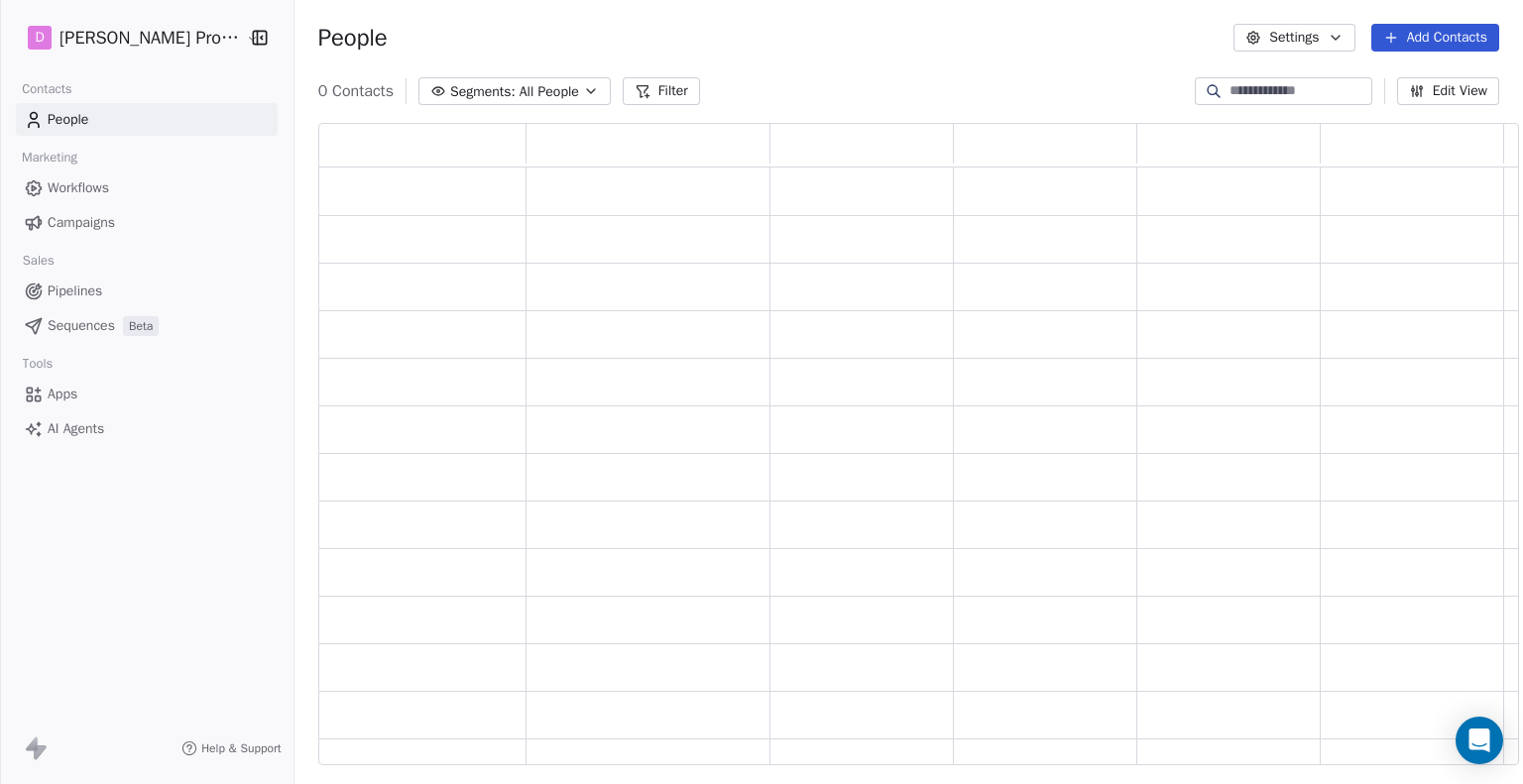 scroll, scrollTop: 16, scrollLeft: 16, axis: both 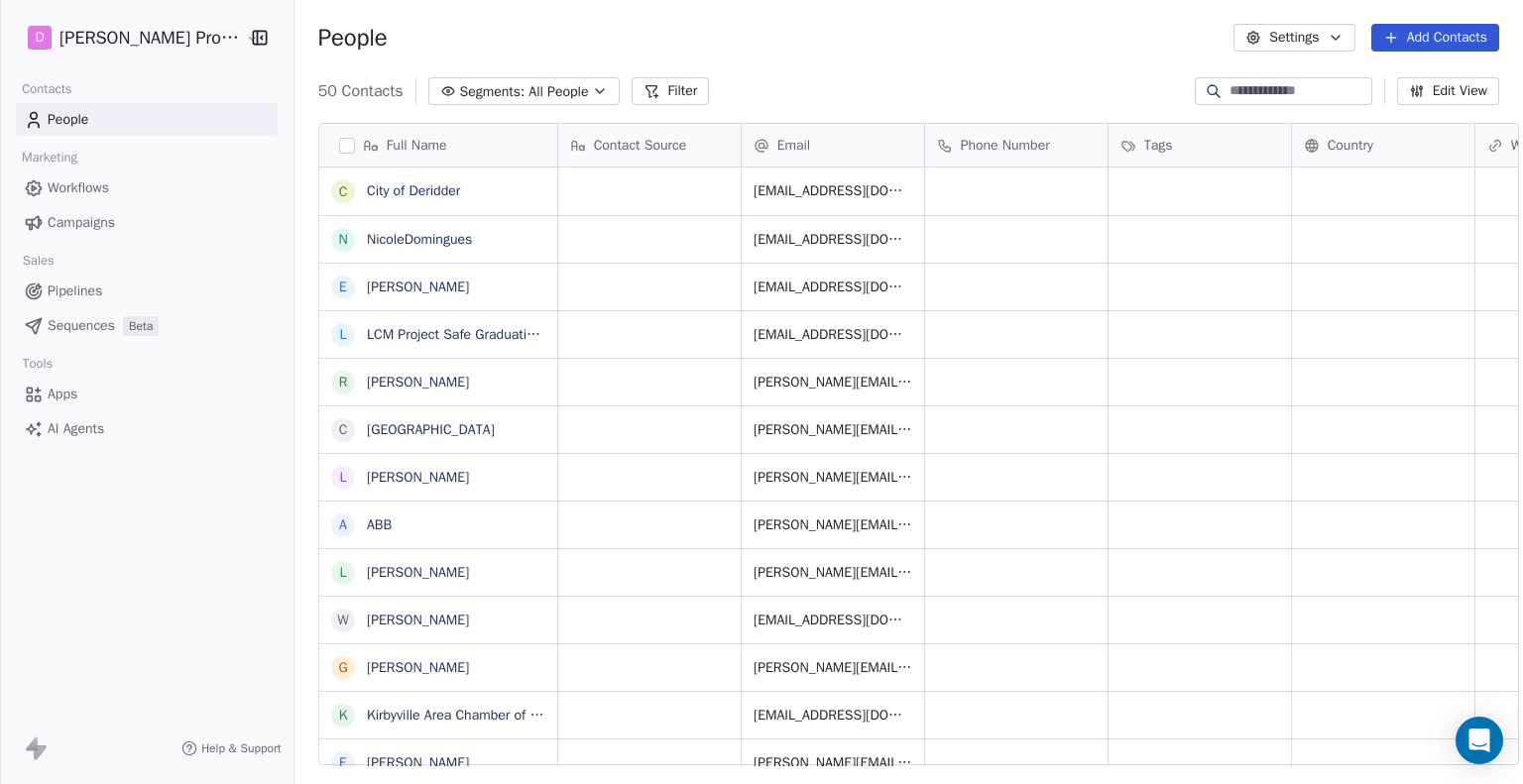 click on "Pipelines" at bounding box center [74, 290] 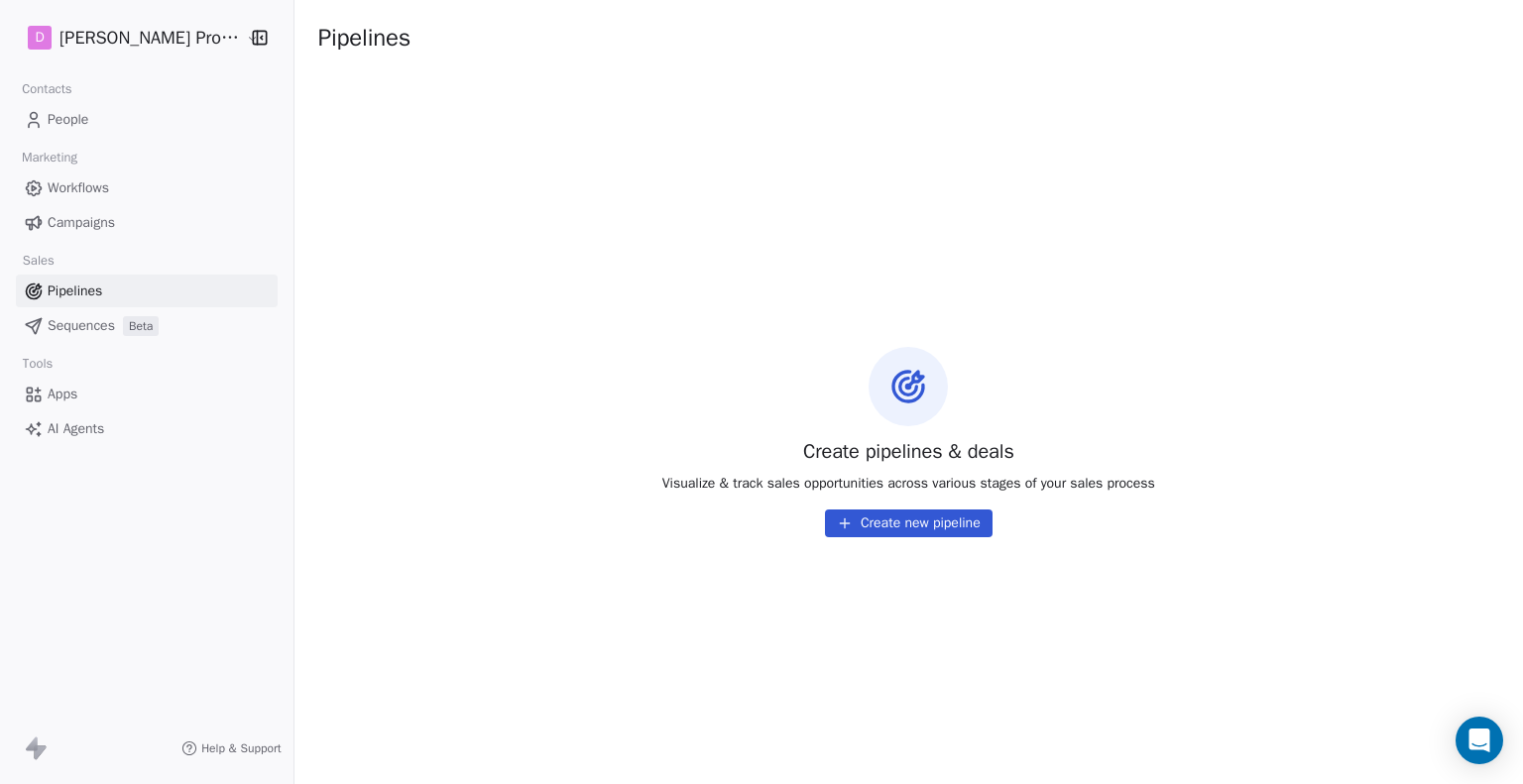 click on "Campaigns" at bounding box center [81, 222] 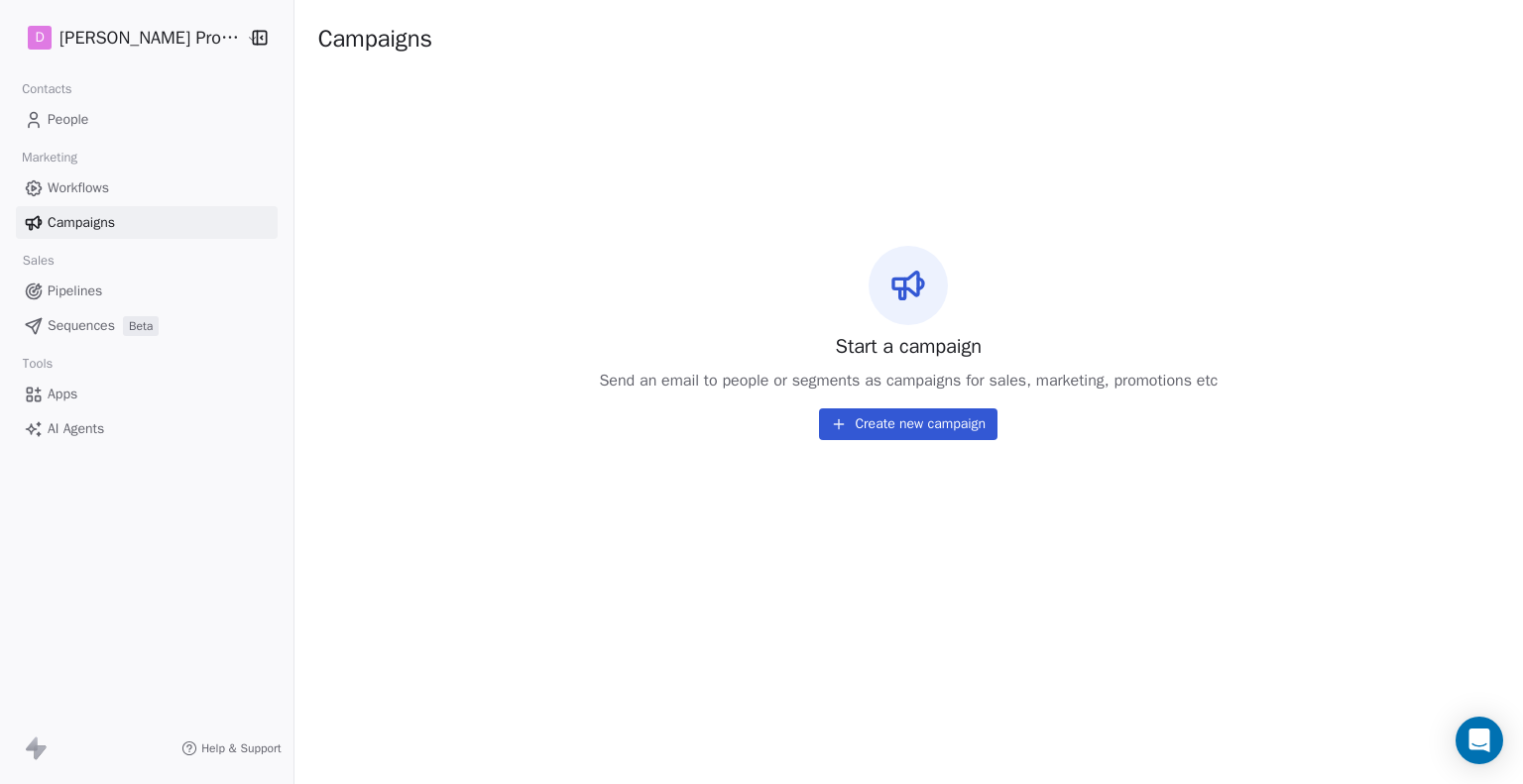 click on "Workflows" at bounding box center [147, 187] 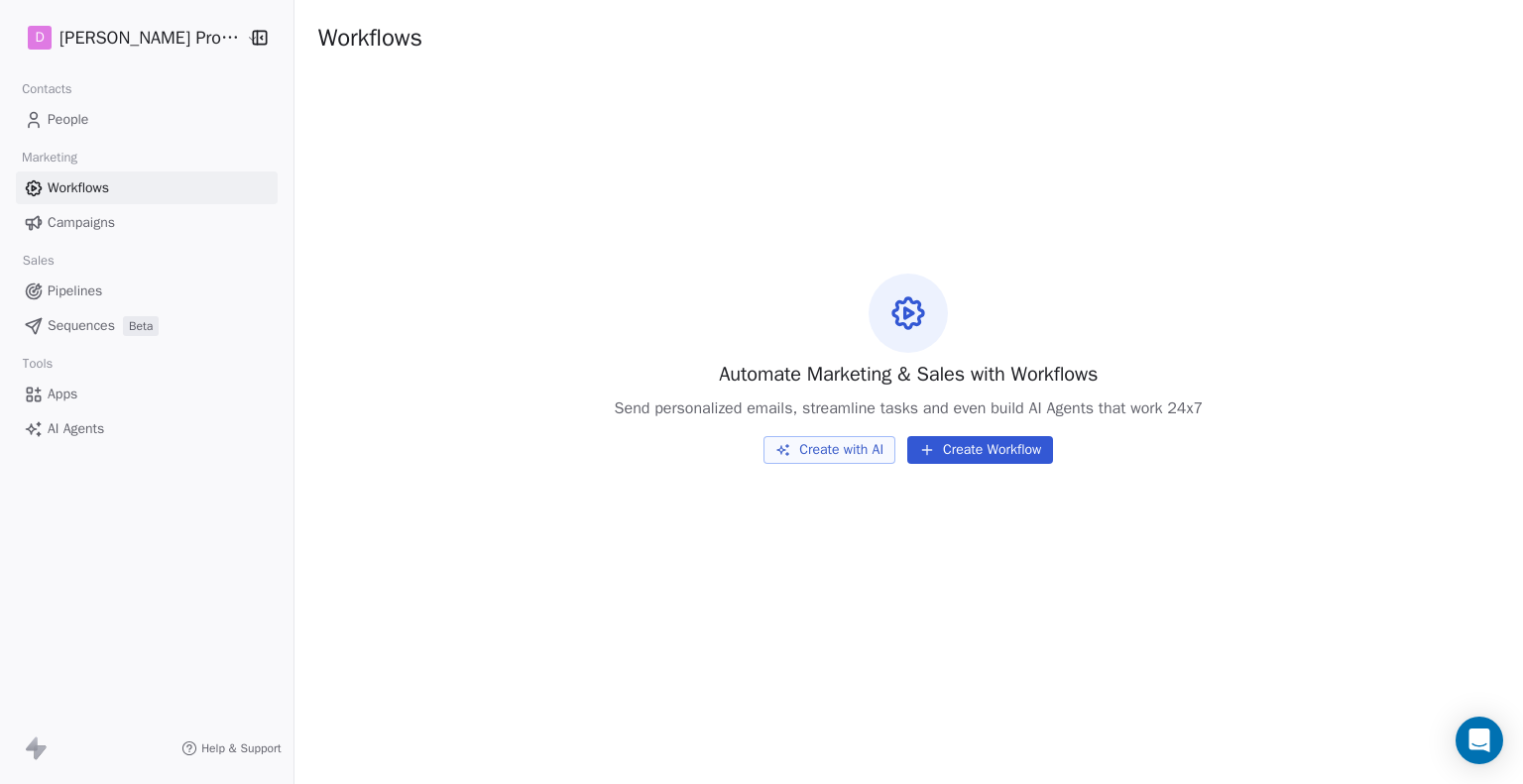 click on "AI Agents" at bounding box center (75, 428) 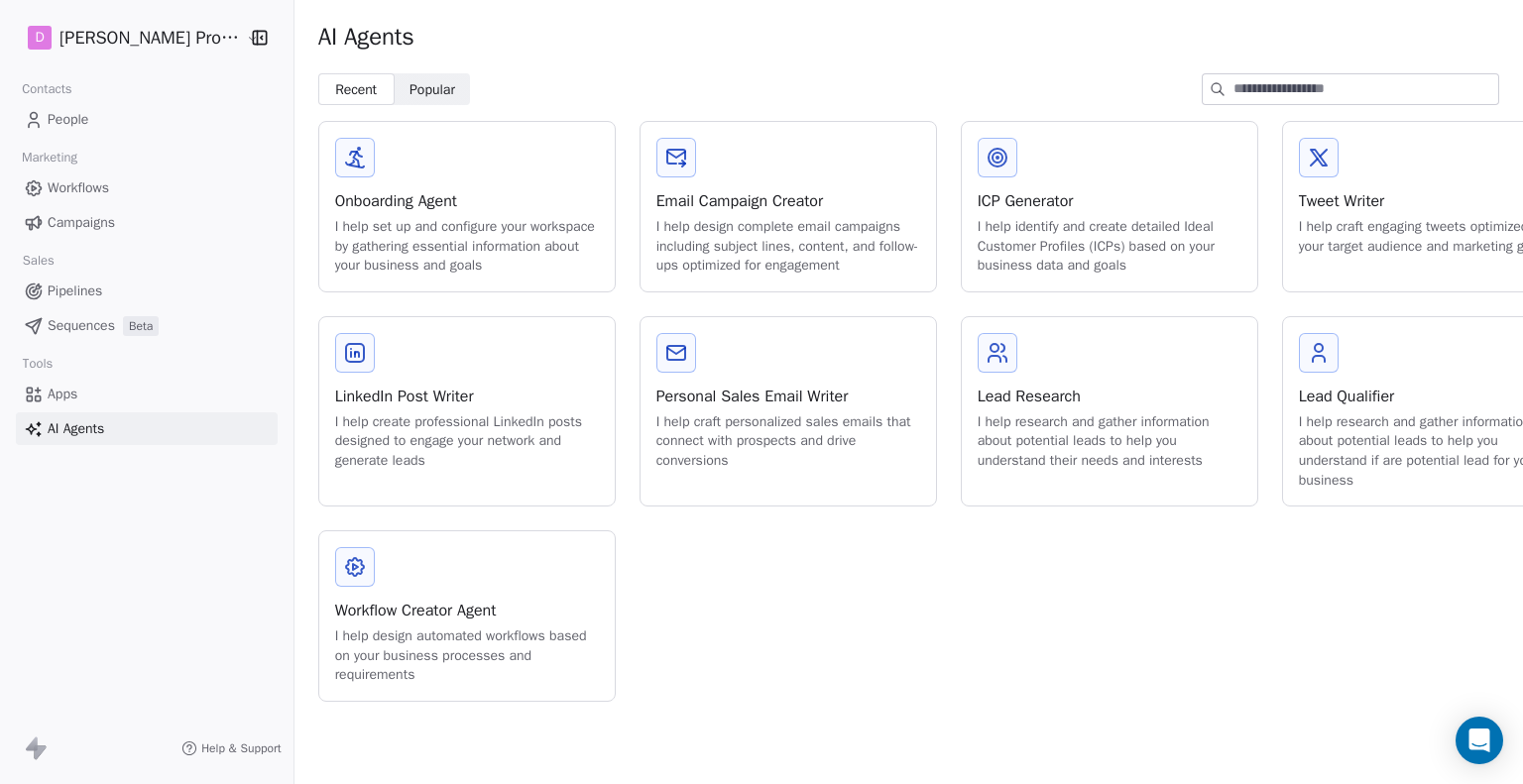 scroll, scrollTop: 0, scrollLeft: 37, axis: horizontal 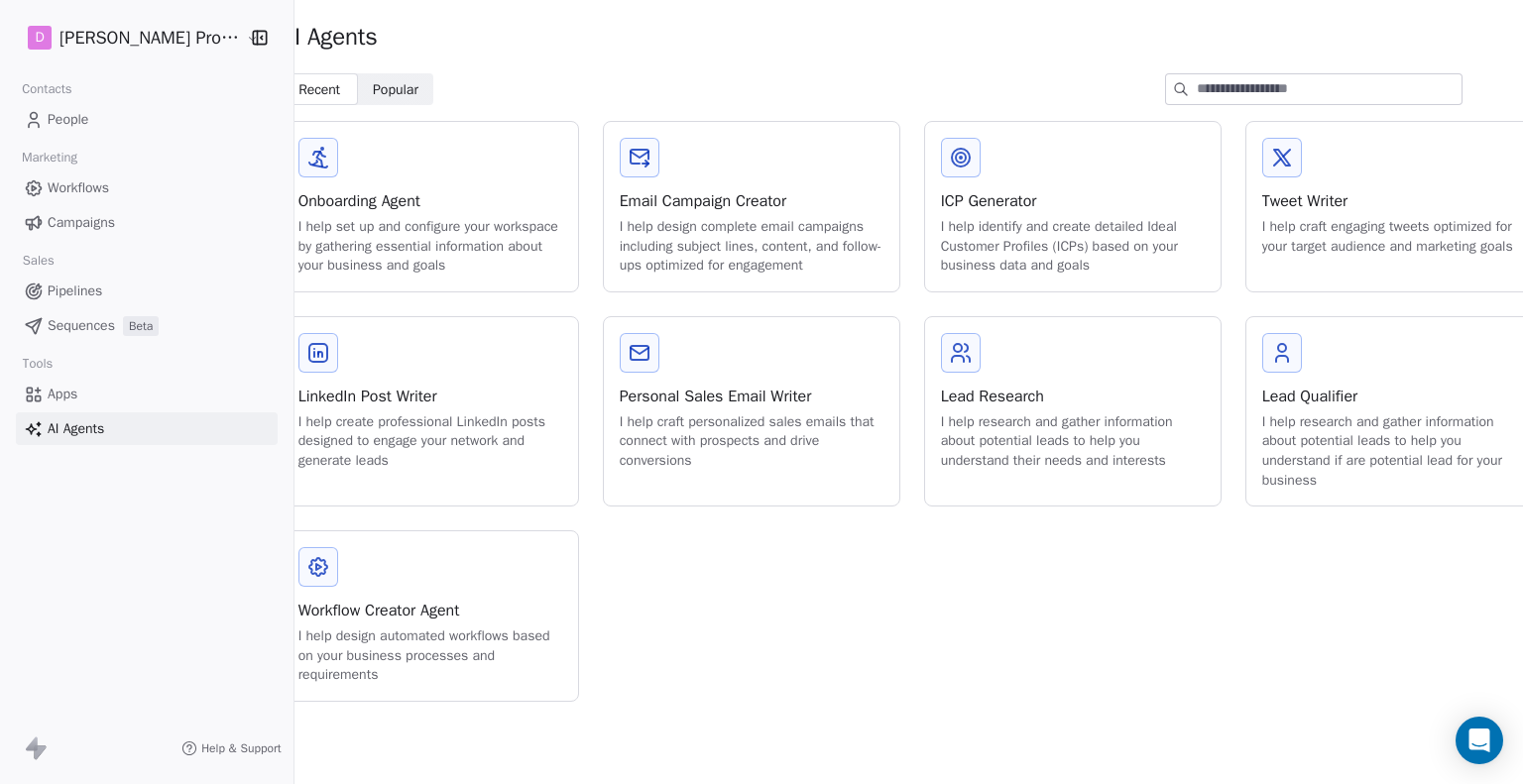 click on "Lead Qualifier I help research and gather information about potential leads to help you understand if are potential lead for your business" at bounding box center (1394, 411) 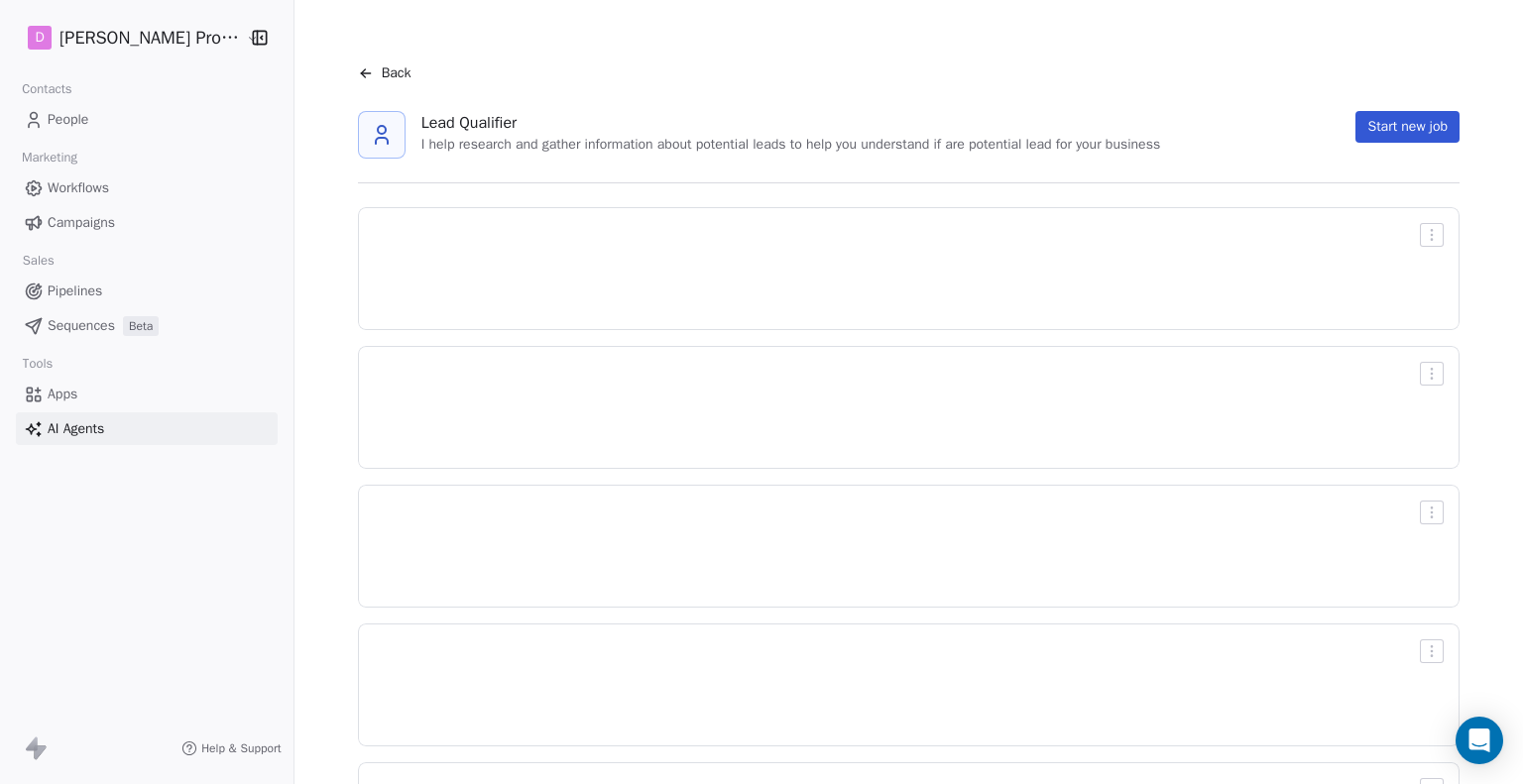 scroll, scrollTop: 0, scrollLeft: 0, axis: both 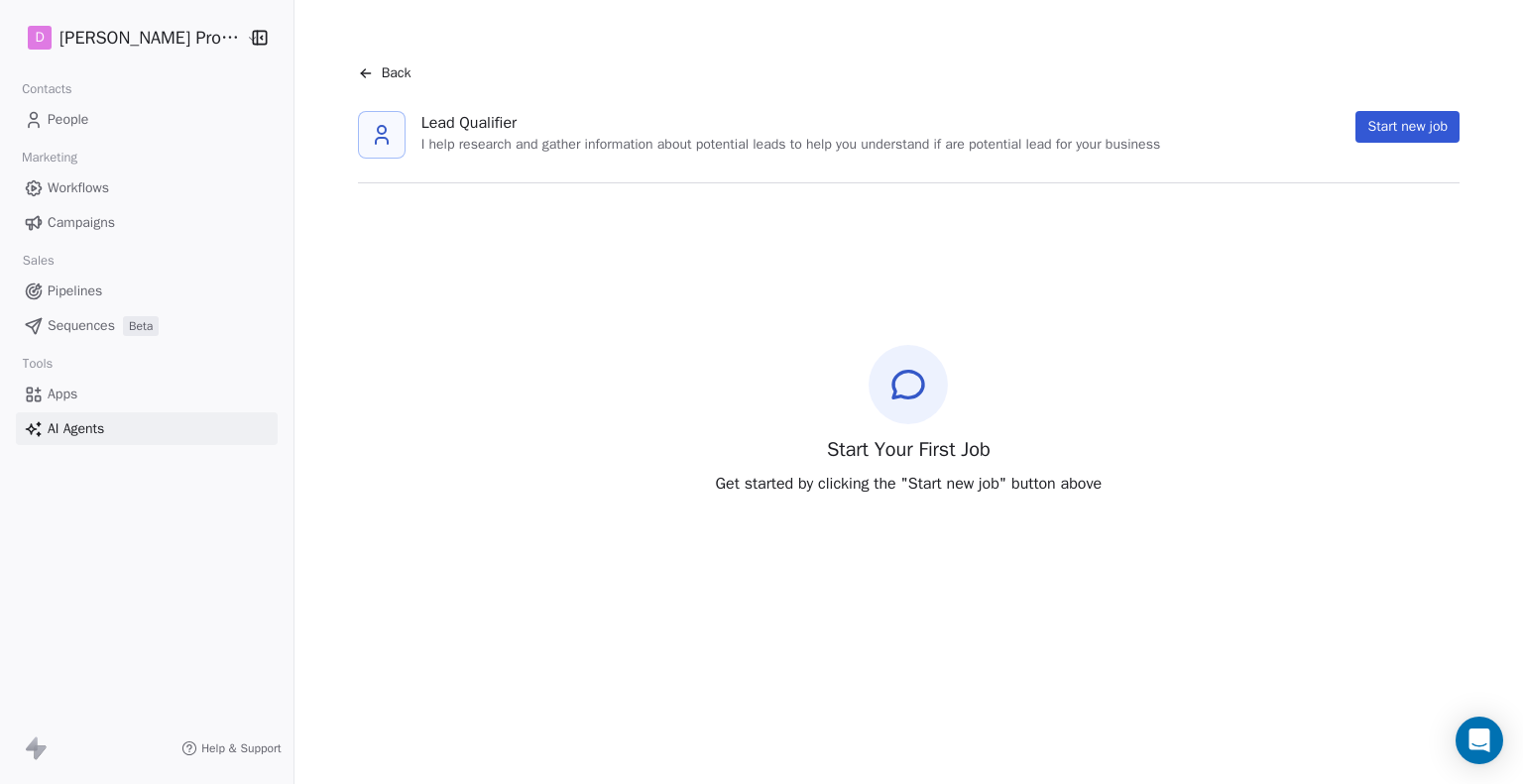 click on "Start new job" at bounding box center [1407, 127] 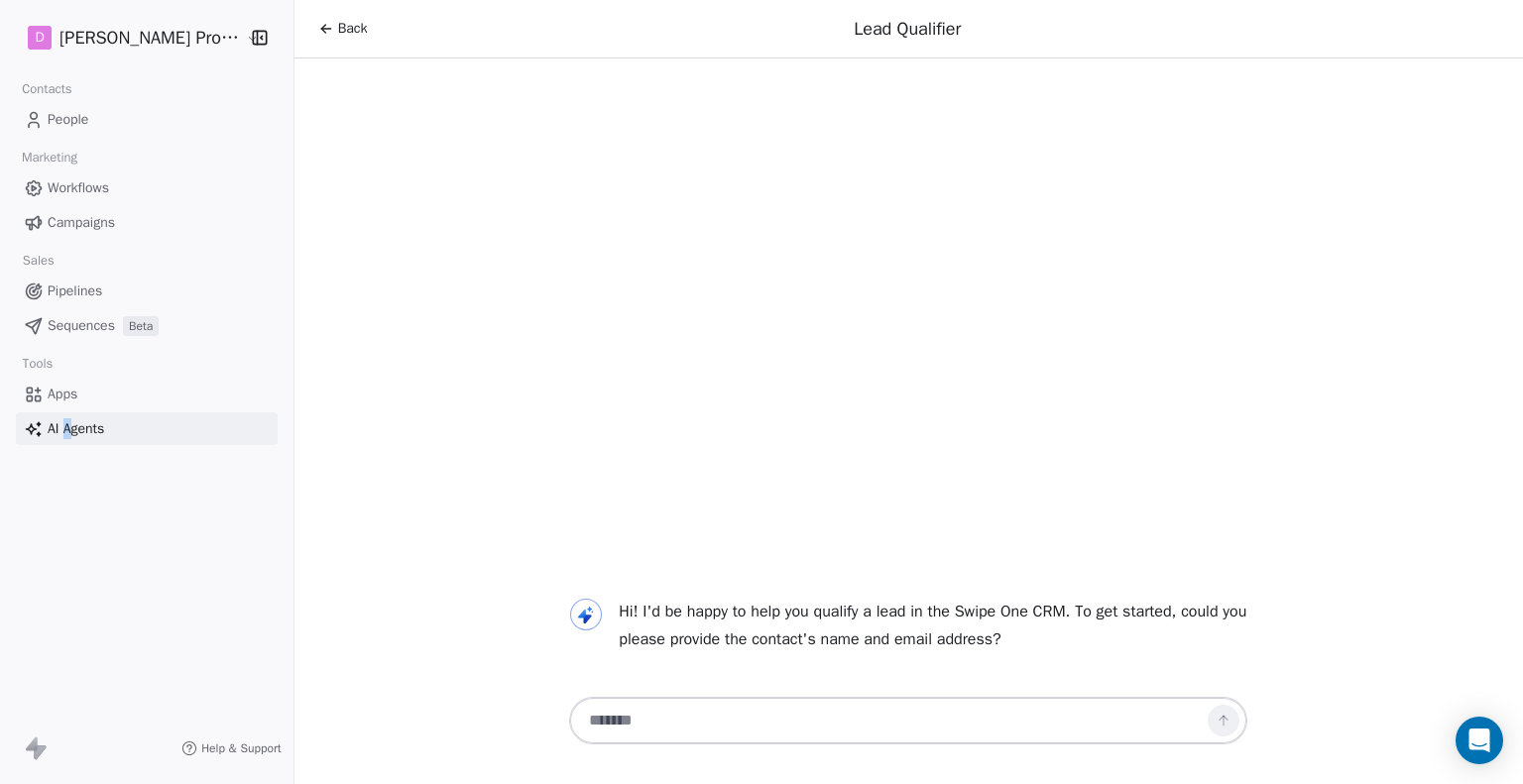 click on "D Aaron Baca Productions Contacts People Marketing Workflows Campaigns Sales Pipelines Sequences Beta Tools Apps AI Agents Help & Support" at bounding box center (147, 392) 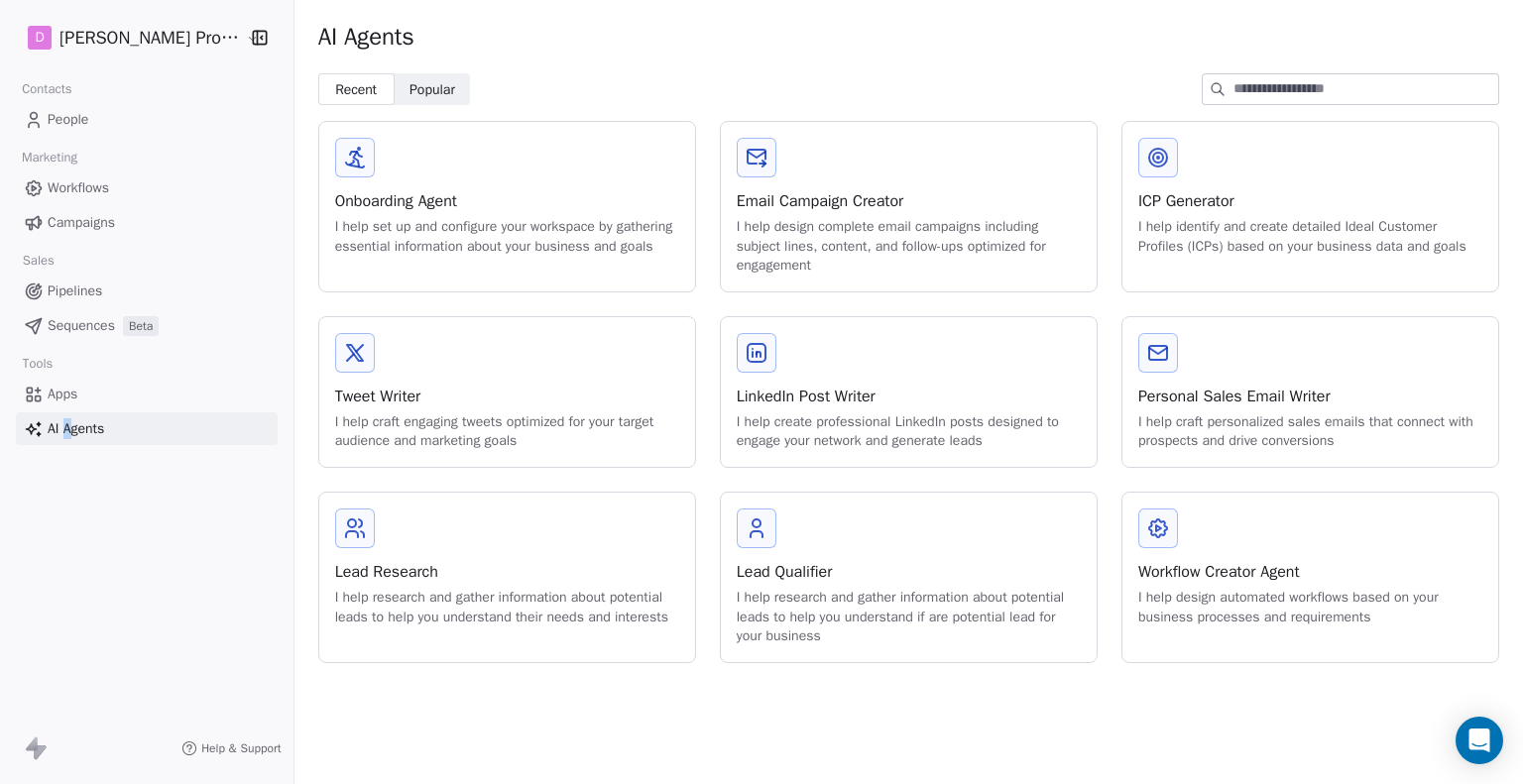 click on "Popular" at bounding box center [432, 89] 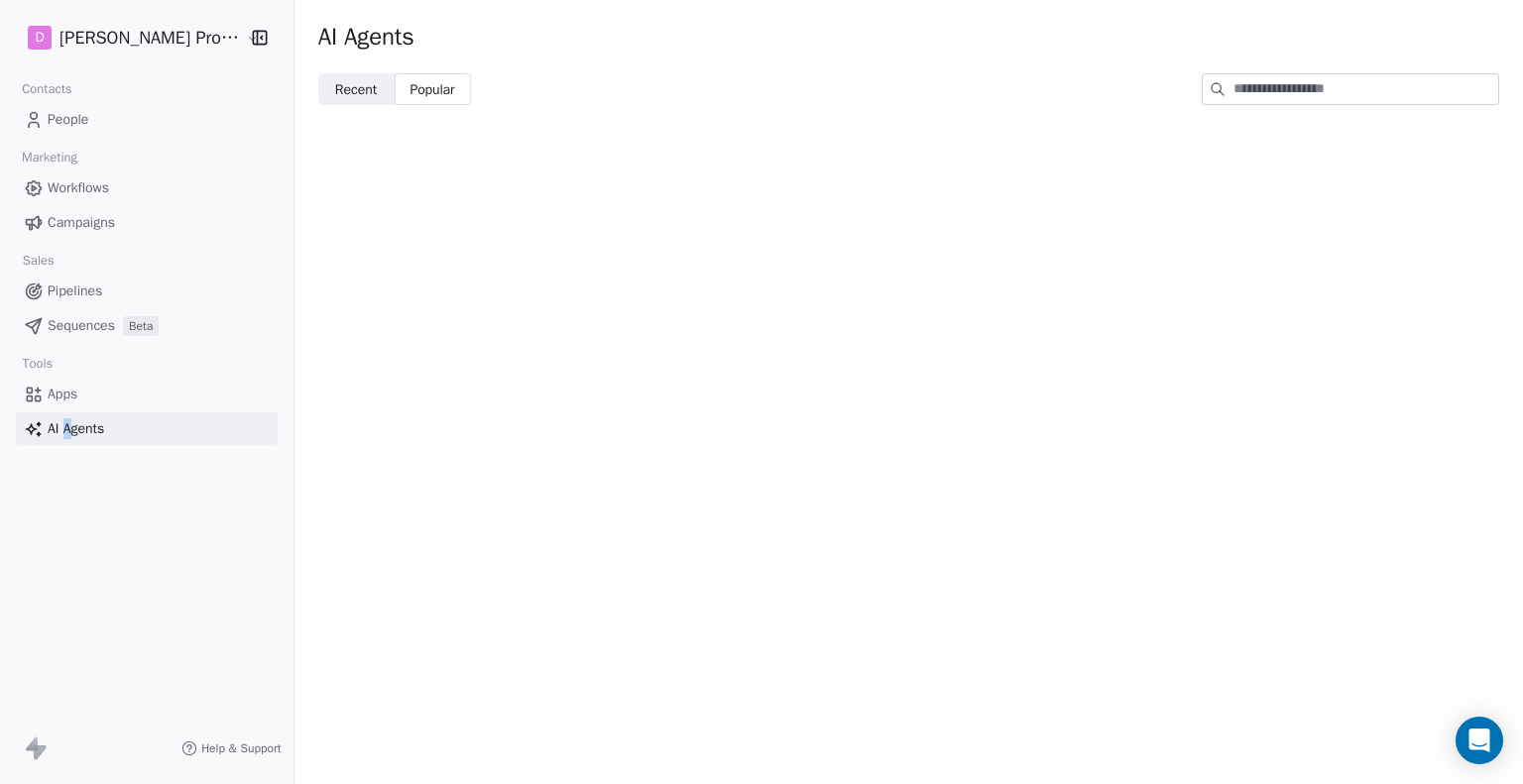 click on "Recent" at bounding box center (356, 89) 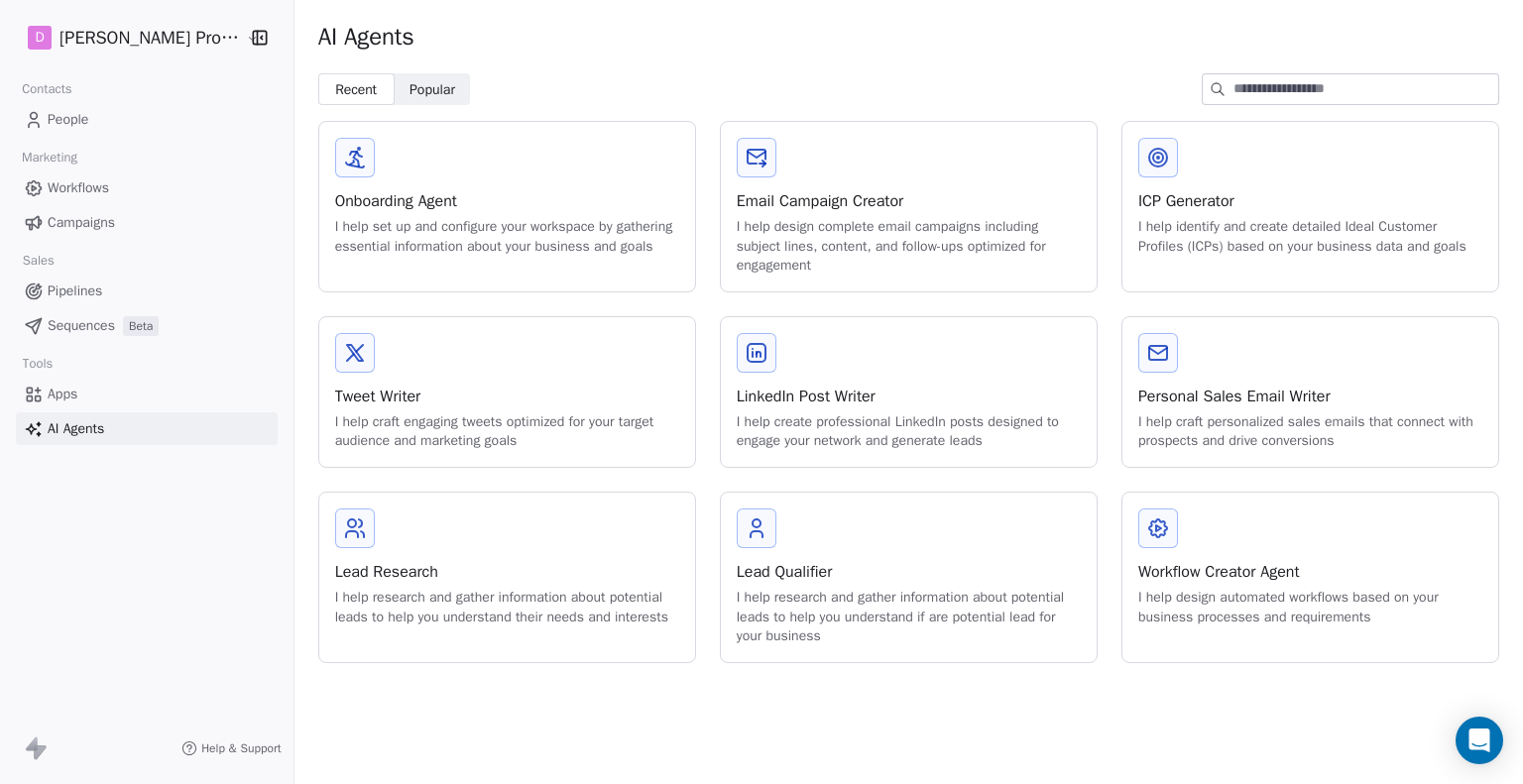 click on "LinkedIn Post Writer" at bounding box center [908, 396] 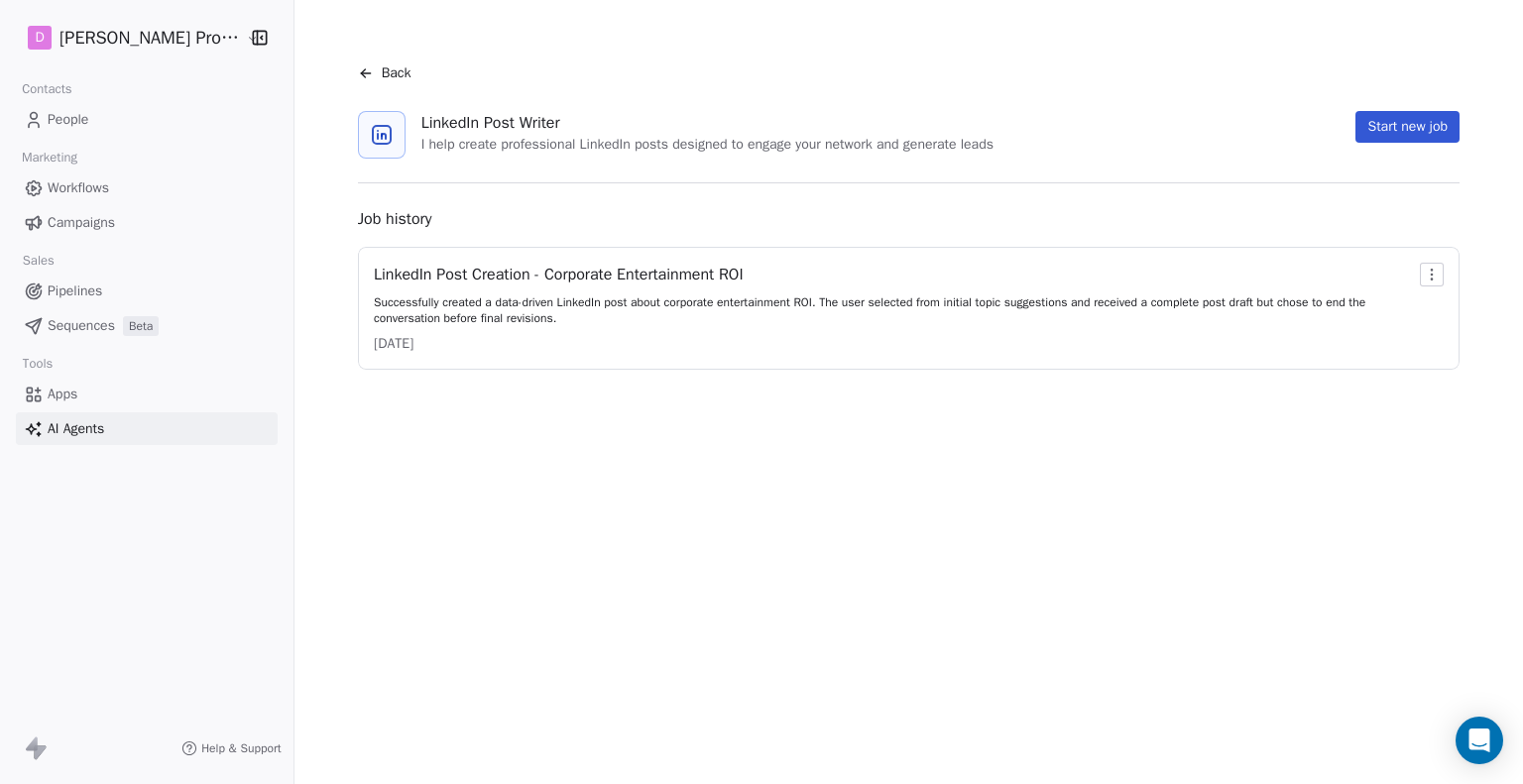click on "Apps" at bounding box center (62, 393) 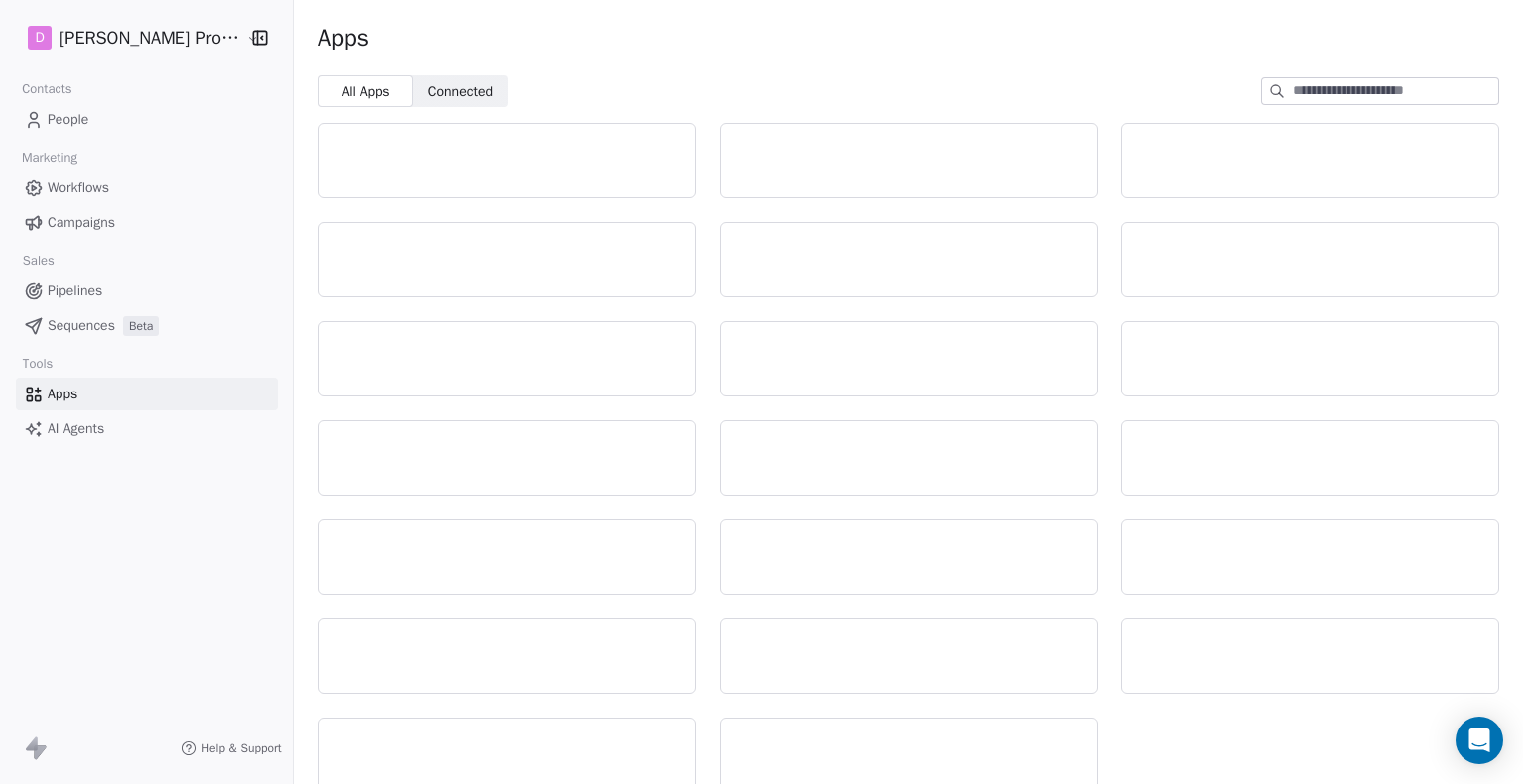 click on "Sequences" at bounding box center (81, 325) 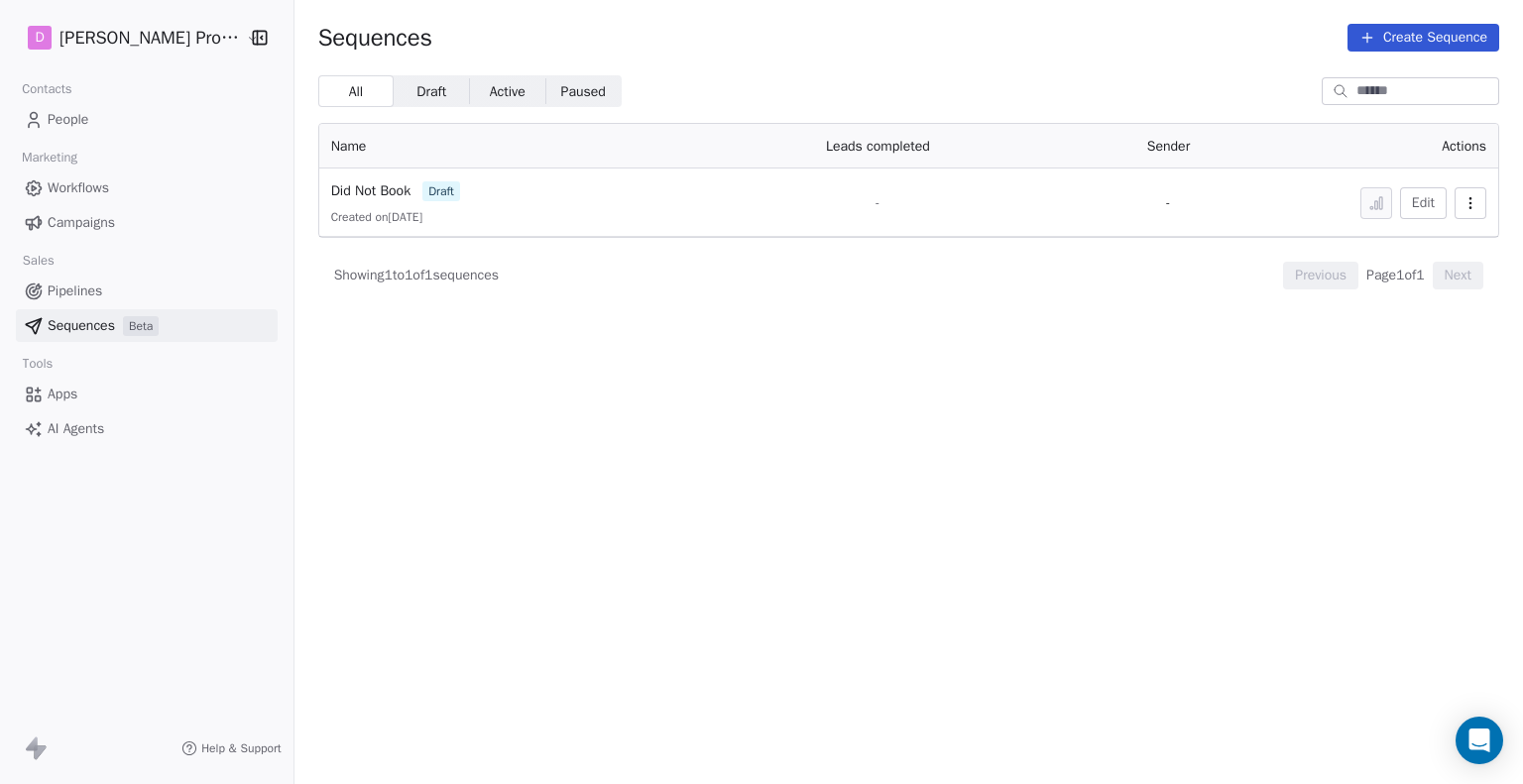 click on "Workflows" at bounding box center (78, 187) 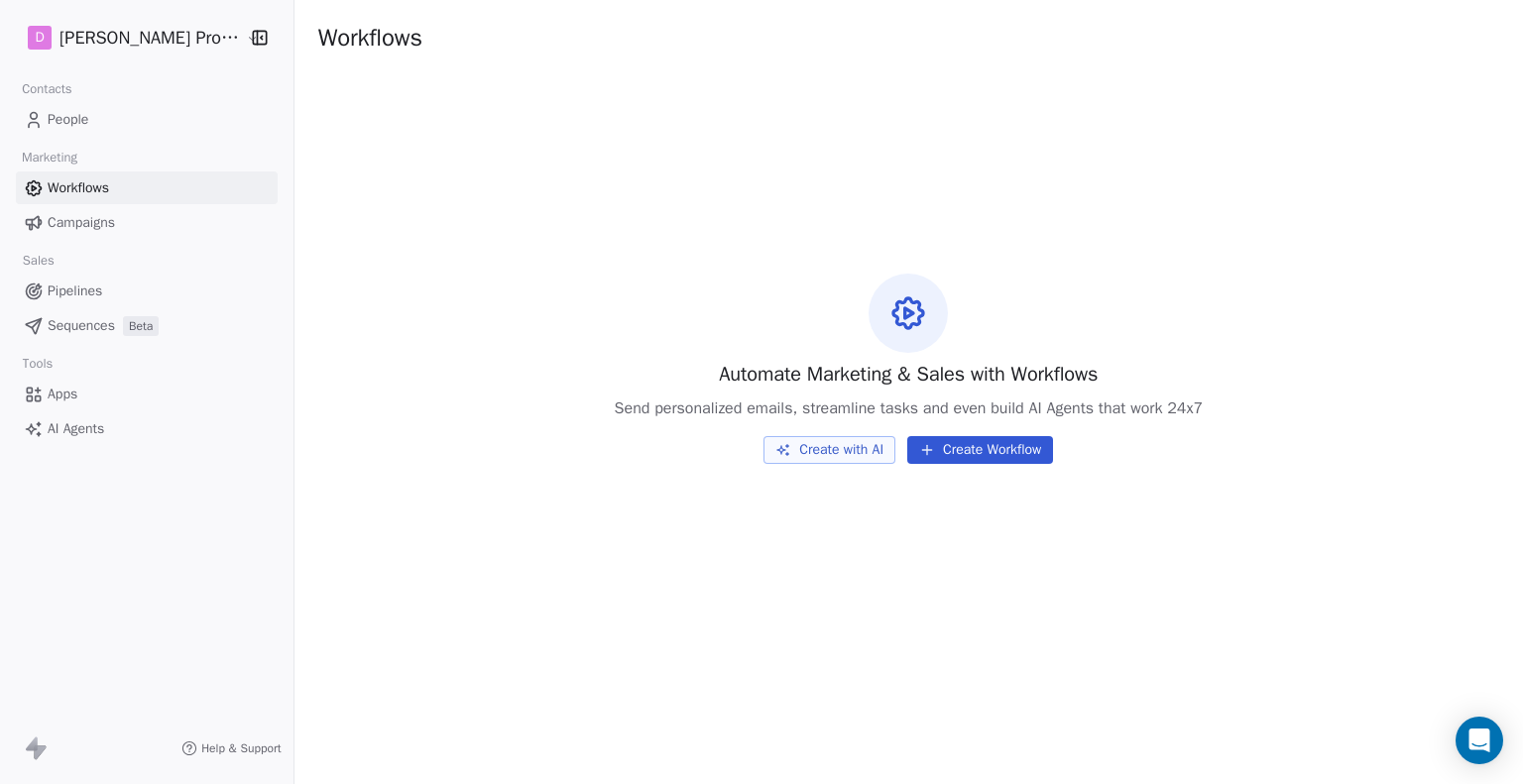 click on "Apps" at bounding box center (147, 393) 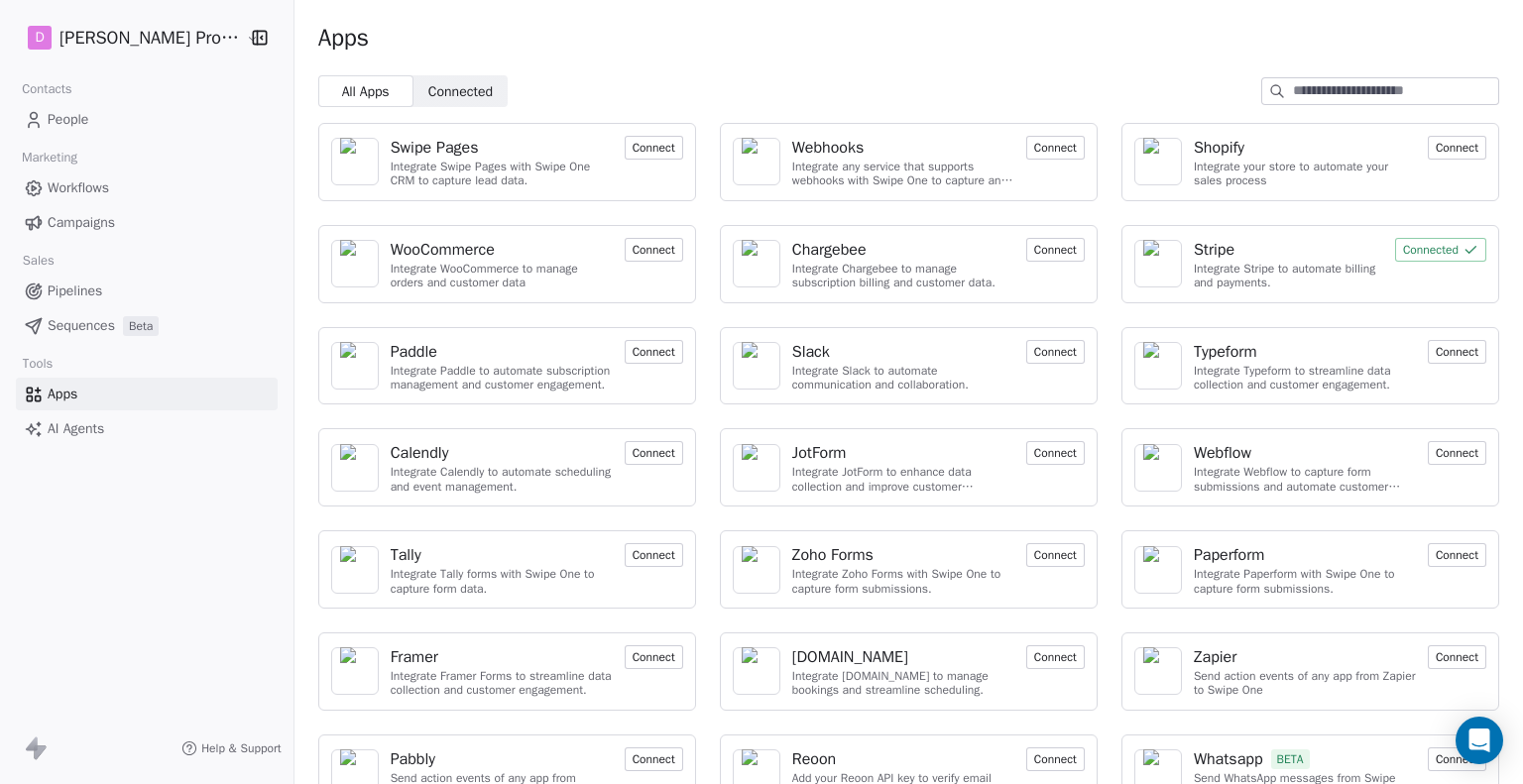 scroll, scrollTop: 44, scrollLeft: 0, axis: vertical 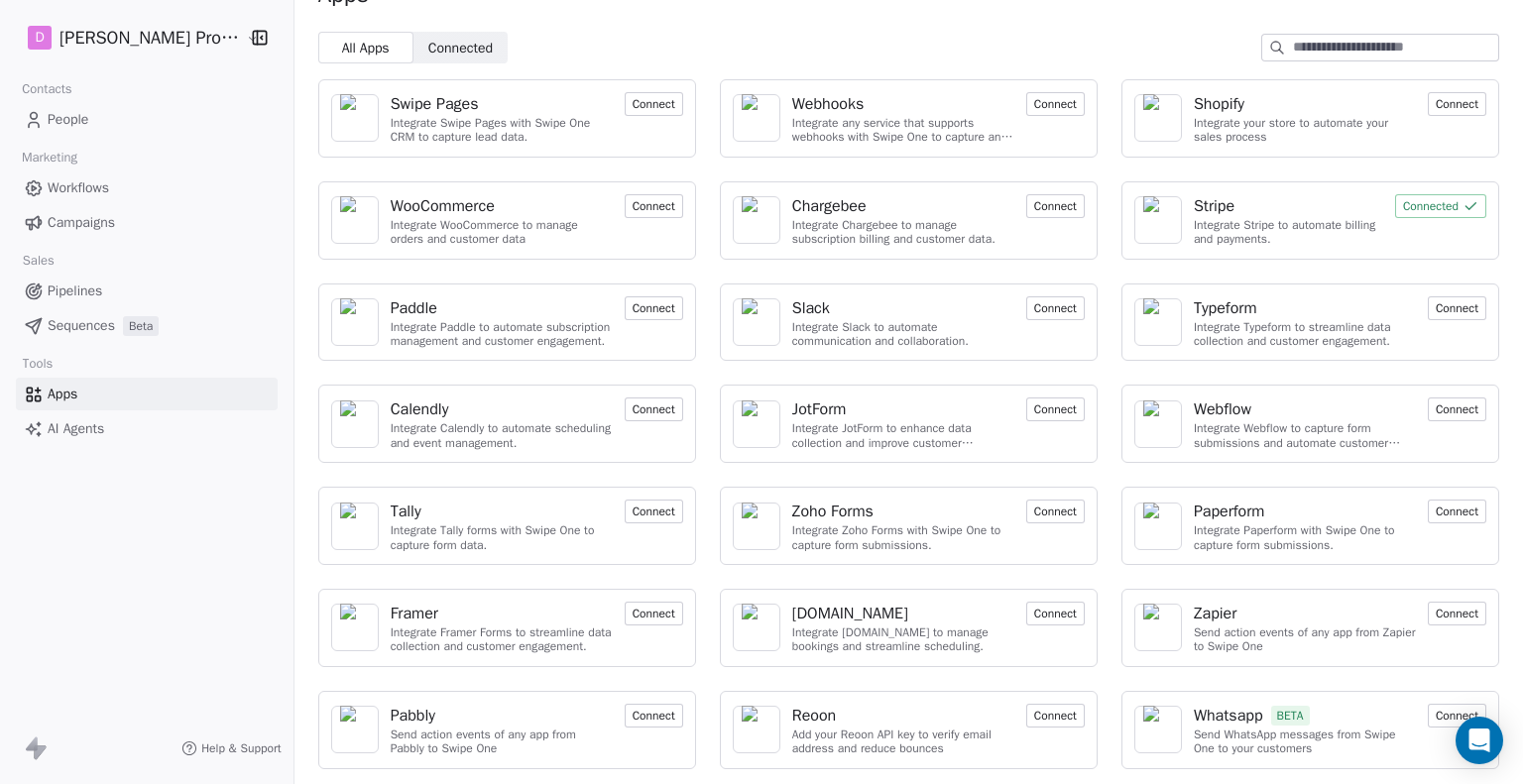 click on "Connect" at bounding box center (653, 409) 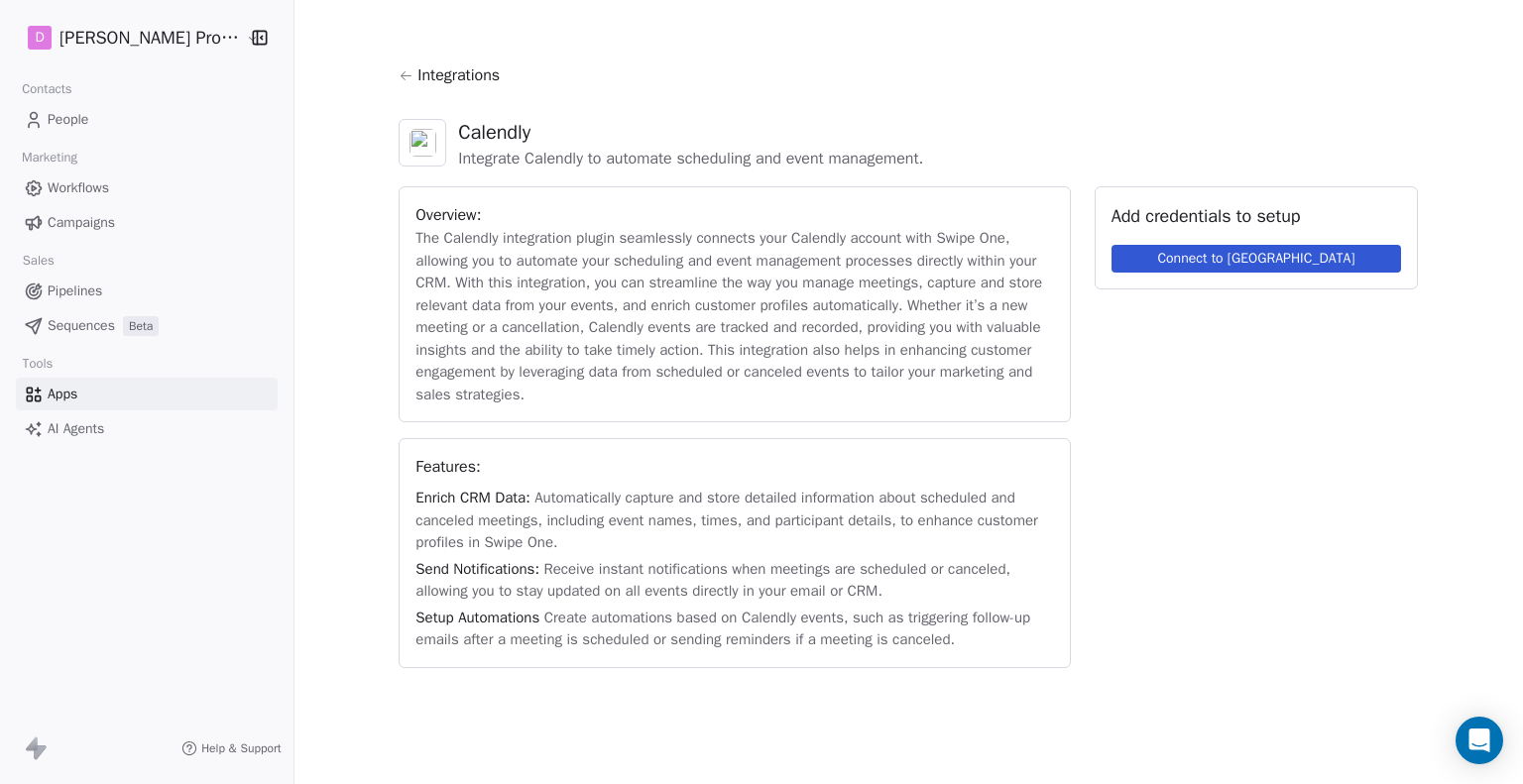 click on "Connect to Calendly" at bounding box center (1256, 259) 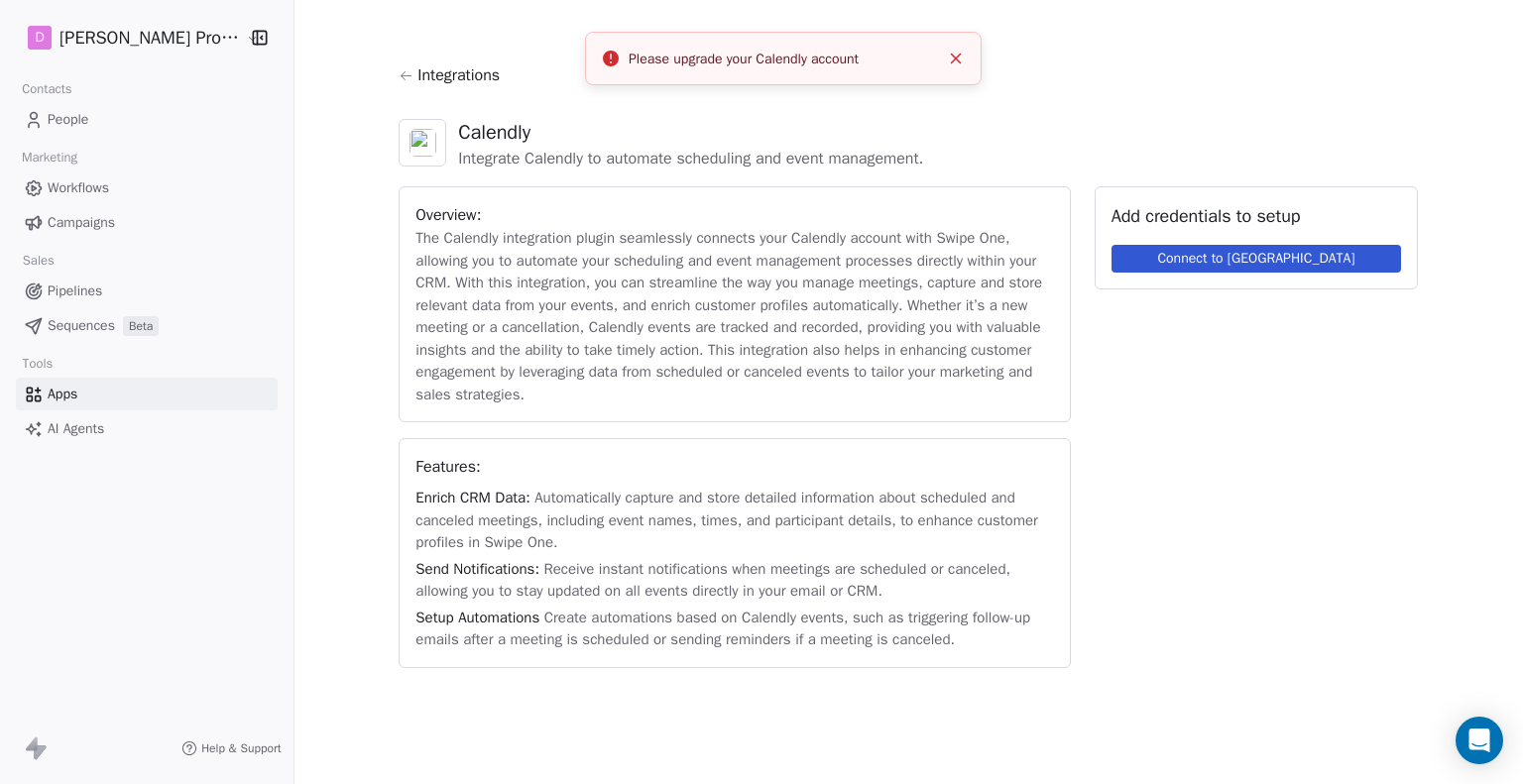 click on "Please upgrade your Calendly account" at bounding box center (783, 58) 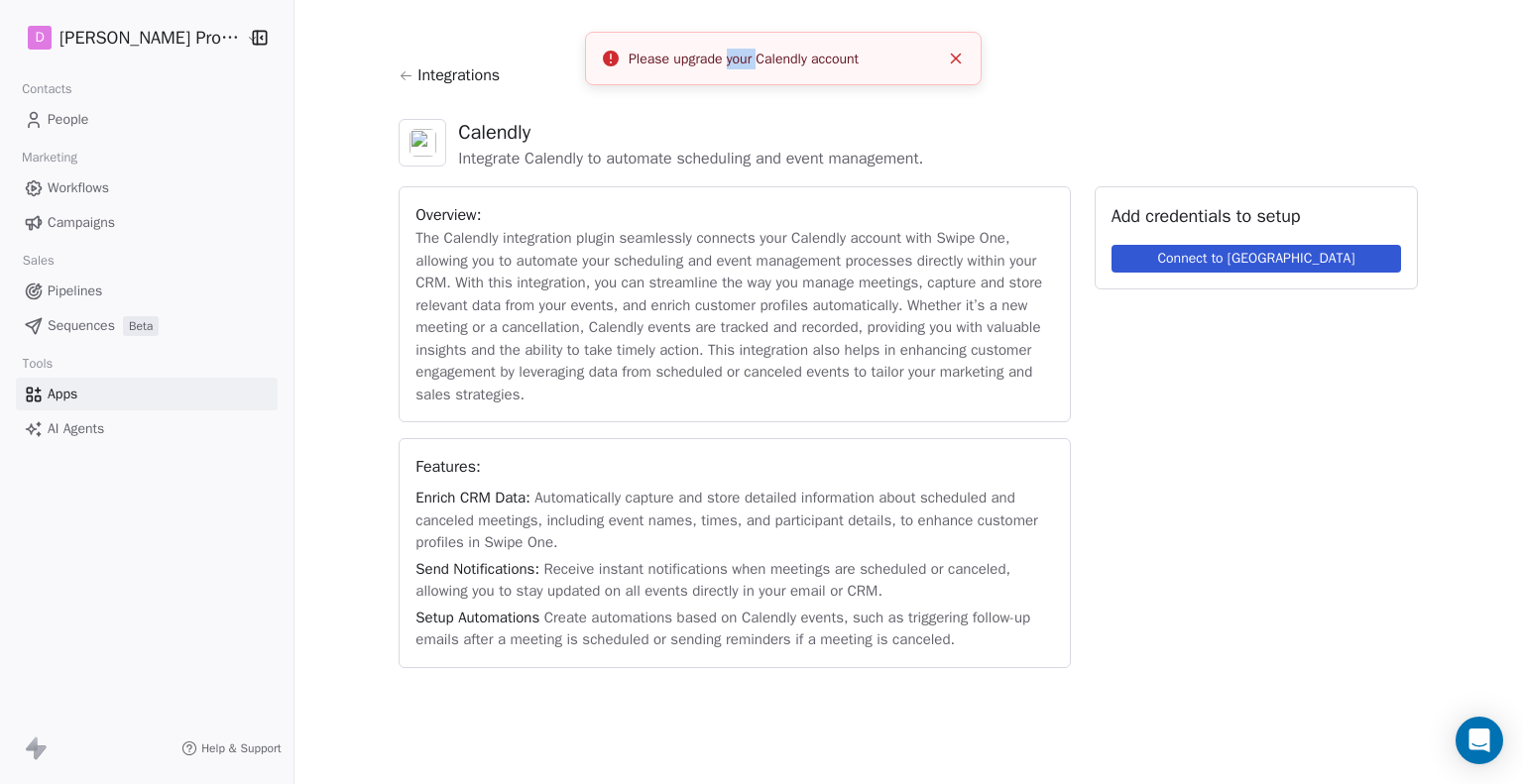 click on "Please upgrade your Calendly account" at bounding box center [783, 58] 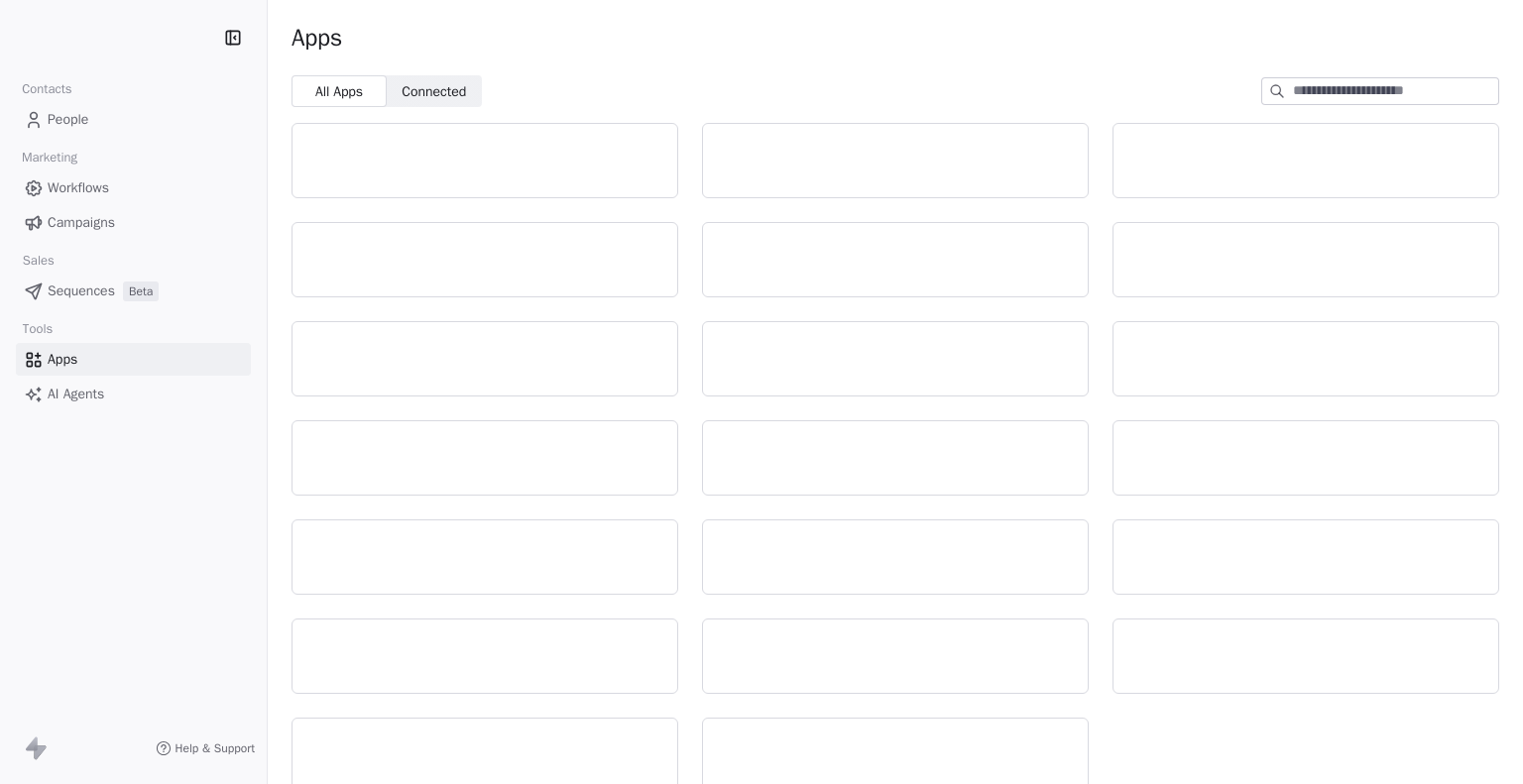 scroll, scrollTop: 0, scrollLeft: 0, axis: both 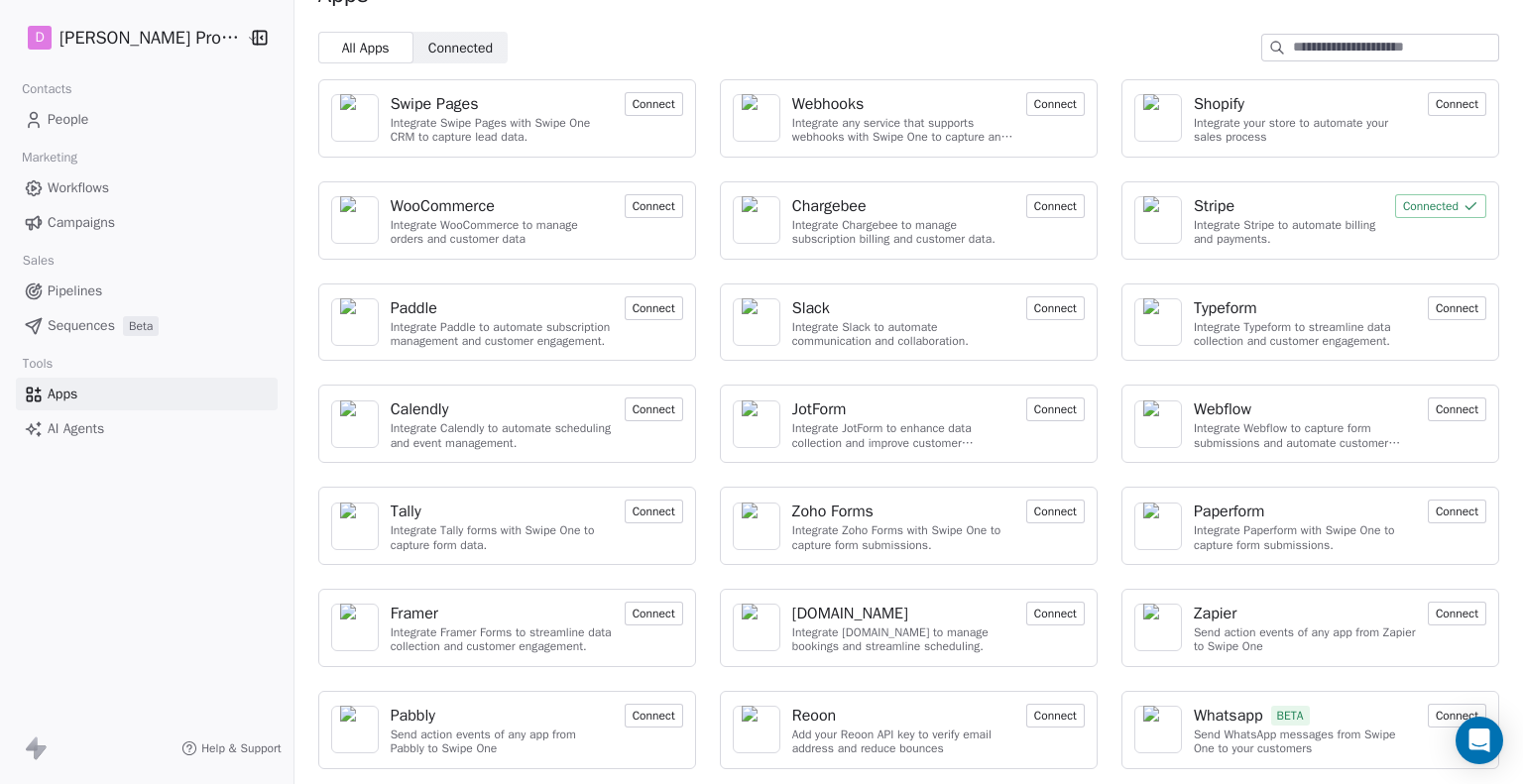 click at bounding box center [757, 627] 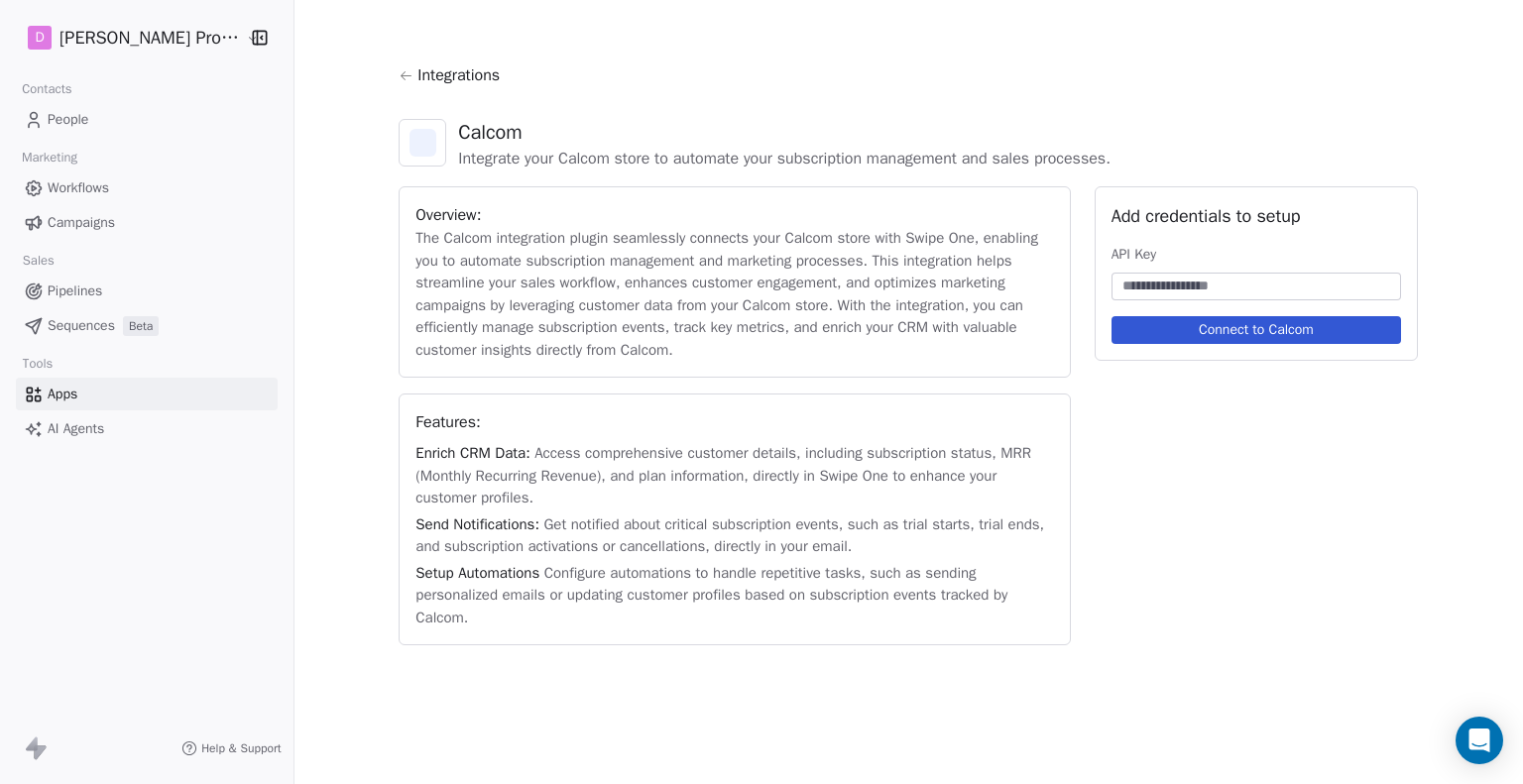 scroll, scrollTop: 0, scrollLeft: 0, axis: both 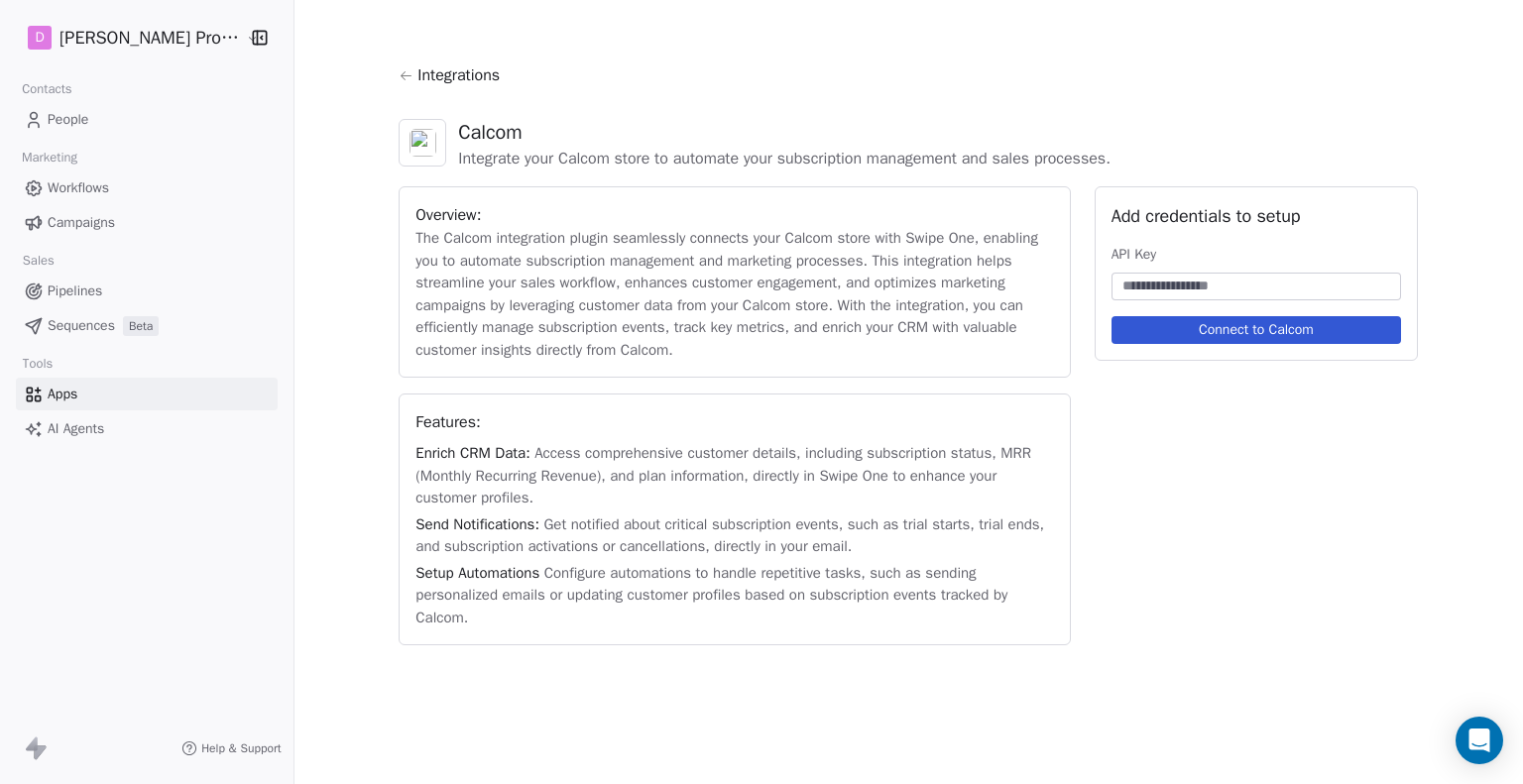 click at bounding box center [1256, 286] 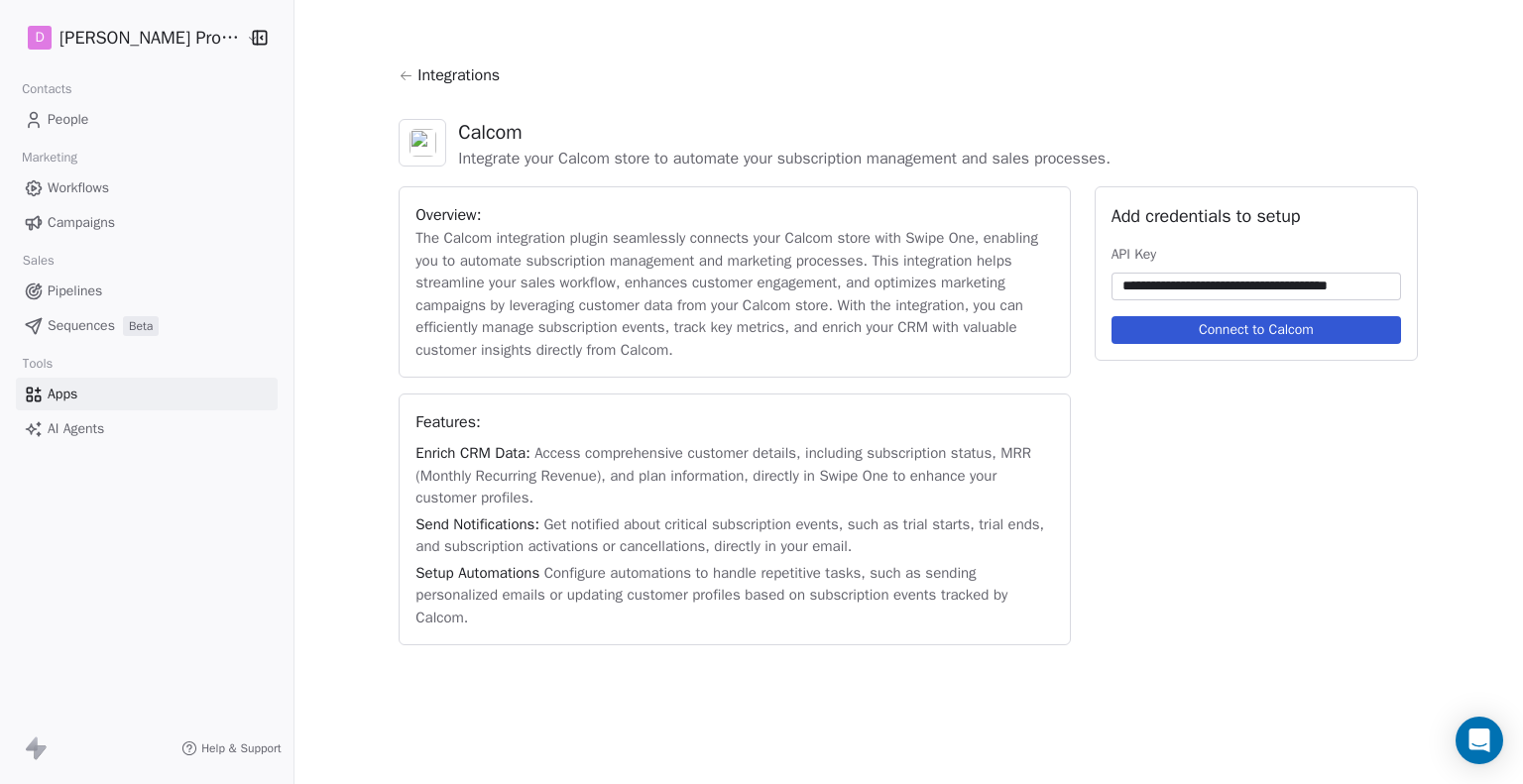 scroll, scrollTop: 0, scrollLeft: 13, axis: horizontal 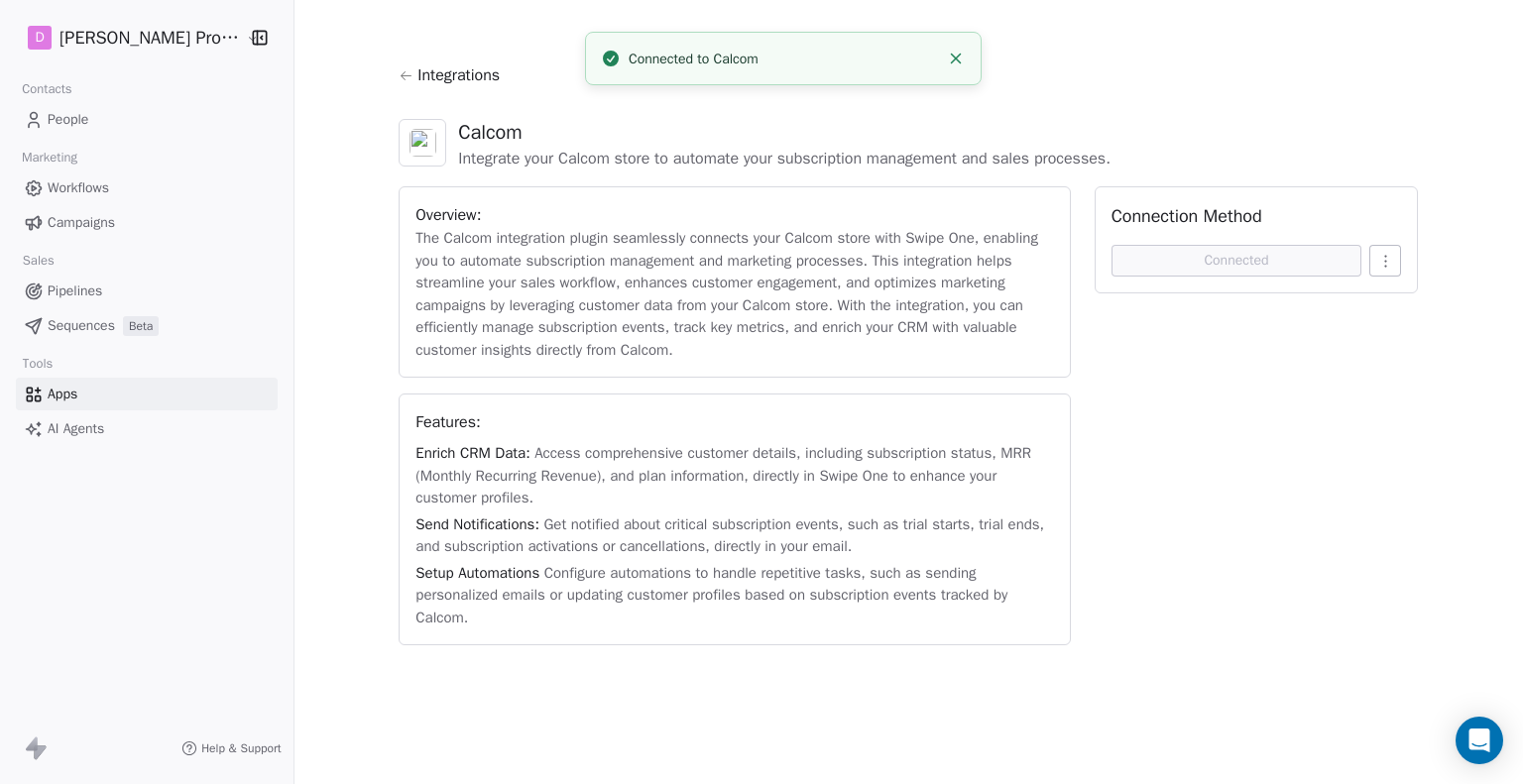click 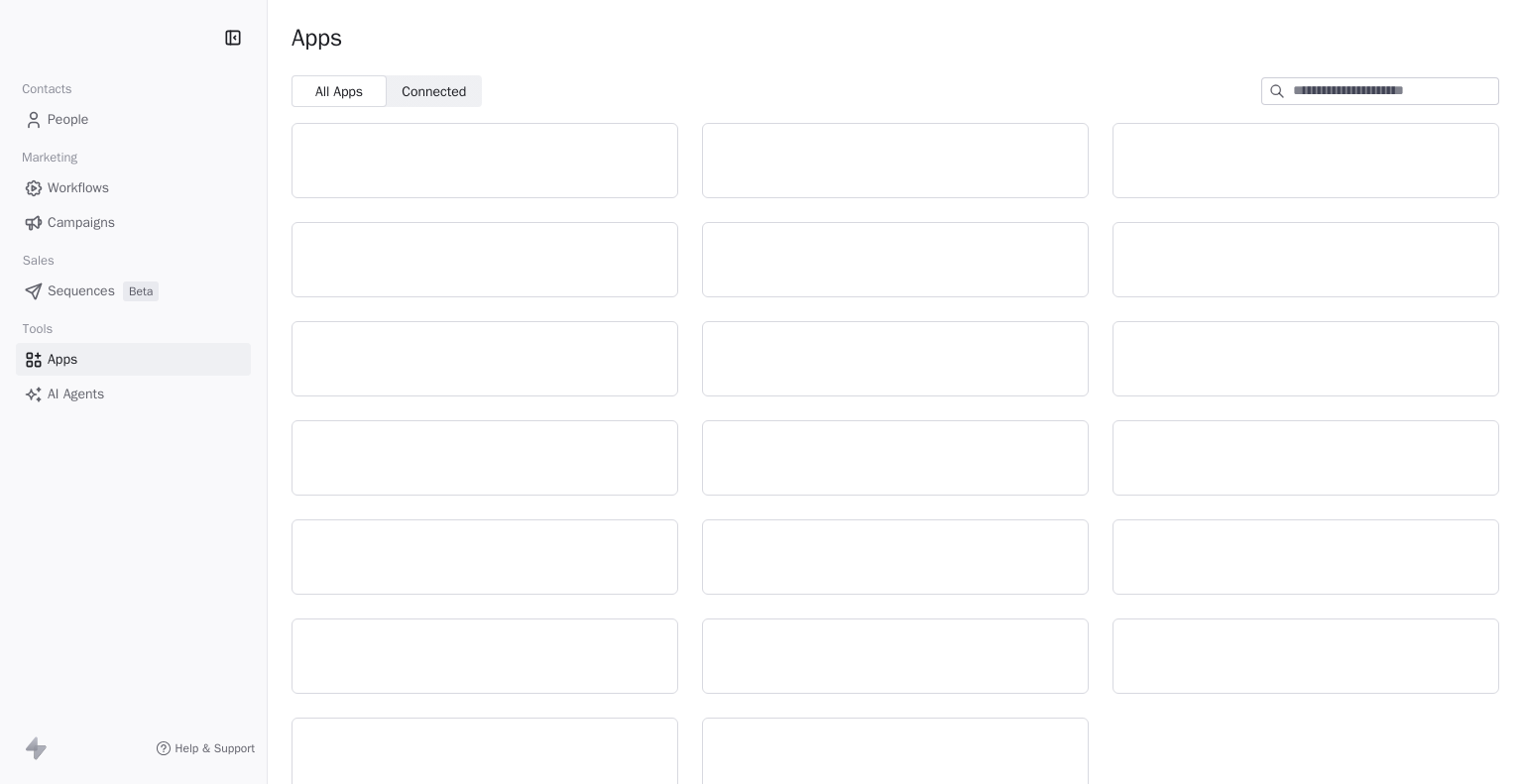 scroll, scrollTop: 0, scrollLeft: 0, axis: both 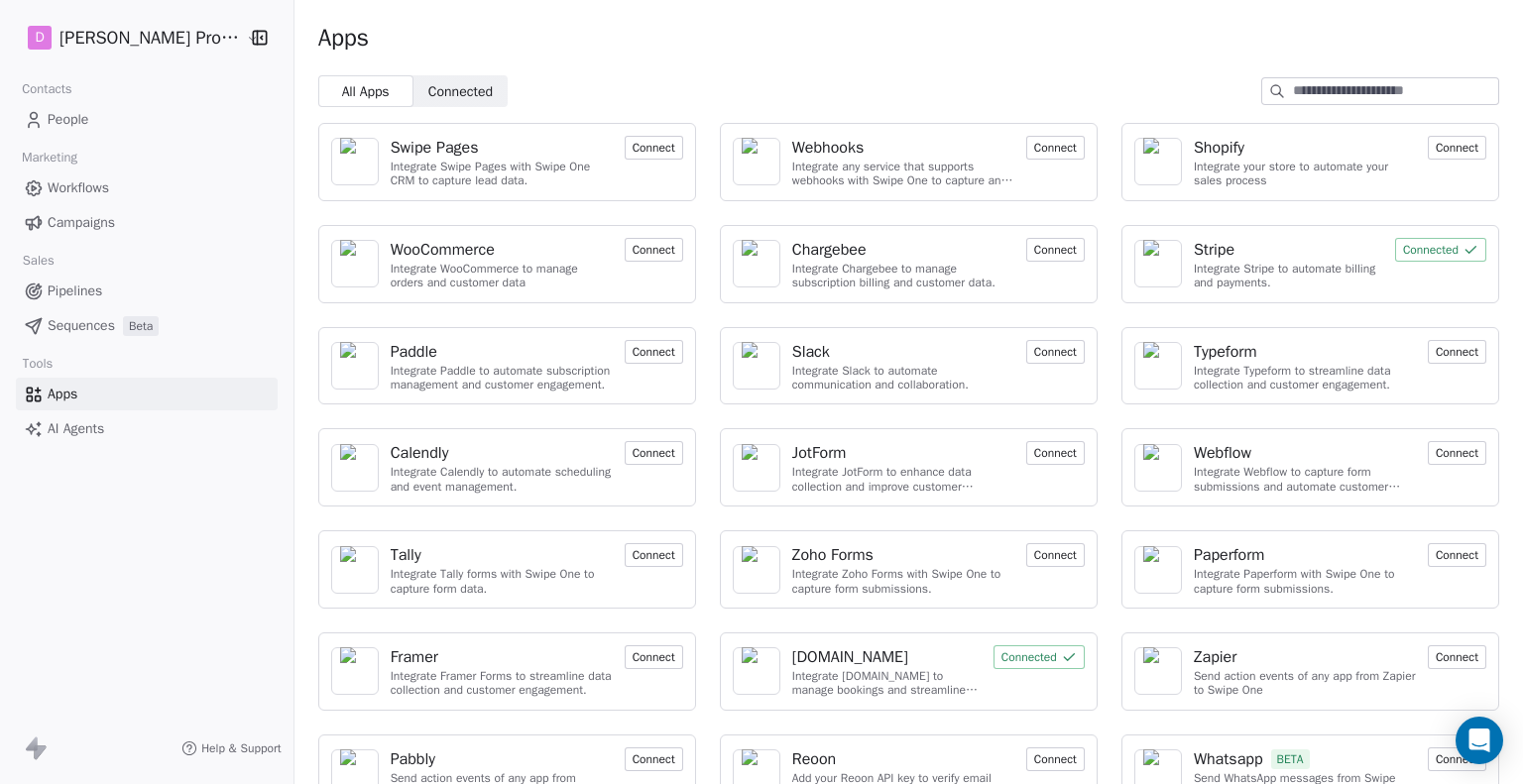 click on "Connected Connected" at bounding box center [461, 91] 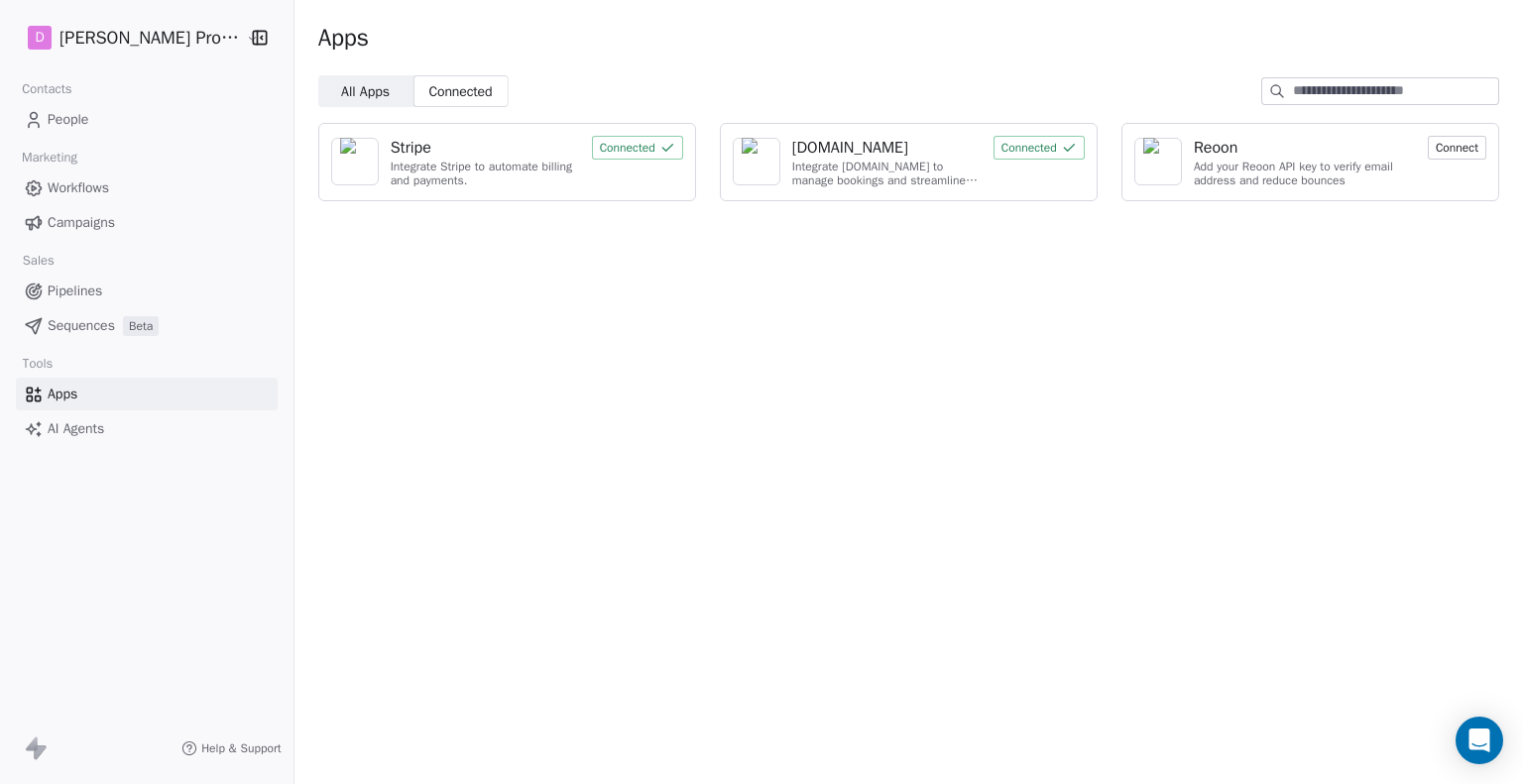 click on "Connect" at bounding box center (1457, 148) 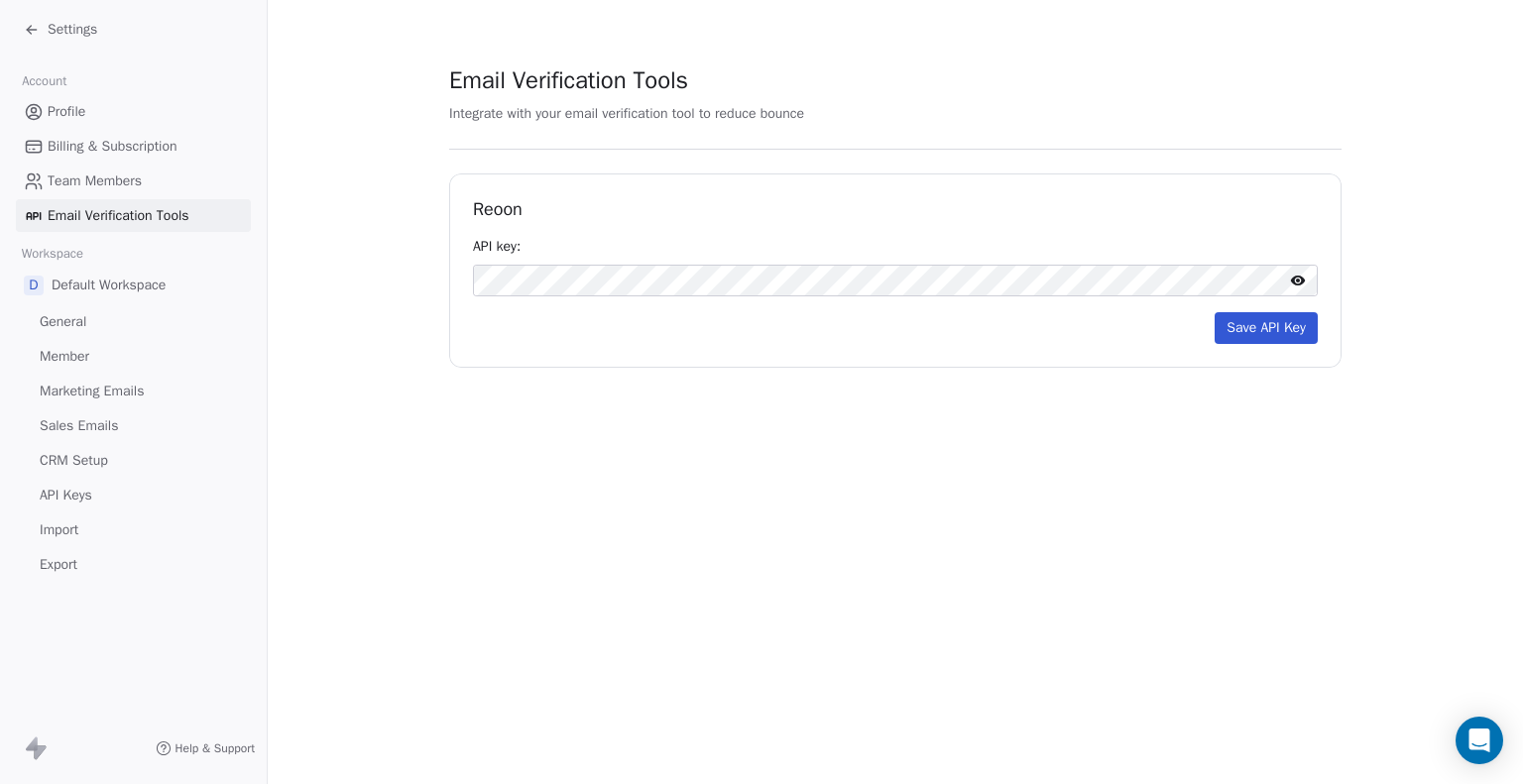 click on "Save API Key" at bounding box center (1266, 328) 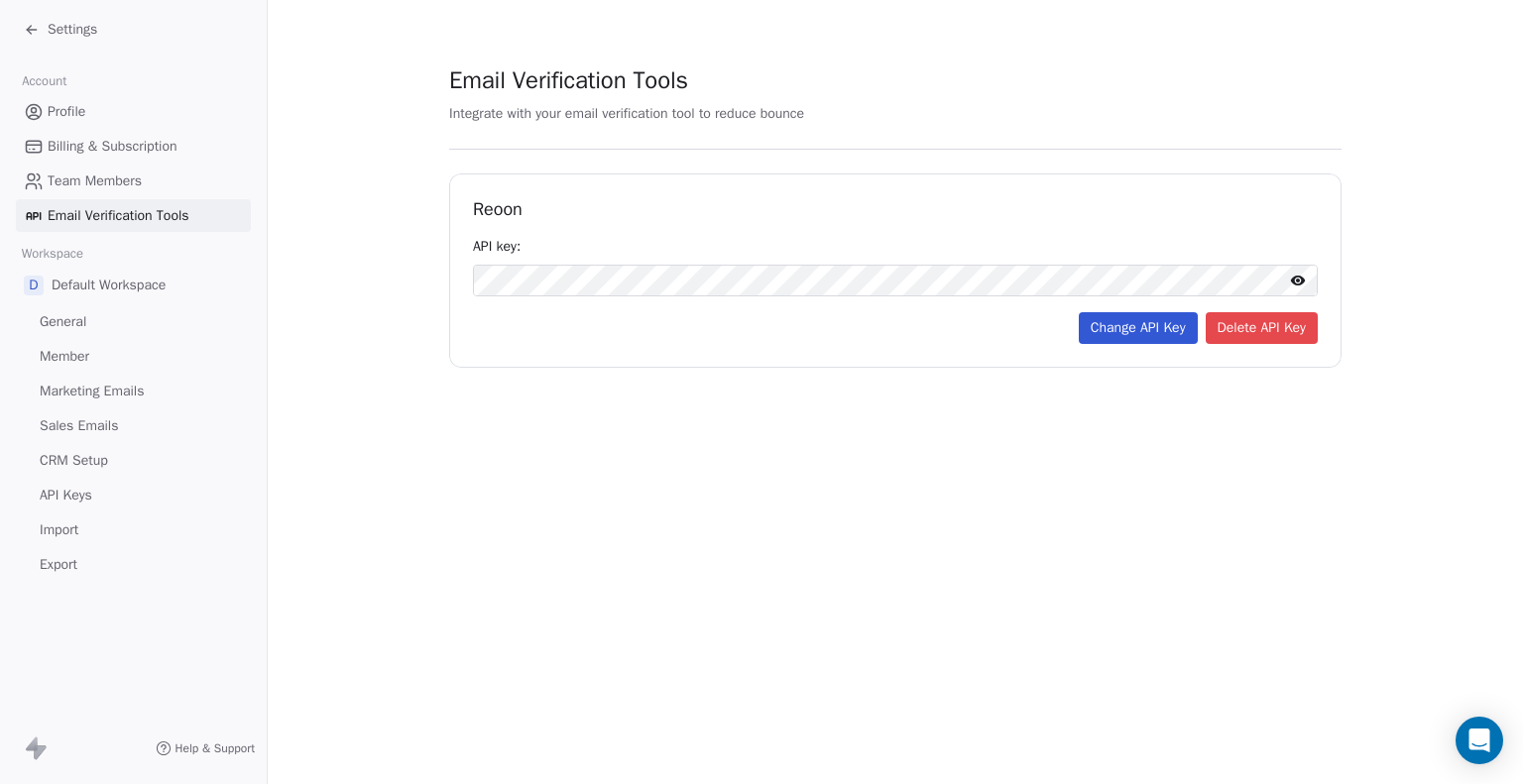 click on "Email Verification Tools Integrate with your email verification tool to reduce bounce Reoon API key: Change API Key Delete API Key" at bounding box center (895, 215) 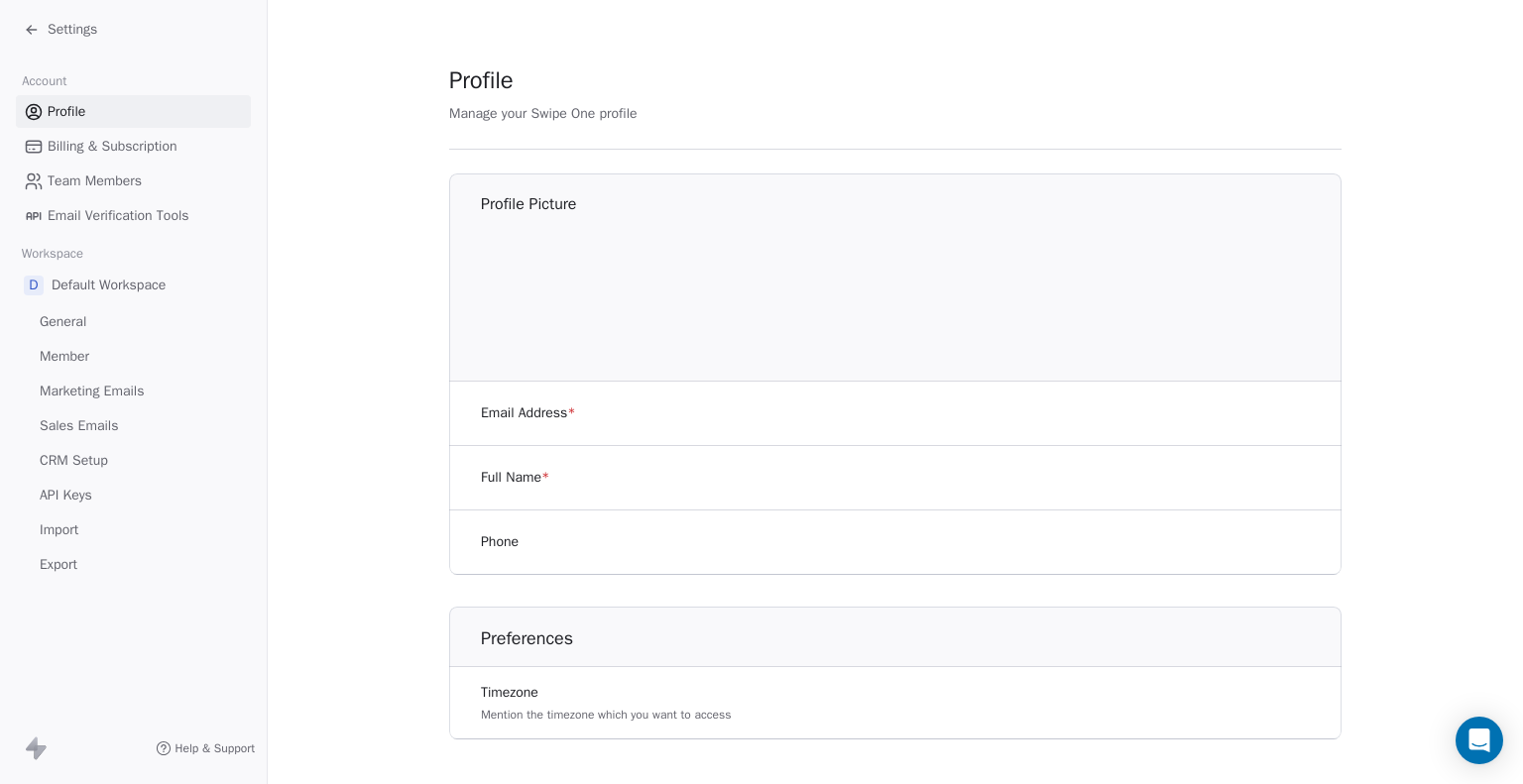 click on "Settings" at bounding box center (137, 30) 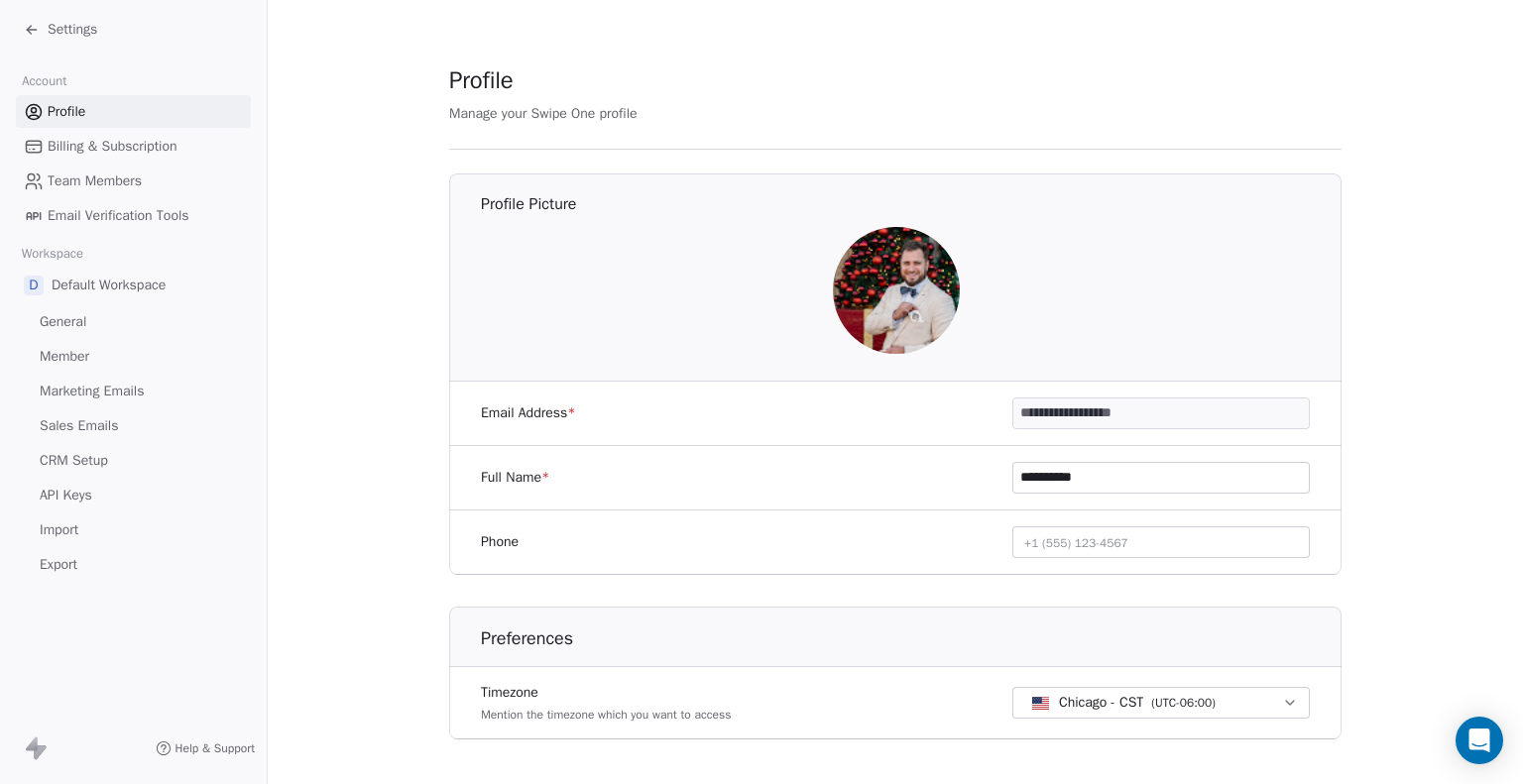 click 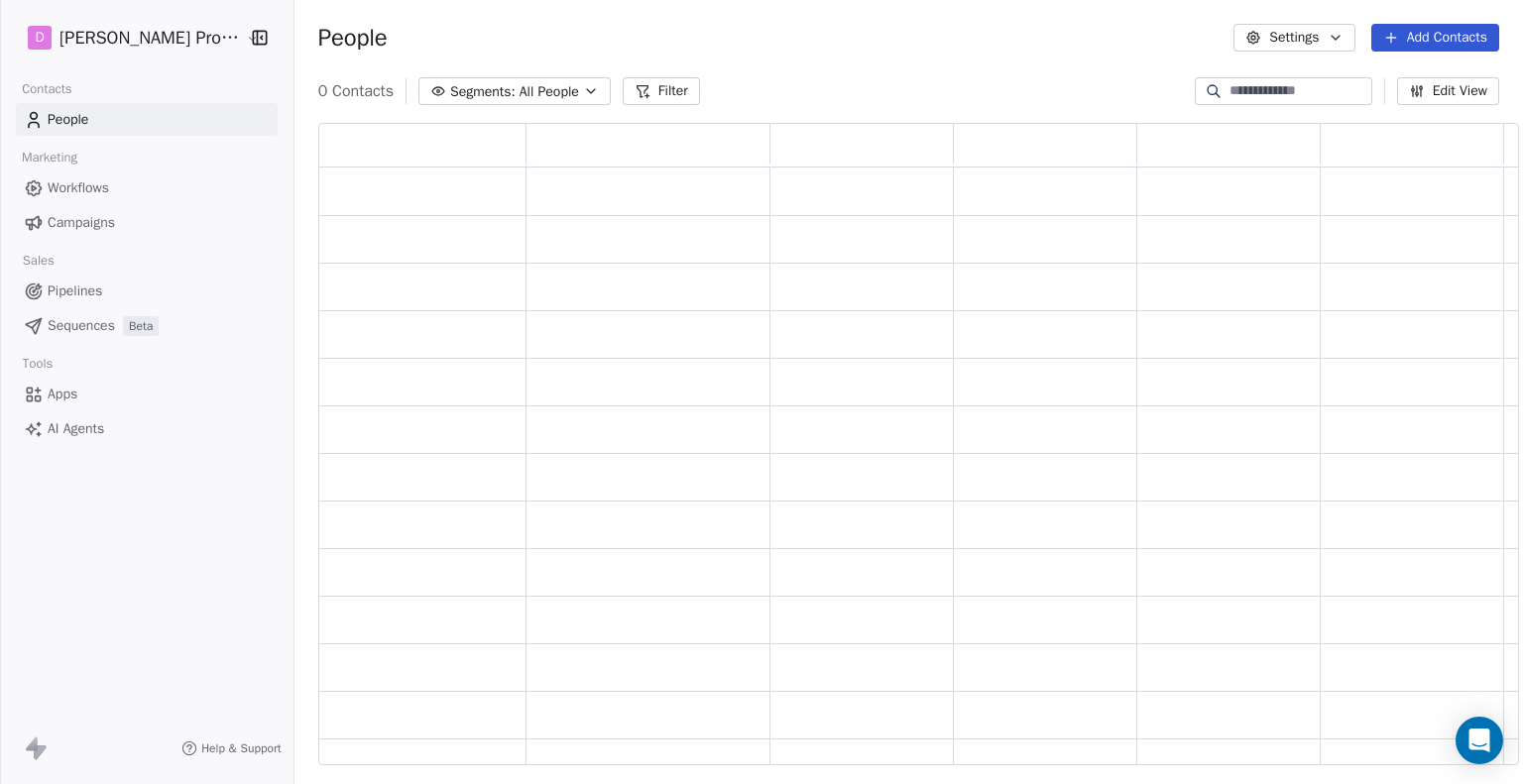 scroll, scrollTop: 16, scrollLeft: 16, axis: both 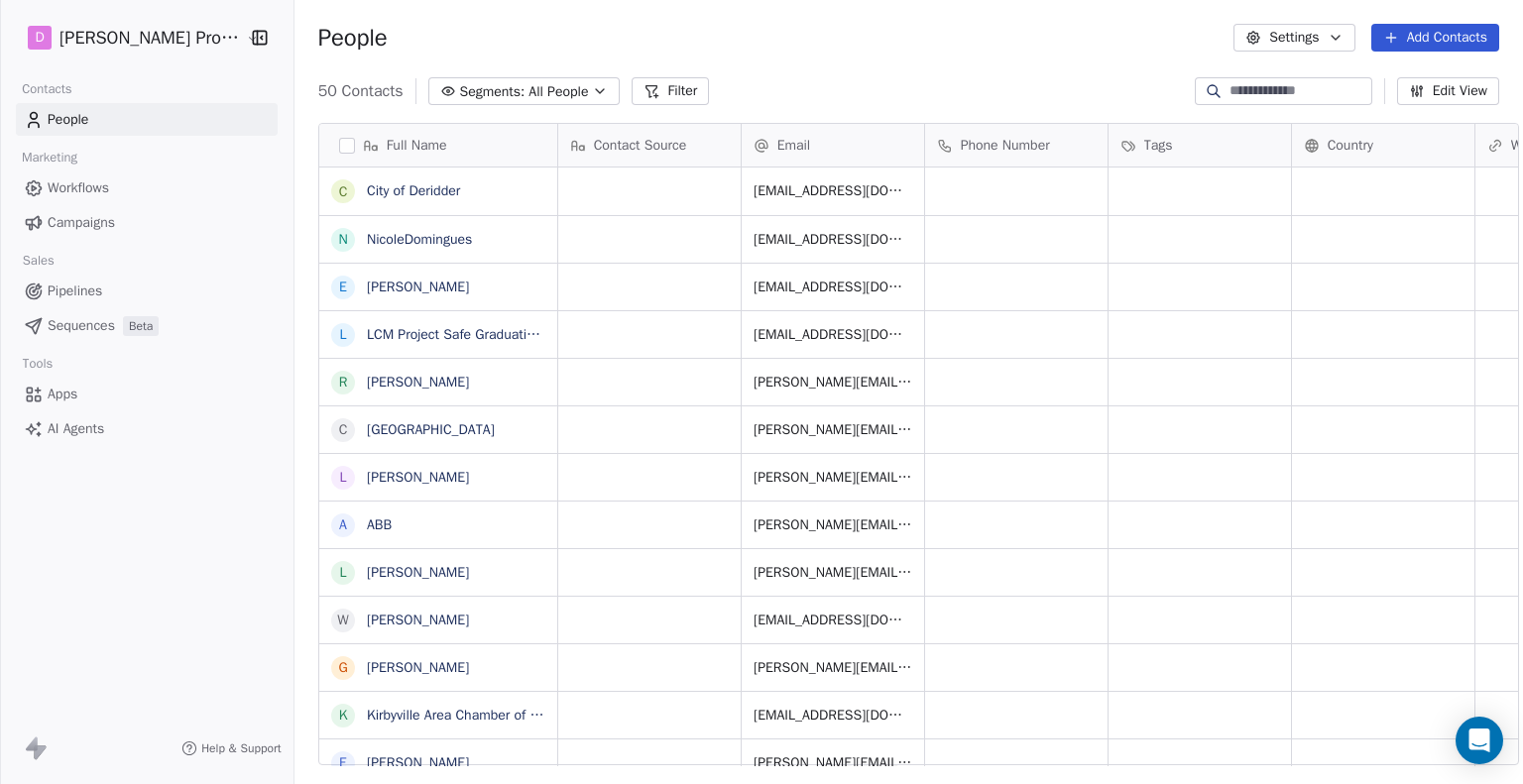 click on "D [PERSON_NAME] Productions Contacts People Marketing Workflows Campaigns Sales Pipelines Sequences Beta Tools Apps AI Agents Help & Support People Settings  Add Contacts 50 Contacts Segments: All People Filter  Edit View Tag Add to Sequence Export Full Name C City of [PERSON_NAME] N NicoleDomingues E [PERSON_NAME] L LCM Project Safe Graduation: [PERSON_NAME] R [PERSON_NAME] C Cypress [GEOGRAPHIC_DATA] L [PERSON_NAME] A ABB L [PERSON_NAME] W [PERSON_NAME] [PERSON_NAME] K Kirbyville Area Chamber of Commerce E [PERSON_NAME] E [PERSON_NAME] C C3 Integrated Solutions T The [PERSON_NAME] Law firm LLP S [PERSON_NAME] H Highland Wealth B Boys and Girls Club Acadiana F Five Star D [PERSON_NAME] Air Trampoline and Adventure Park M Mayday E Energy Transfer E ECC G [PERSON_NAME] Chevrolet J [PERSON_NAME] O Our [DEMOGRAPHIC_DATA] of Prompt Succor [DEMOGRAPHIC_DATA] E ECC T The U LLC [PERSON_NAME][GEOGRAPHIC_DATA] D [PERSON_NAME] B [PERSON_NAME] Camel Contact Source Email Phone Number Tags Country Website Job Title Status NPS Score [PERSON_NAME][EMAIL_ADDRESS][PERSON_NAME][DOMAIN_NAME]" at bounding box center [762, 392] 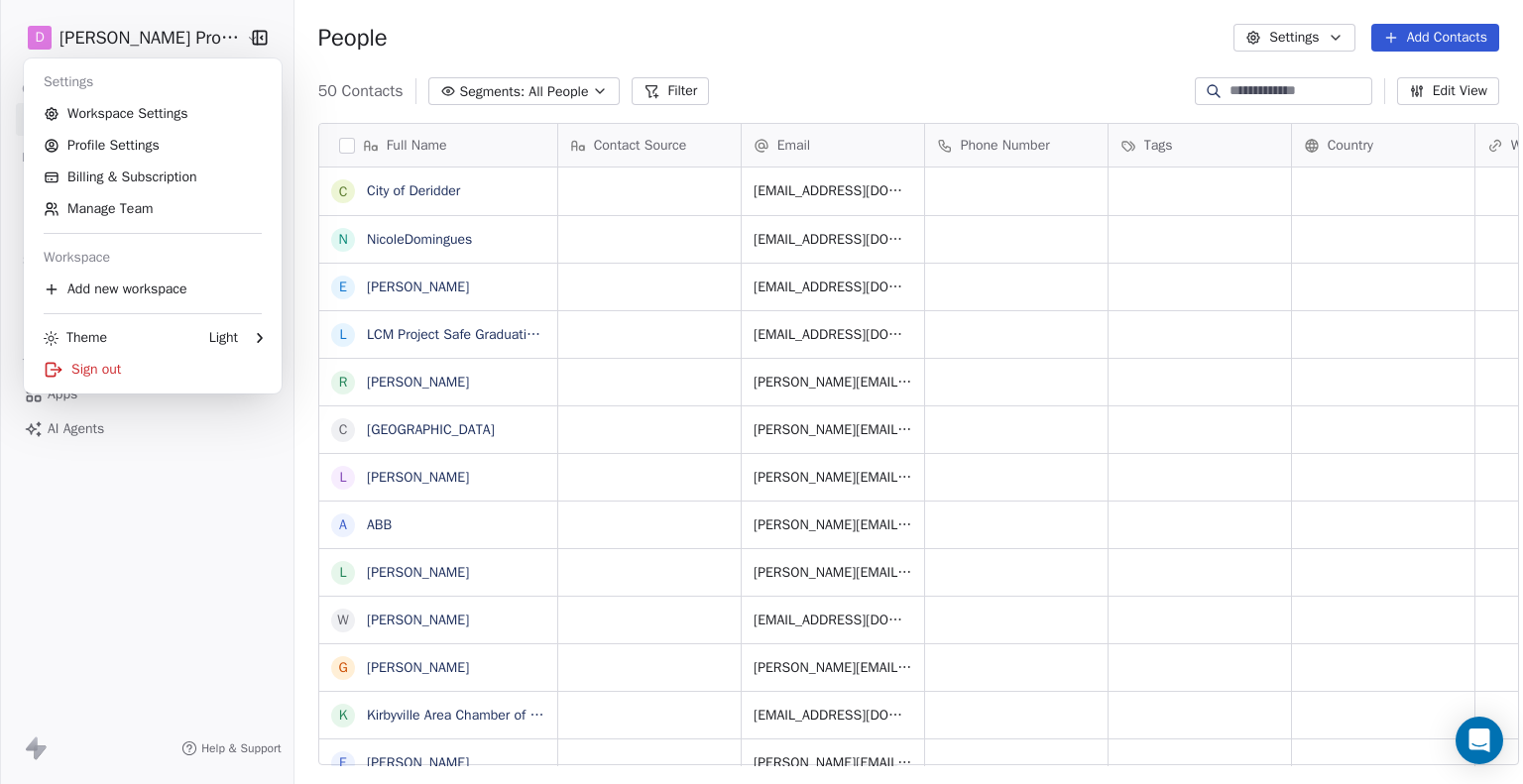 click on "D [PERSON_NAME] Productions Contacts People Marketing Workflows Campaigns Sales Pipelines Sequences Beta Tools Apps AI Agents Help & Support People Settings  Add Contacts 50 Contacts Segments: All People Filter  Edit View Tag Add to Sequence Export Full Name C City of [PERSON_NAME] N NicoleDomingues E [PERSON_NAME] L LCM Project Safe Graduation: [PERSON_NAME] R [PERSON_NAME] C Cypress [GEOGRAPHIC_DATA] L [PERSON_NAME] A ABB L [PERSON_NAME] W [PERSON_NAME] [PERSON_NAME] K Kirbyville Area Chamber of Commerce E [PERSON_NAME] E [PERSON_NAME] C C3 Integrated Solutions T The [PERSON_NAME] Law firm LLP S [PERSON_NAME] H Highland Wealth B Boys and Girls Club Acadiana F Five Star D [PERSON_NAME] Air Trampoline and Adventure Park M Mayday E Energy Transfer E ECC G [PERSON_NAME] Chevrolet J [PERSON_NAME] O Our [DEMOGRAPHIC_DATA] of Prompt Succor [DEMOGRAPHIC_DATA] E ECC T The U LLC [PERSON_NAME][GEOGRAPHIC_DATA] D [PERSON_NAME] B [PERSON_NAME] Camel Contact Source Email Phone Number Tags Country Website Job Title Status NPS Score [PERSON_NAME][EMAIL_ADDRESS][PERSON_NAME][DOMAIN_NAME]" at bounding box center (762, 392) 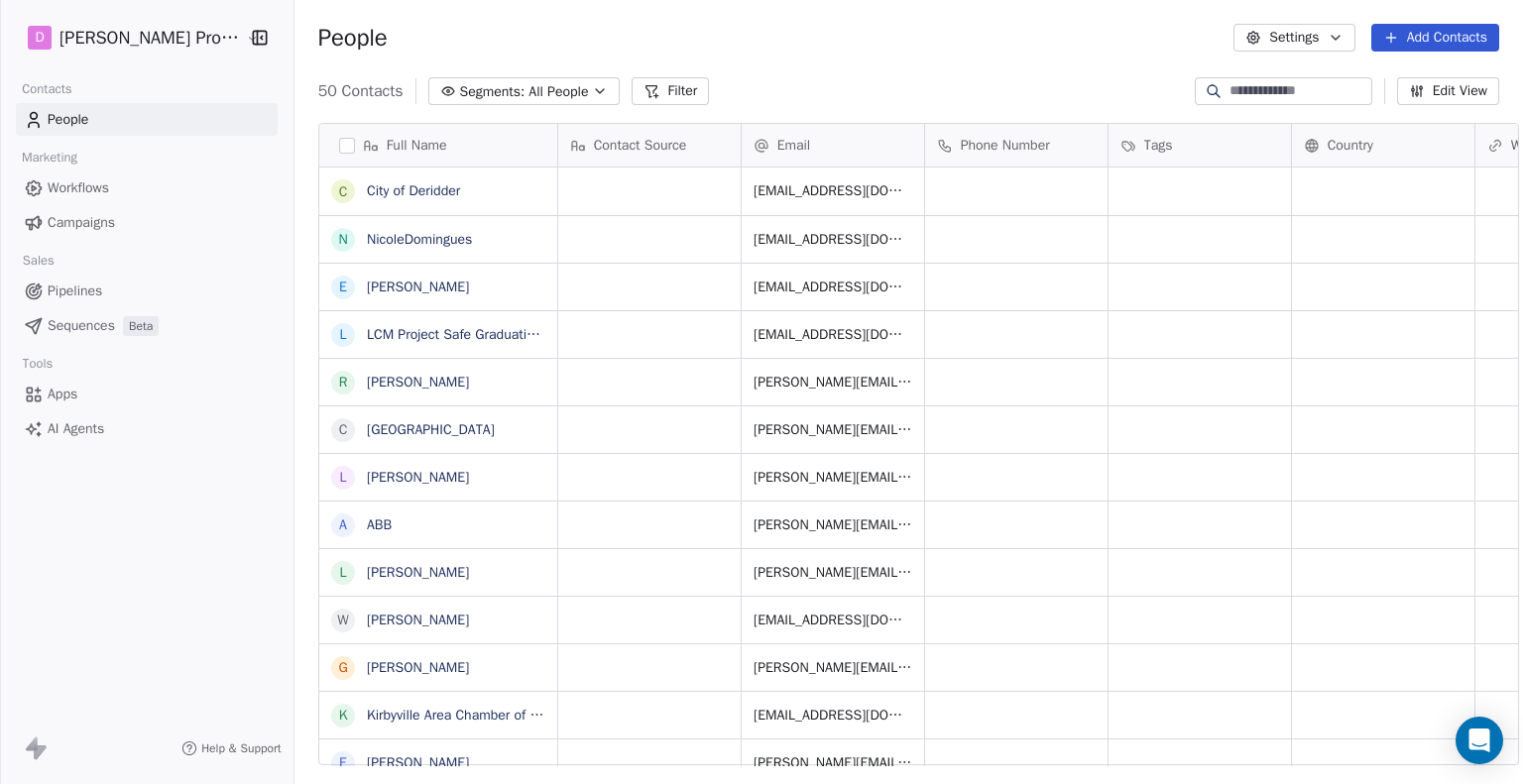 click on "Apps AI Agents" at bounding box center (147, 411) 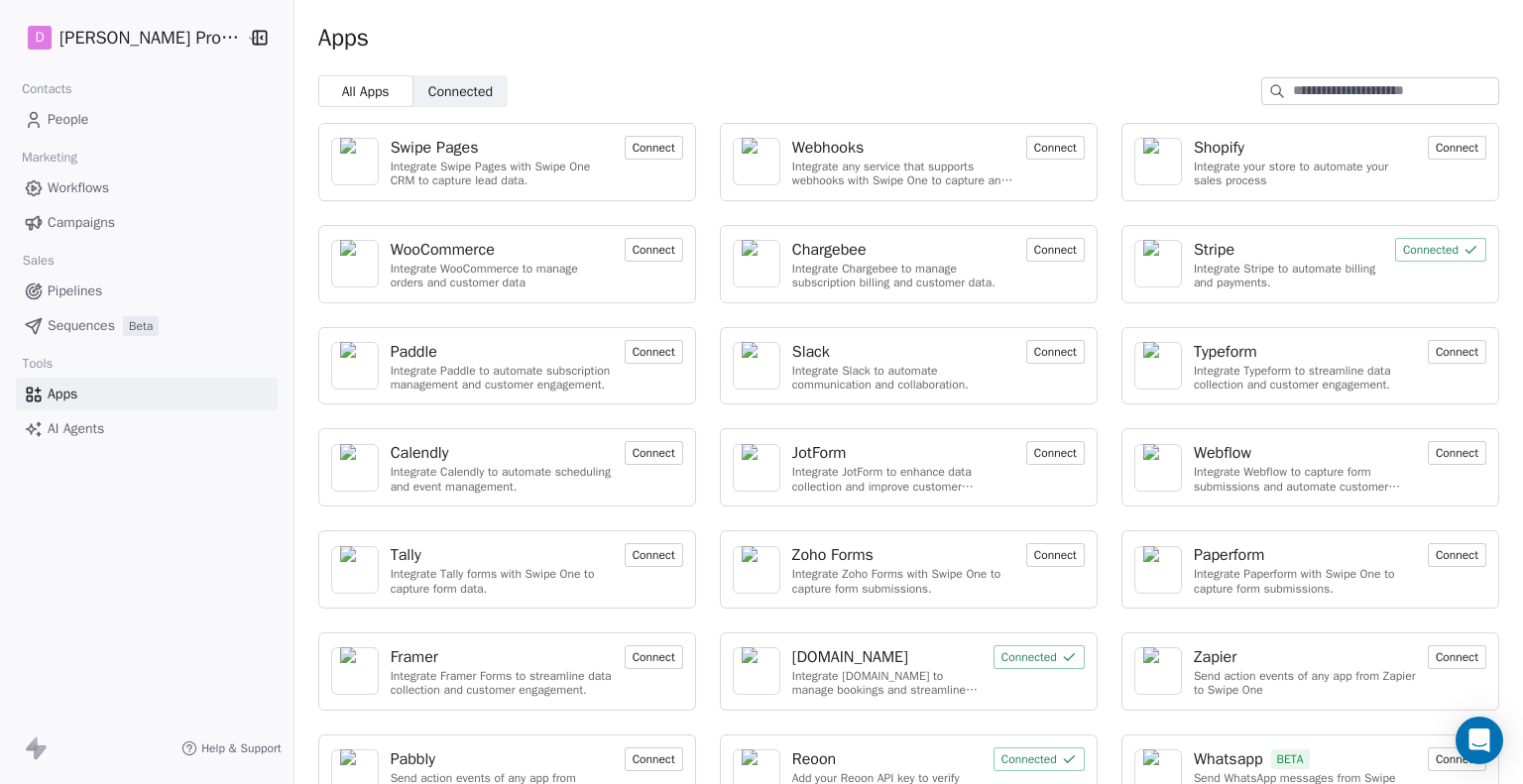 click on "Connected" at bounding box center (460, 91) 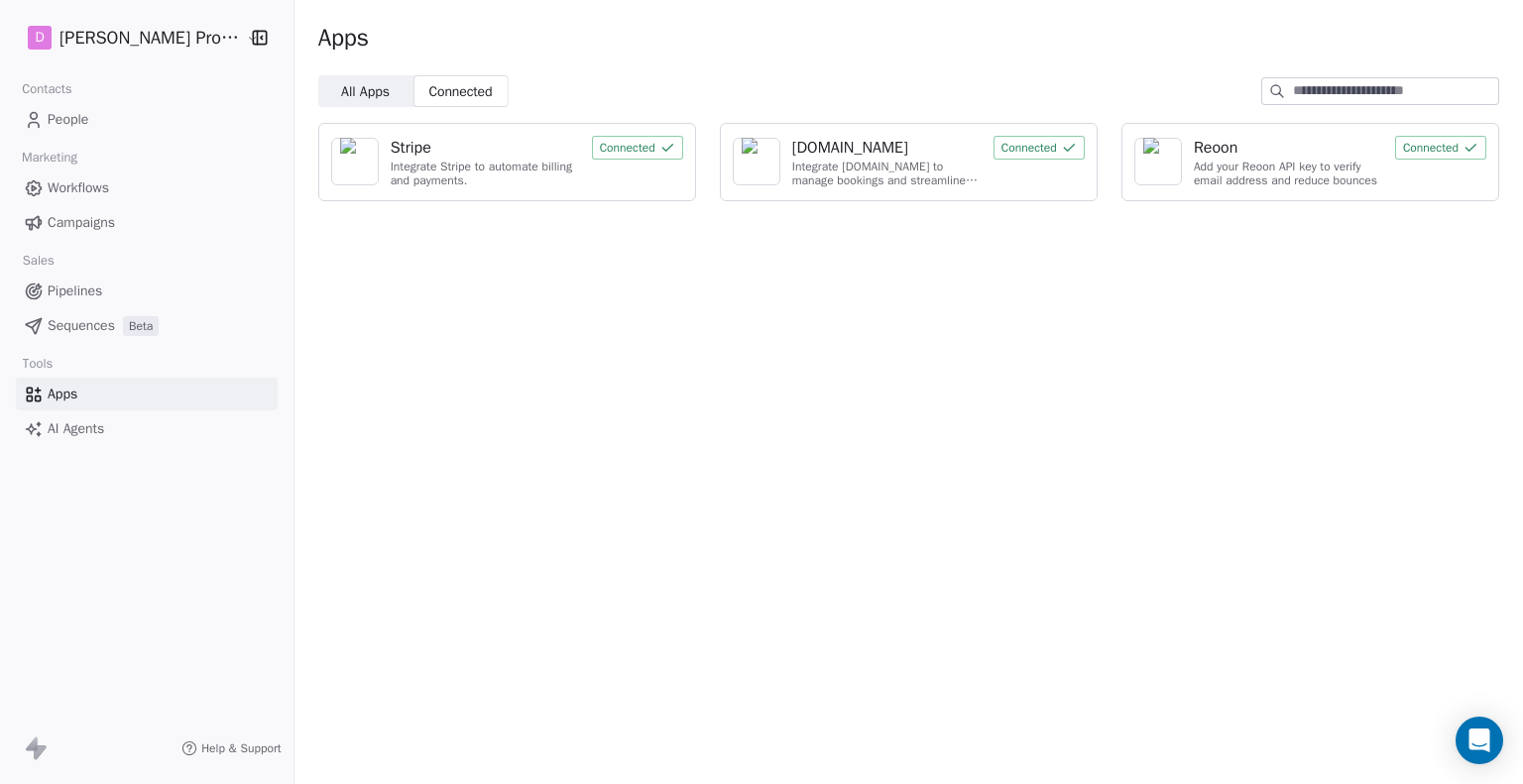 click on "Campaigns" at bounding box center [81, 222] 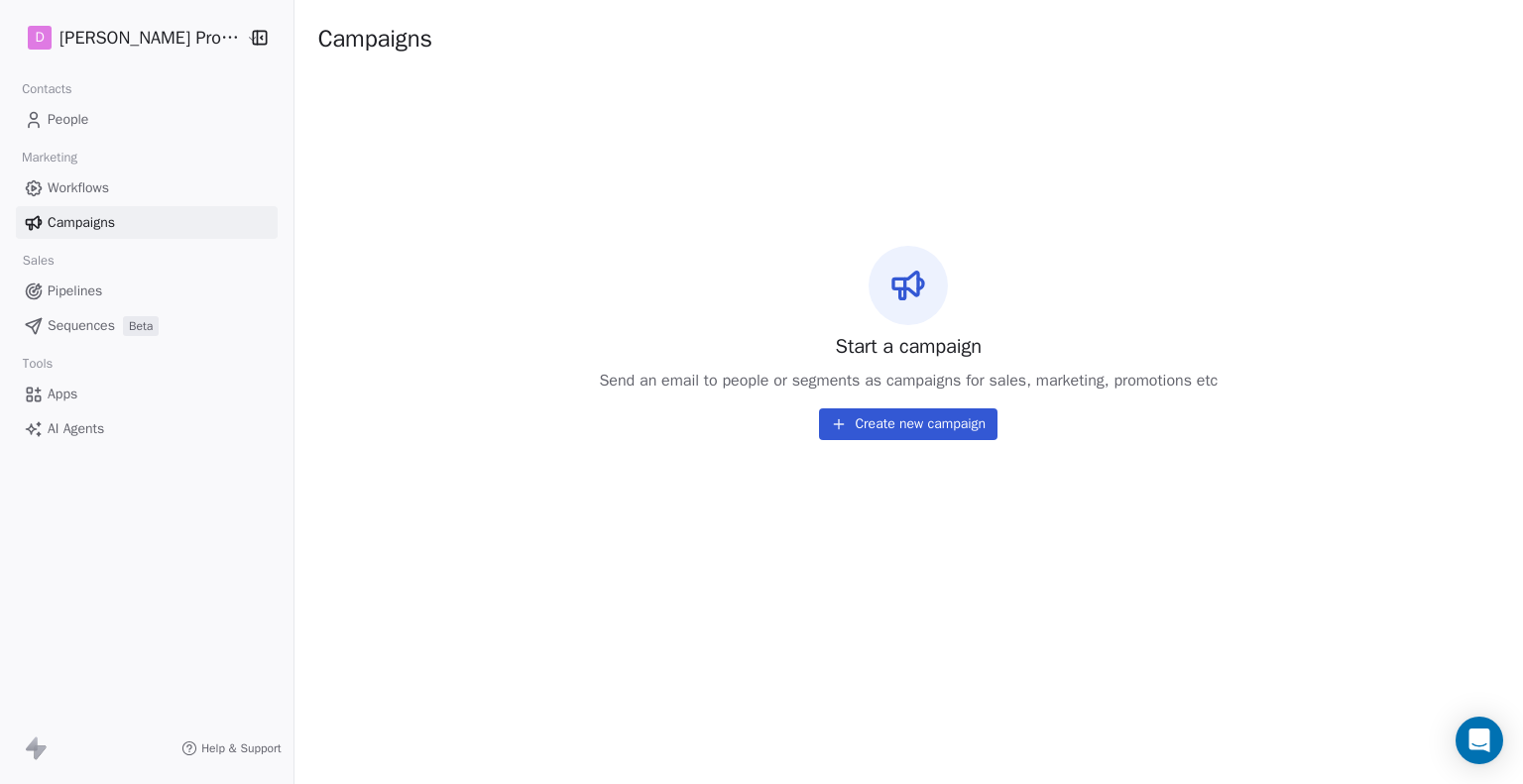 click on "Workflows" at bounding box center [78, 187] 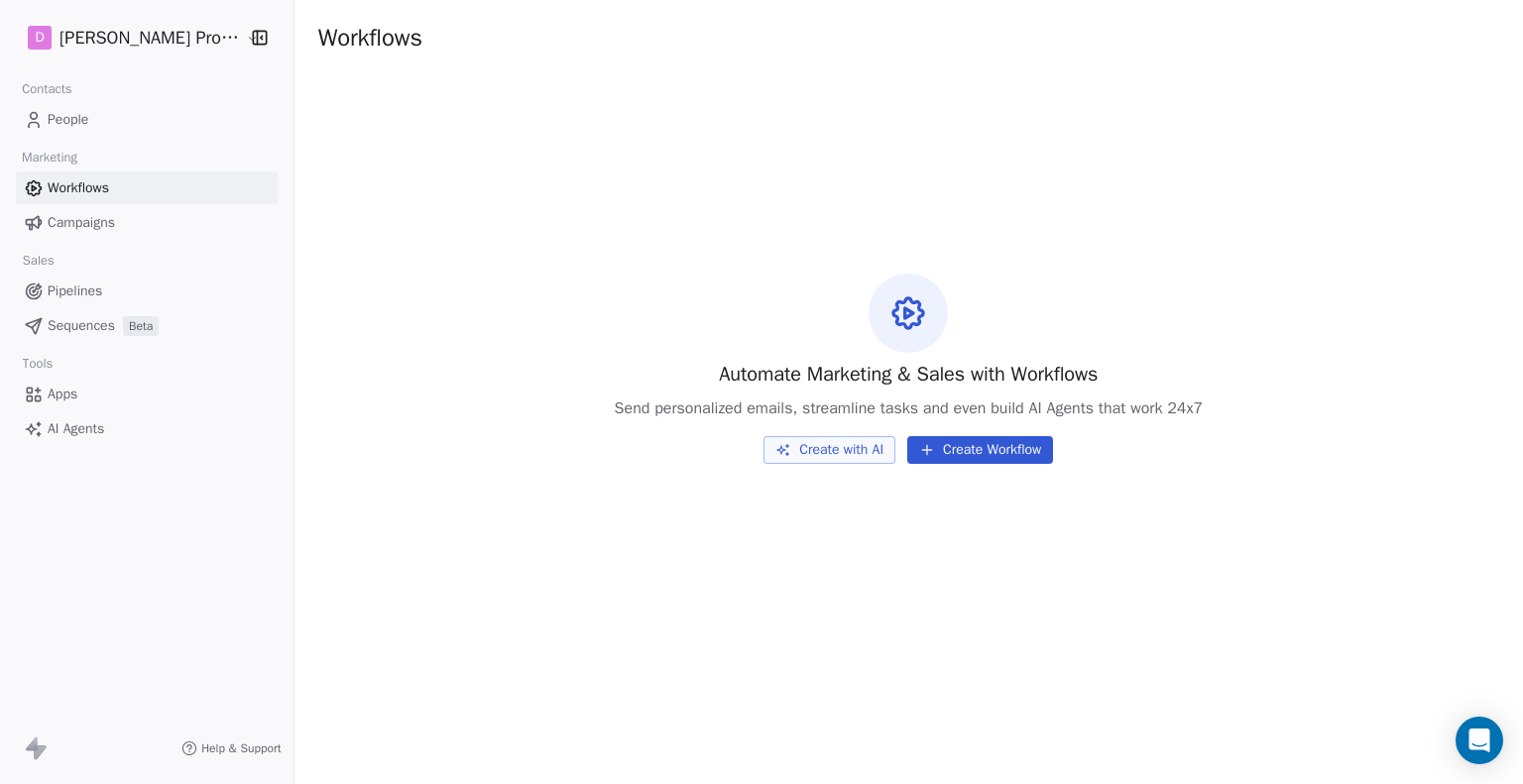 click on "Pipelines" at bounding box center (74, 290) 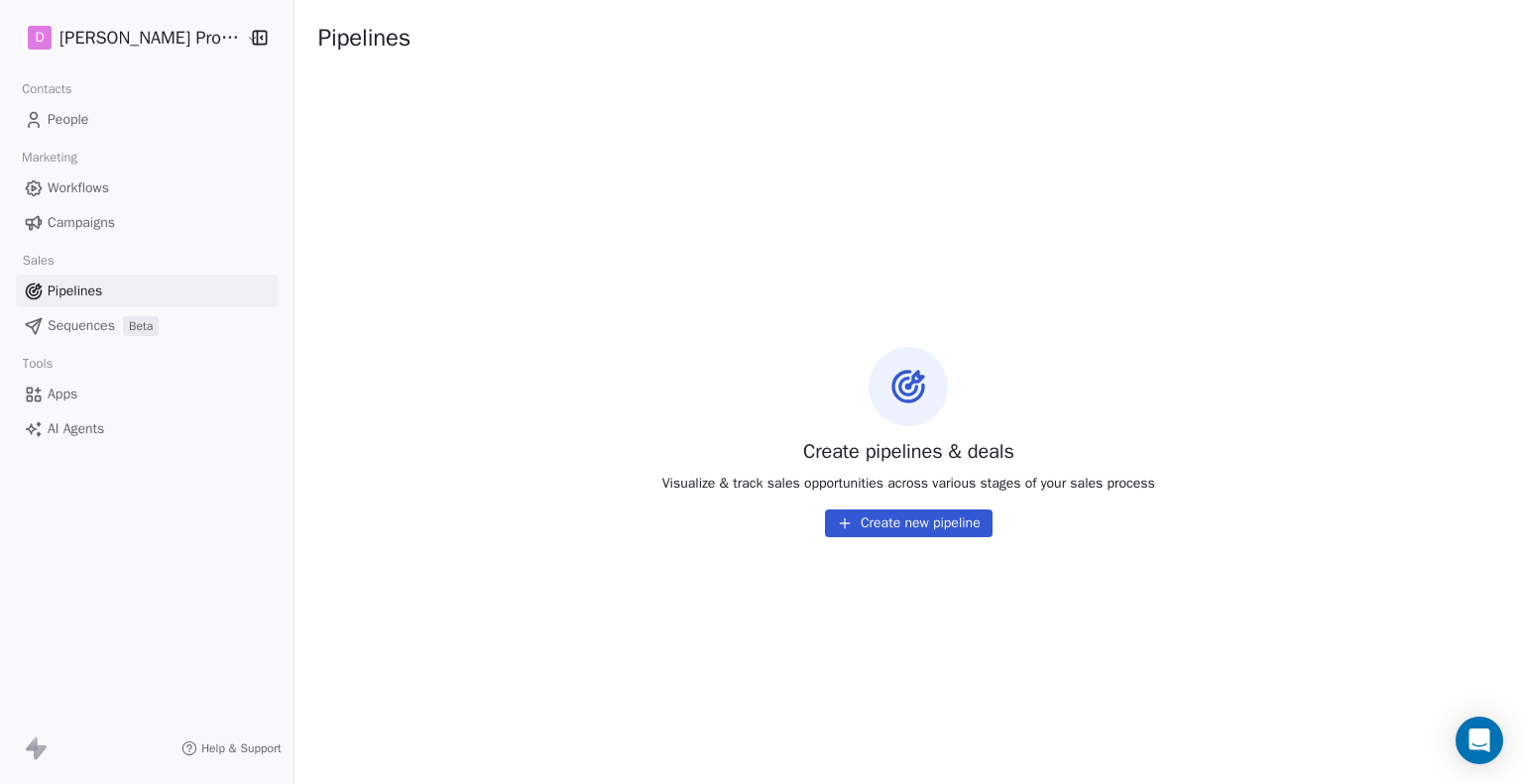 click on "Sequences" at bounding box center [81, 325] 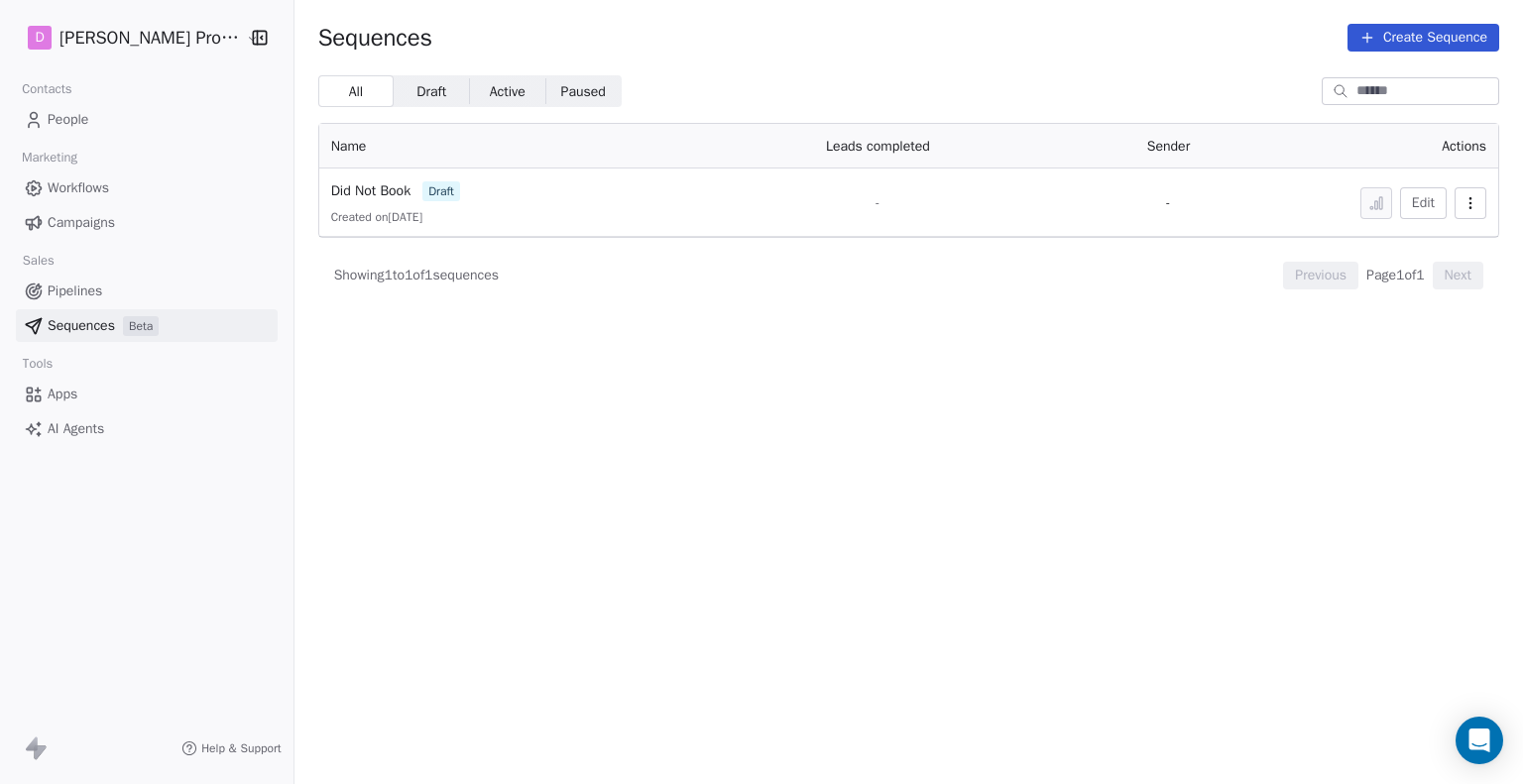 click on "Help & Support" at bounding box center [241, 748] 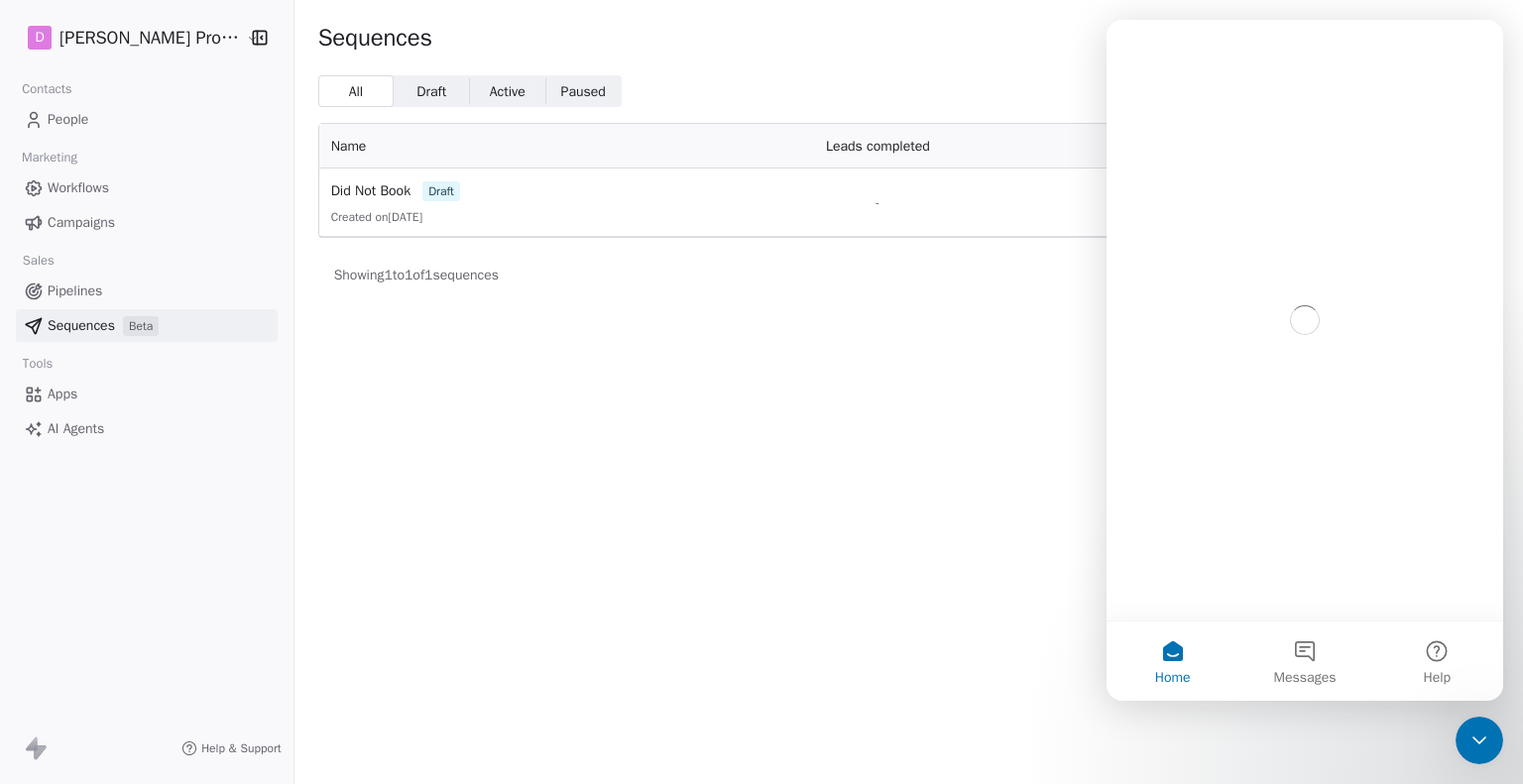 scroll, scrollTop: 0, scrollLeft: 0, axis: both 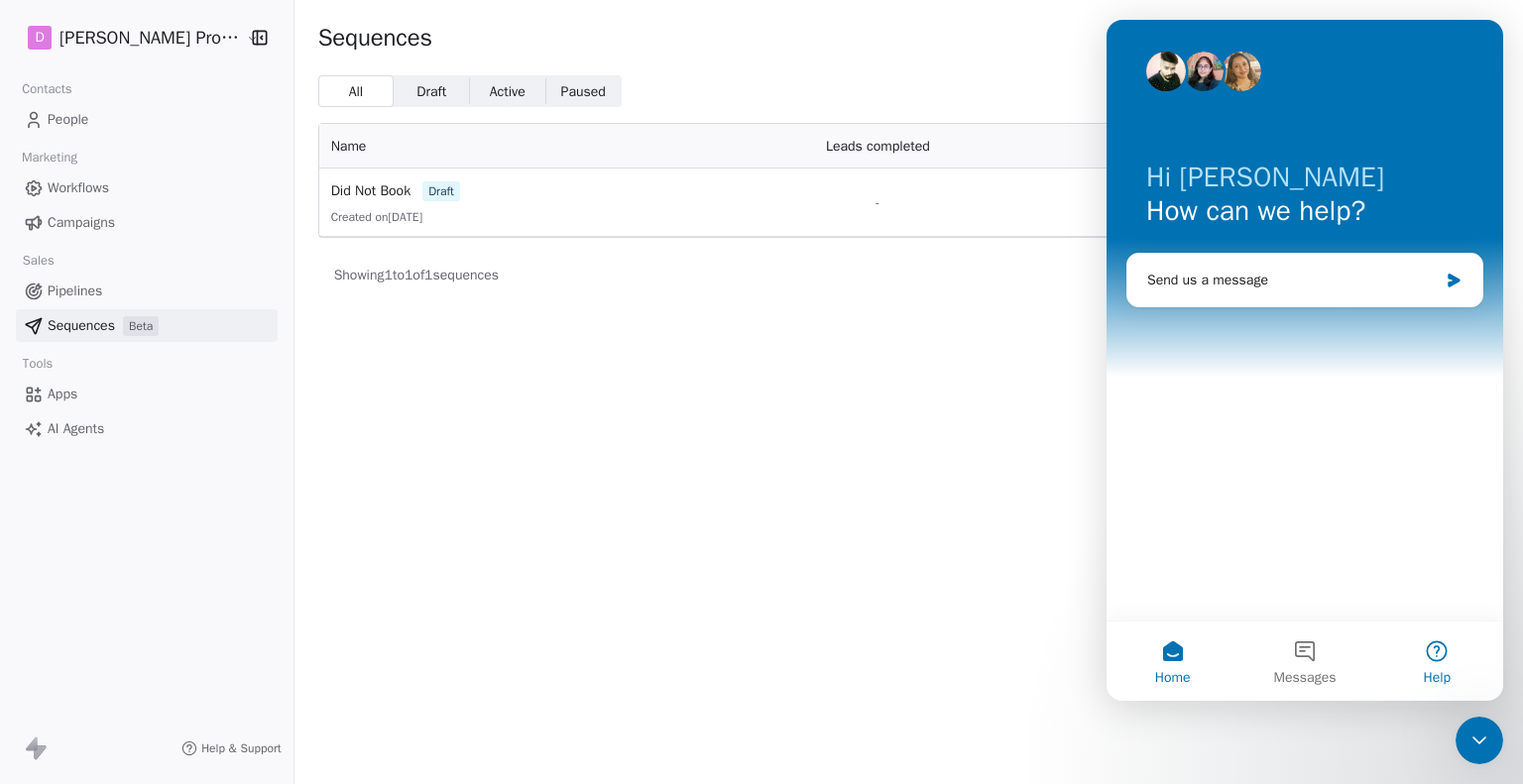 click on "Help" at bounding box center (1437, 661) 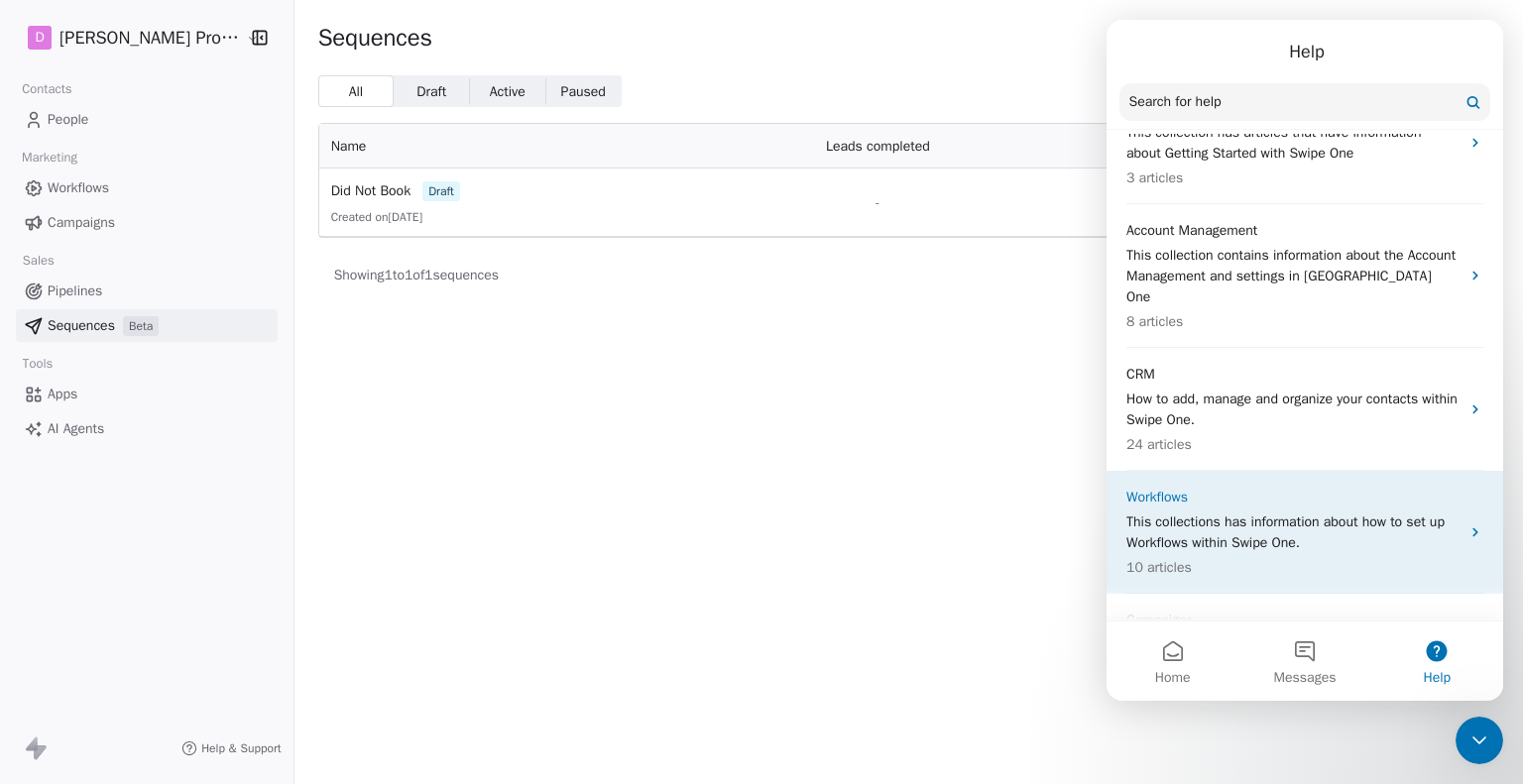 scroll, scrollTop: 198, scrollLeft: 0, axis: vertical 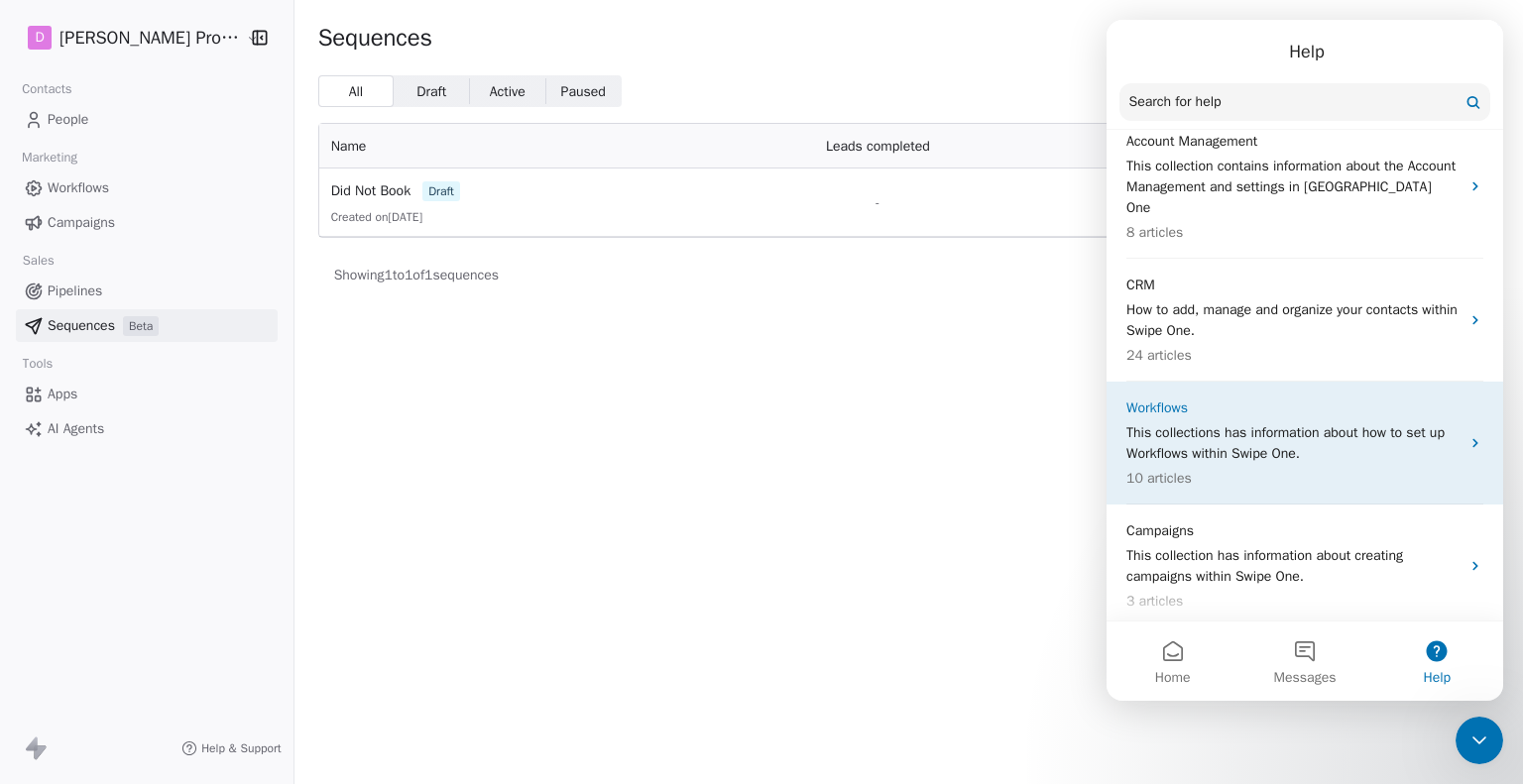 click on "This collections has information about how to set up Workflows within Swipe One." at bounding box center [1293, 443] 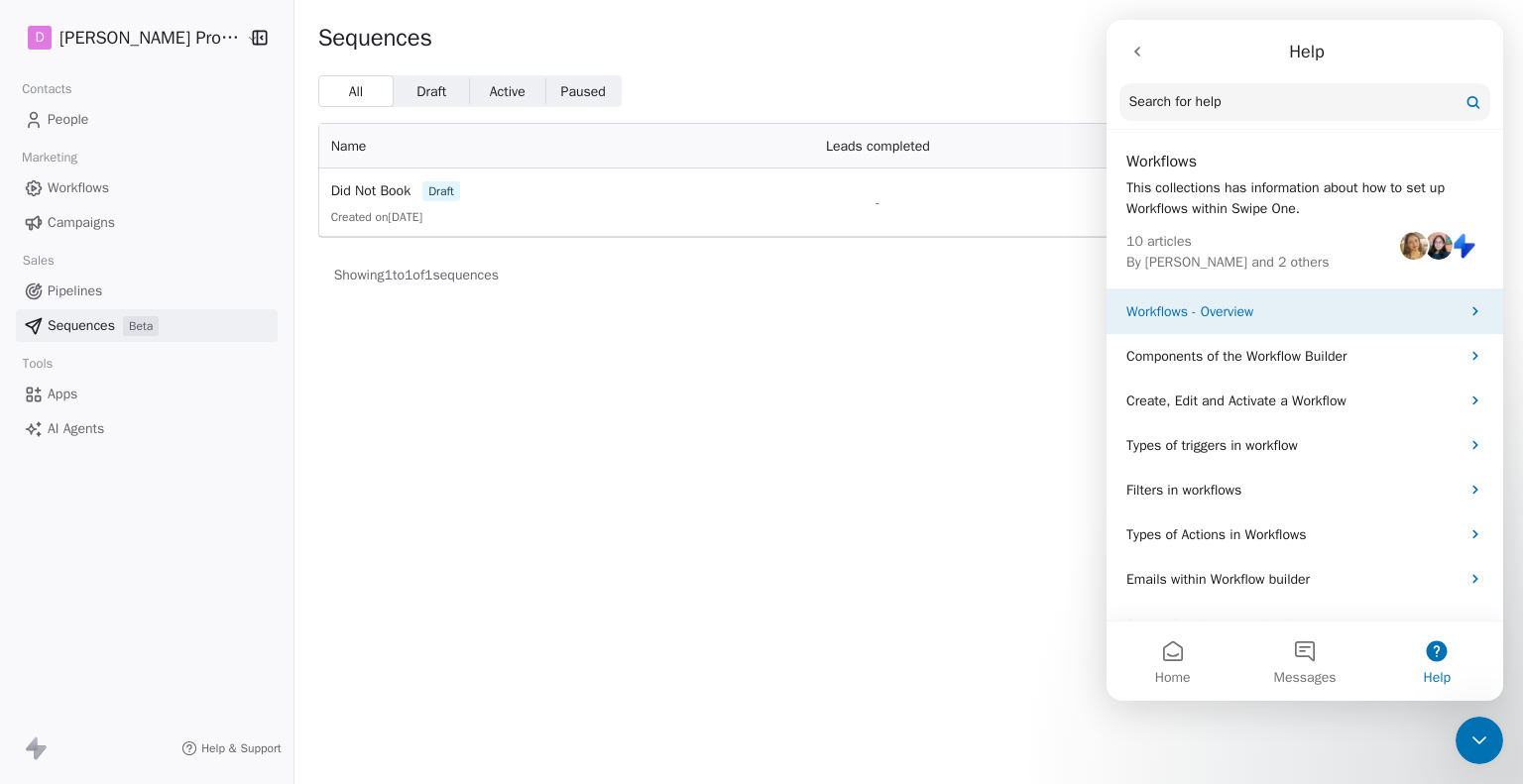 click on "Workflows - Overview" at bounding box center [1293, 311] 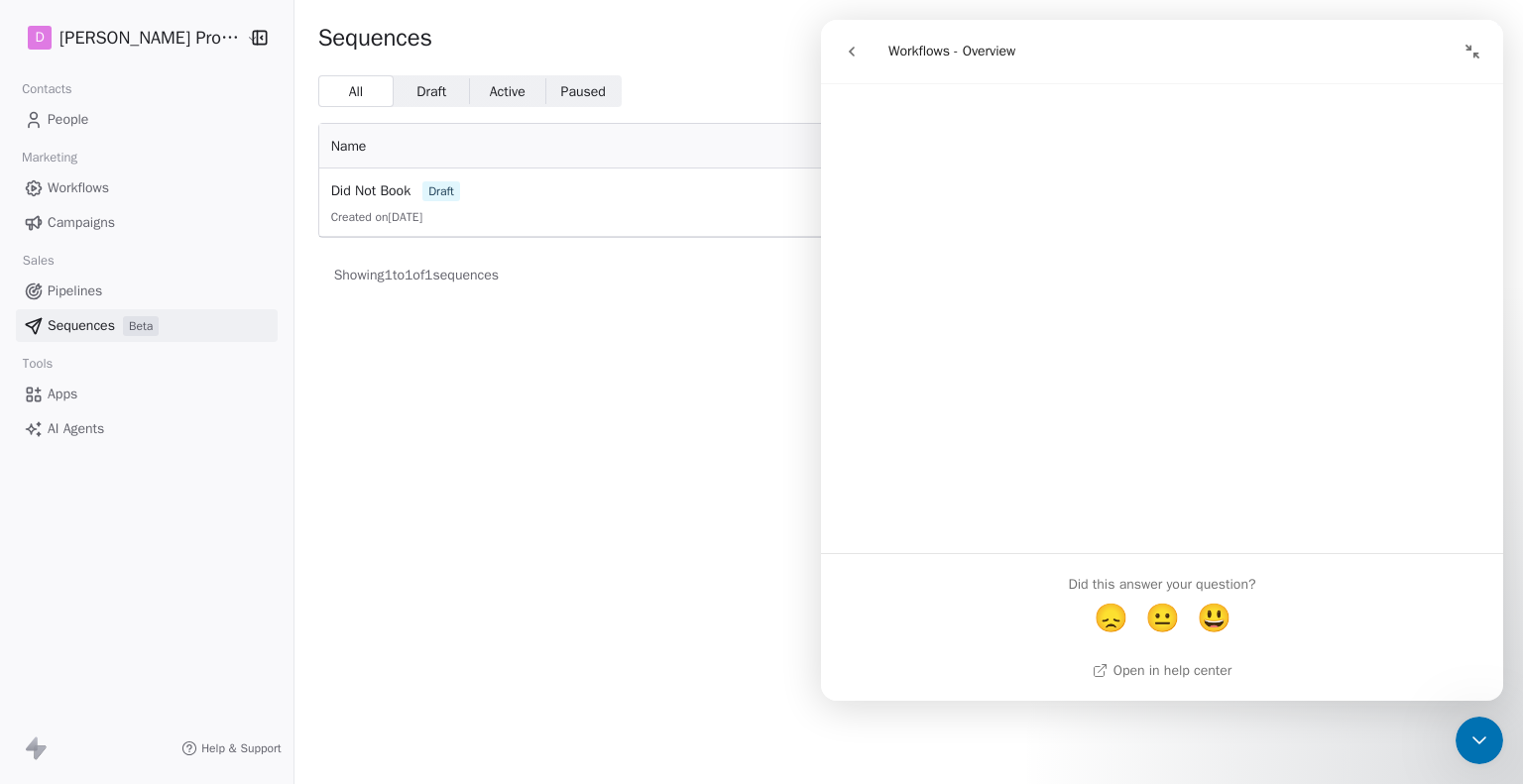 scroll, scrollTop: 0, scrollLeft: 0, axis: both 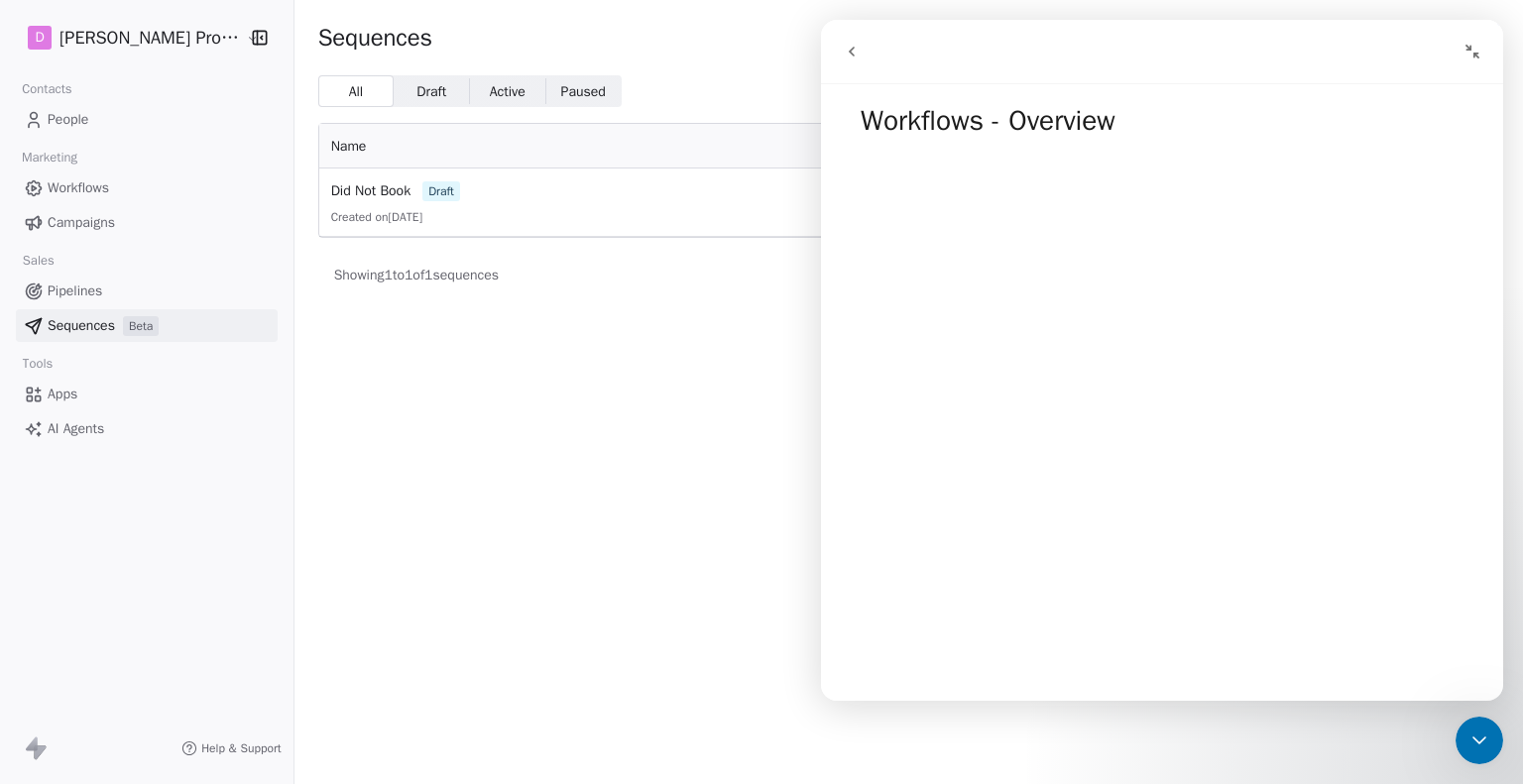 click on "Workflows" at bounding box center [78, 187] 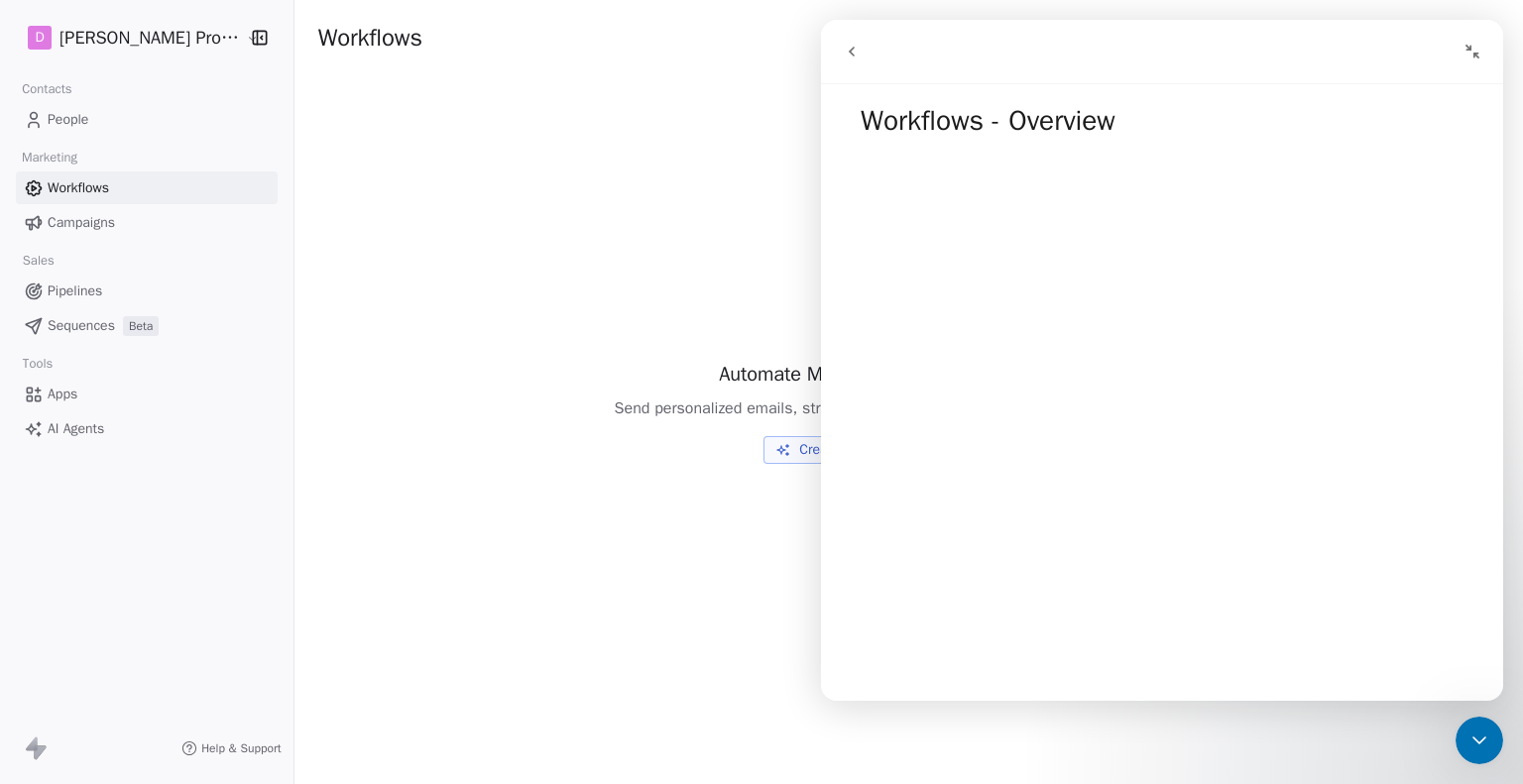 click on "Automate Marketing & Sales with Workflows Send personalized emails, streamline tasks and even build AI Agents that work 24x7  Create with AI  Create Workflow" at bounding box center (908, 368) 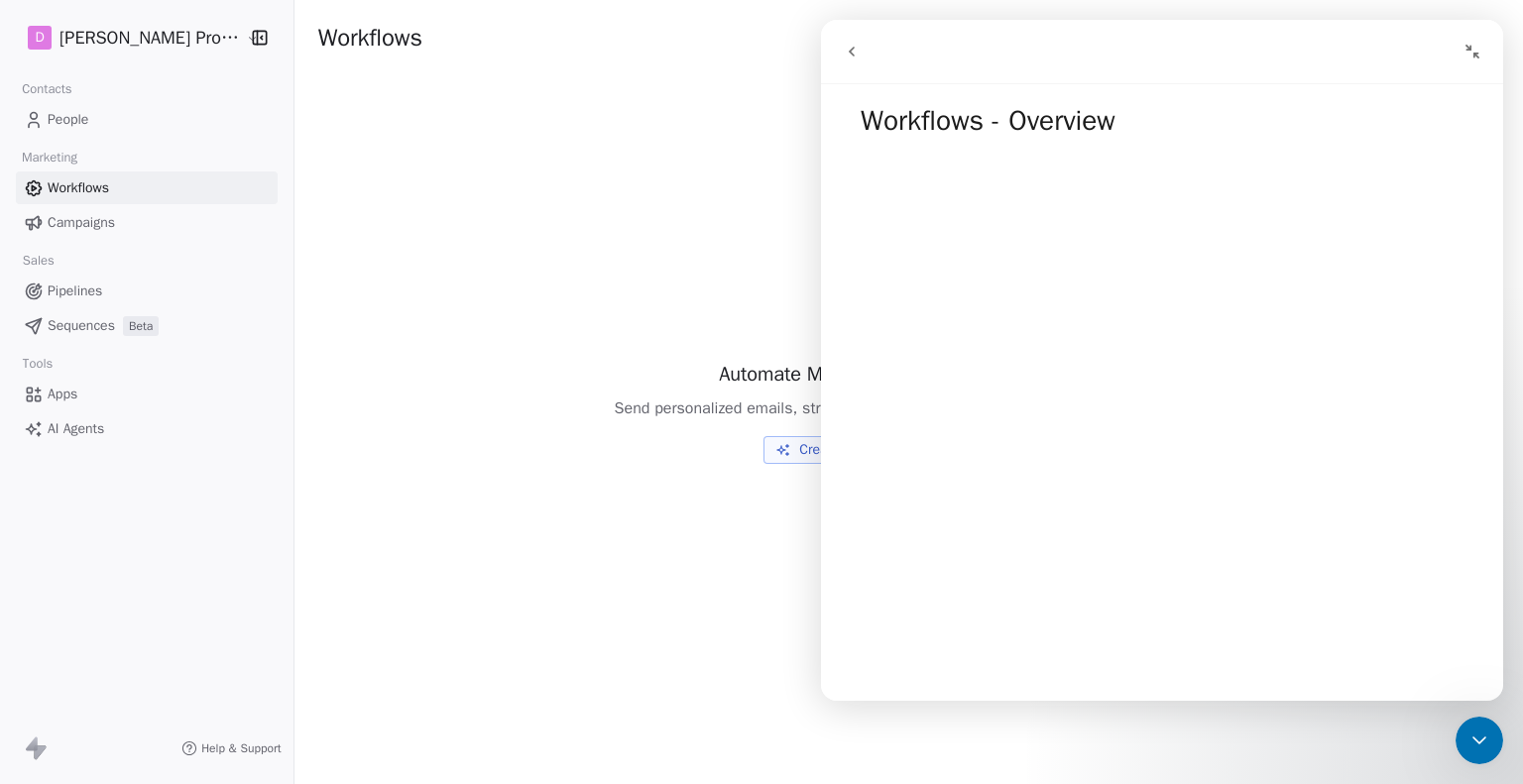 drag, startPoint x: 847, startPoint y: 44, endPoint x: 1701, endPoint y: 96, distance: 855.5817 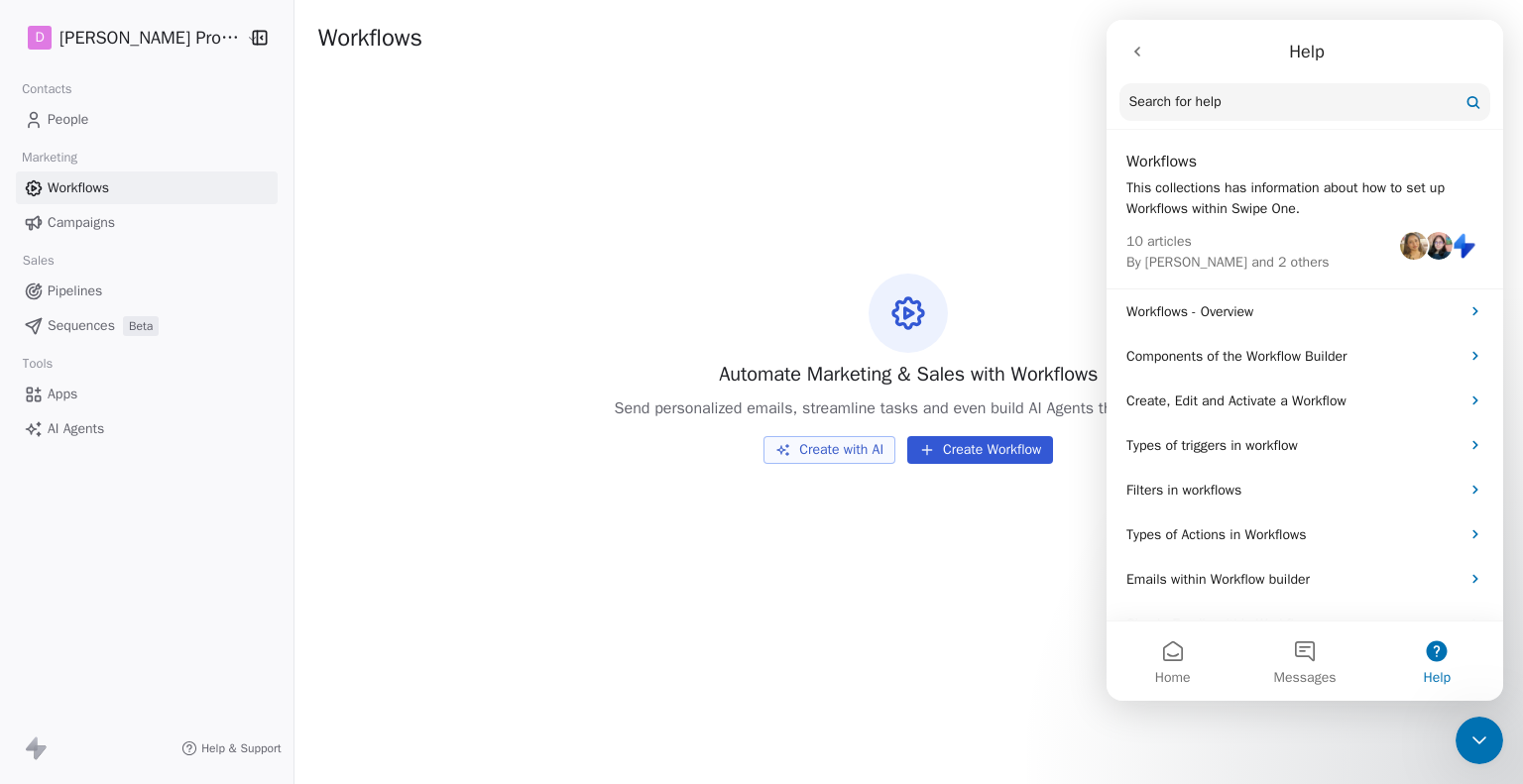 click 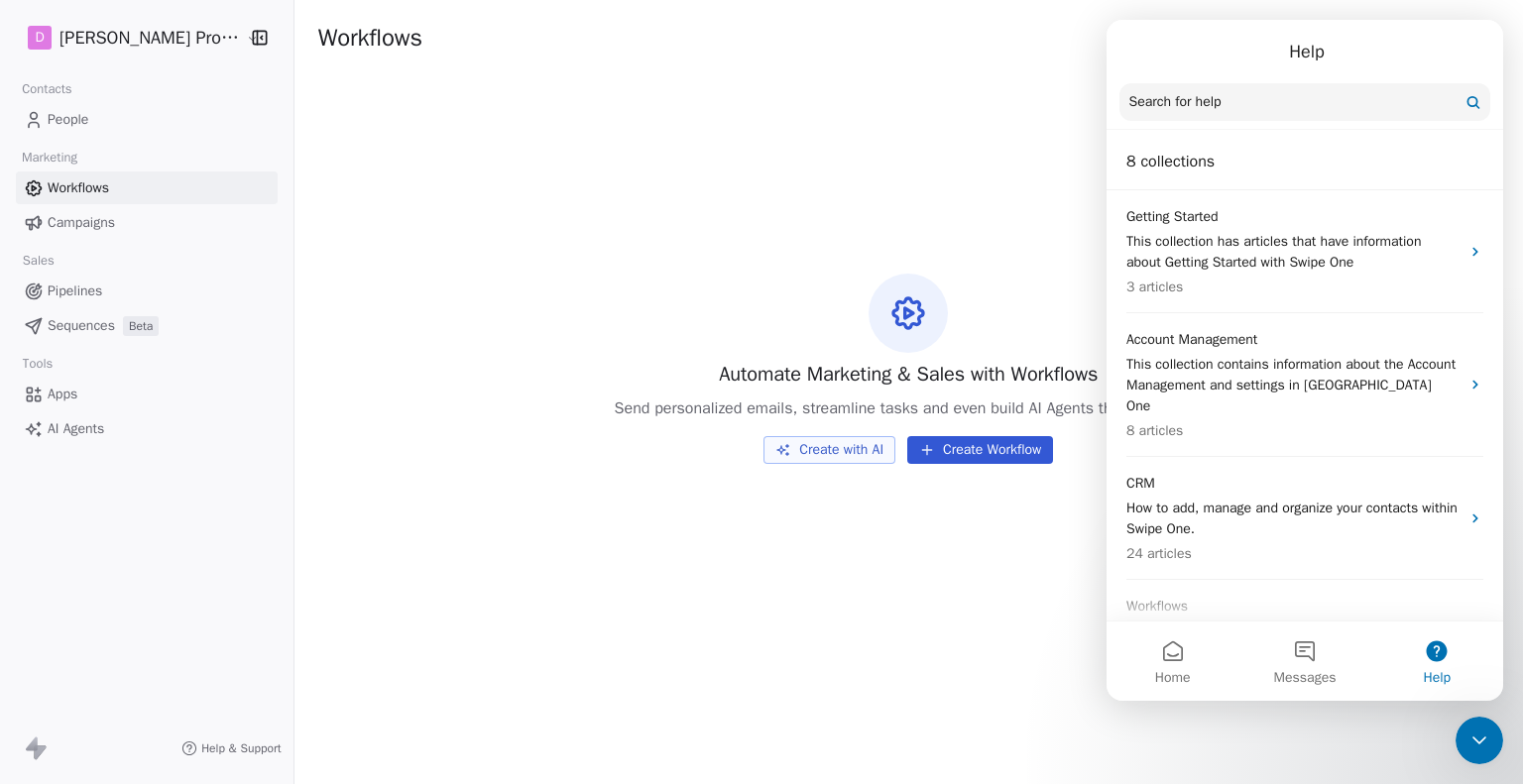drag, startPoint x: 970, startPoint y: 169, endPoint x: 1064, endPoint y: 132, distance: 101.0198 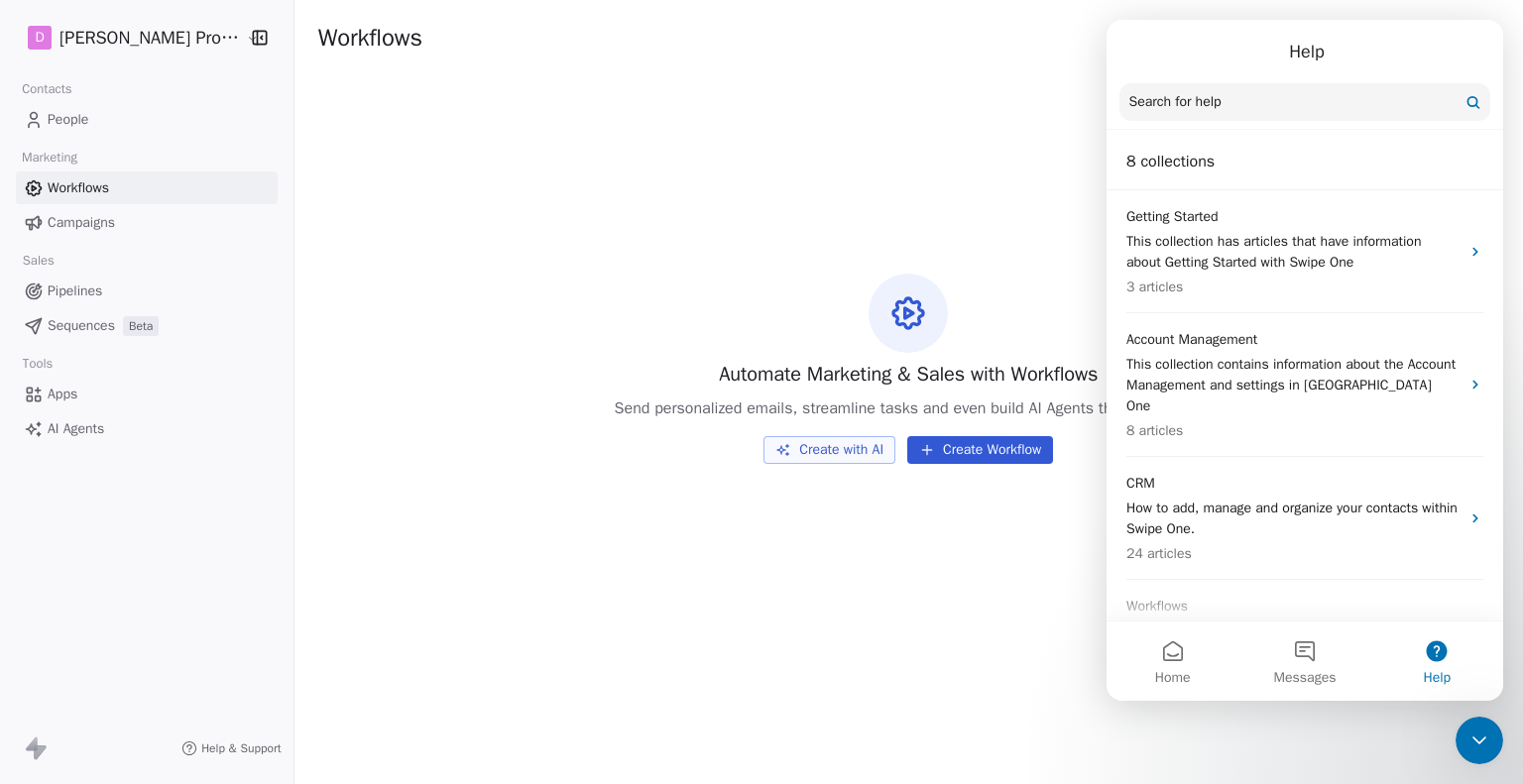 click at bounding box center (1479, 740) 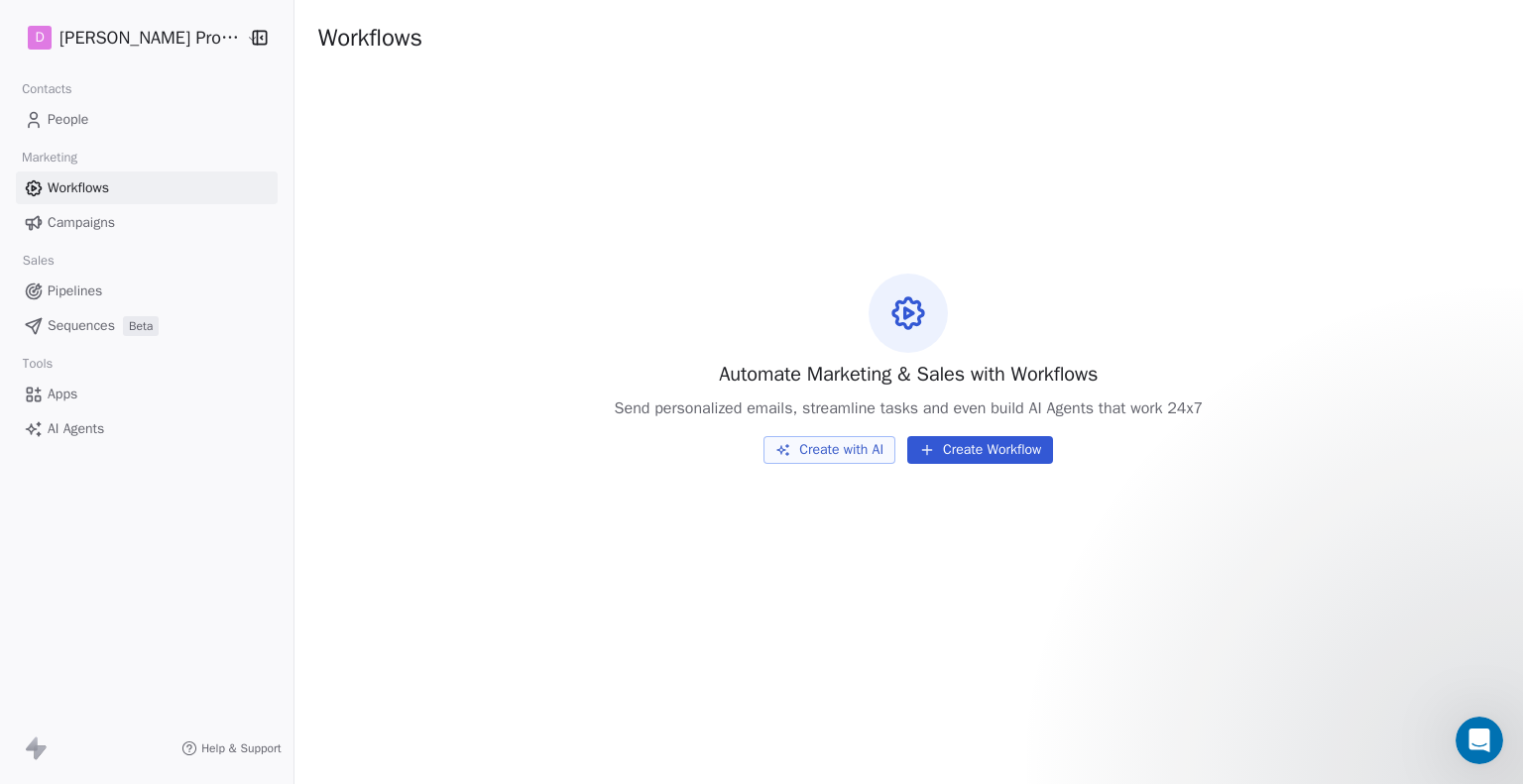 scroll, scrollTop: 0, scrollLeft: 0, axis: both 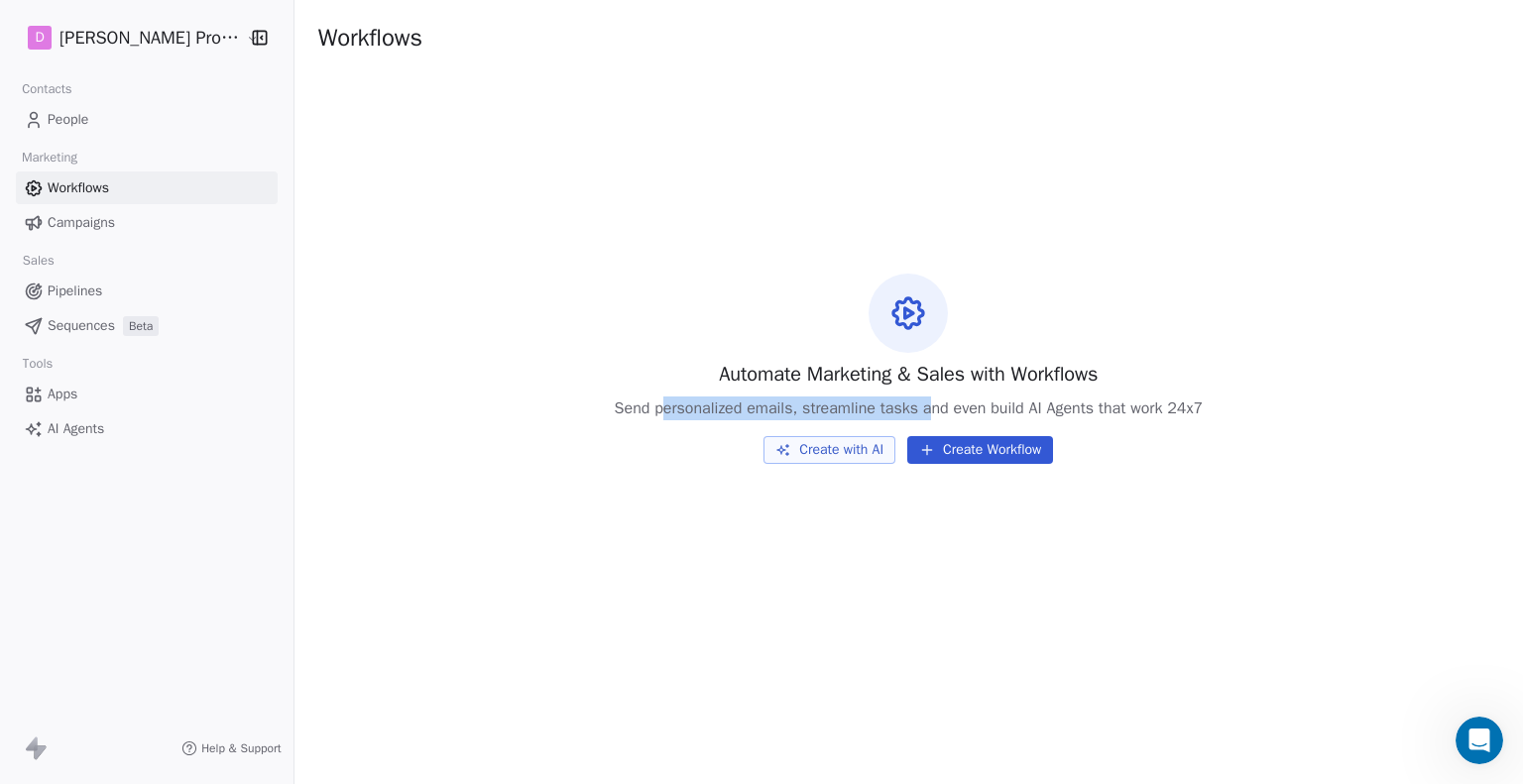 drag, startPoint x: 646, startPoint y: 409, endPoint x: 987, endPoint y: 404, distance: 341.03665 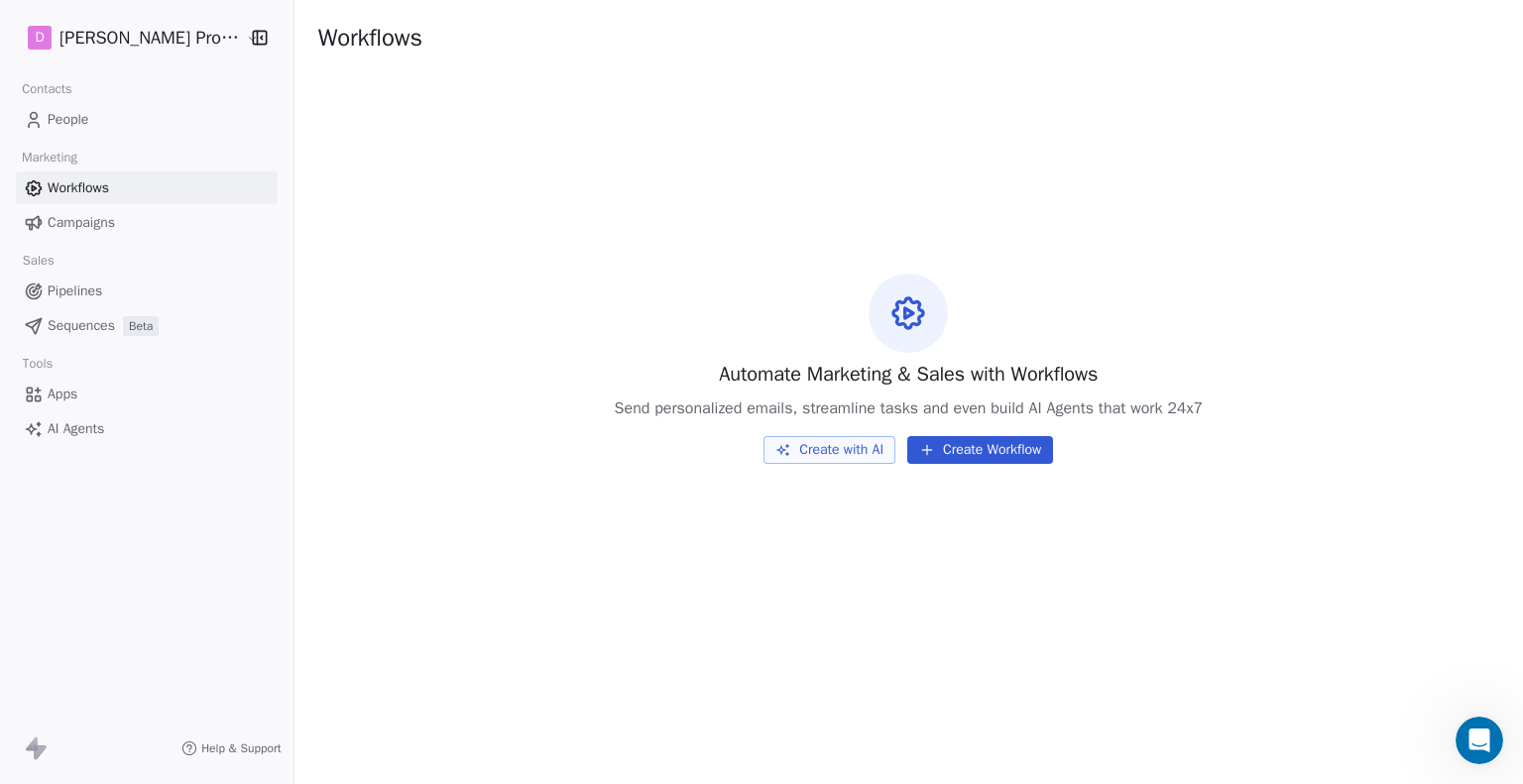 click on "Send personalized emails, streamline tasks and even build AI Agents that work 24x7" at bounding box center (908, 408) 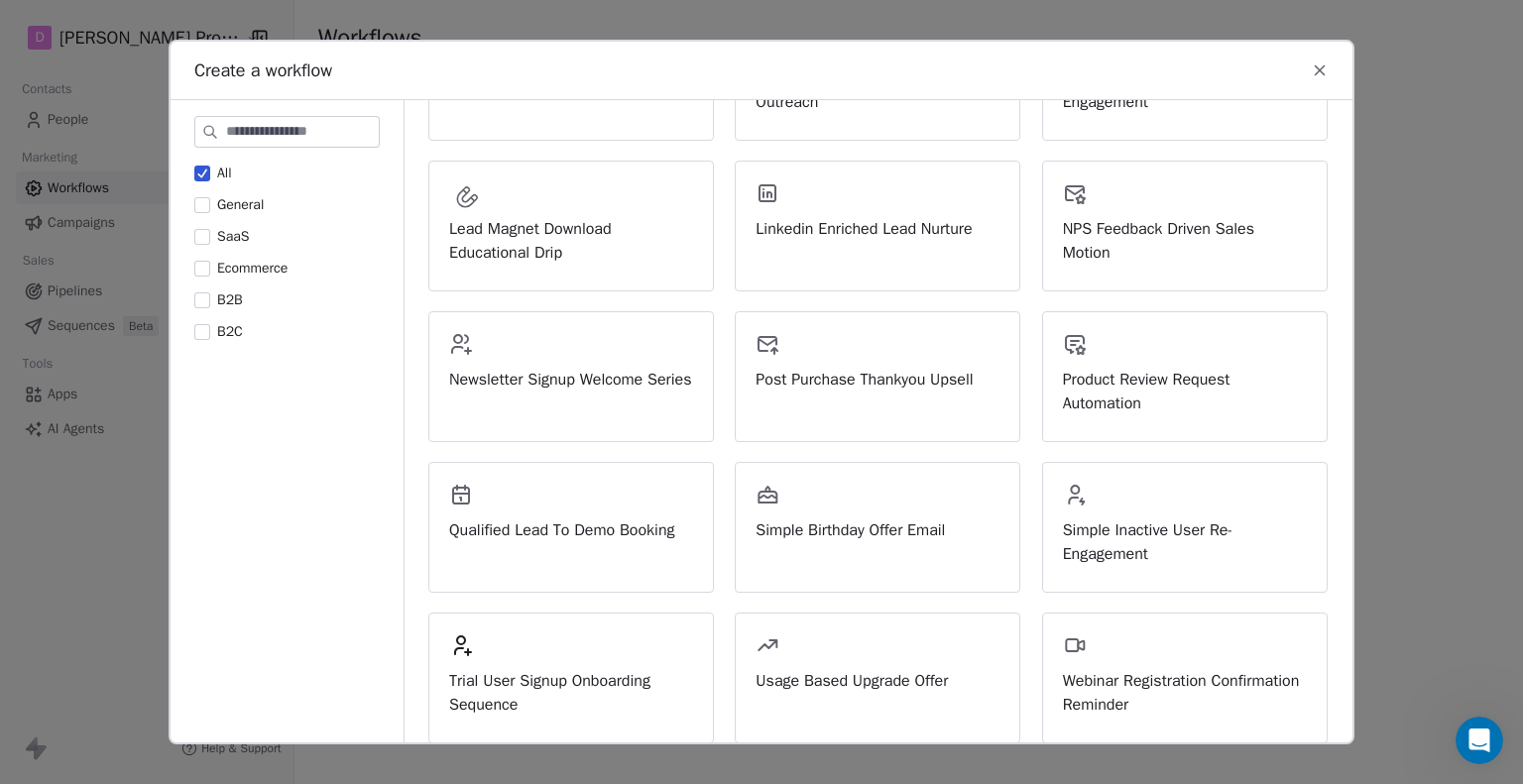 scroll, scrollTop: 0, scrollLeft: 0, axis: both 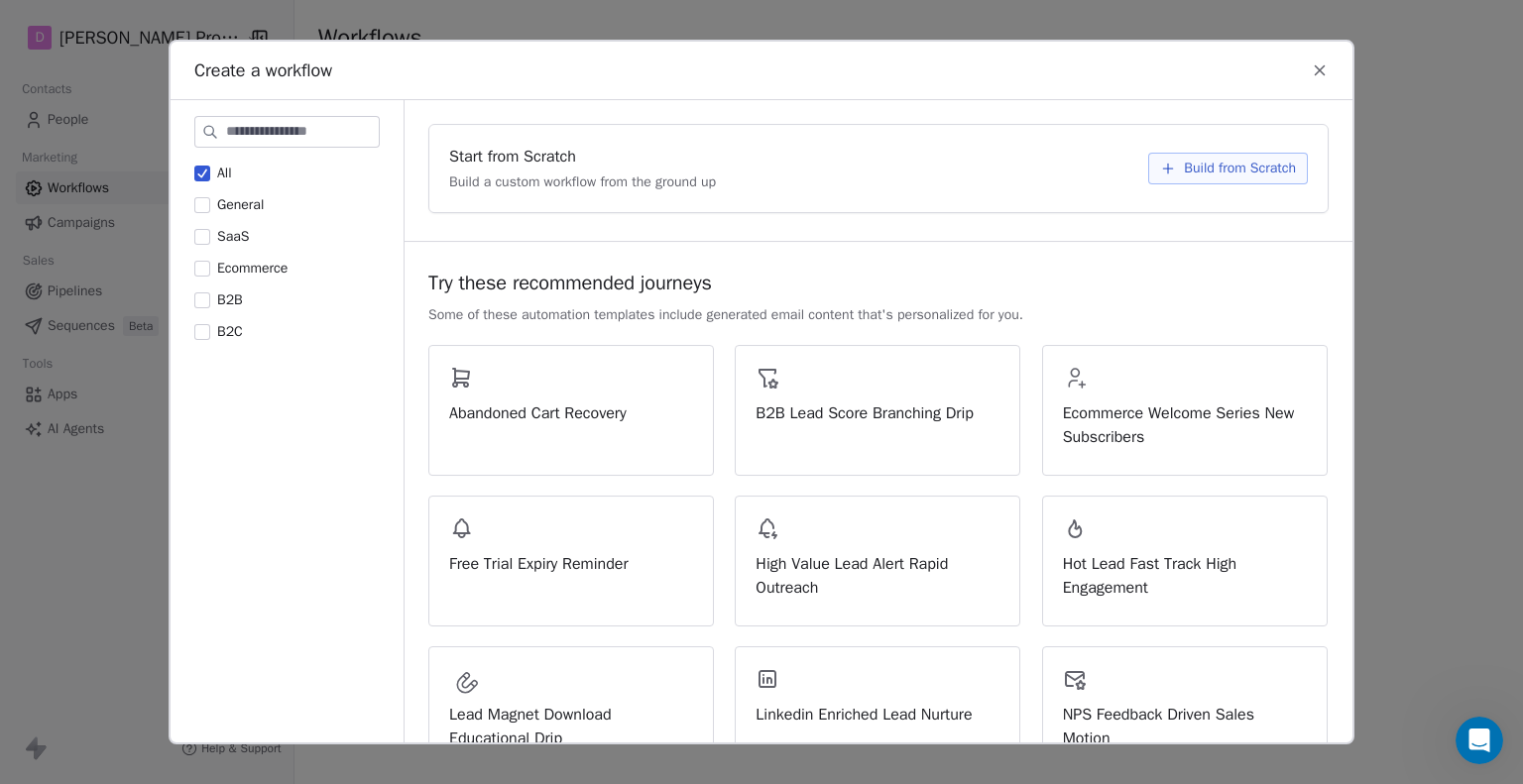 click on "Build from Scratch" at bounding box center (1239, 168) 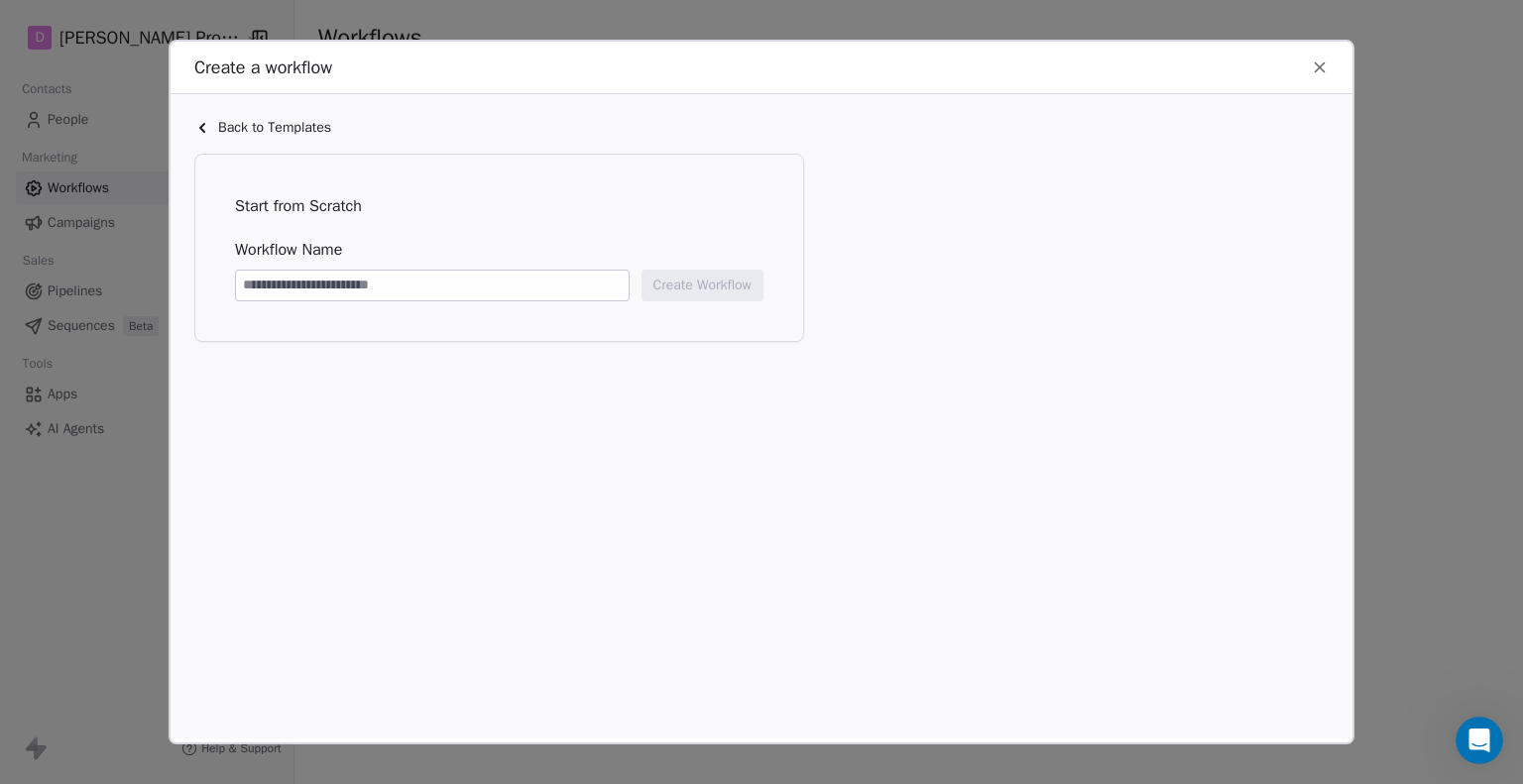 click at bounding box center [432, 285] 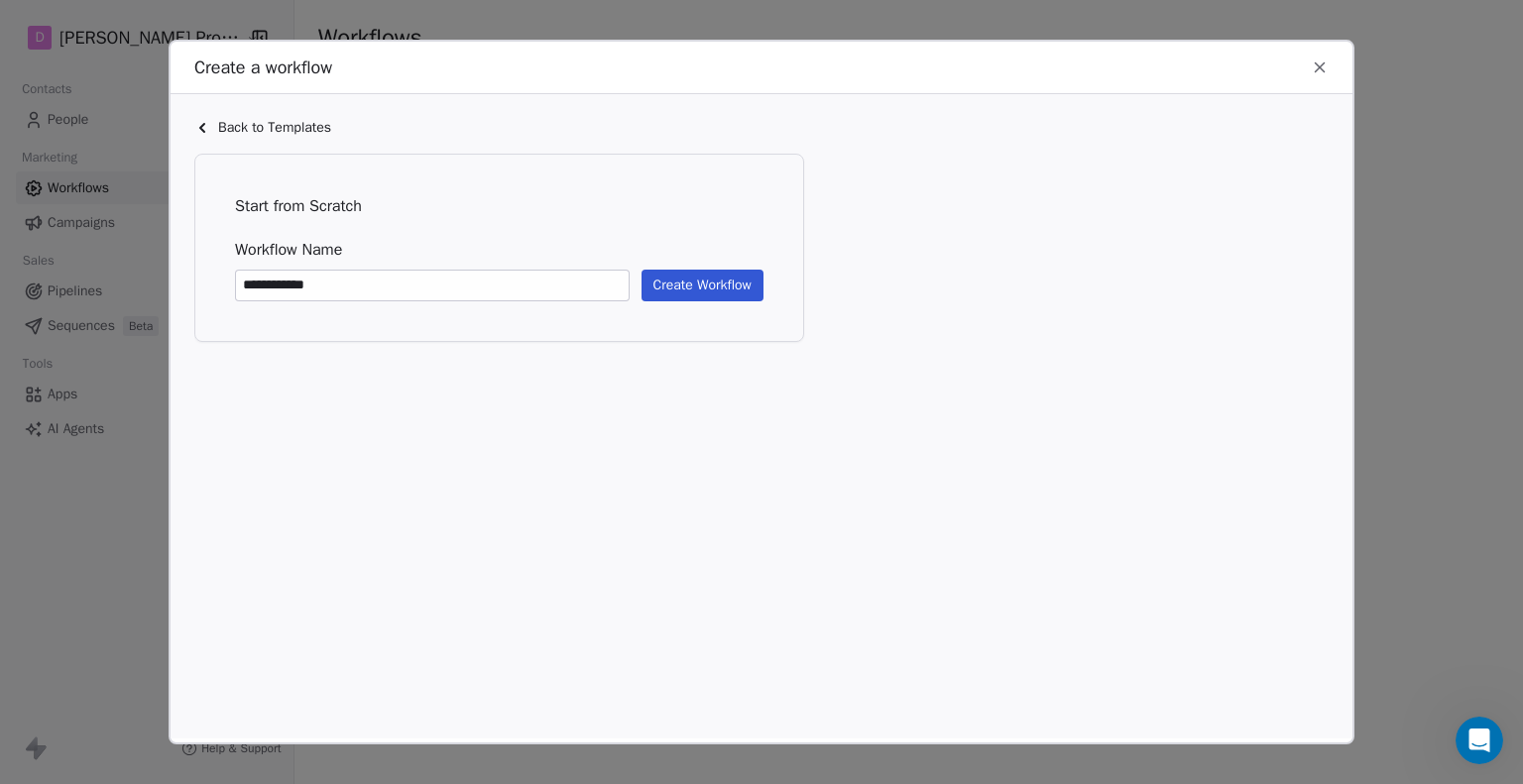type on "**********" 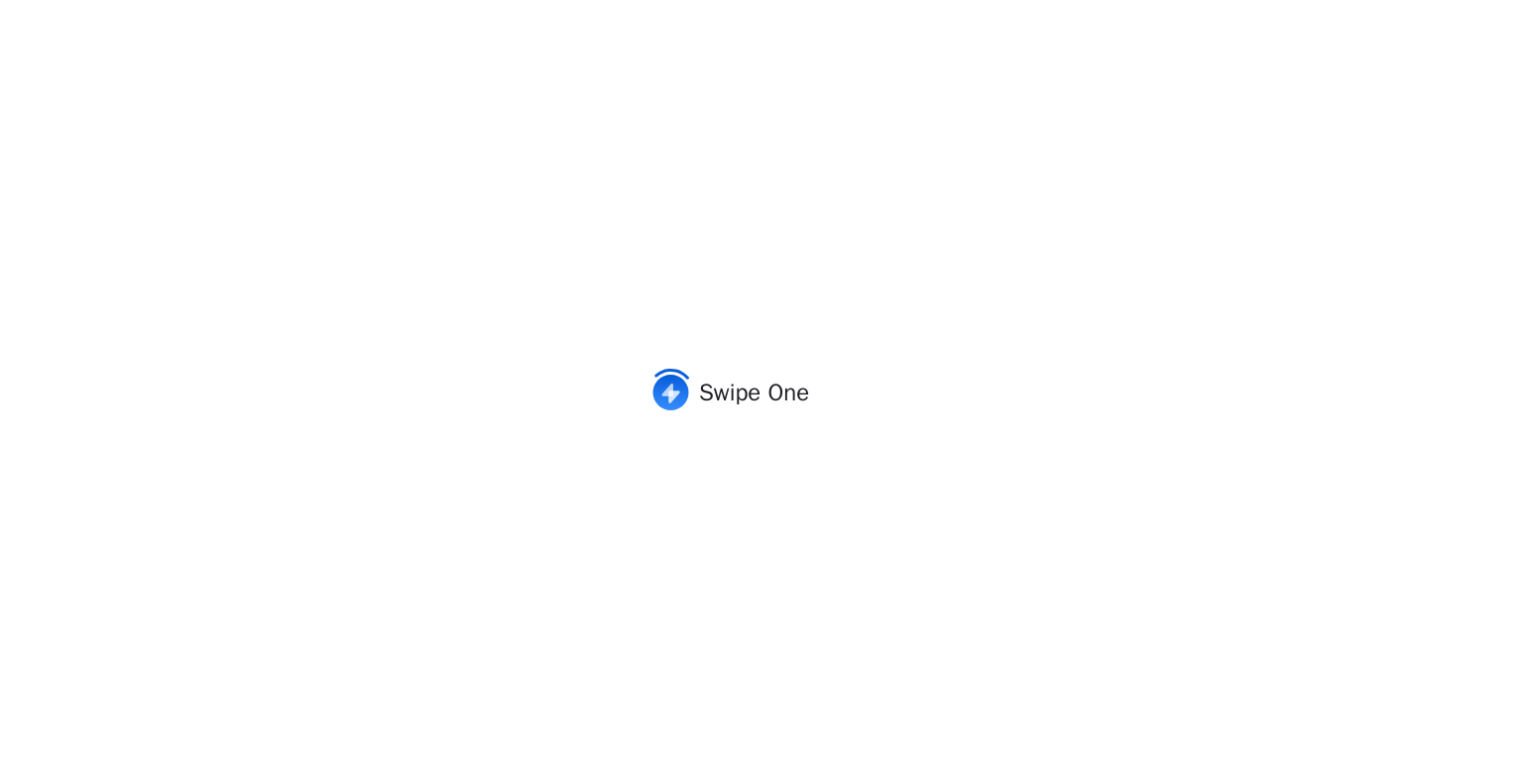 scroll, scrollTop: 0, scrollLeft: 0, axis: both 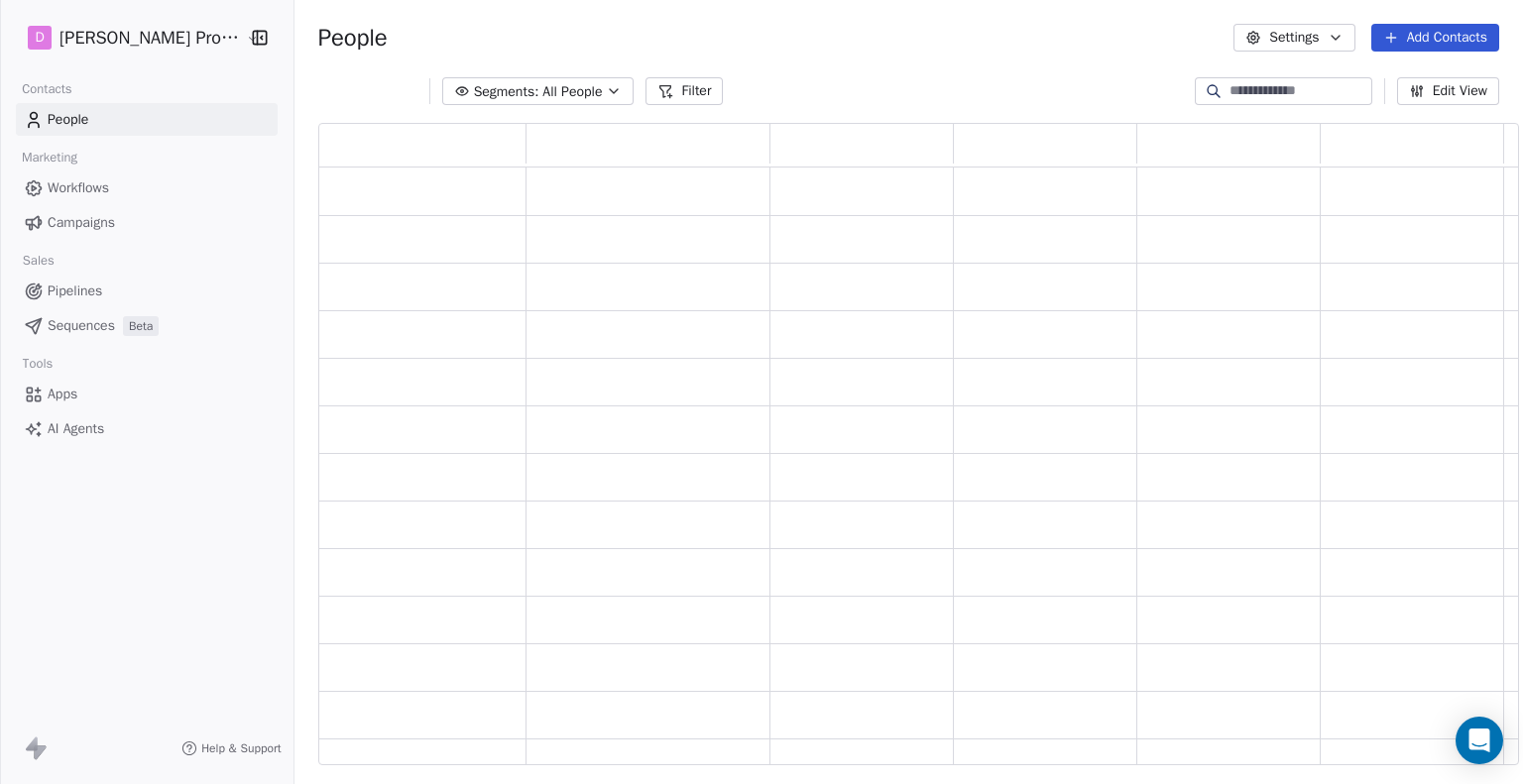 click on "Pipelines" at bounding box center [74, 290] 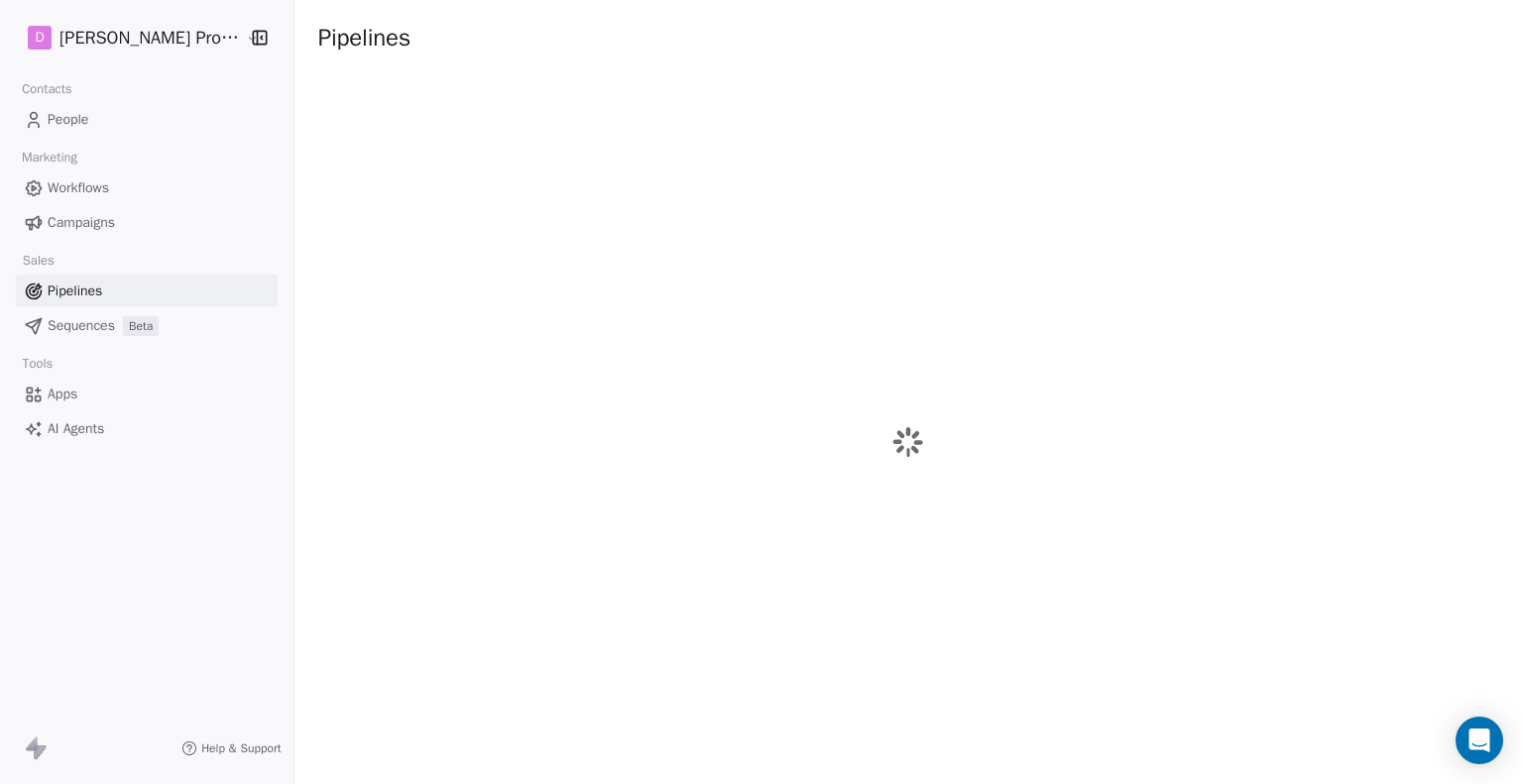 click on "Sequences" at bounding box center (81, 325) 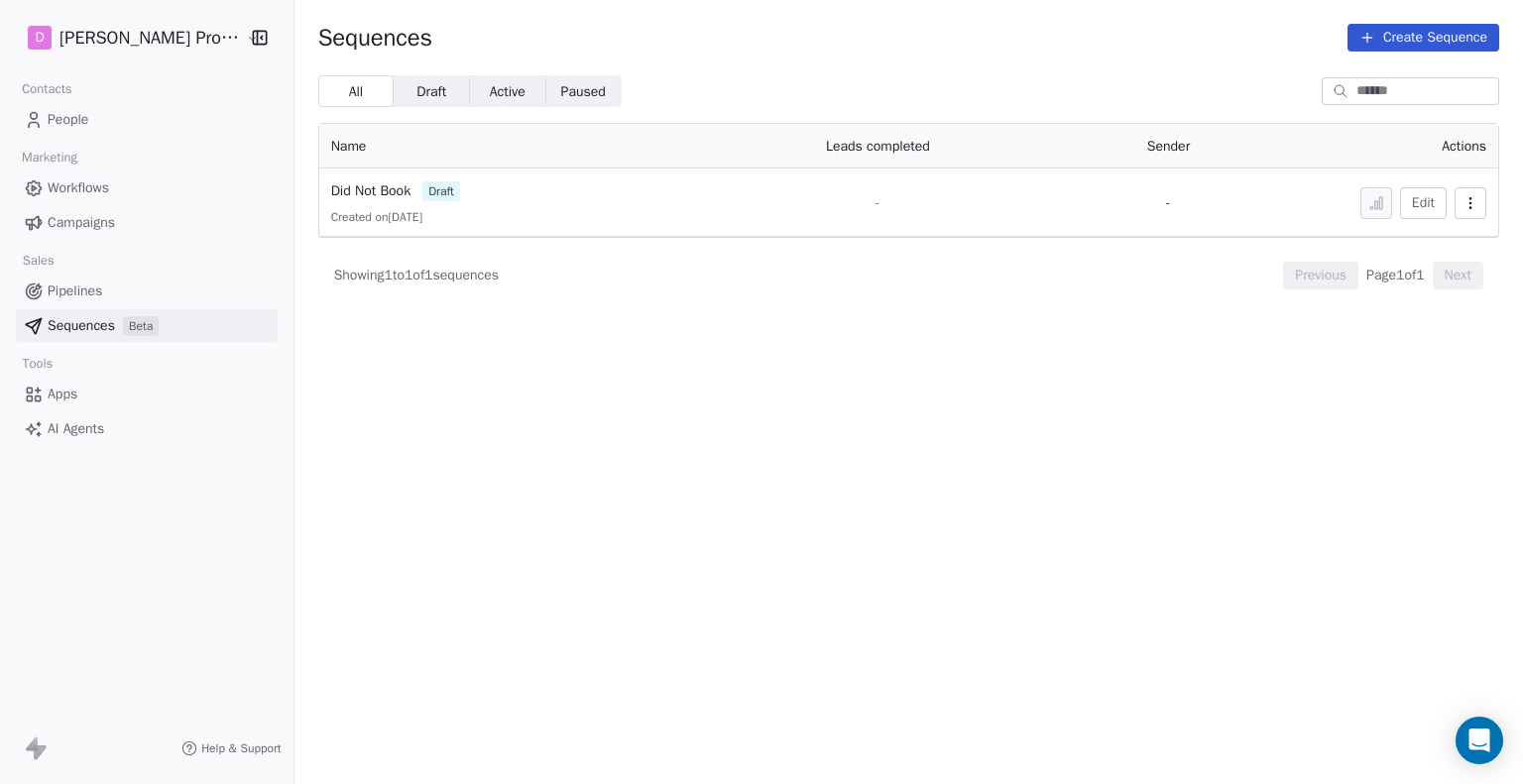 click on "Did Not Book draft" at bounding box center [506, 190] 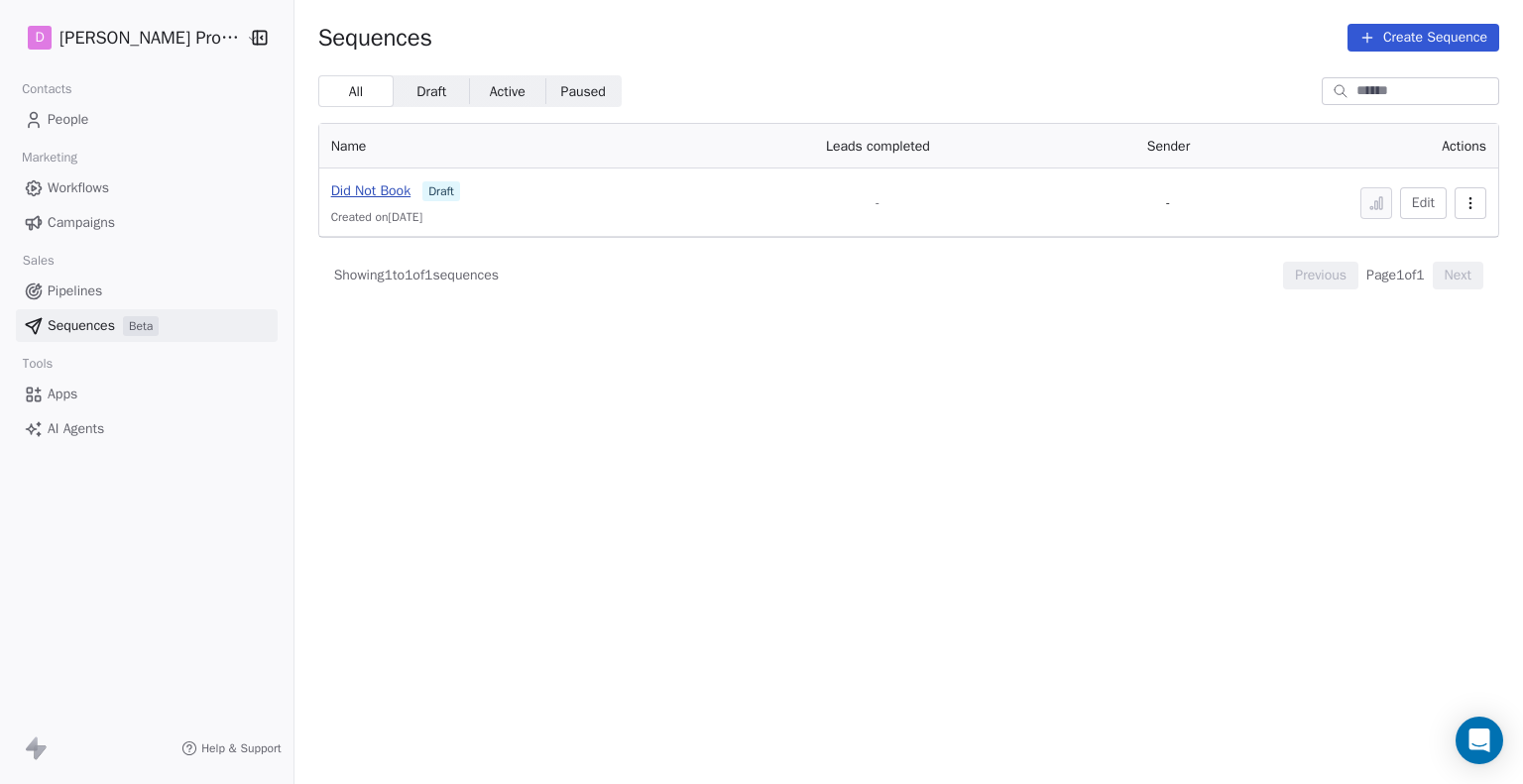 click on "Did Not Book" at bounding box center [371, 190] 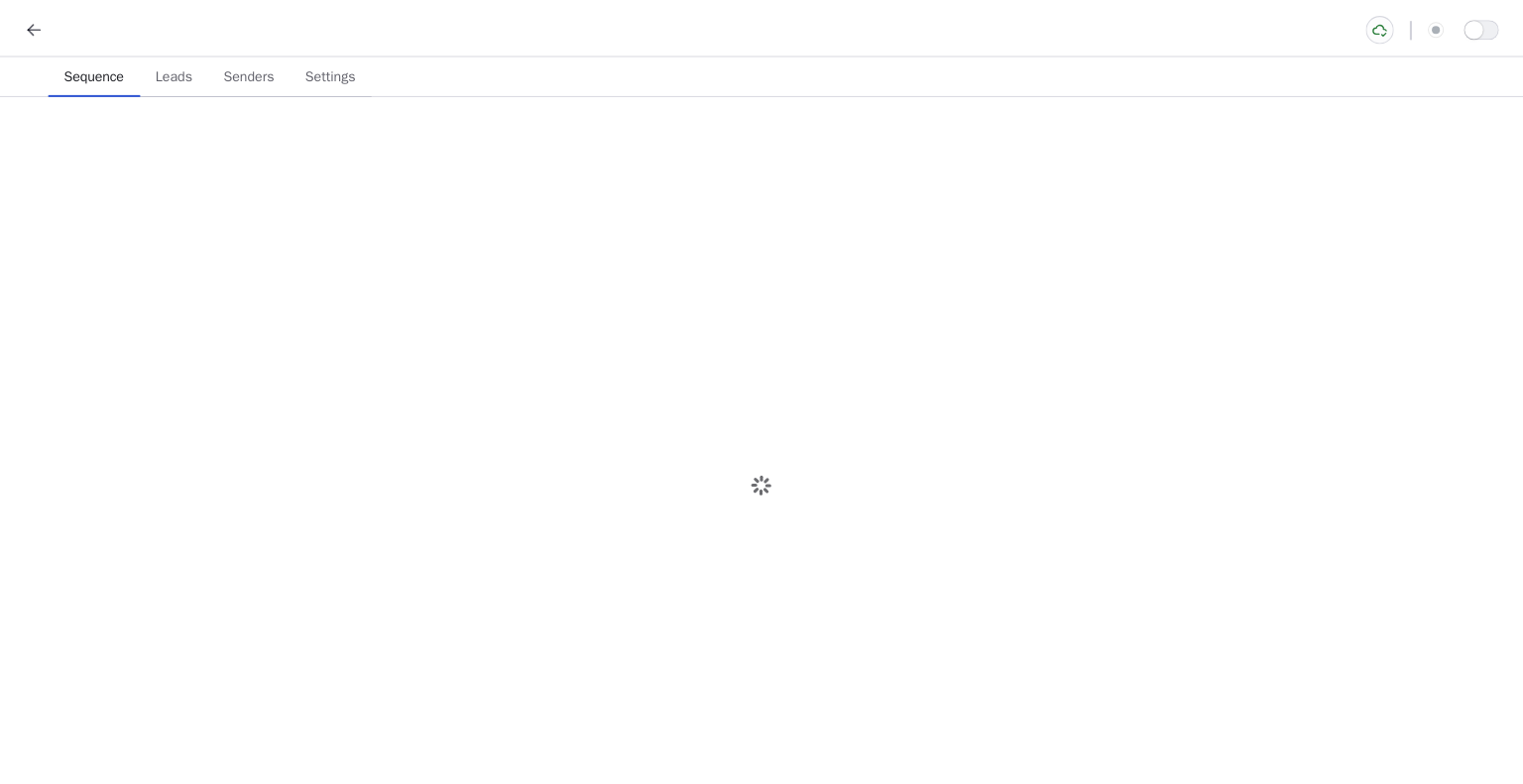 scroll, scrollTop: 0, scrollLeft: 0, axis: both 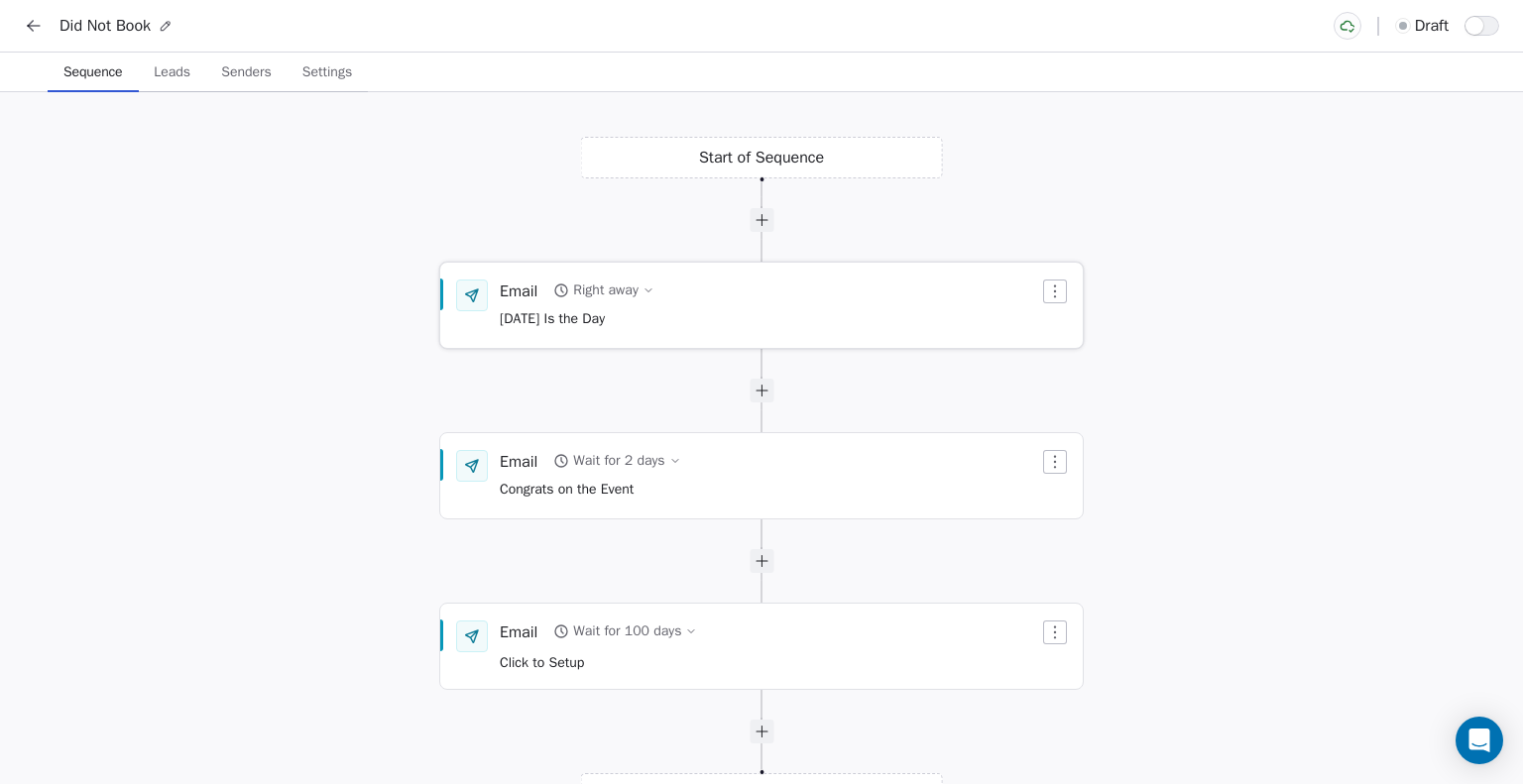 click on "[DATE] Is the Day" at bounding box center [577, 320] 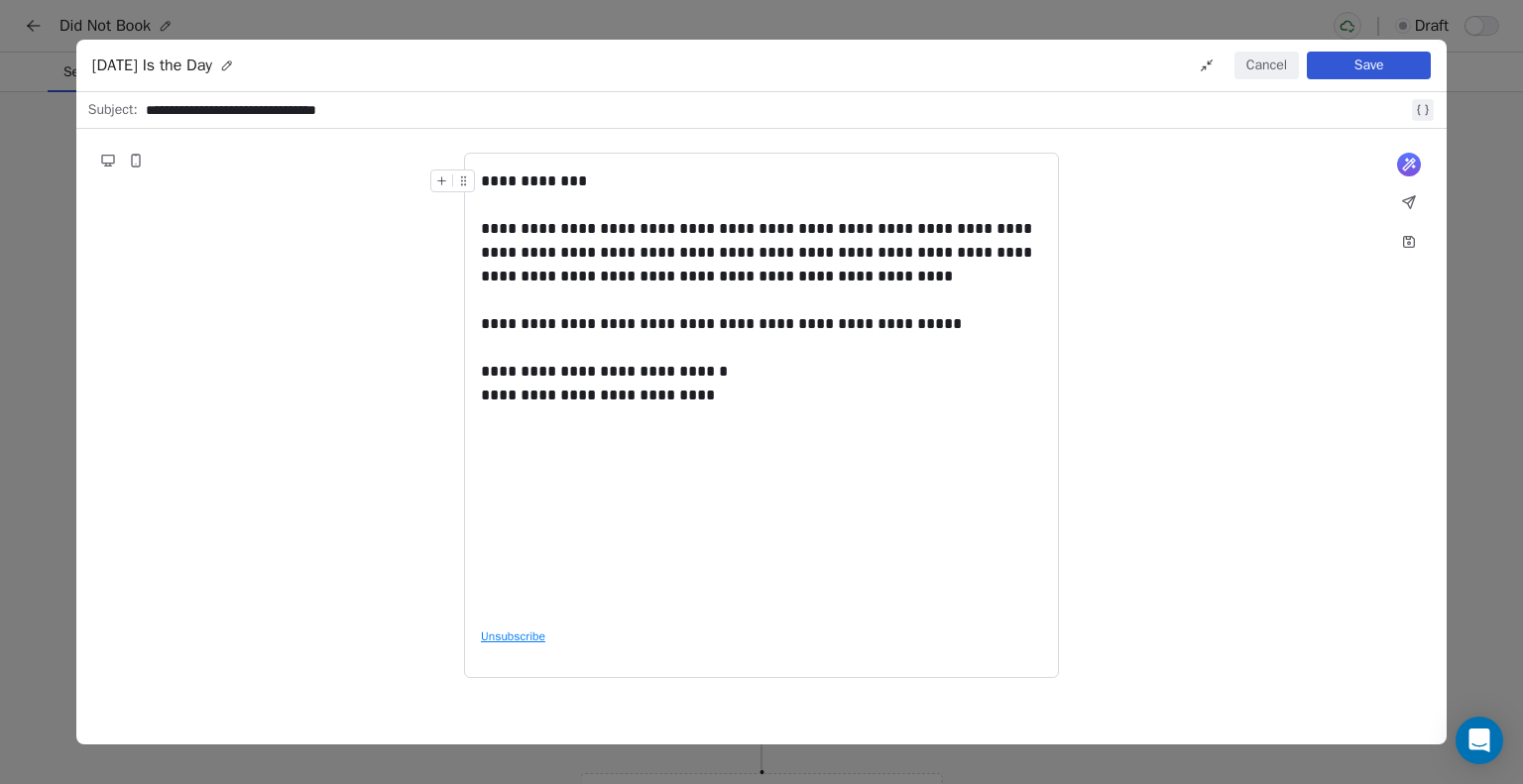 click on "**********" at bounding box center (776, 110) 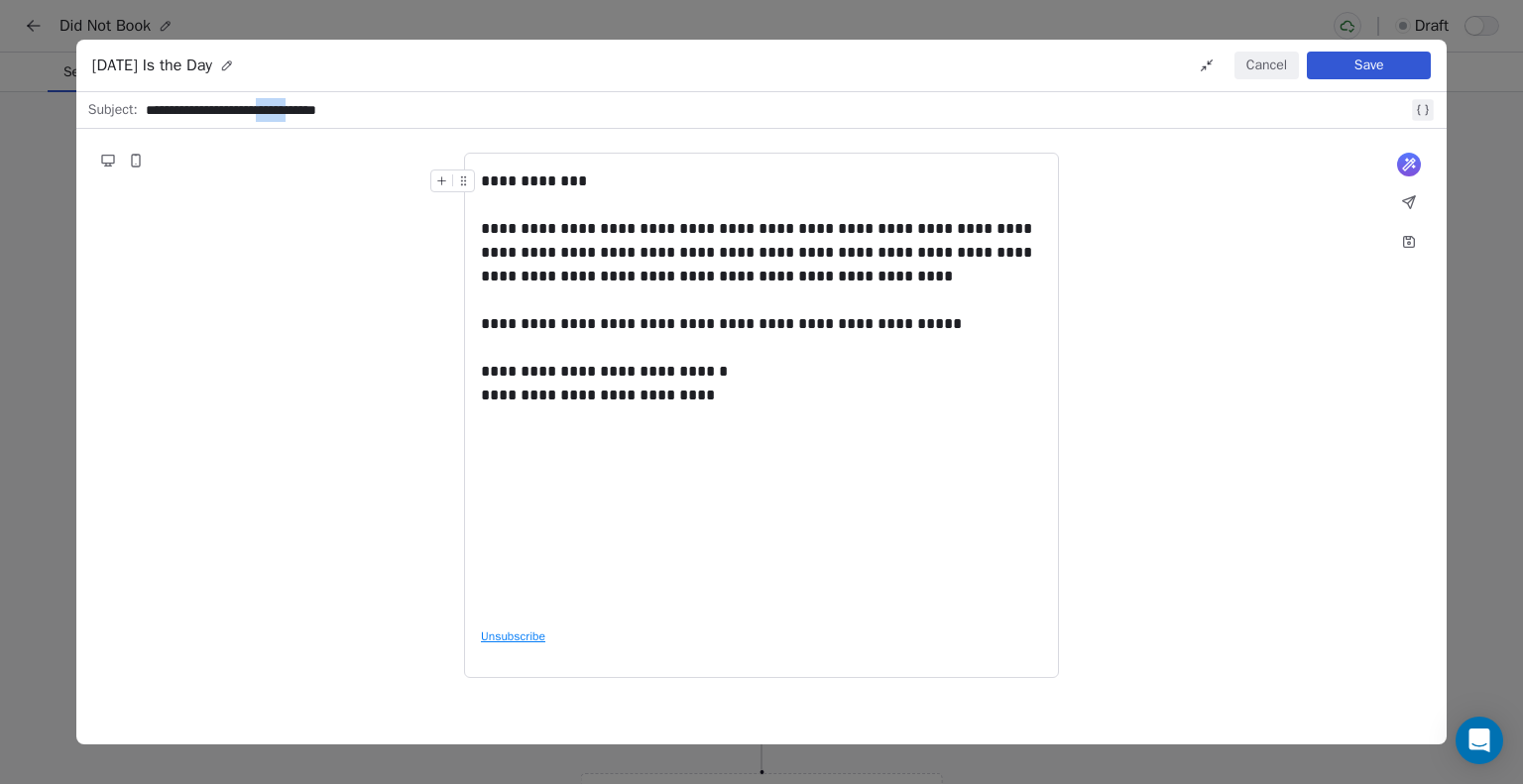 click on "**********" at bounding box center [776, 110] 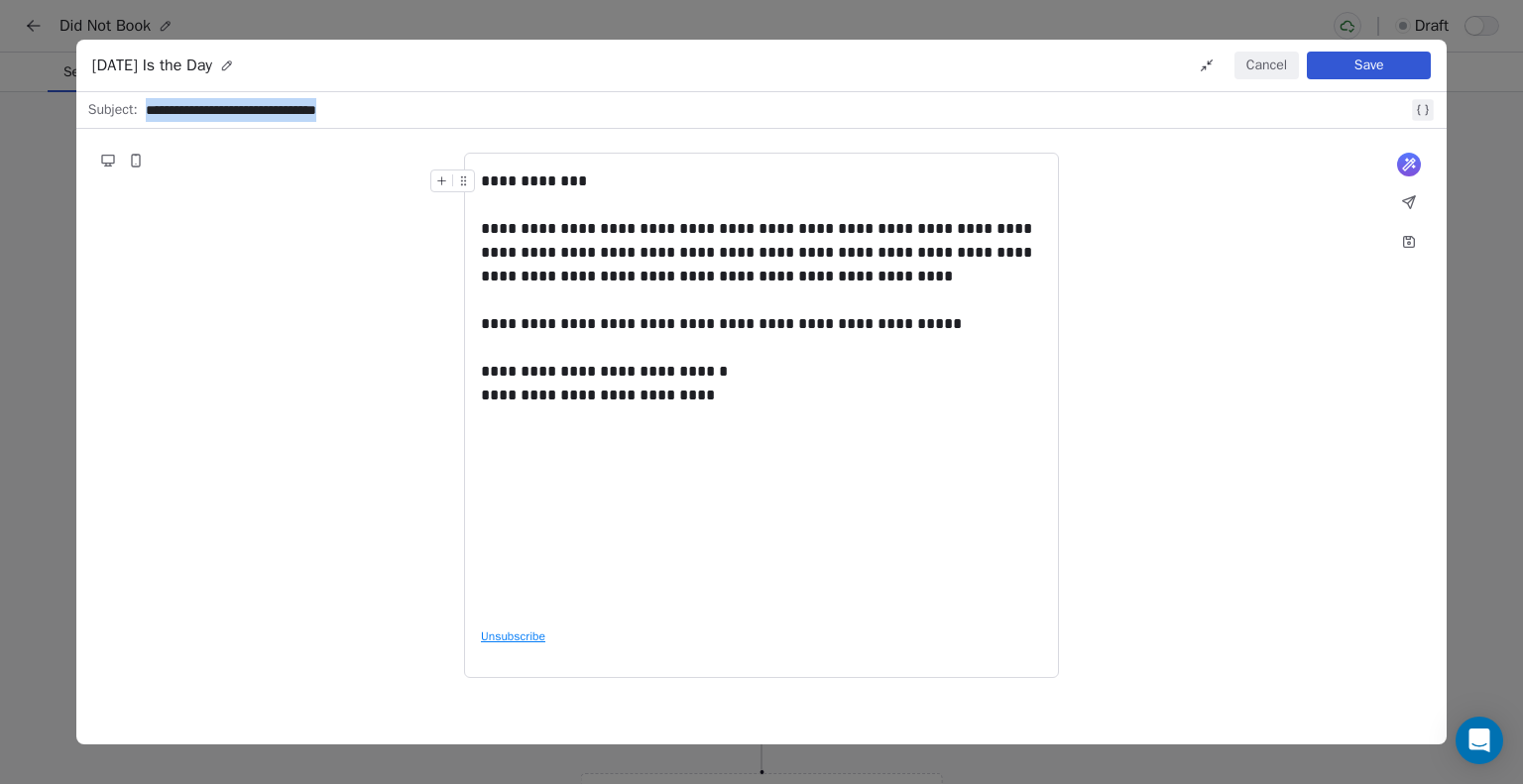 click on "**********" at bounding box center (776, 110) 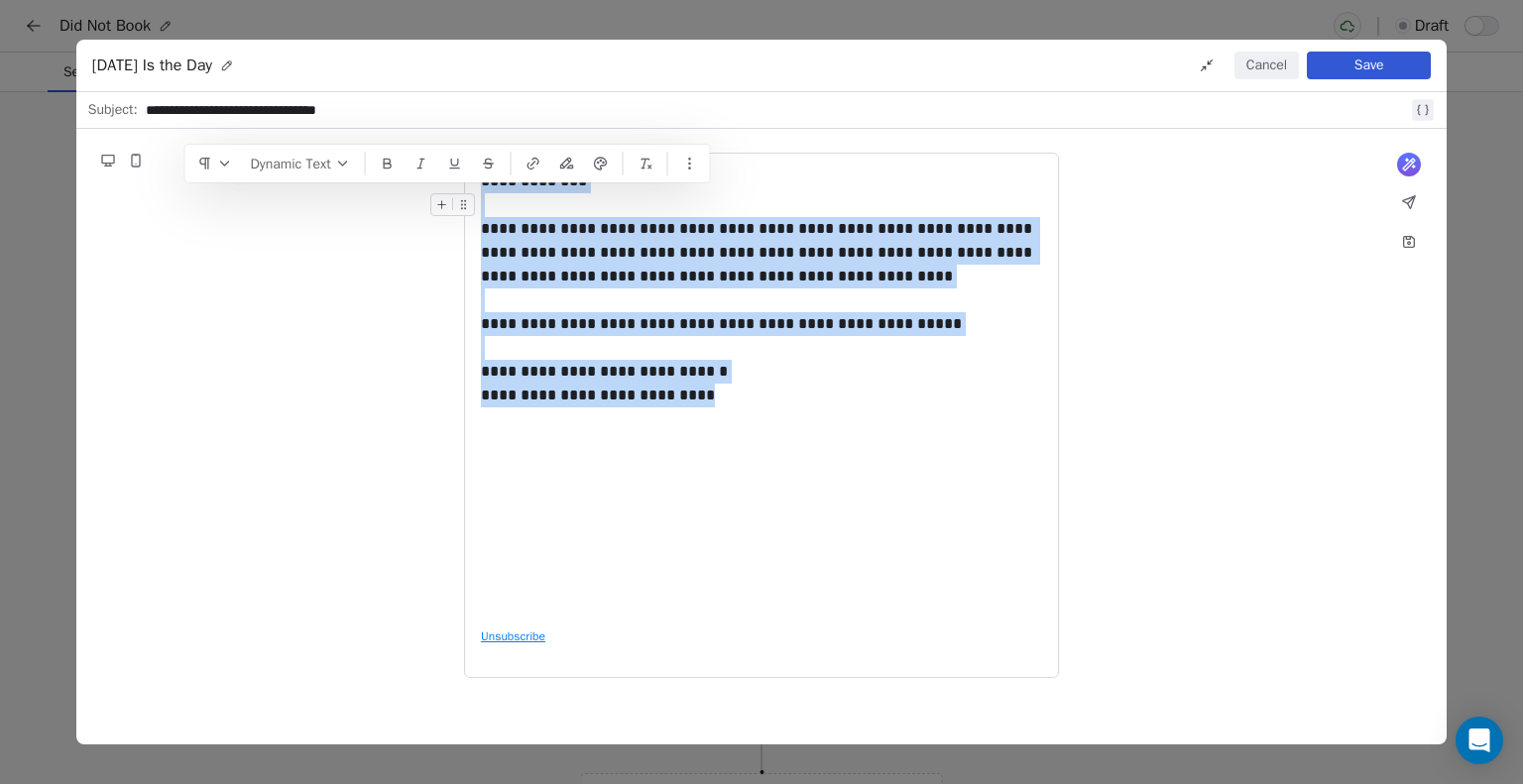 drag, startPoint x: 722, startPoint y: 372, endPoint x: 484, endPoint y: 191, distance: 299.00669 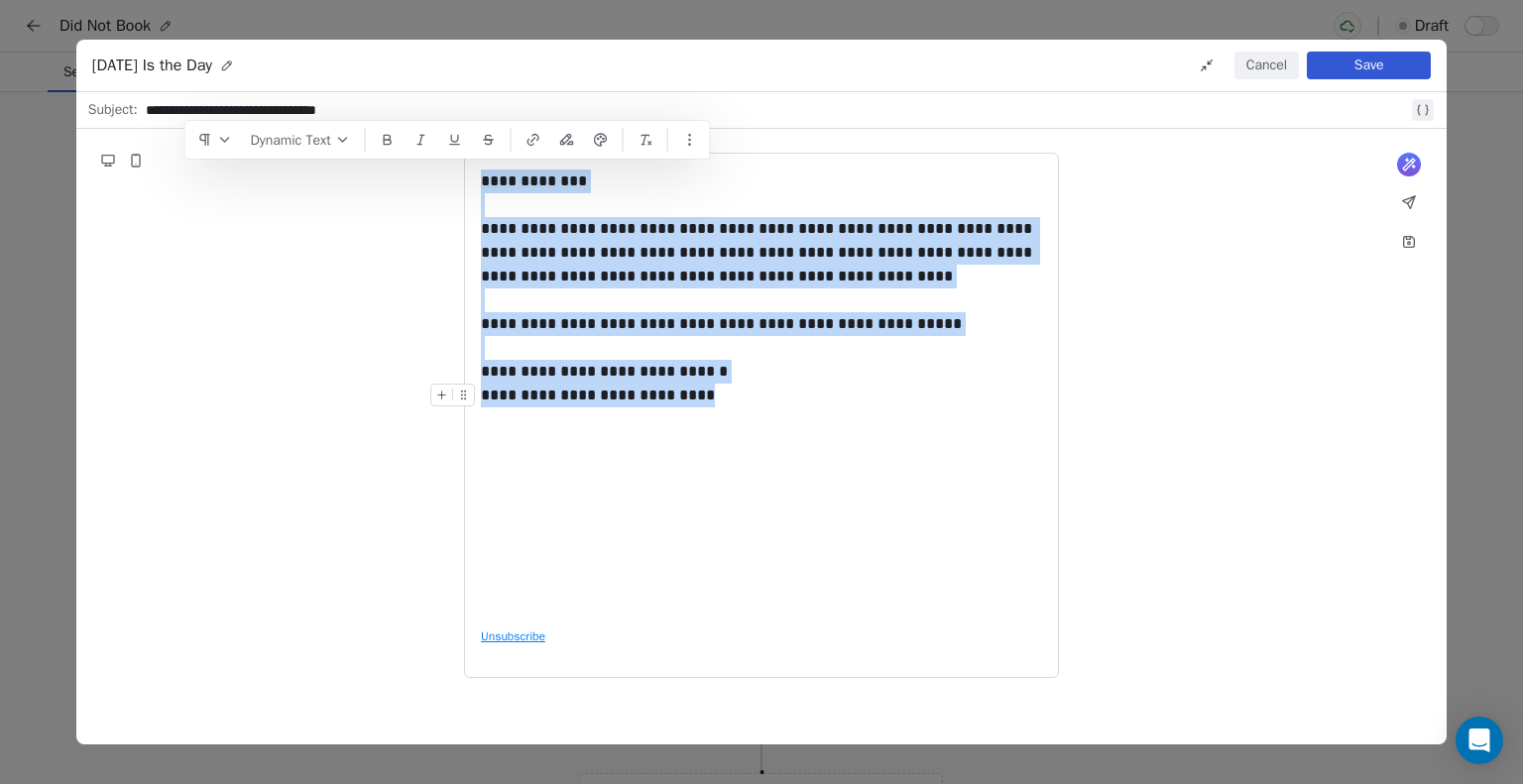 copy on "**********" 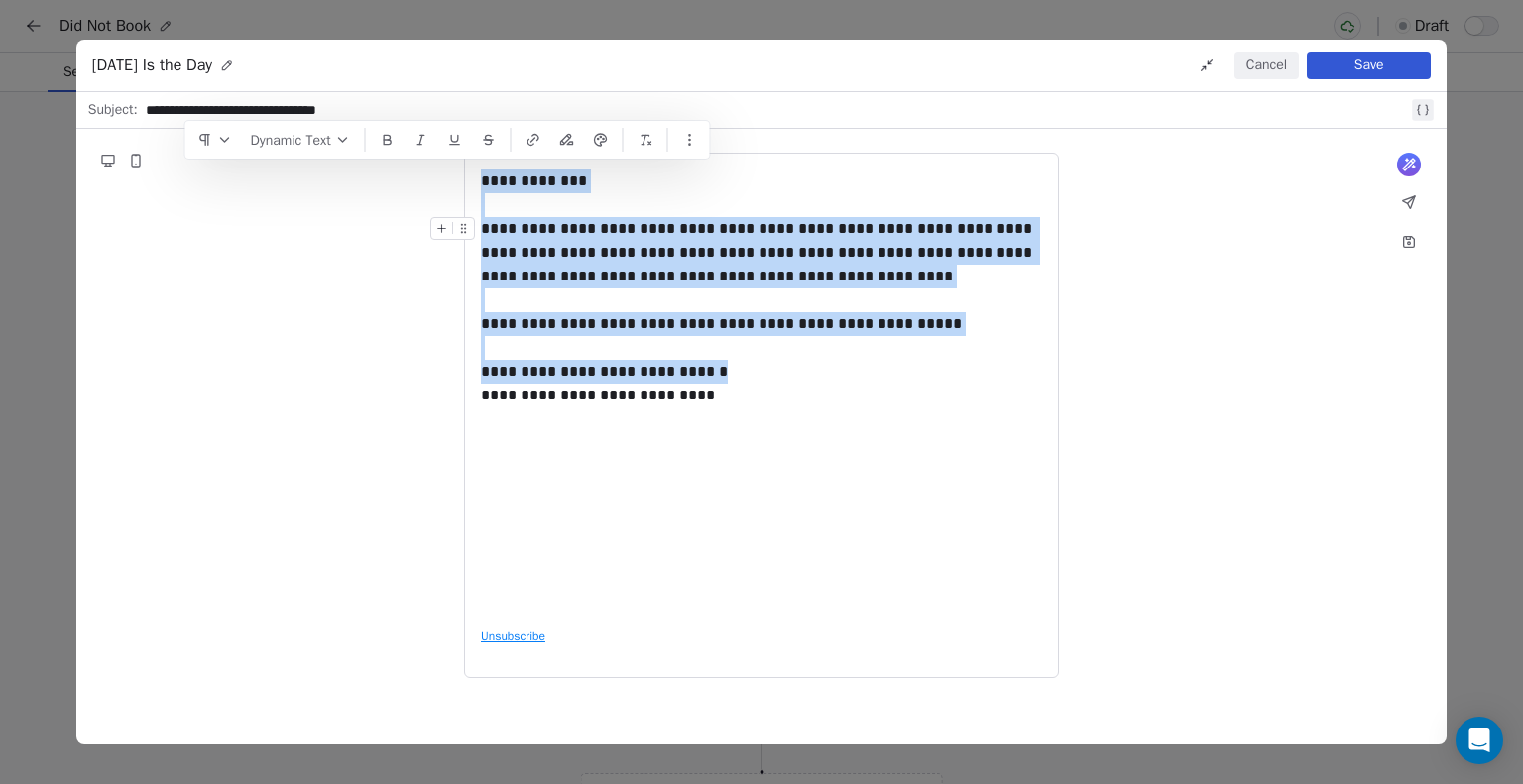 click on "Cancel" at bounding box center (1266, 65) 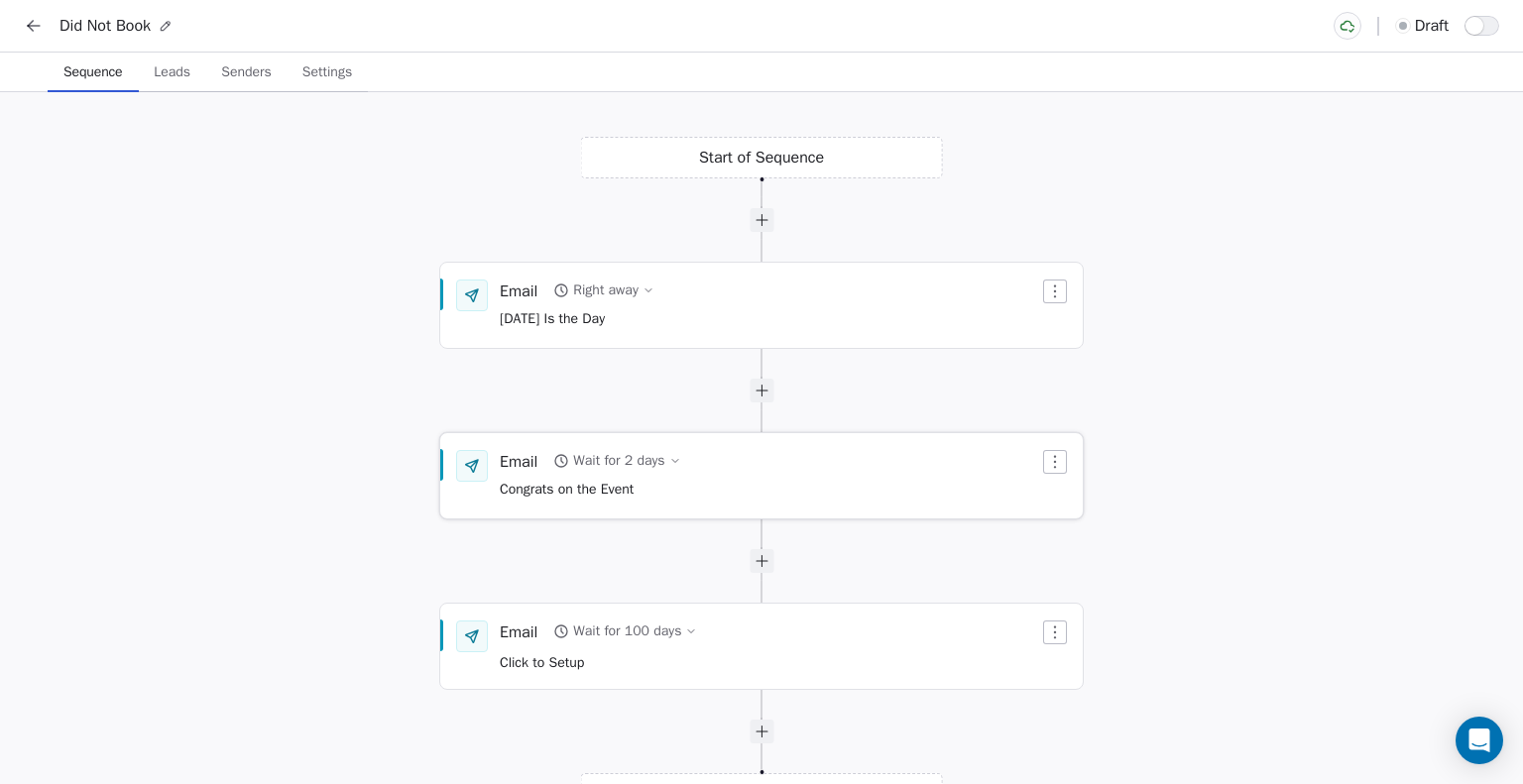 click on "Email Wait for 2 days Congrats on the Event" at bounding box center (762, 476) 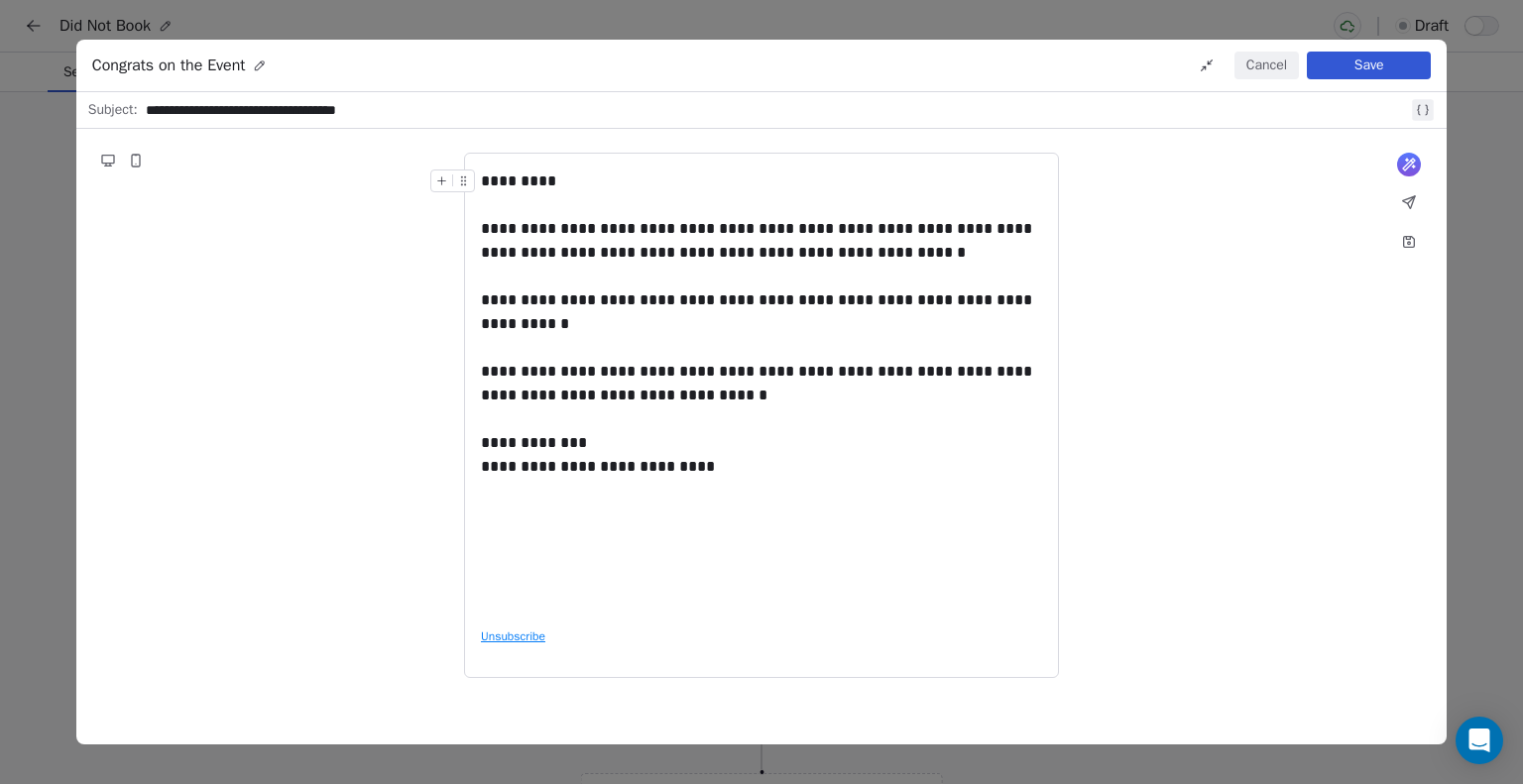 click on "**********" at bounding box center (776, 110) 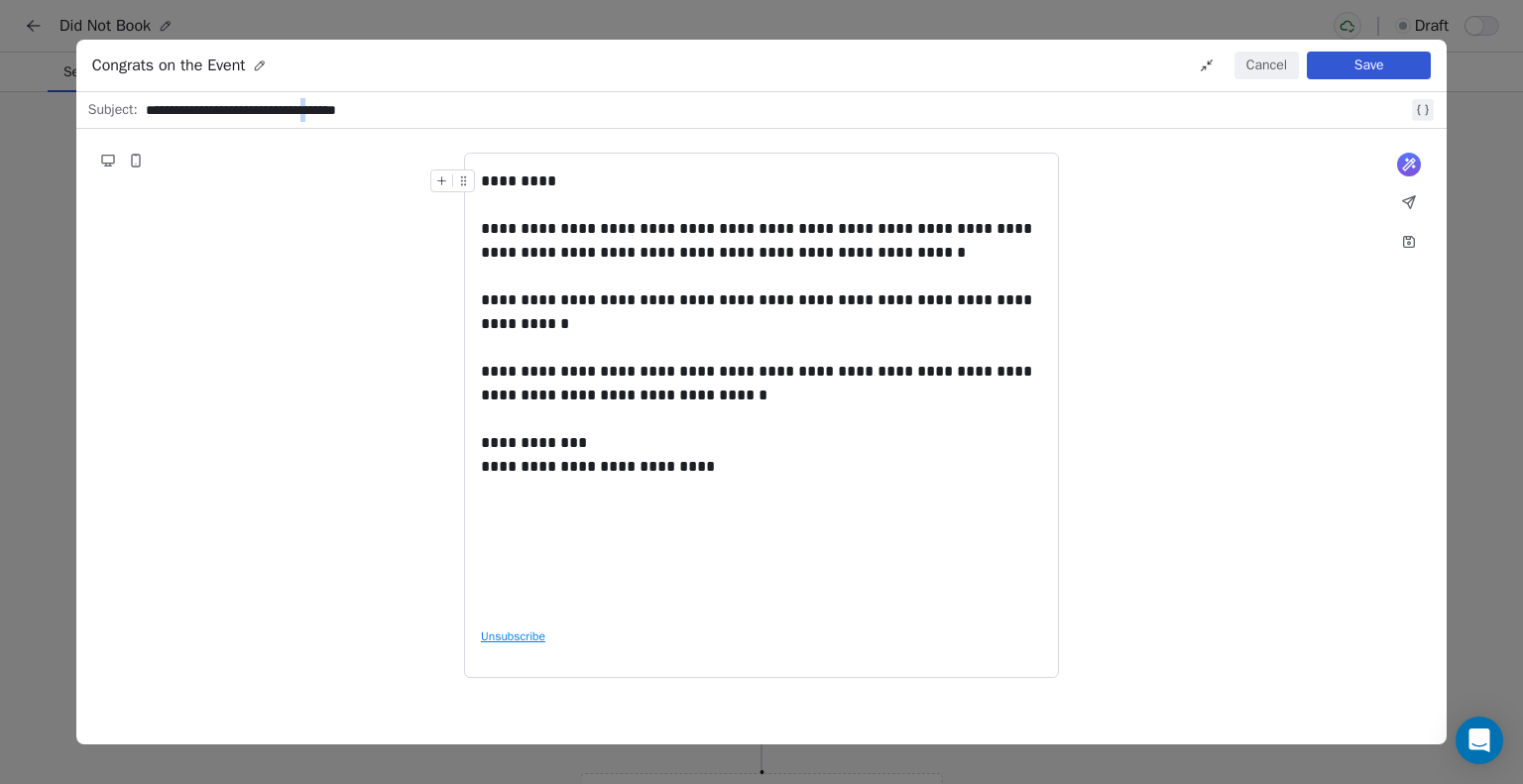 click on "**********" at bounding box center [776, 110] 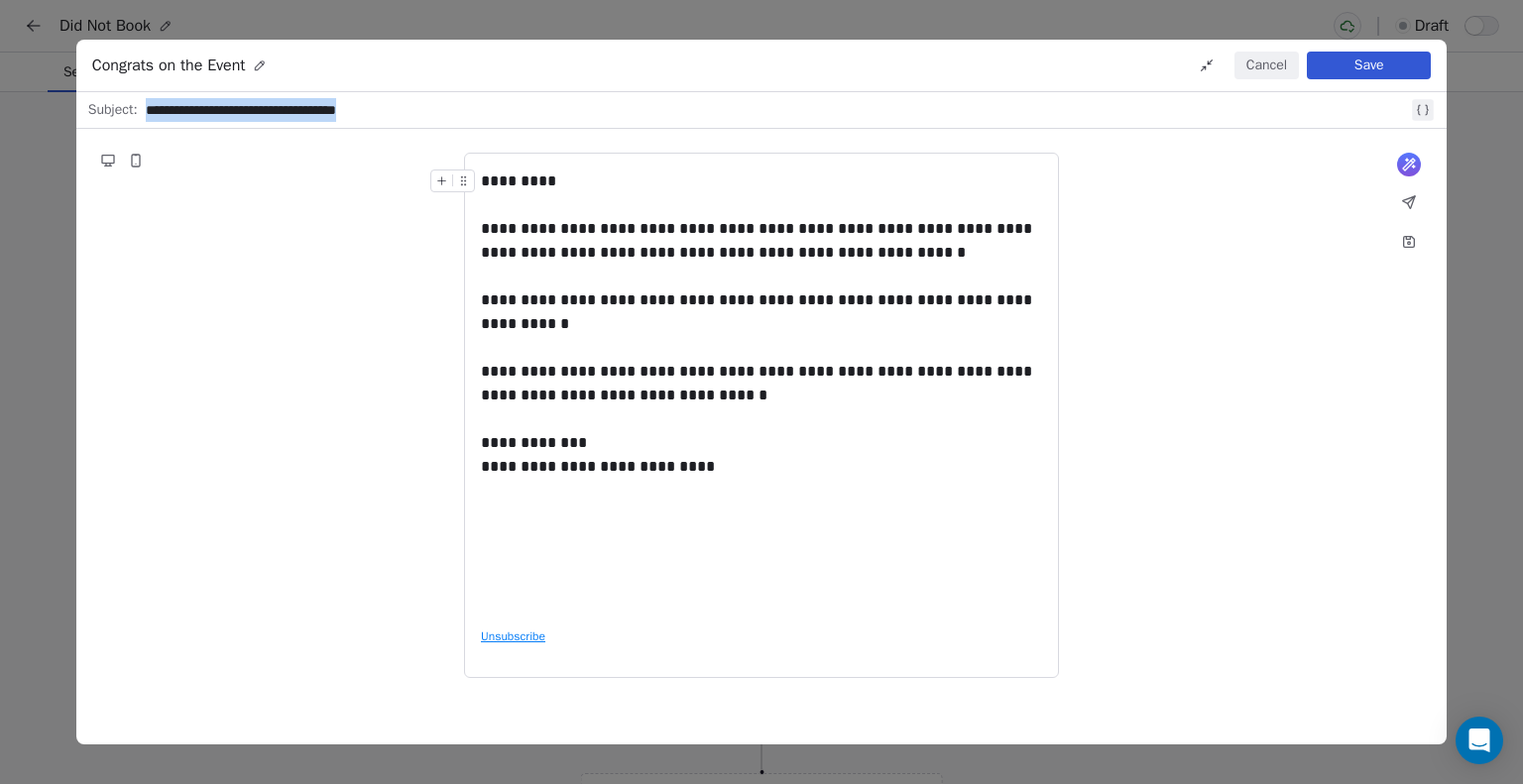 click on "**********" at bounding box center [776, 110] 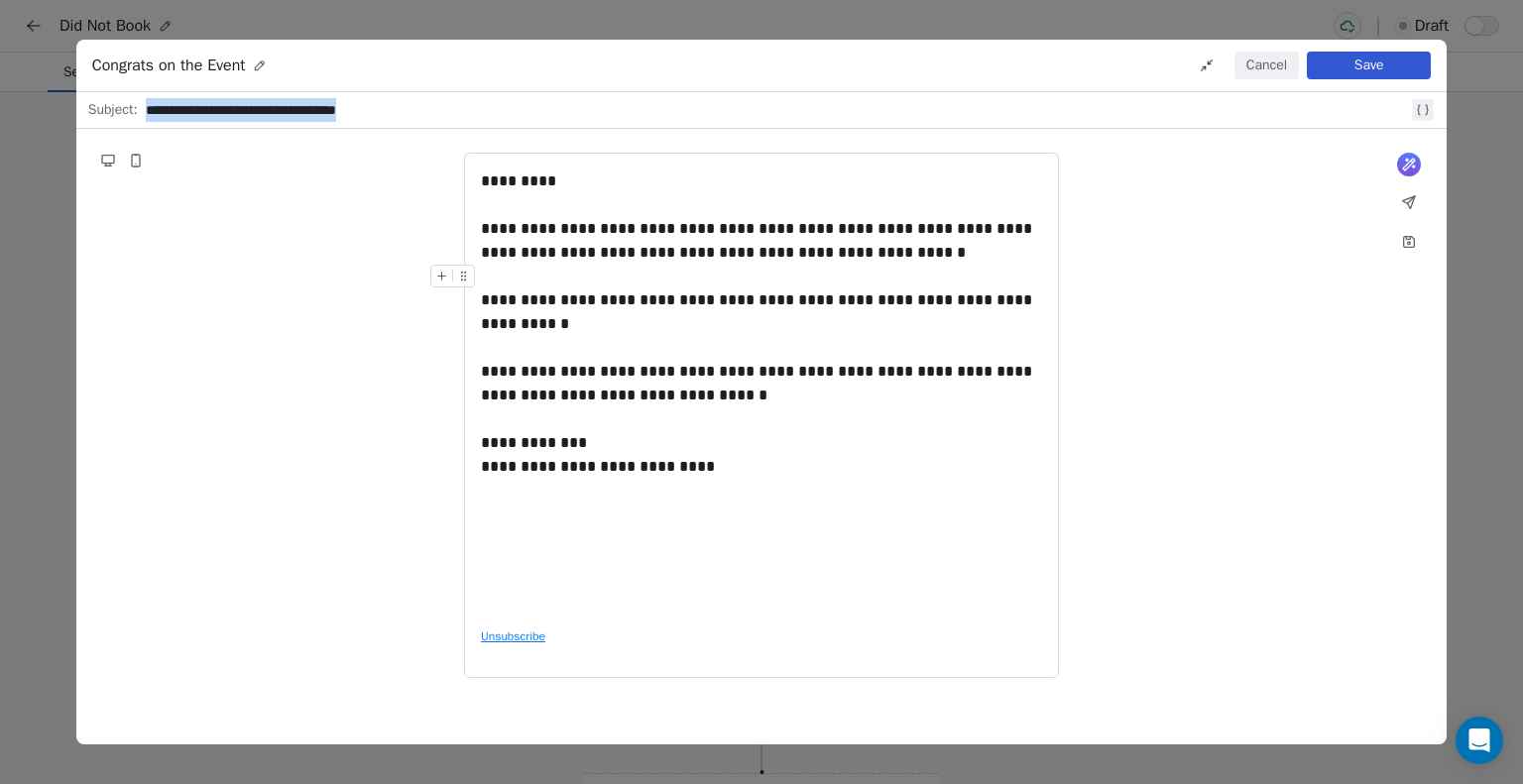 copy on "**********" 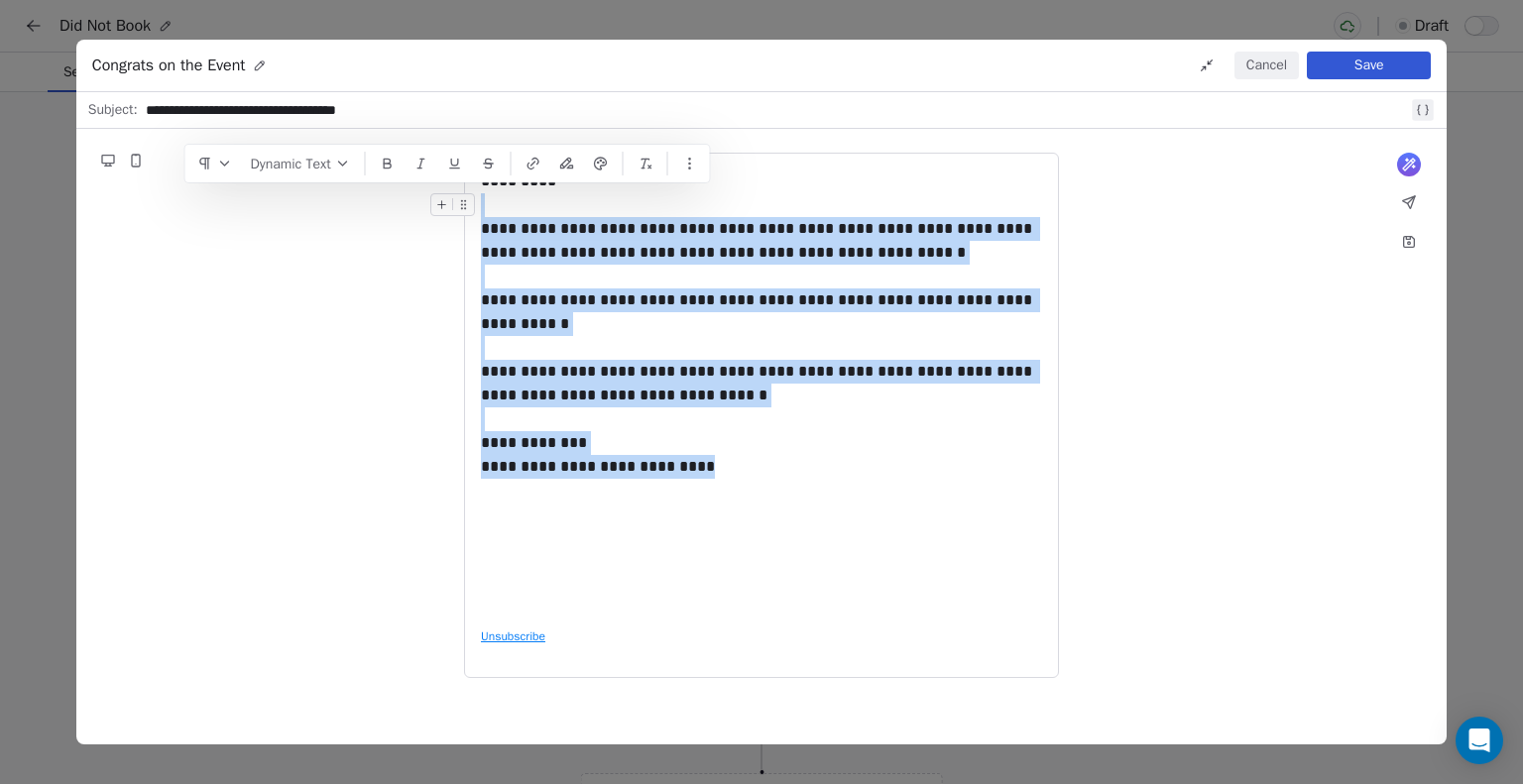 drag, startPoint x: 765, startPoint y: 475, endPoint x: 482, endPoint y: 190, distance: 401.6391 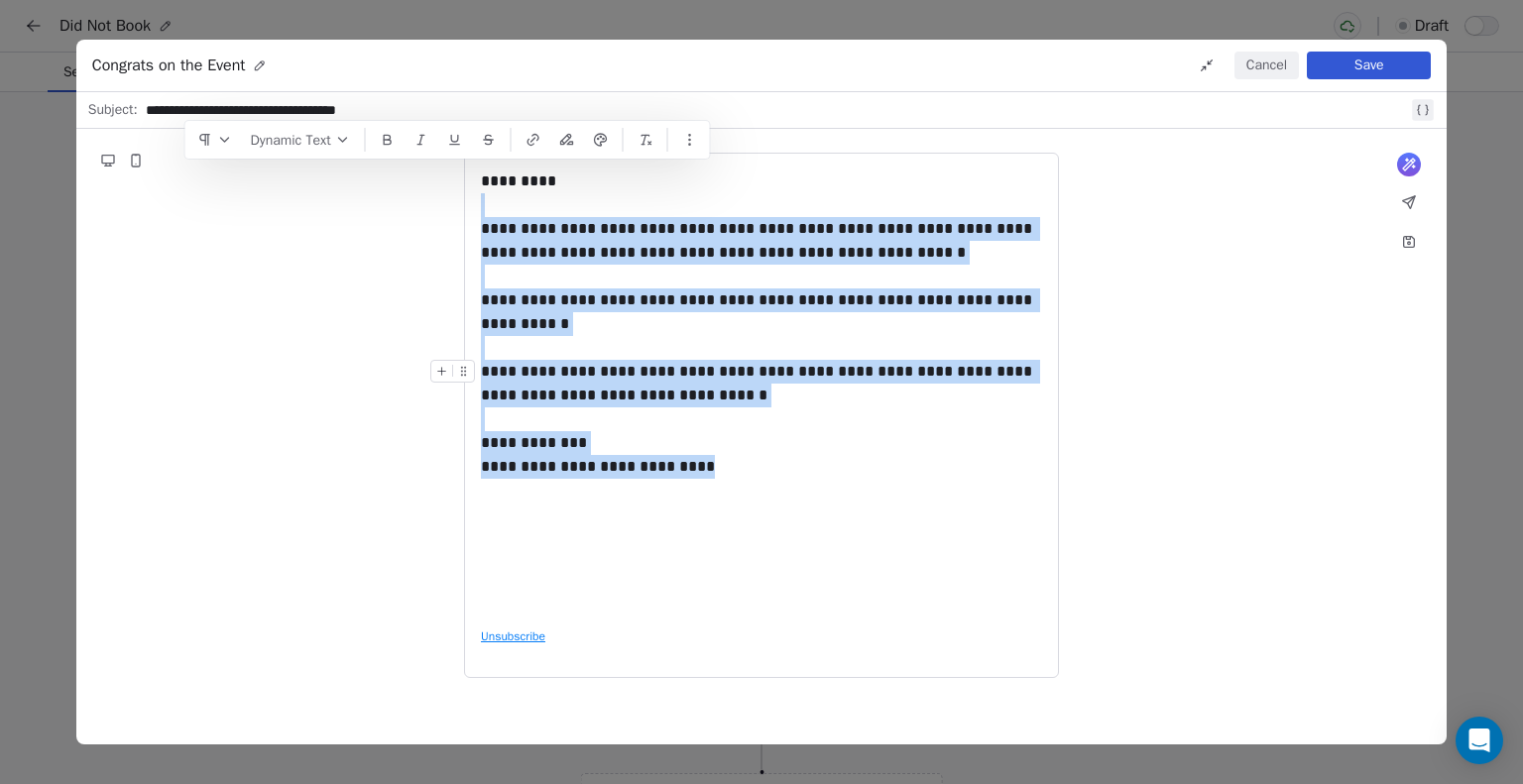 click on "**********" at bounding box center (762, 384) 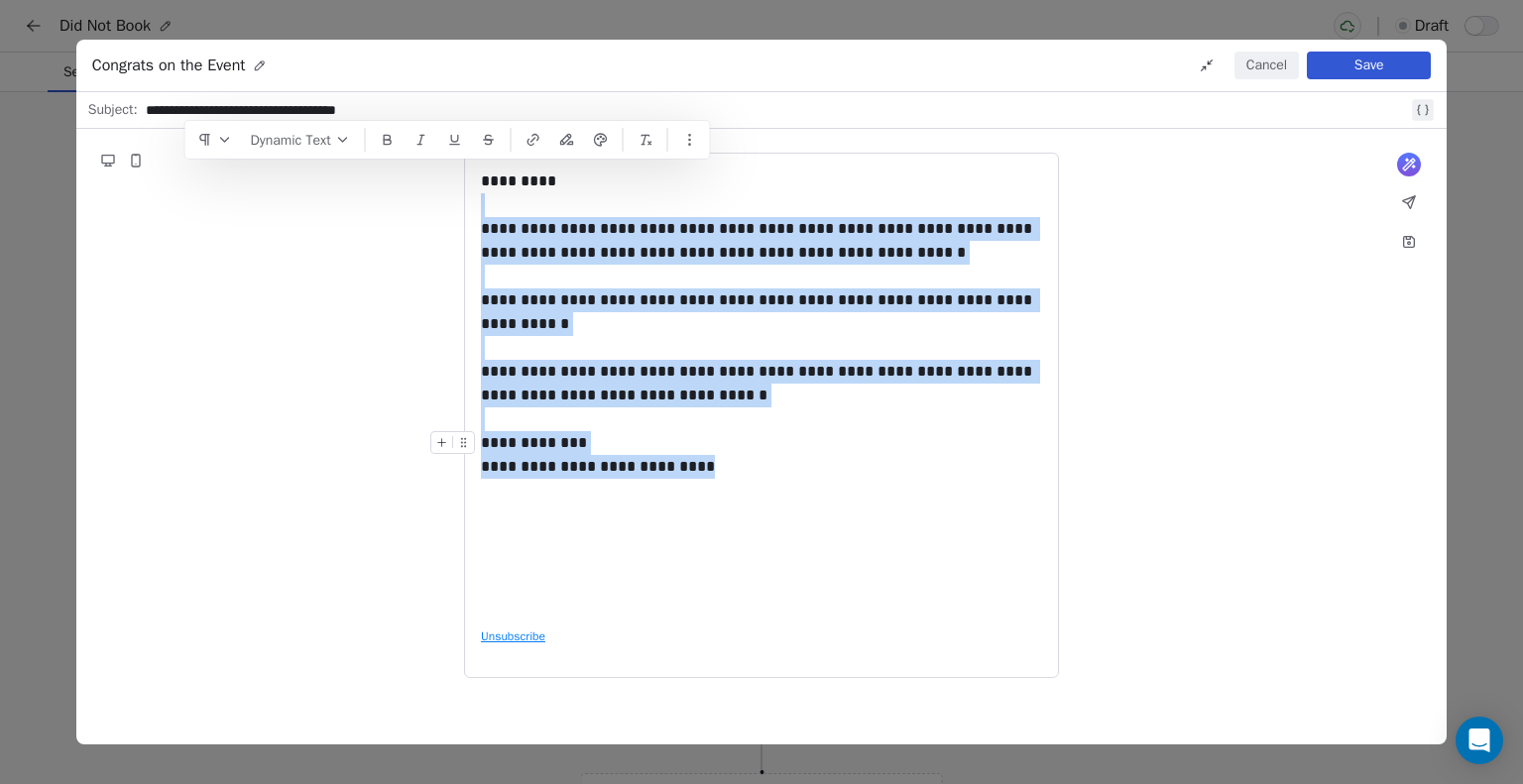 click on "**********" at bounding box center [762, 455] 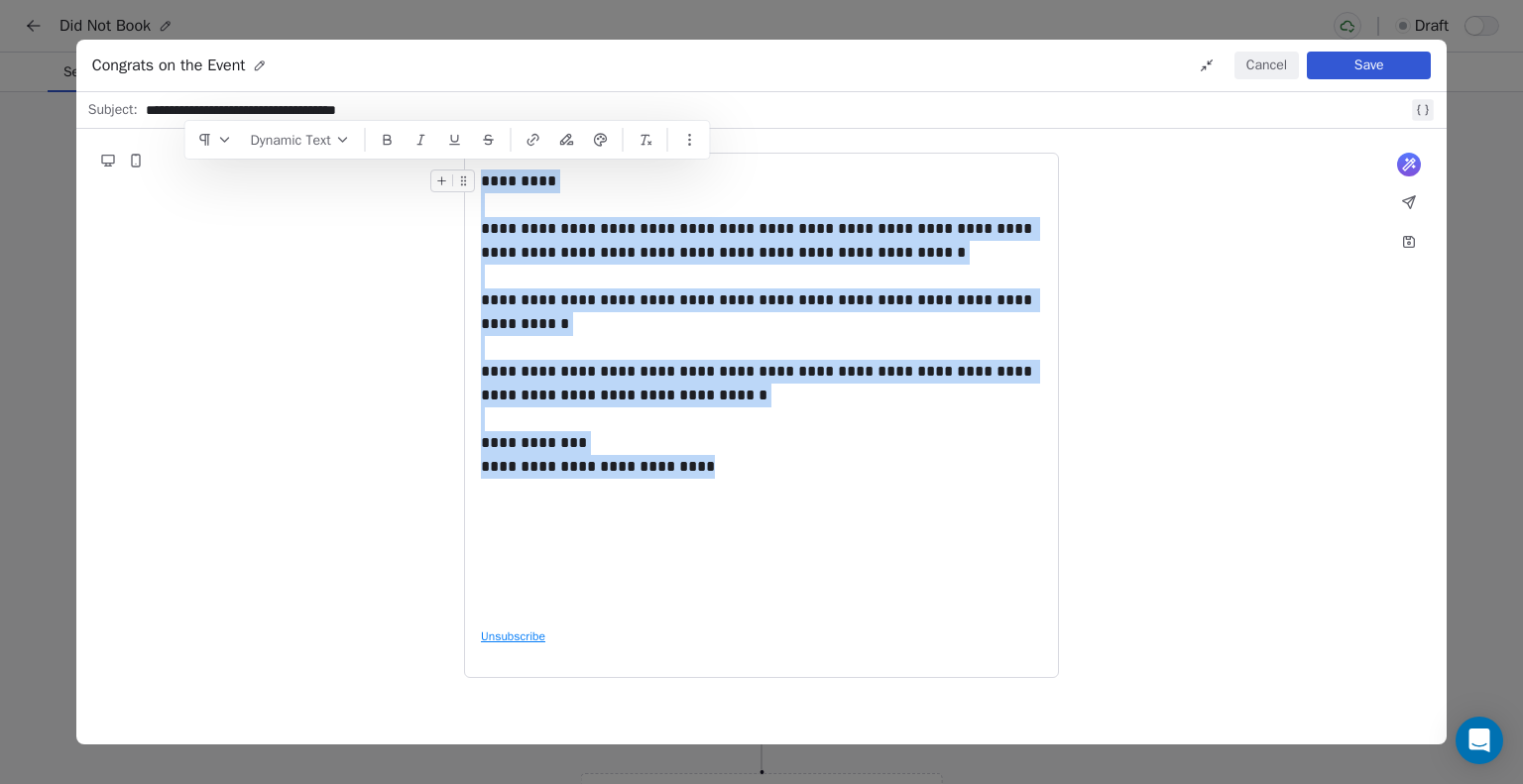 drag, startPoint x: 729, startPoint y: 470, endPoint x: 486, endPoint y: 184, distance: 375.29322 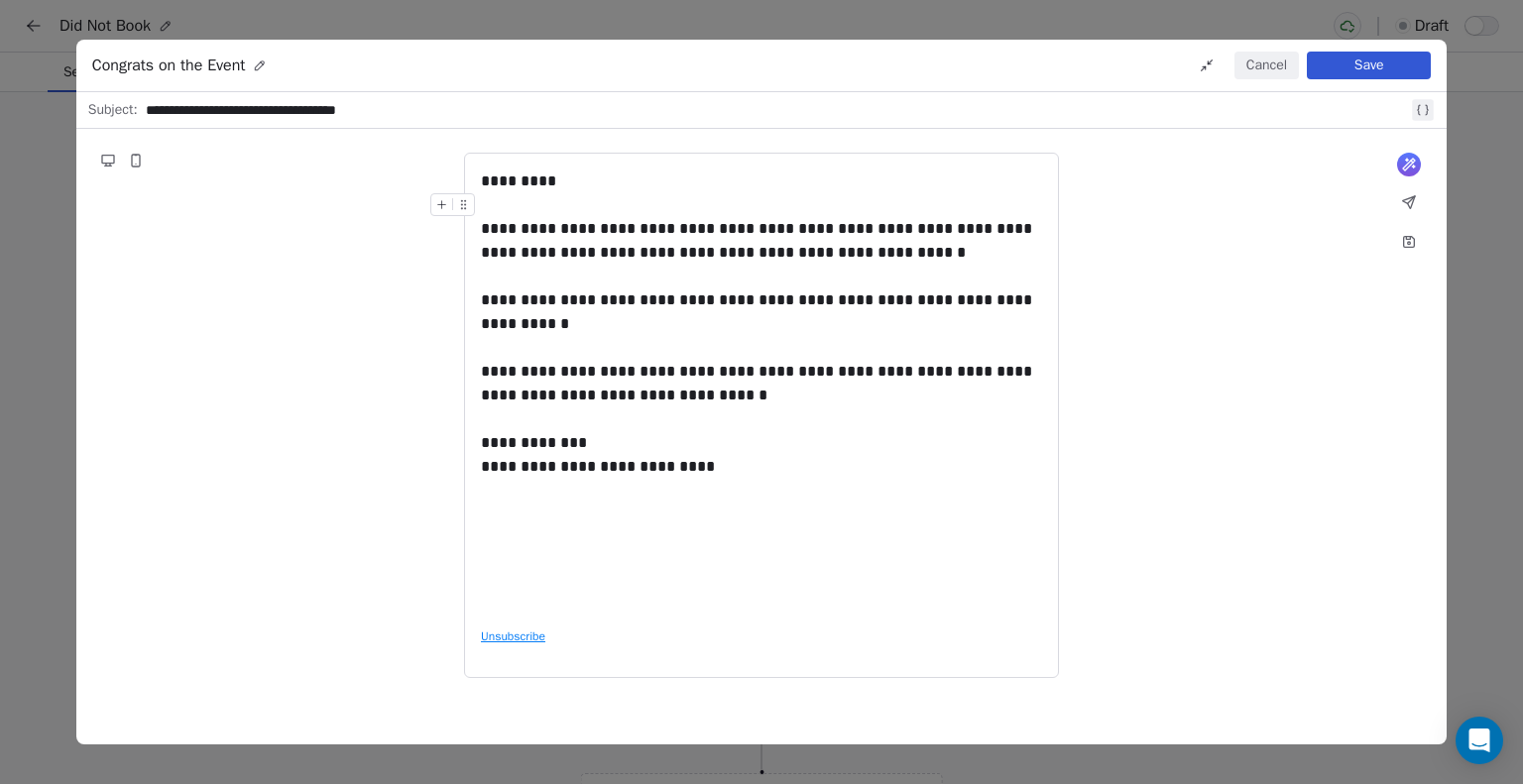click at bounding box center [762, 205] 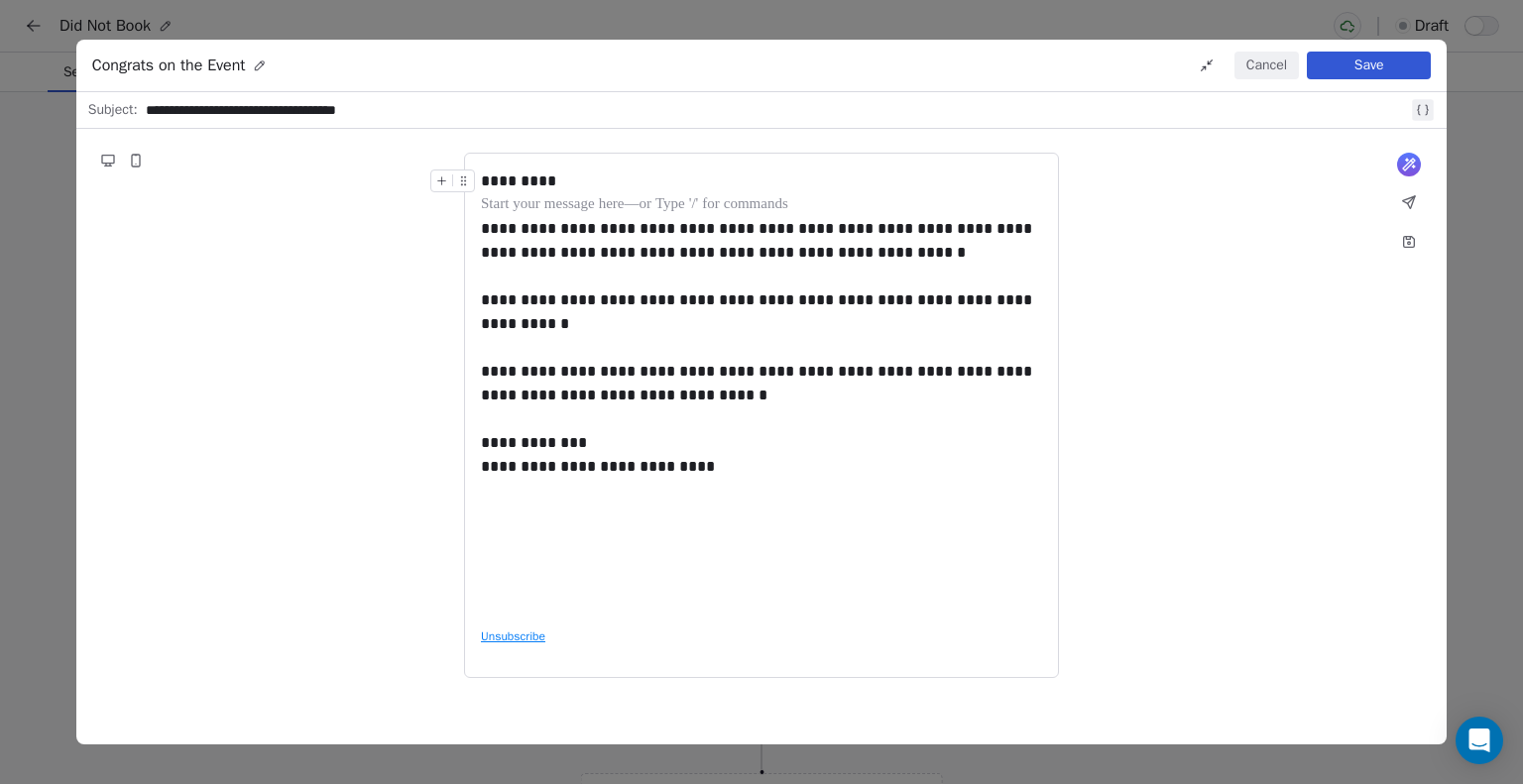 click on "*********" at bounding box center (762, 181) 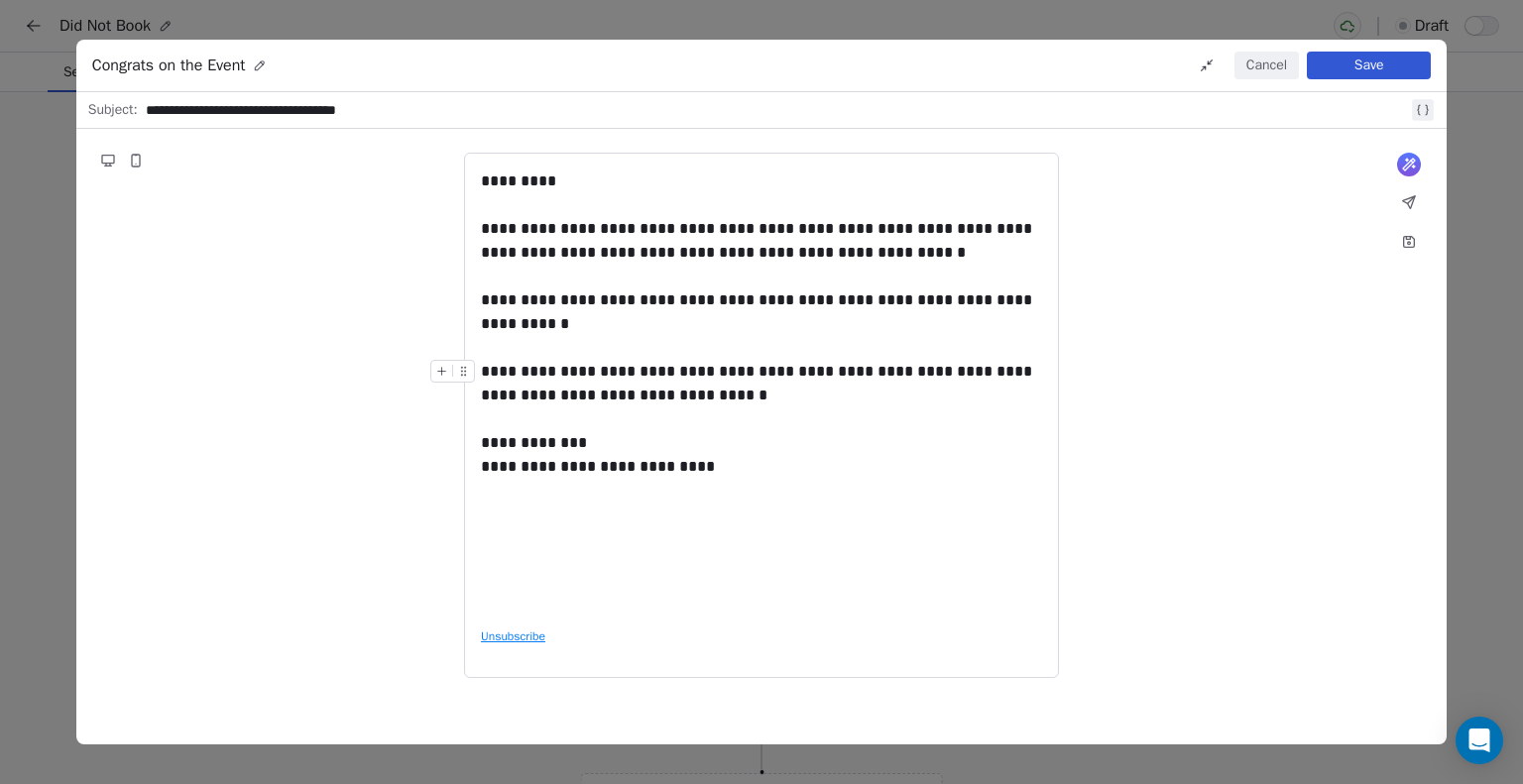 drag, startPoint x: 487, startPoint y: 182, endPoint x: 740, endPoint y: 396, distance: 331.36838 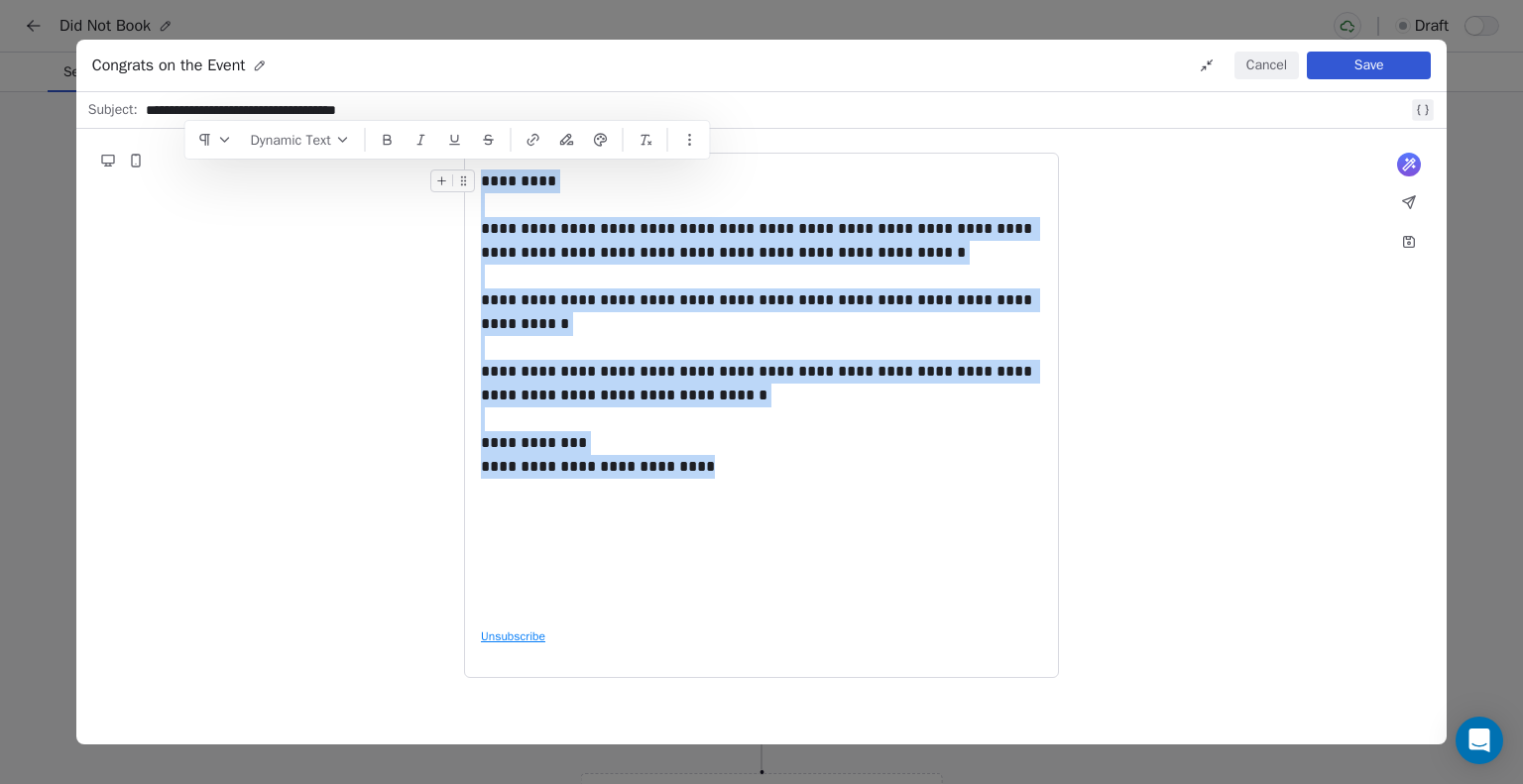 drag, startPoint x: 755, startPoint y: 475, endPoint x: 482, endPoint y: 163, distance: 414.5757 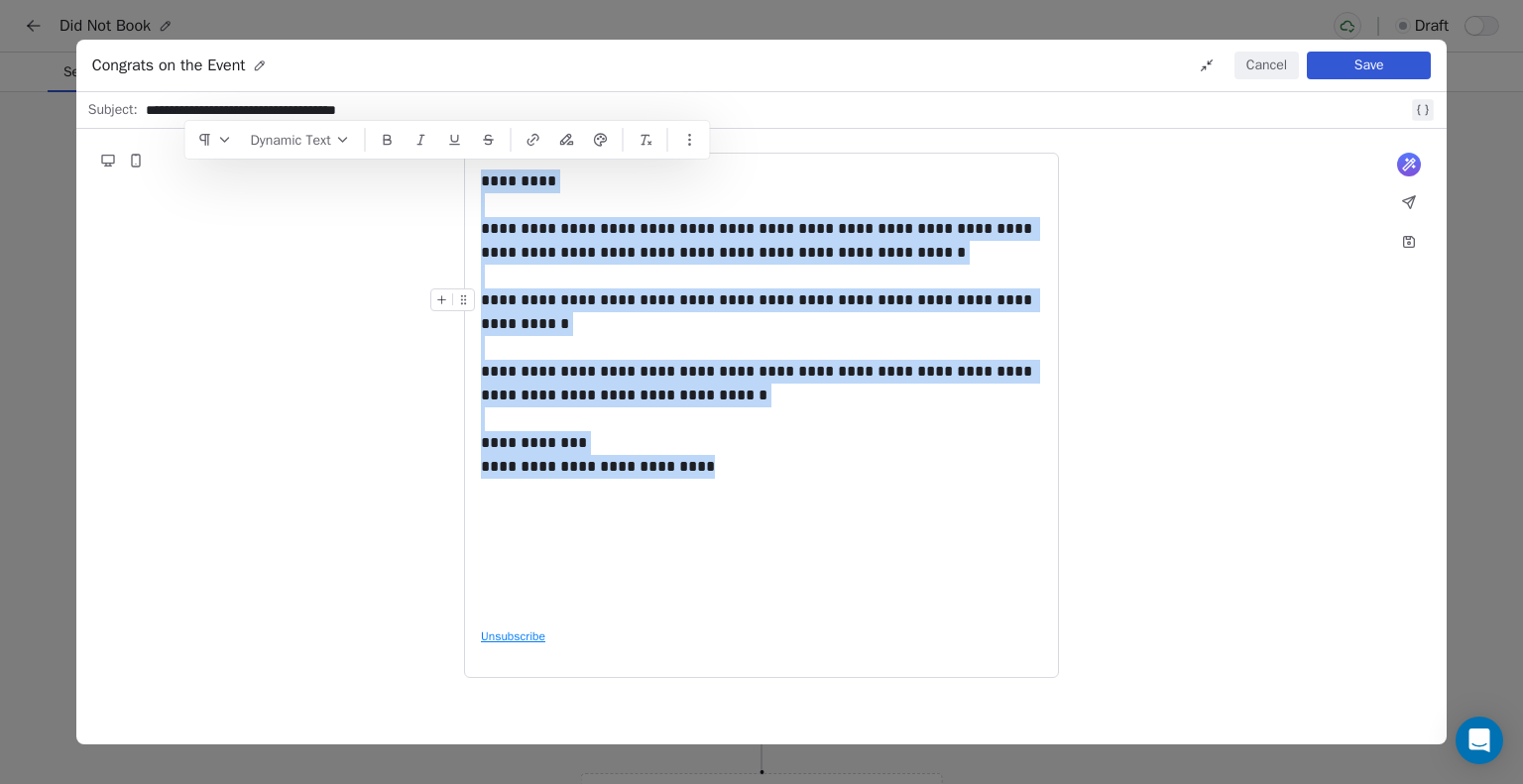 copy on "**********" 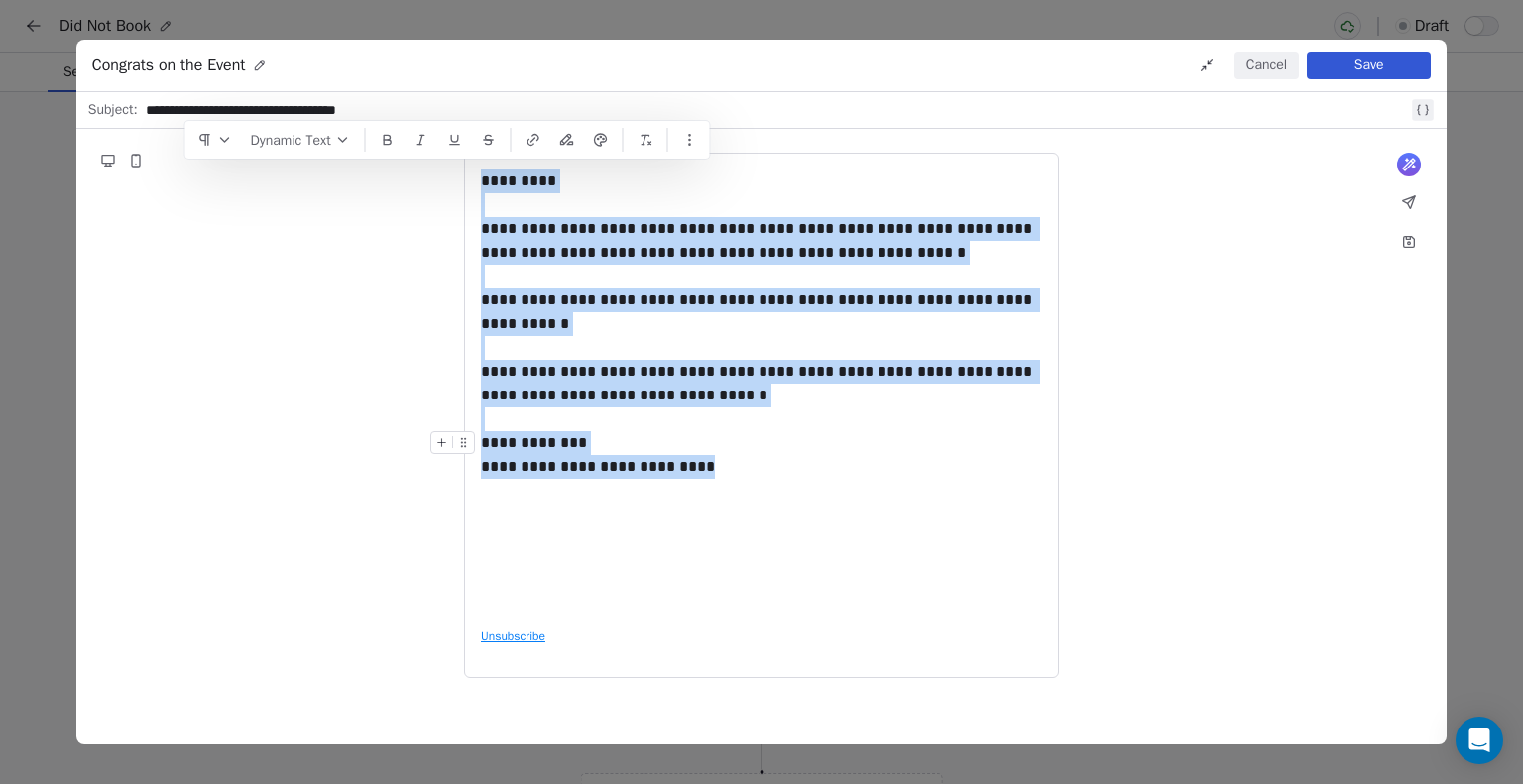click on "**********" at bounding box center [762, 391] 